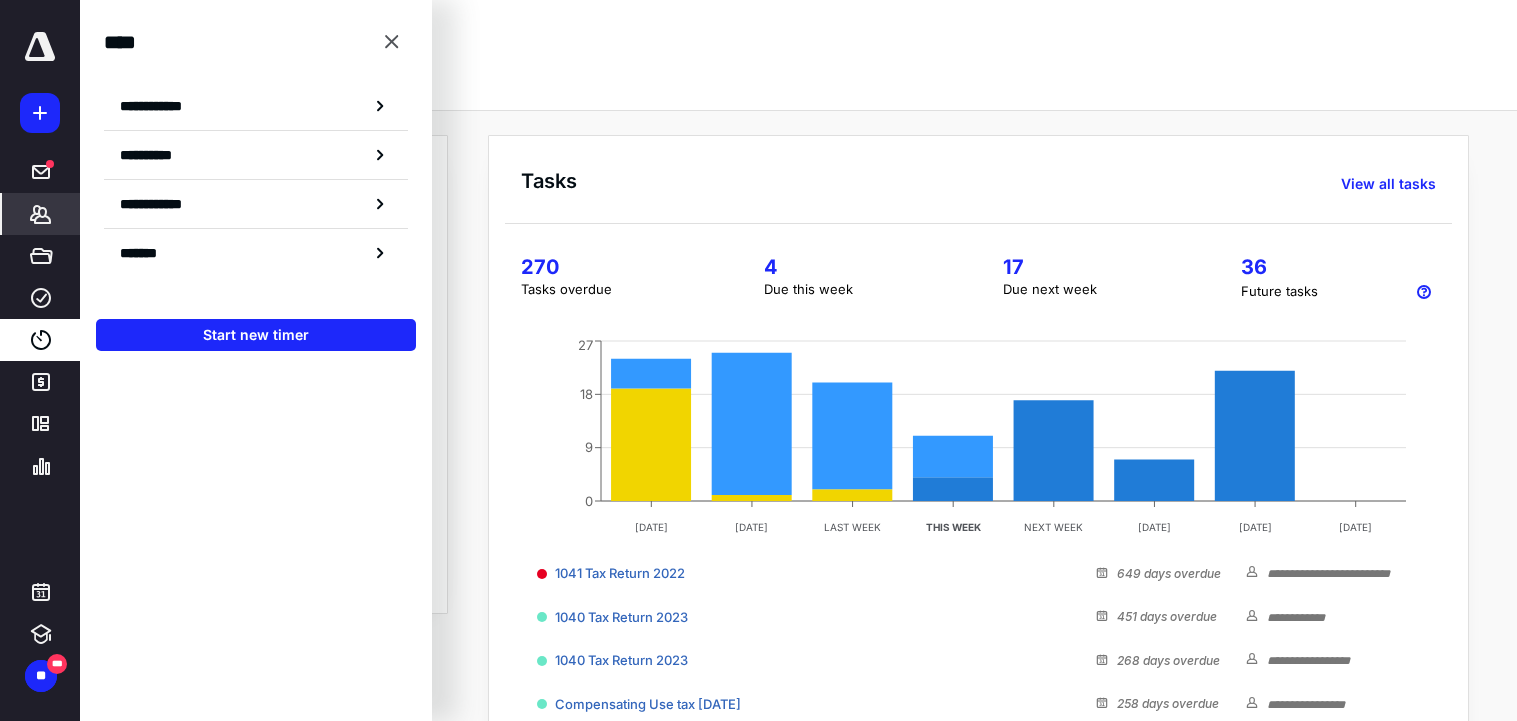 scroll, scrollTop: 0, scrollLeft: 0, axis: both 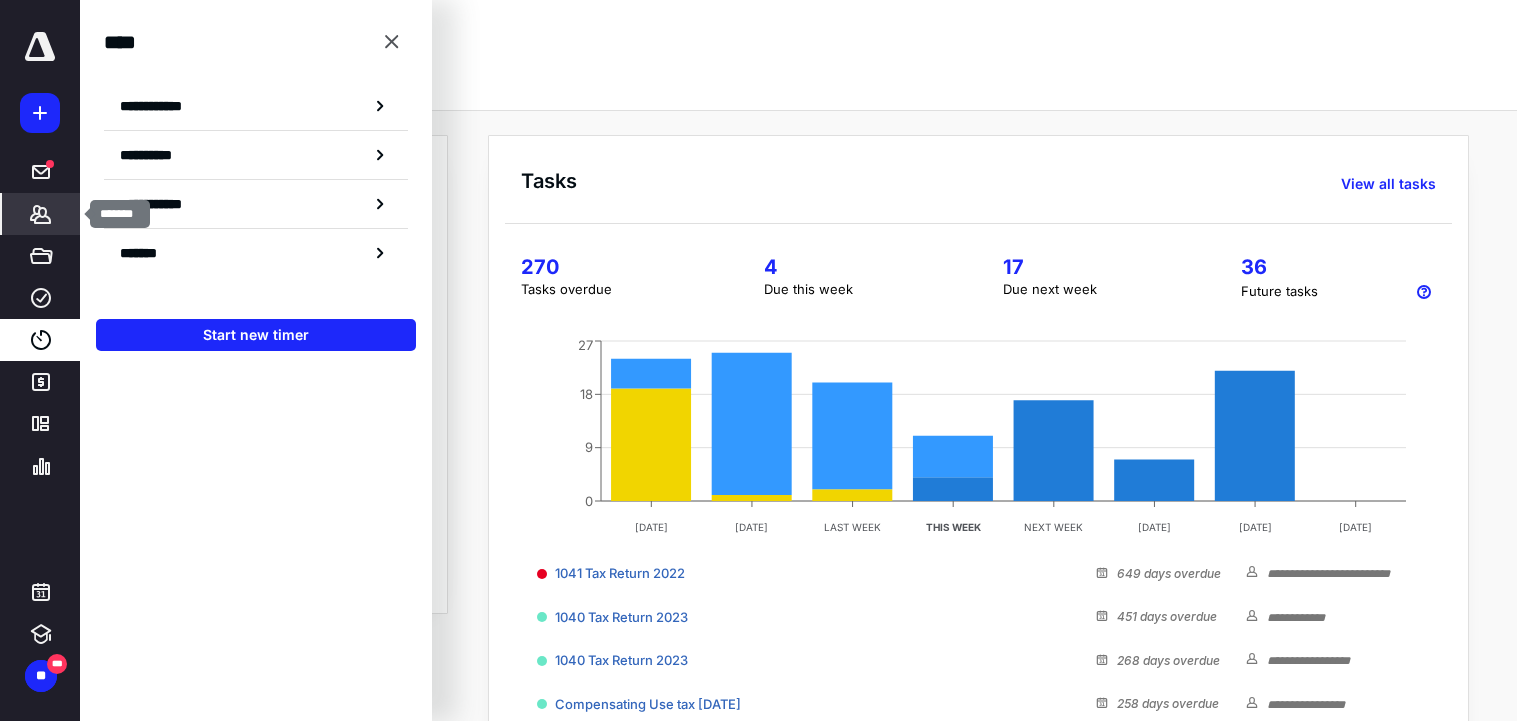 click 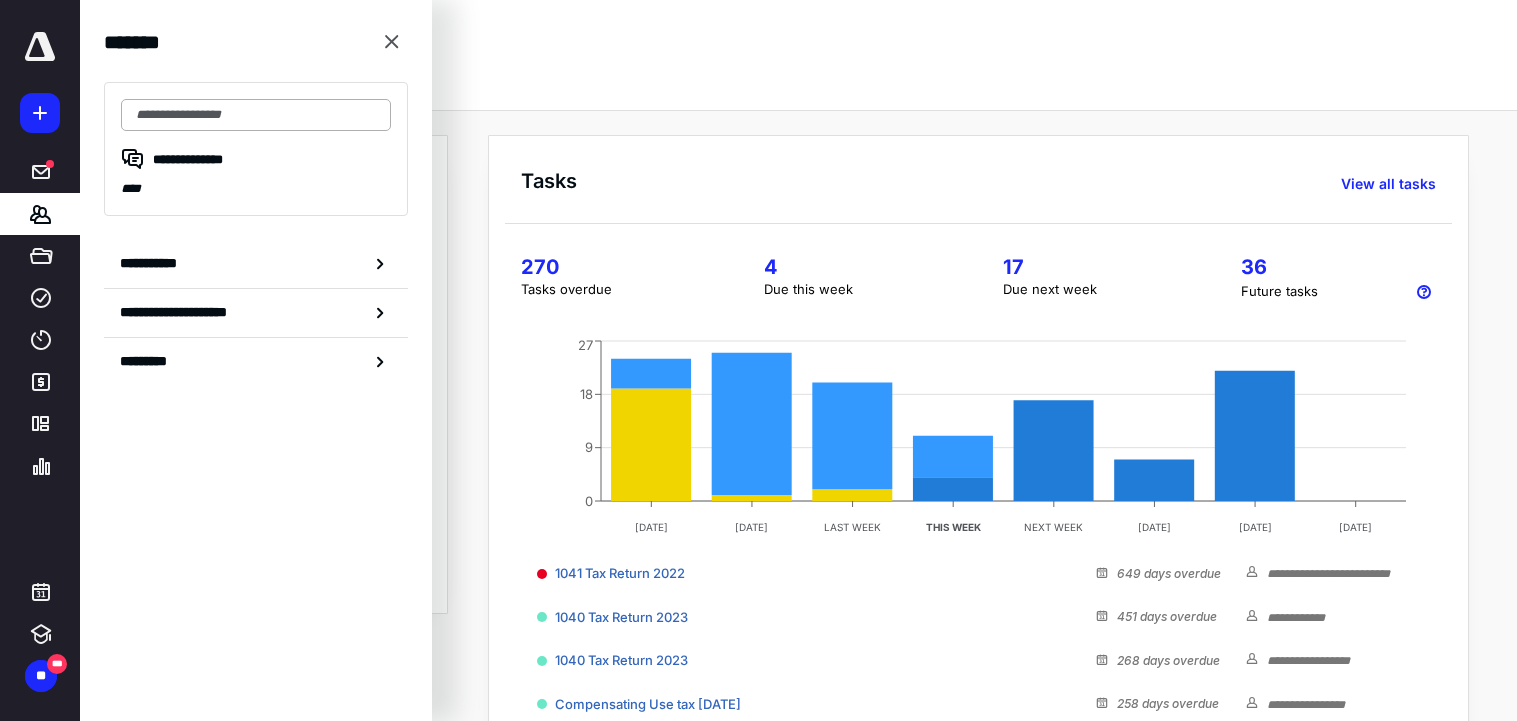 click at bounding box center [256, 115] 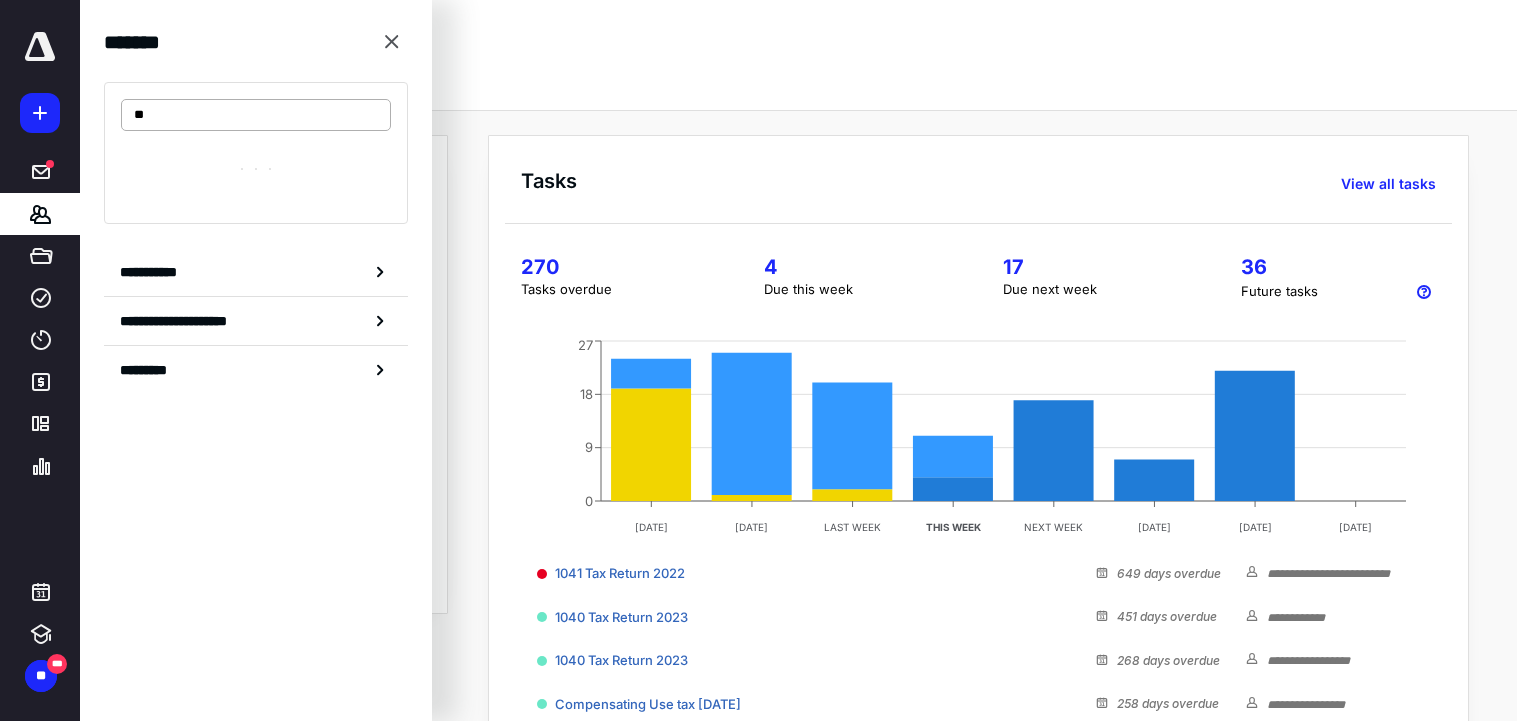 type on "*" 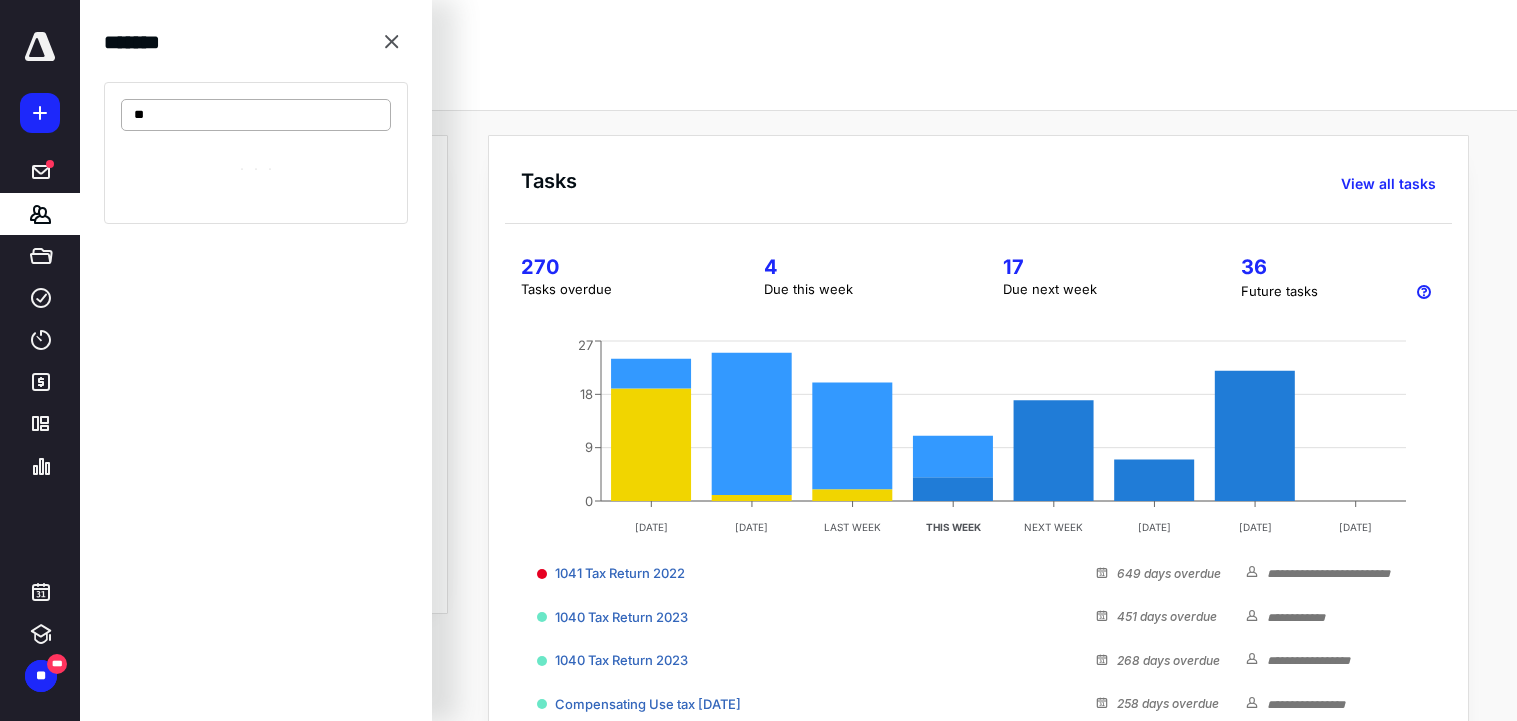 type on "*" 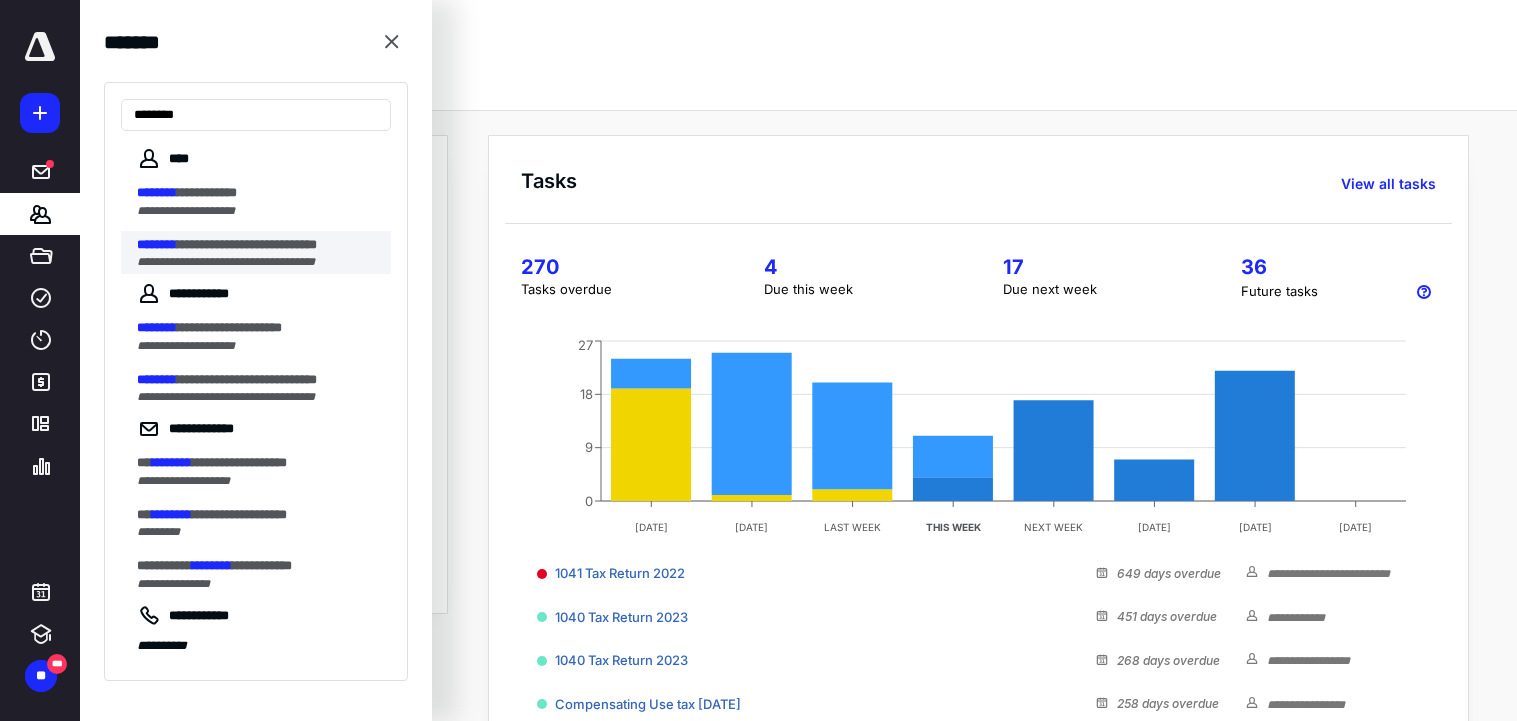 type on "********" 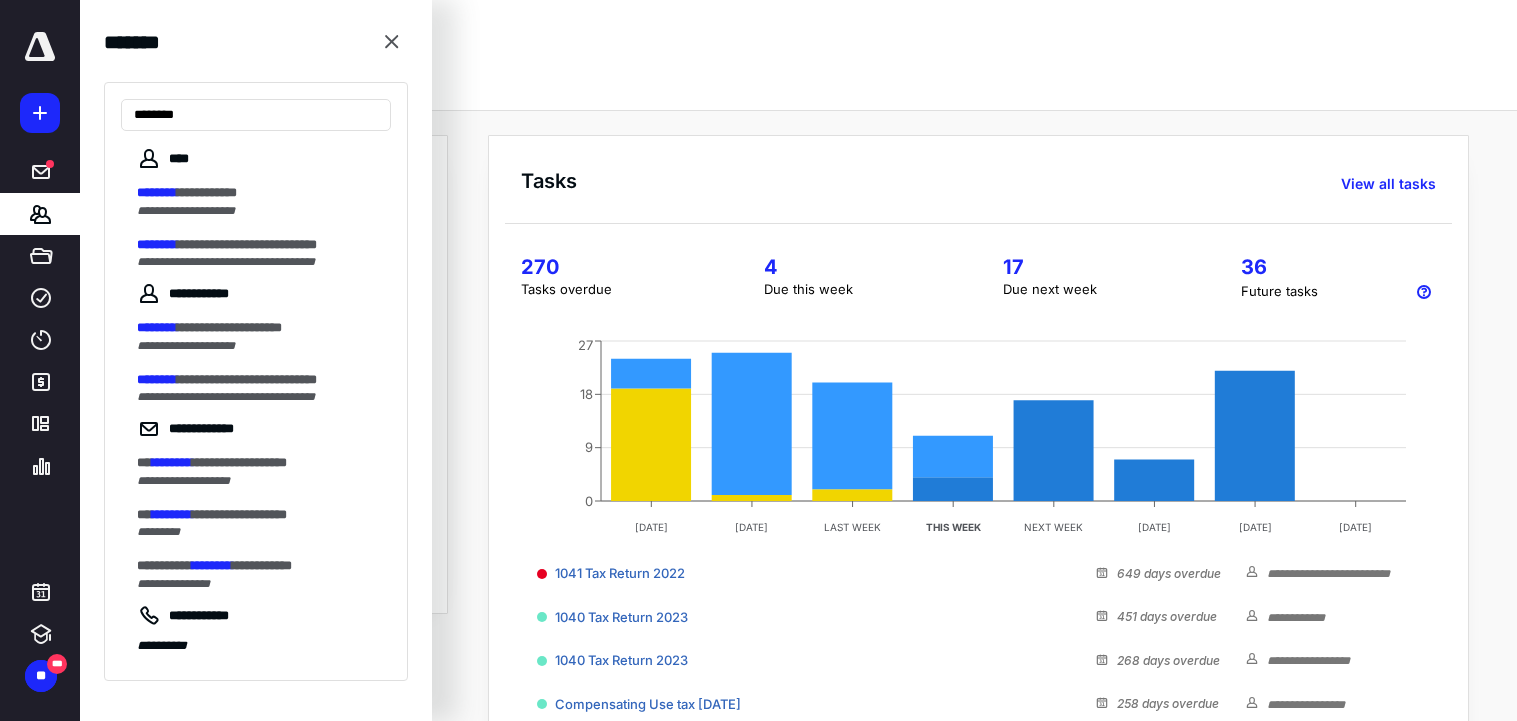 click on "**********" at bounding box center [247, 244] 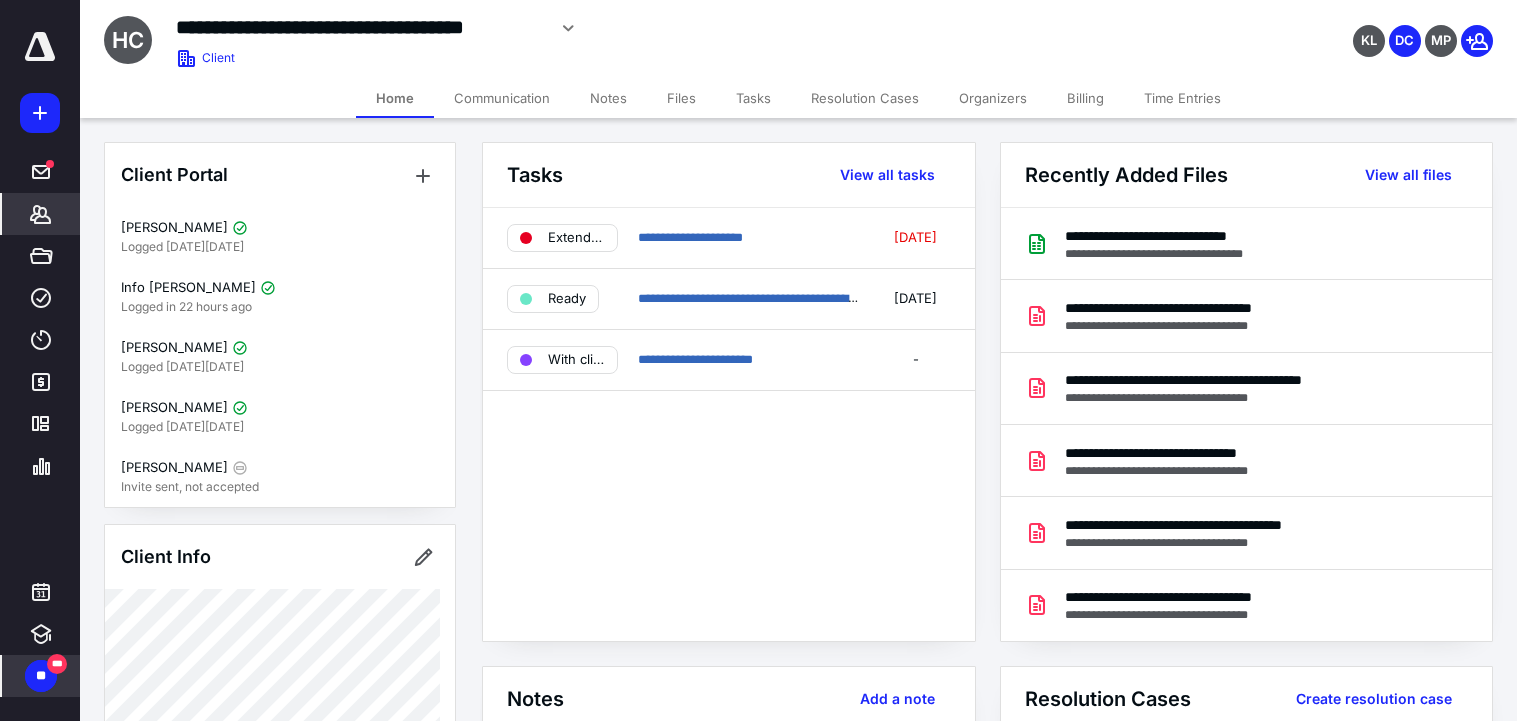 click on "**" at bounding box center (41, 676) 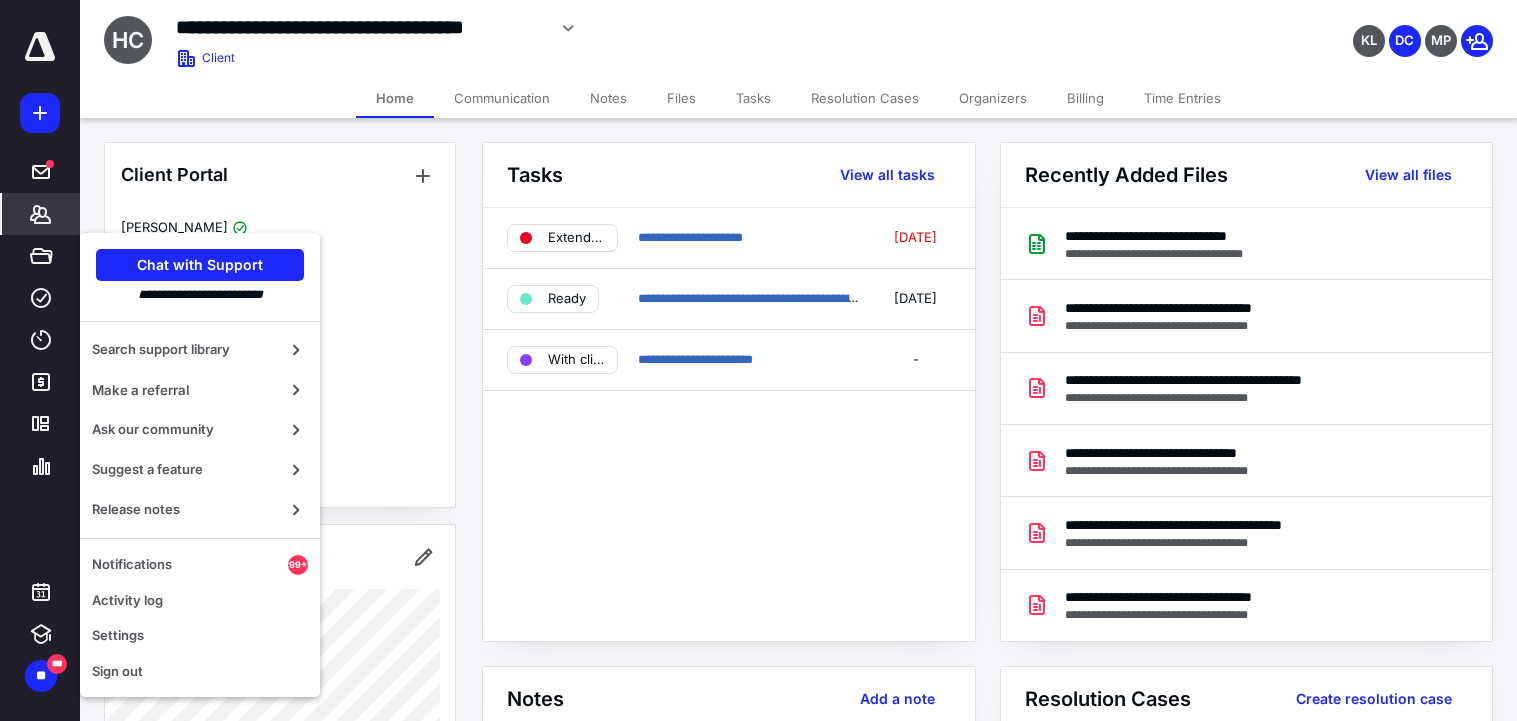 drag, startPoint x: 152, startPoint y: 556, endPoint x: 416, endPoint y: 594, distance: 266.72083 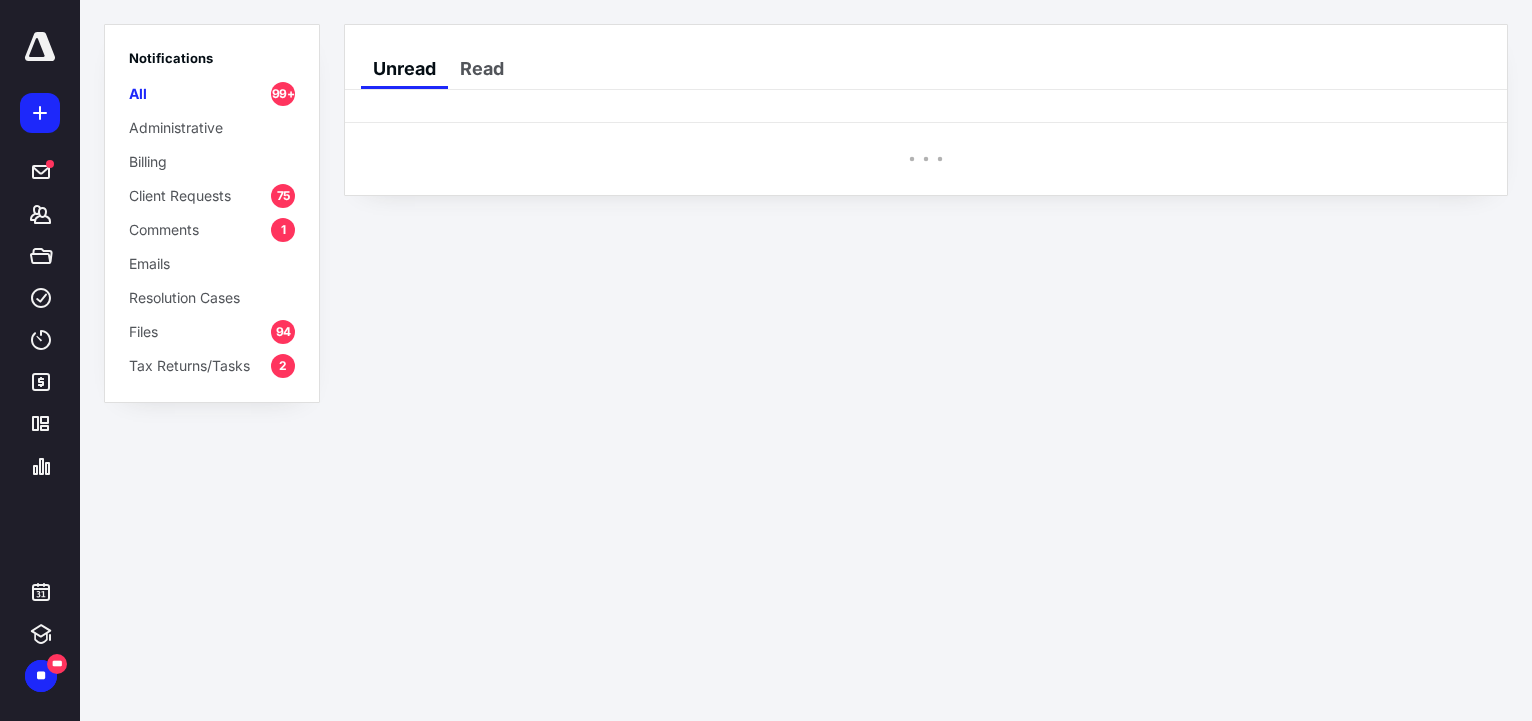 click on "Tax Returns/Tasks" at bounding box center (189, 365) 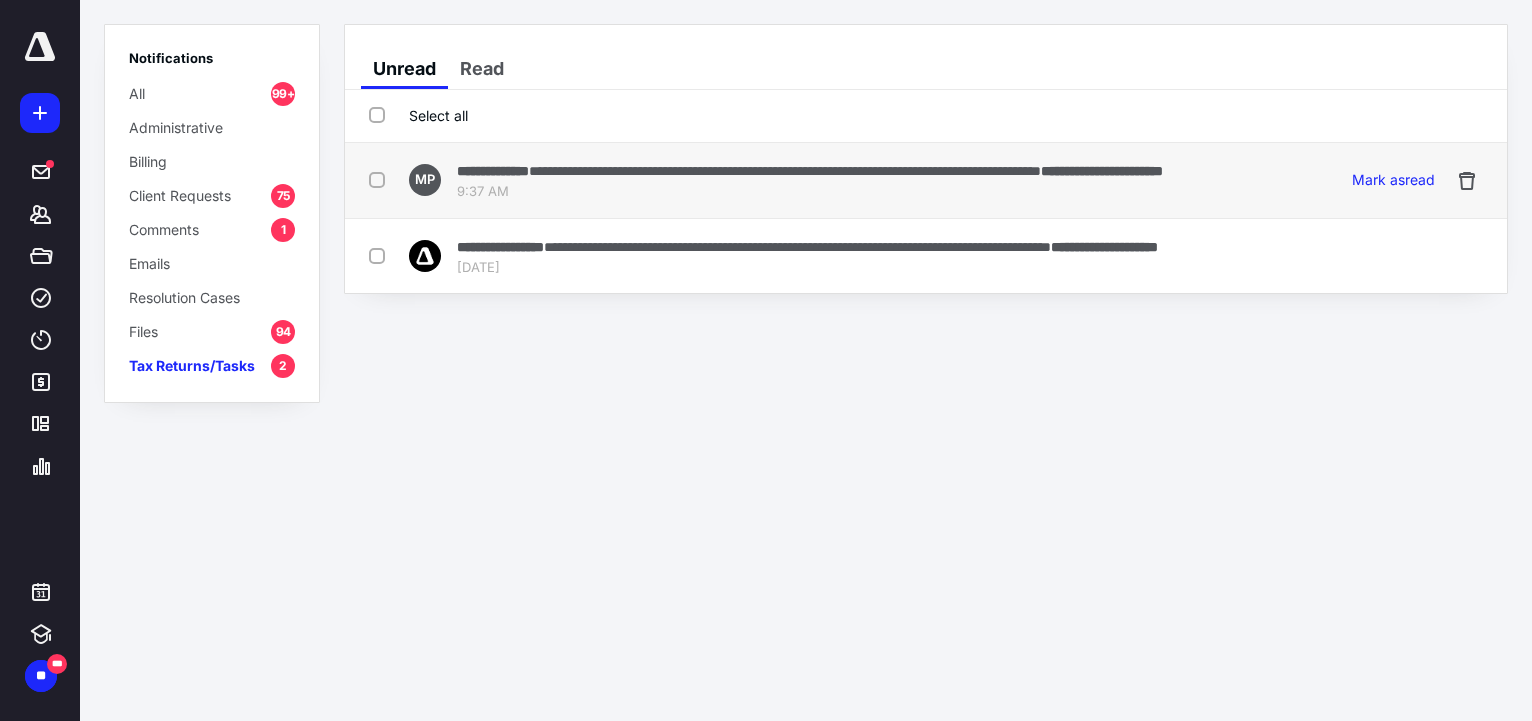 click at bounding box center [381, 179] 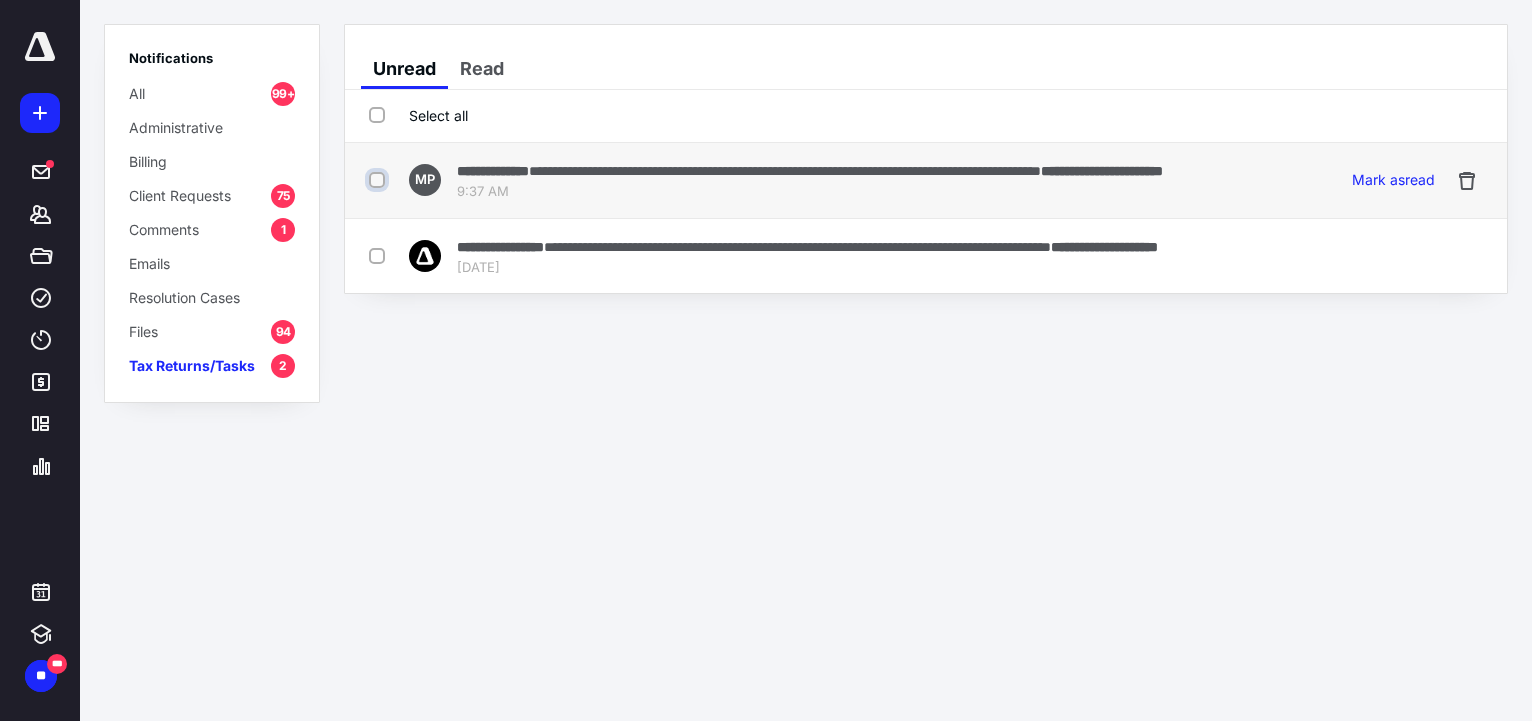 click at bounding box center [379, 180] 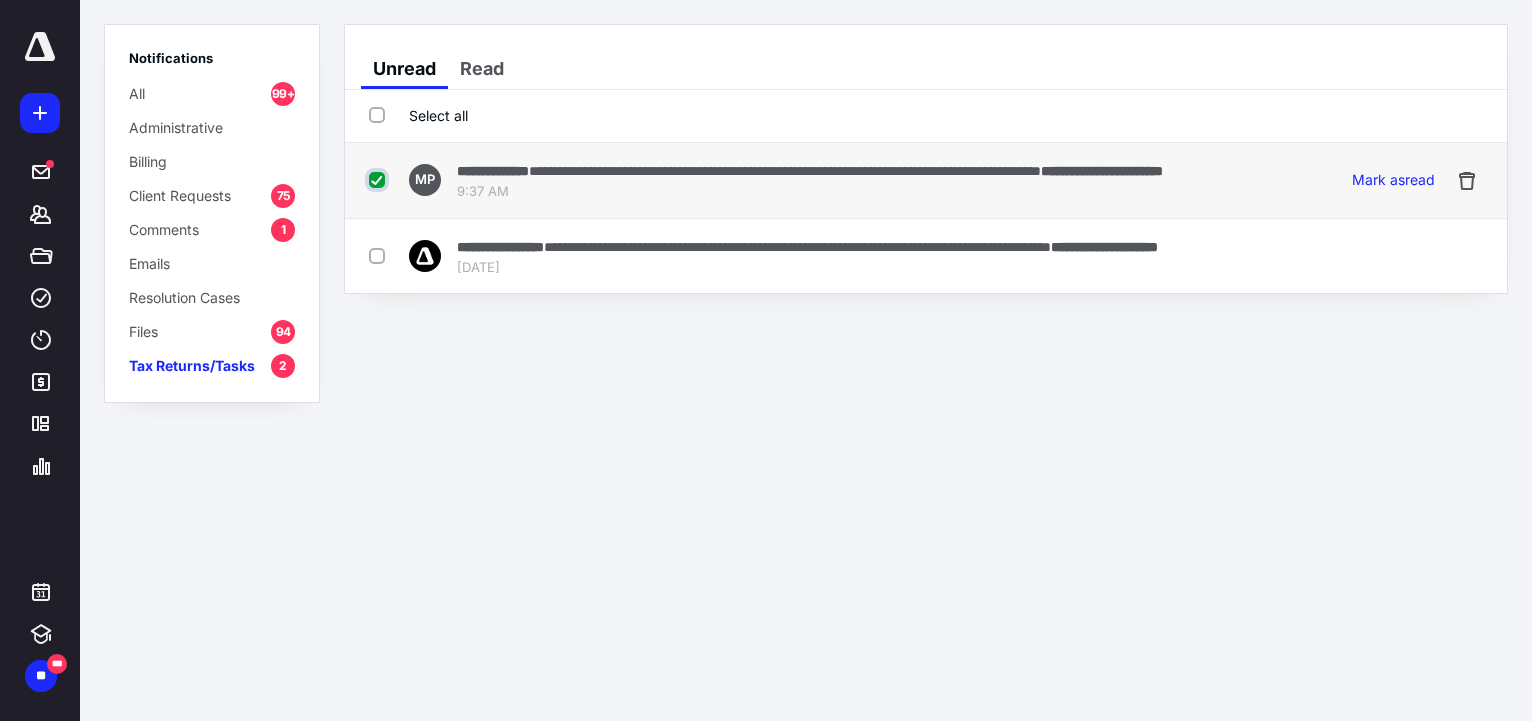 checkbox on "true" 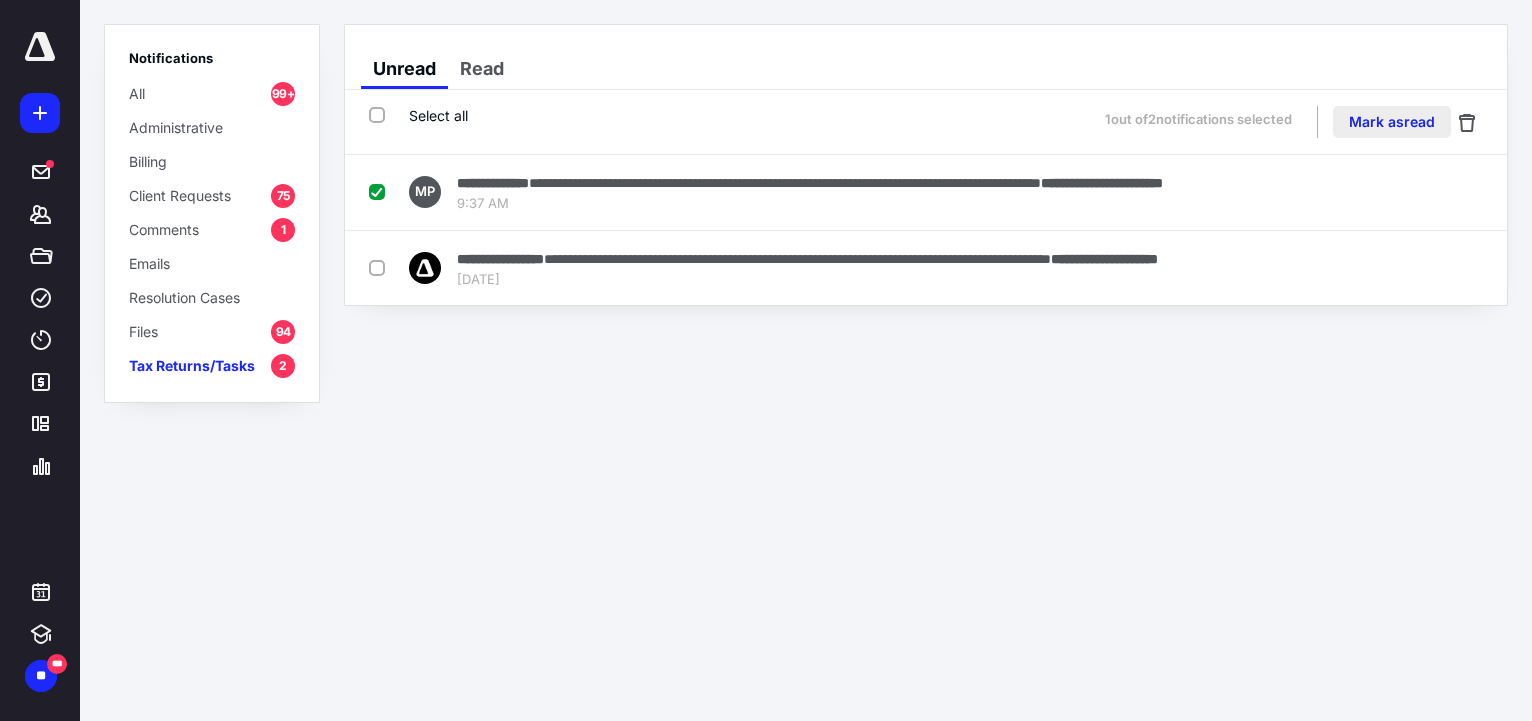 click on "Mark as  read" at bounding box center (1392, 122) 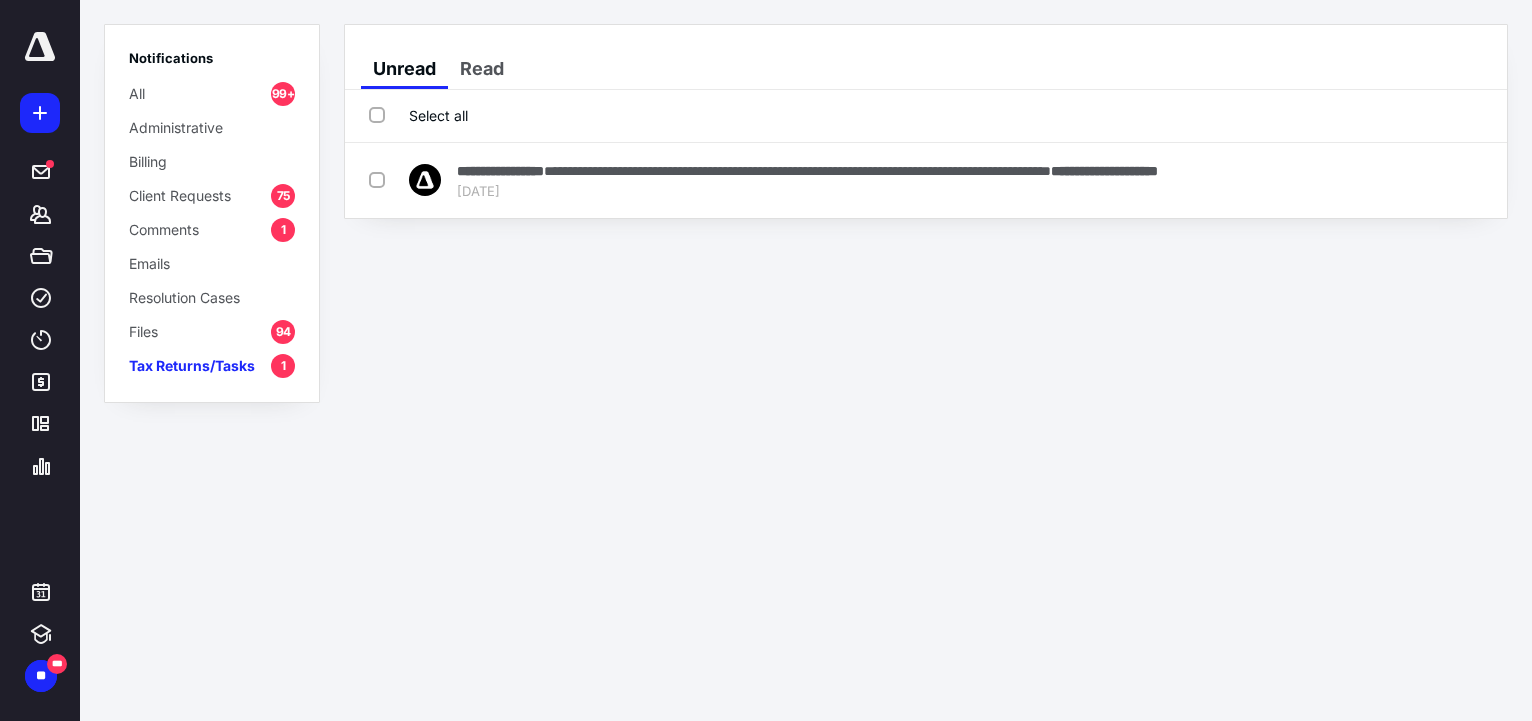 drag, startPoint x: 144, startPoint y: 329, endPoint x: 201, endPoint y: 387, distance: 81.32035 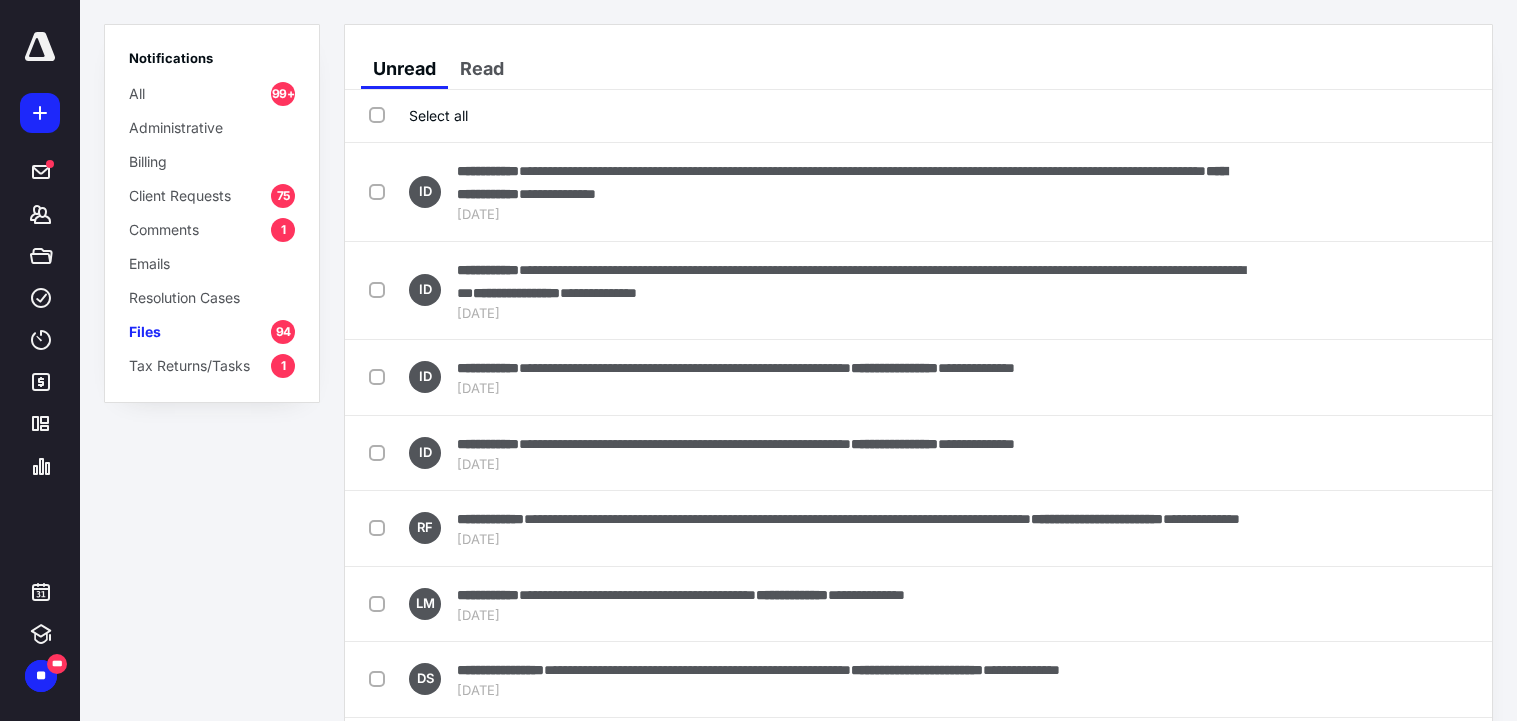 click on "Comments" at bounding box center (164, 229) 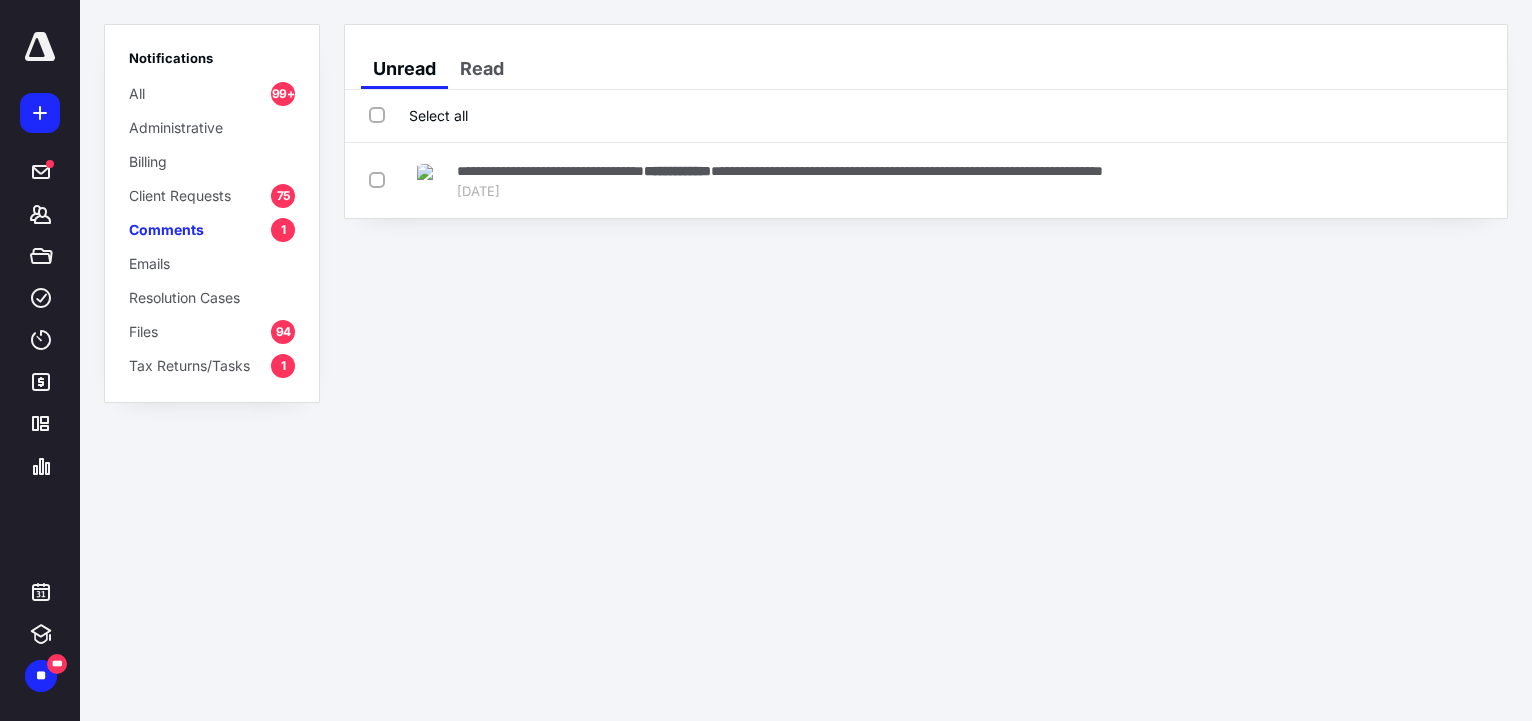 click on "Client Requests" at bounding box center [180, 195] 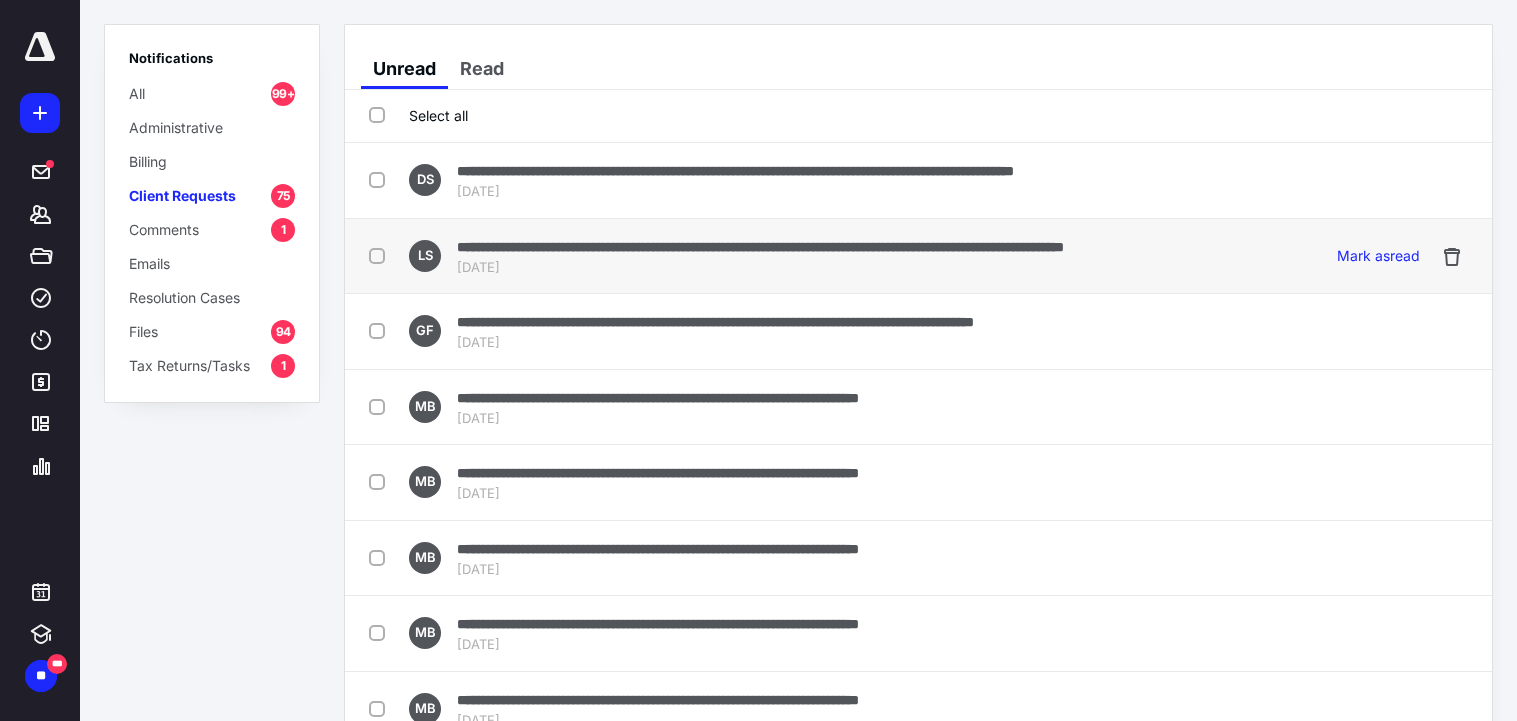 click on "**********" at bounding box center [760, 246] 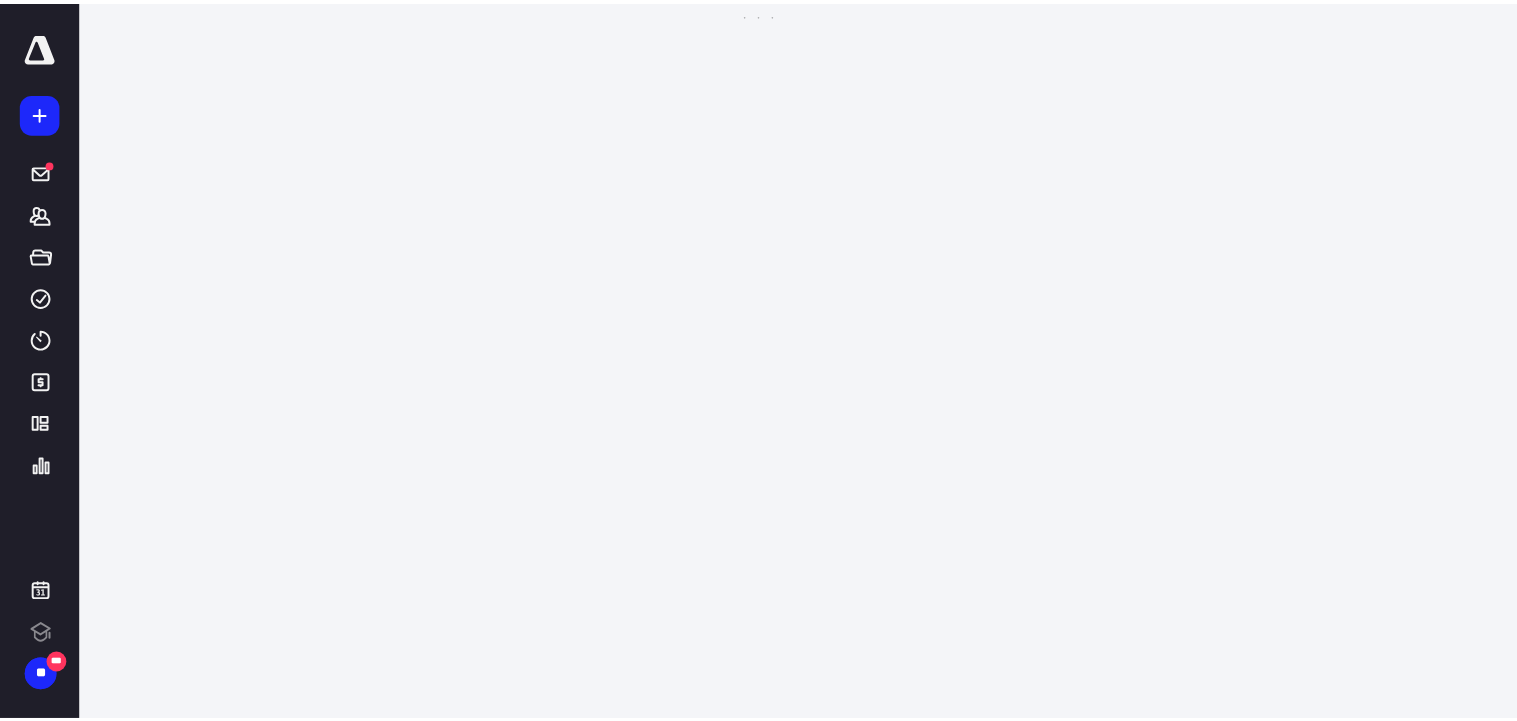 scroll, scrollTop: 0, scrollLeft: 0, axis: both 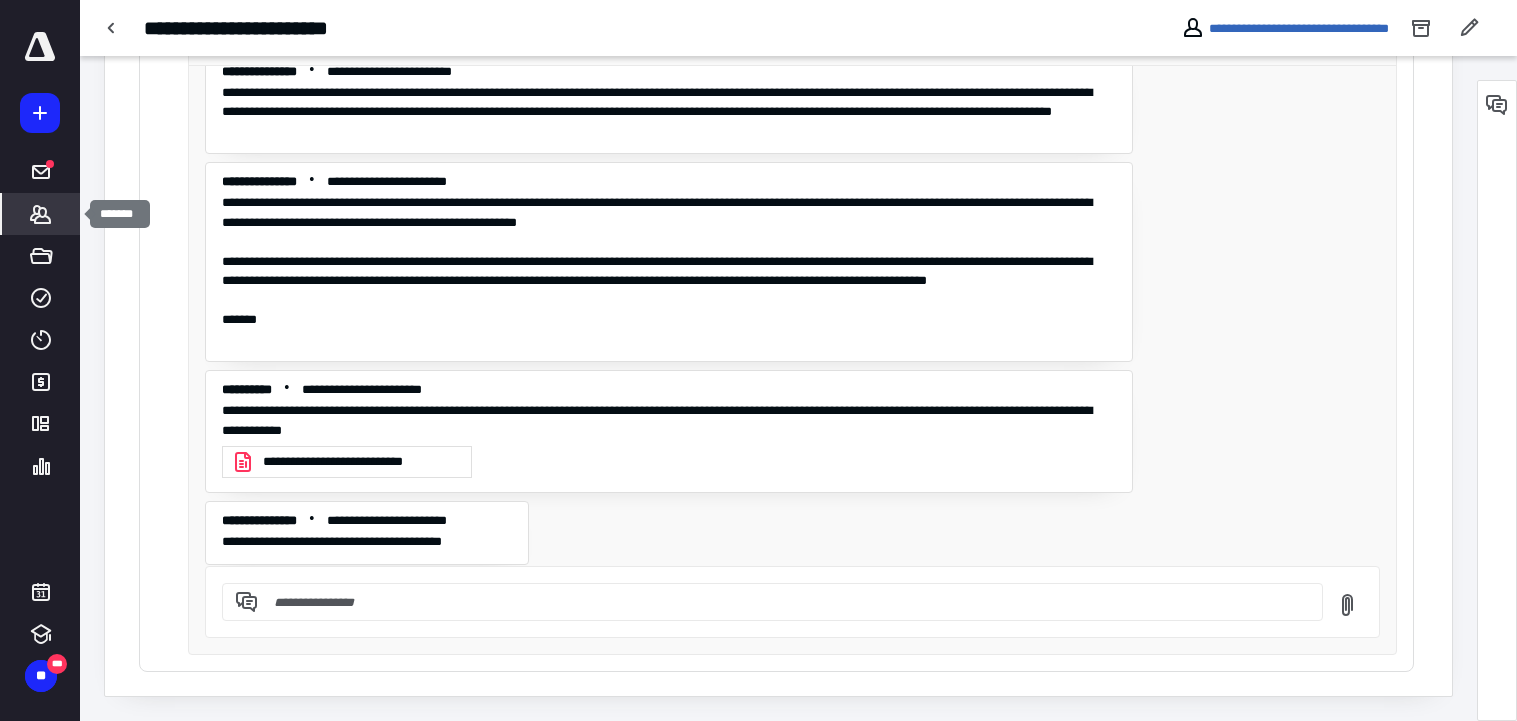 click 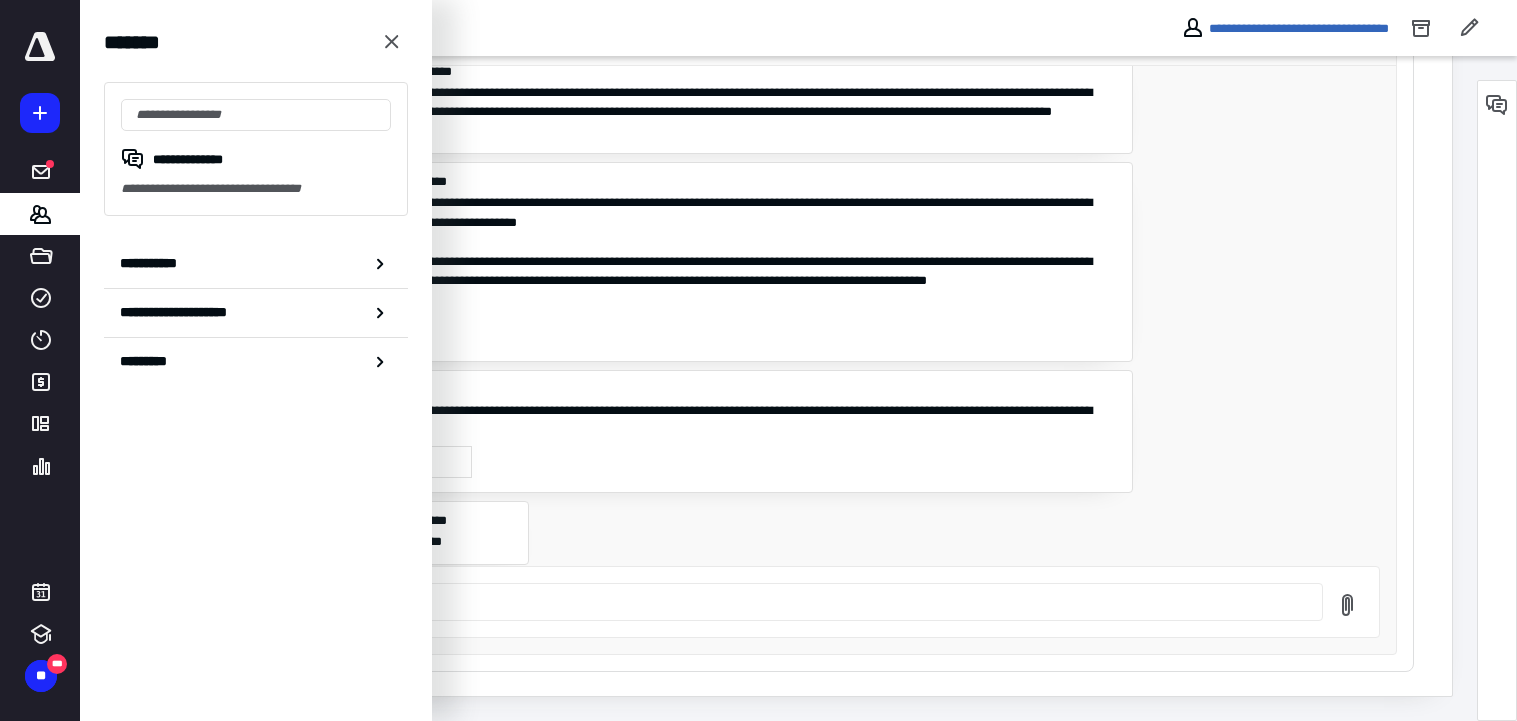 click on "**********" at bounding box center [792, 316] 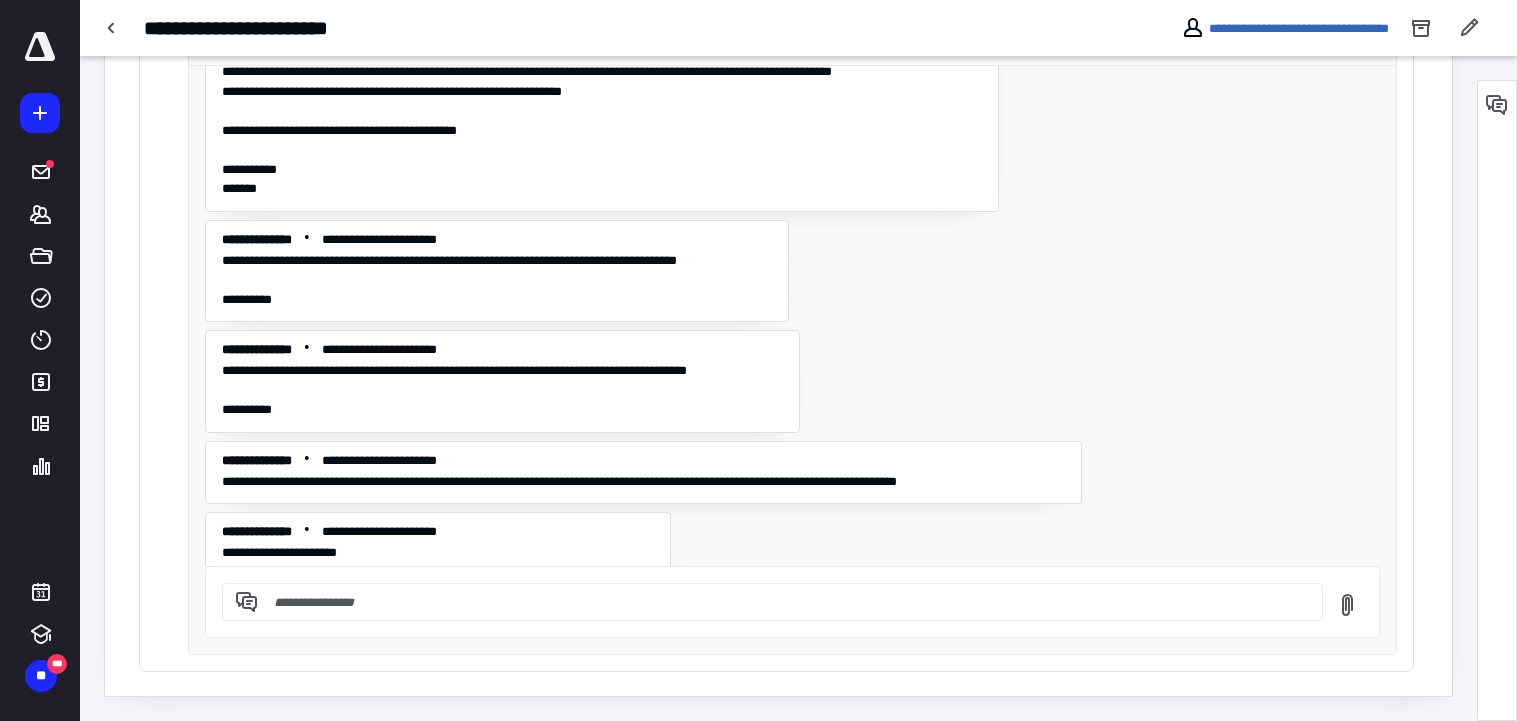 scroll, scrollTop: 24162, scrollLeft: 0, axis: vertical 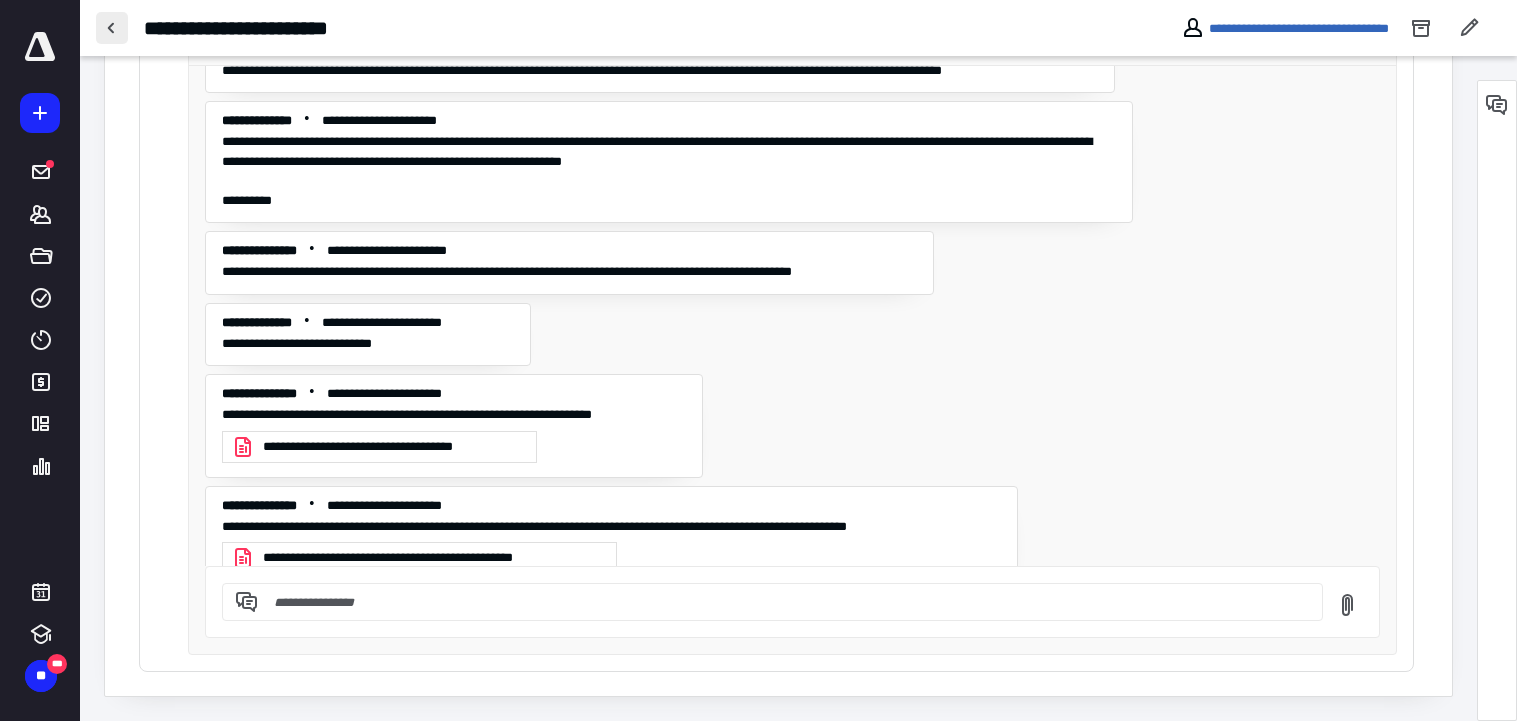 click at bounding box center [112, 28] 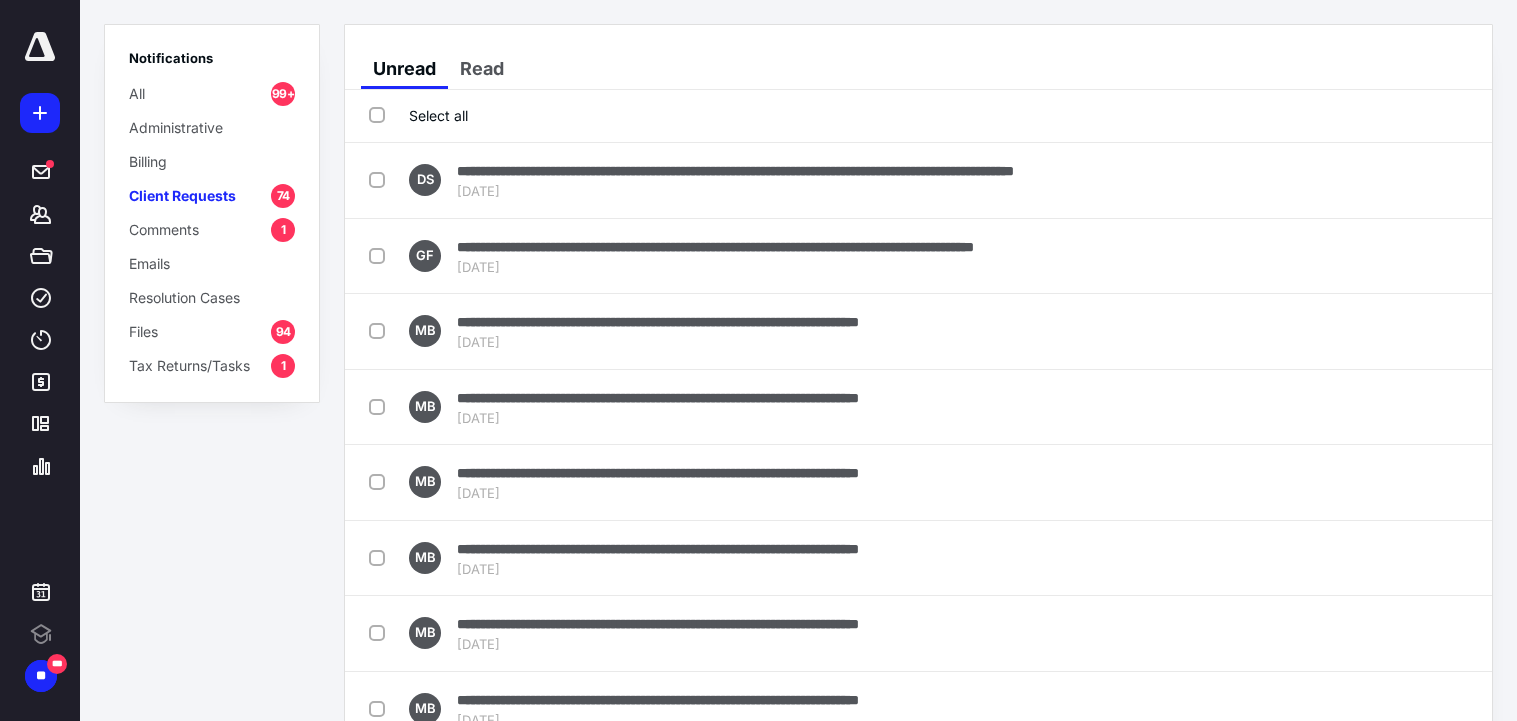 scroll, scrollTop: 0, scrollLeft: 0, axis: both 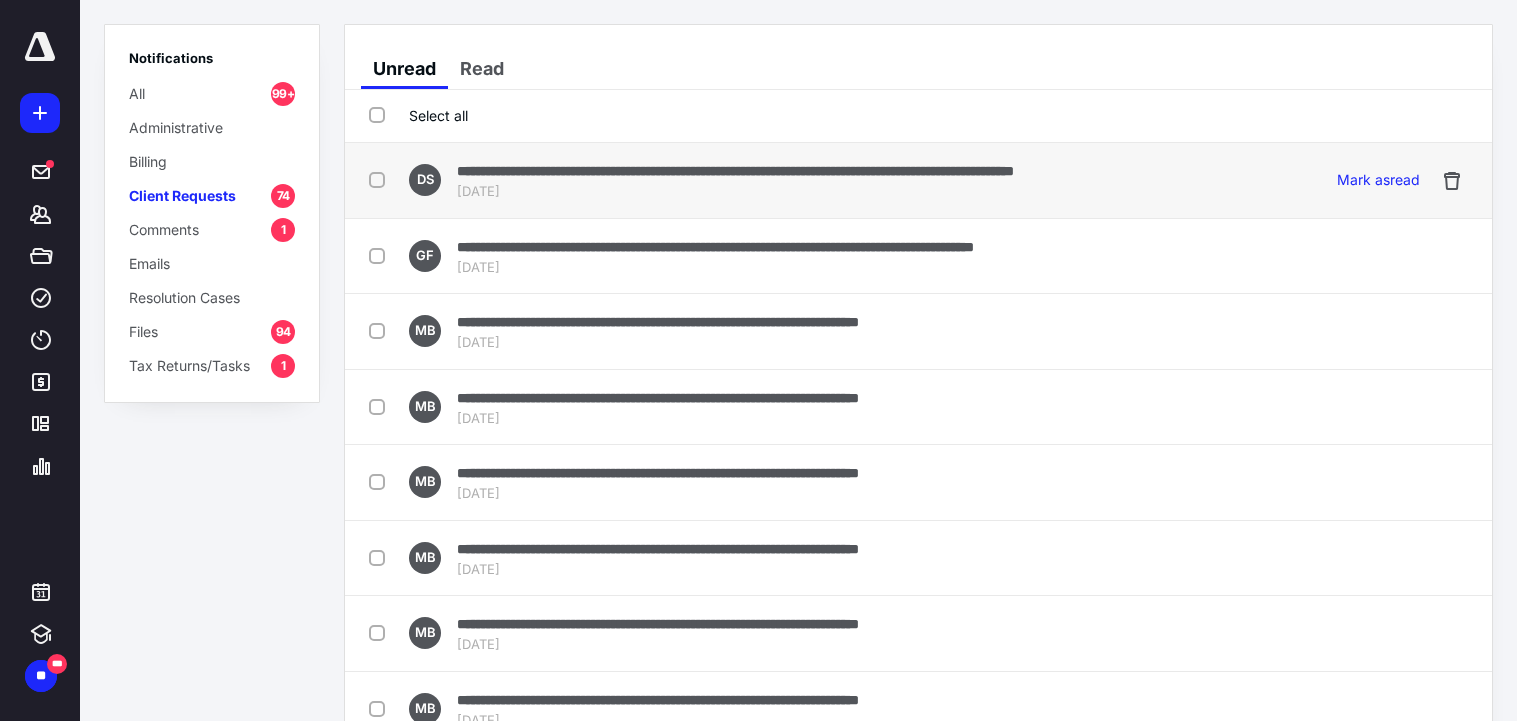 click on "**********" at bounding box center [735, 171] 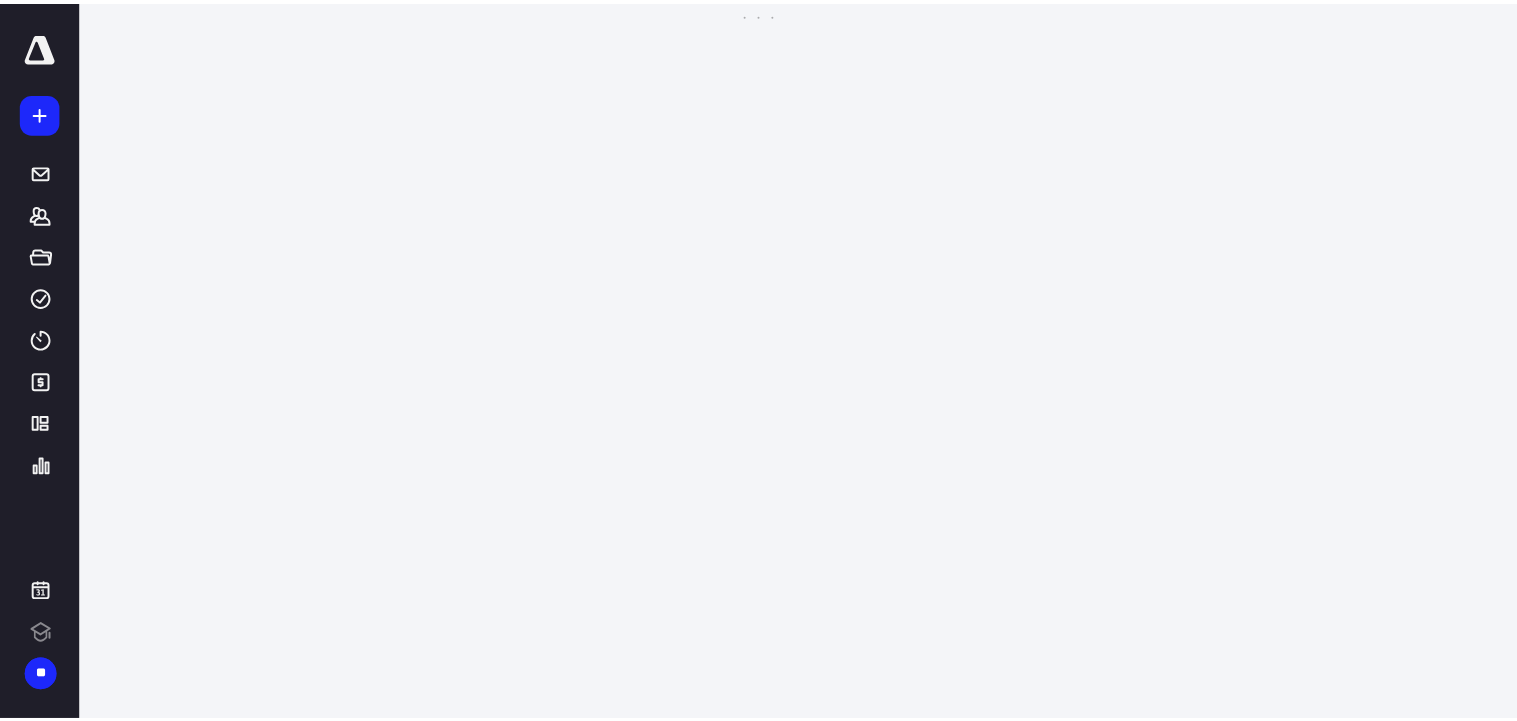 scroll, scrollTop: 0, scrollLeft: 0, axis: both 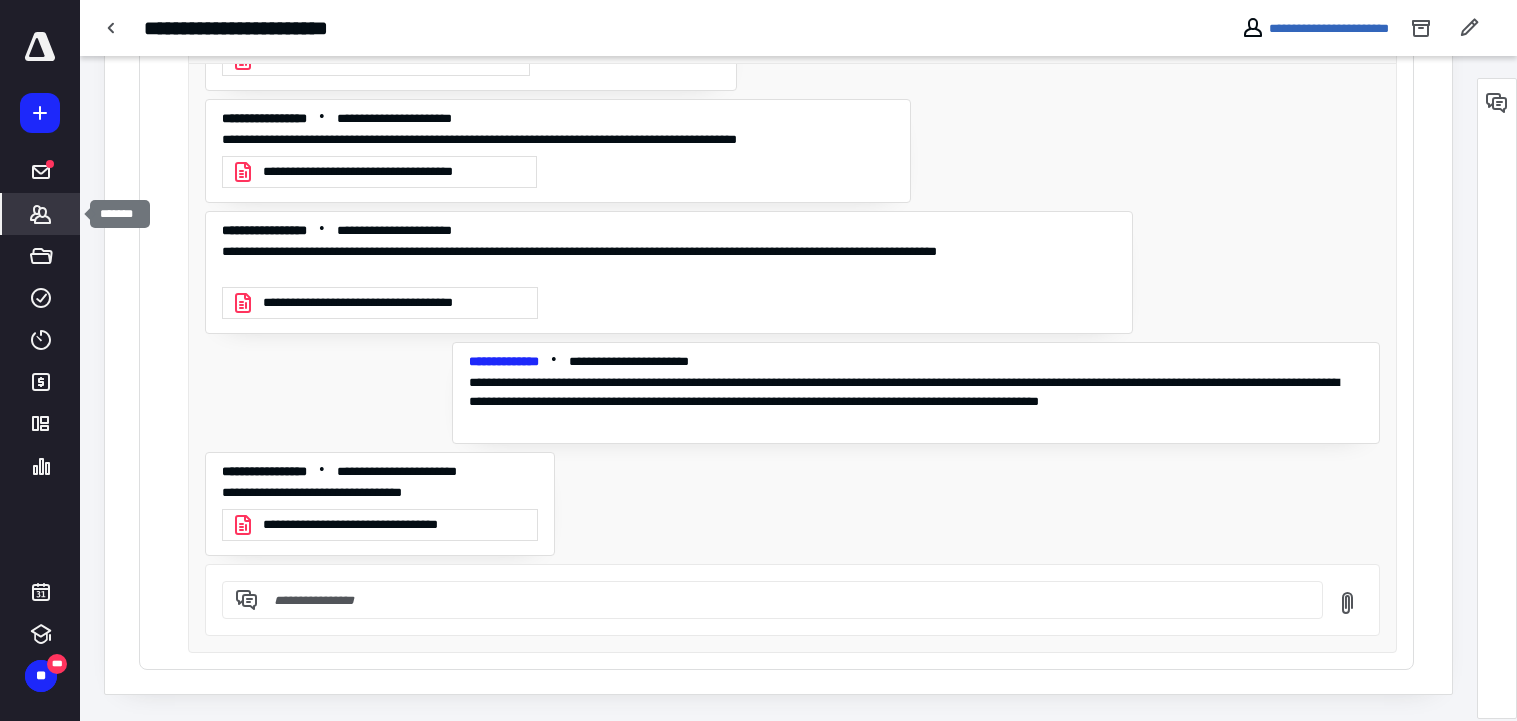 click 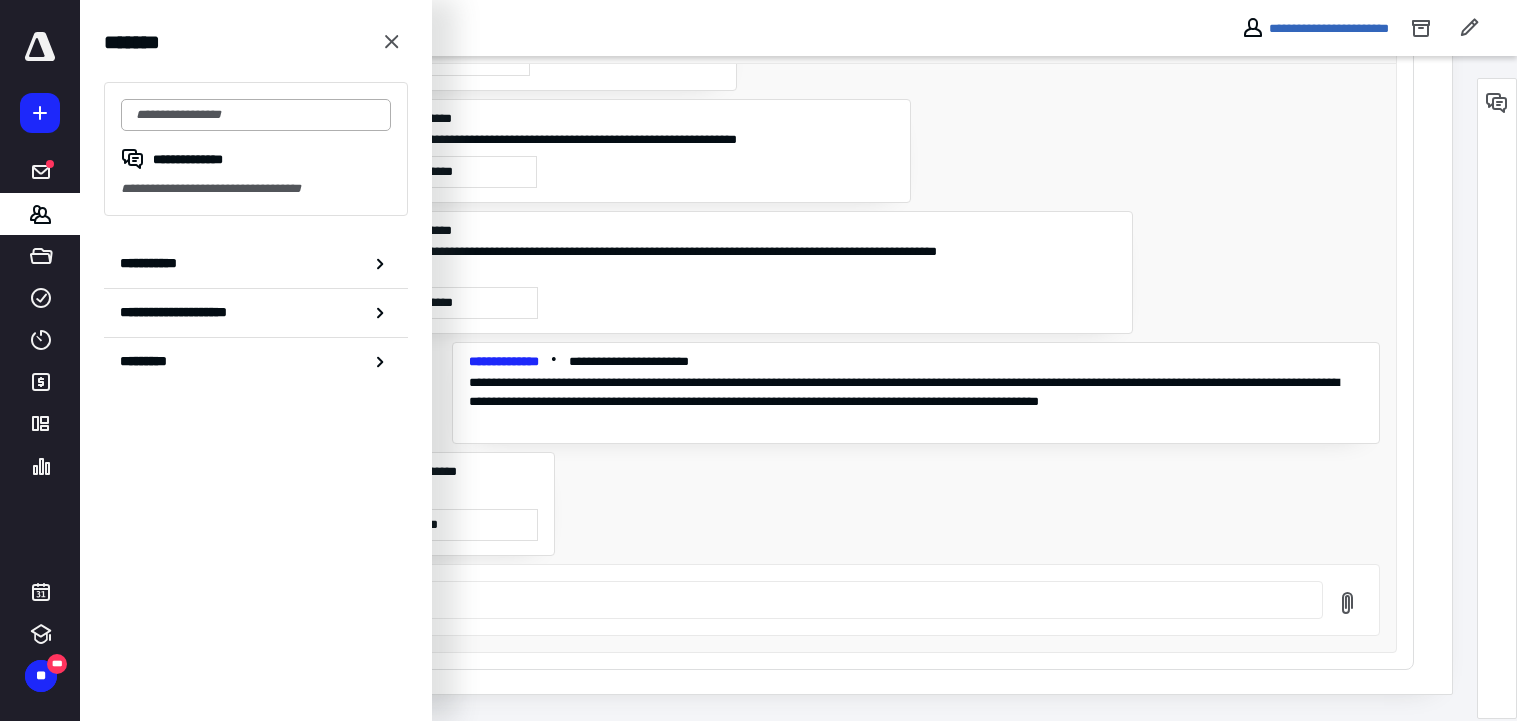 click at bounding box center (256, 115) 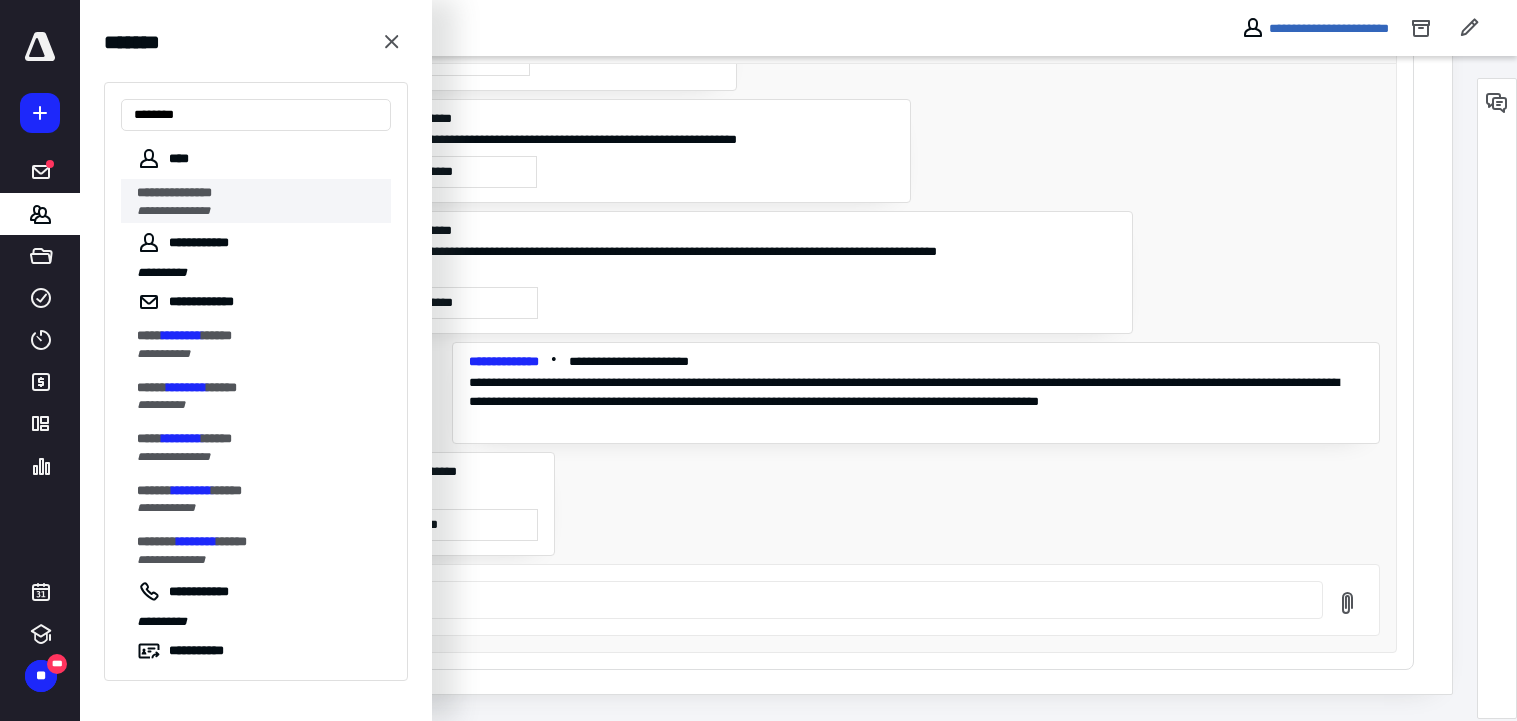 type on "********" 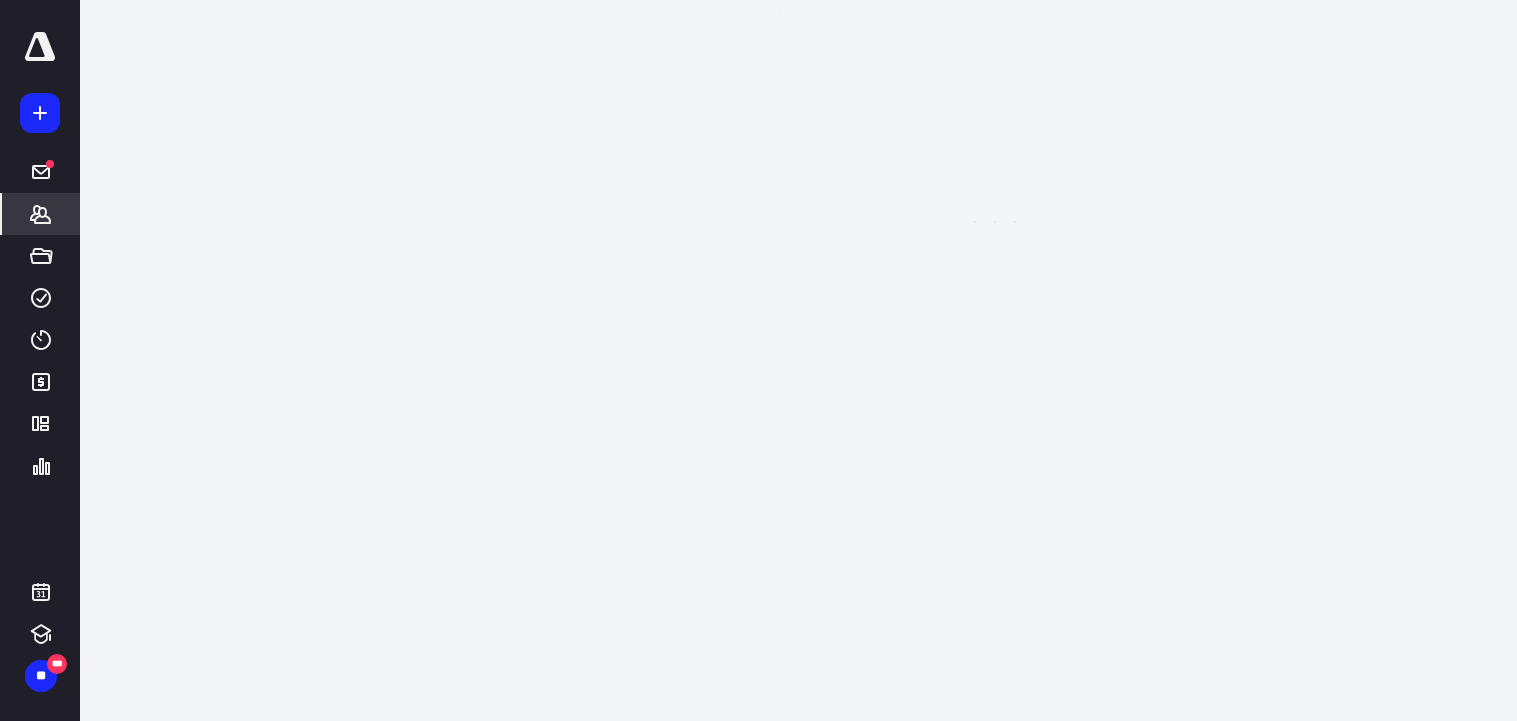 scroll, scrollTop: 0, scrollLeft: 0, axis: both 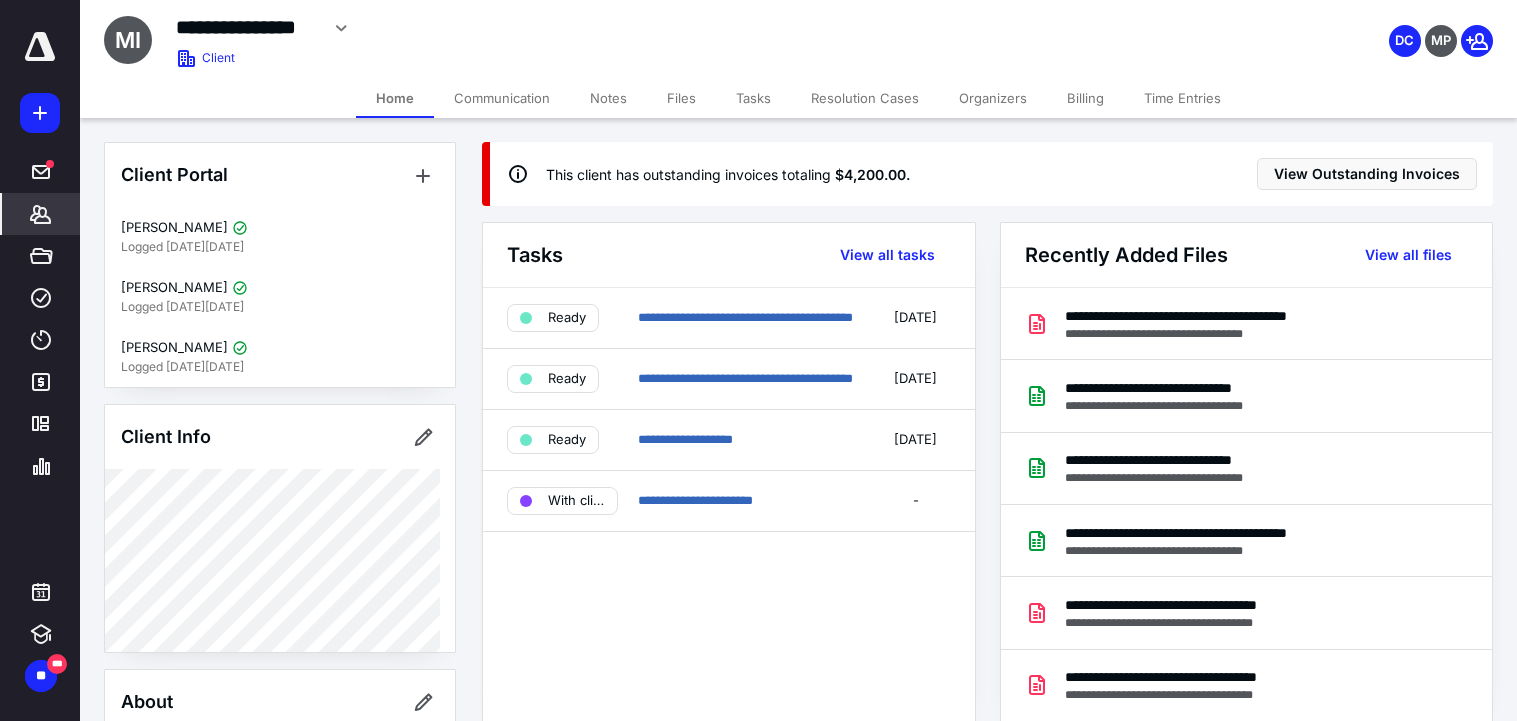click 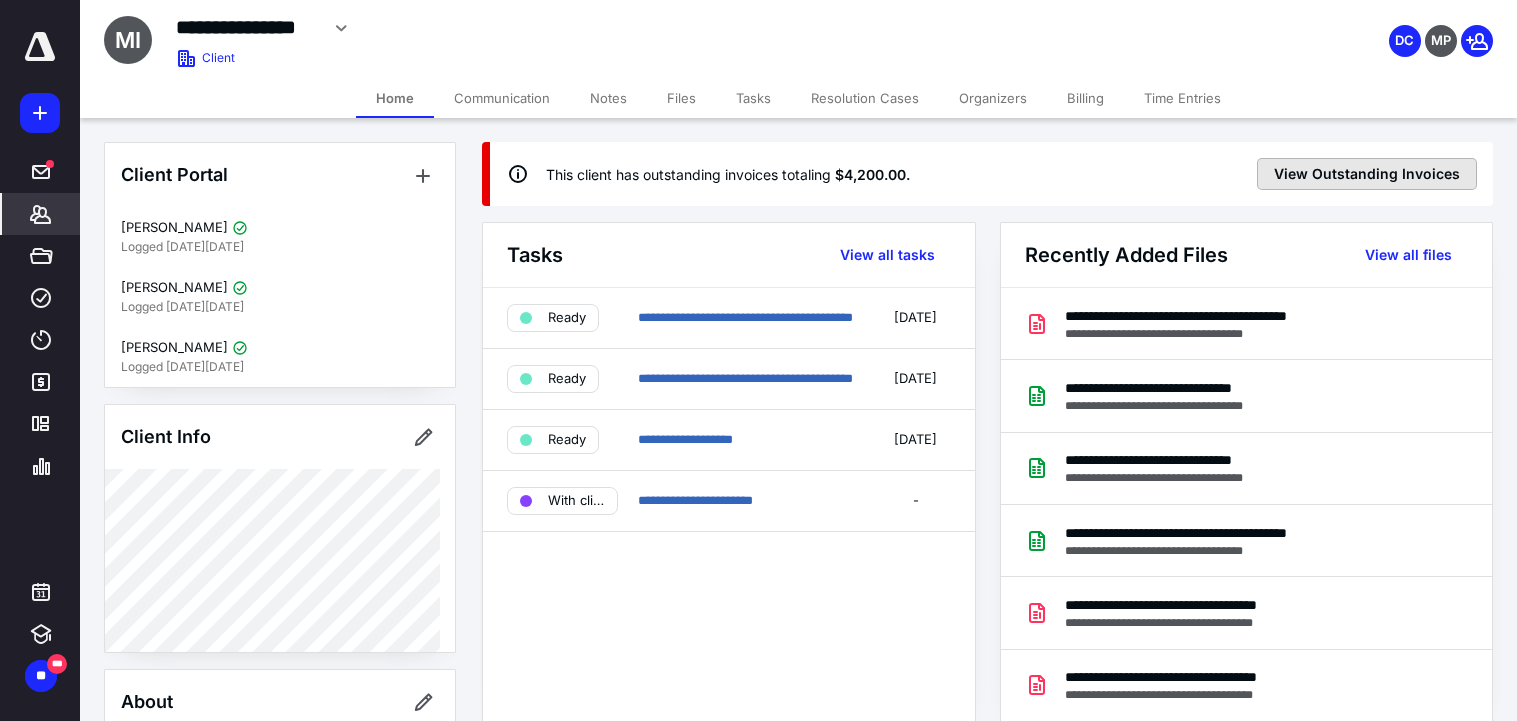 click on "View Outstanding Invoices" at bounding box center (1367, 174) 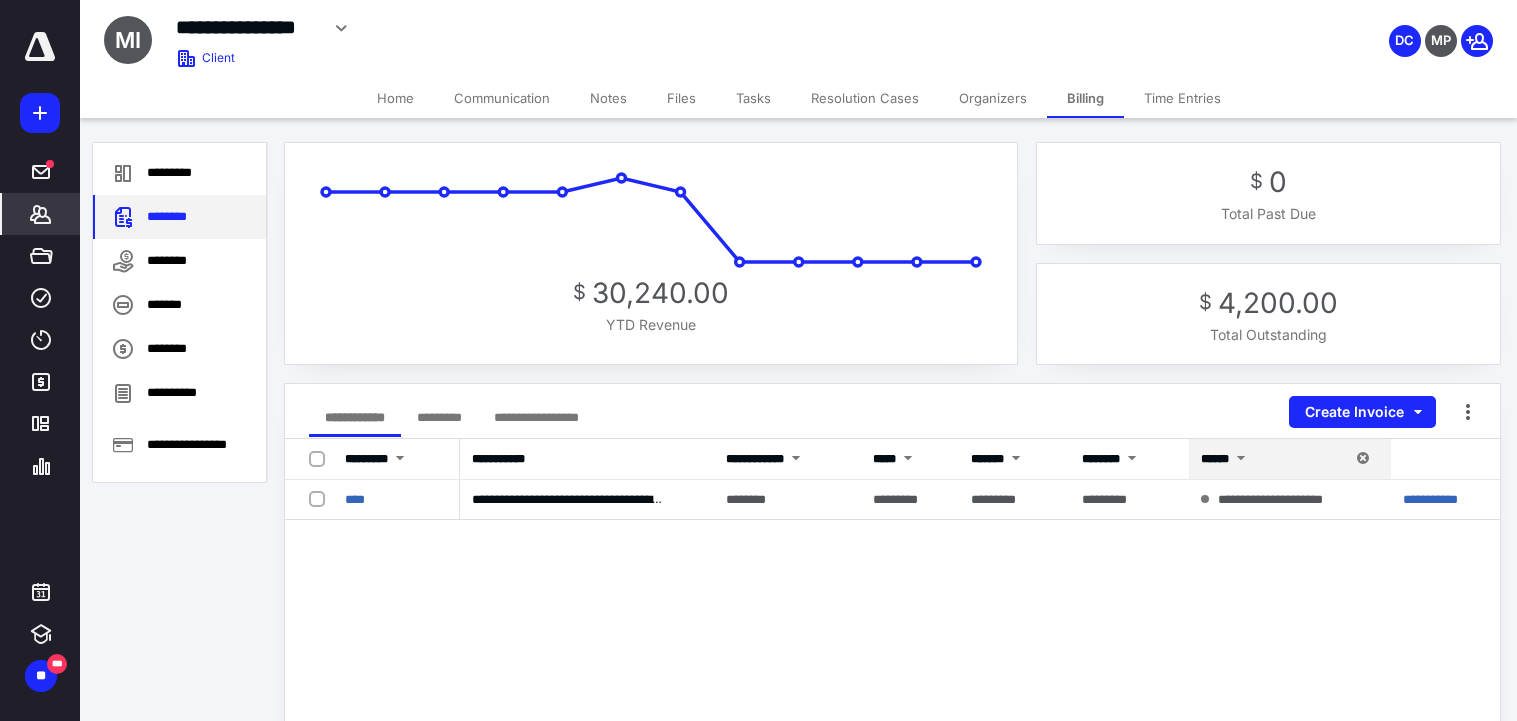 click on "********" at bounding box center (179, 217) 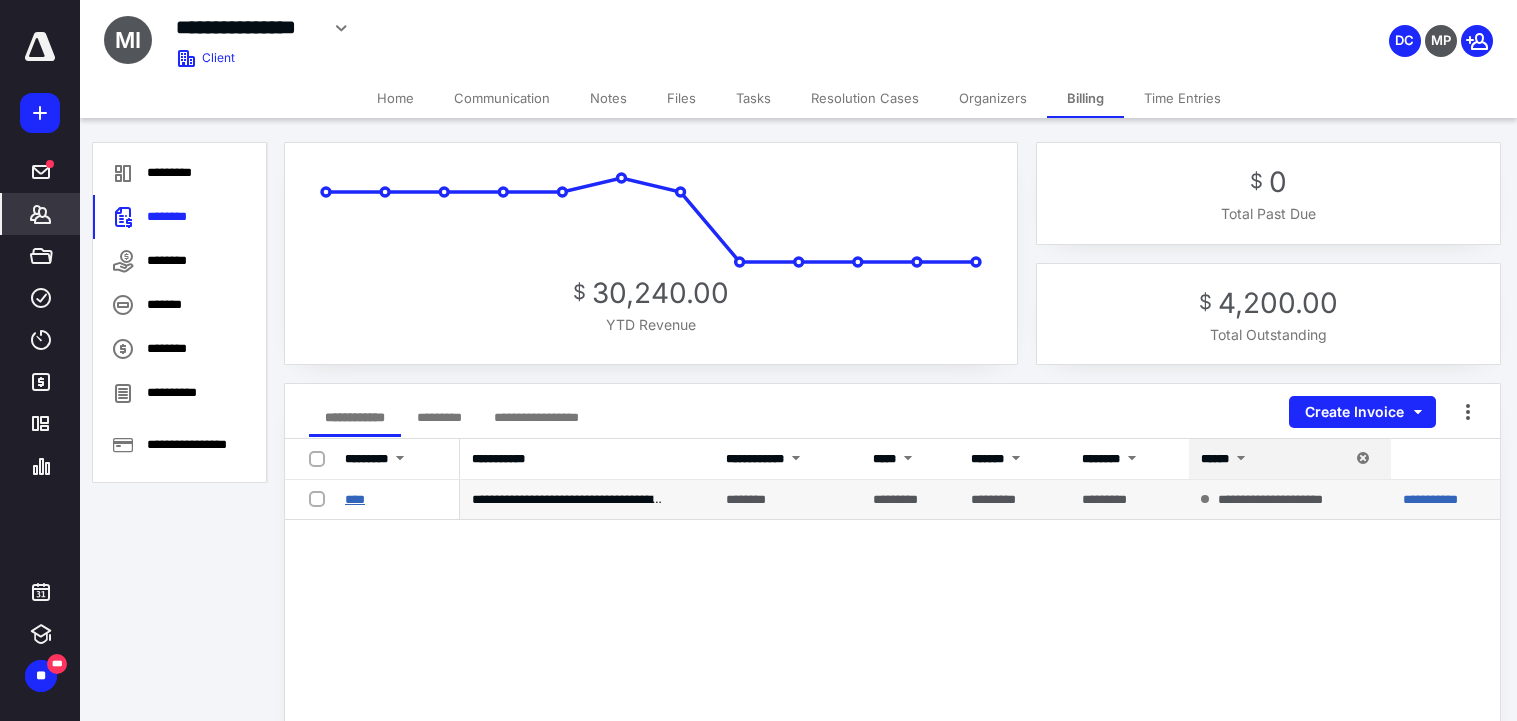 click on "****" at bounding box center (355, 499) 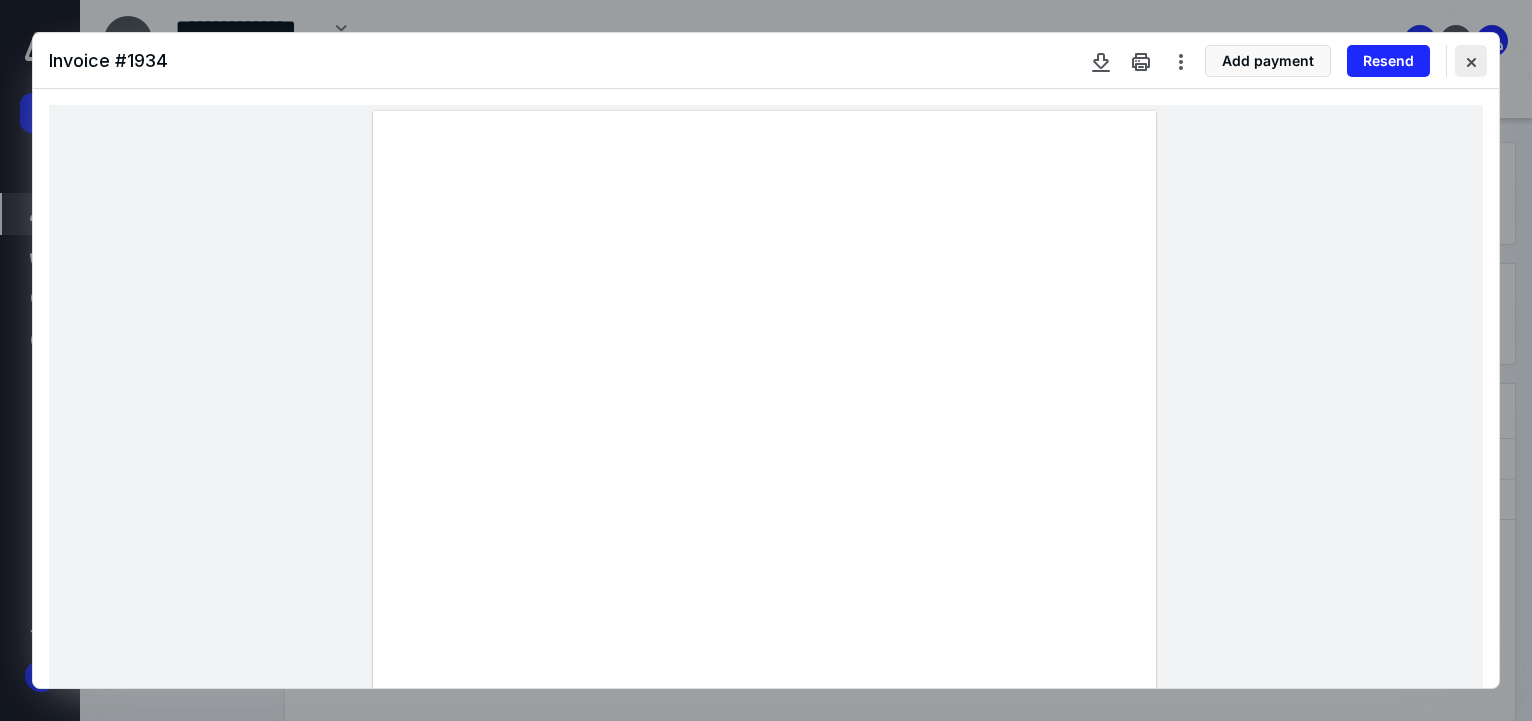 click at bounding box center (1471, 61) 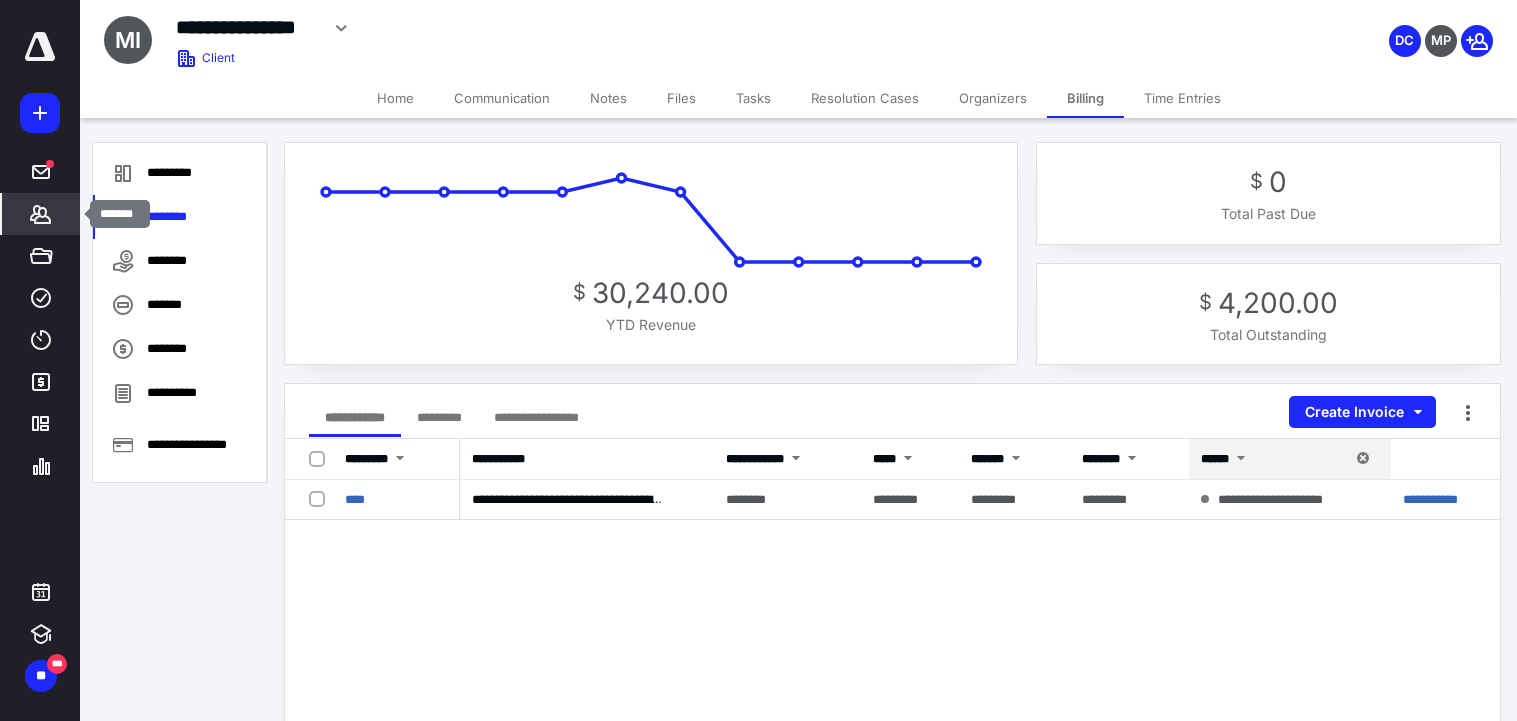 click 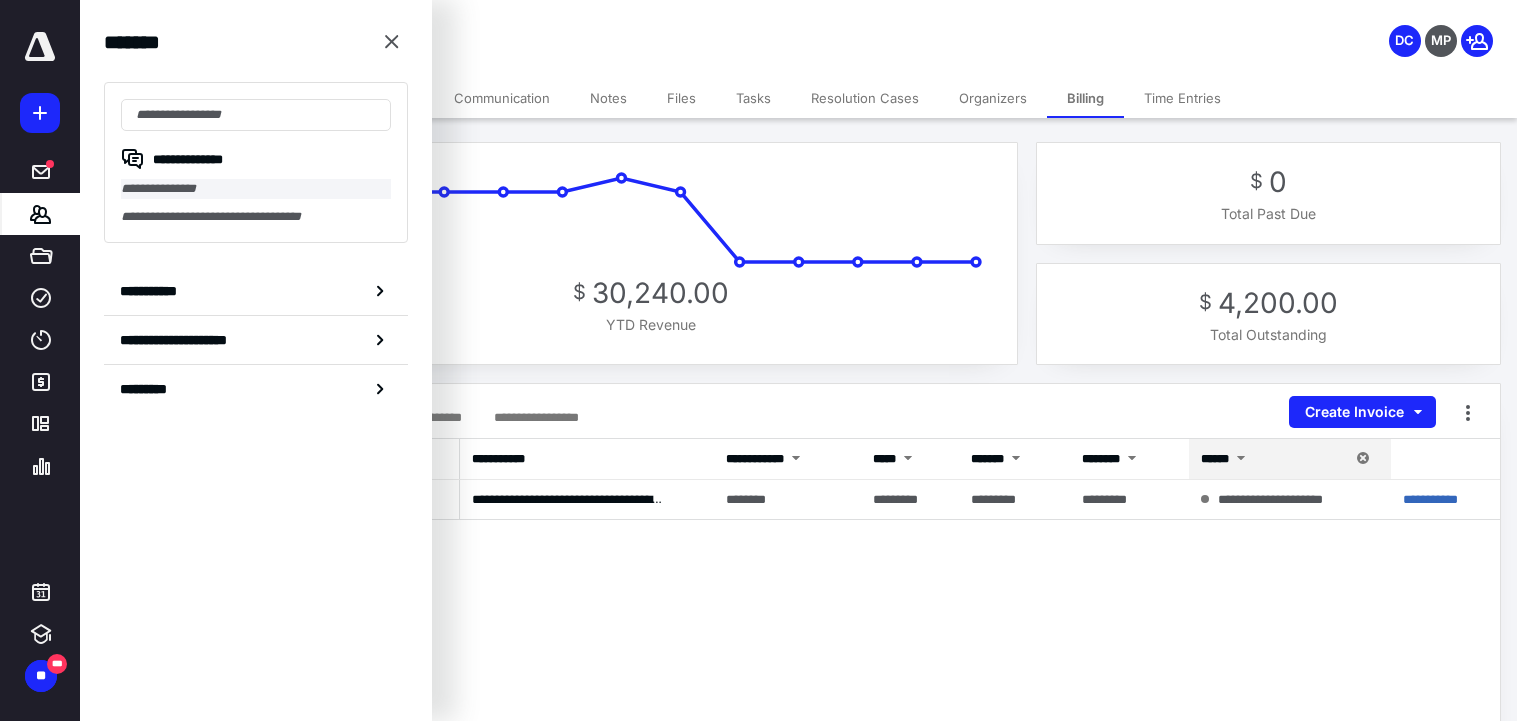 click on "**********" at bounding box center [256, 189] 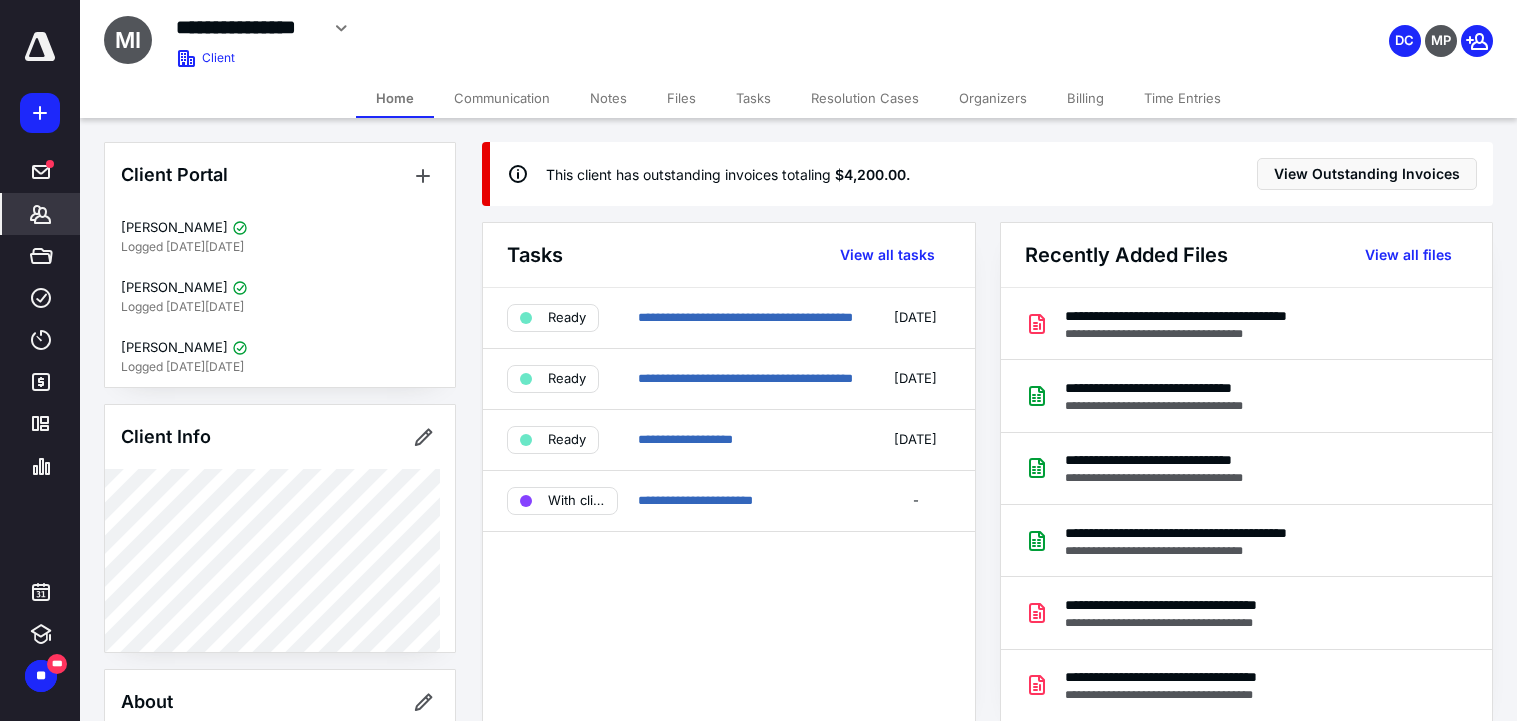 click 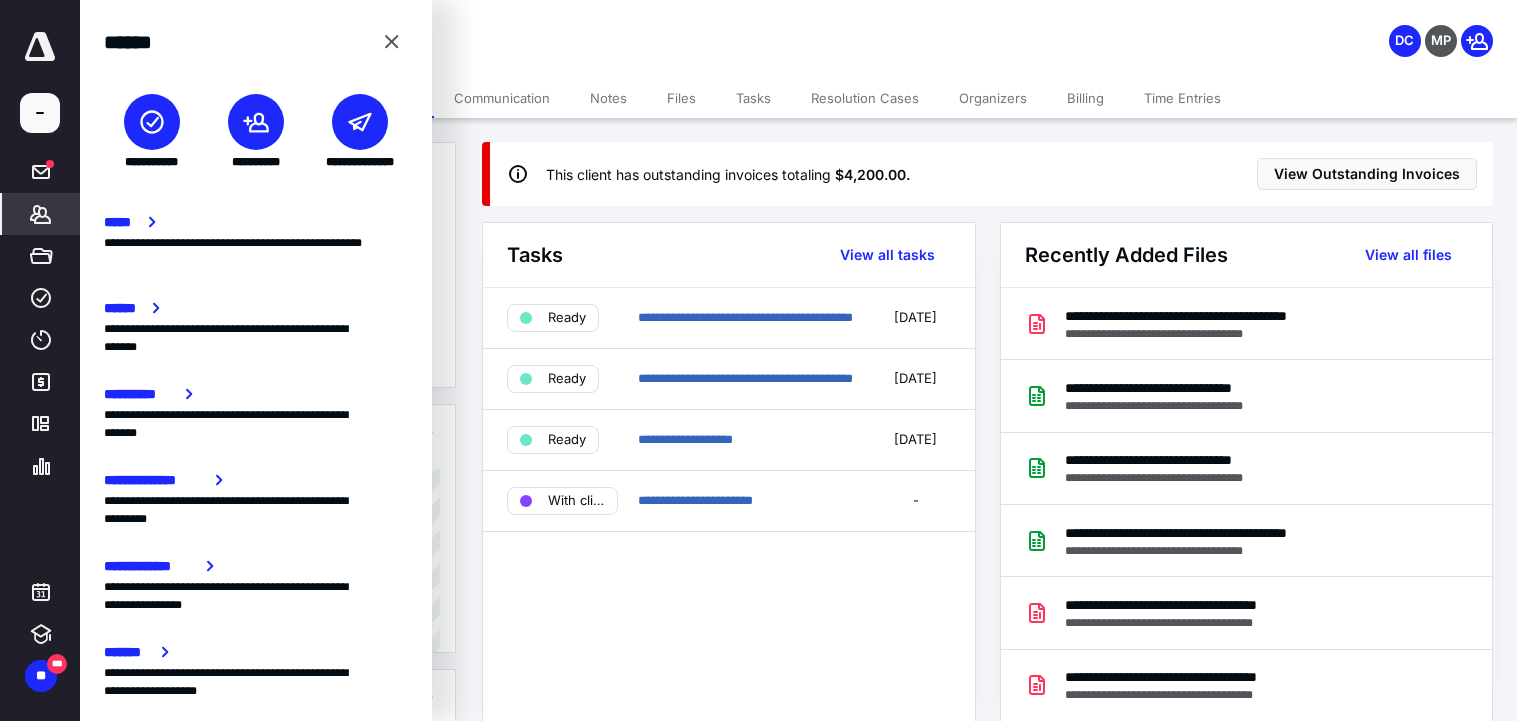 click 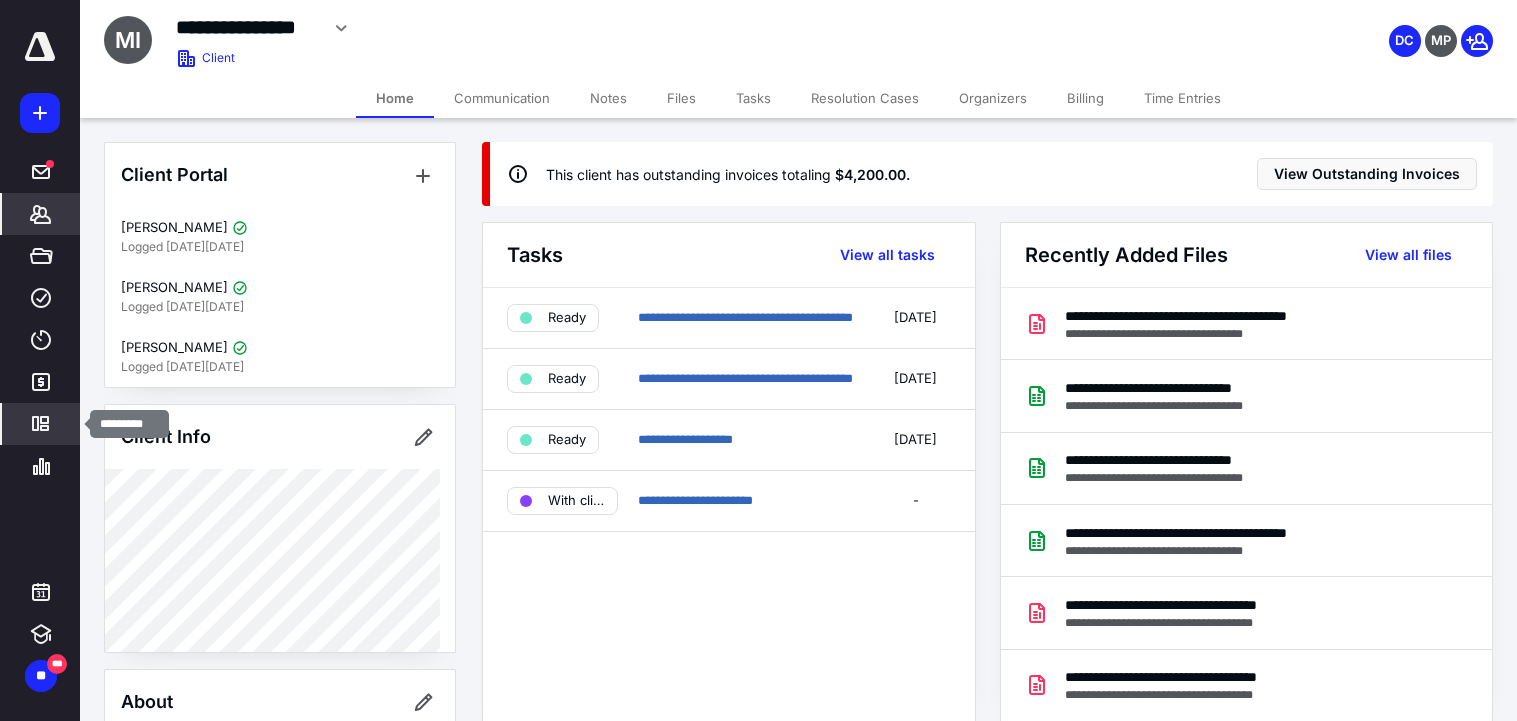 click 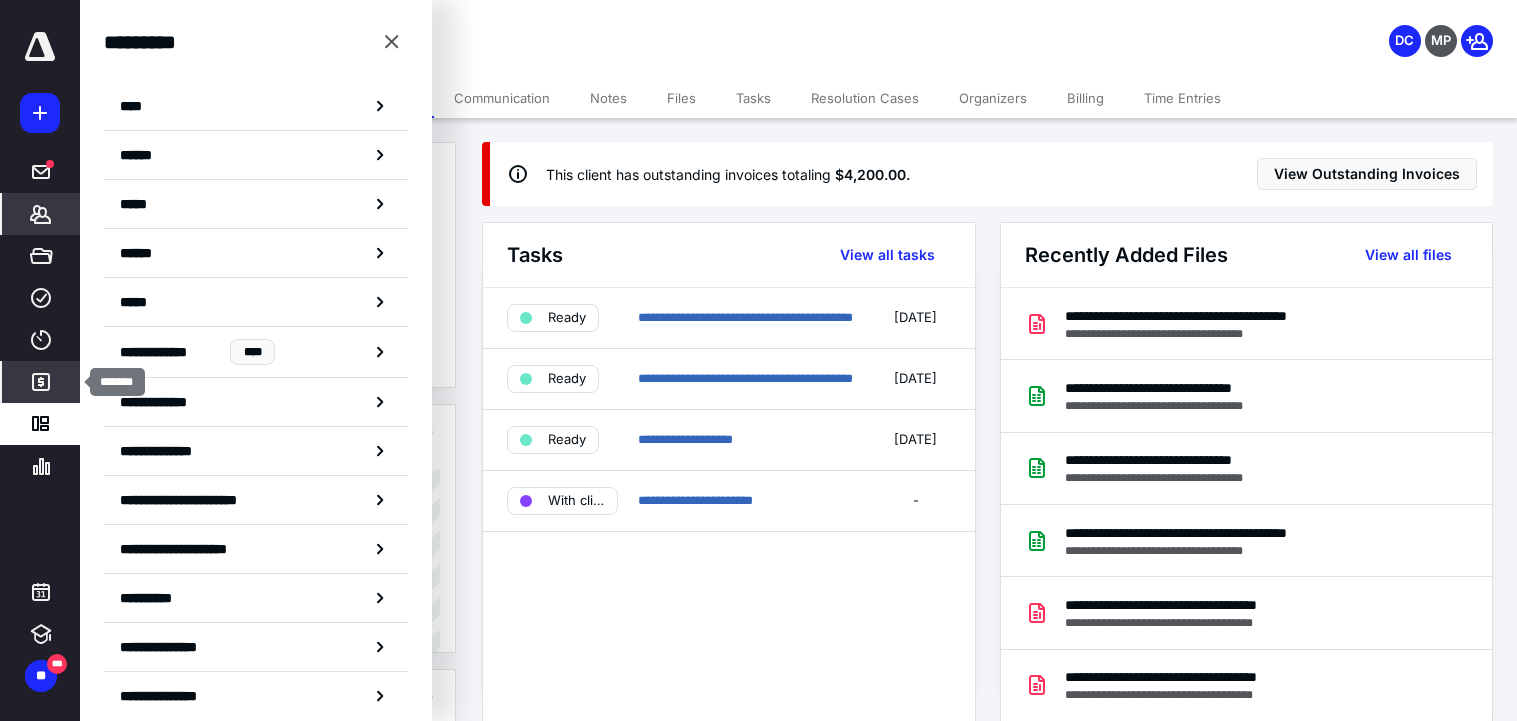 click 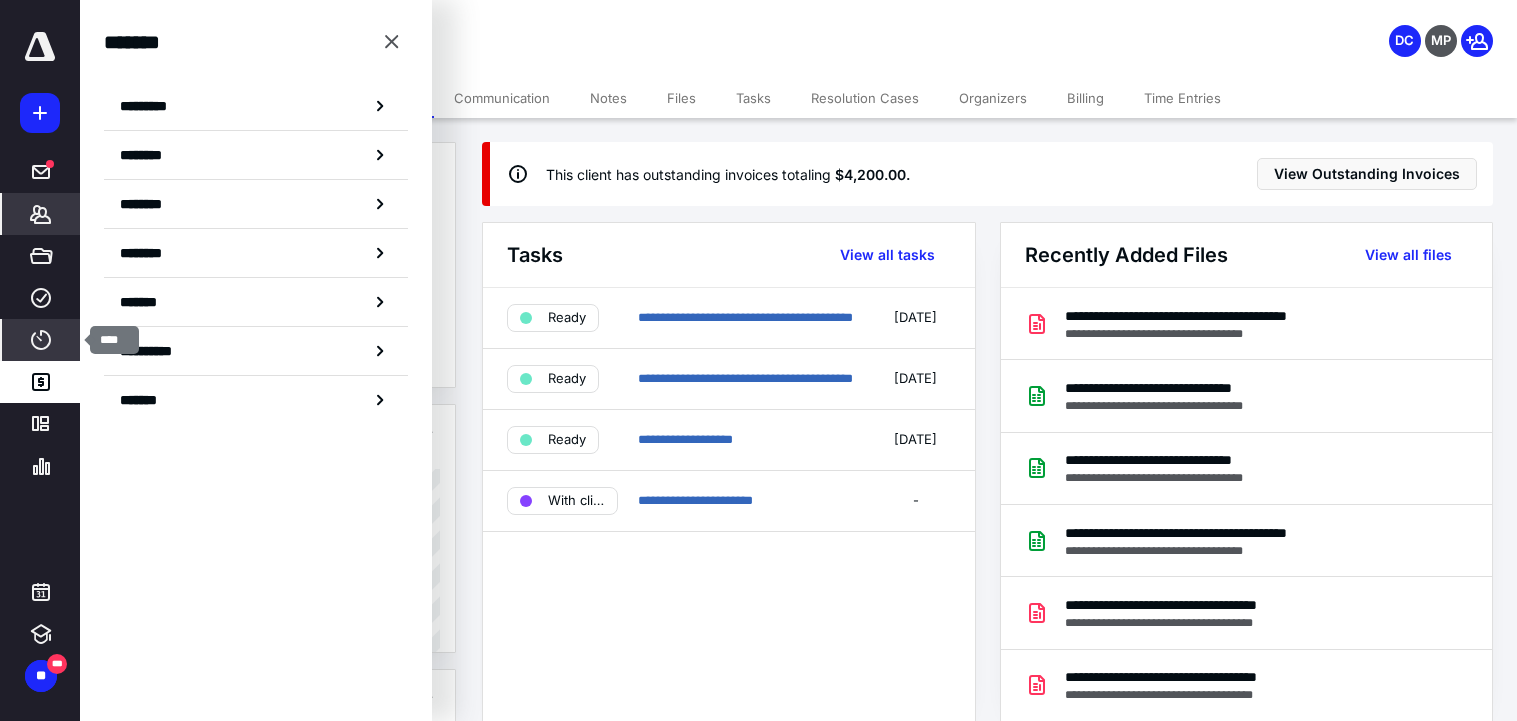 click on "****" at bounding box center [41, 340] 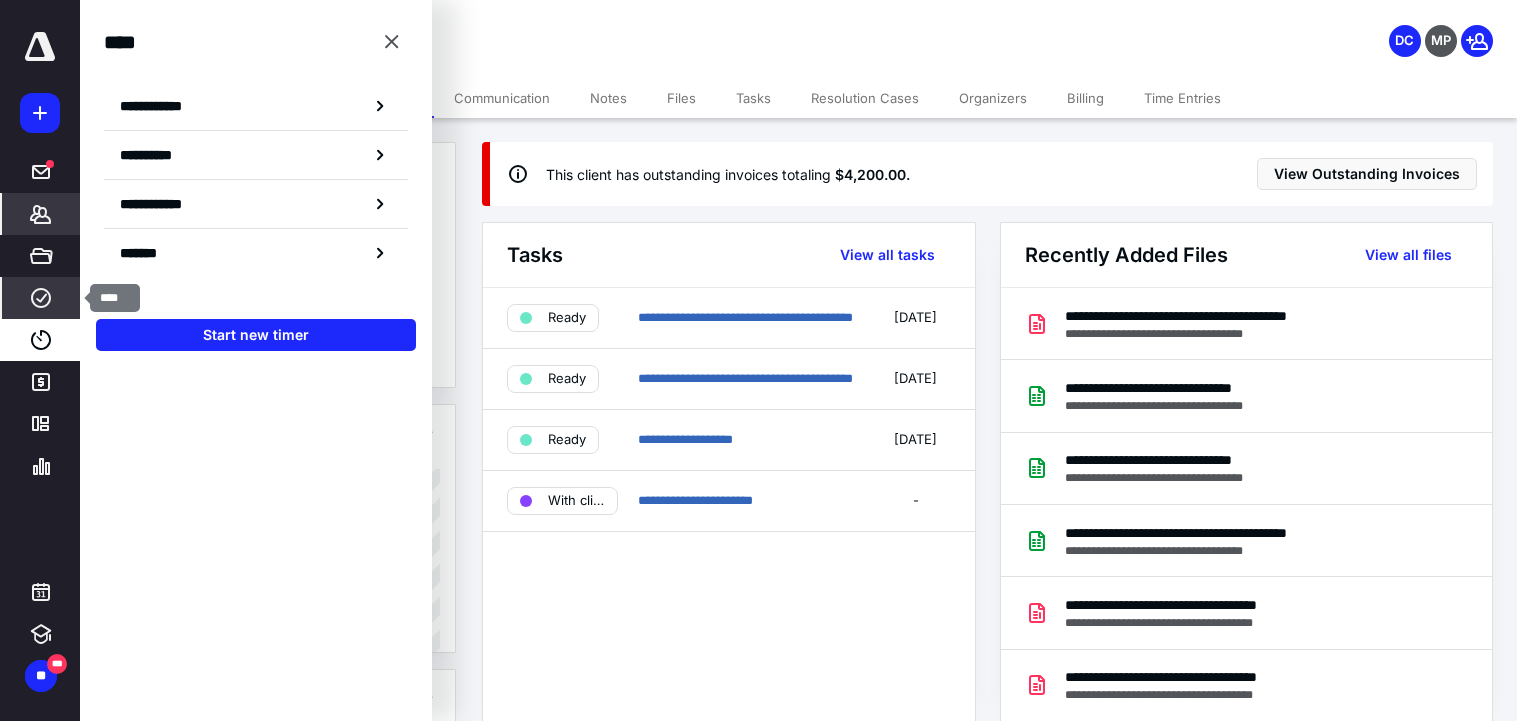 click 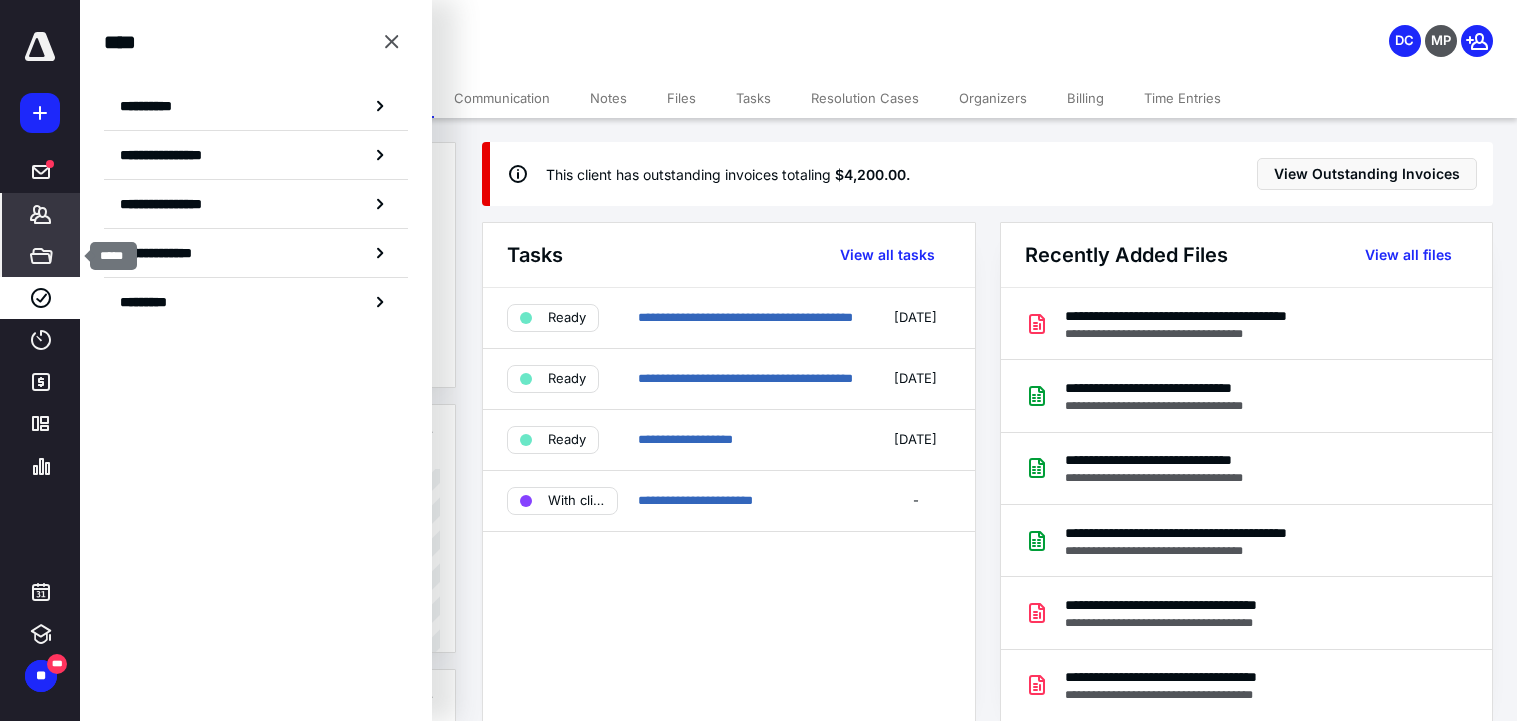 click 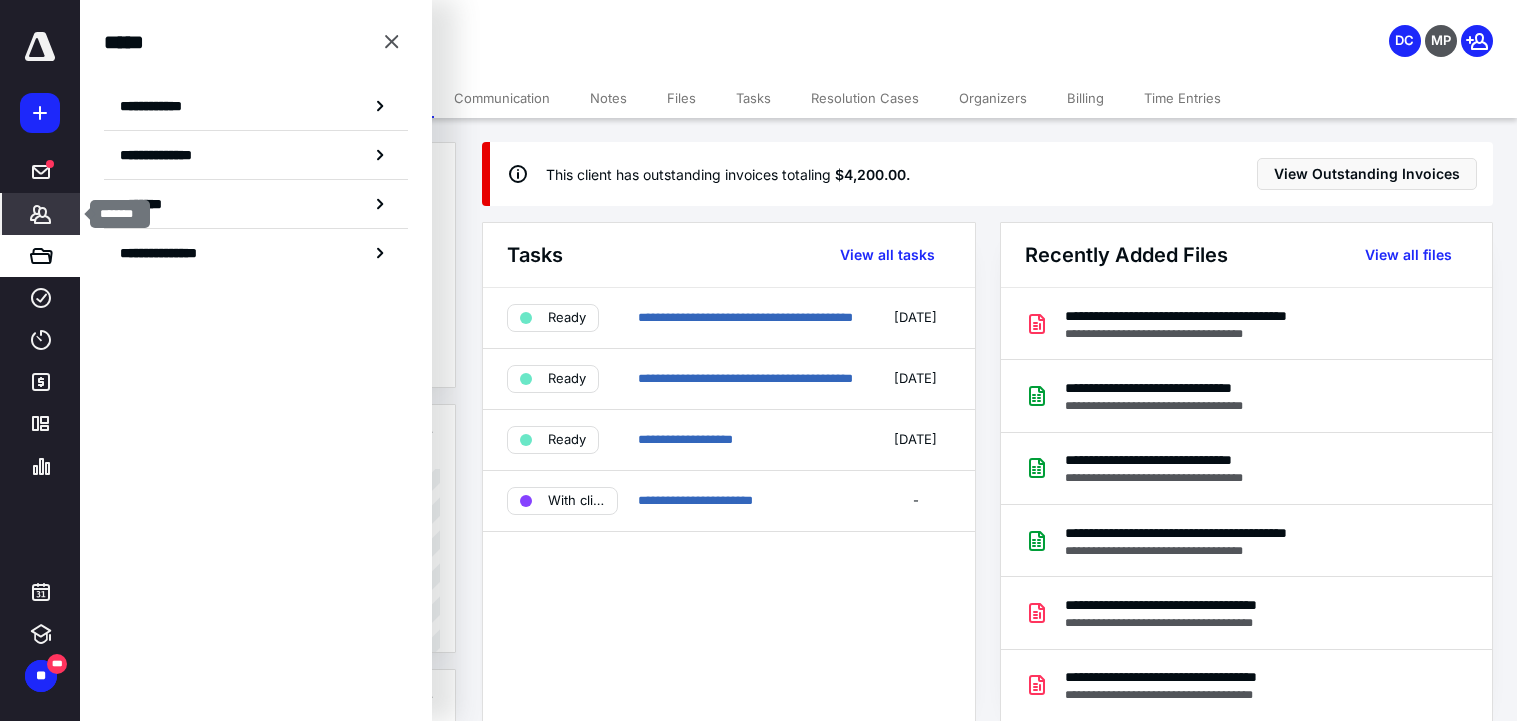 click 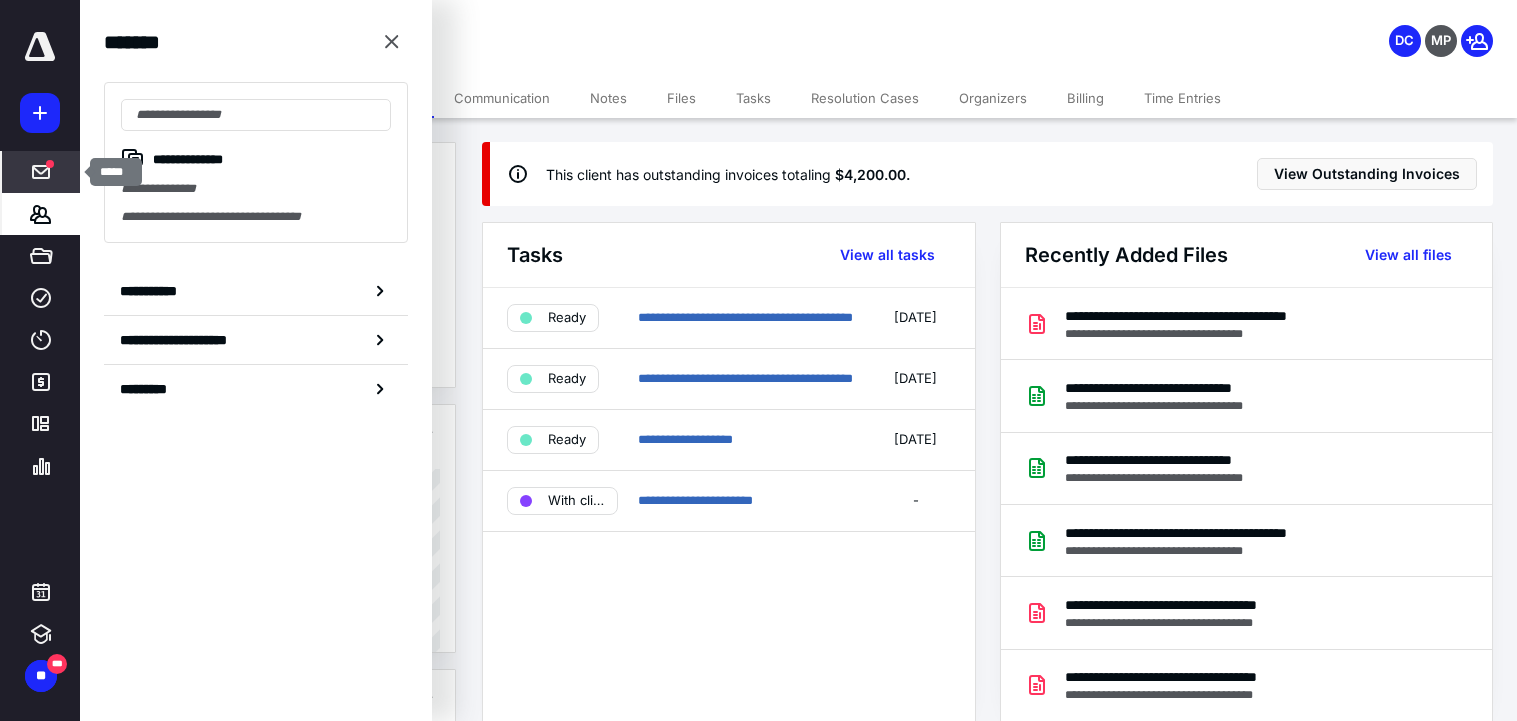 click 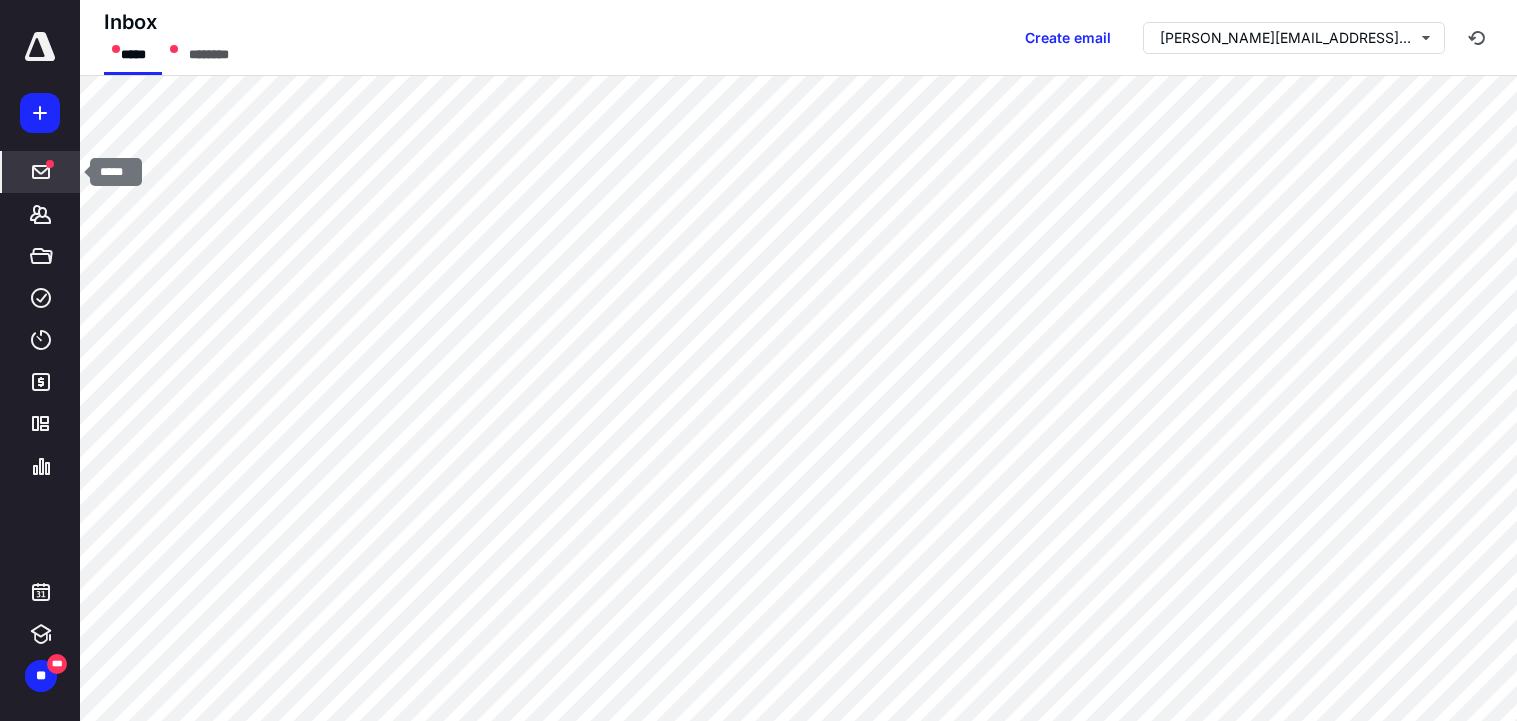 click at bounding box center [41, 172] 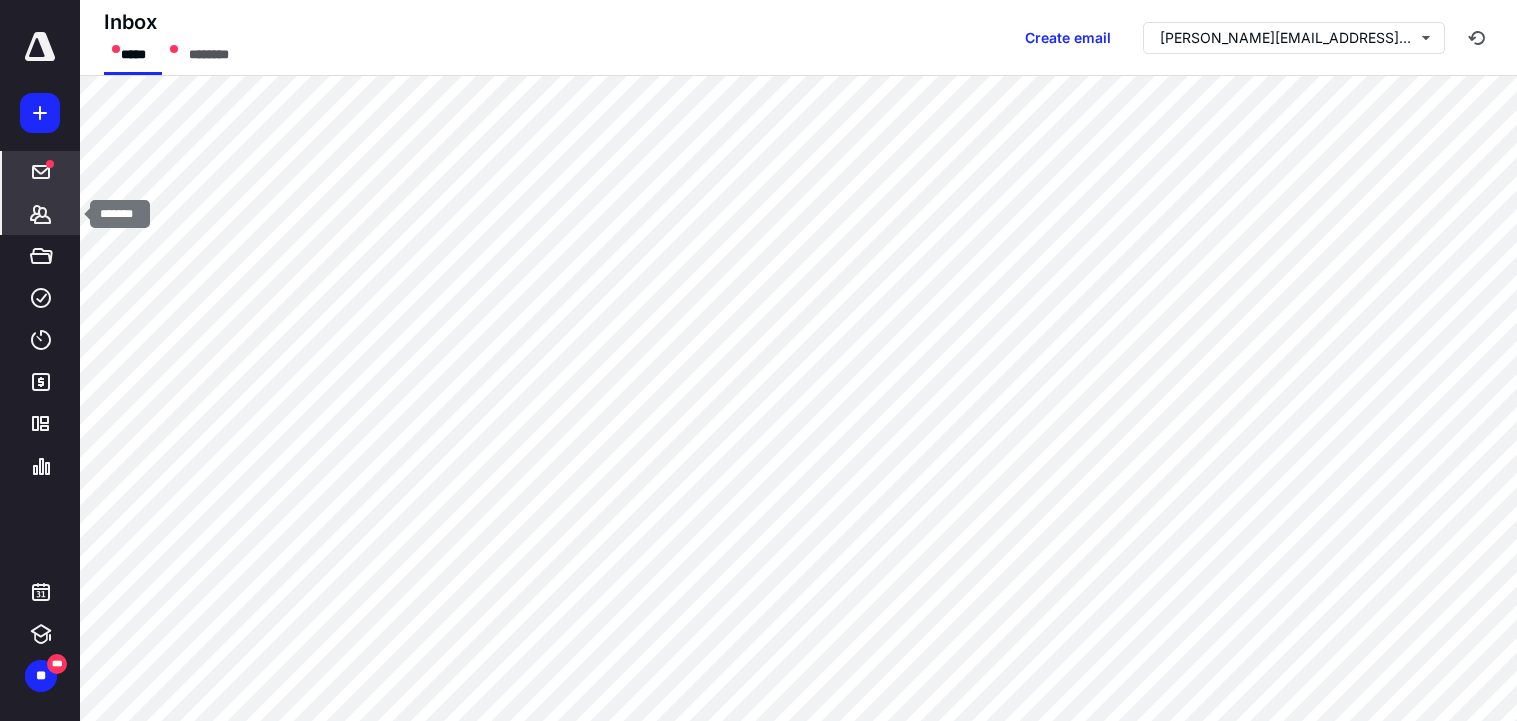 click 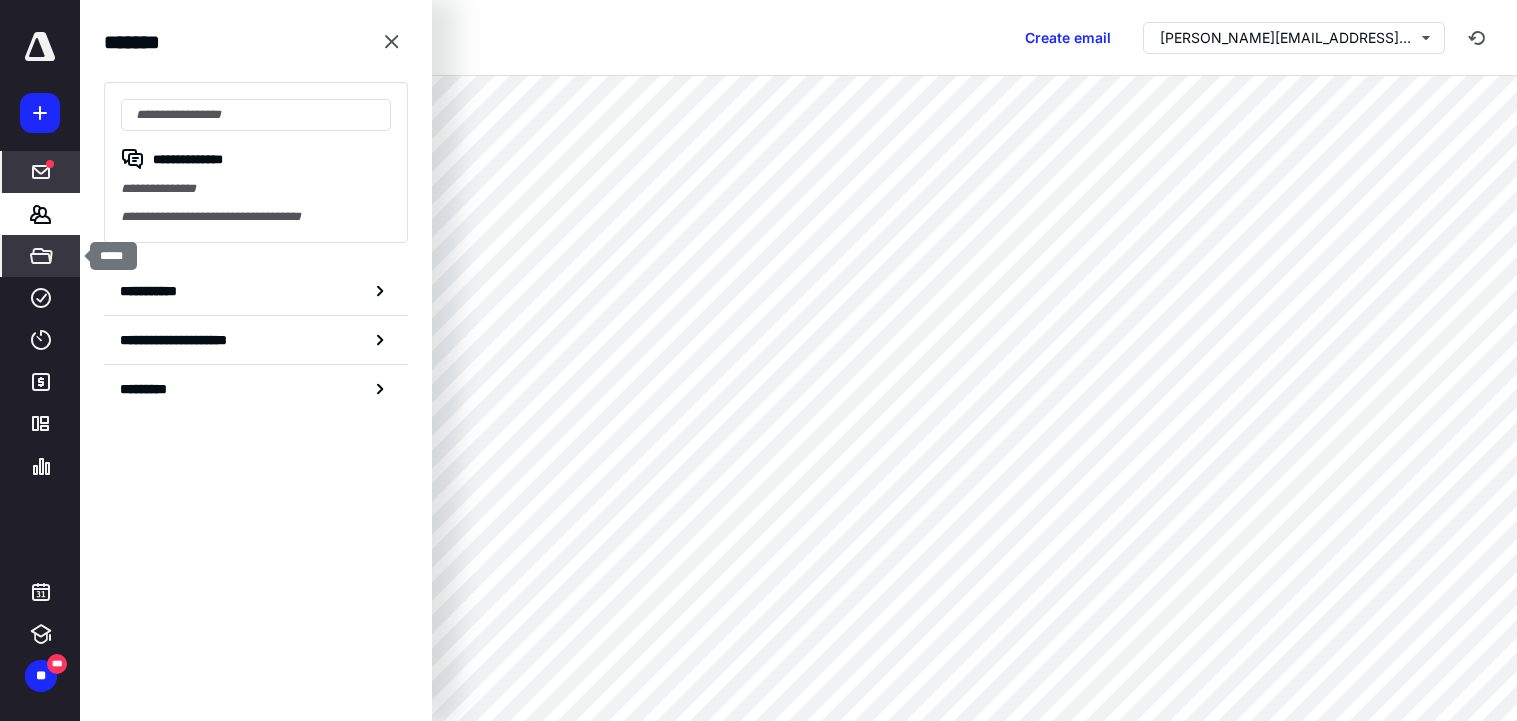 click 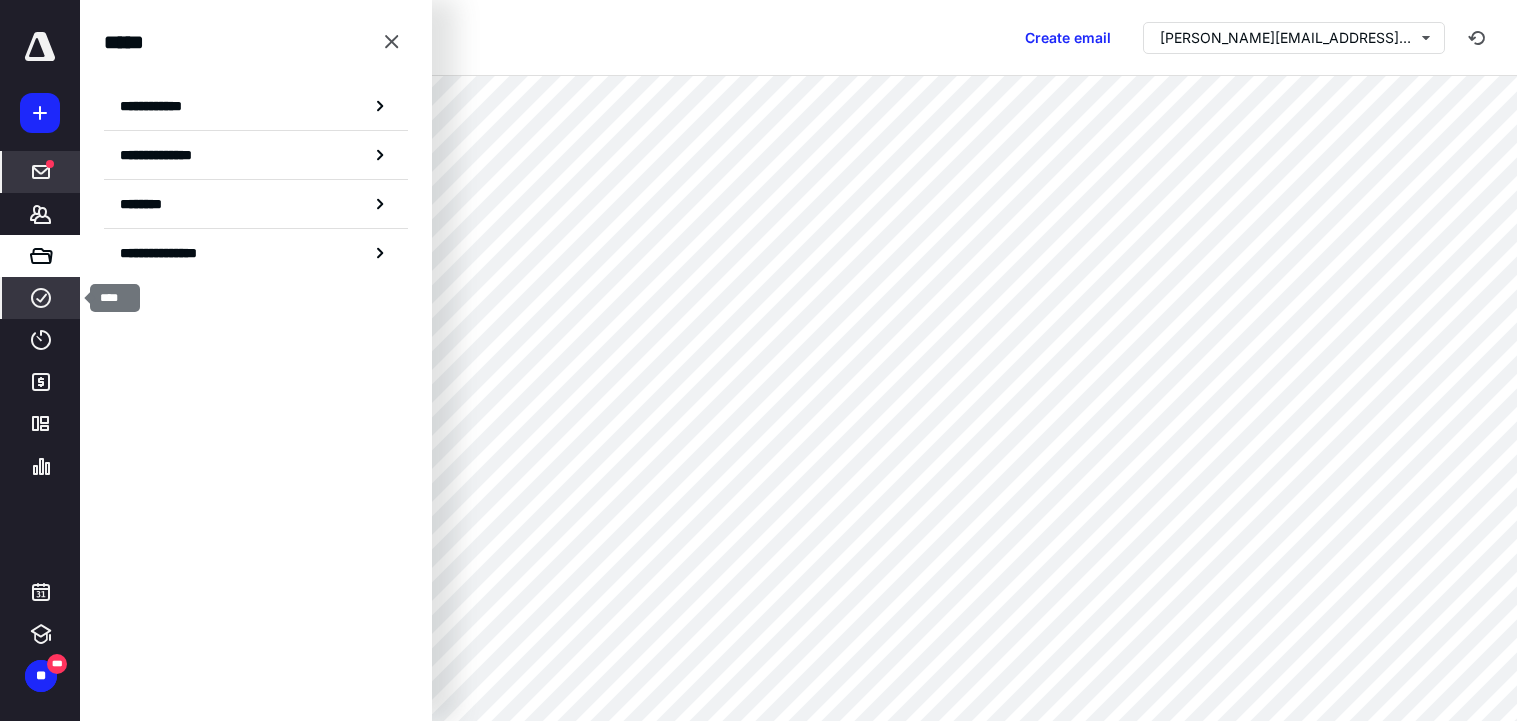 click 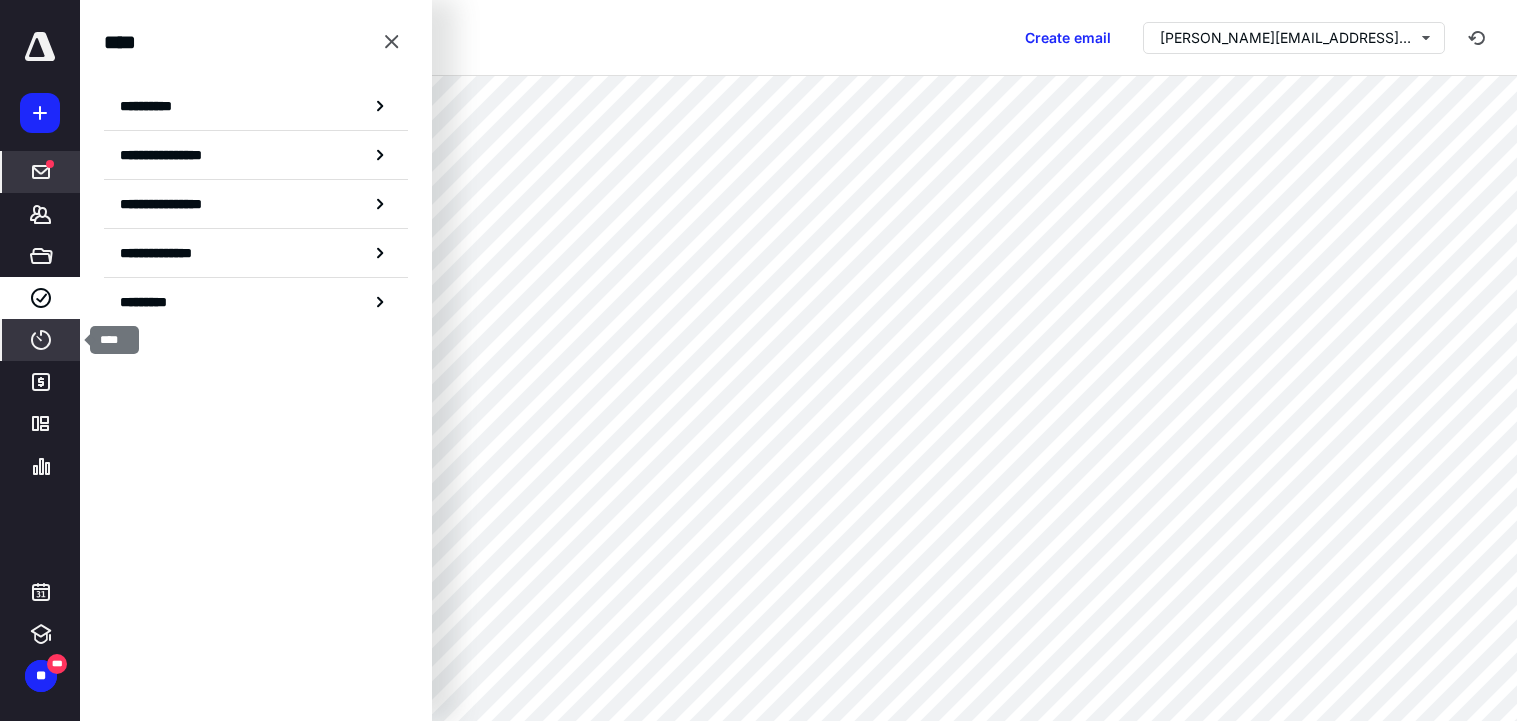 click 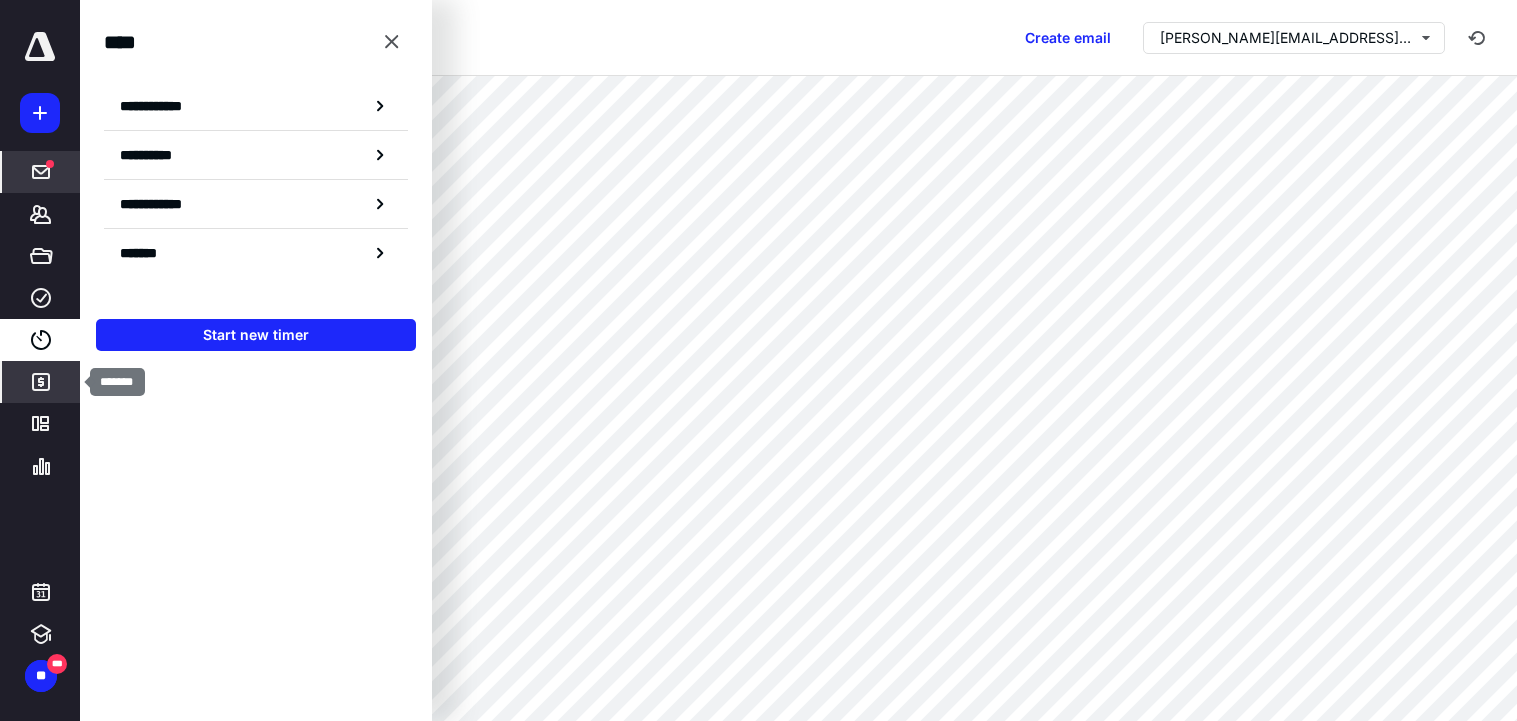 click 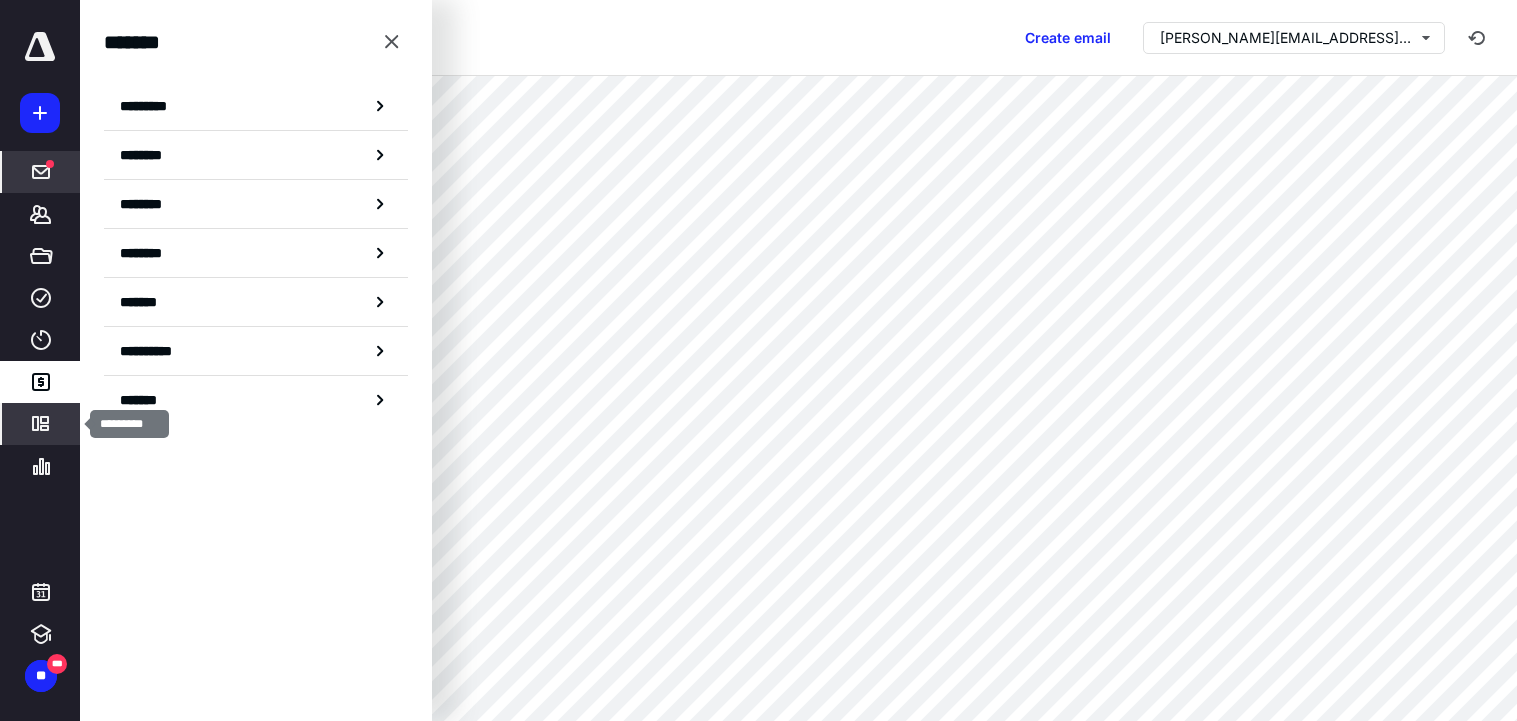 click 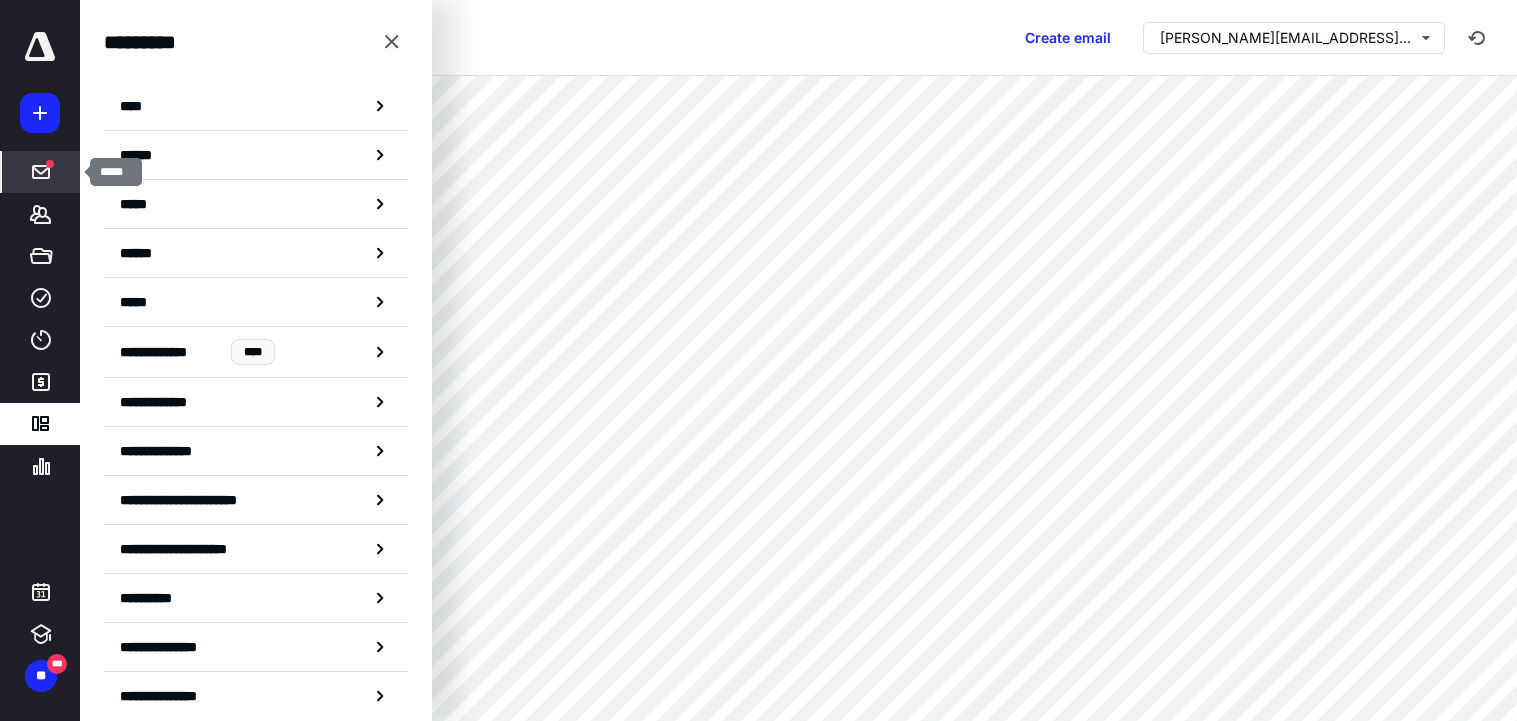 click 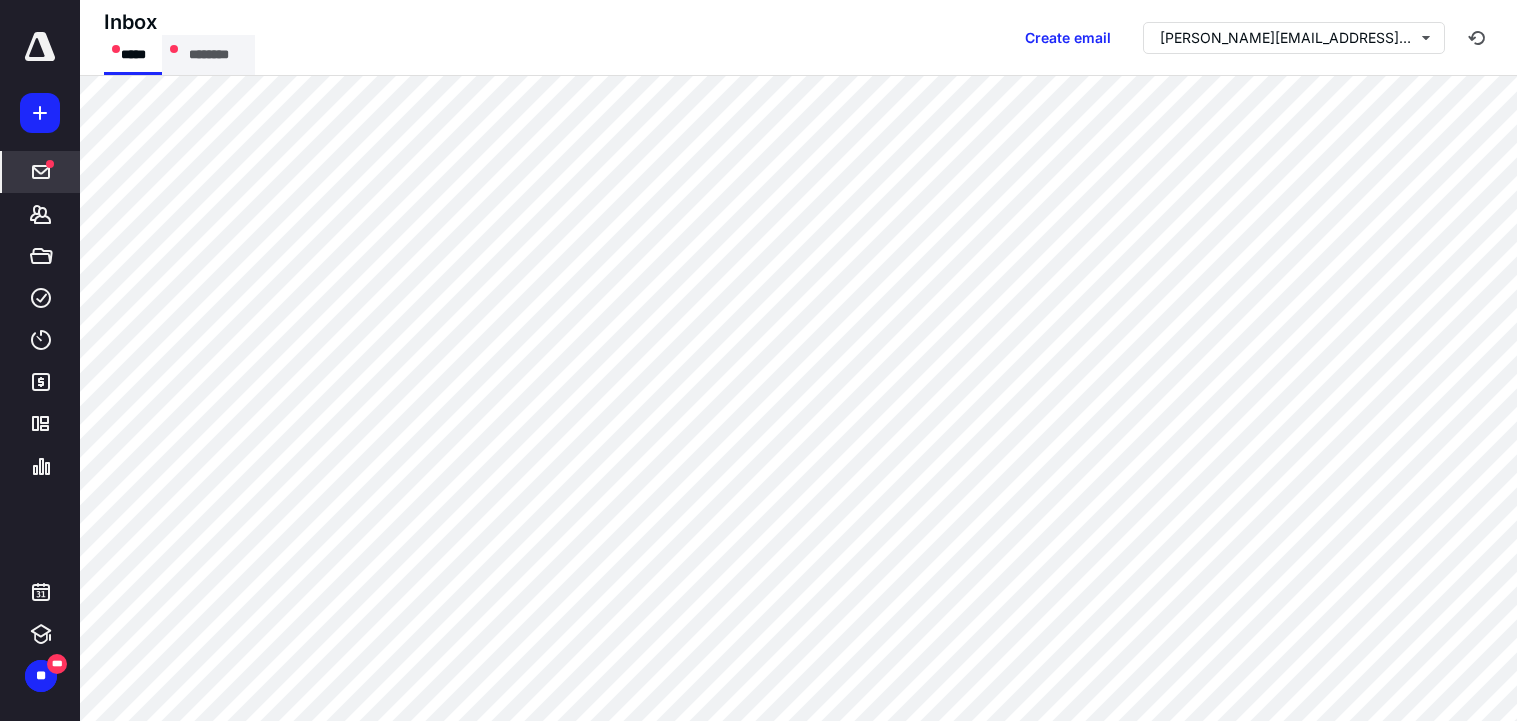 click on "********" at bounding box center [208, 55] 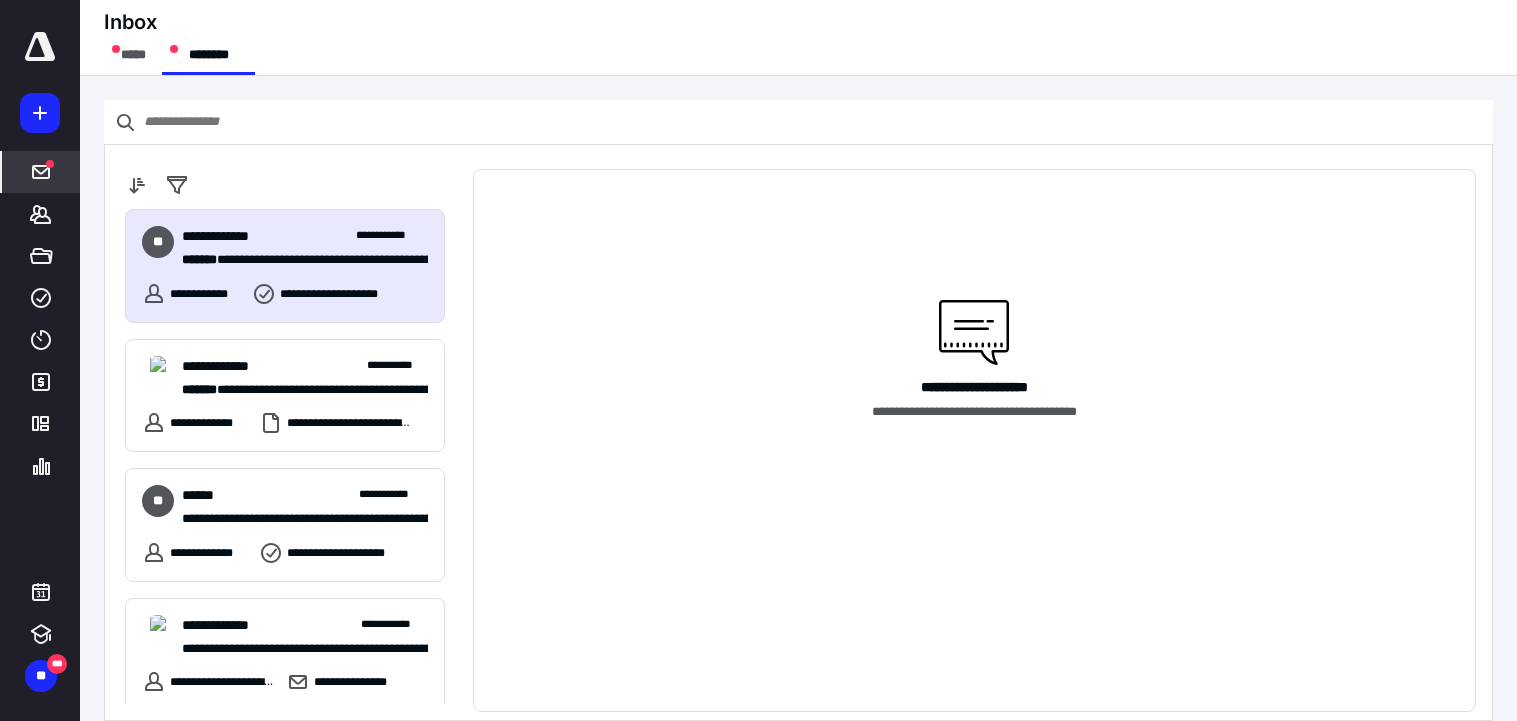 click on "**********" at bounding box center [297, 260] 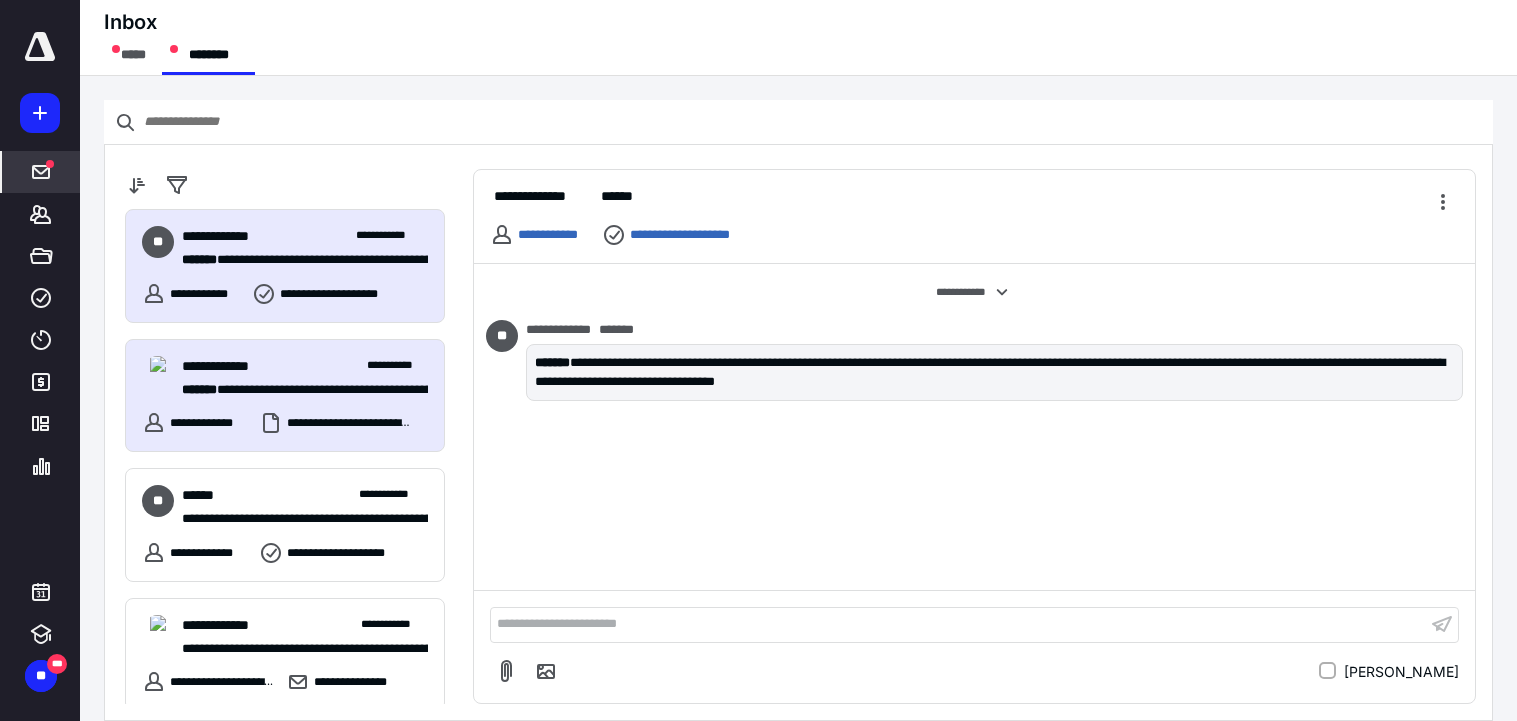 click on "**********" at bounding box center [305, 378] 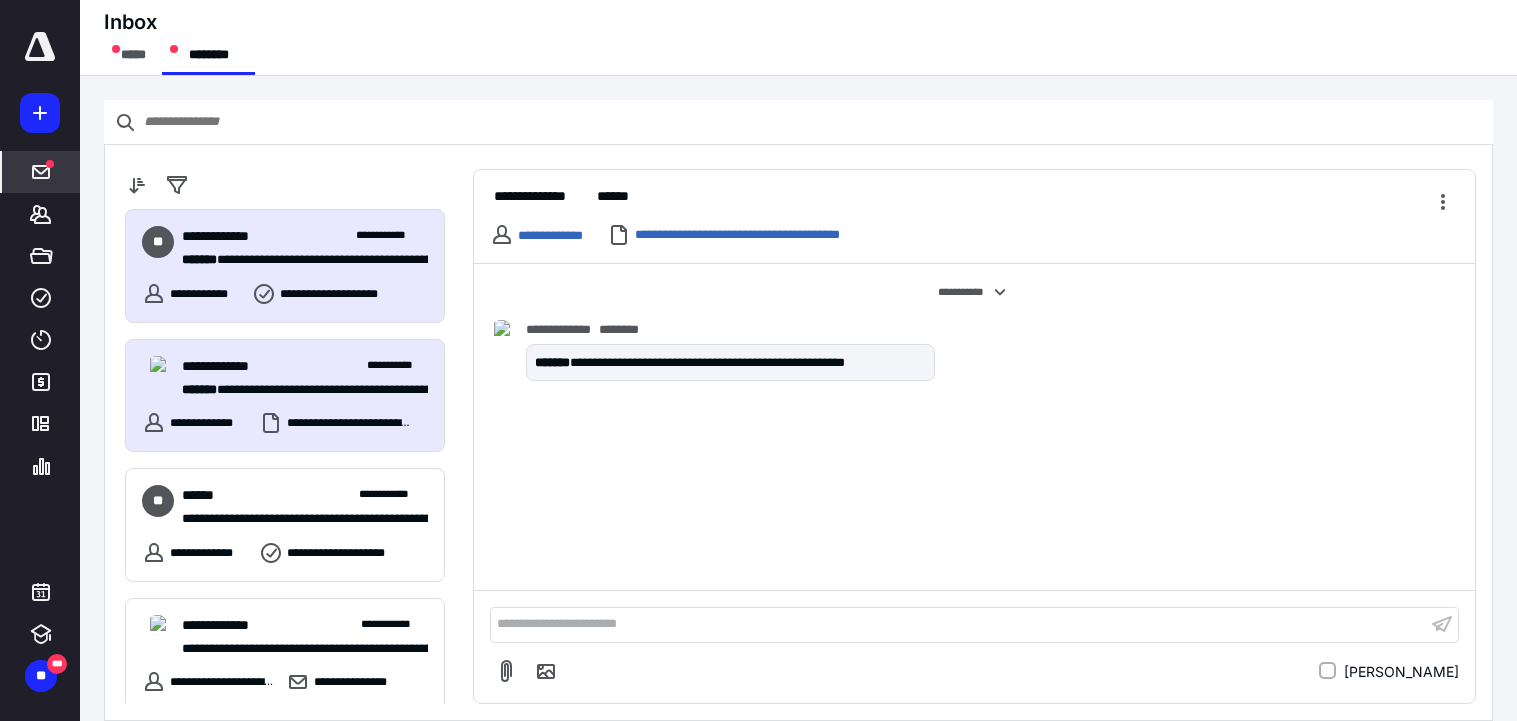 click on "**********" at bounding box center [297, 260] 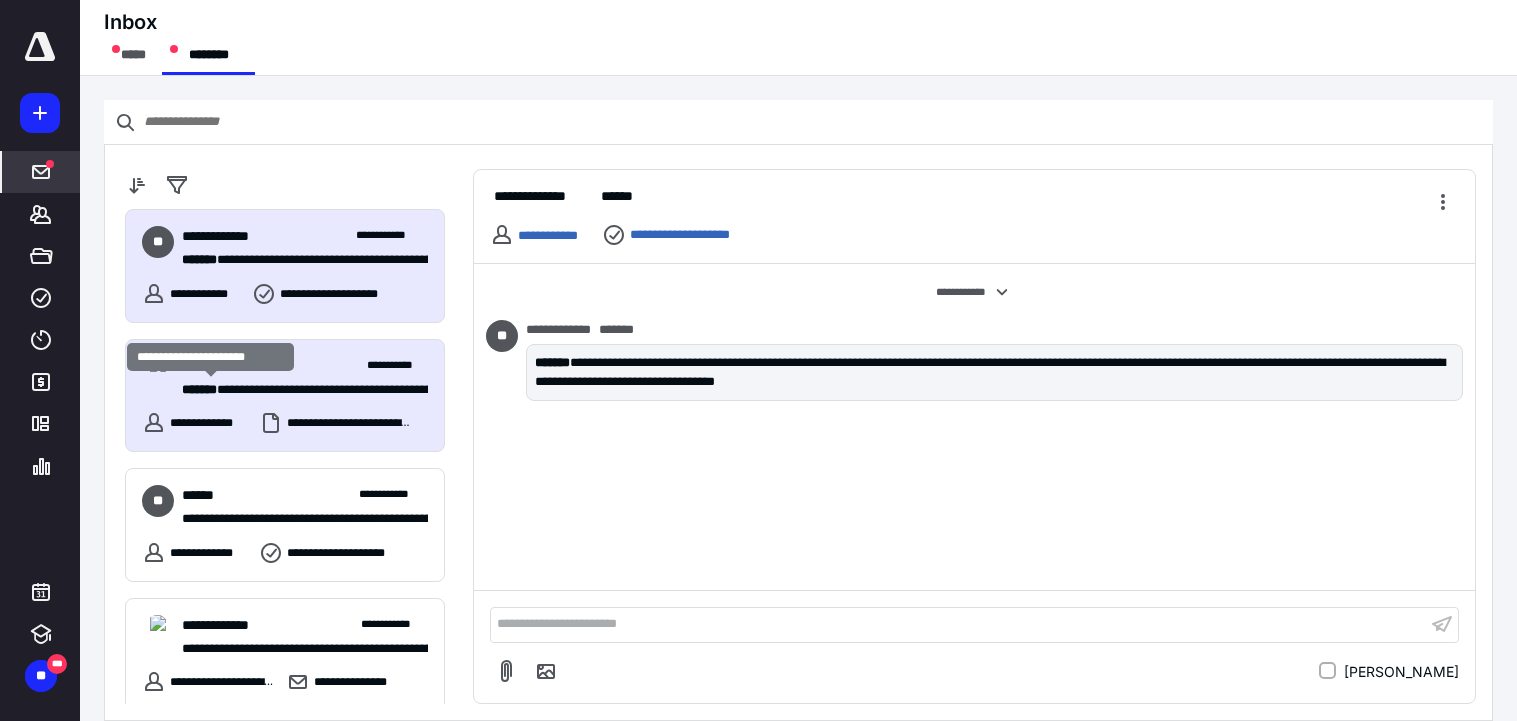 click on "*******" at bounding box center (199, 389) 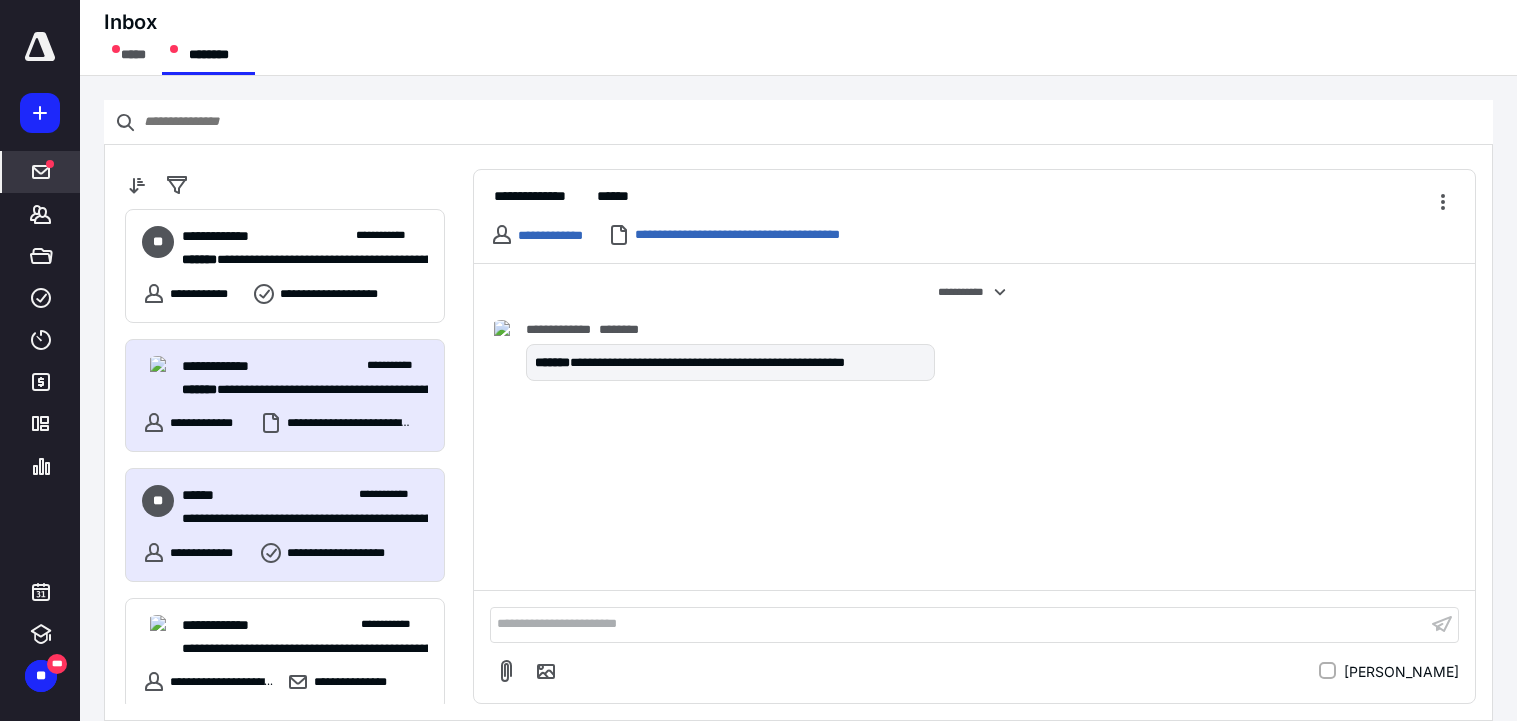 click on "**********" at bounding box center (297, 519) 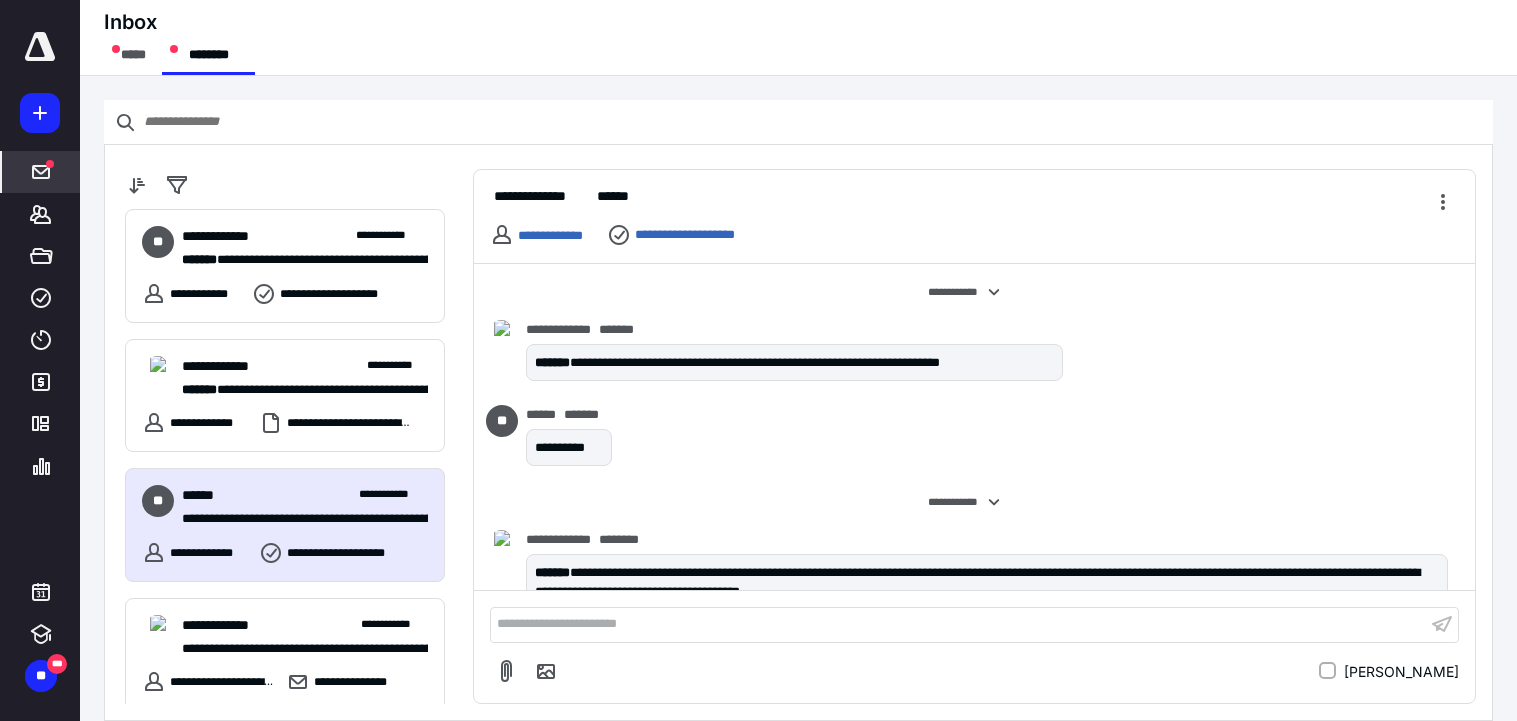 scroll, scrollTop: 126, scrollLeft: 0, axis: vertical 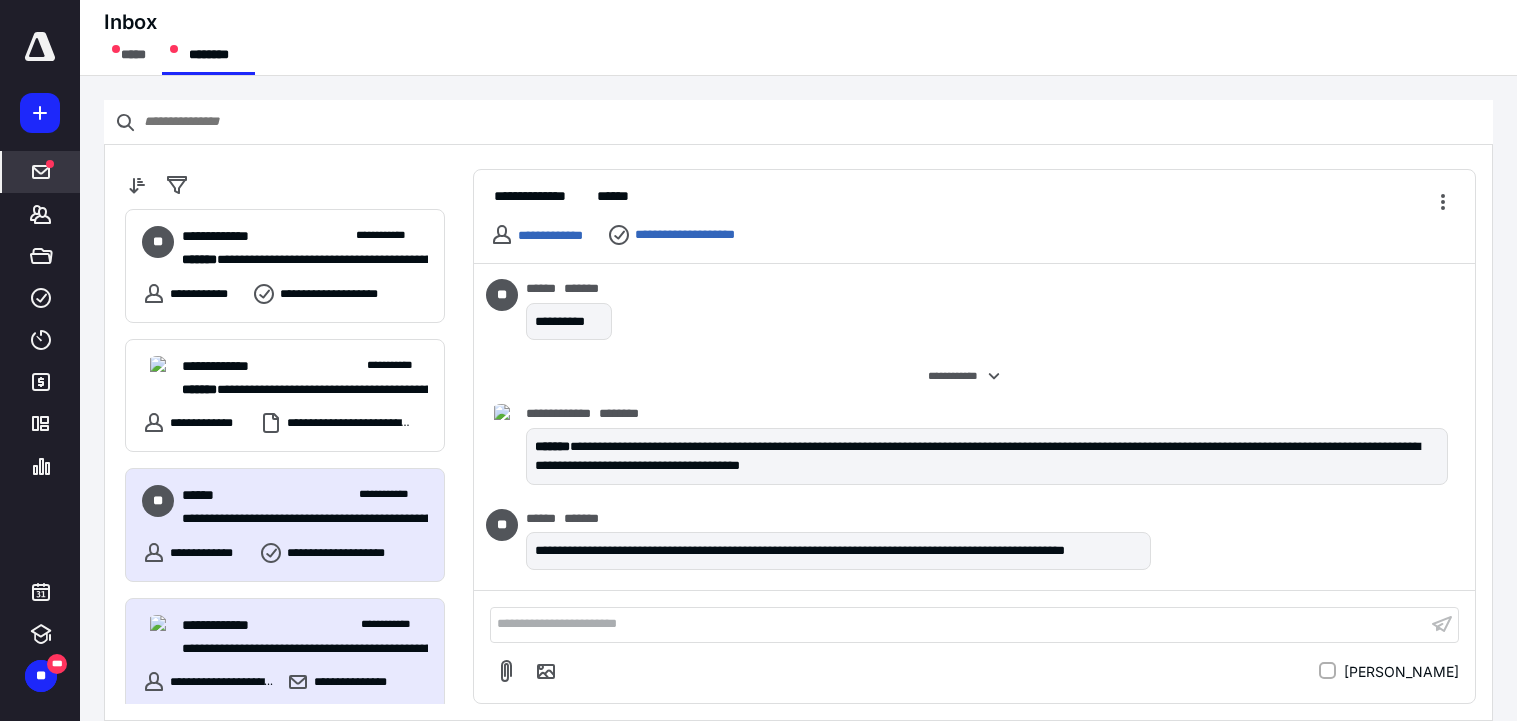 click on "**********" at bounding box center (229, 625) 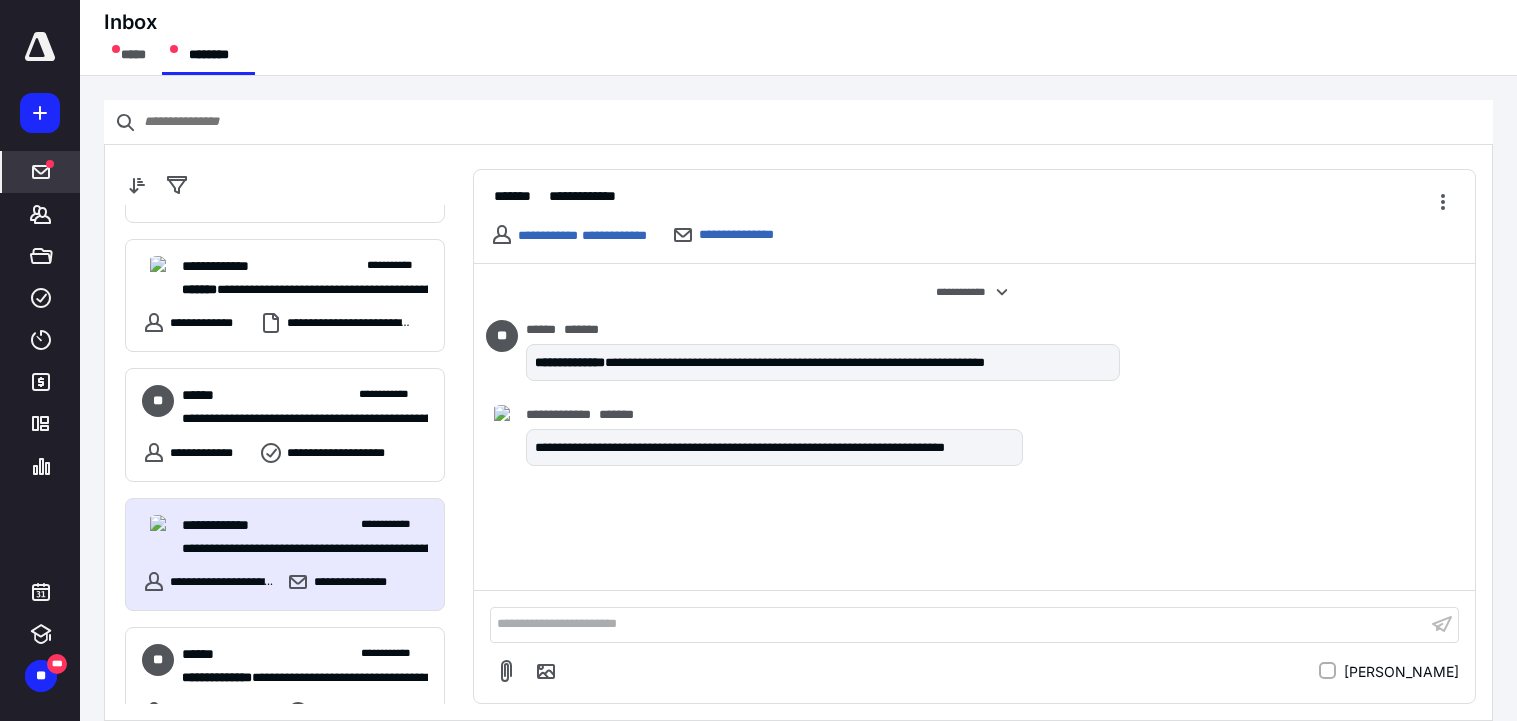 scroll, scrollTop: 200, scrollLeft: 0, axis: vertical 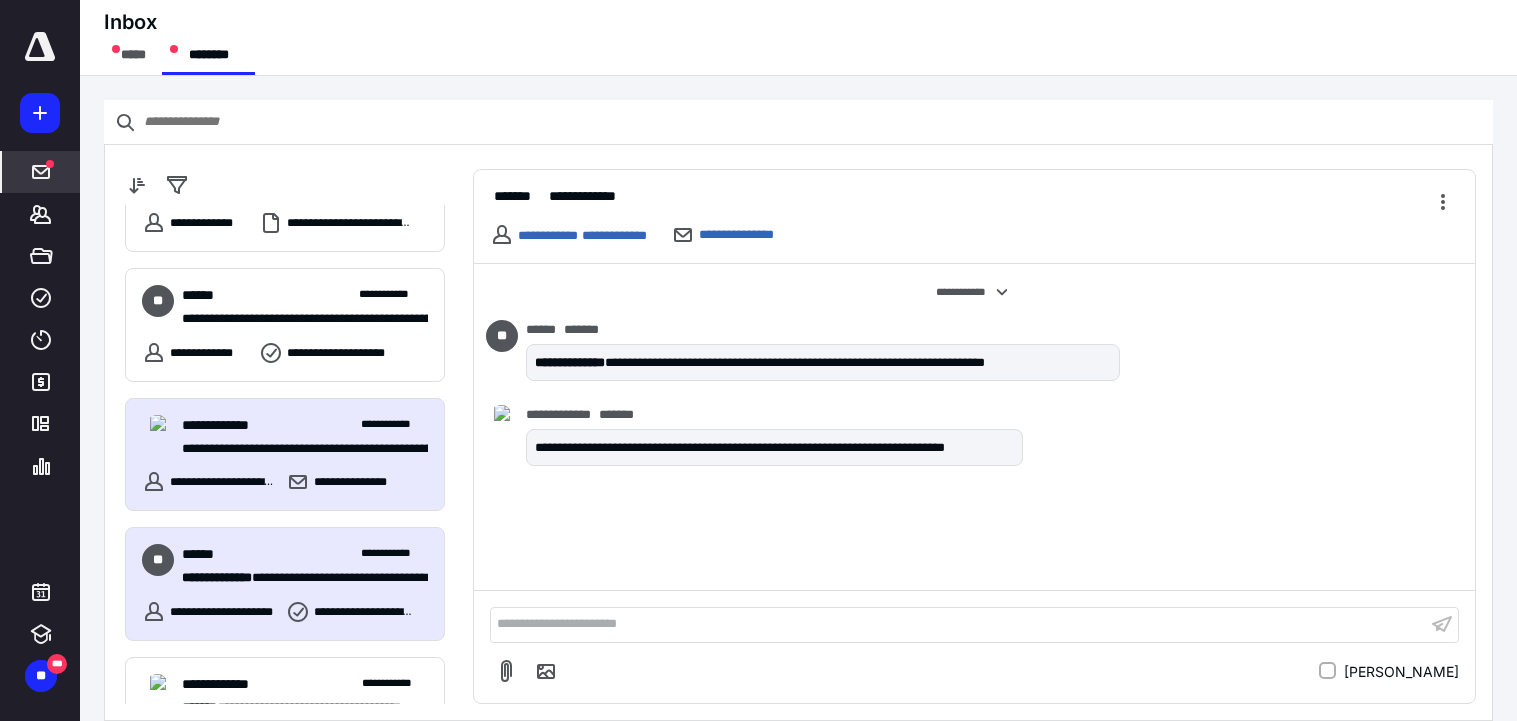 click on "**********" at bounding box center [210, 612] 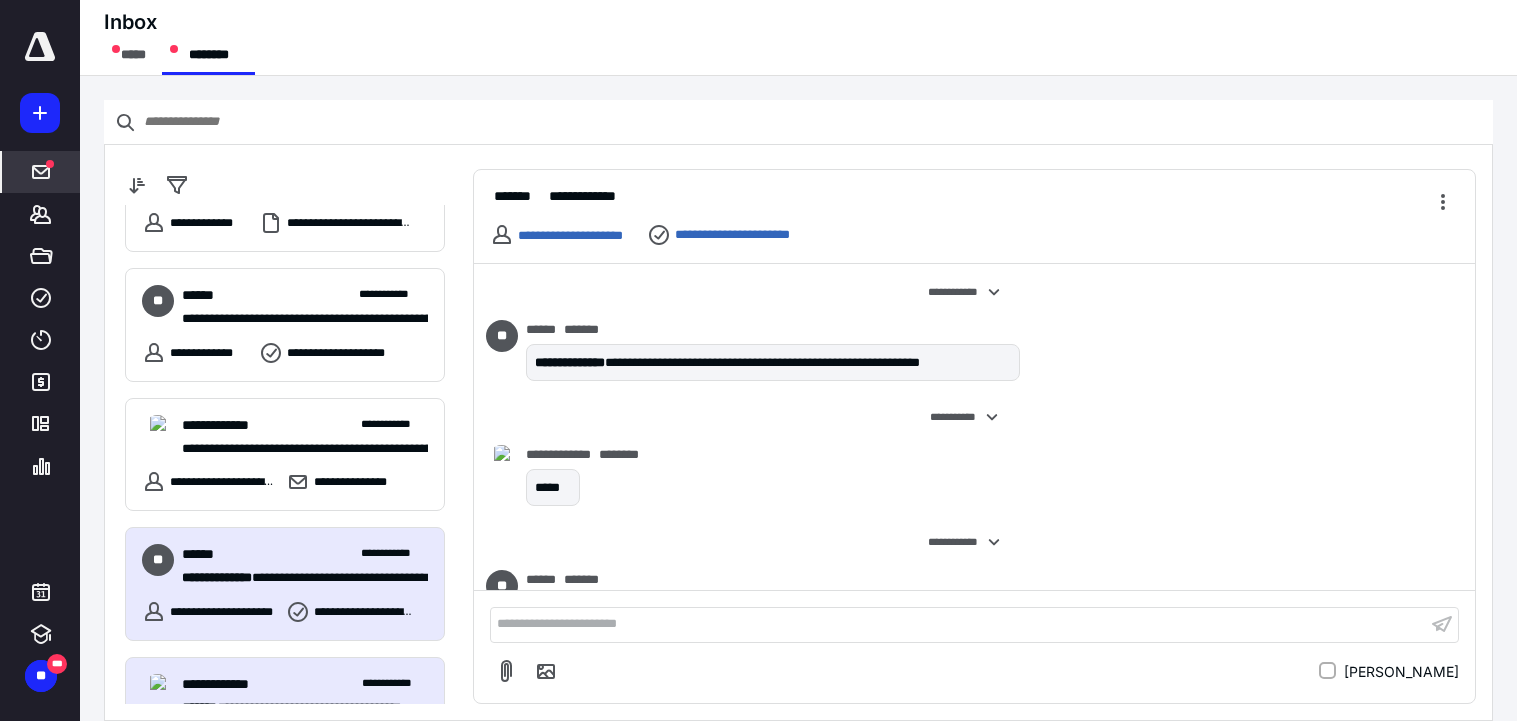 scroll, scrollTop: 85, scrollLeft: 0, axis: vertical 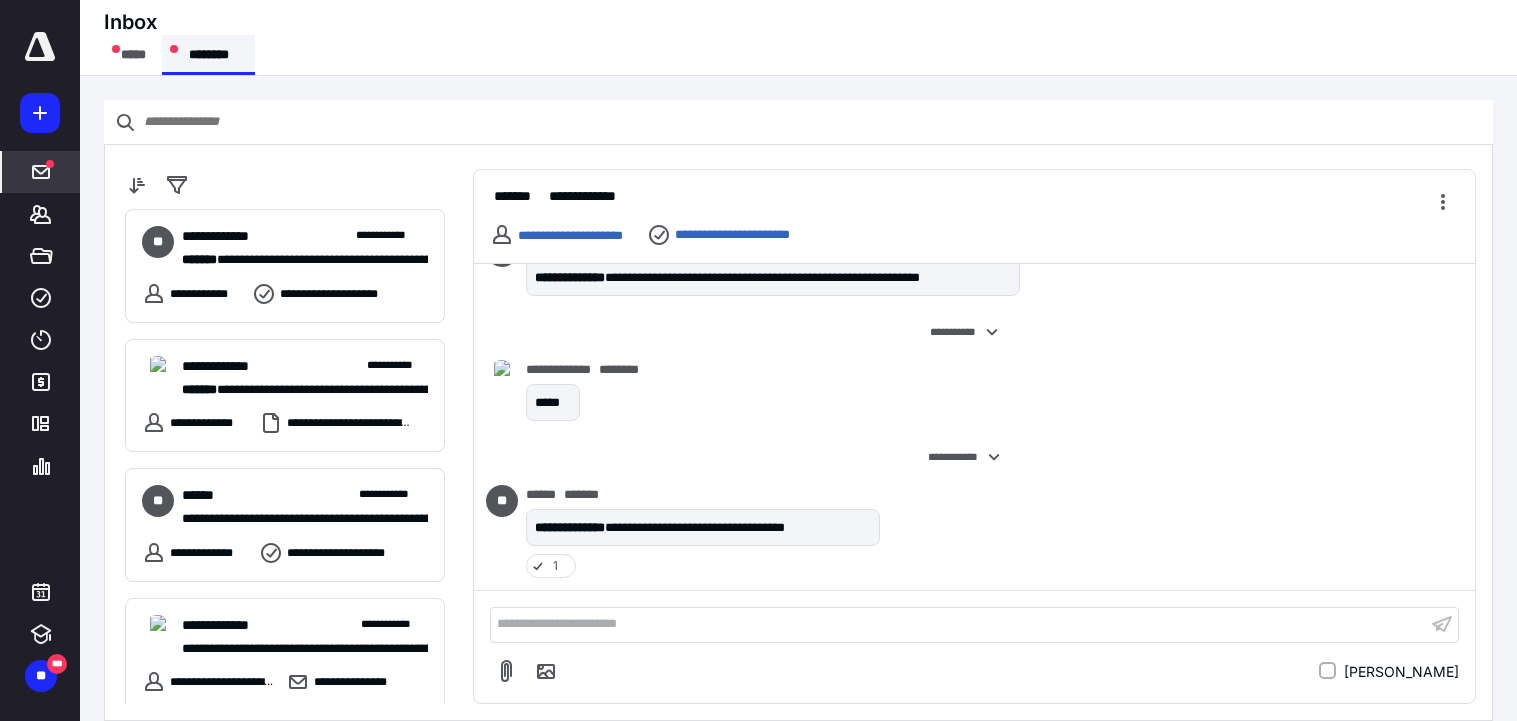 click on "********" at bounding box center [208, 55] 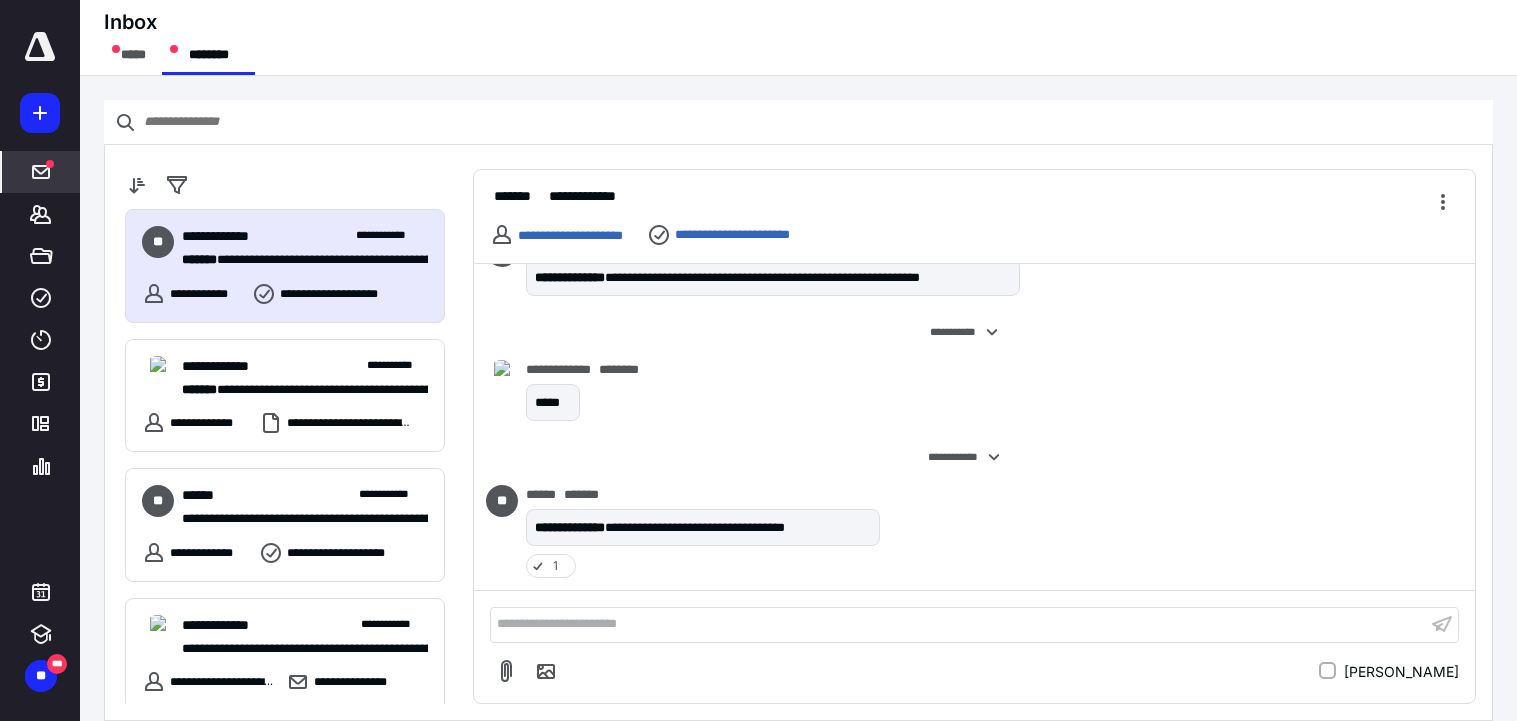 click on "*******" at bounding box center [199, 259] 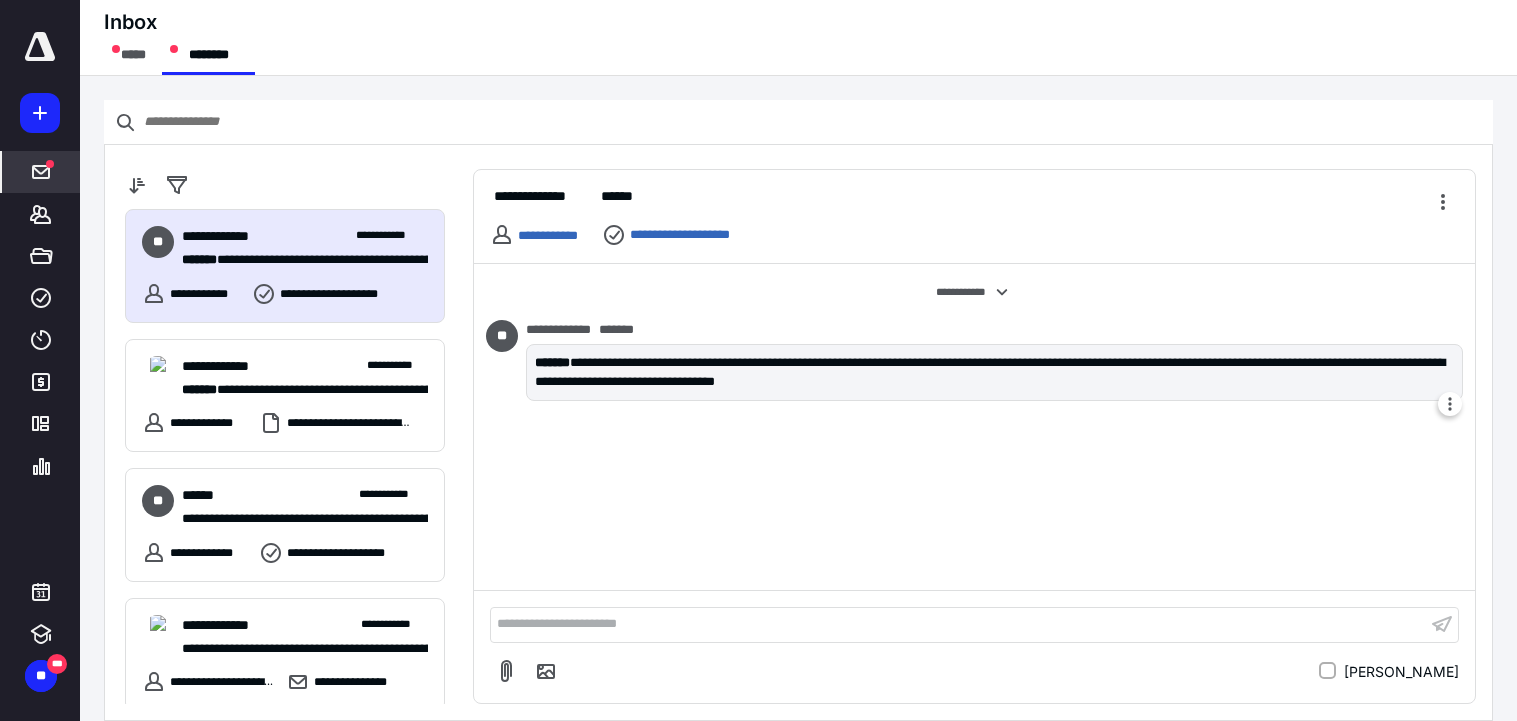 click on "**********" at bounding box center (994, 372) 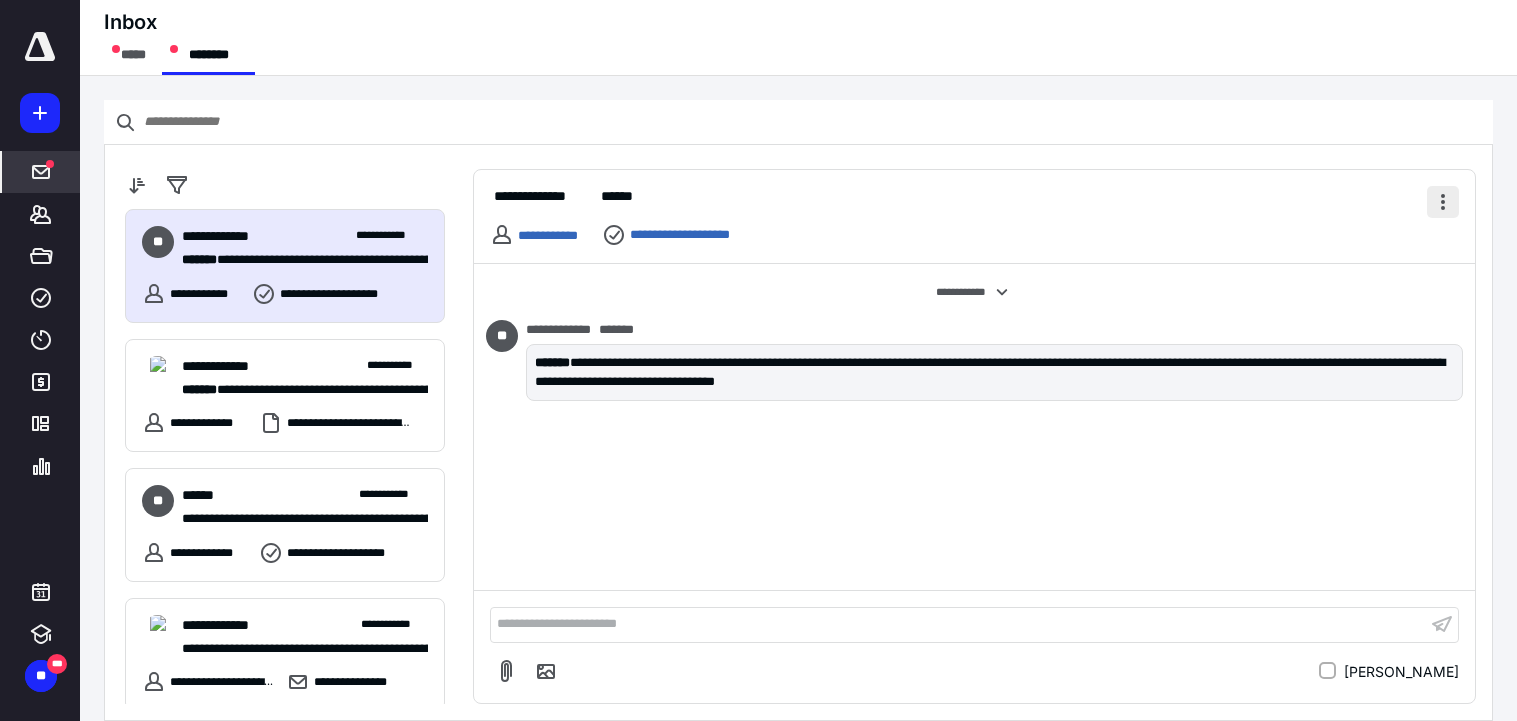 click at bounding box center (1443, 202) 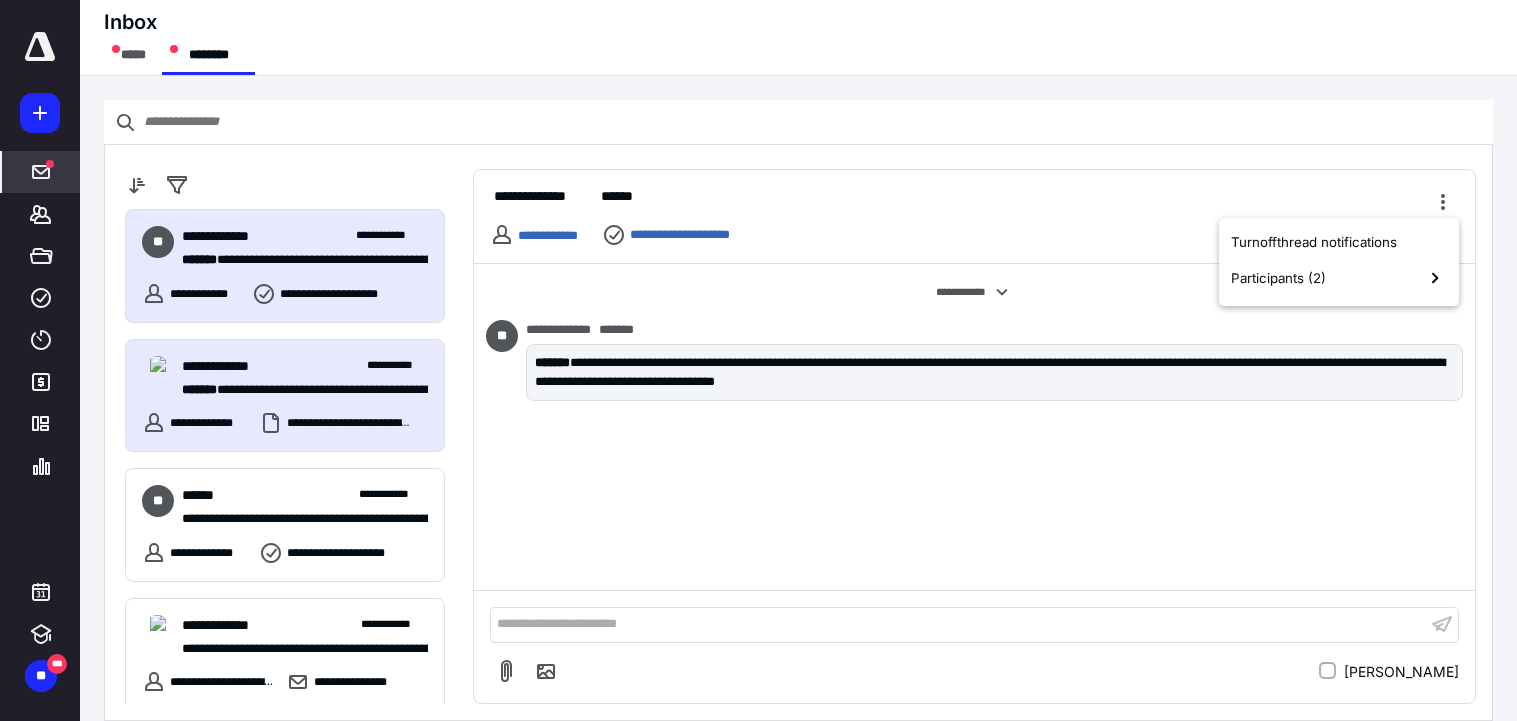 click on "**********" at bounding box center (297, 390) 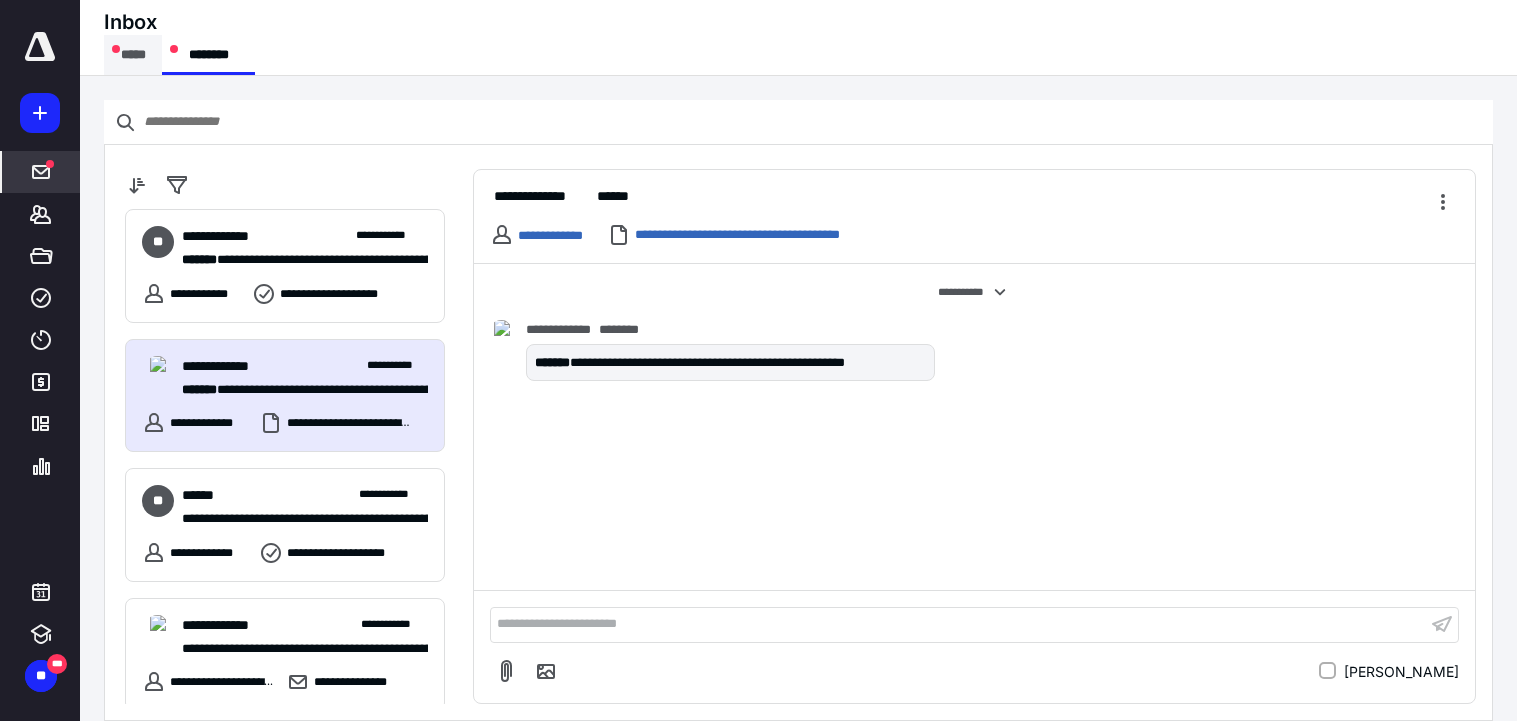 click on "*****" at bounding box center [133, 55] 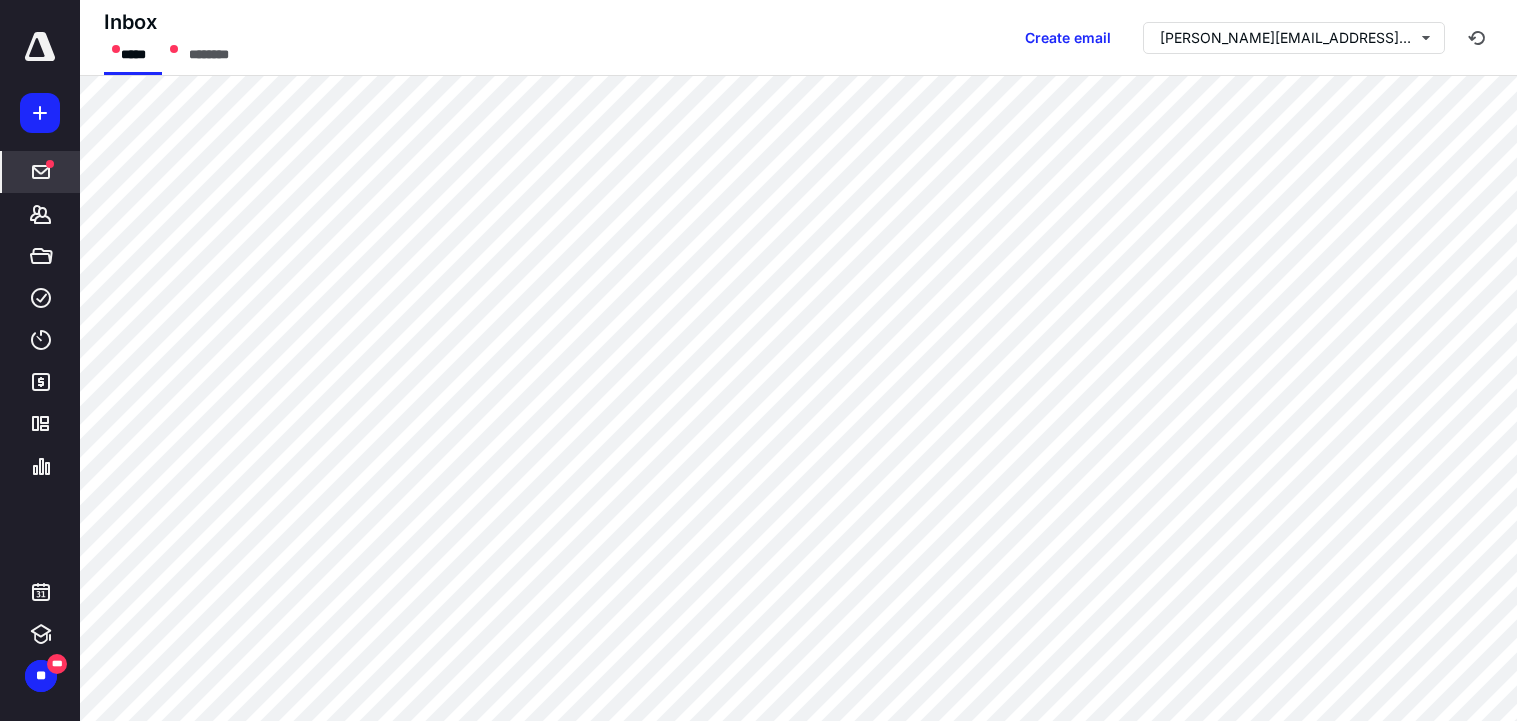 click at bounding box center (40, 47) 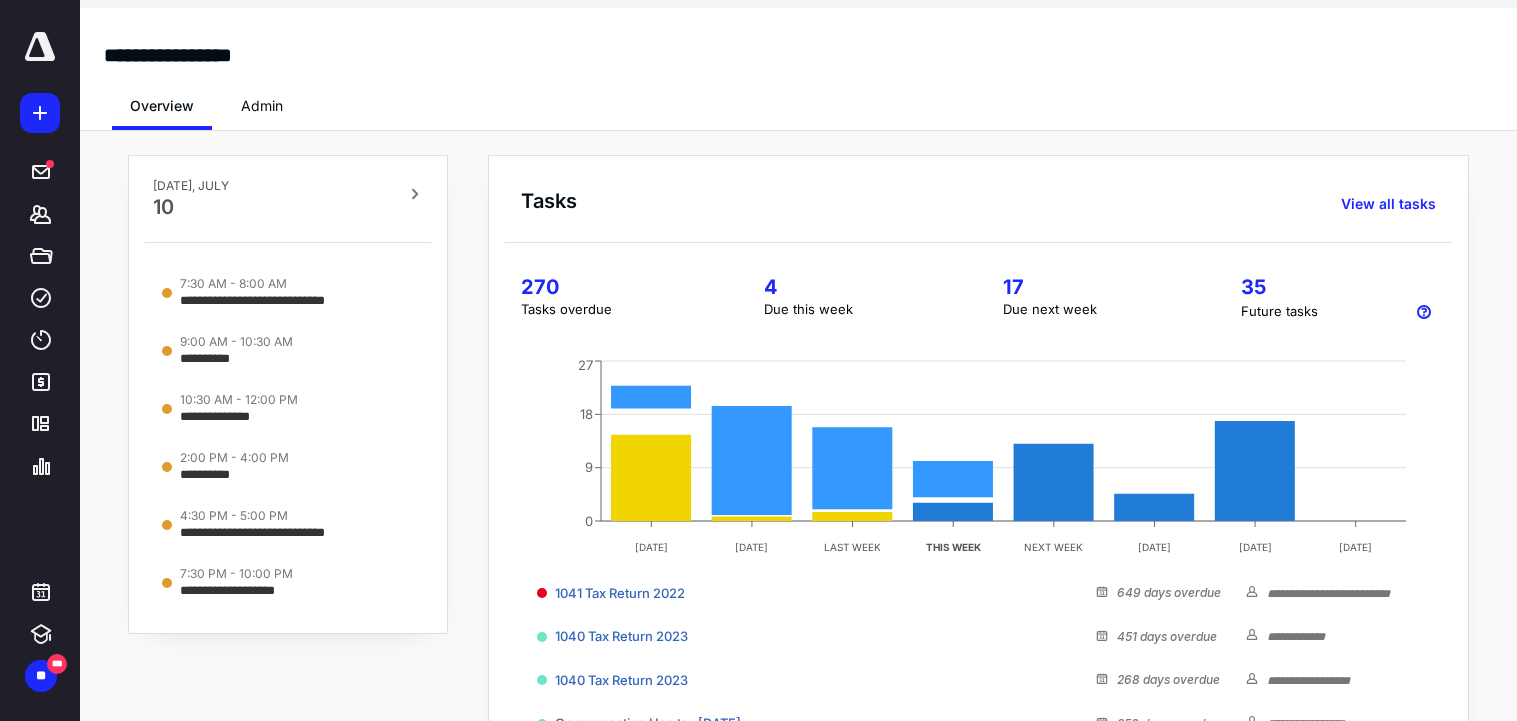 click at bounding box center (40, 47) 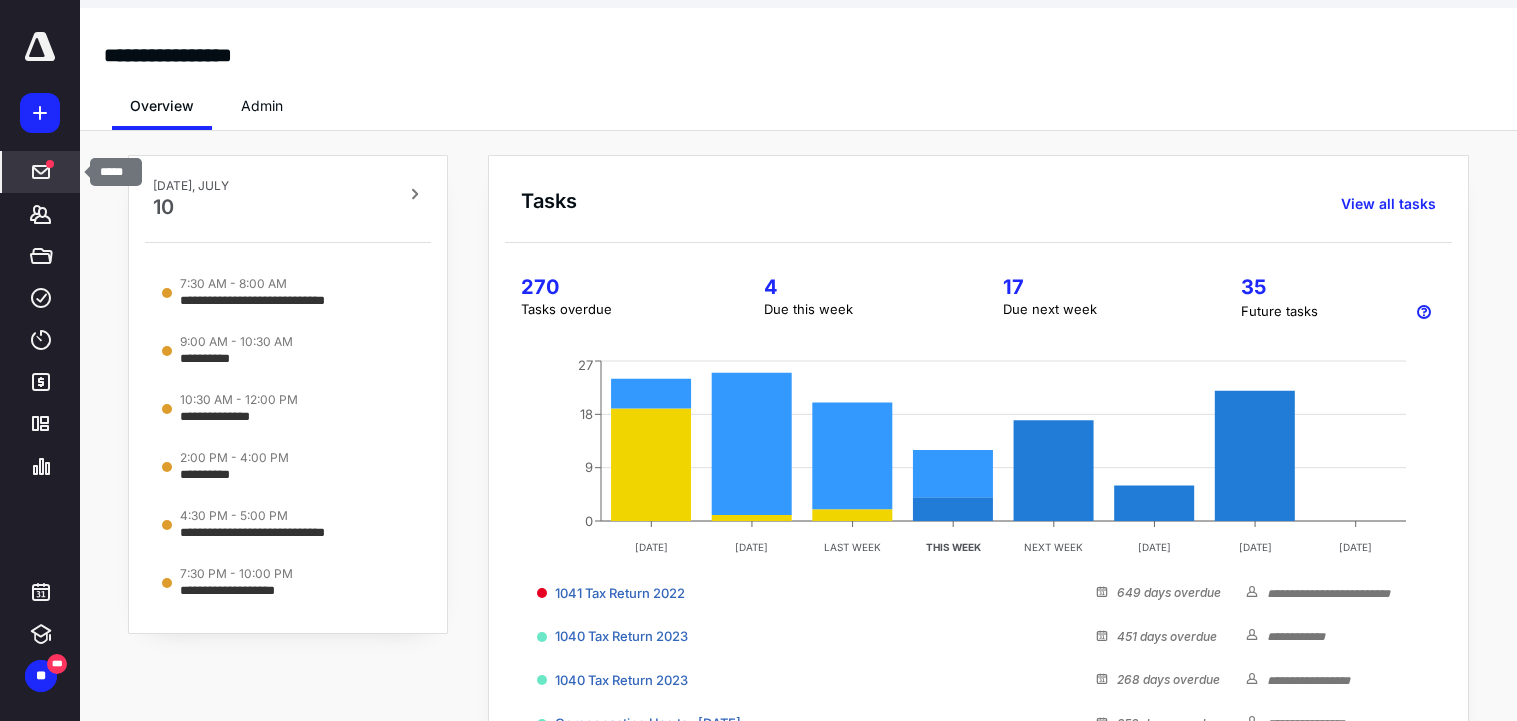 click 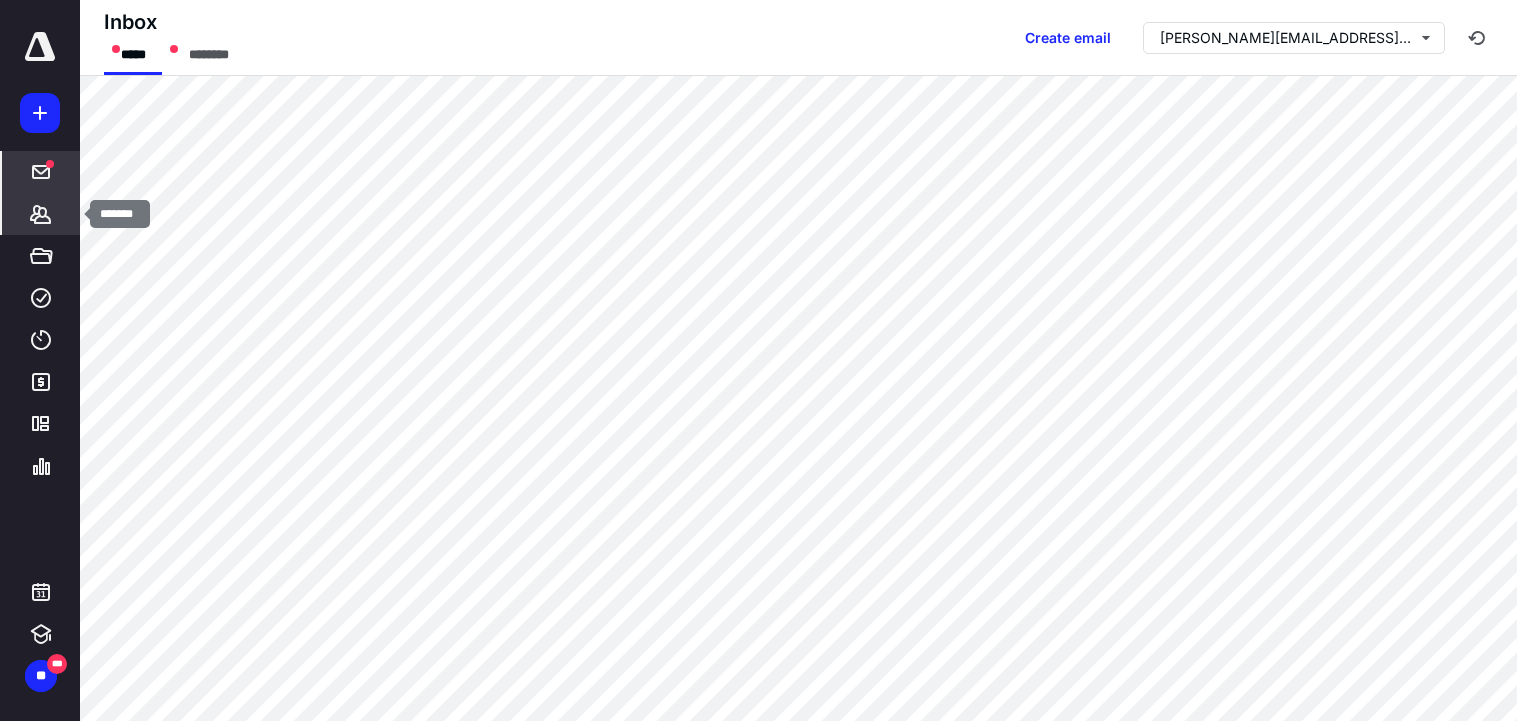 click 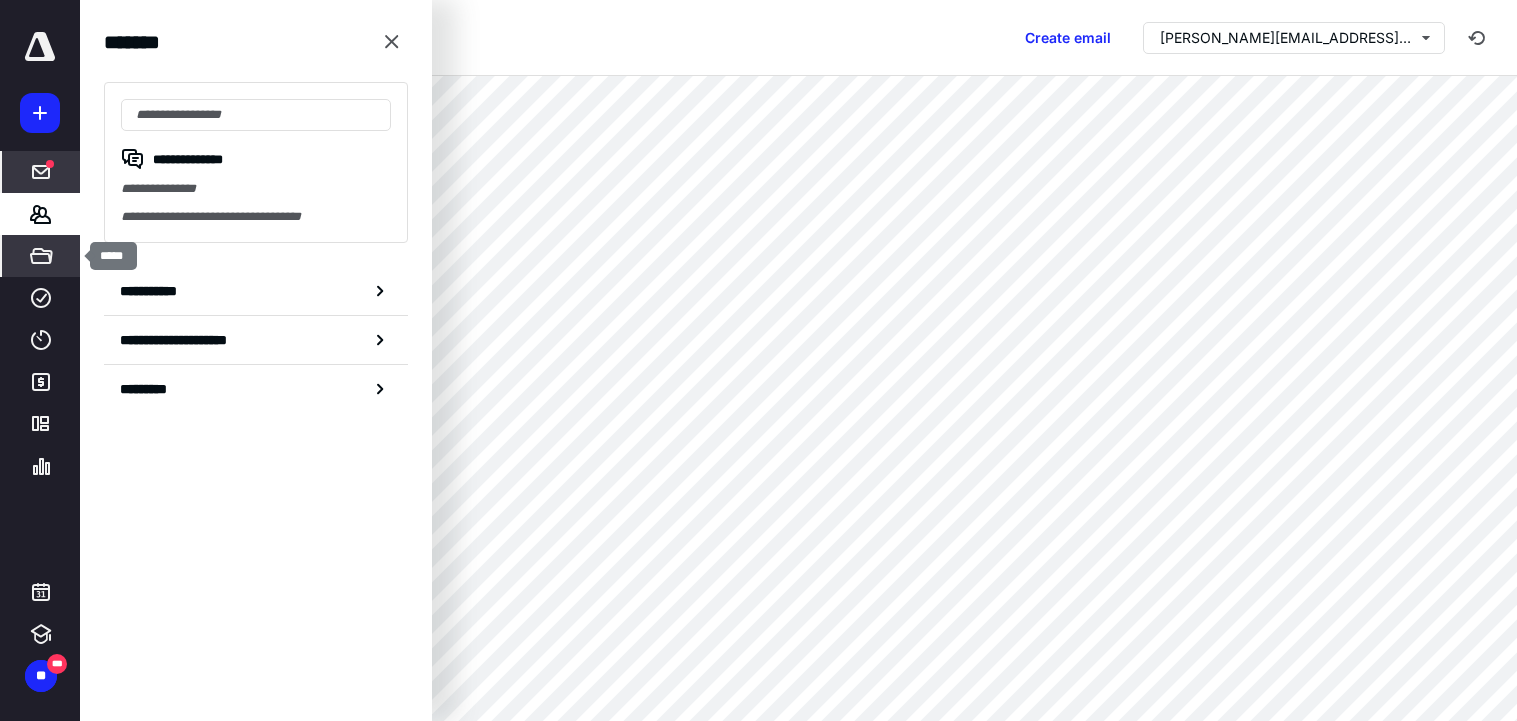 click 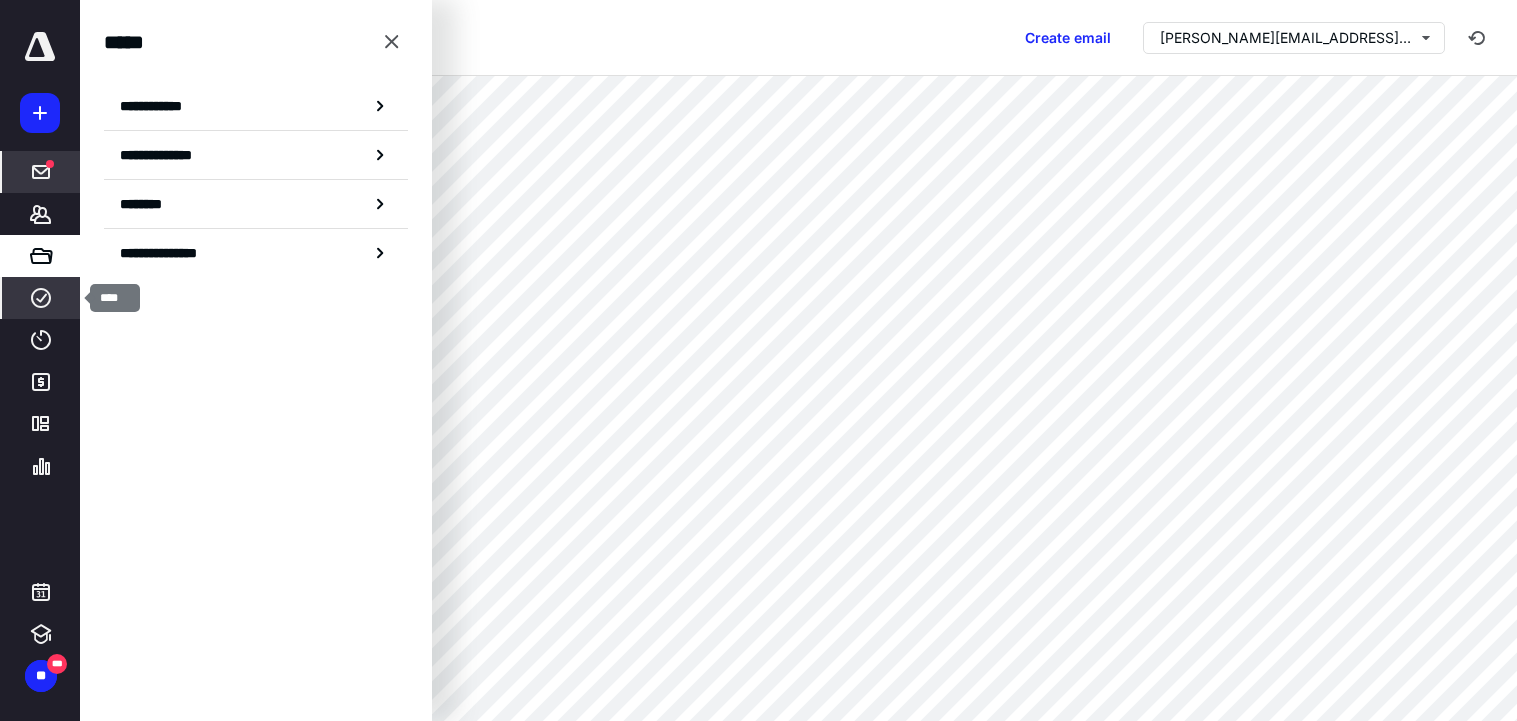 click 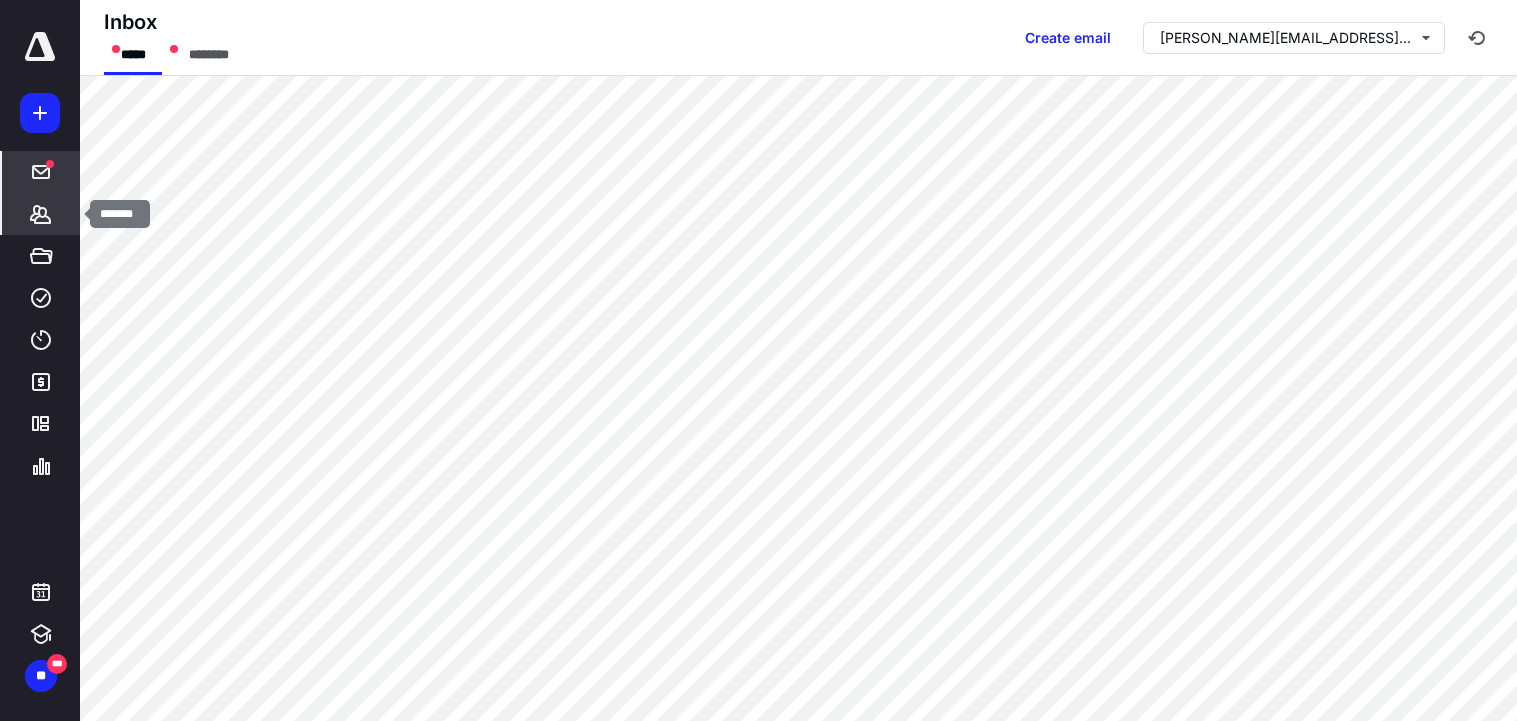 click 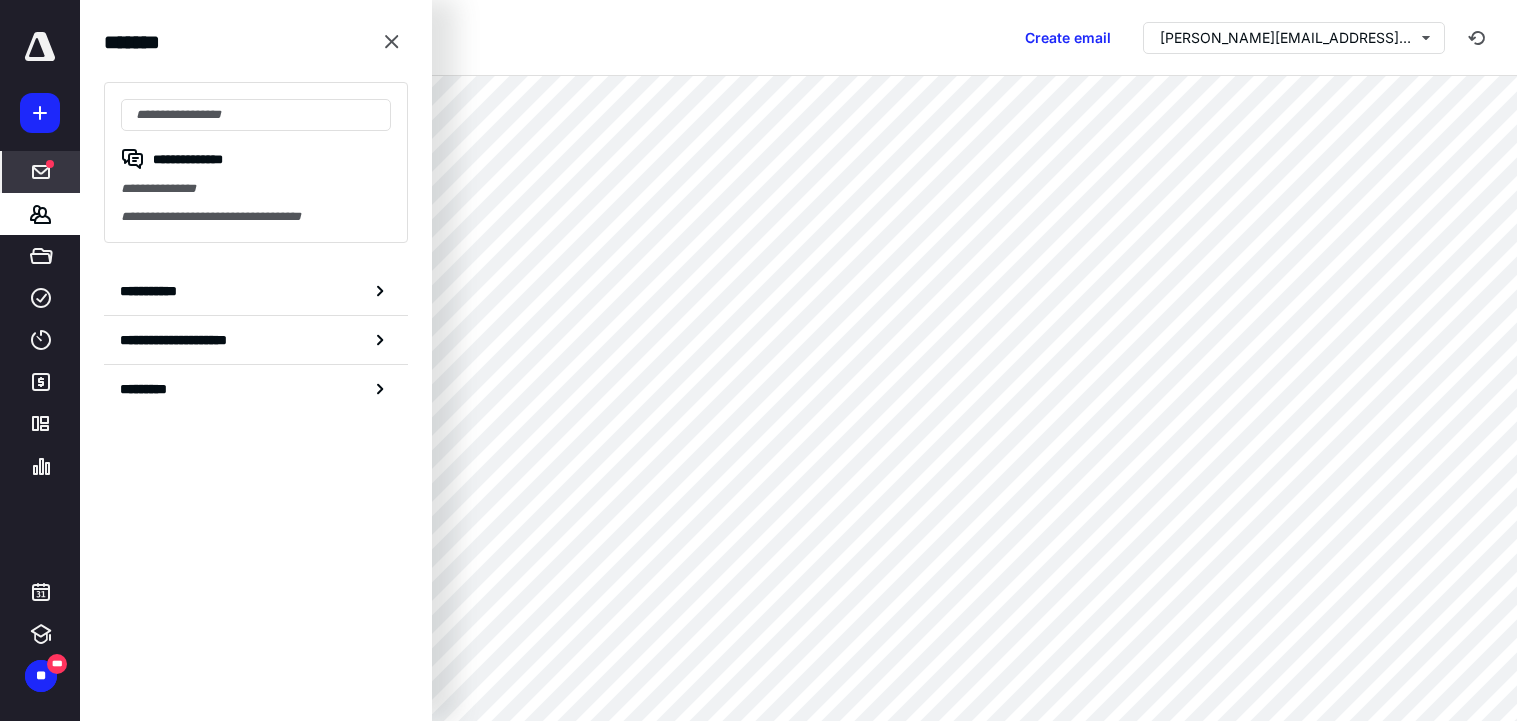 click on "**********" at bounding box center (256, 189) 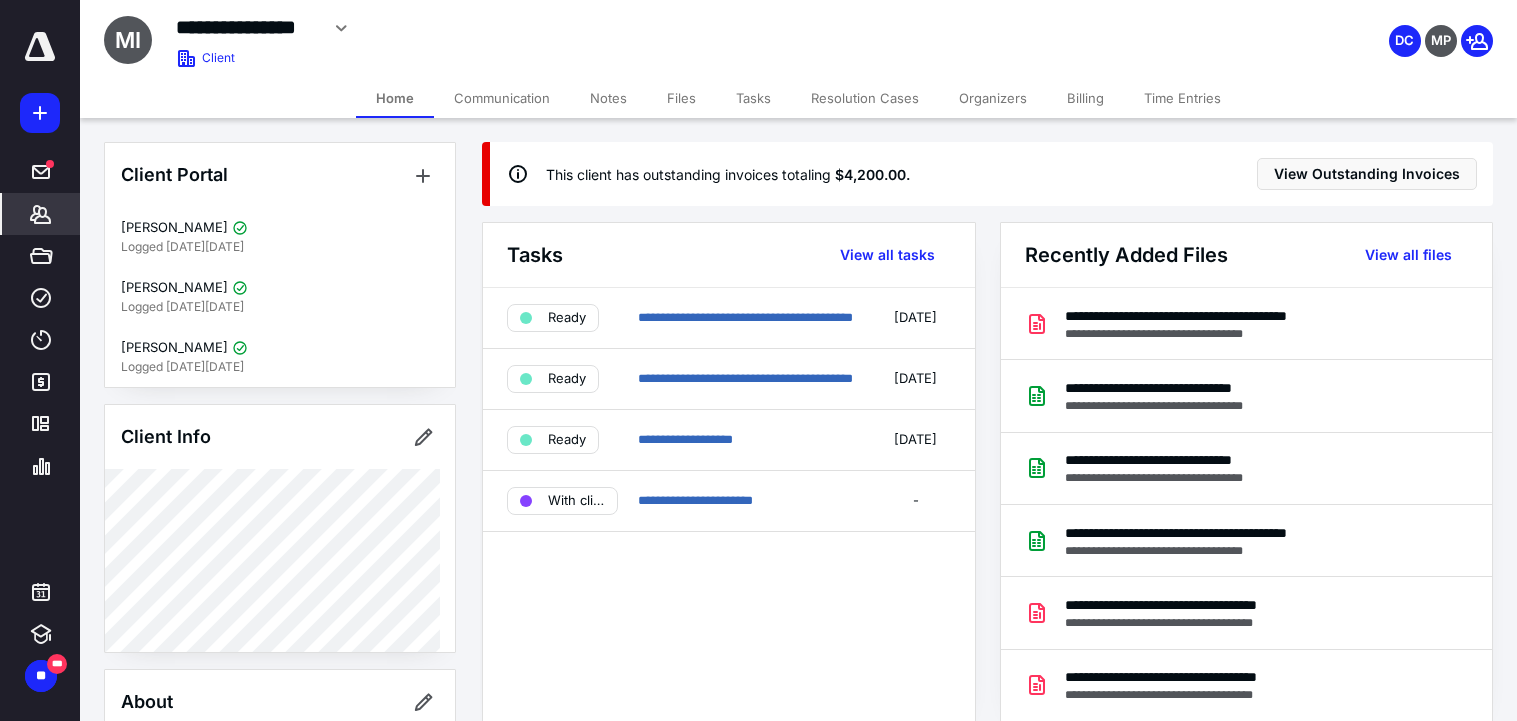 click on "Time Entries" at bounding box center [1182, 98] 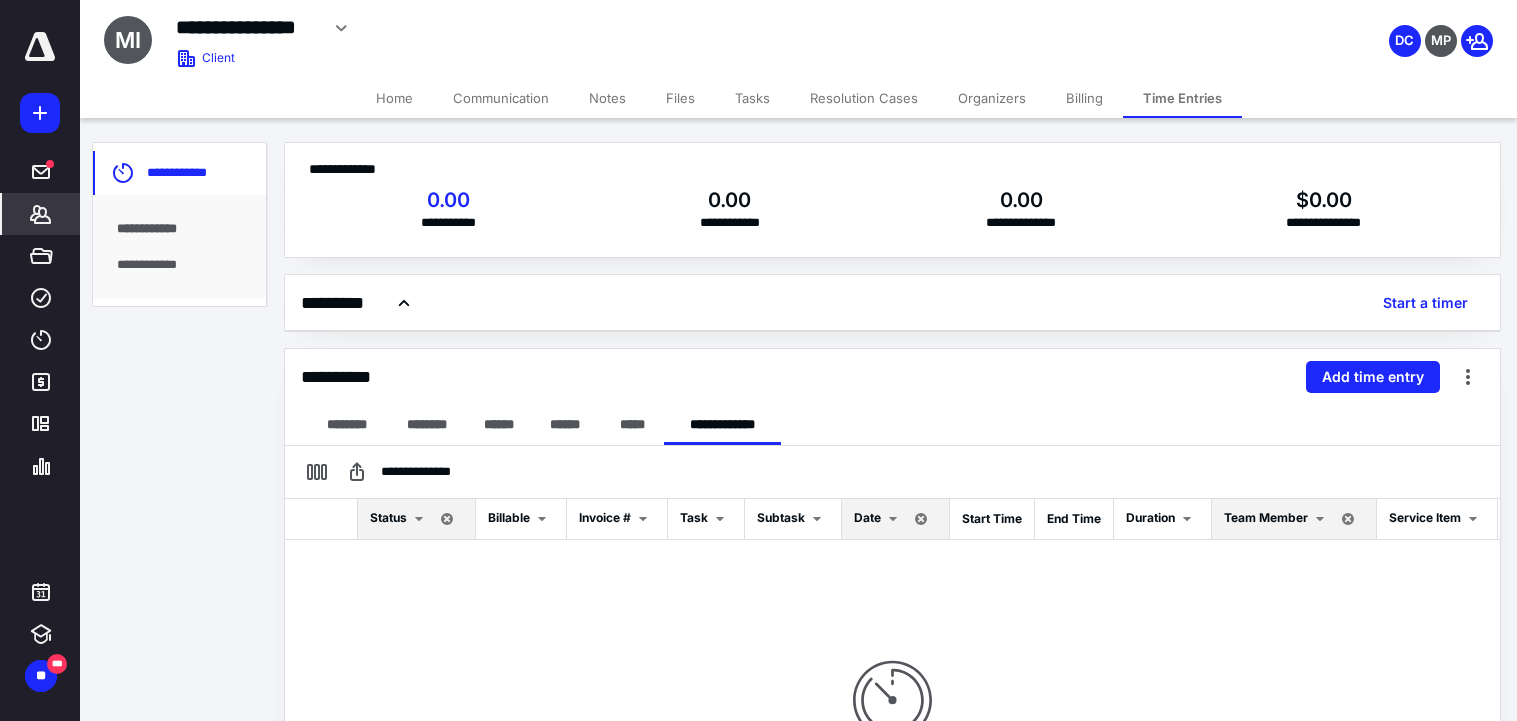 click on "Home" at bounding box center (394, 98) 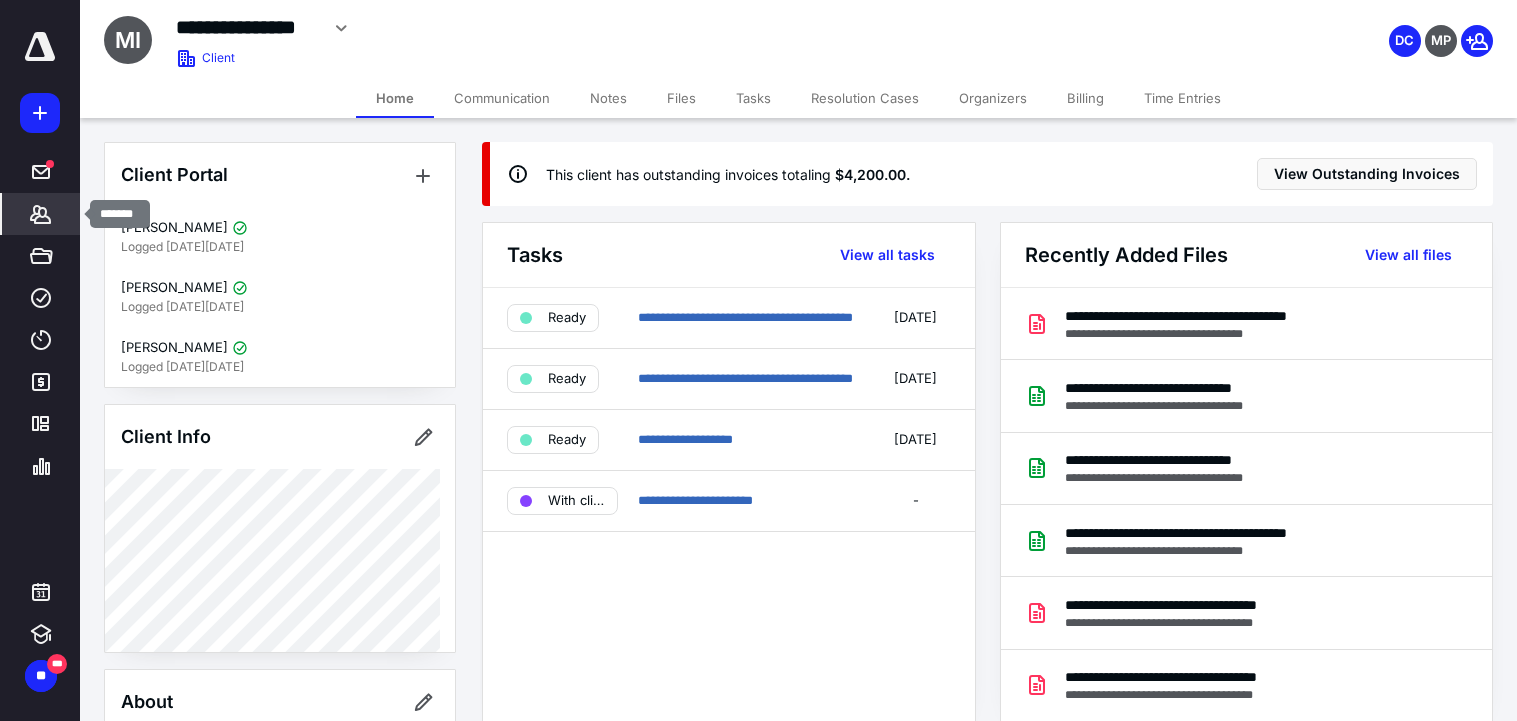 click 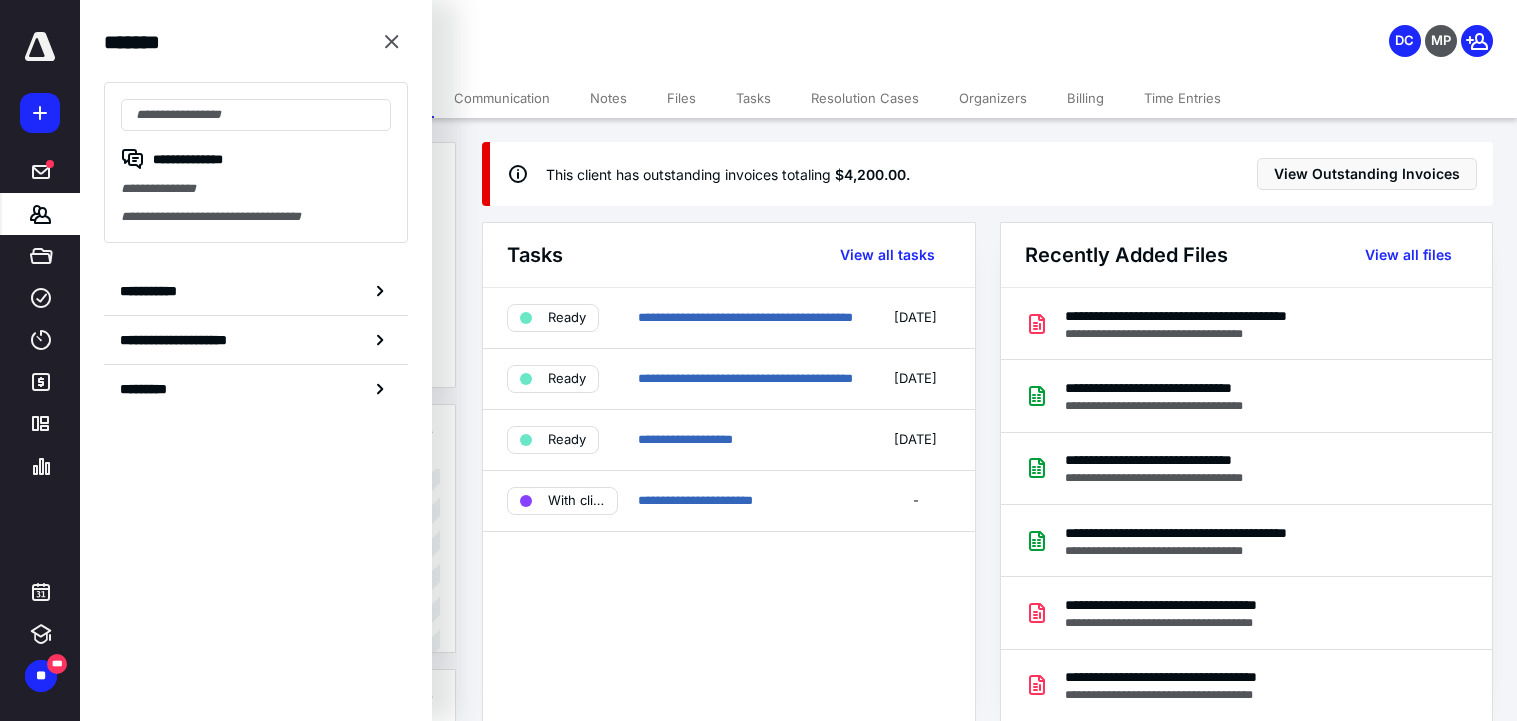 click on "**********" at bounding box center (998, 924) 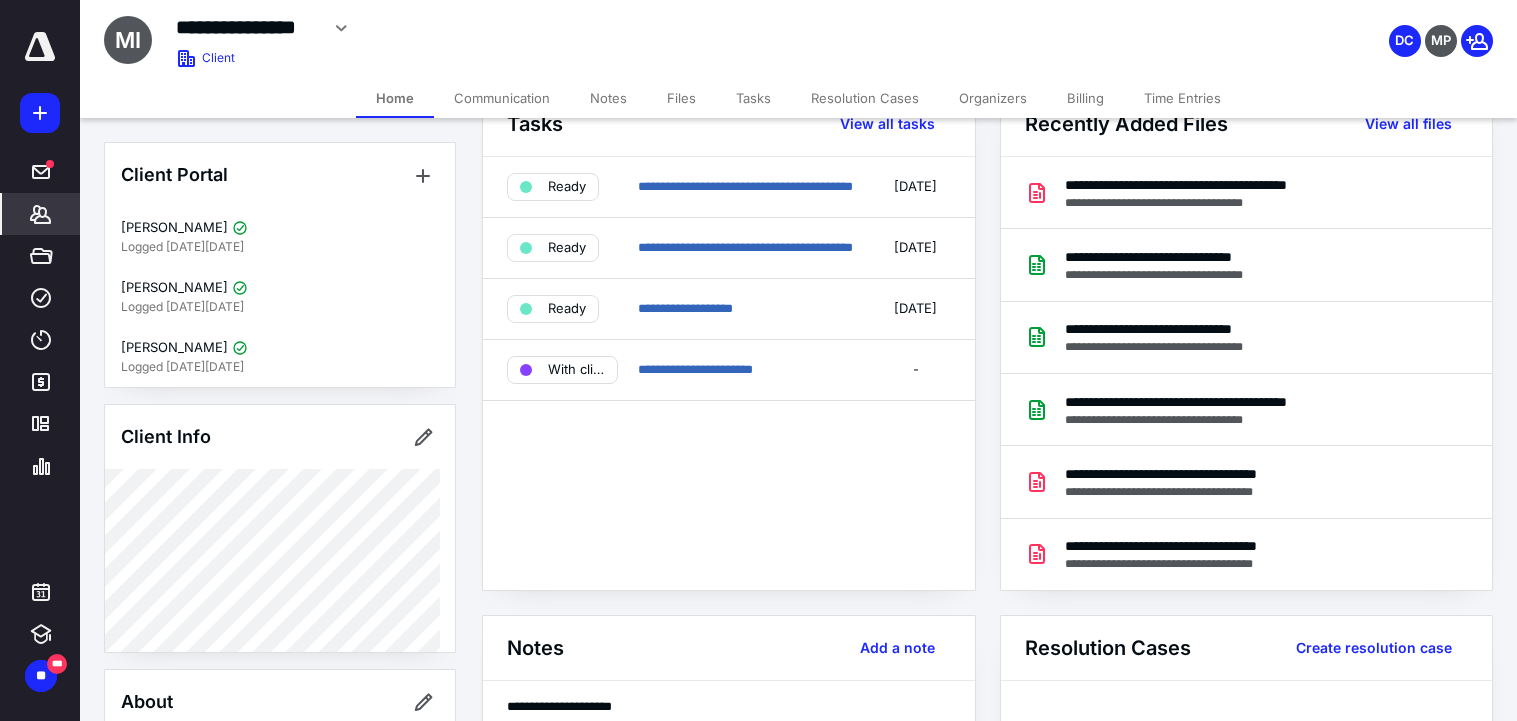 scroll, scrollTop: 0, scrollLeft: 0, axis: both 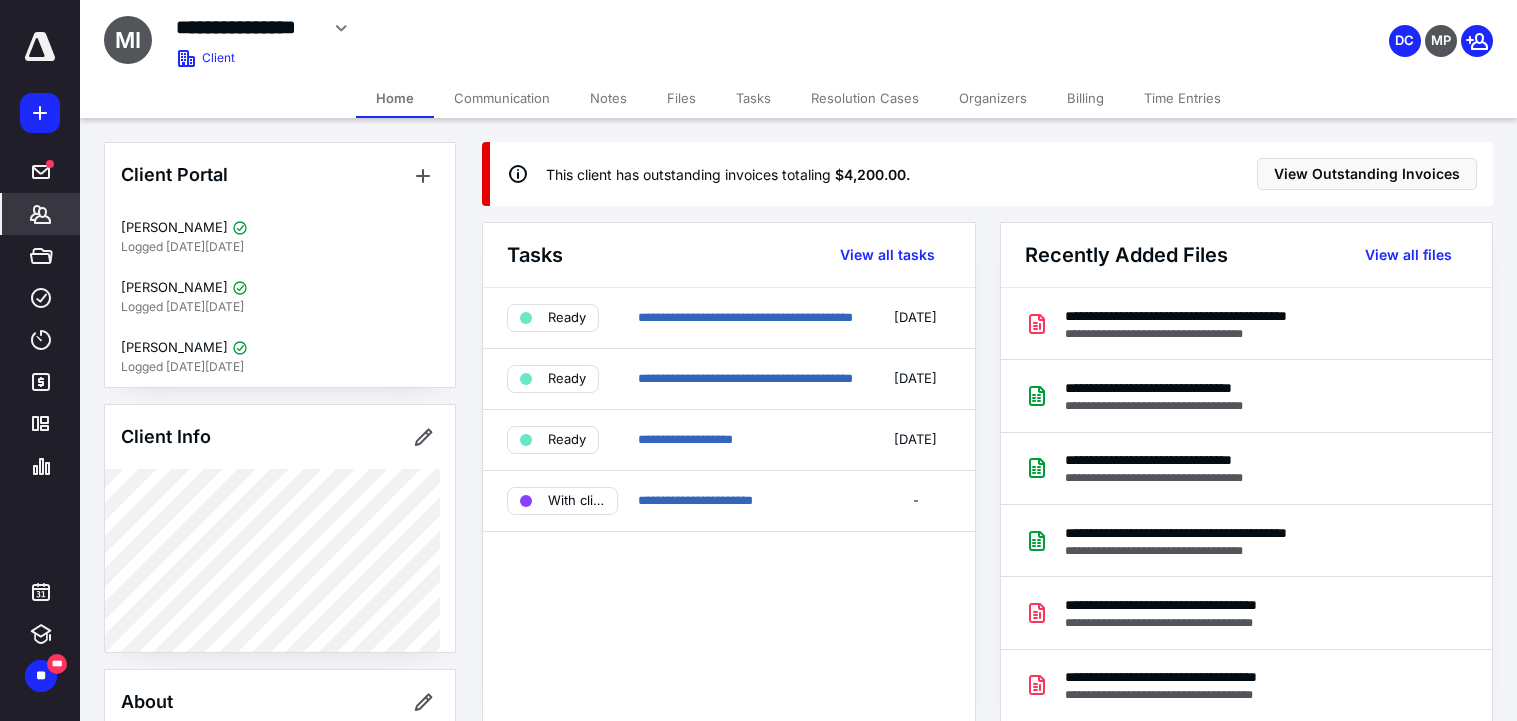 click on "Notes" at bounding box center [608, 98] 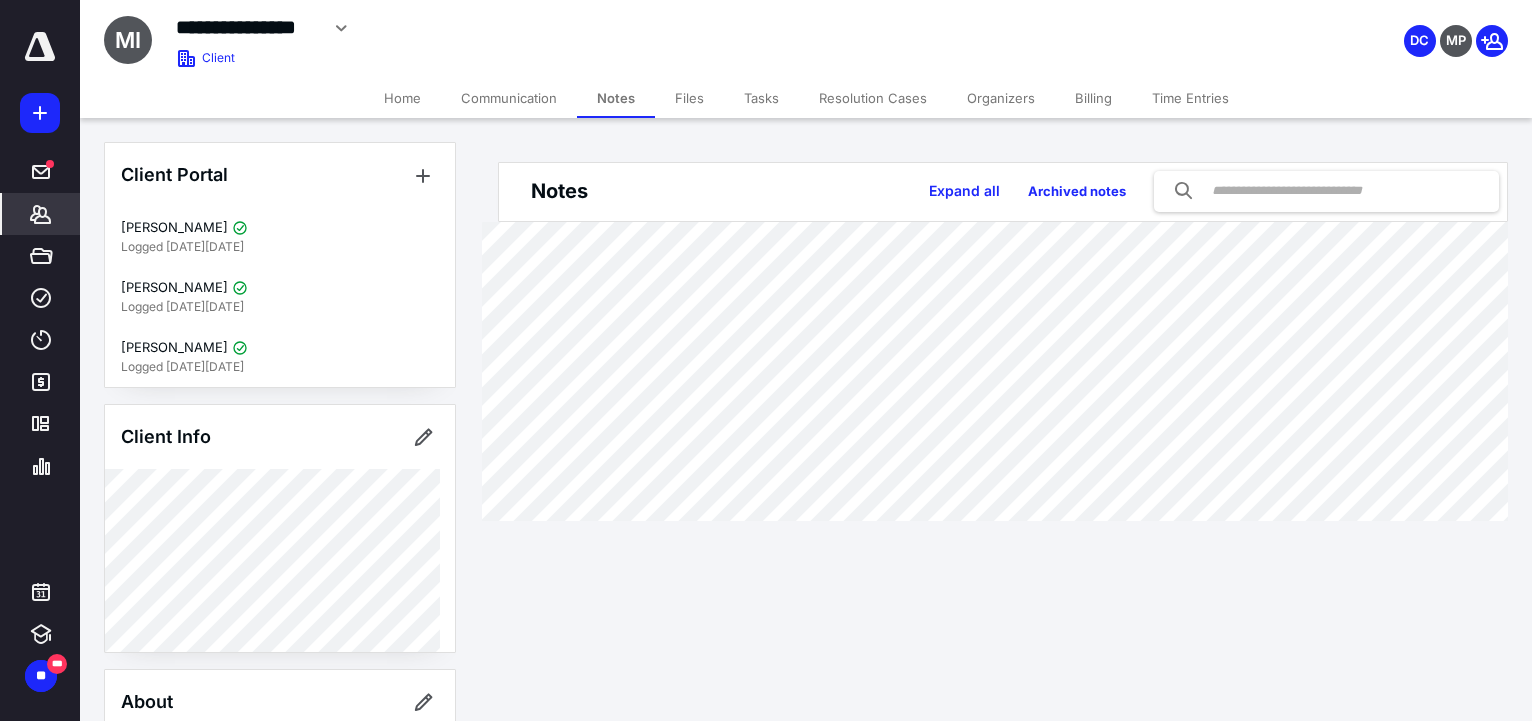 click on "Files" at bounding box center [689, 98] 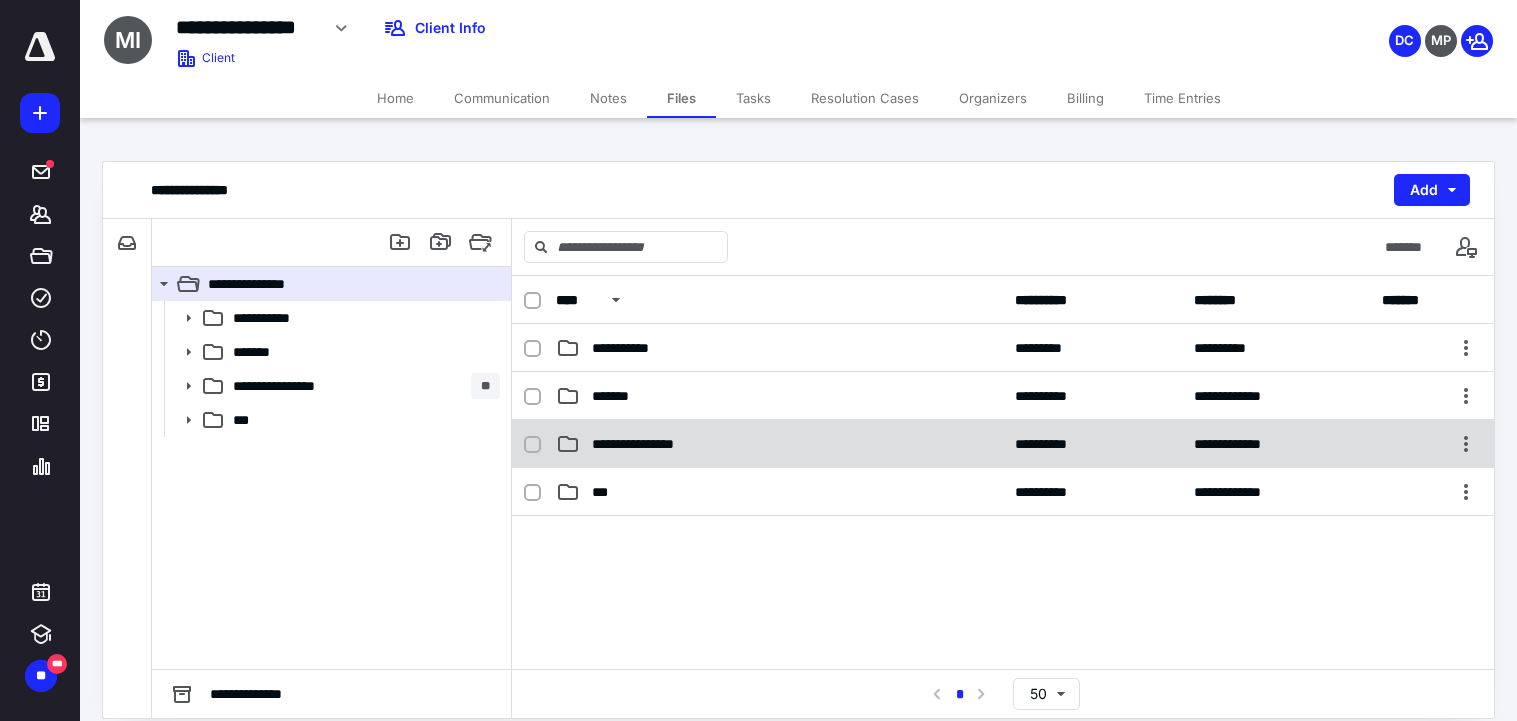 click on "**********" at bounding box center (650, 444) 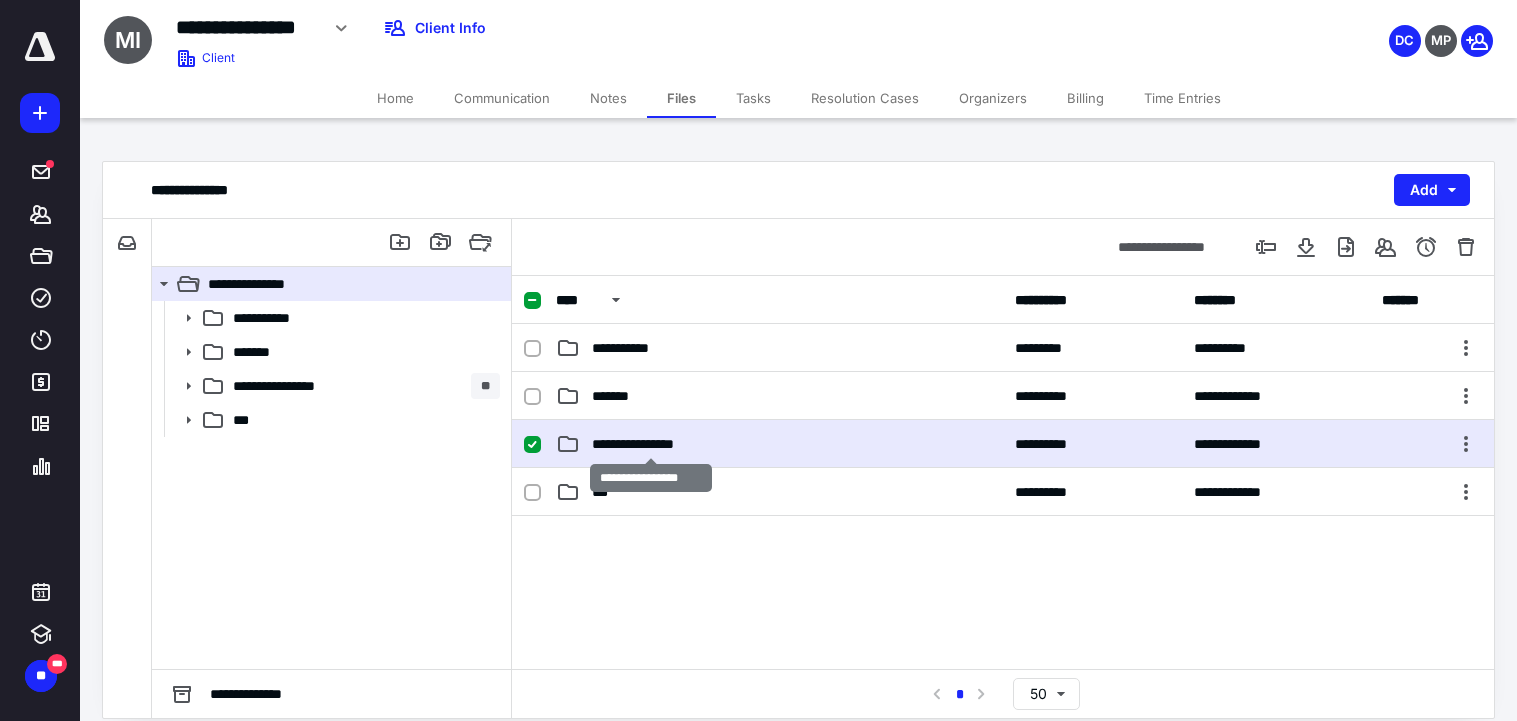 click on "**********" at bounding box center [650, 444] 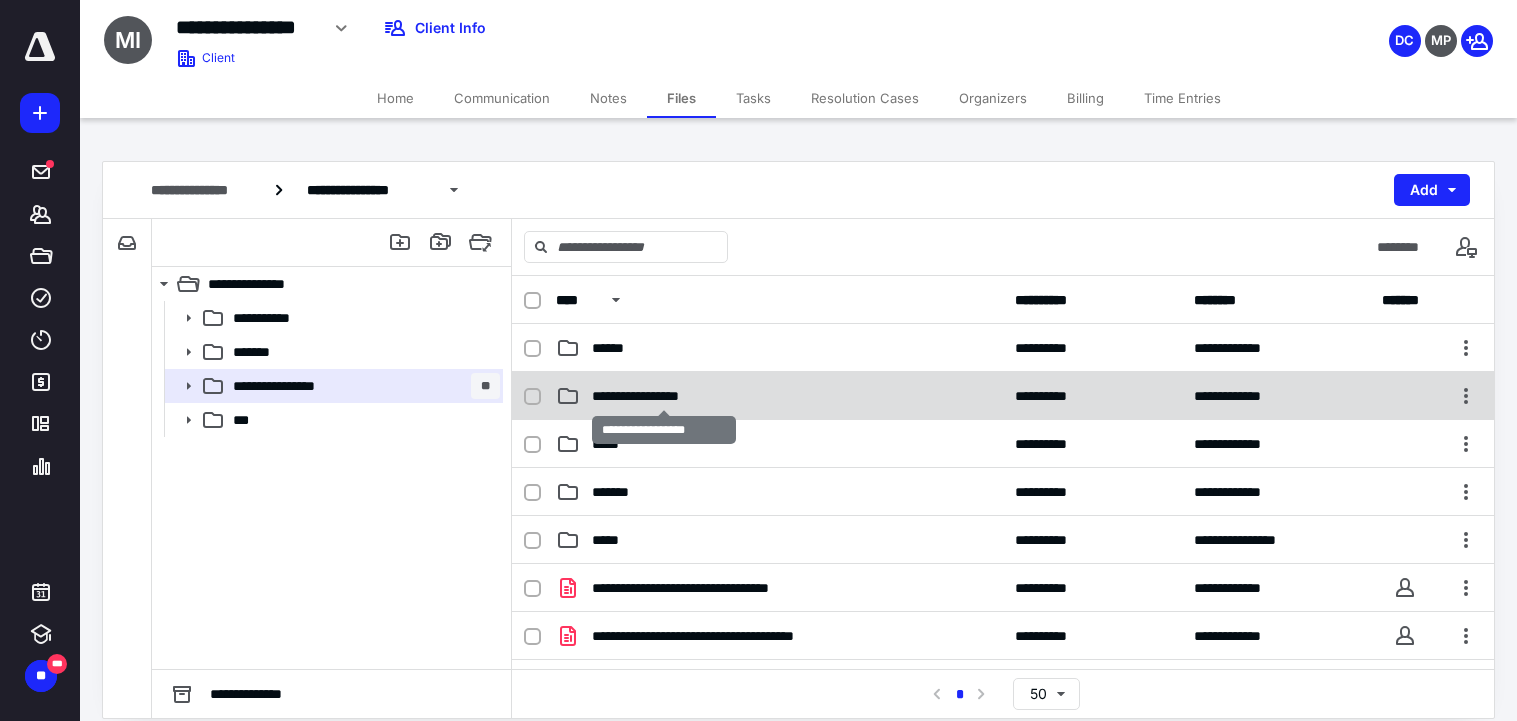 click on "**********" at bounding box center [663, 396] 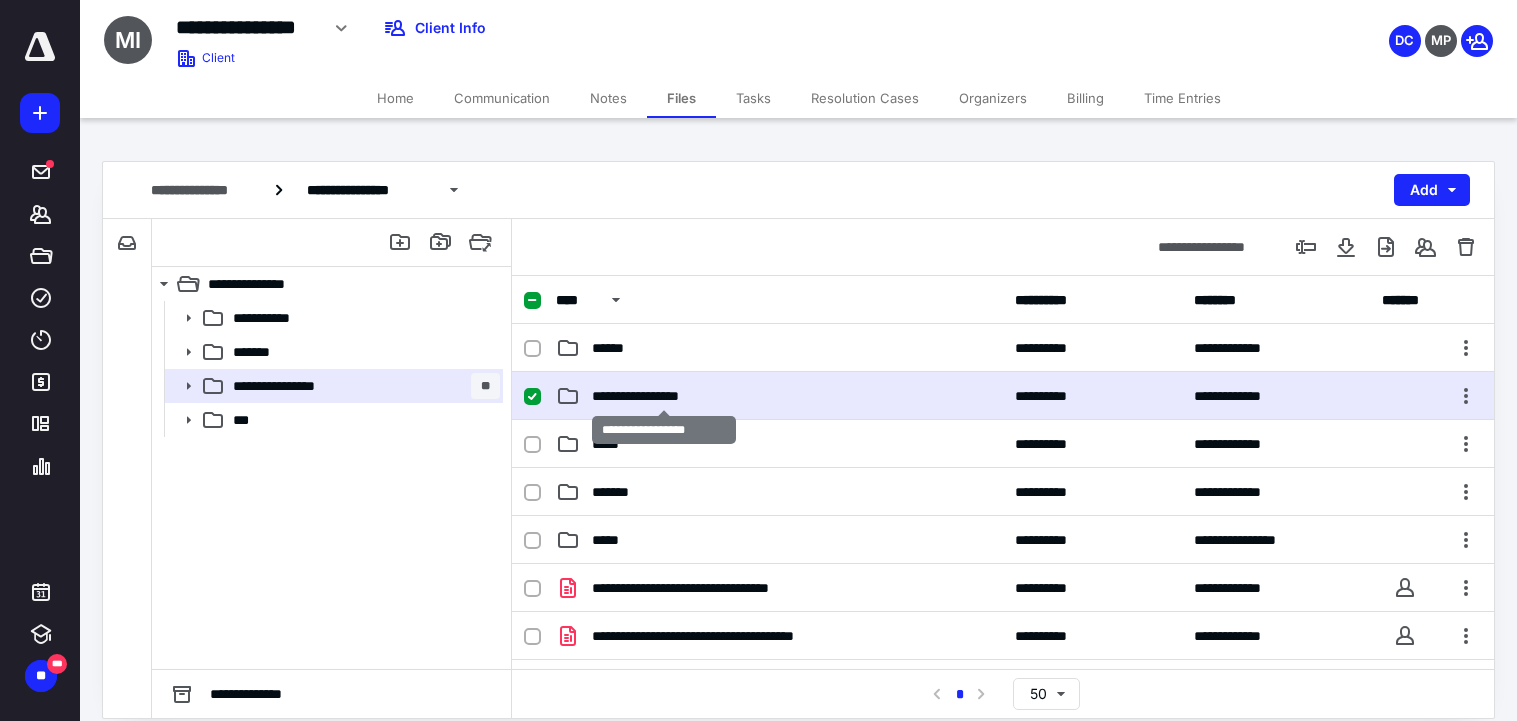 click on "**********" at bounding box center (663, 396) 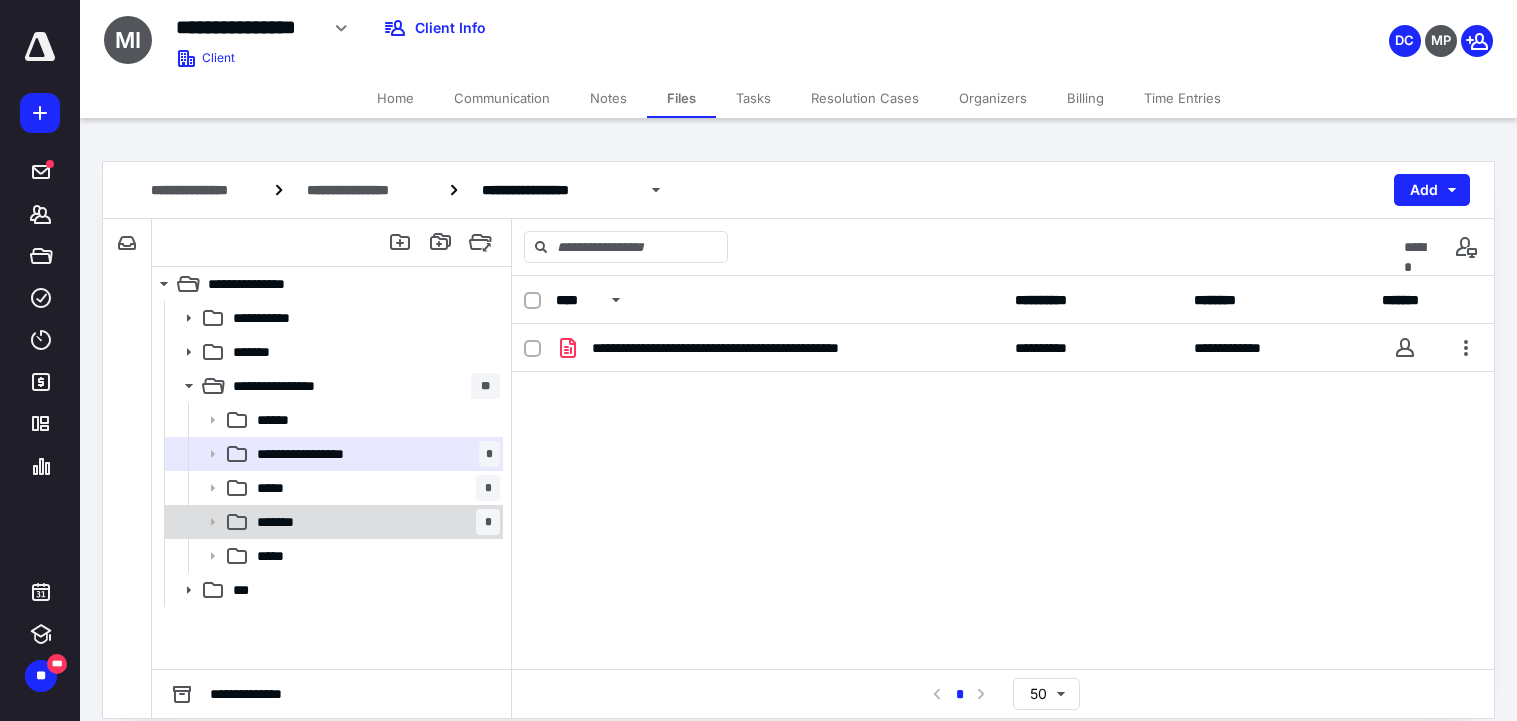 scroll, scrollTop: 20, scrollLeft: 0, axis: vertical 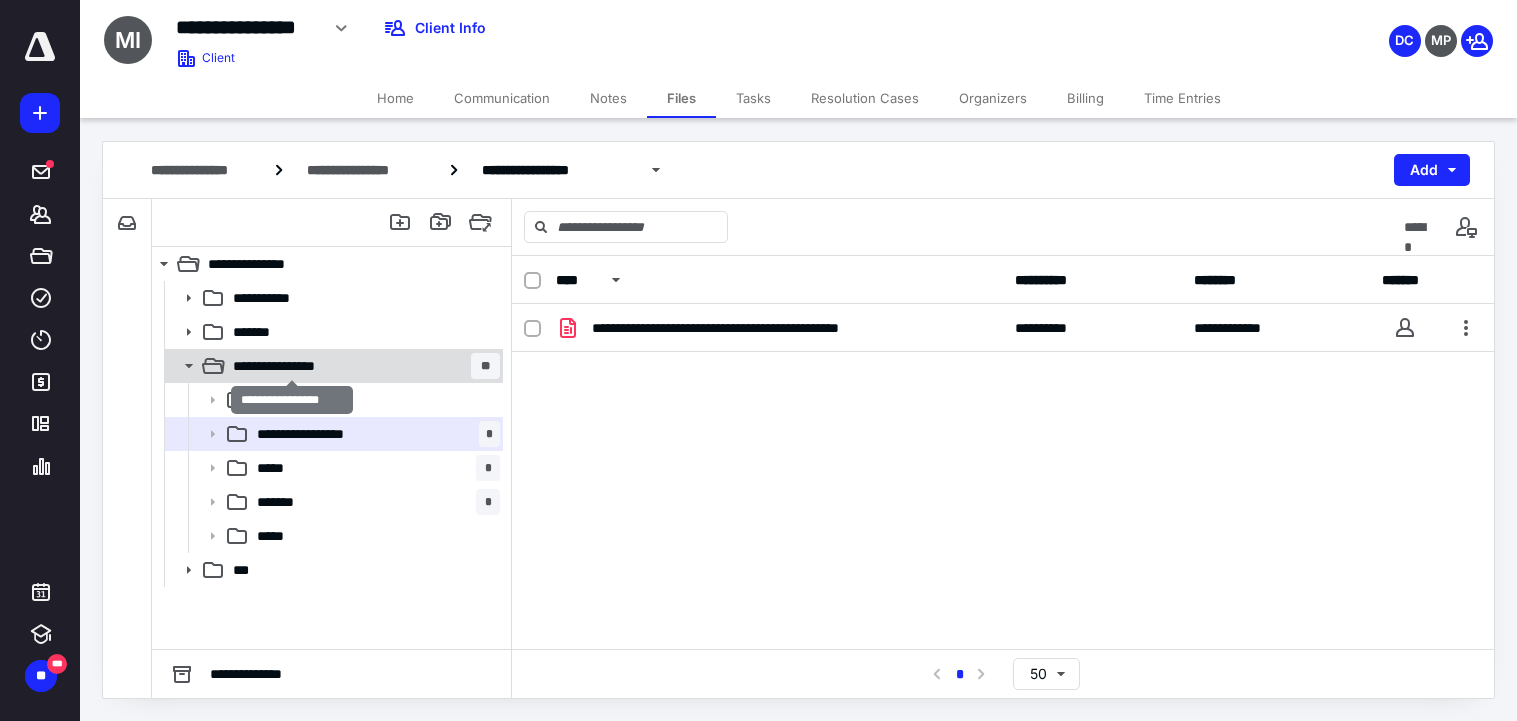 click on "**********" at bounding box center (291, 366) 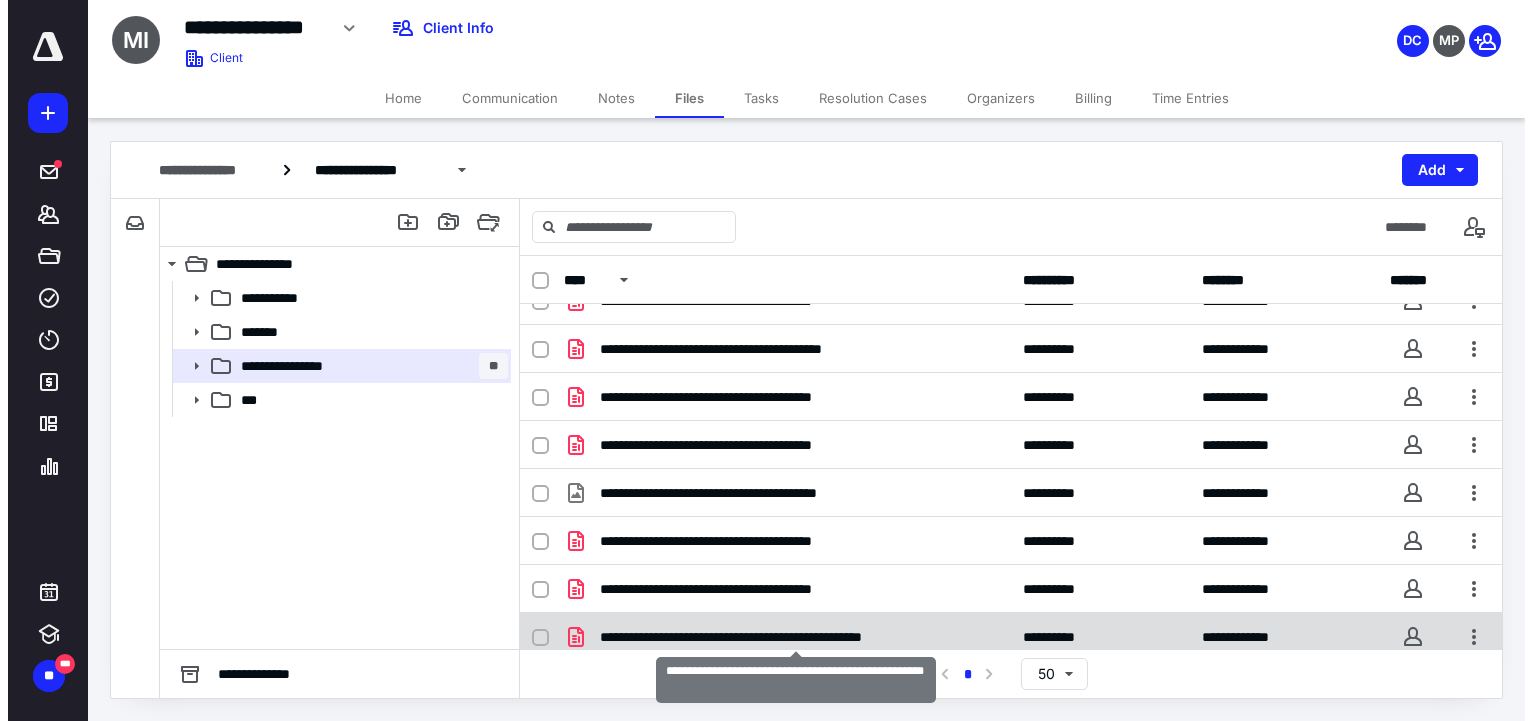 scroll, scrollTop: 1183, scrollLeft: 0, axis: vertical 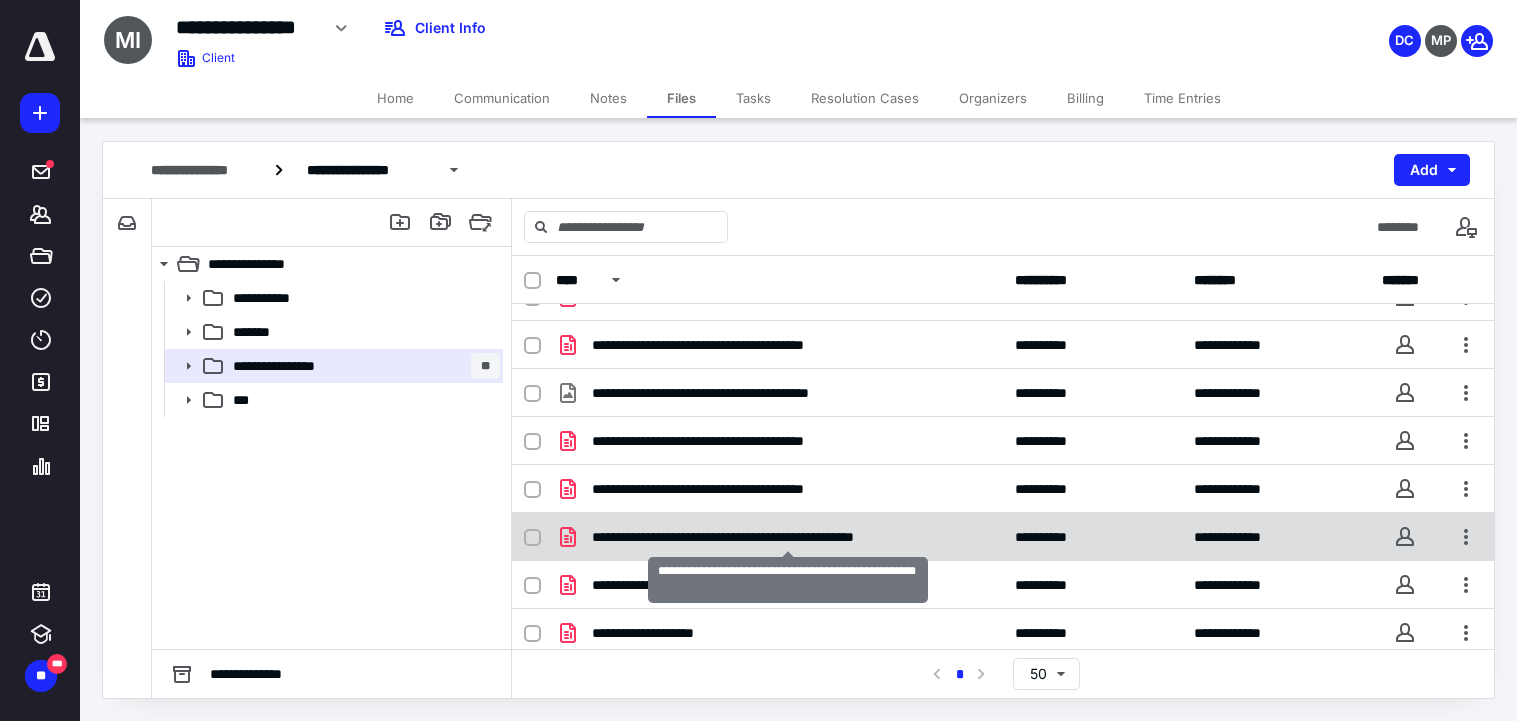 click on "**********" at bounding box center [788, 537] 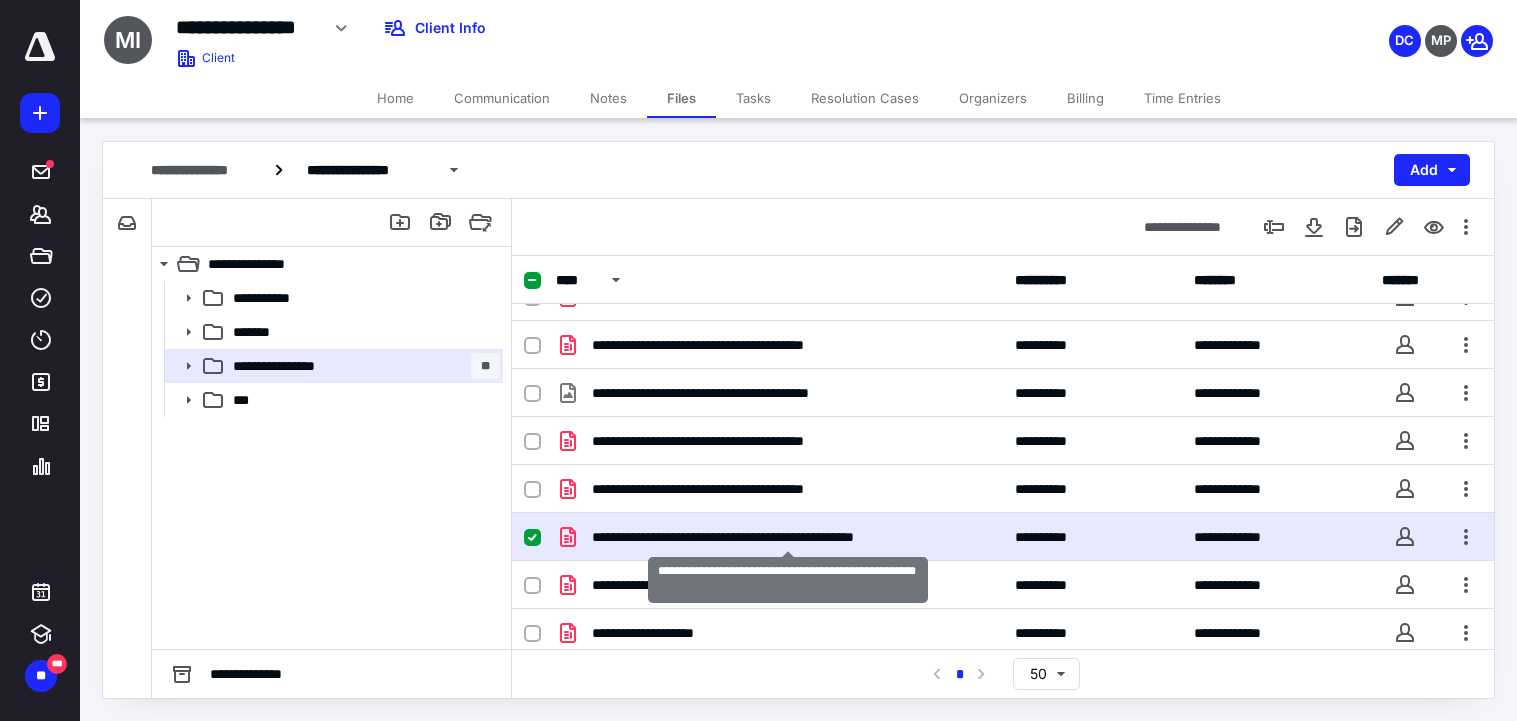 click on "**********" at bounding box center (788, 537) 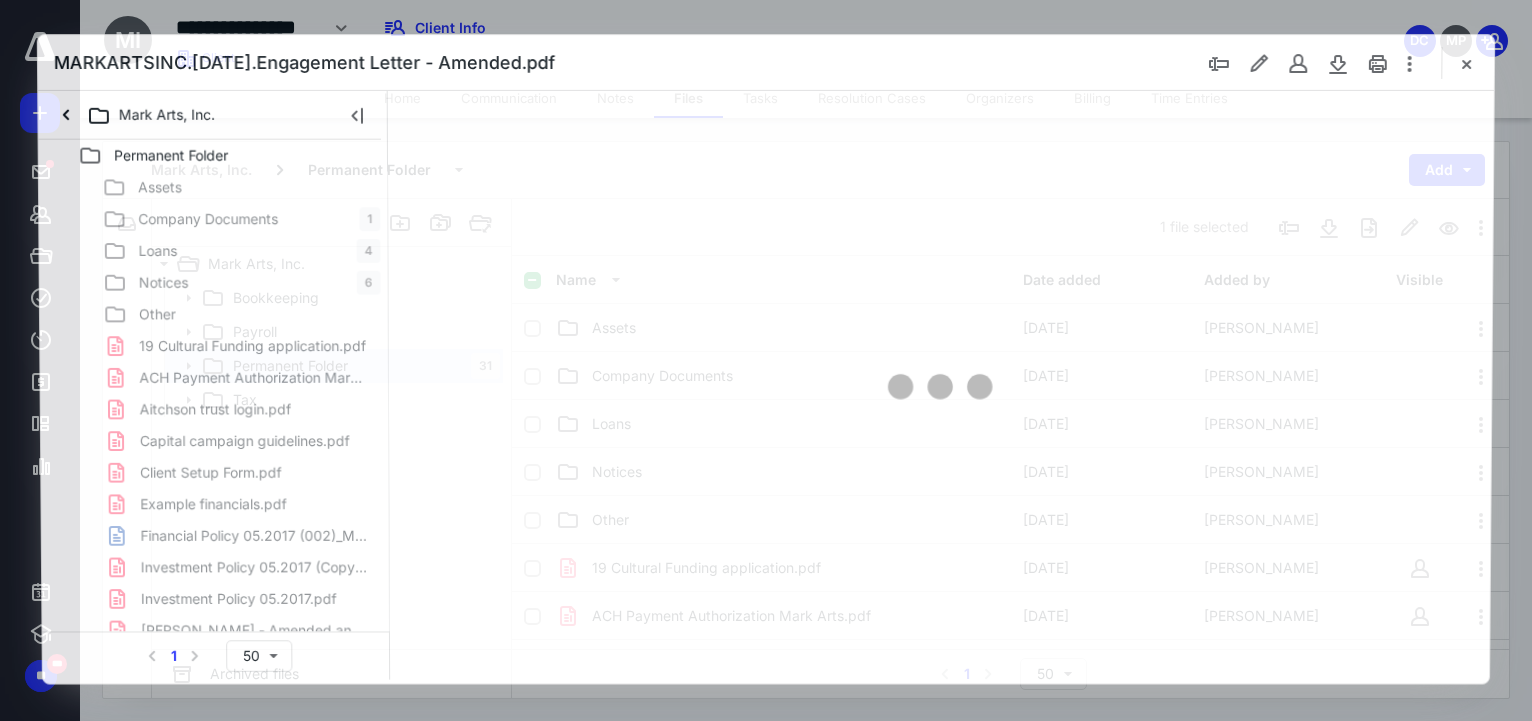 scroll, scrollTop: 1183, scrollLeft: 0, axis: vertical 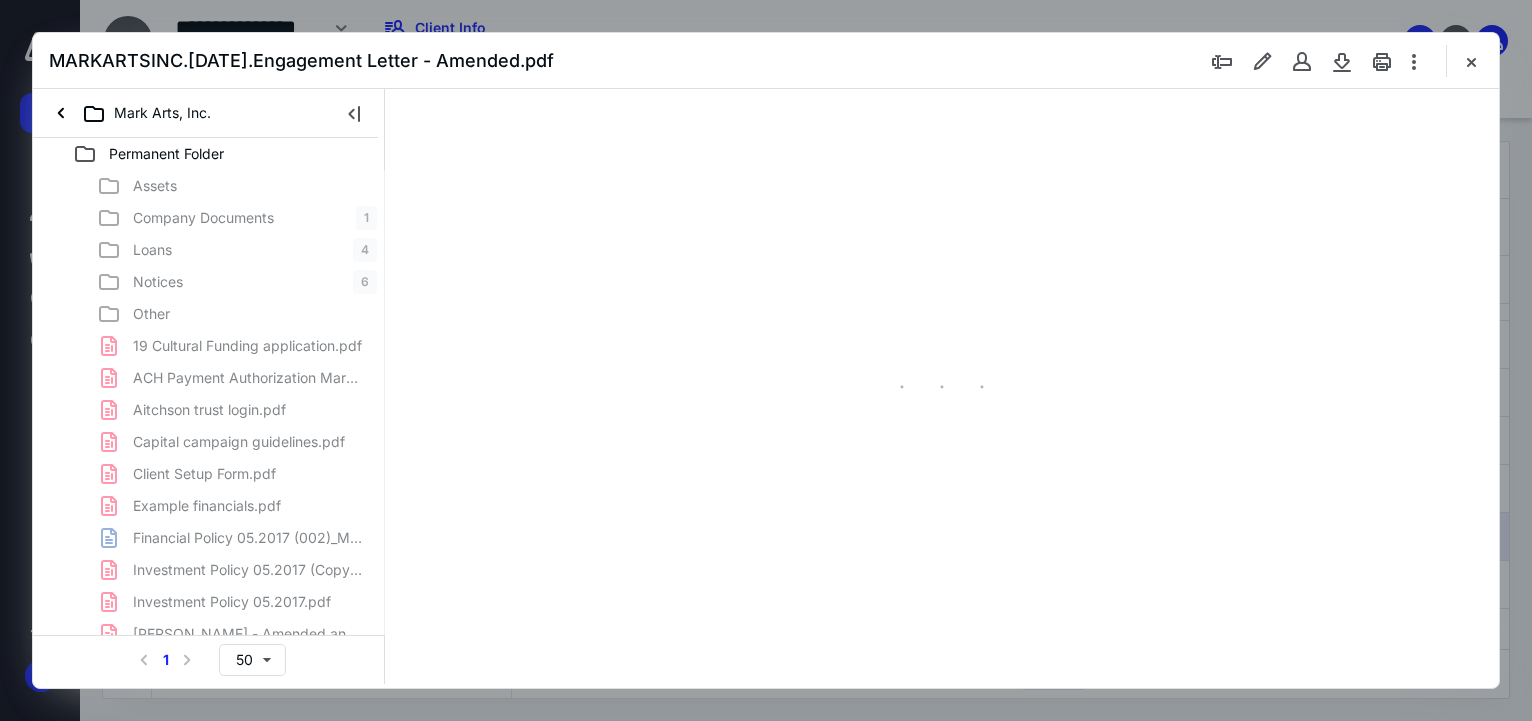 type on "65" 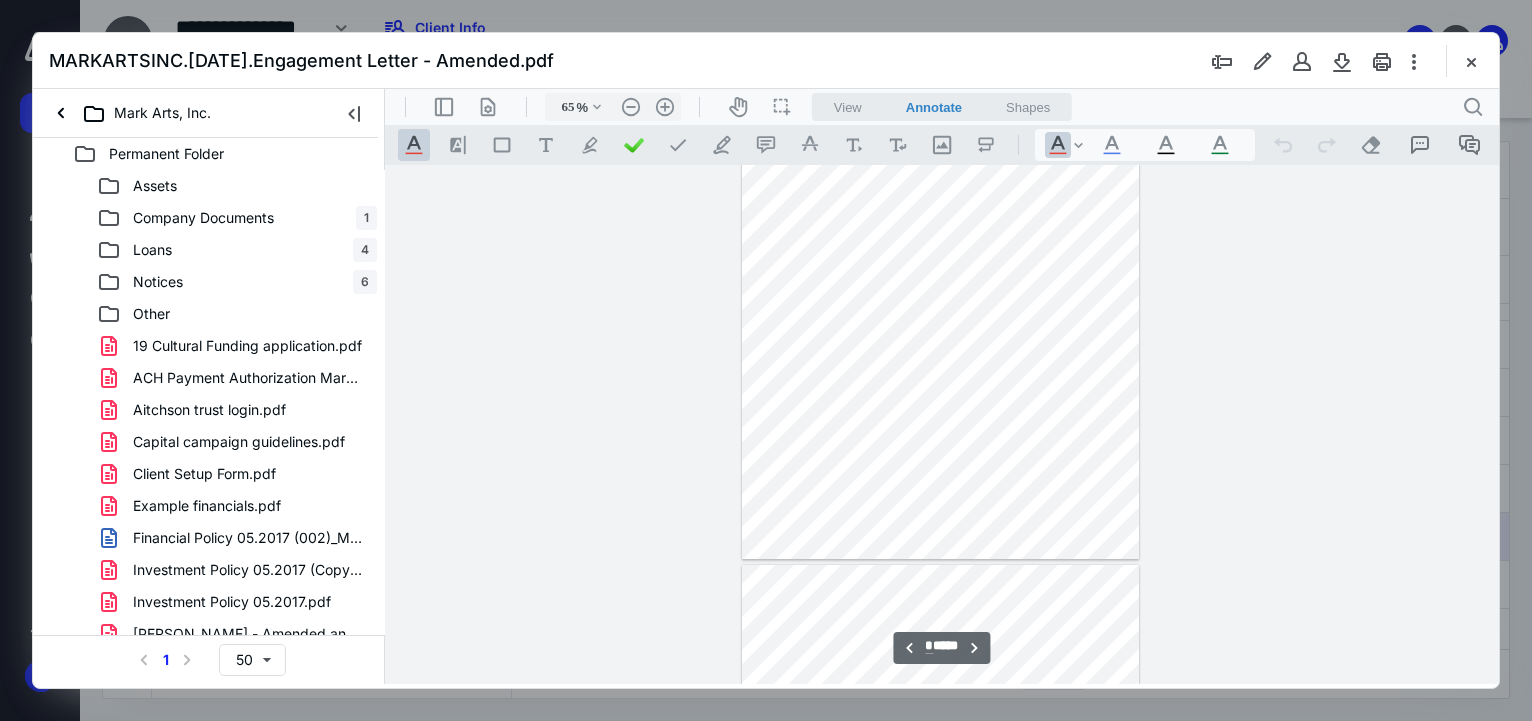 scroll, scrollTop: 1779, scrollLeft: 0, axis: vertical 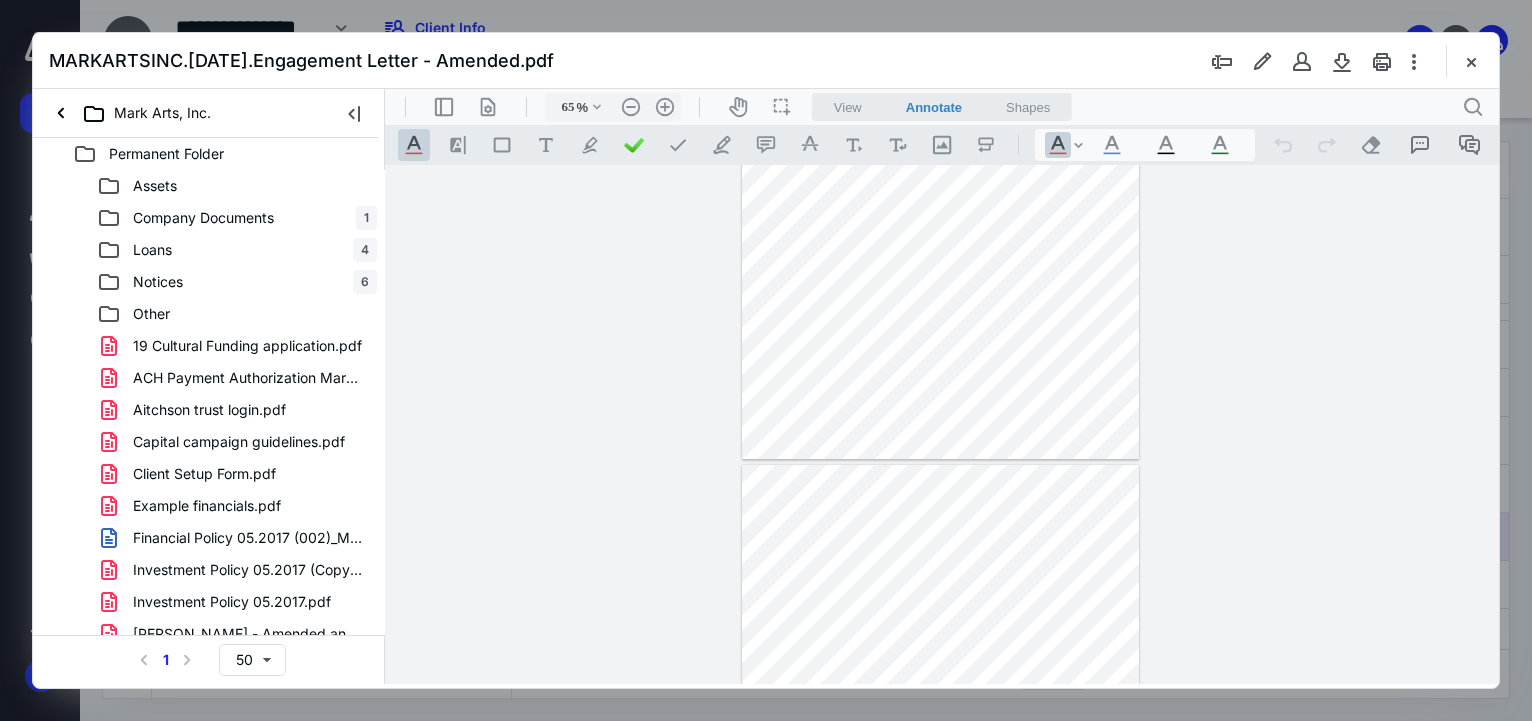 type on "*" 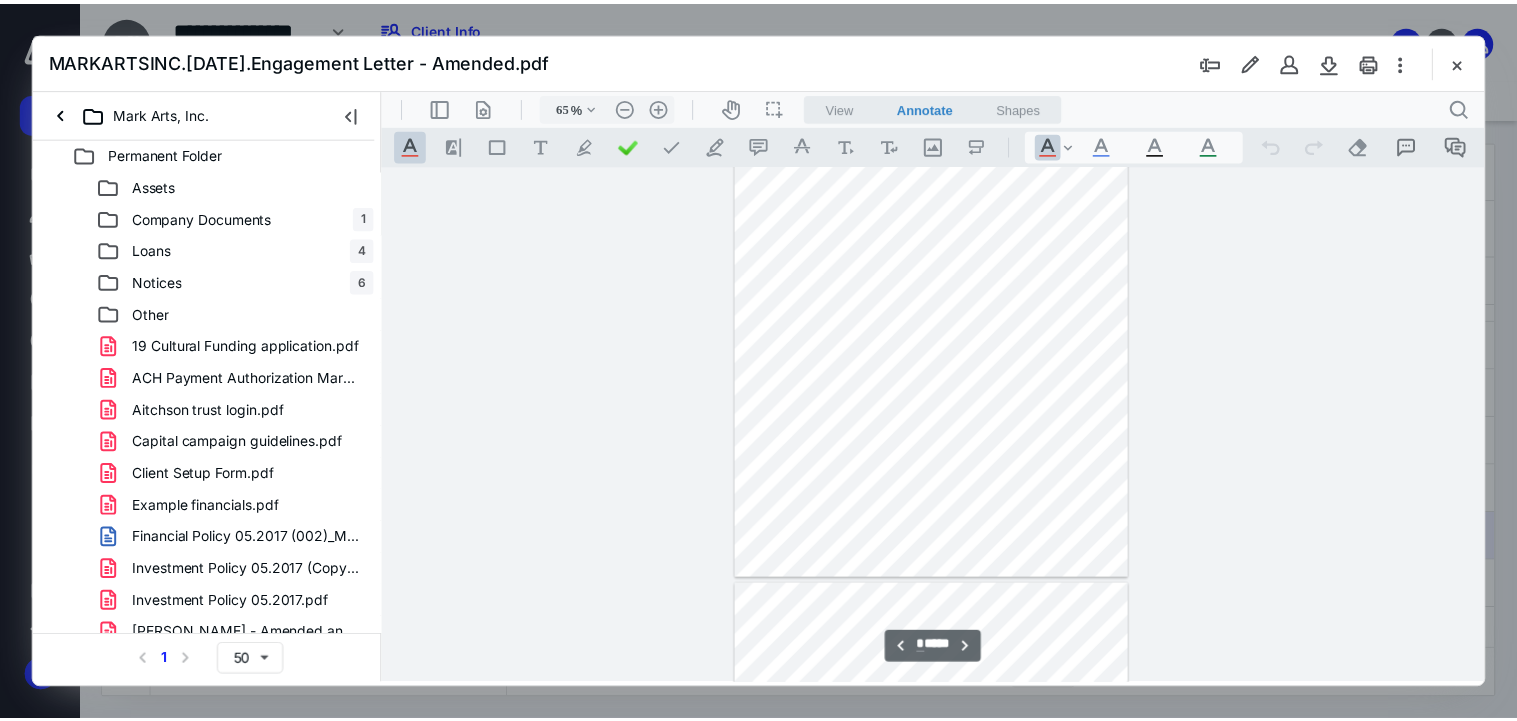 scroll, scrollTop: 2079, scrollLeft: 0, axis: vertical 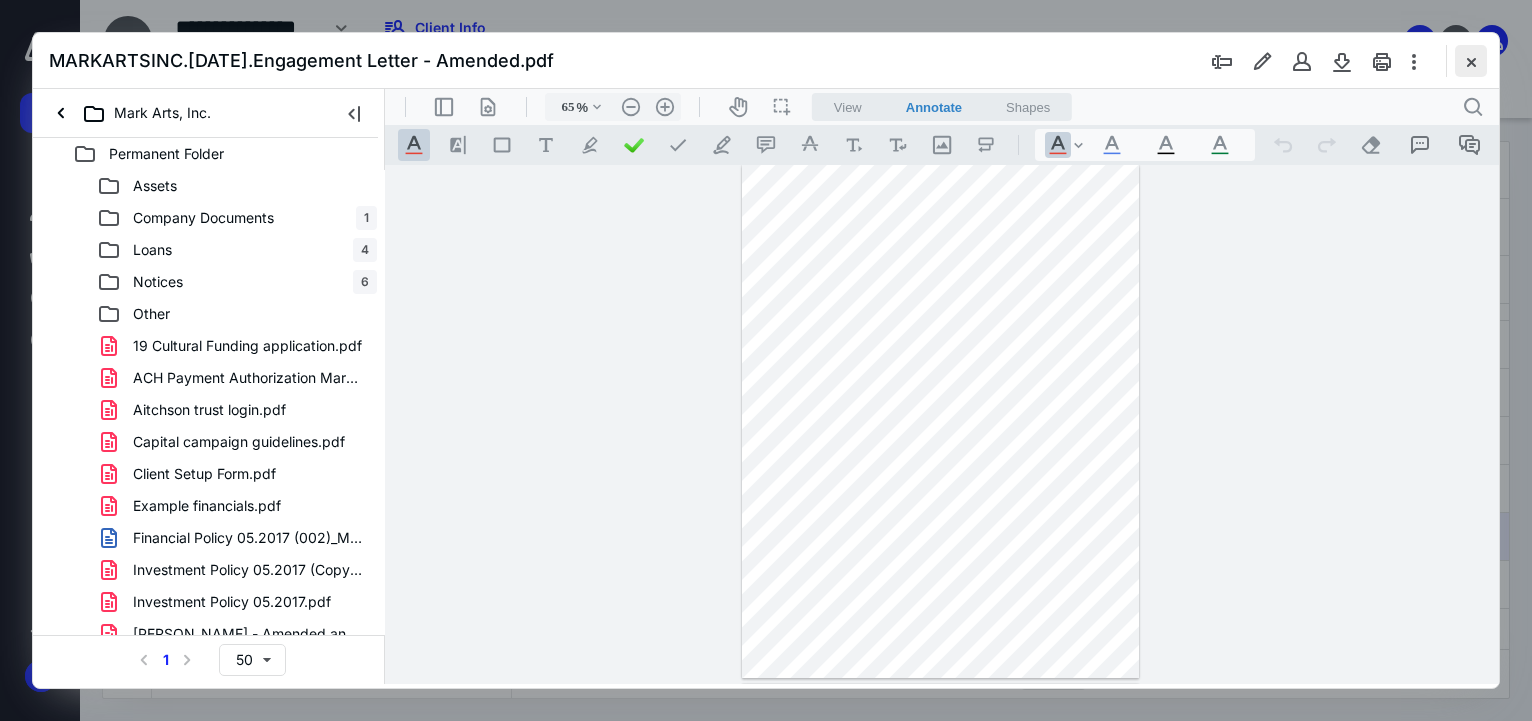 click at bounding box center (1471, 61) 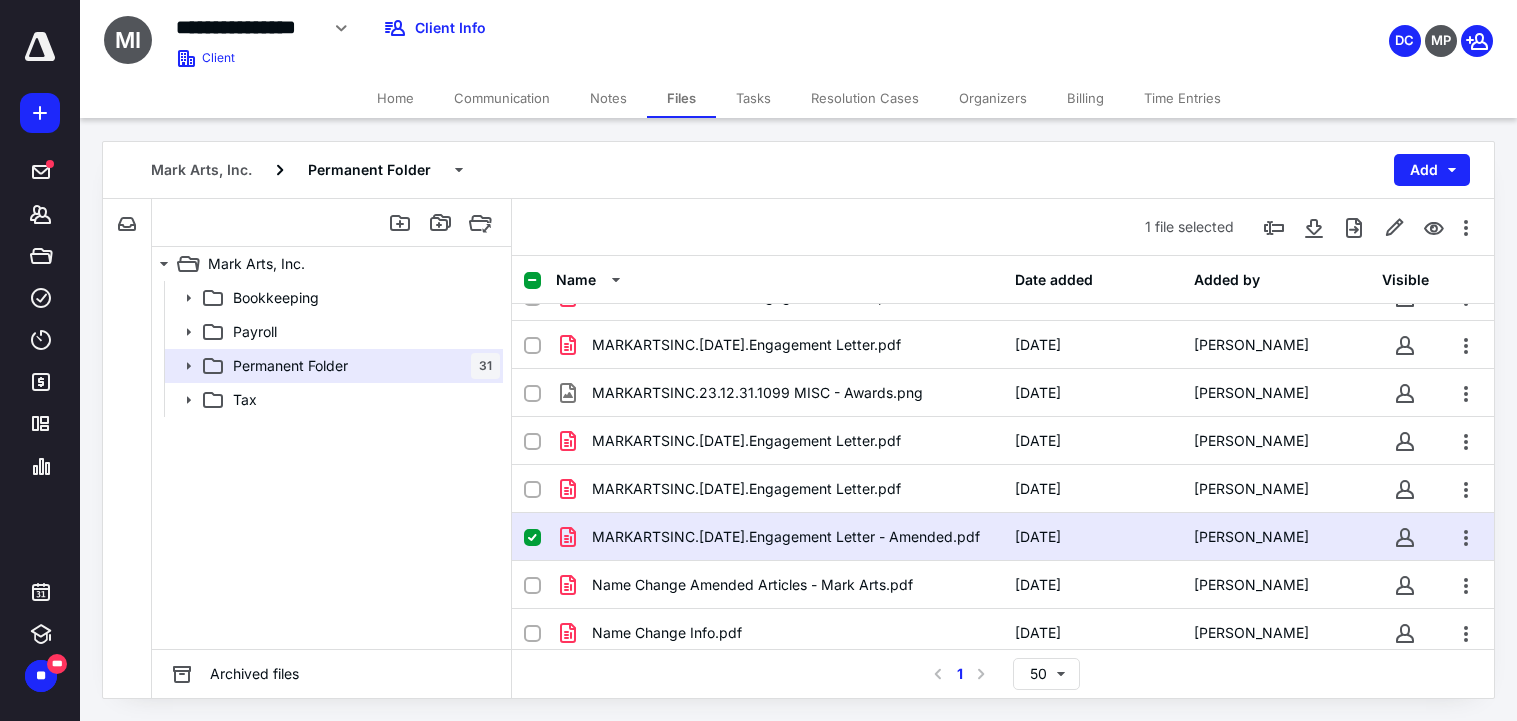 click on "Billing" at bounding box center (1085, 98) 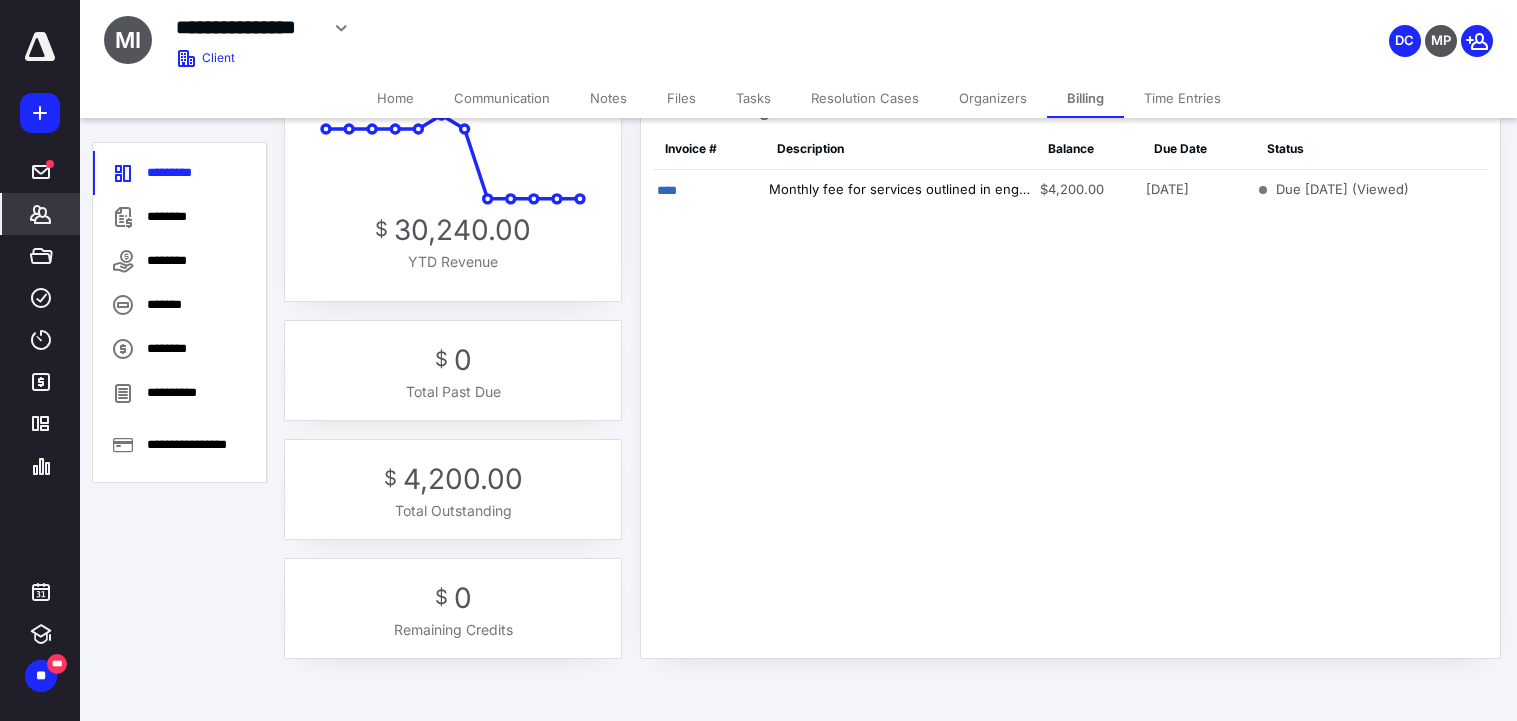scroll, scrollTop: 0, scrollLeft: 0, axis: both 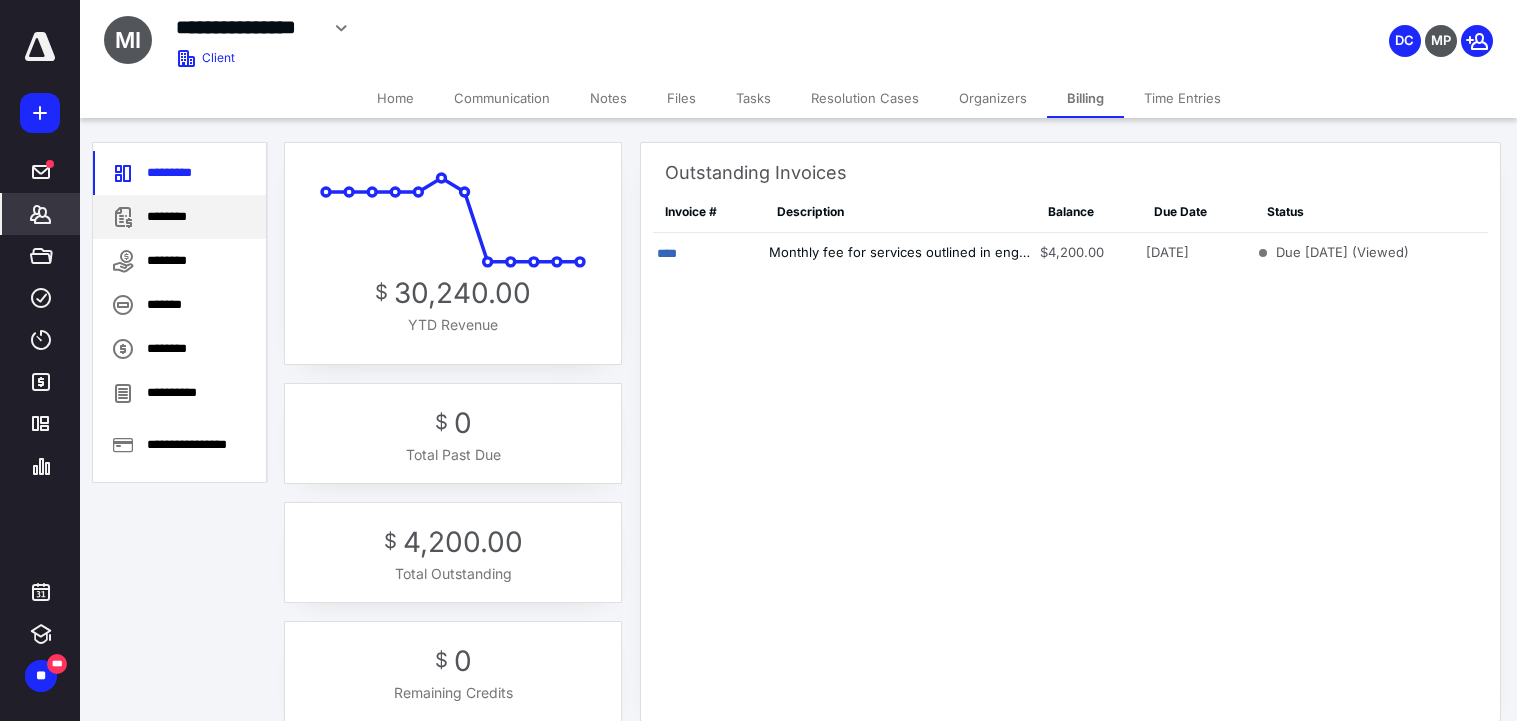 click on "********" at bounding box center (179, 217) 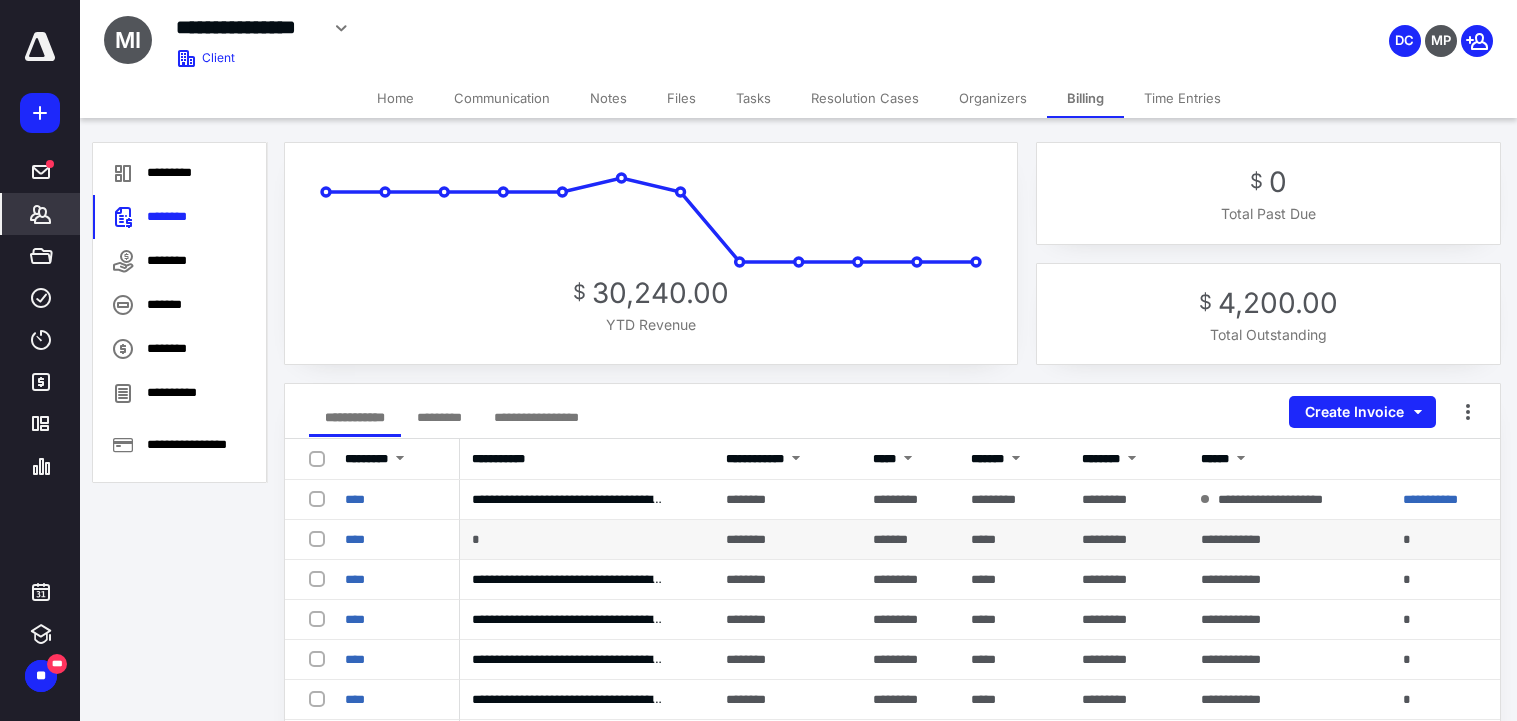 click on "********" at bounding box center [746, 539] 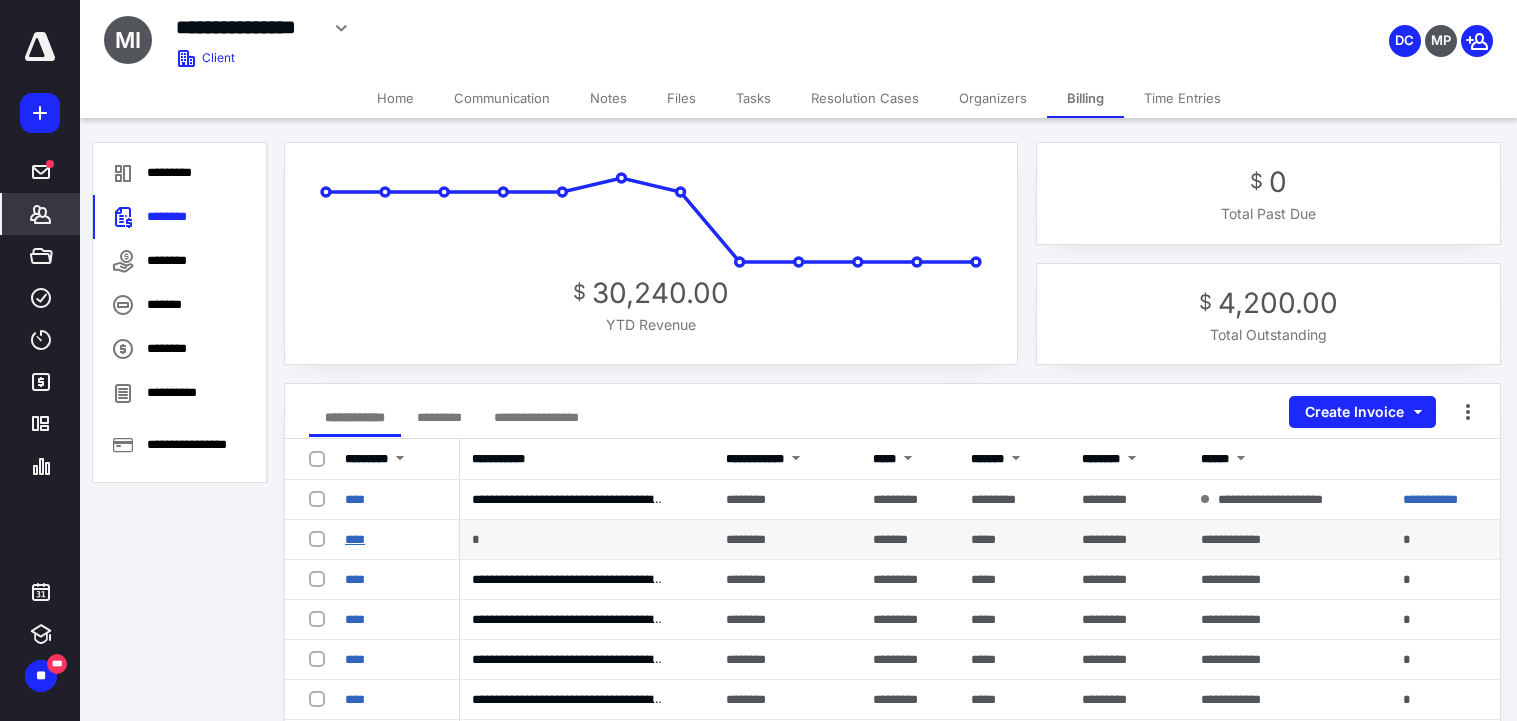 click on "****" at bounding box center (355, 539) 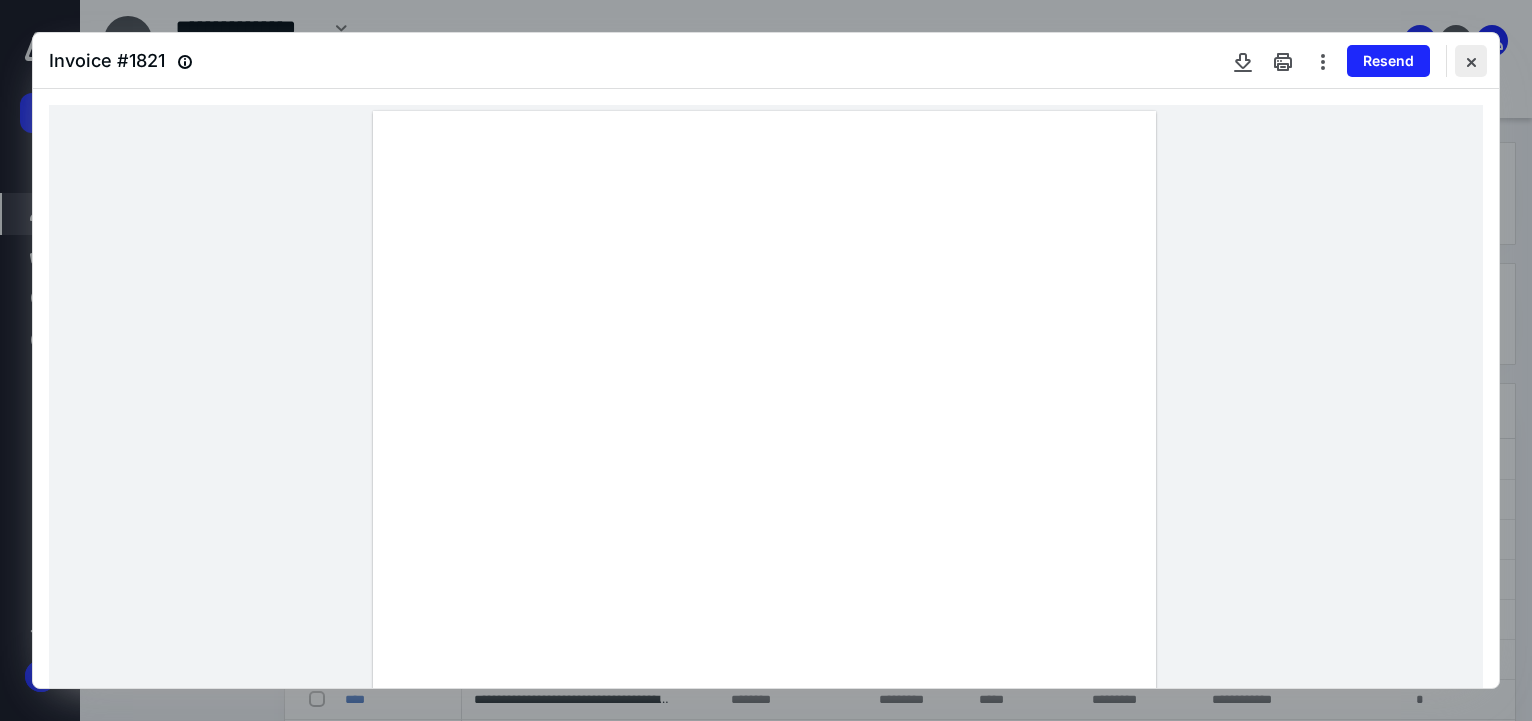 click at bounding box center (1471, 61) 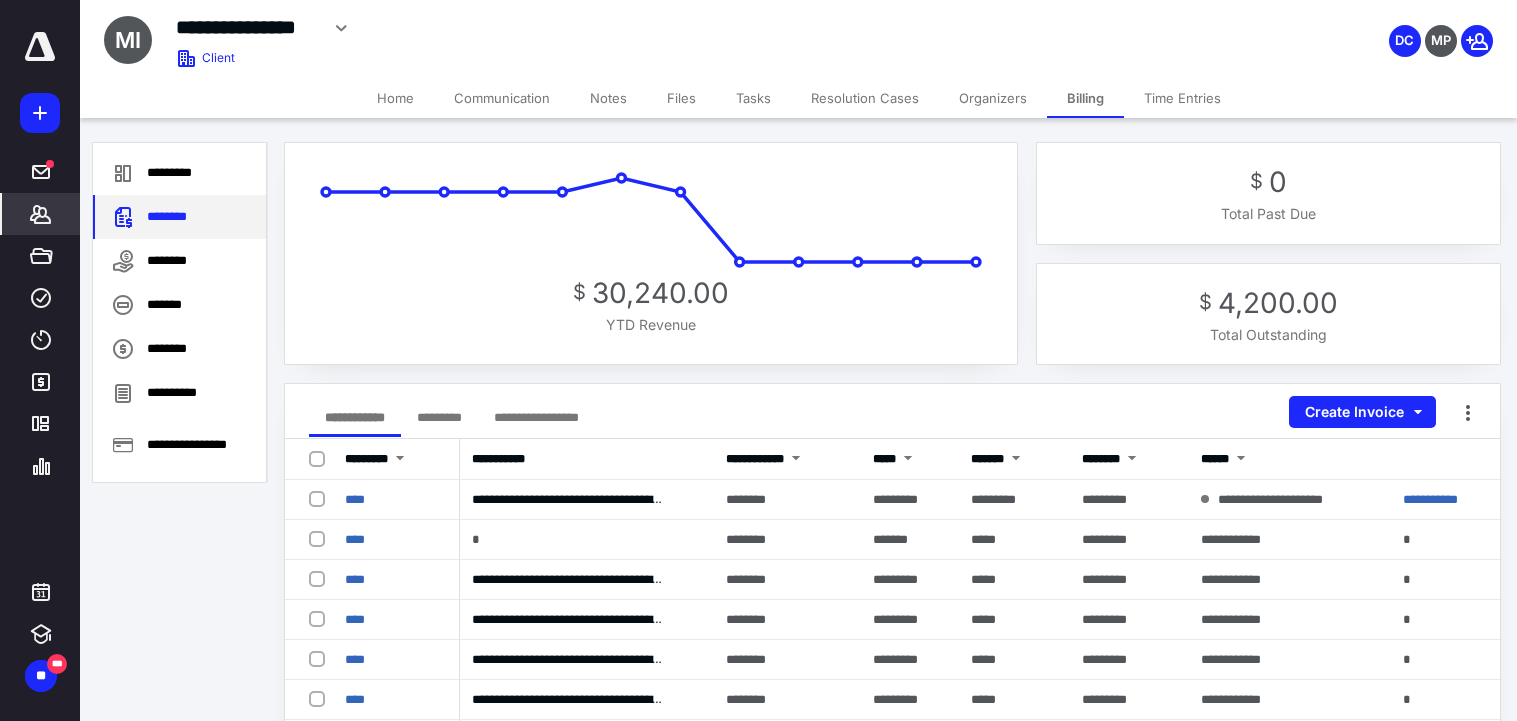 click on "********" at bounding box center [179, 217] 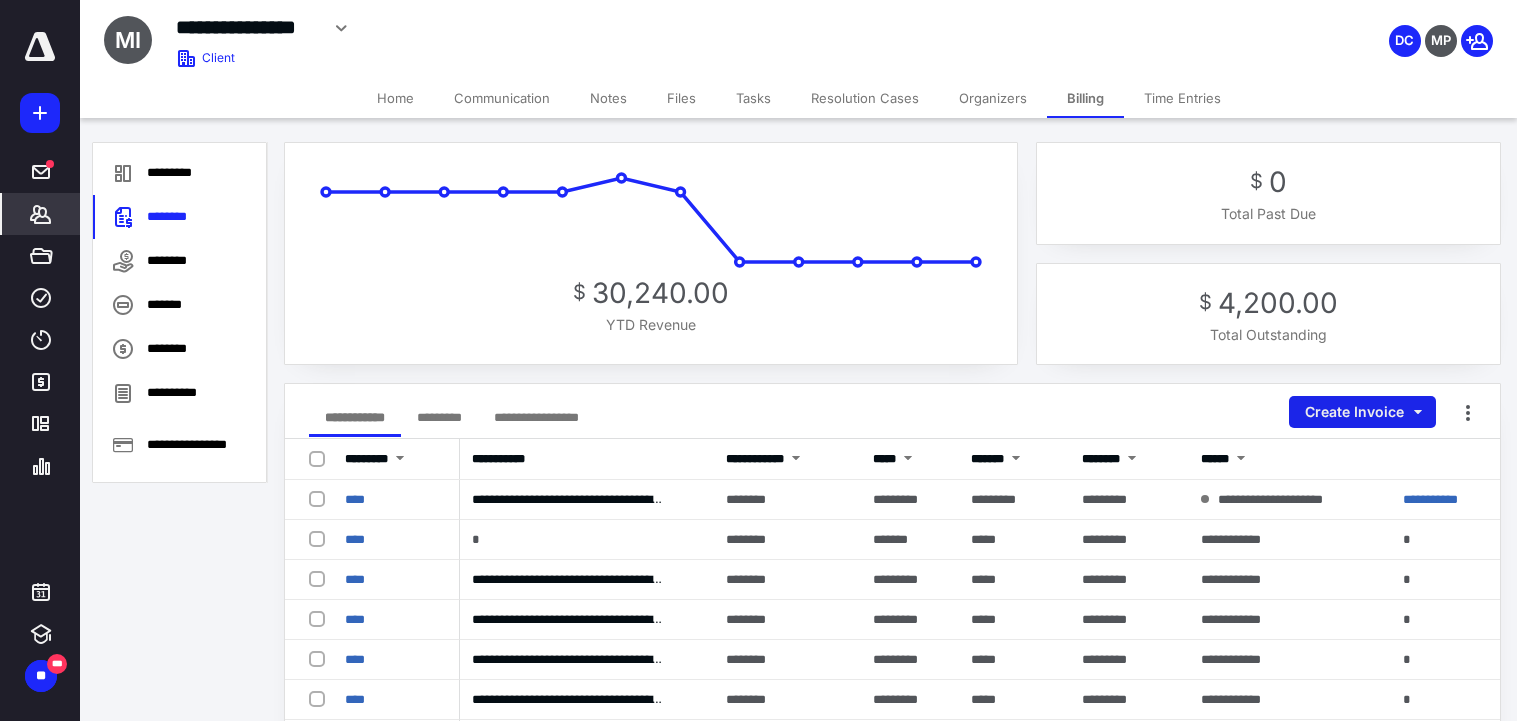 click on "Create Invoice" at bounding box center (1362, 412) 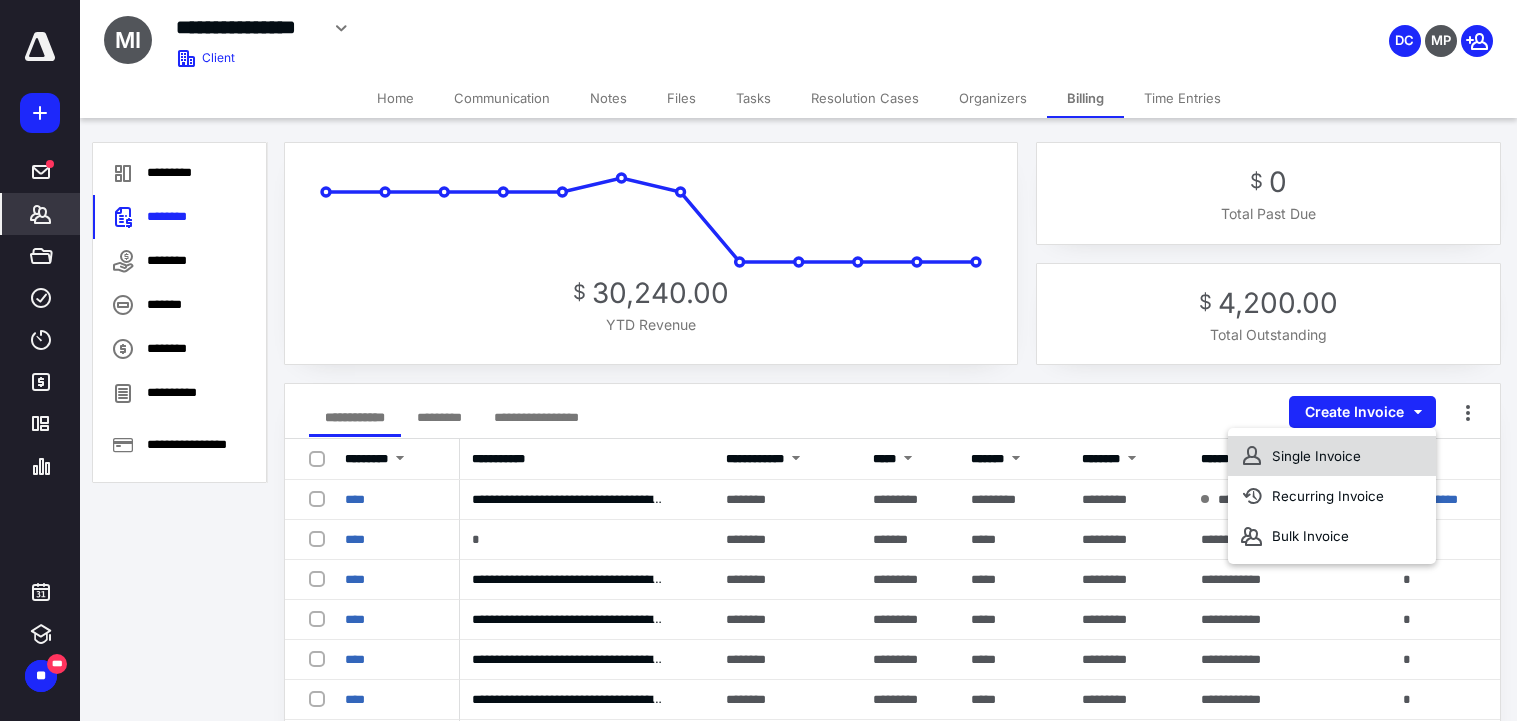 click on "Single Invoice" at bounding box center [1332, 456] 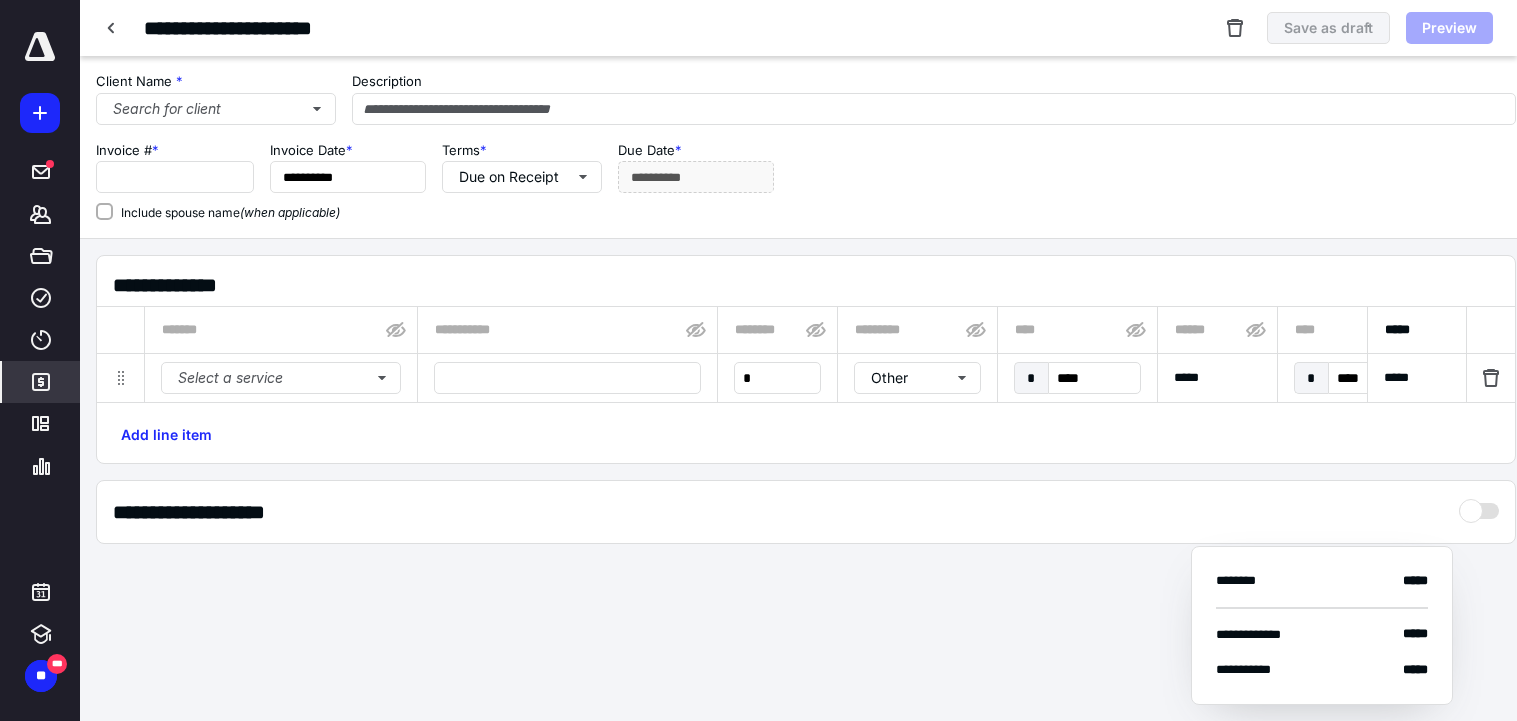 type on "**********" 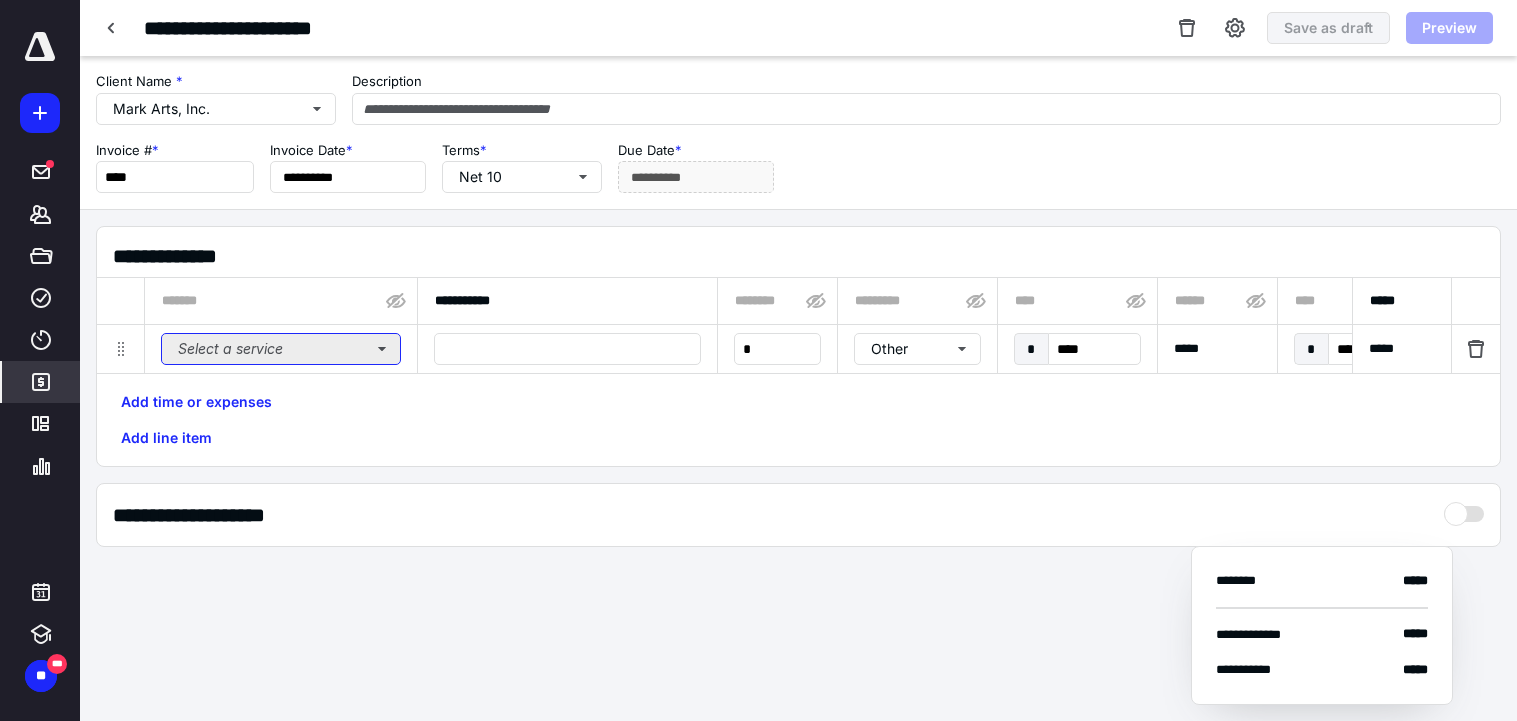 click on "Select a service" at bounding box center (281, 349) 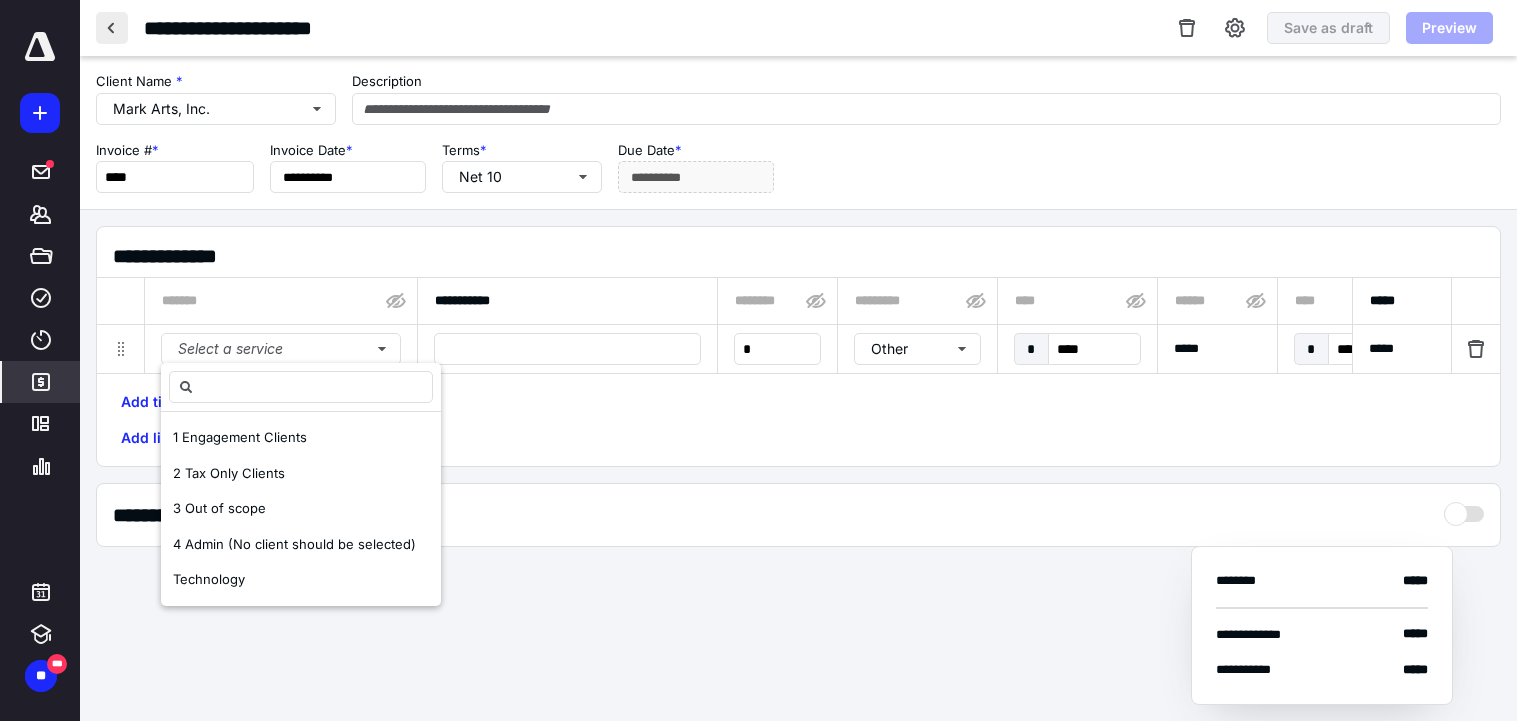 click at bounding box center (112, 28) 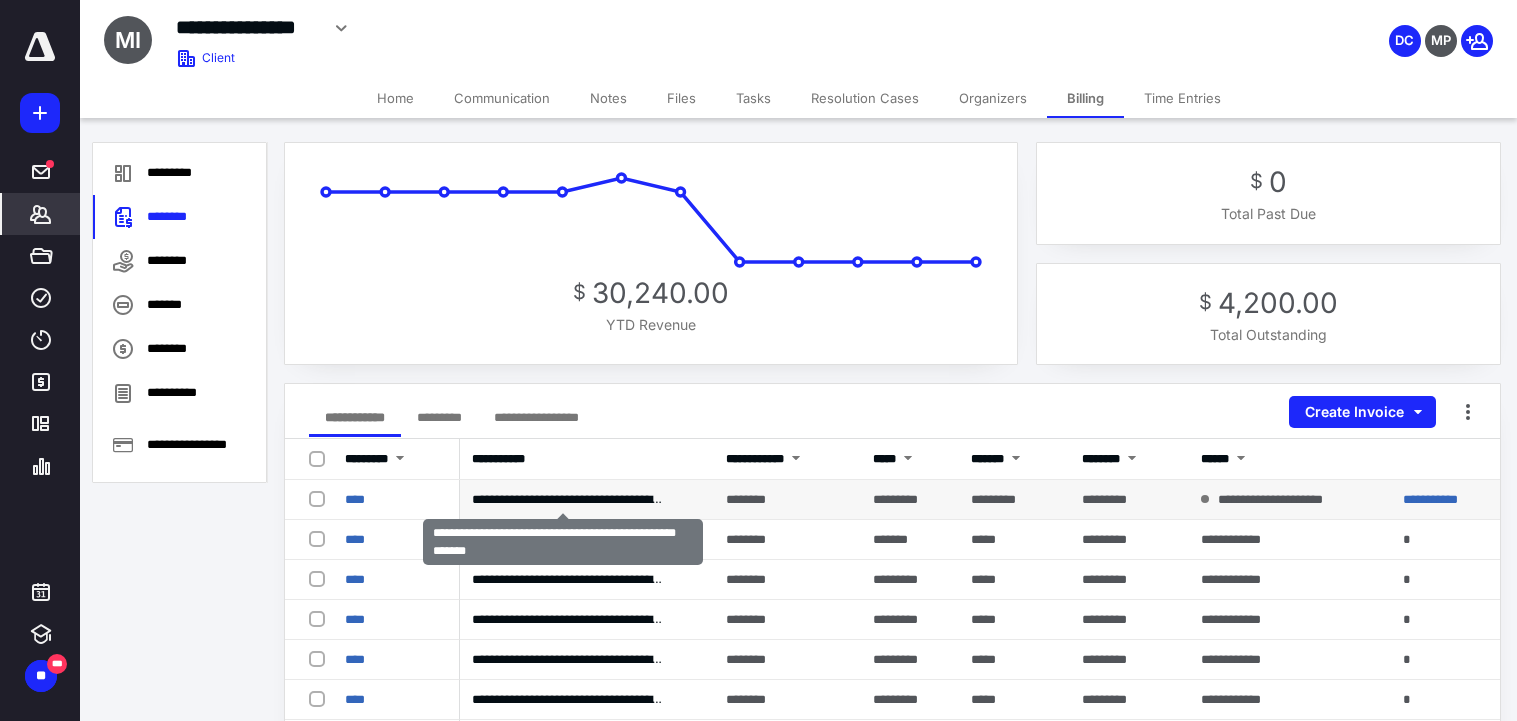 click on "**********" at bounding box center (569, 500) 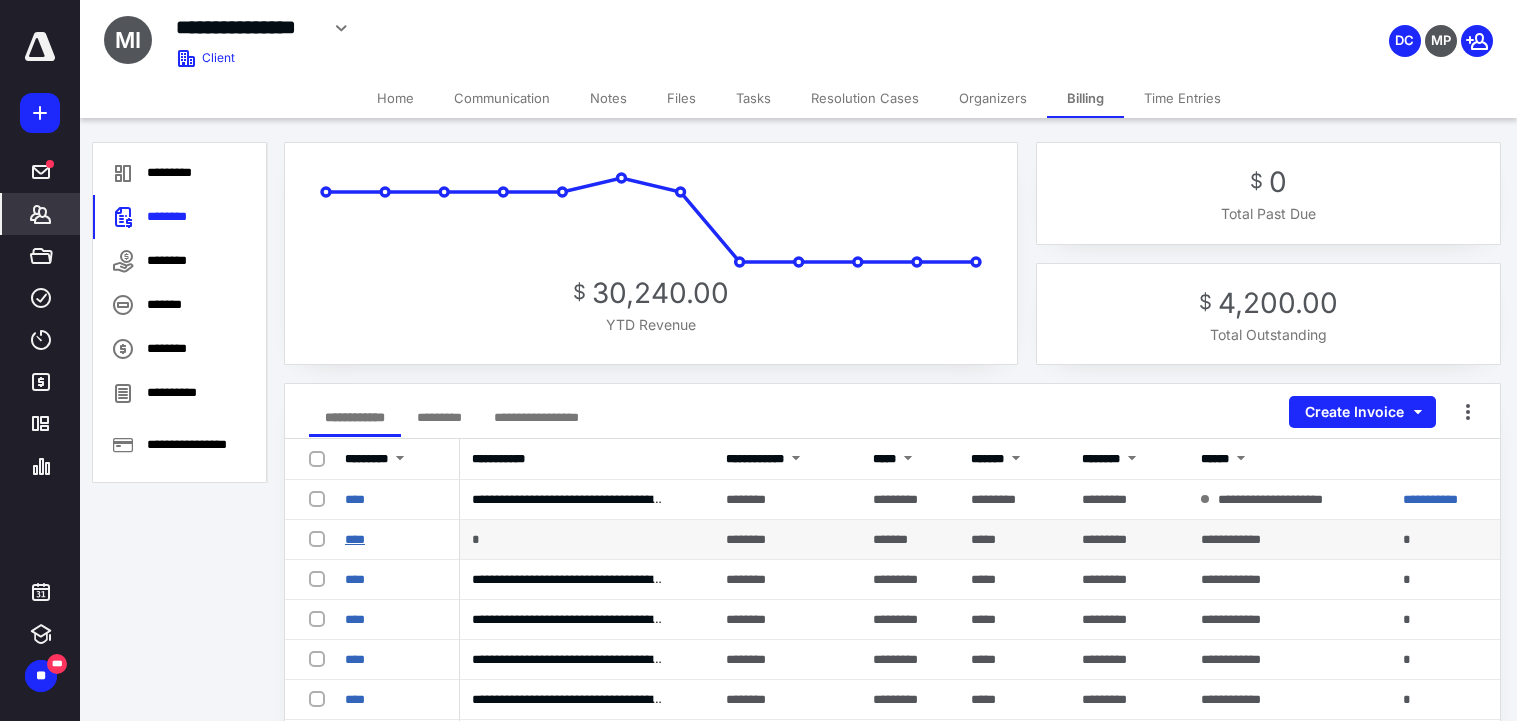 click on "****" at bounding box center (355, 539) 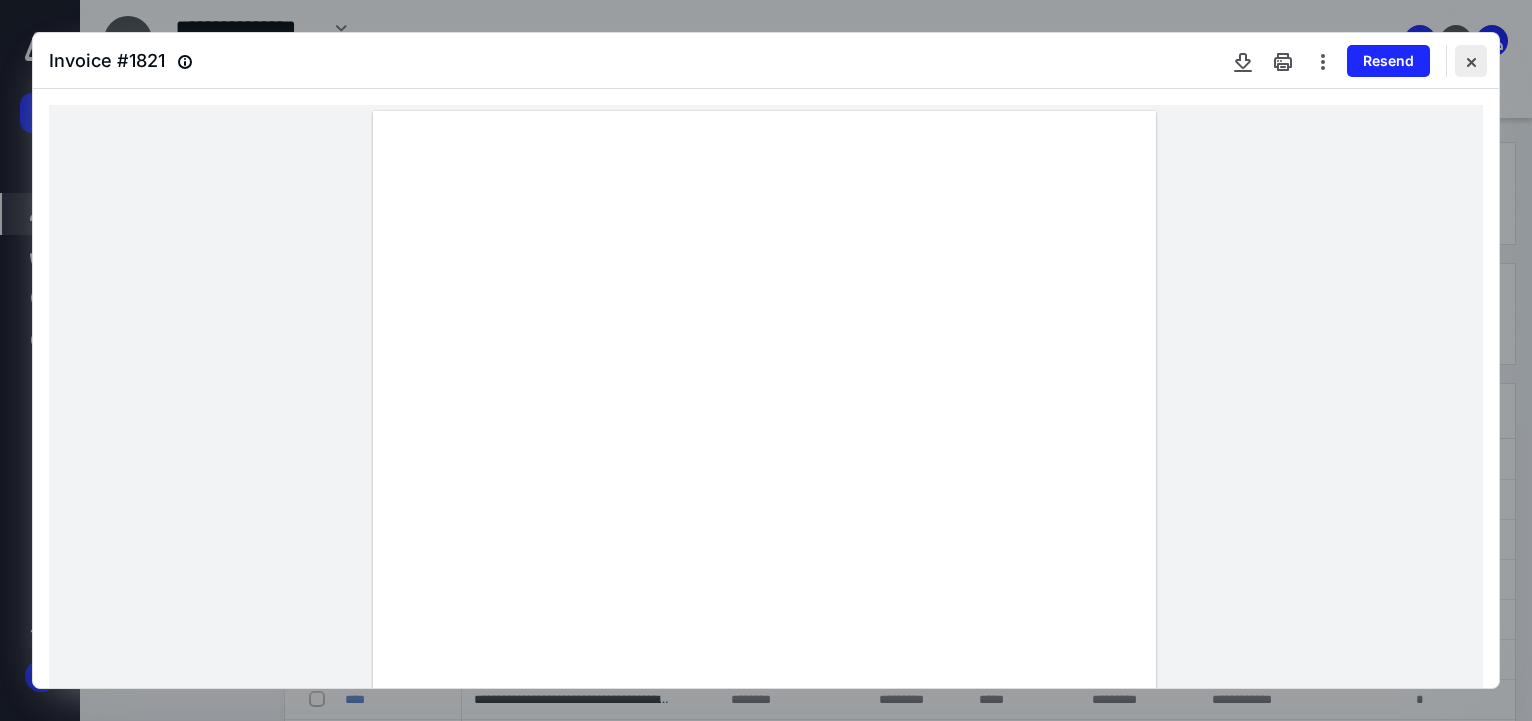 click at bounding box center (1471, 61) 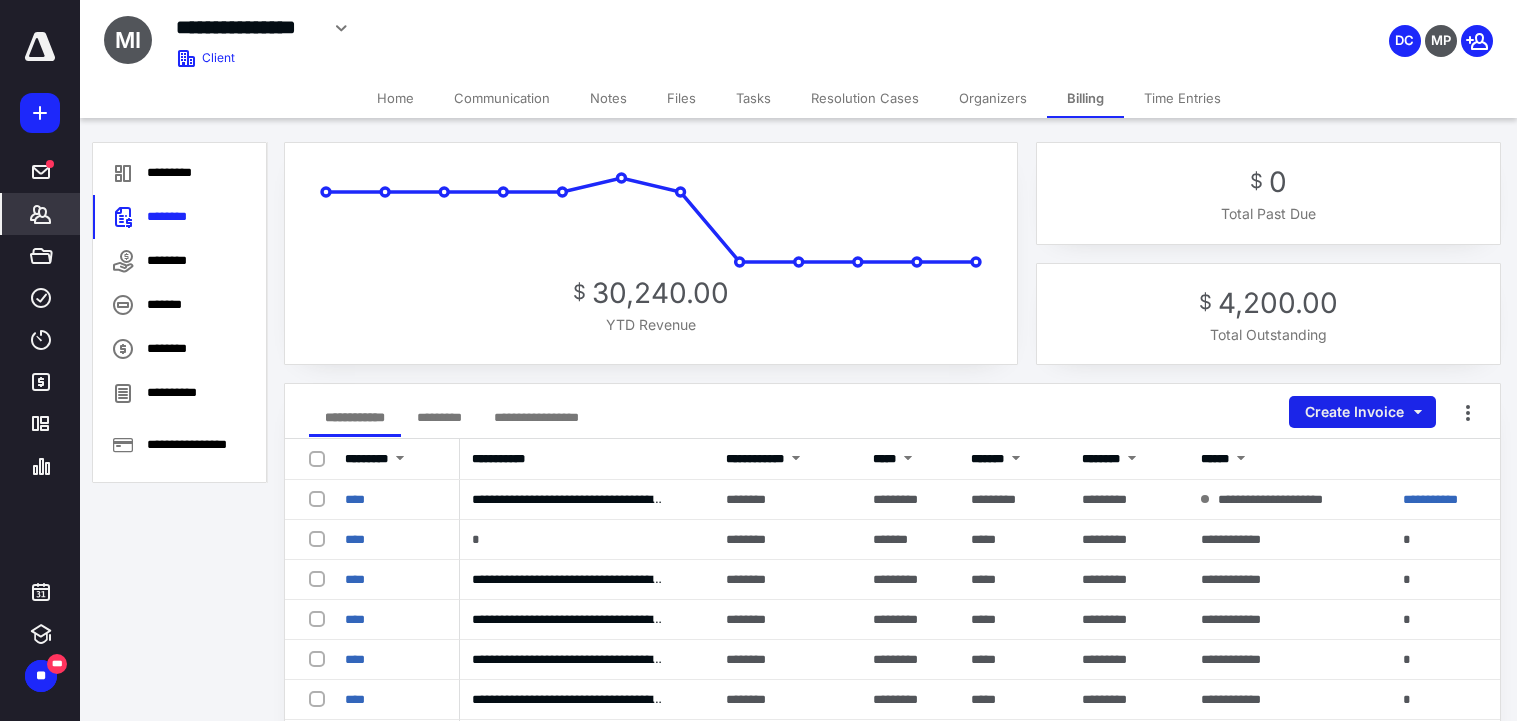 click on "Create Invoice" at bounding box center (1362, 412) 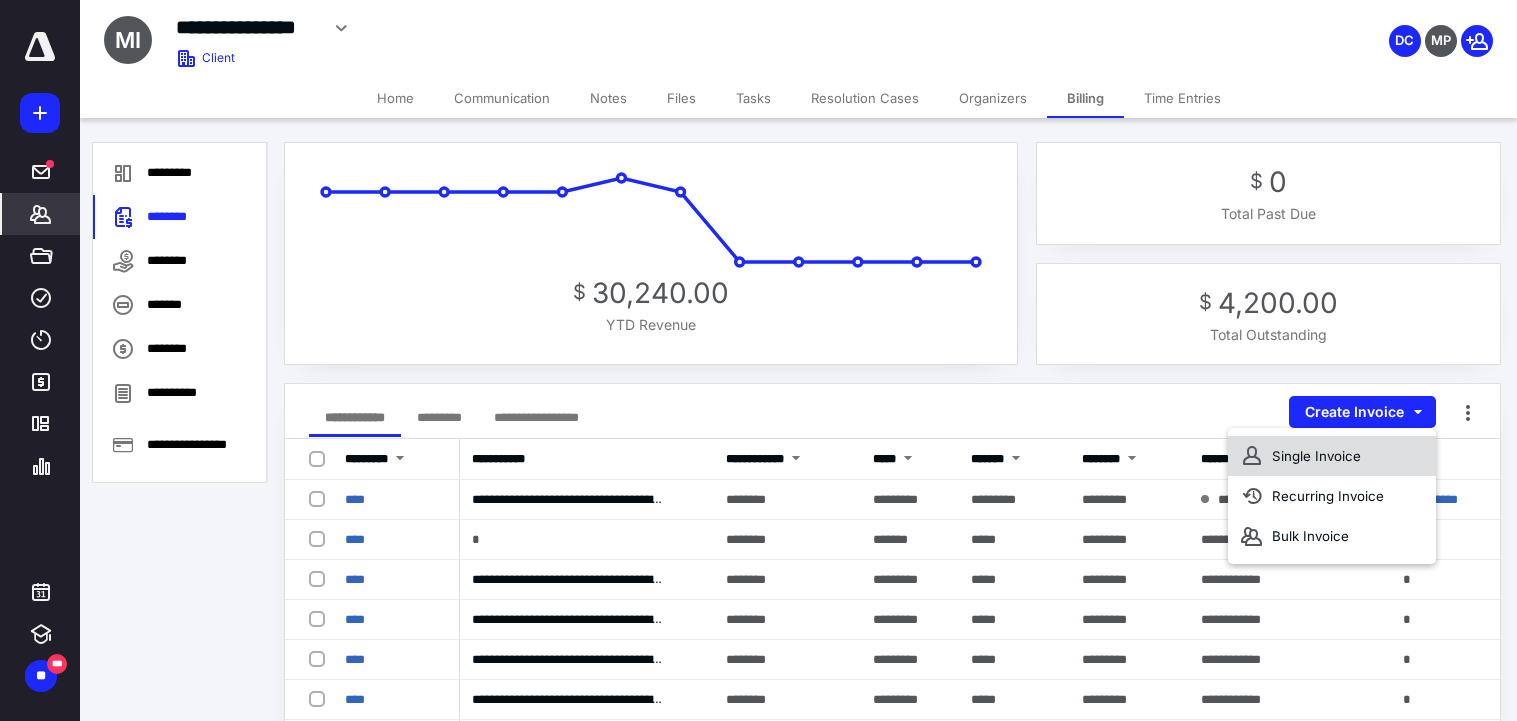 click on "Single Invoice" at bounding box center [1332, 456] 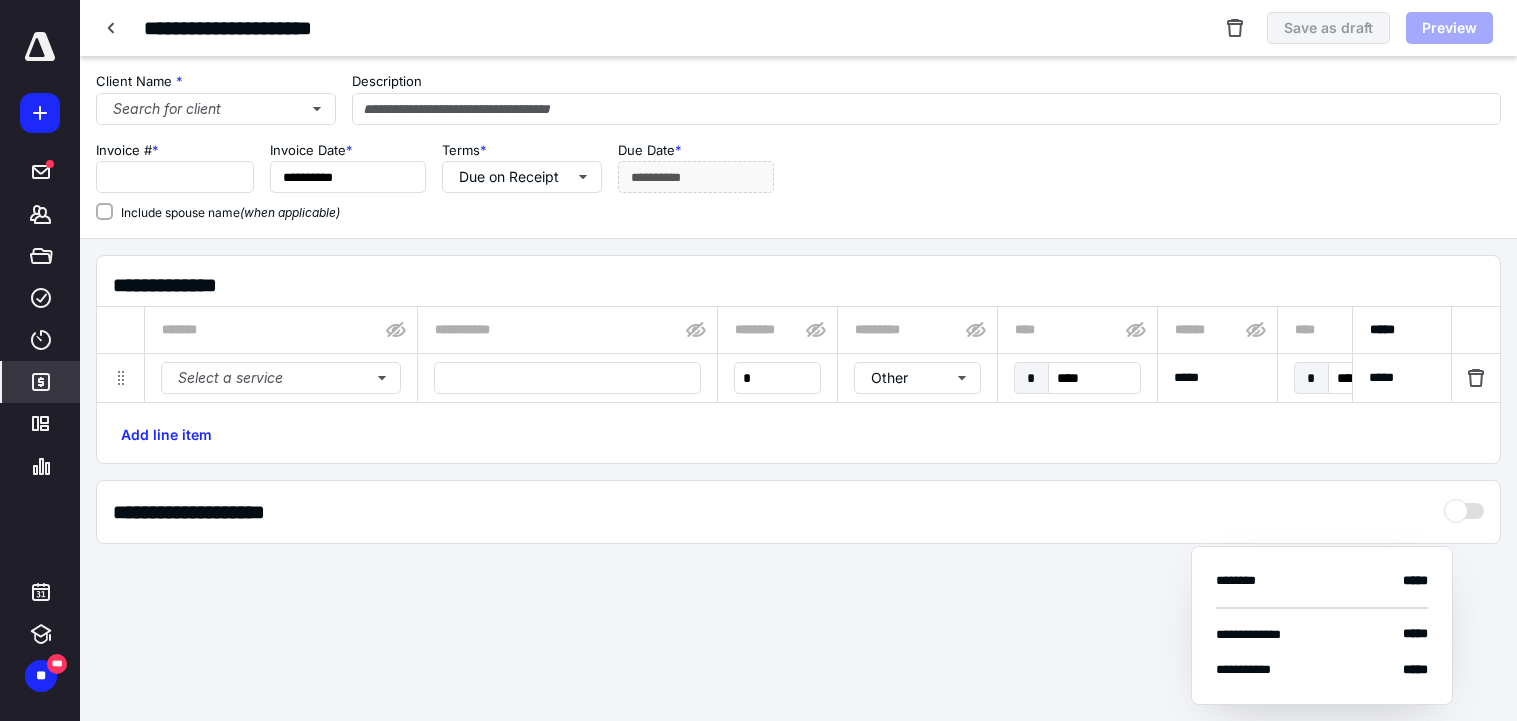 type on "****" 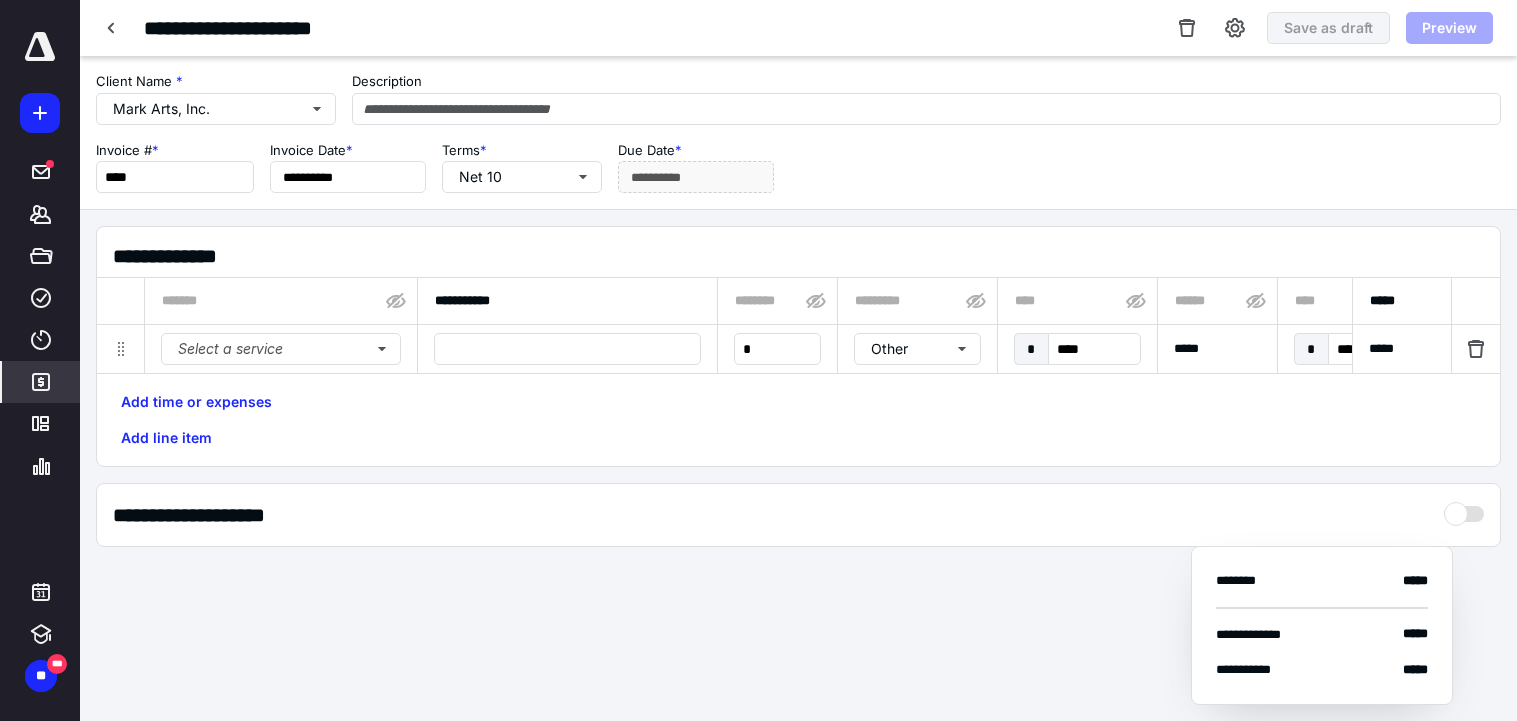 click on "Select a service" at bounding box center (281, 349) 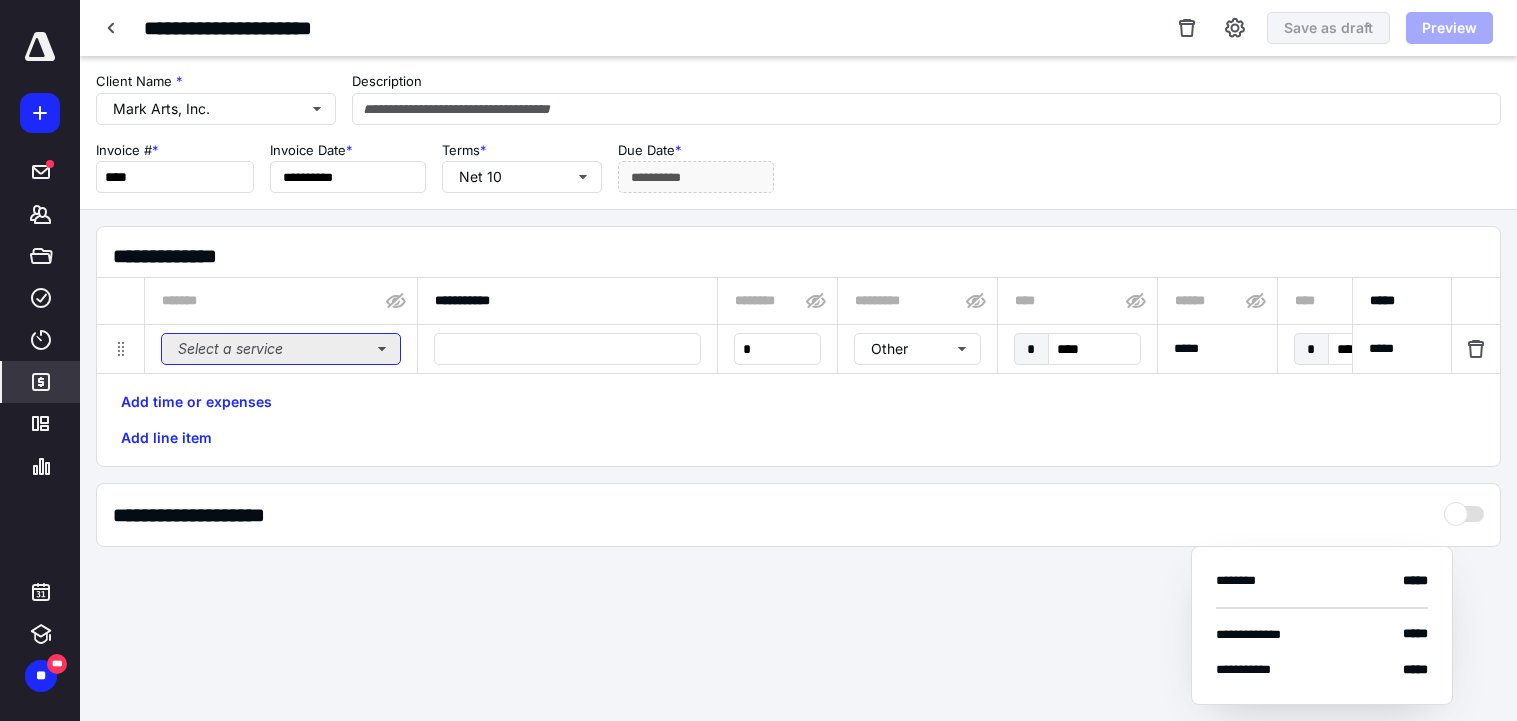 click on "Select a service" at bounding box center [281, 349] 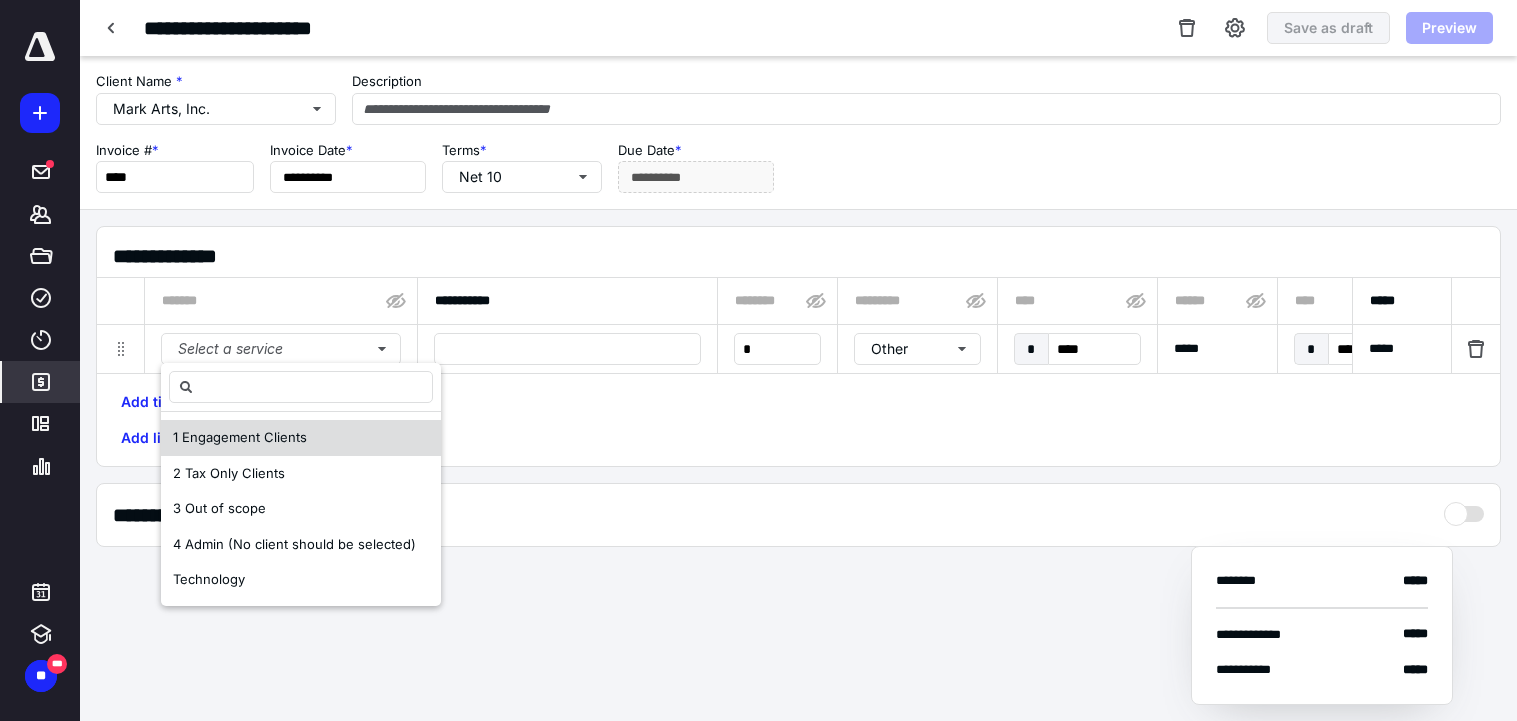 click on "1 Engagement Clients" at bounding box center [240, 437] 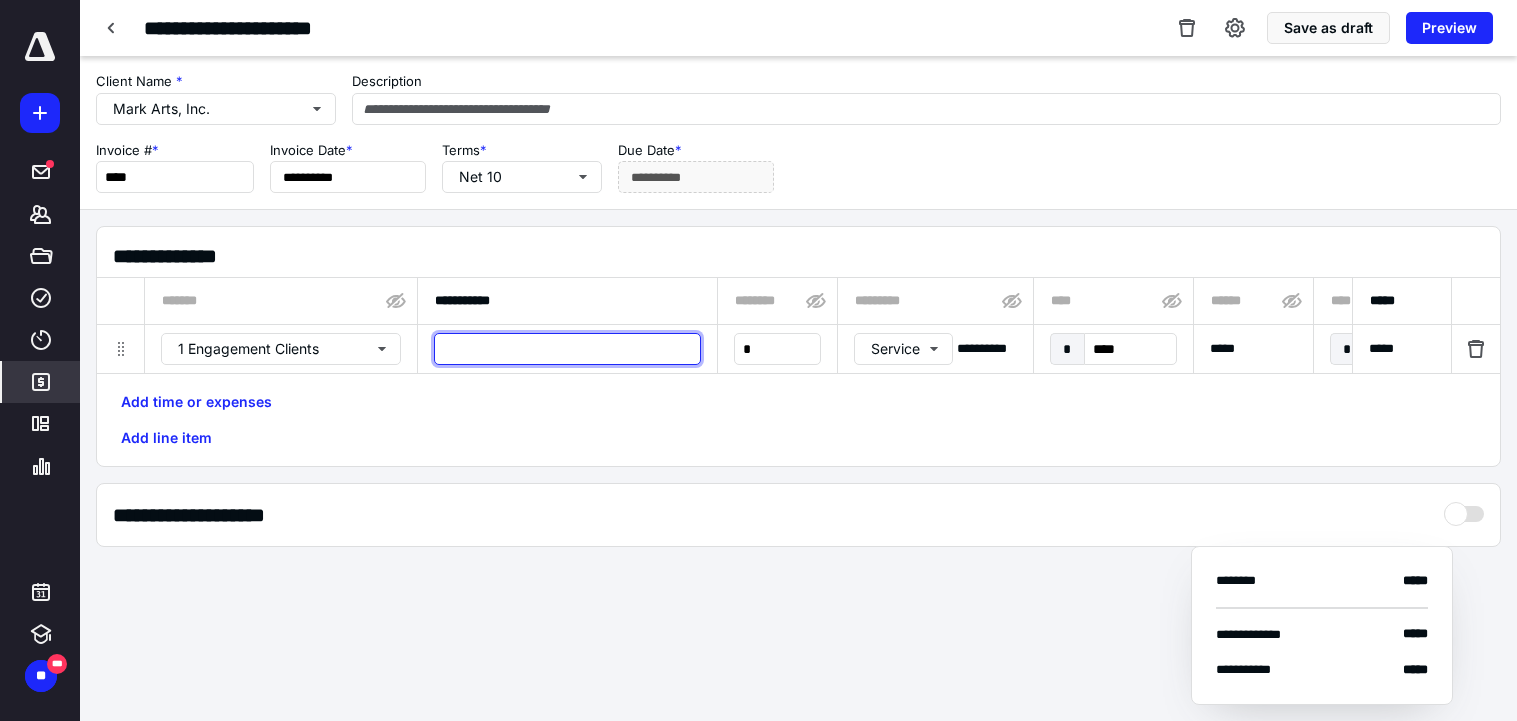 click at bounding box center (567, 349) 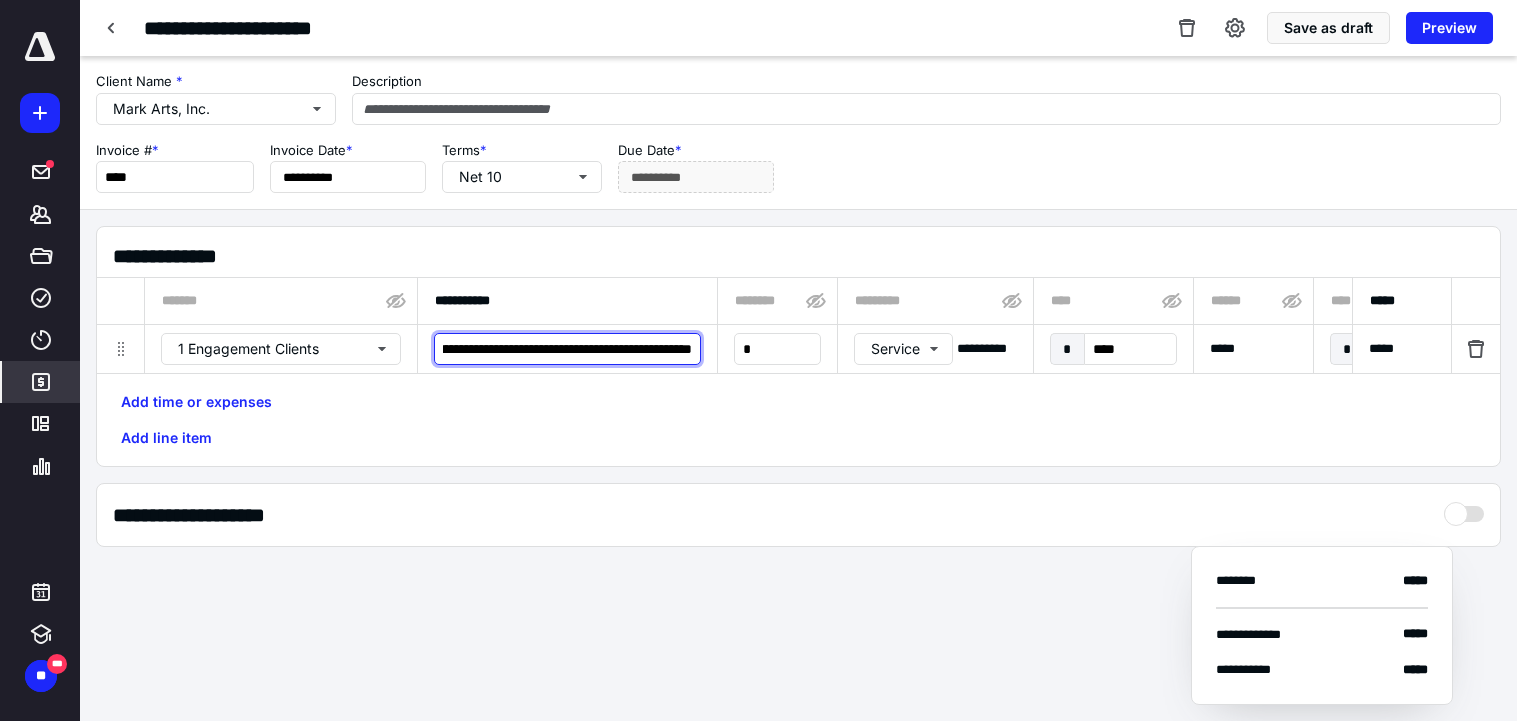scroll, scrollTop: 0, scrollLeft: 162, axis: horizontal 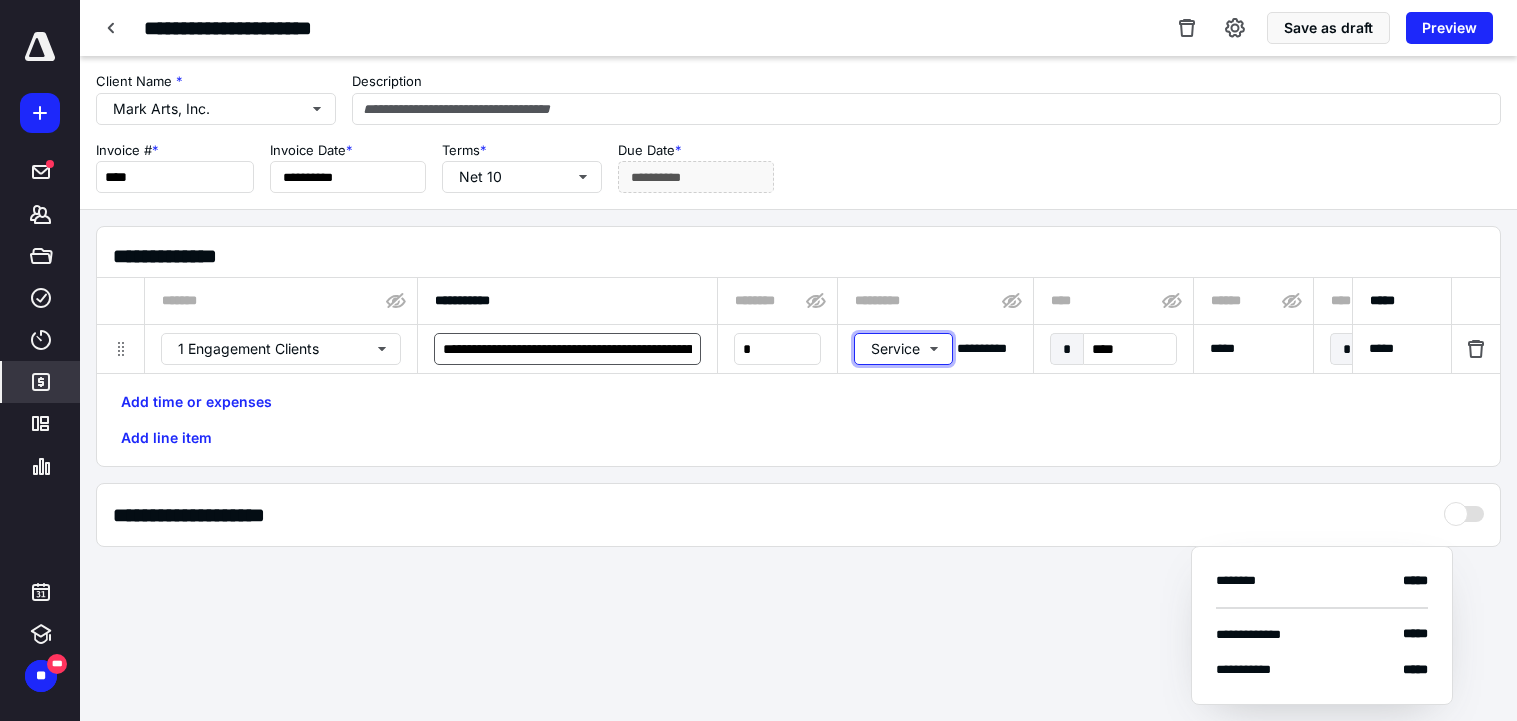 type 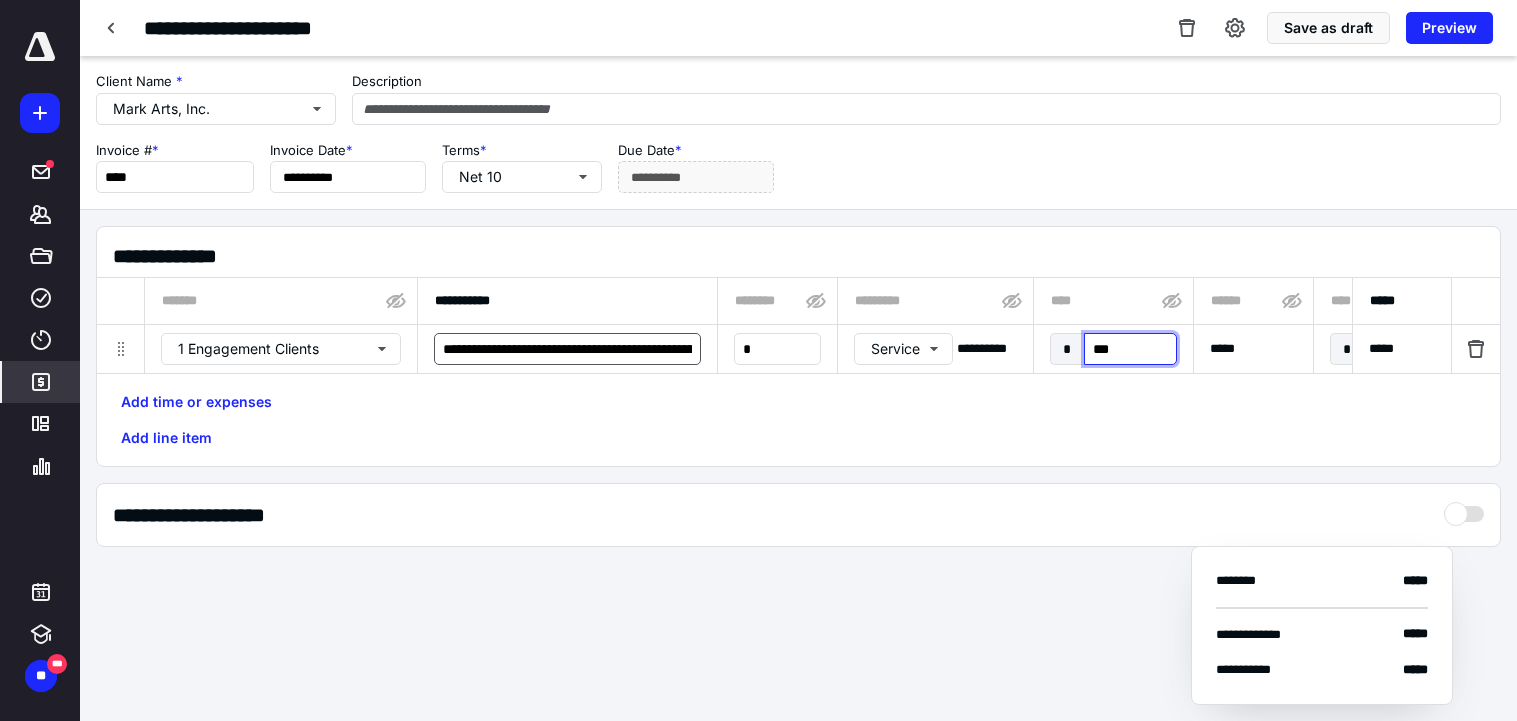 type on "****" 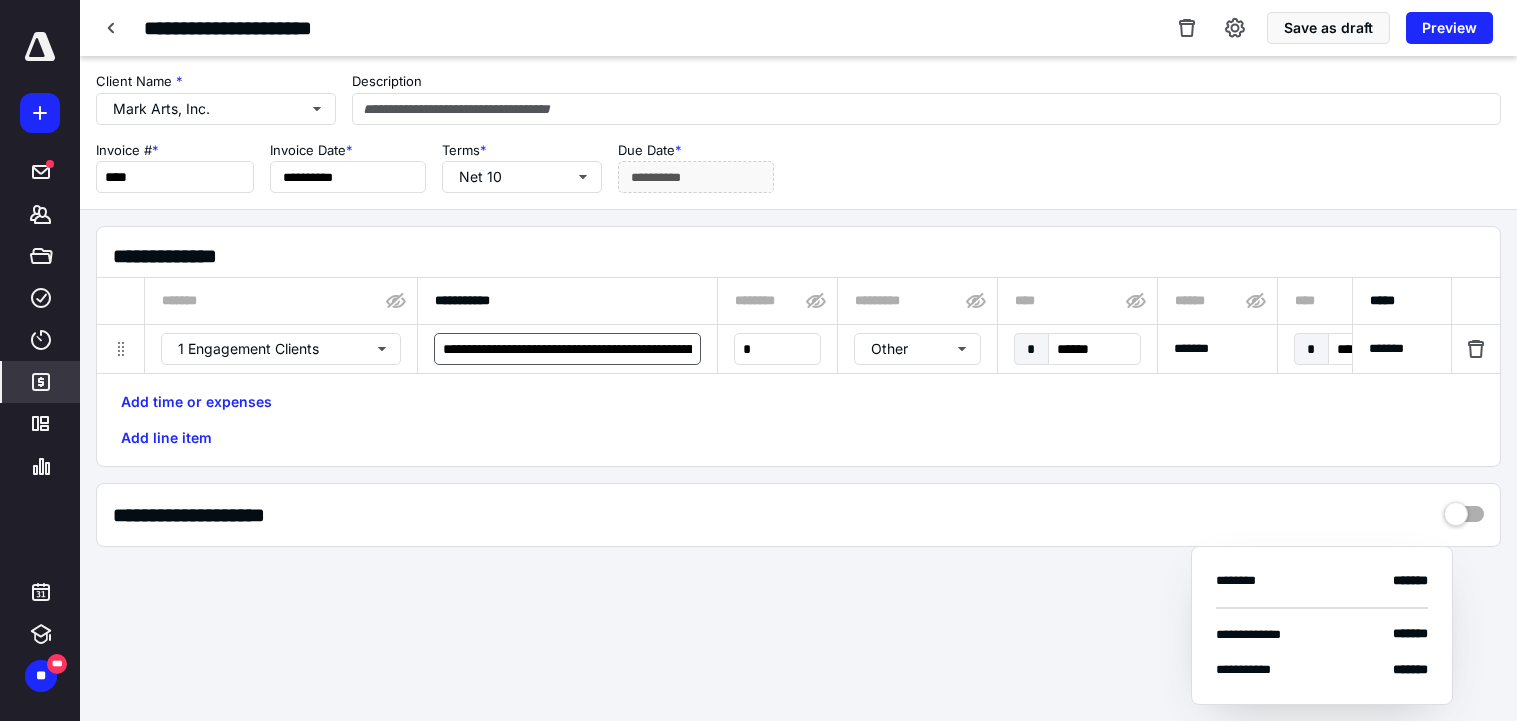 scroll, scrollTop: 0, scrollLeft: 1046, axis: horizontal 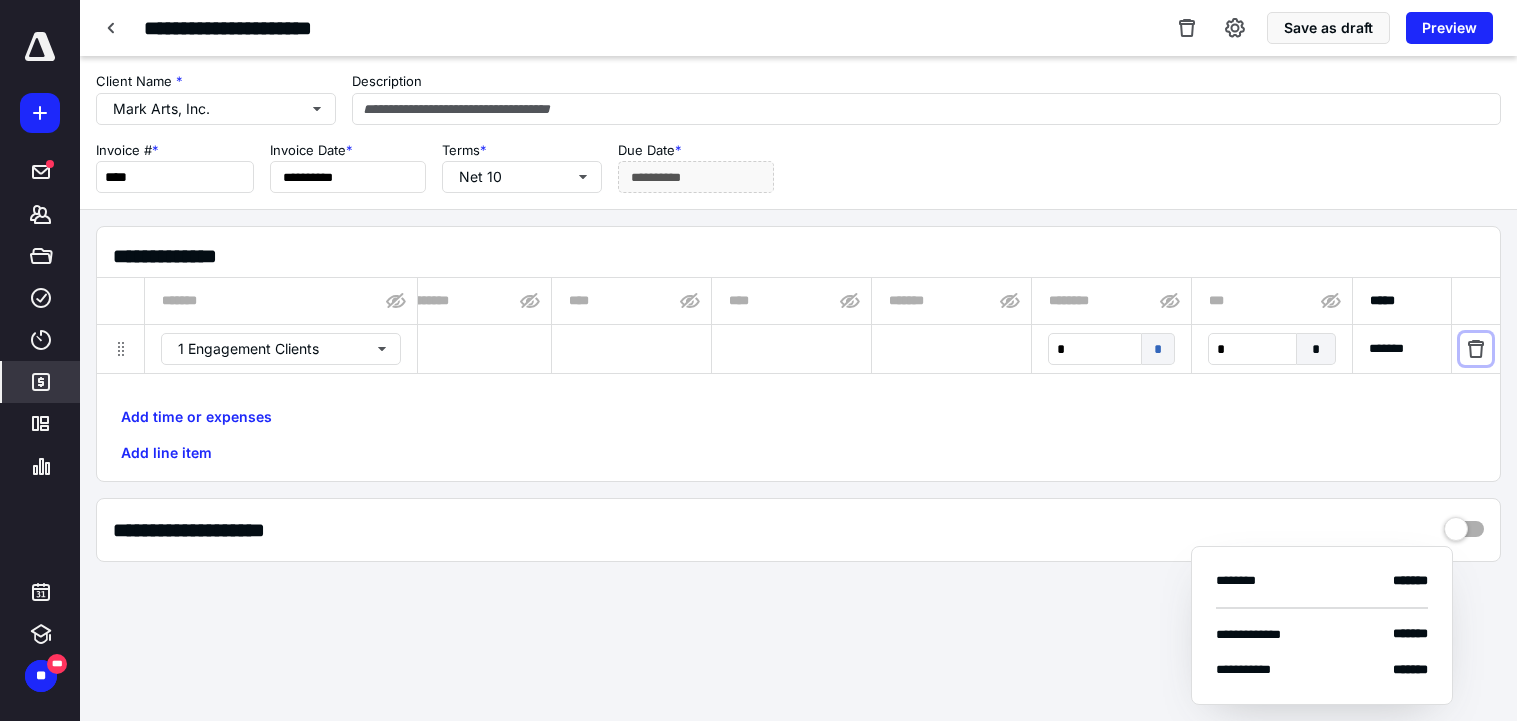 type 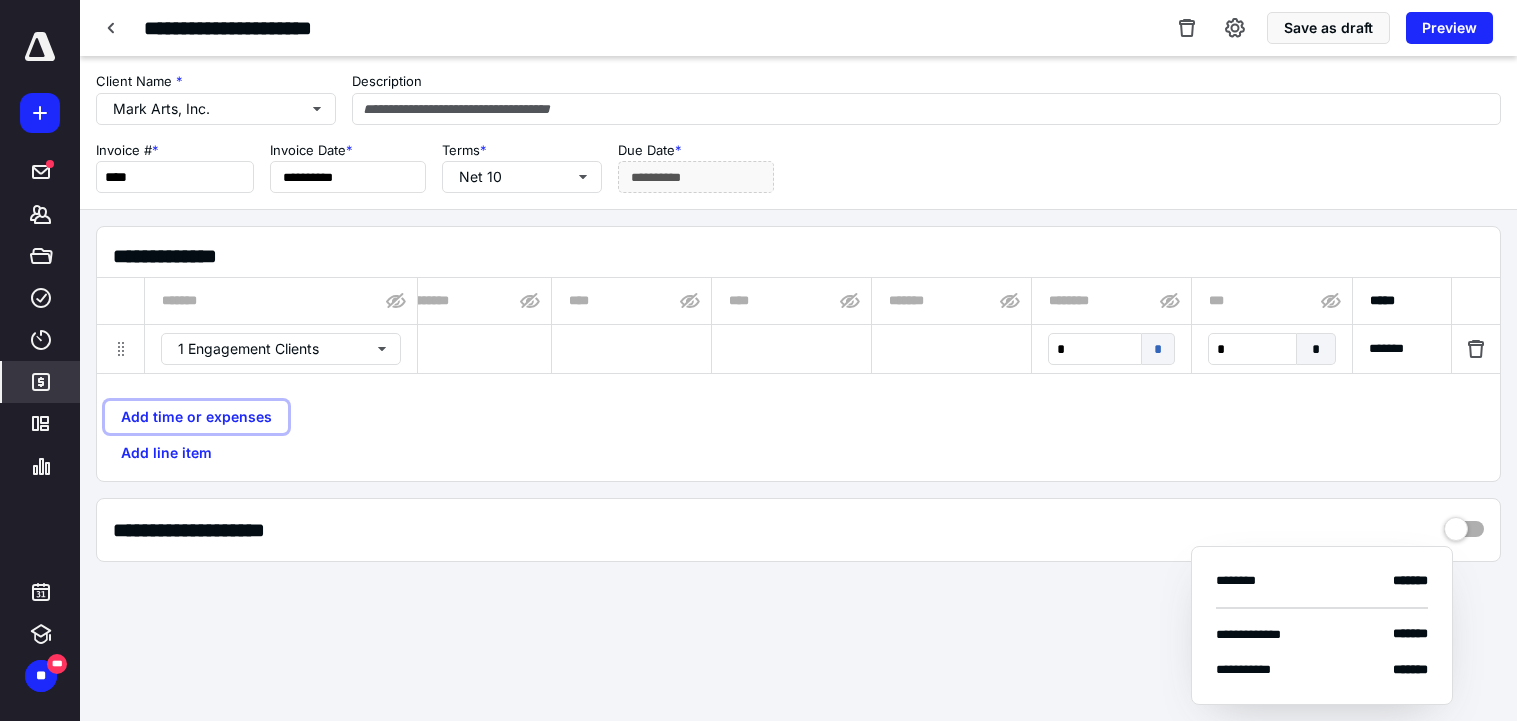 type 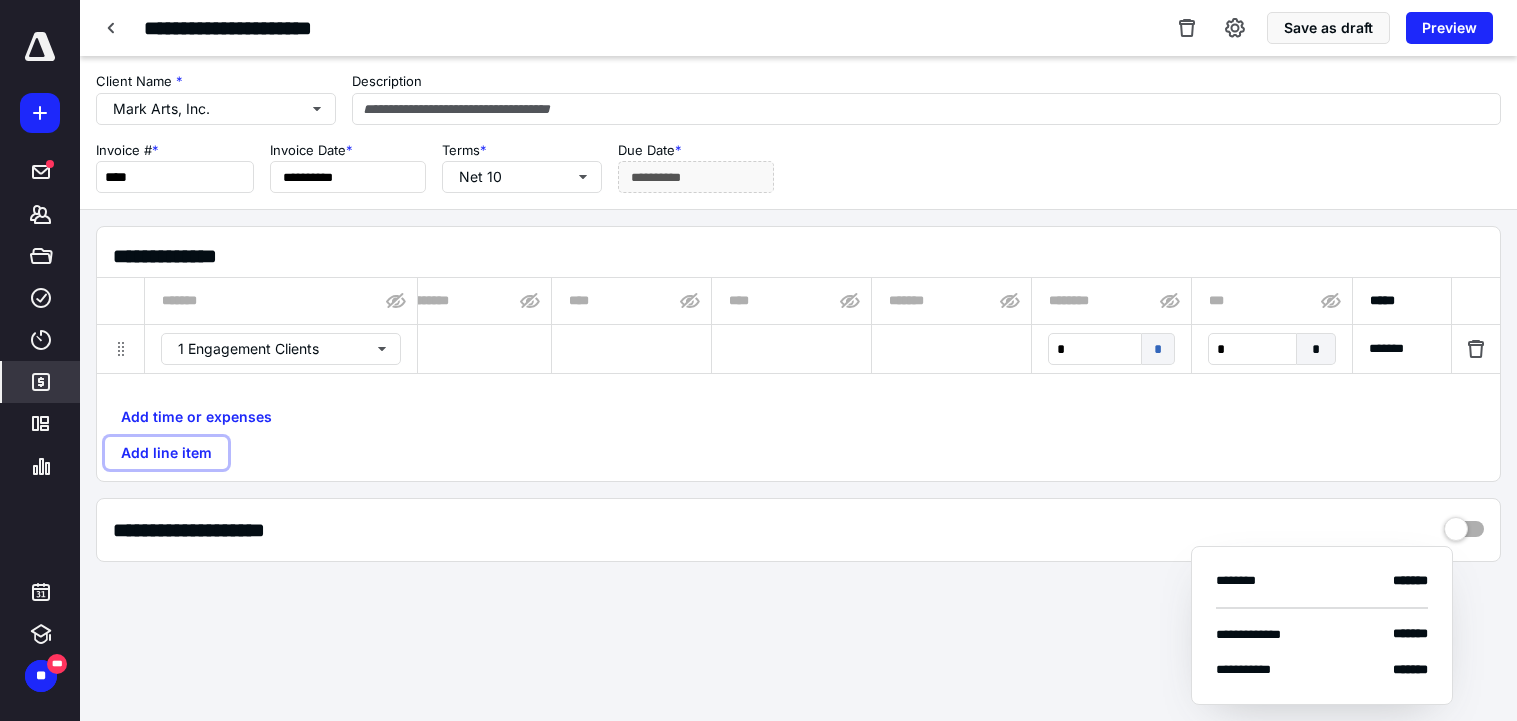 type 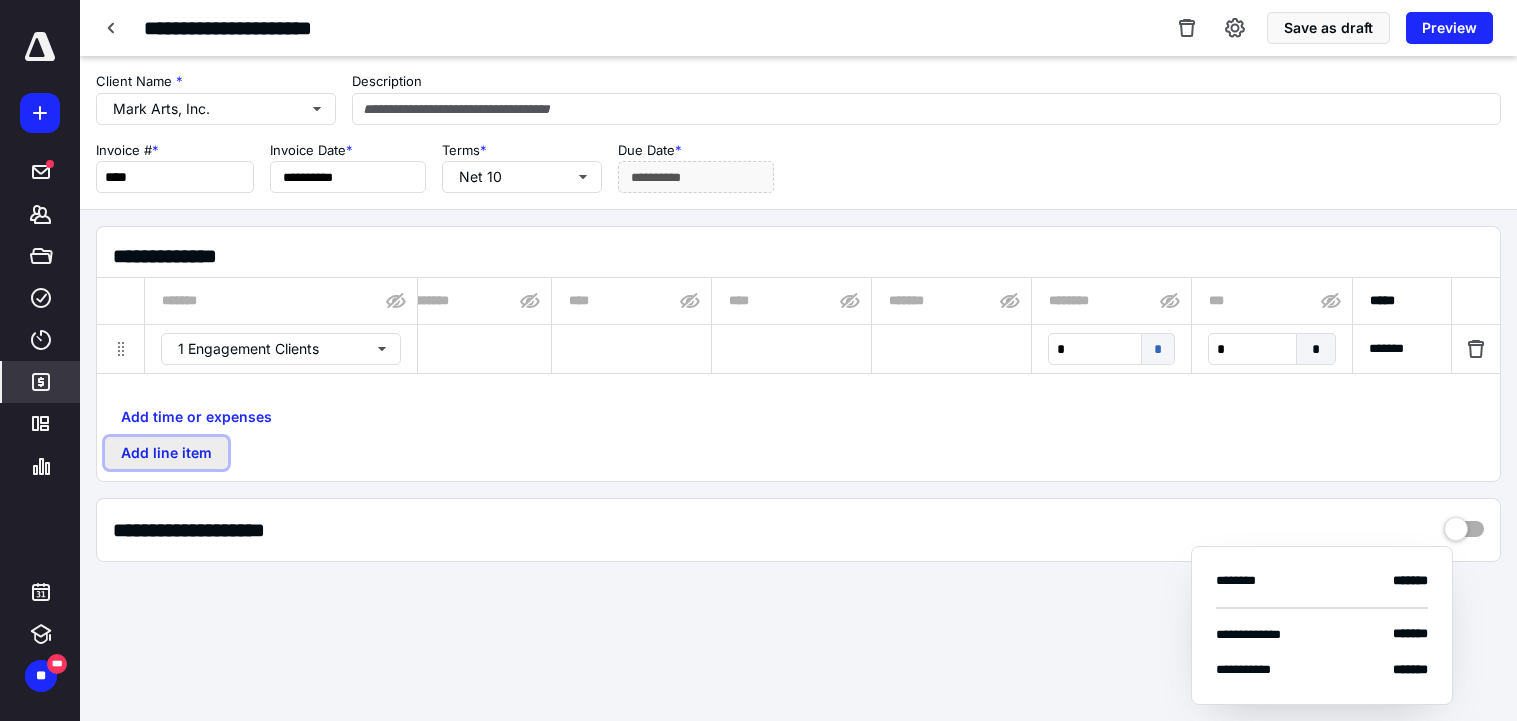 click on "Add line item" at bounding box center [166, 453] 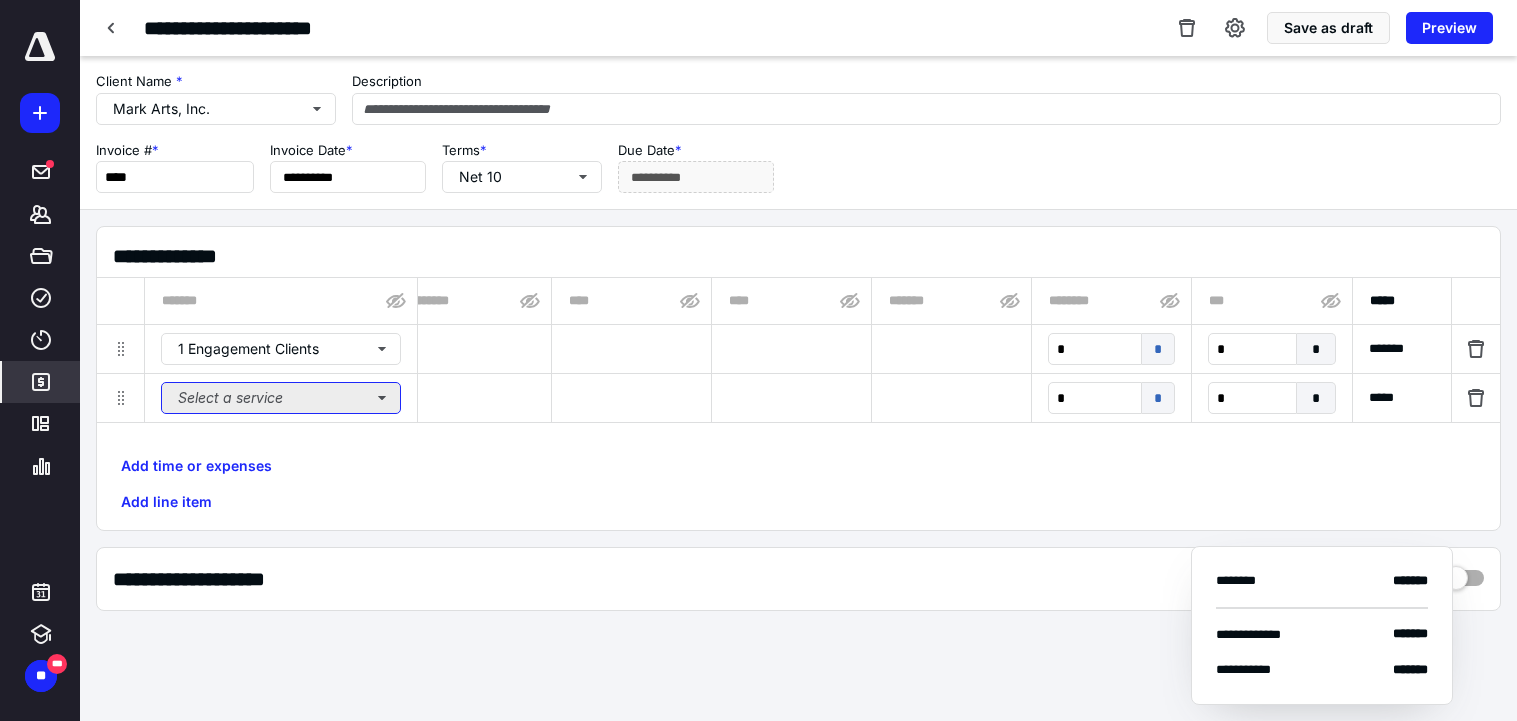 click on "Select a service" at bounding box center [281, 398] 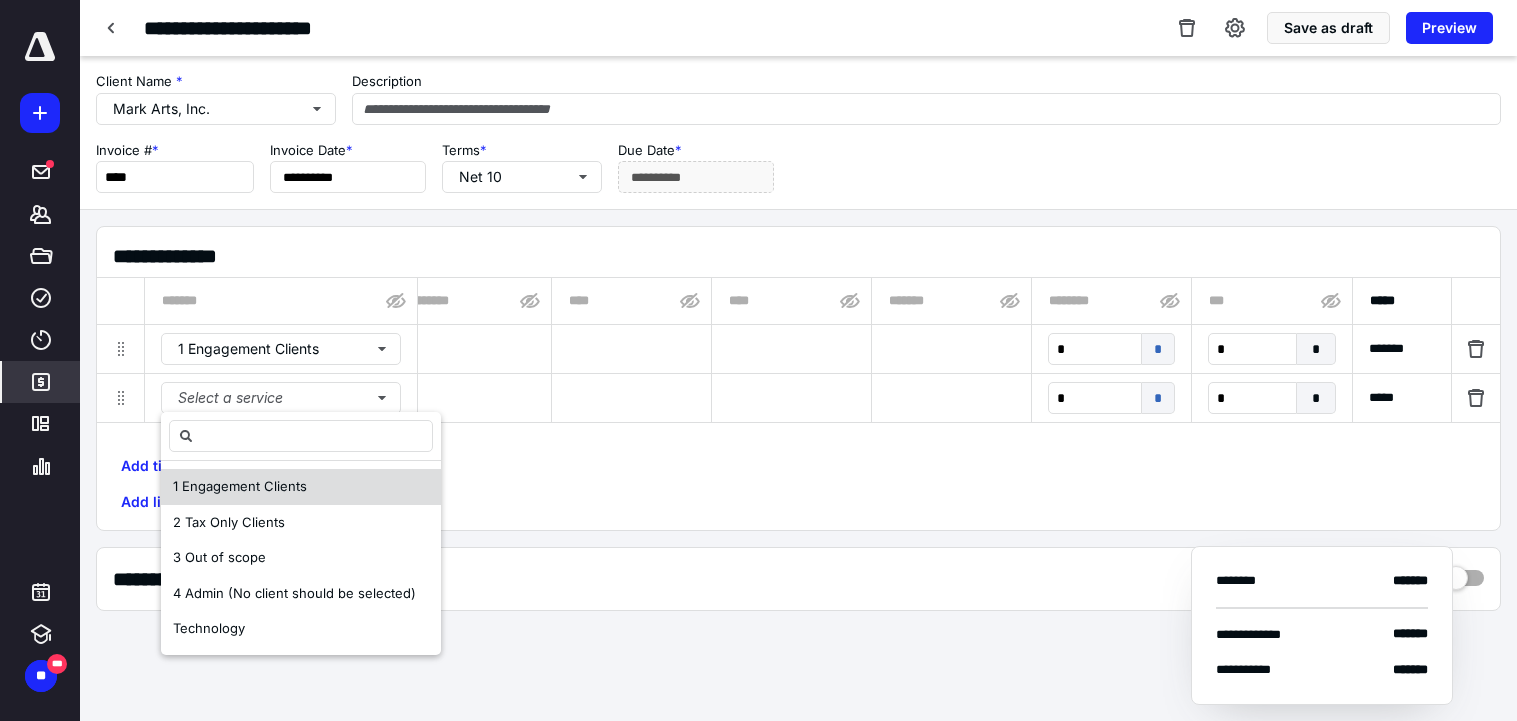 click on "1 Engagement Clients" at bounding box center [301, 487] 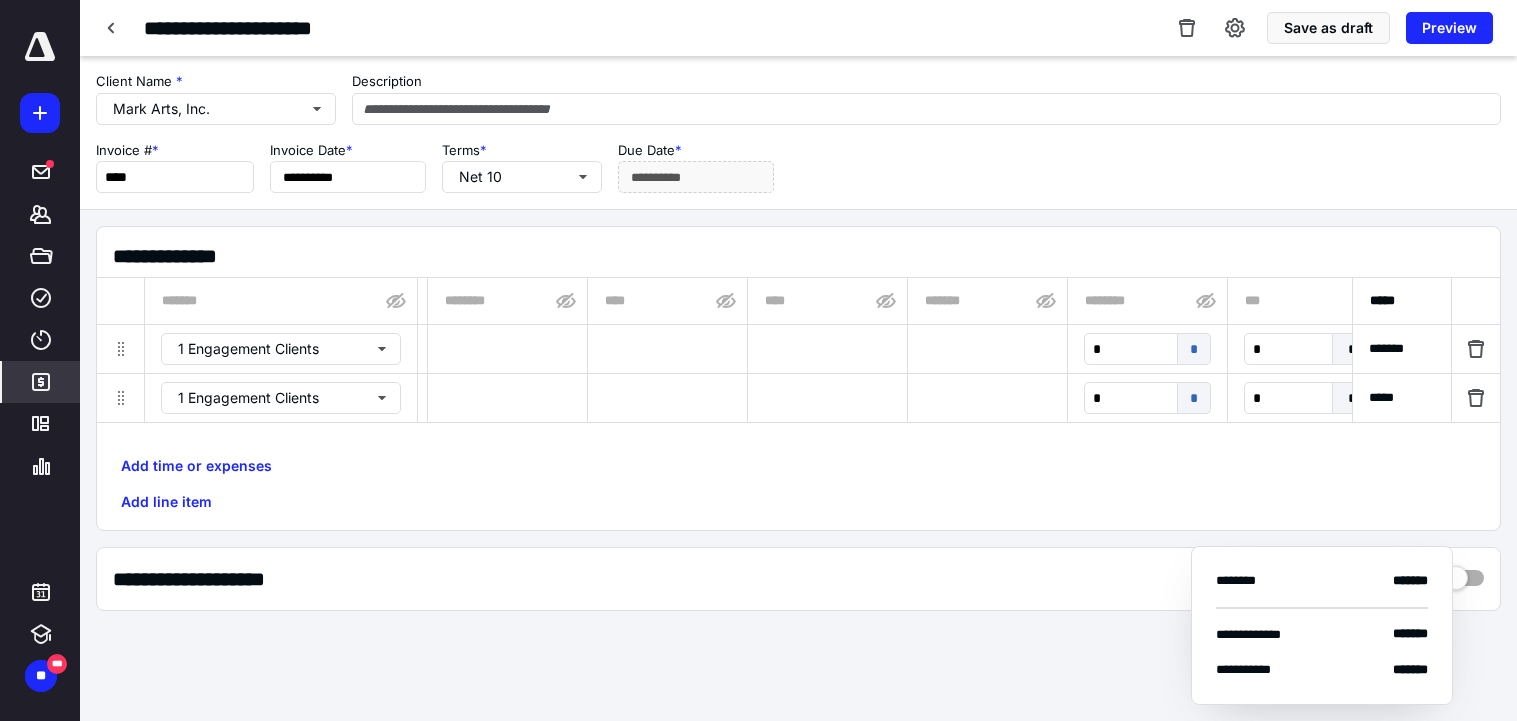 click at bounding box center (507, 398) 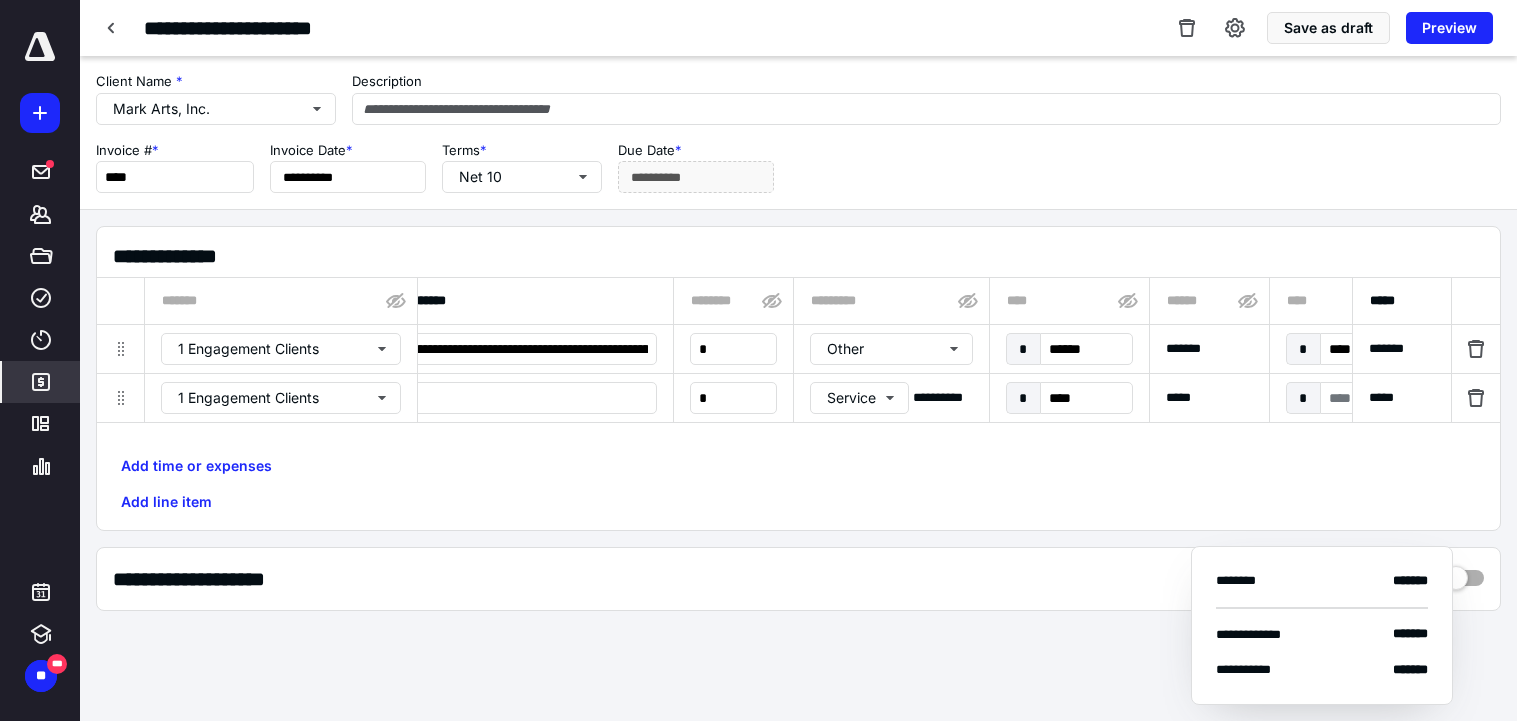 scroll, scrollTop: 0, scrollLeft: 0, axis: both 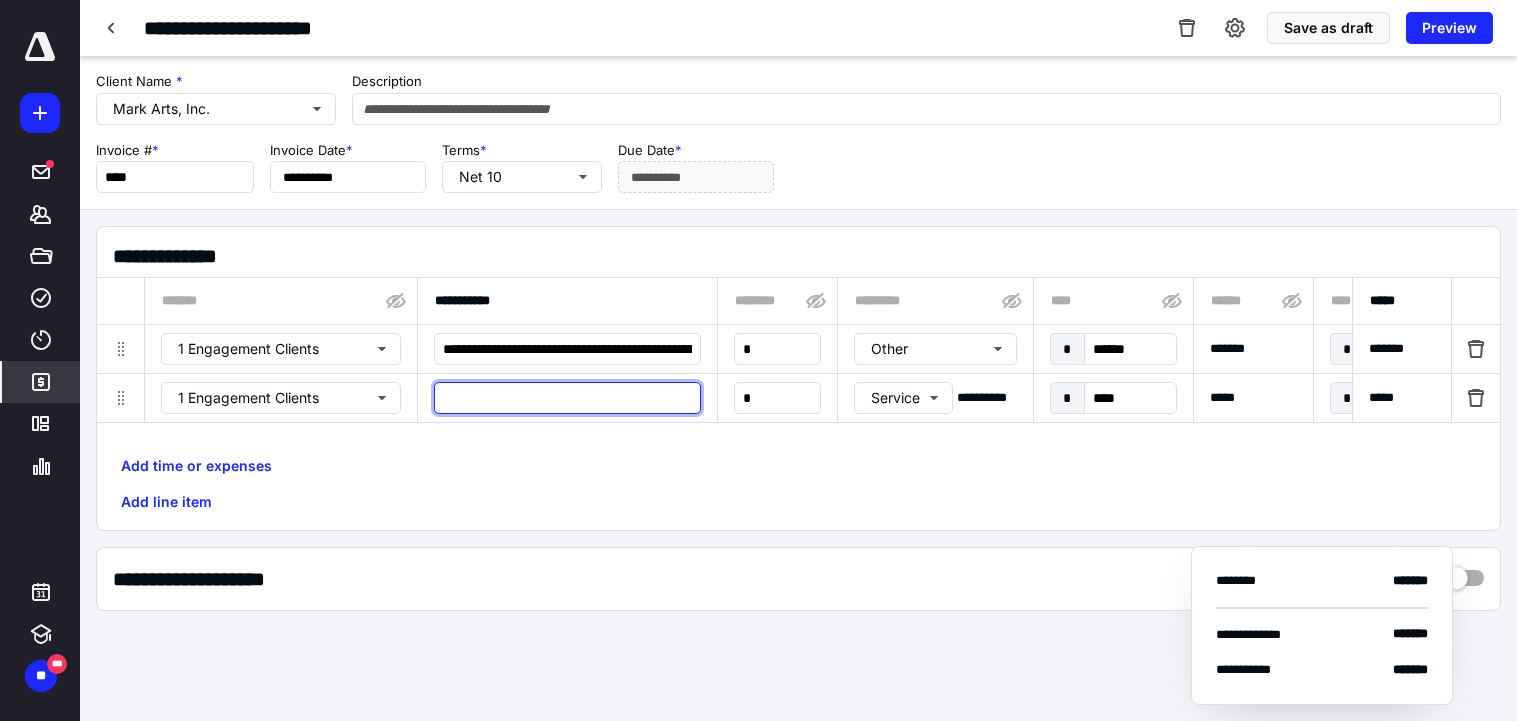 click at bounding box center [567, 398] 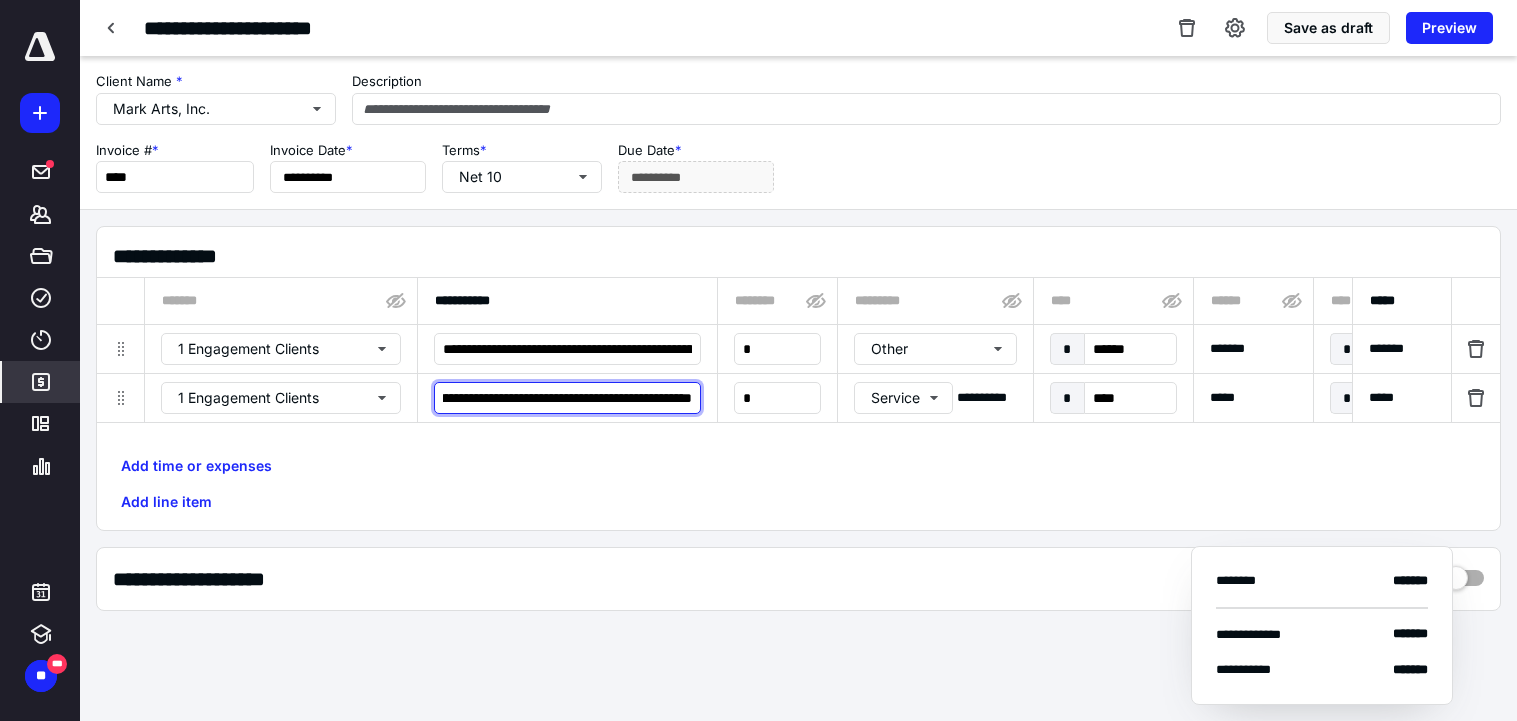 scroll, scrollTop: 0, scrollLeft: 316, axis: horizontal 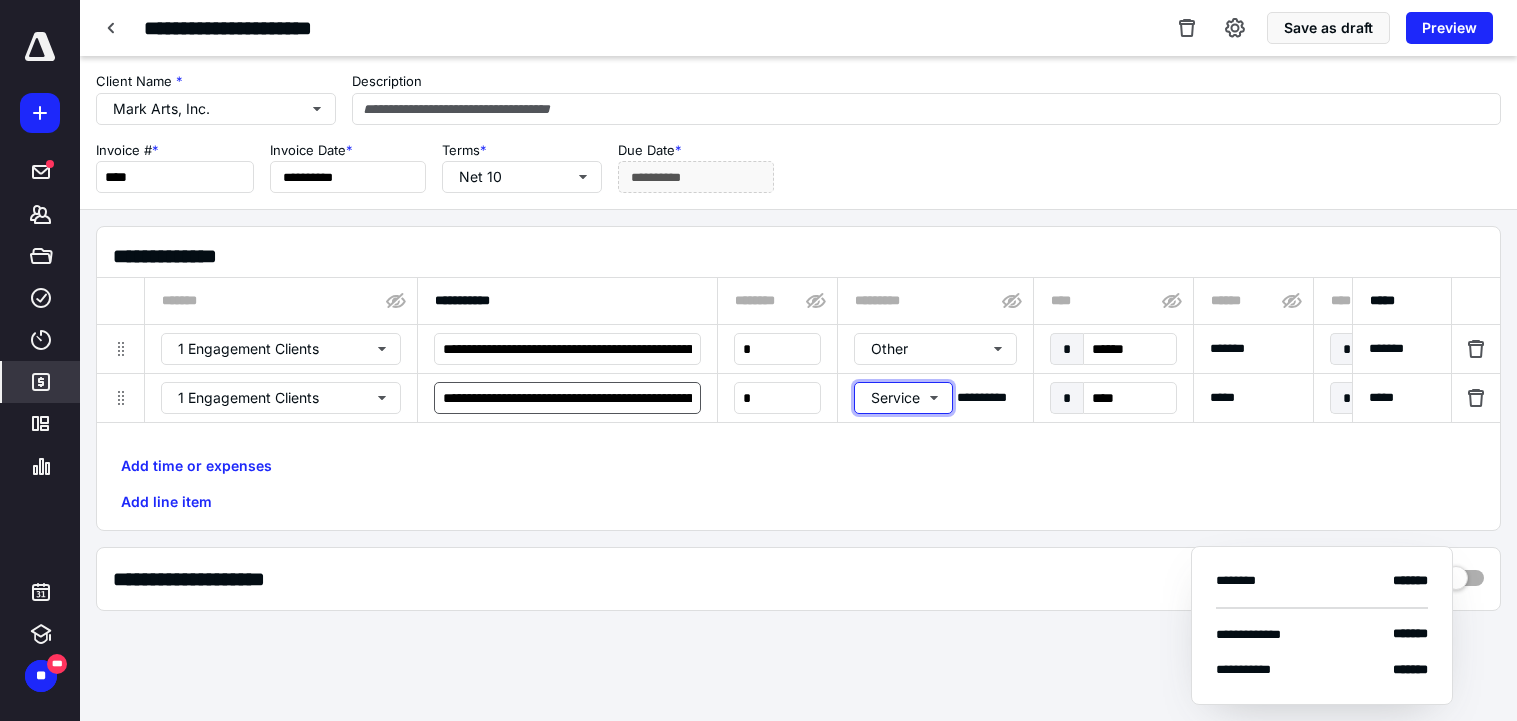 type 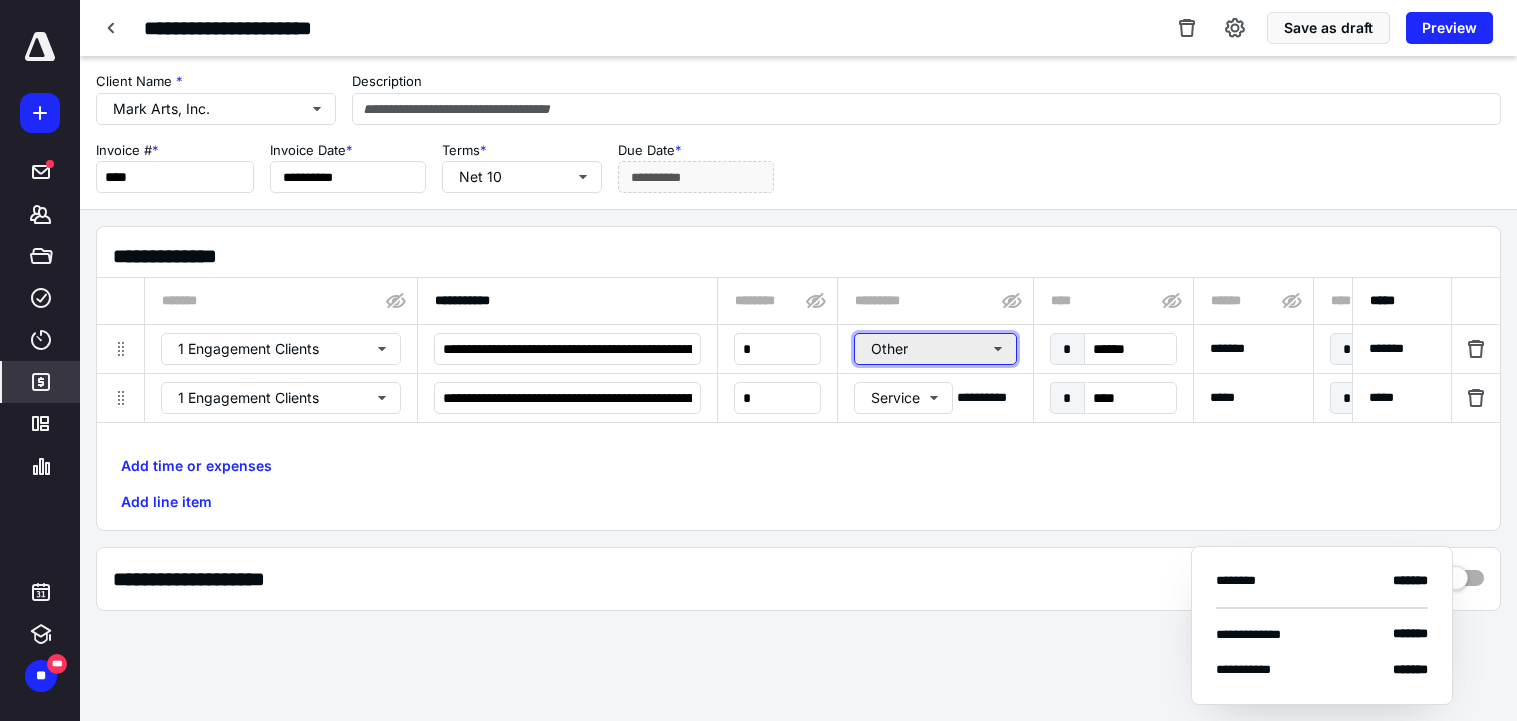 click on "Other" at bounding box center (935, 349) 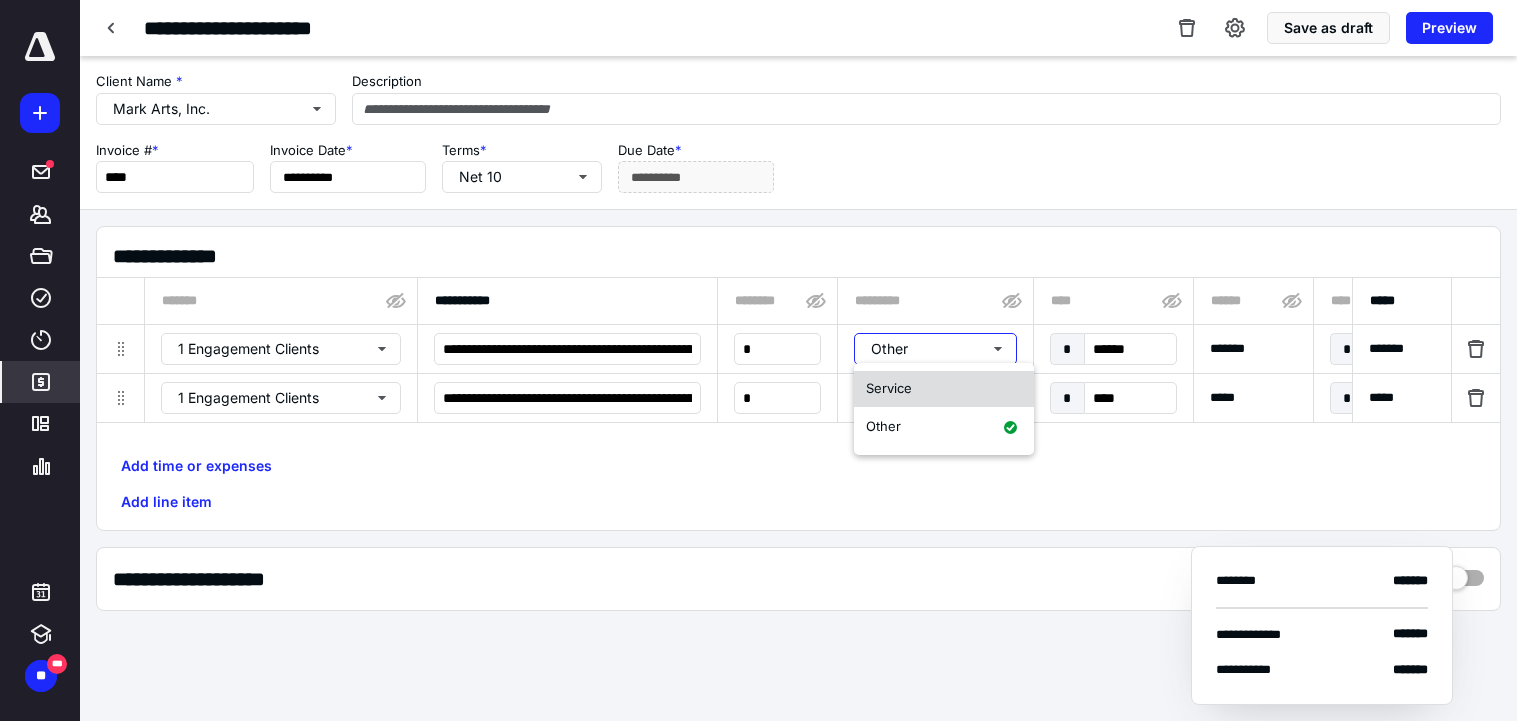 click on "Service" at bounding box center [889, 388] 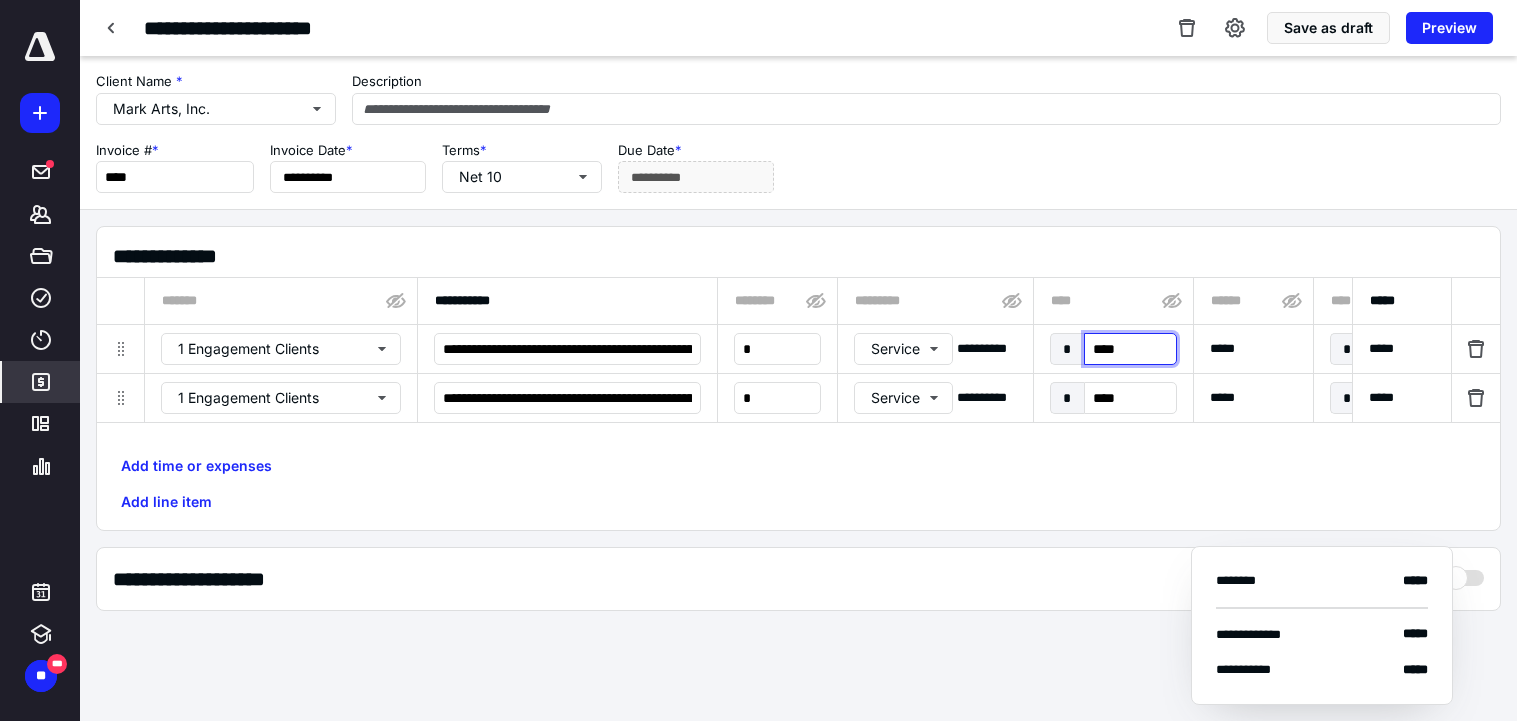 click on "****" at bounding box center [1130, 349] 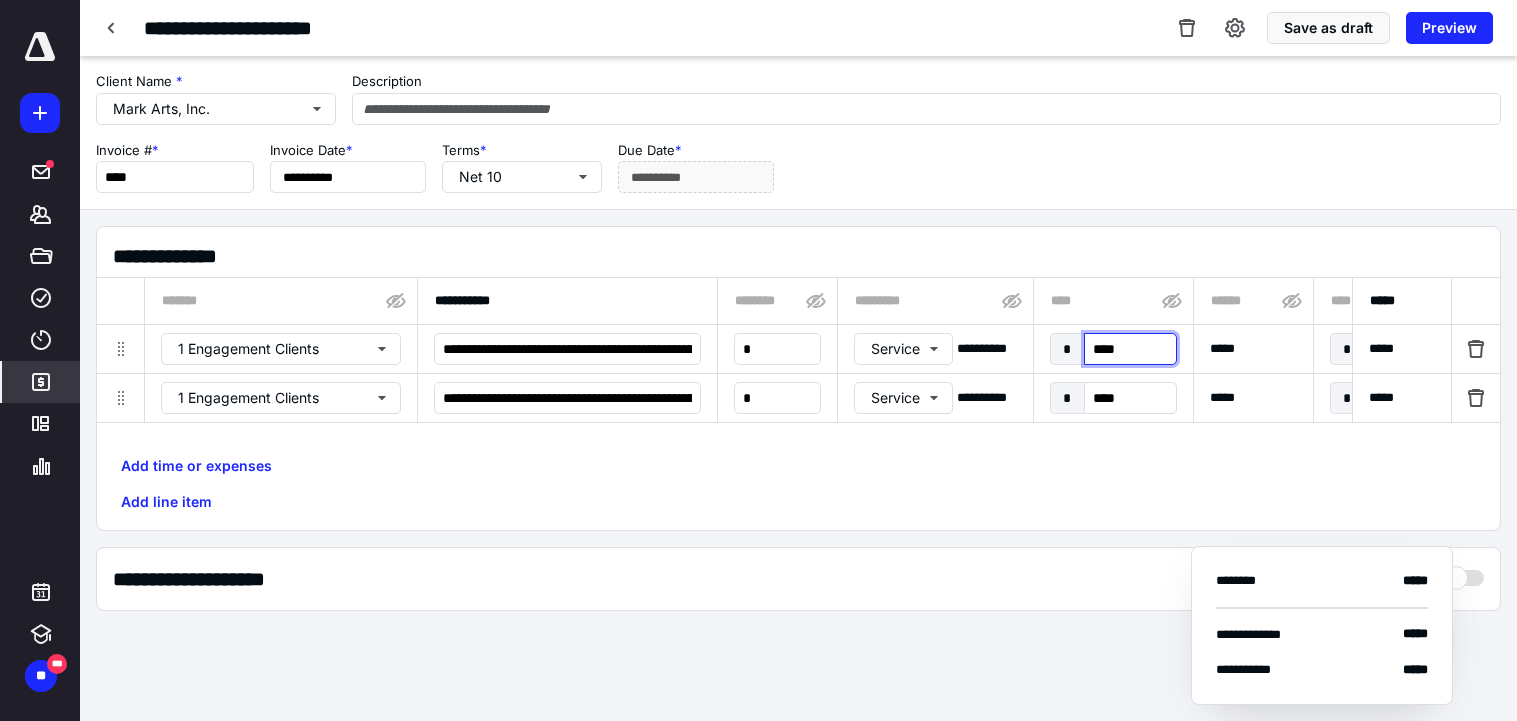 type on "*****" 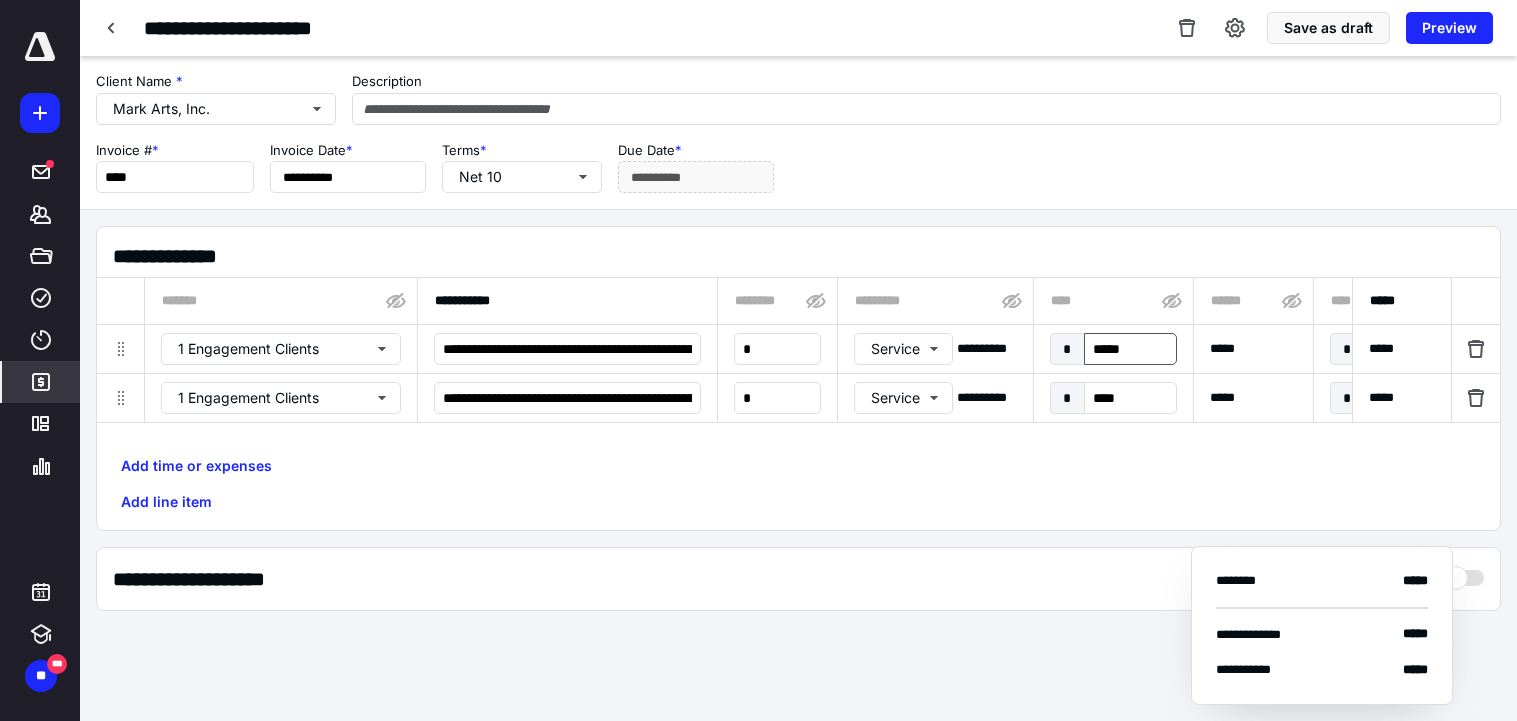 scroll, scrollTop: 0, scrollLeft: 1083, axis: horizontal 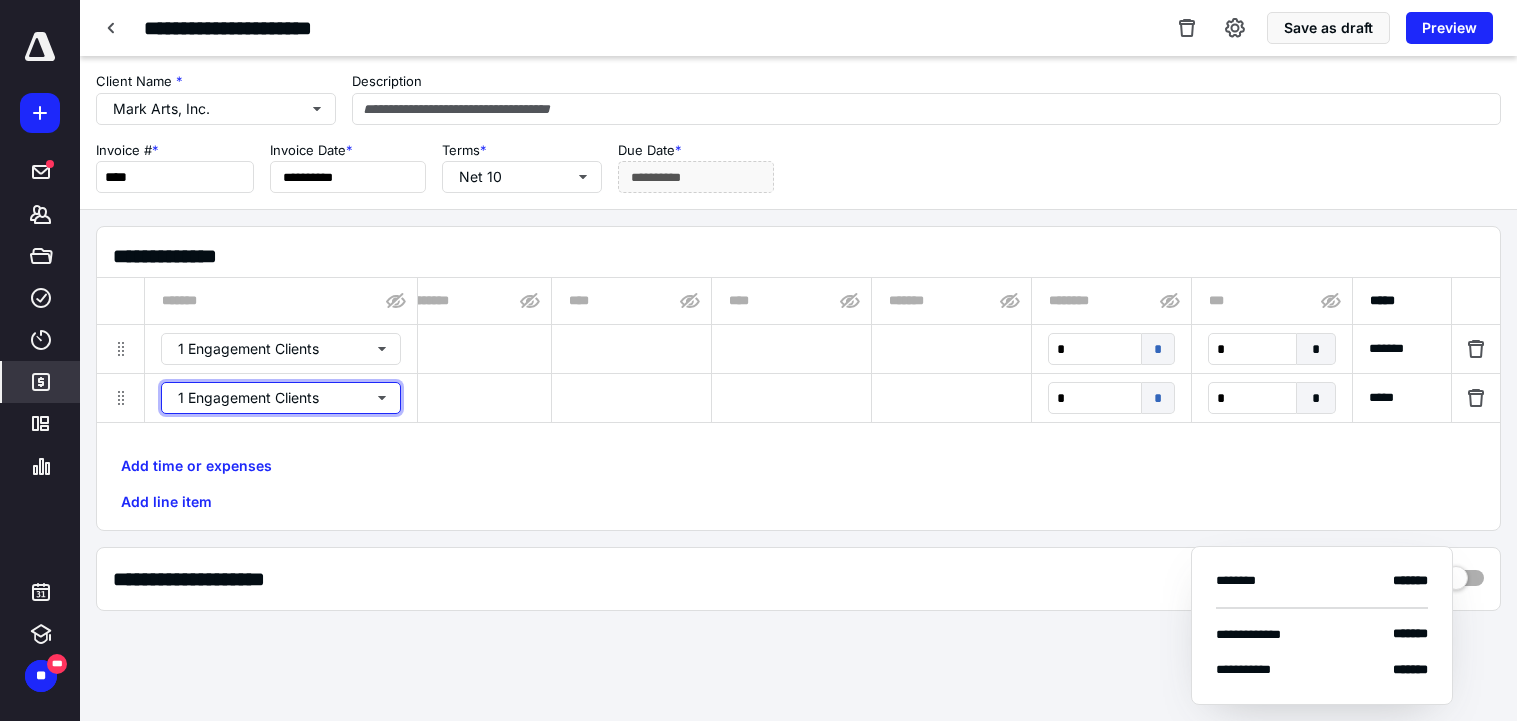 type 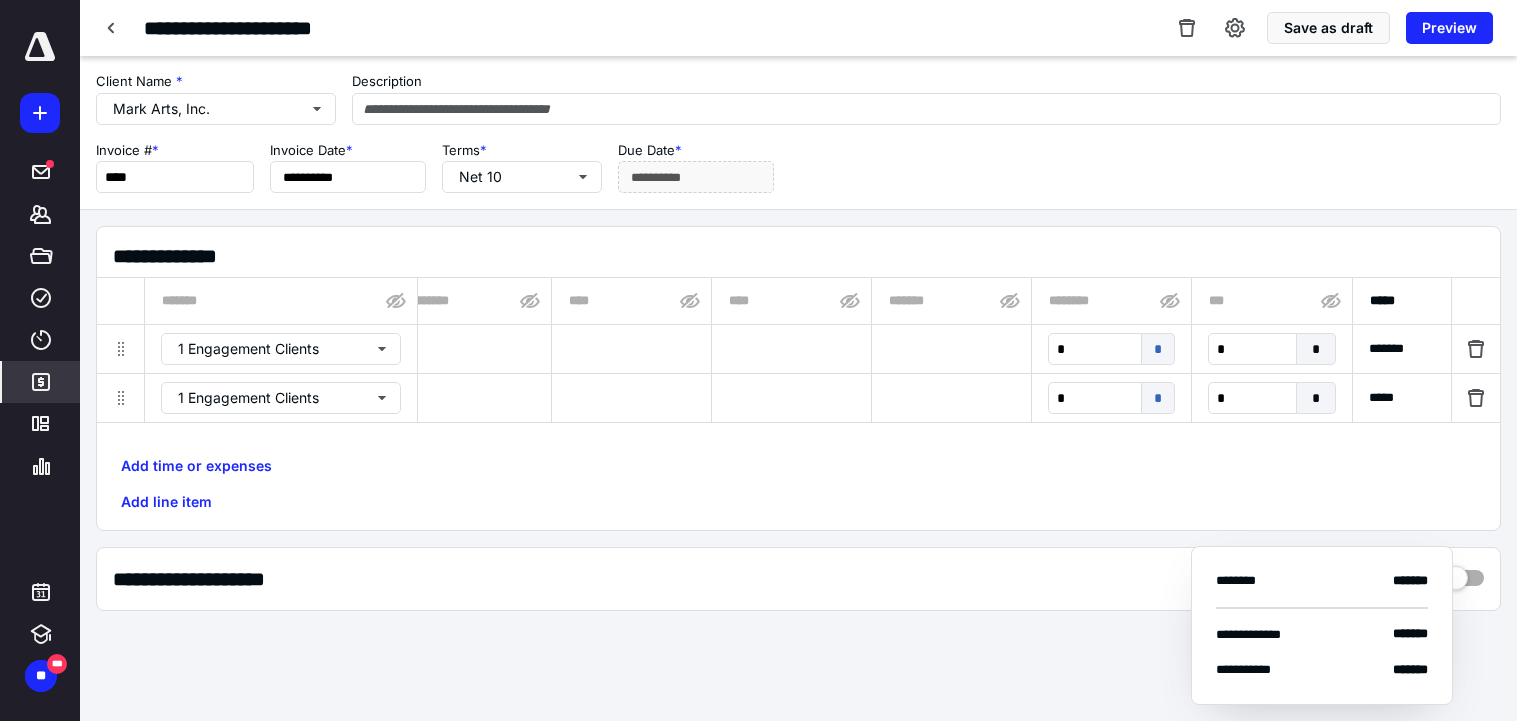 scroll, scrollTop: 0, scrollLeft: 0, axis: both 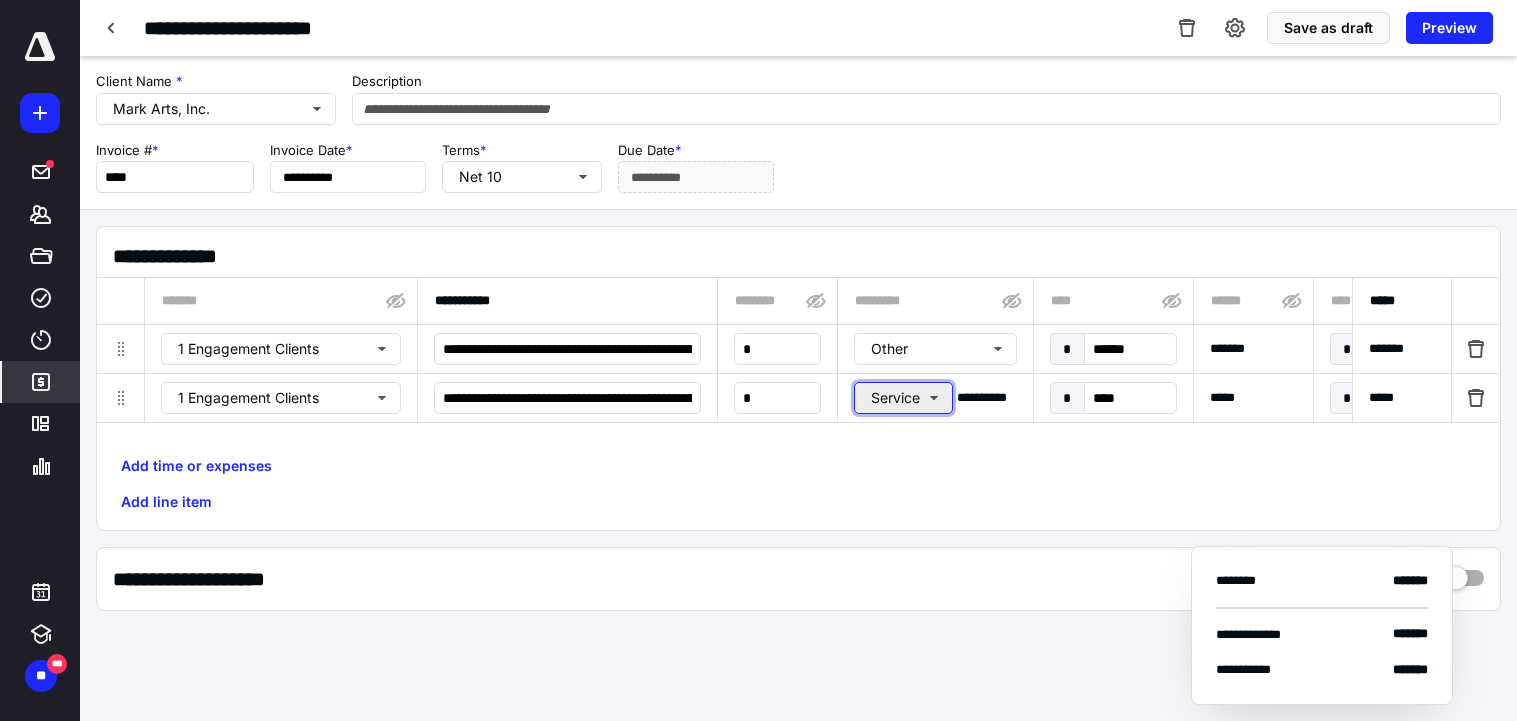 click on "Service" at bounding box center [903, 398] 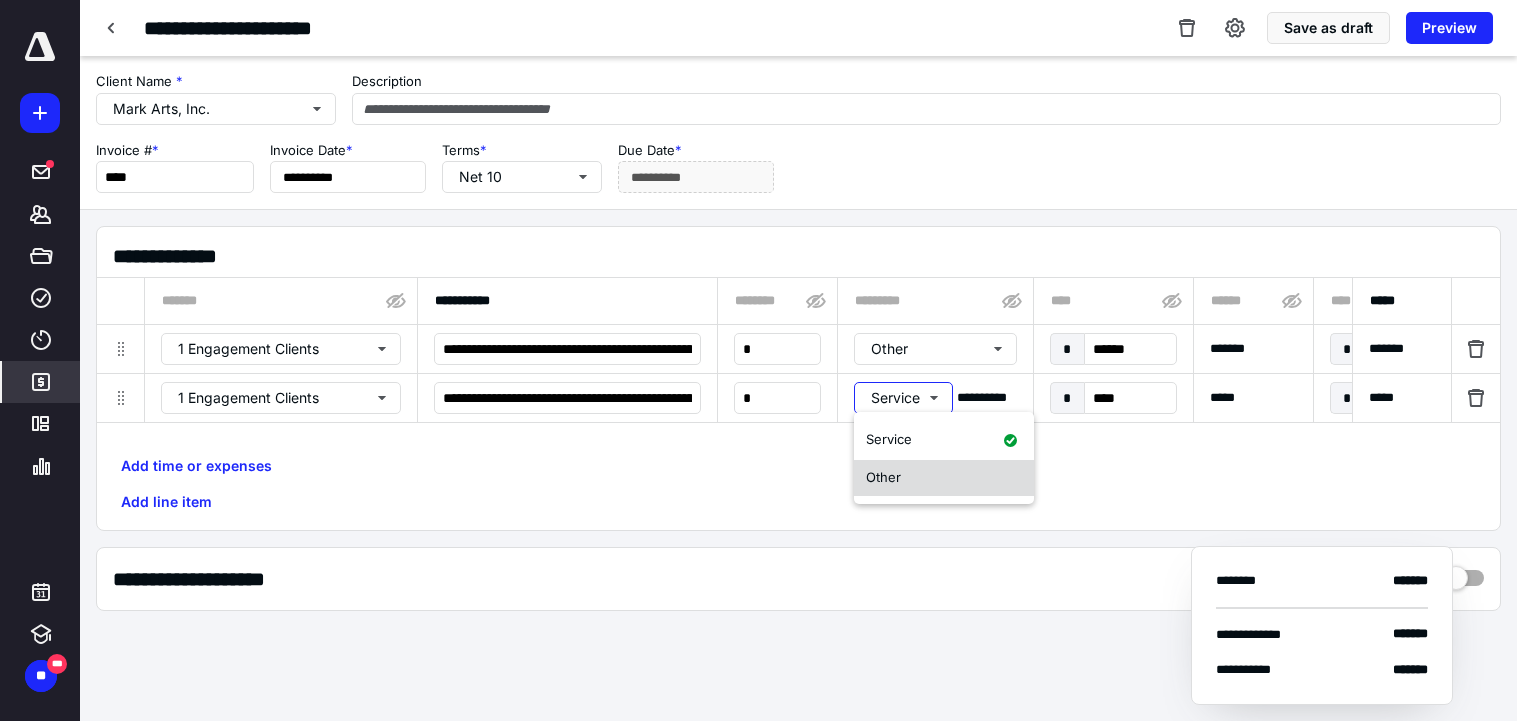 click on "Other" at bounding box center [883, 477] 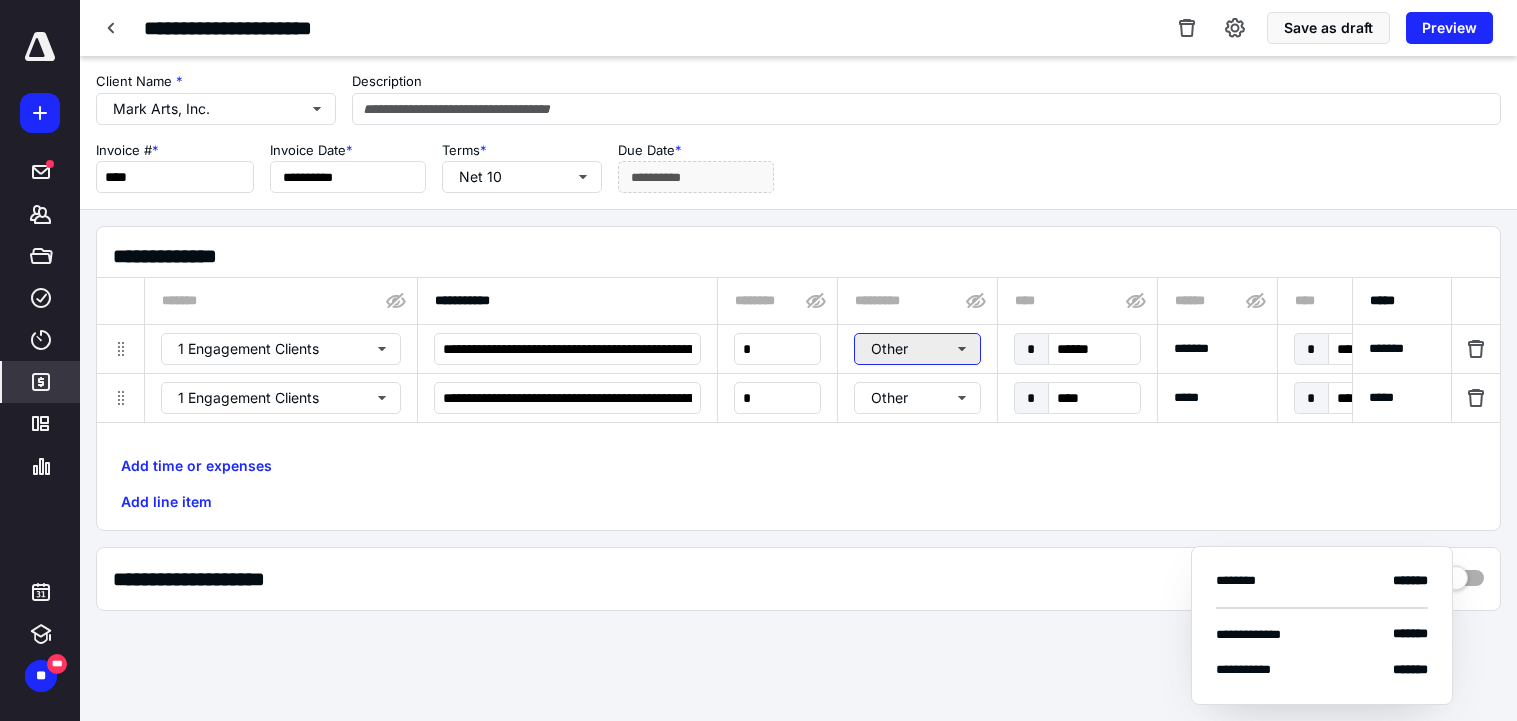 click on "Other" at bounding box center (917, 349) 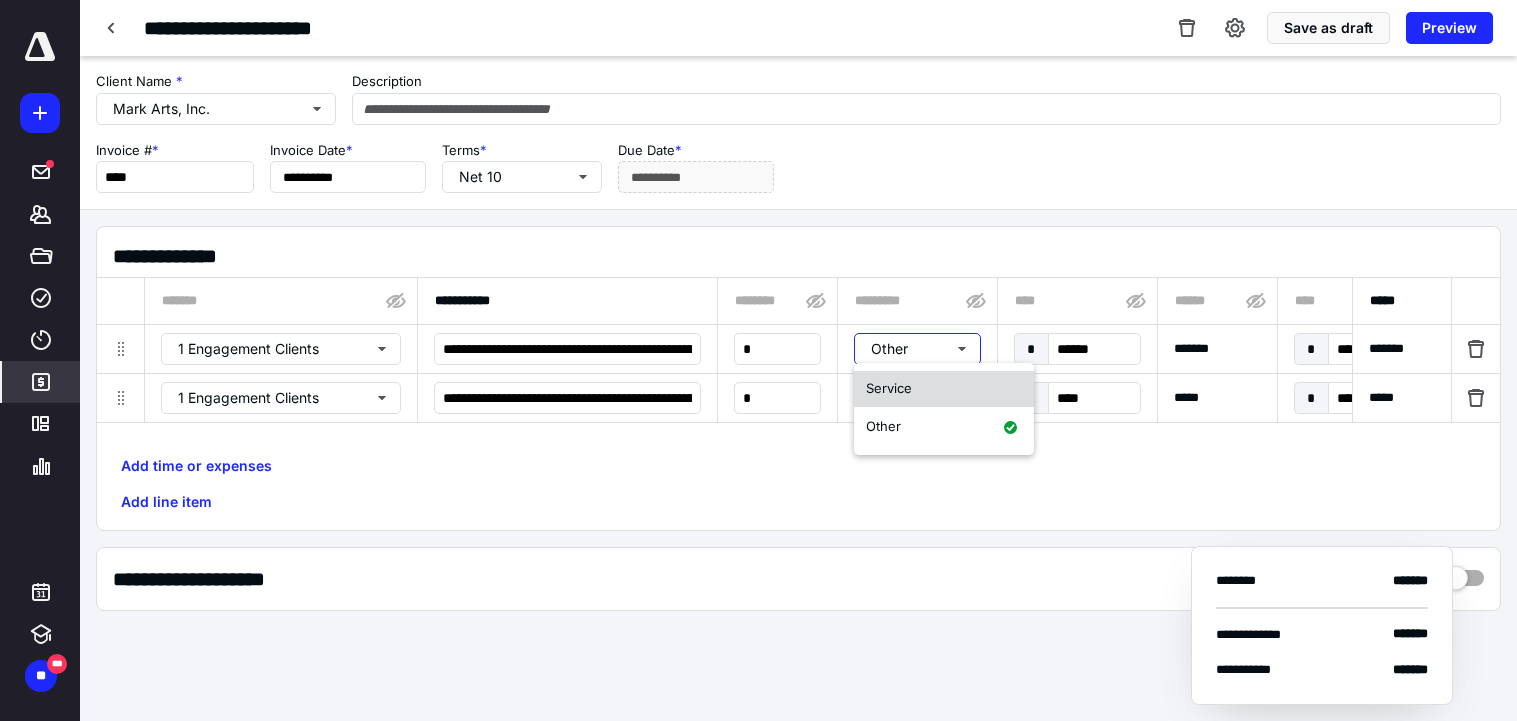 click on "Service" at bounding box center [889, 388] 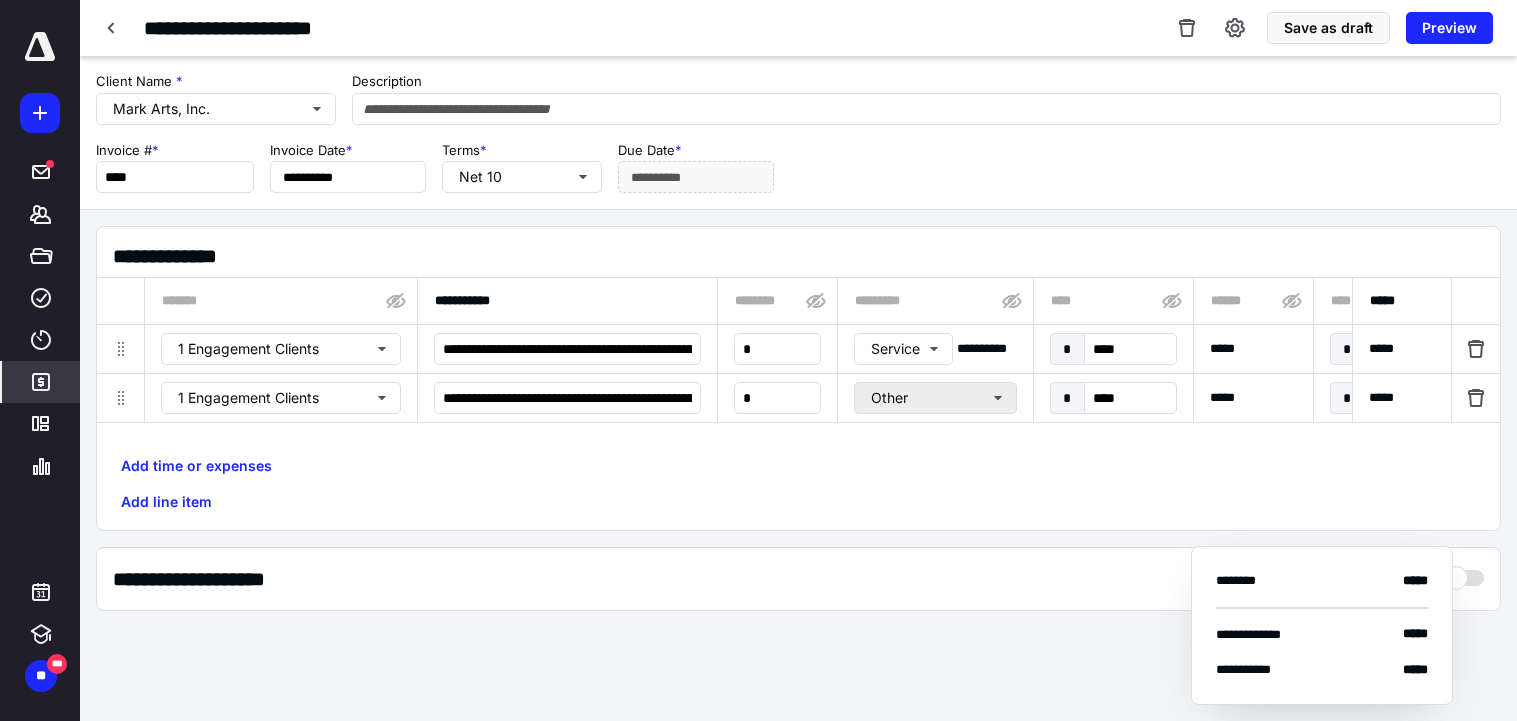 scroll, scrollTop: 0, scrollLeft: 1083, axis: horizontal 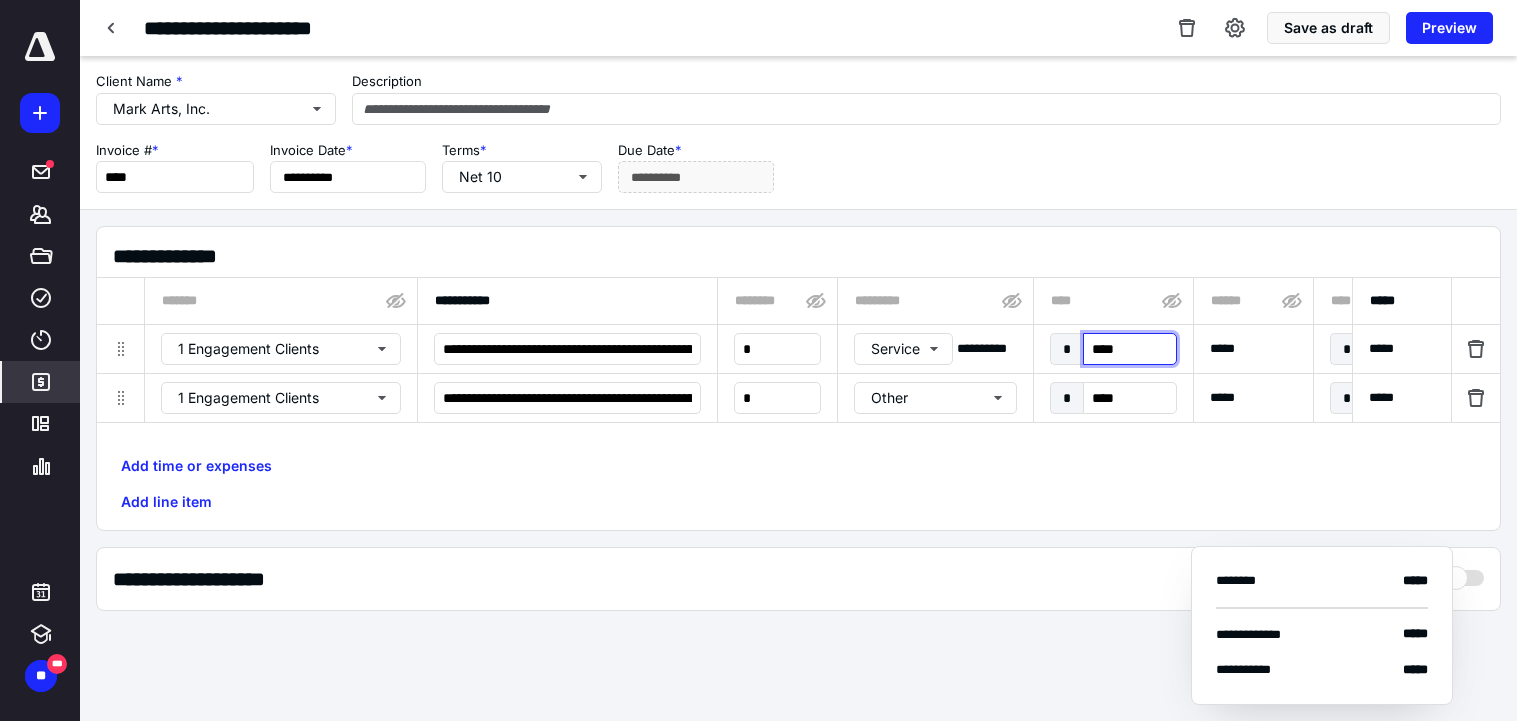 click on "****" at bounding box center [1130, 349] 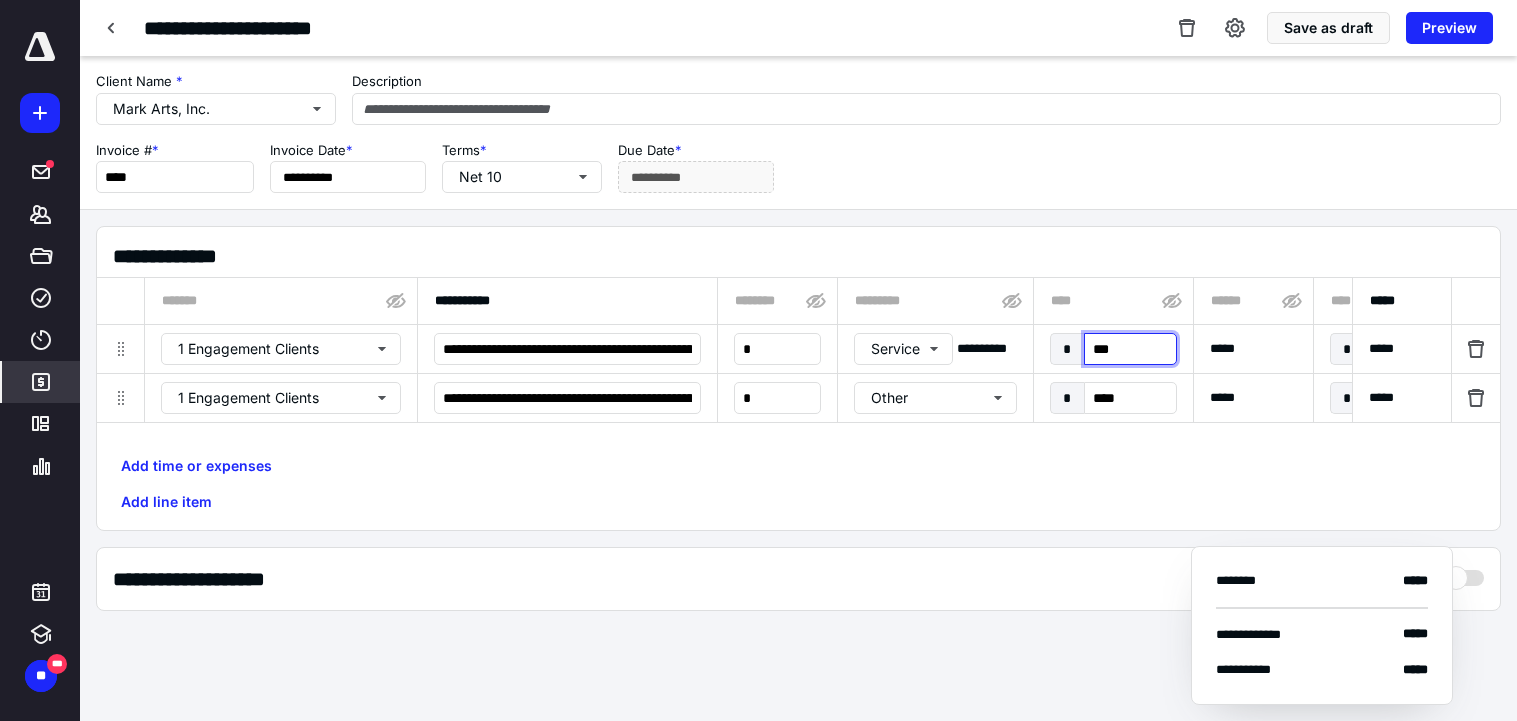type on "****" 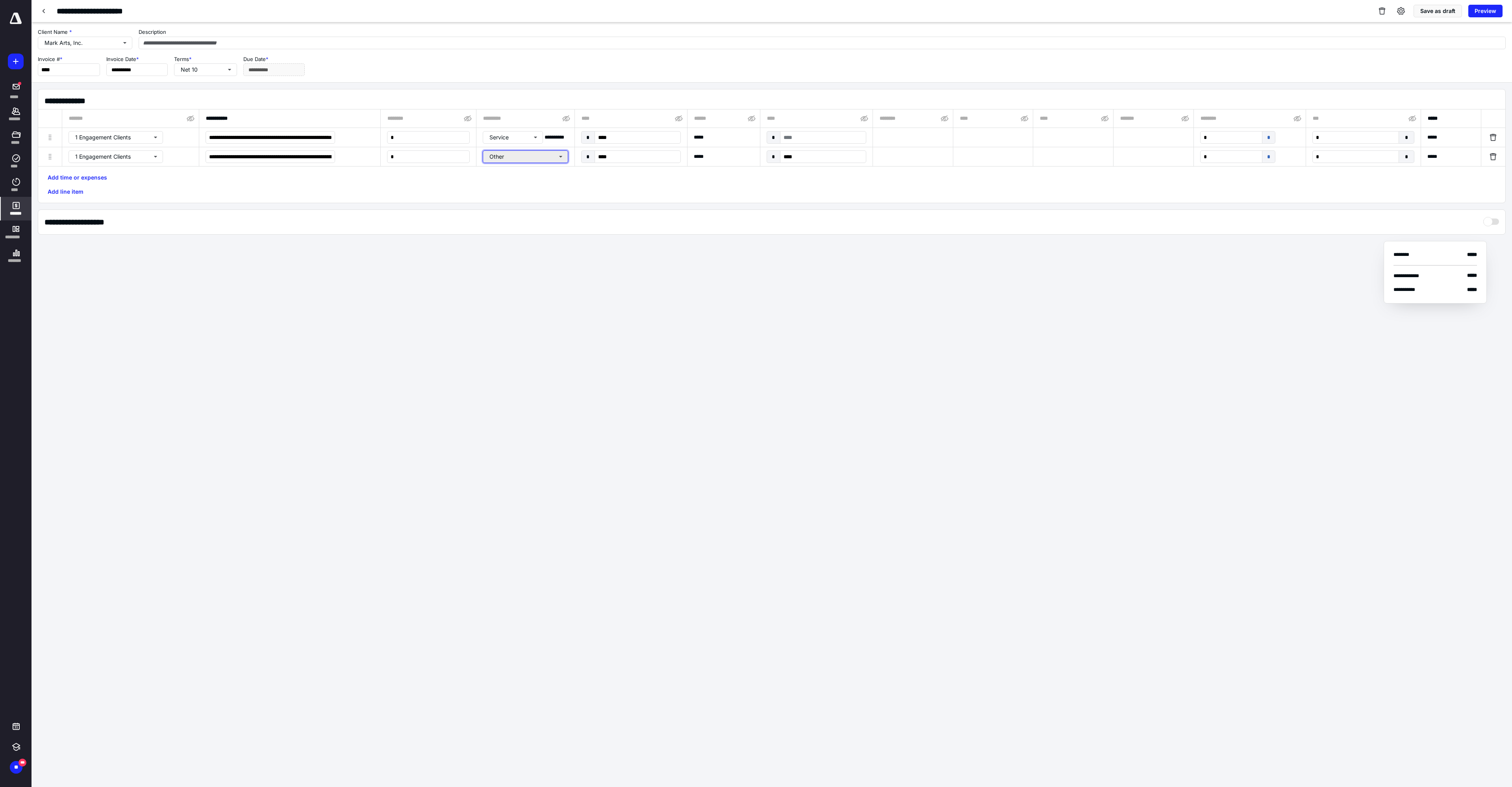 click on "Other" at bounding box center (525, 157) 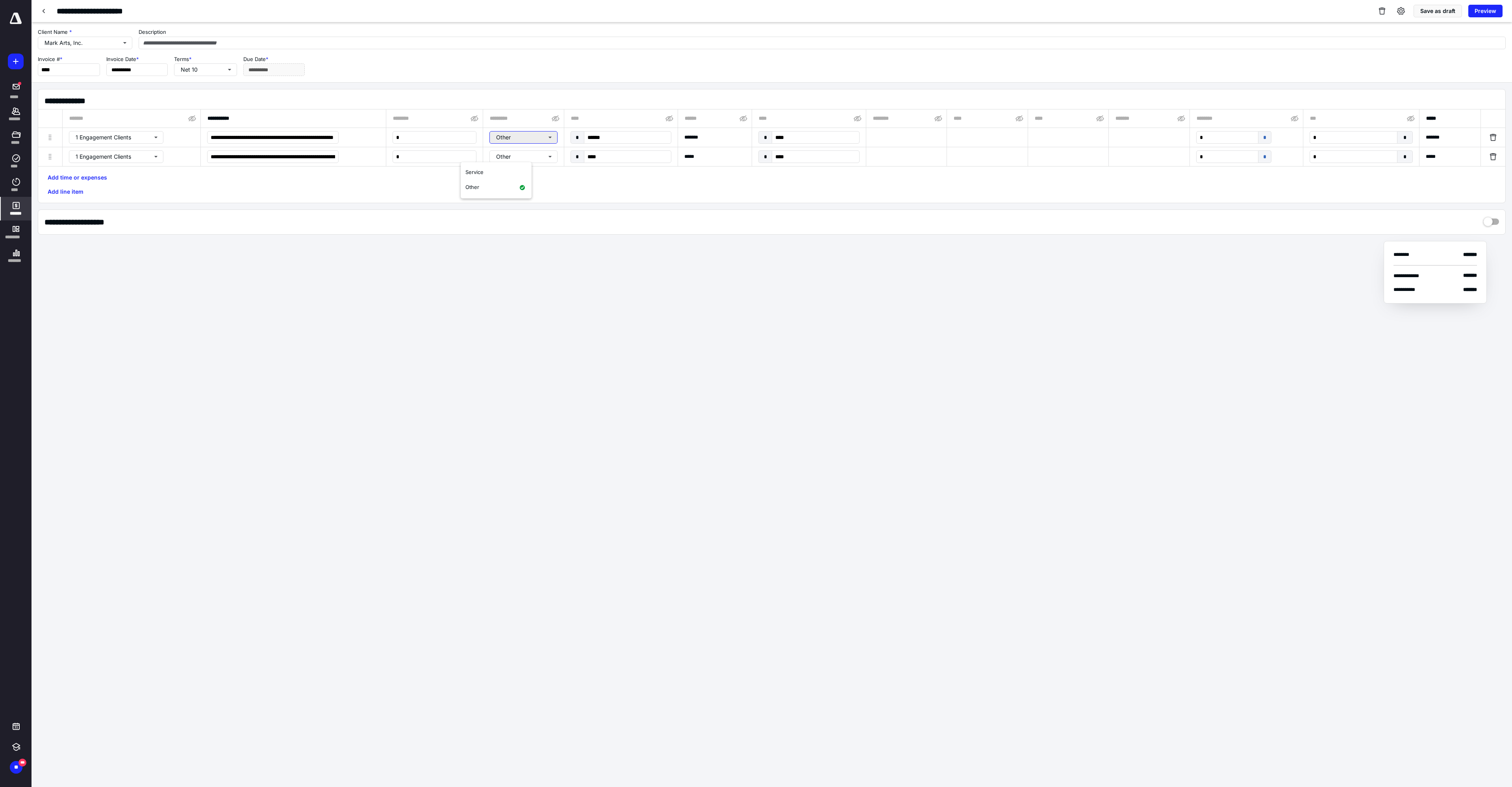 click on "Other" at bounding box center (523, 137) 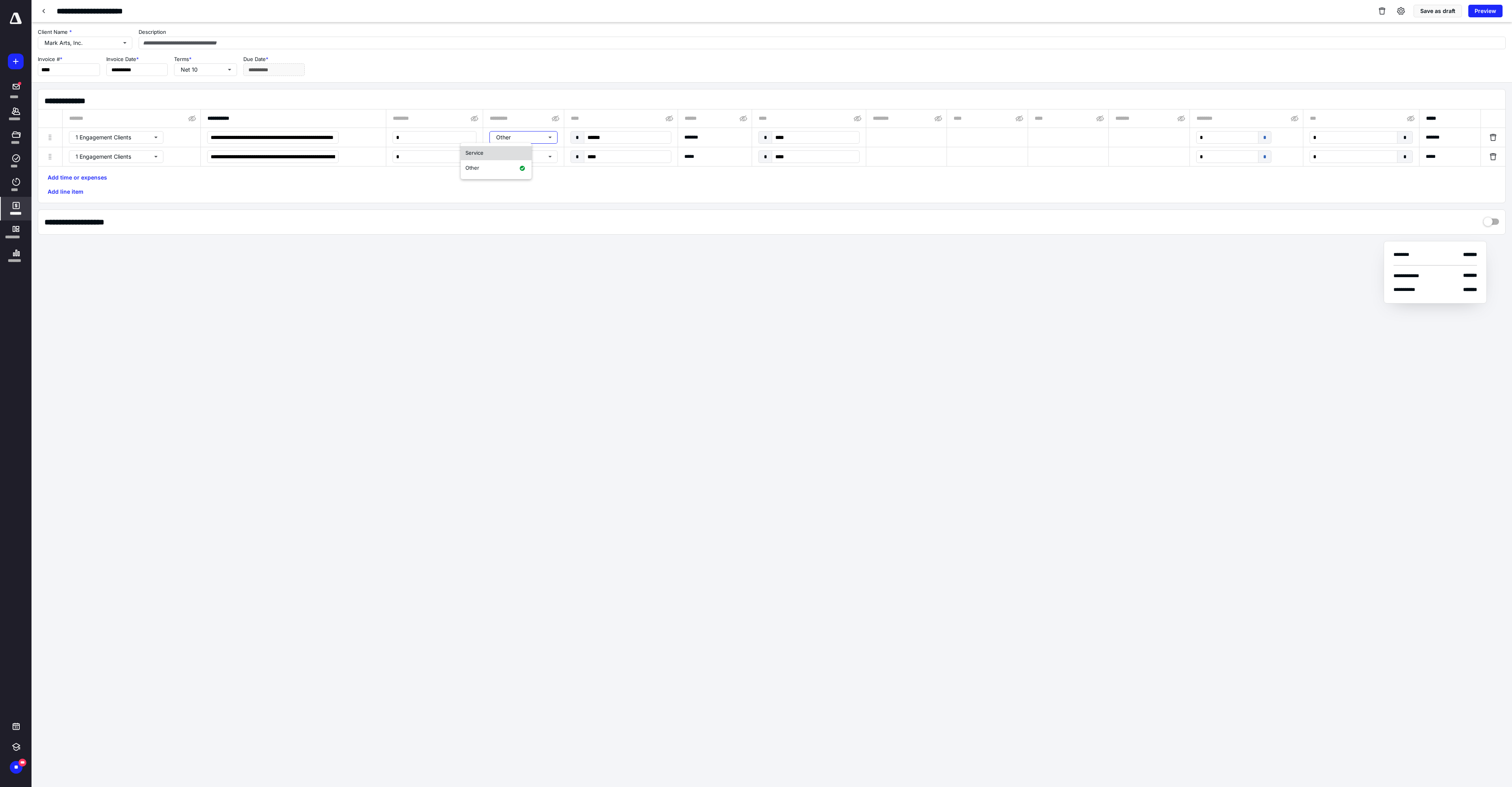 click on "Service" at bounding box center [496, 153] 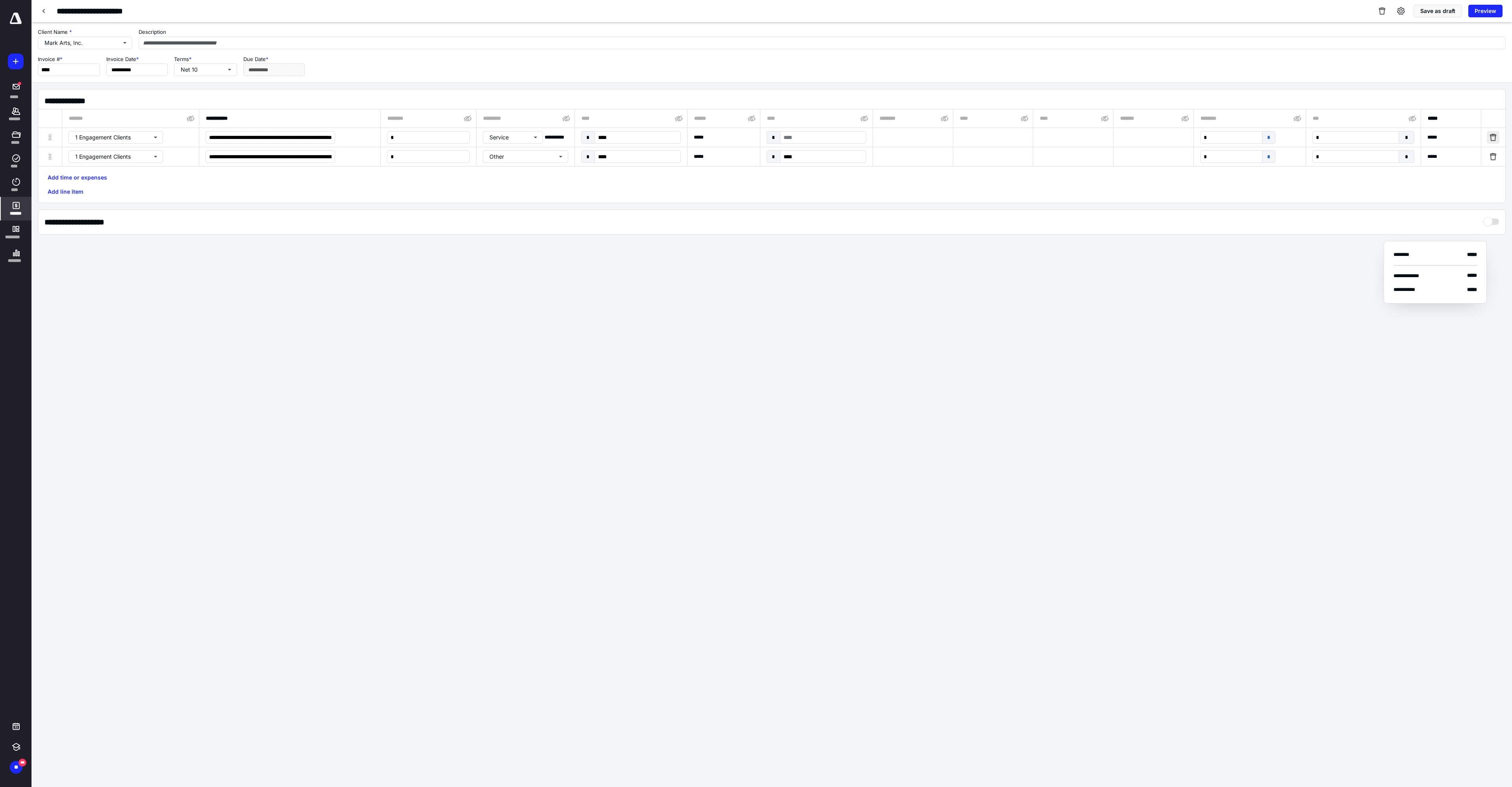 click at bounding box center (1493, 137) 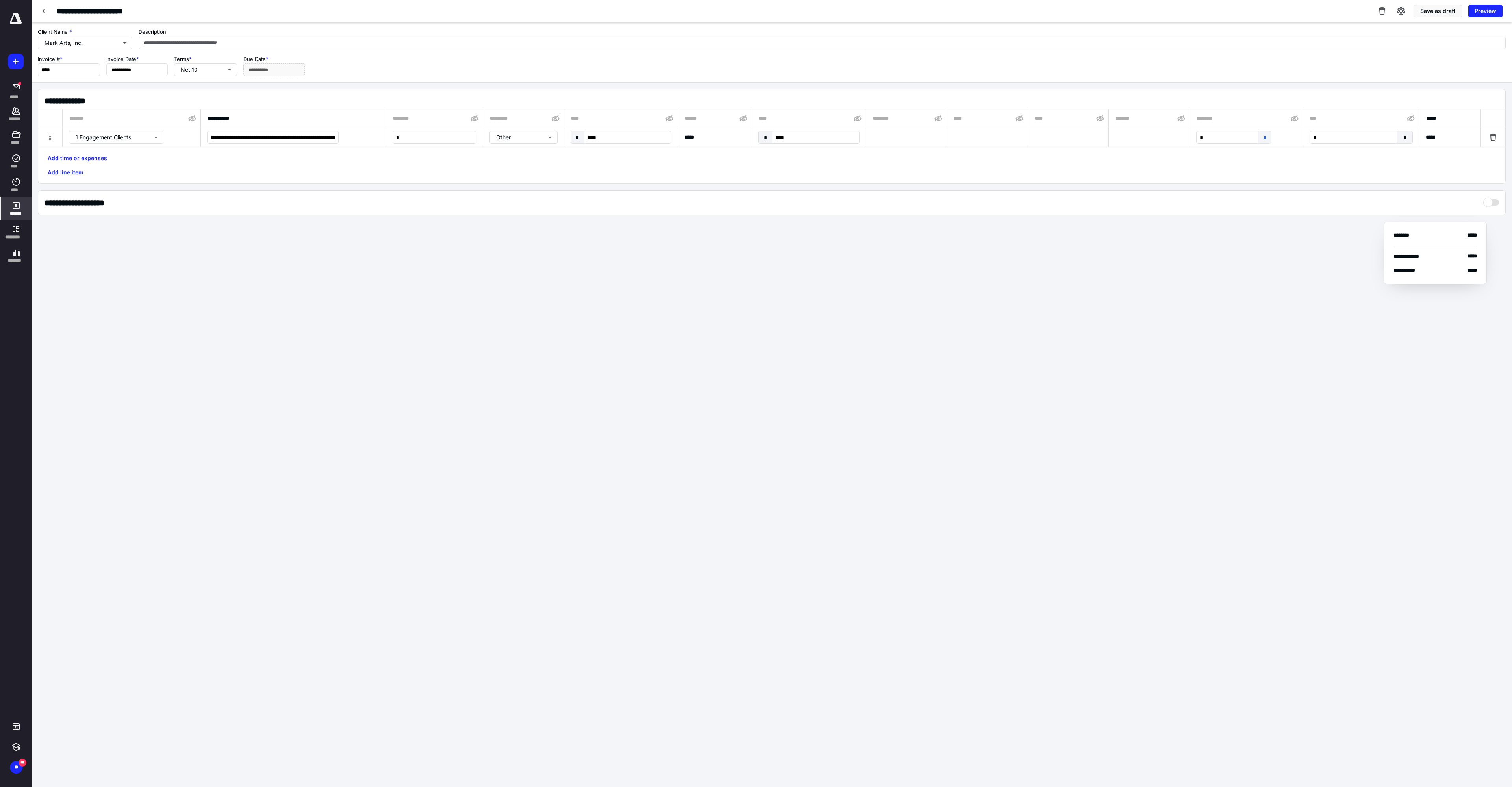 click at bounding box center [1493, 137] 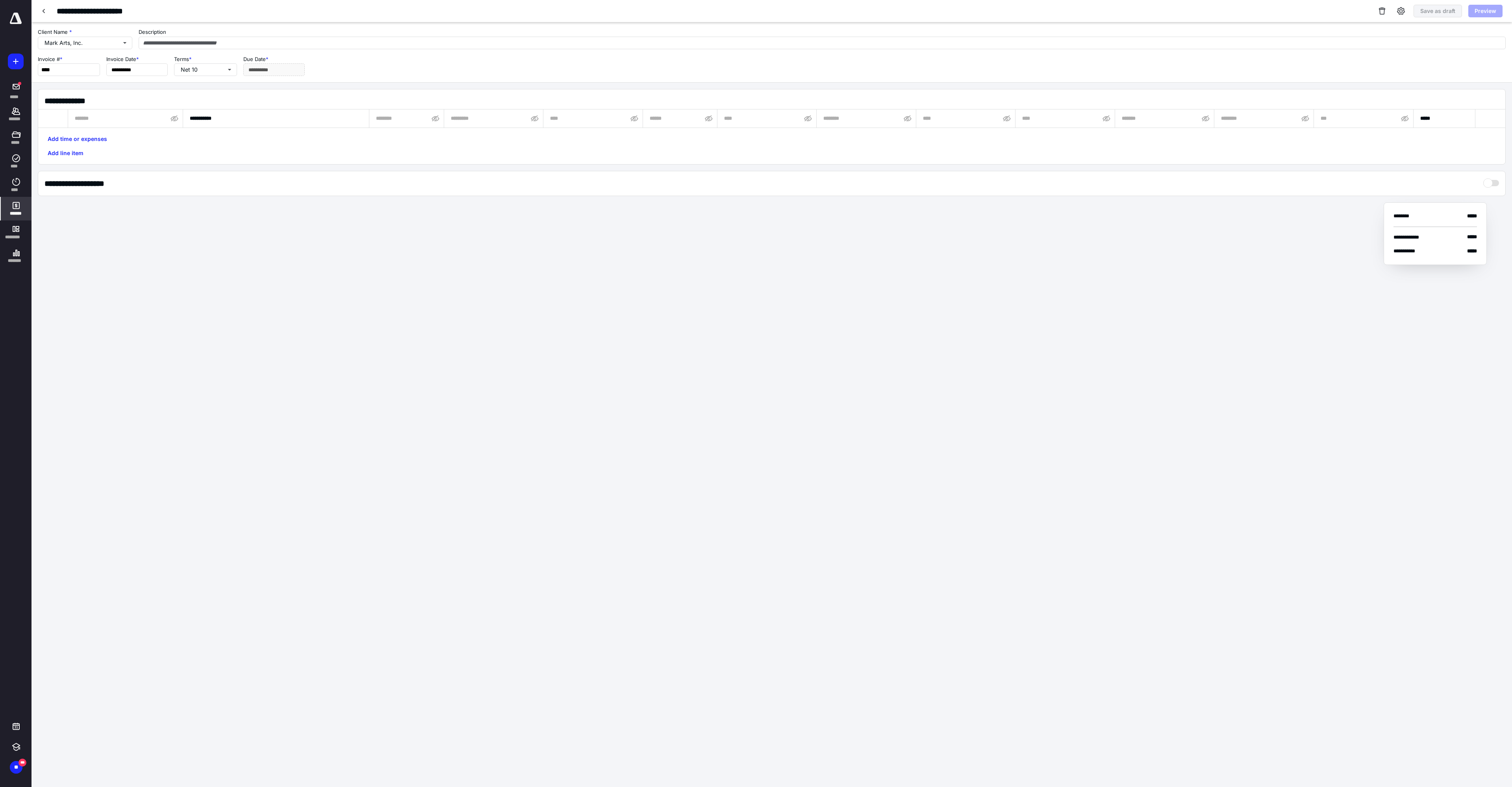 click on "*******" at bounding box center [126, 119] 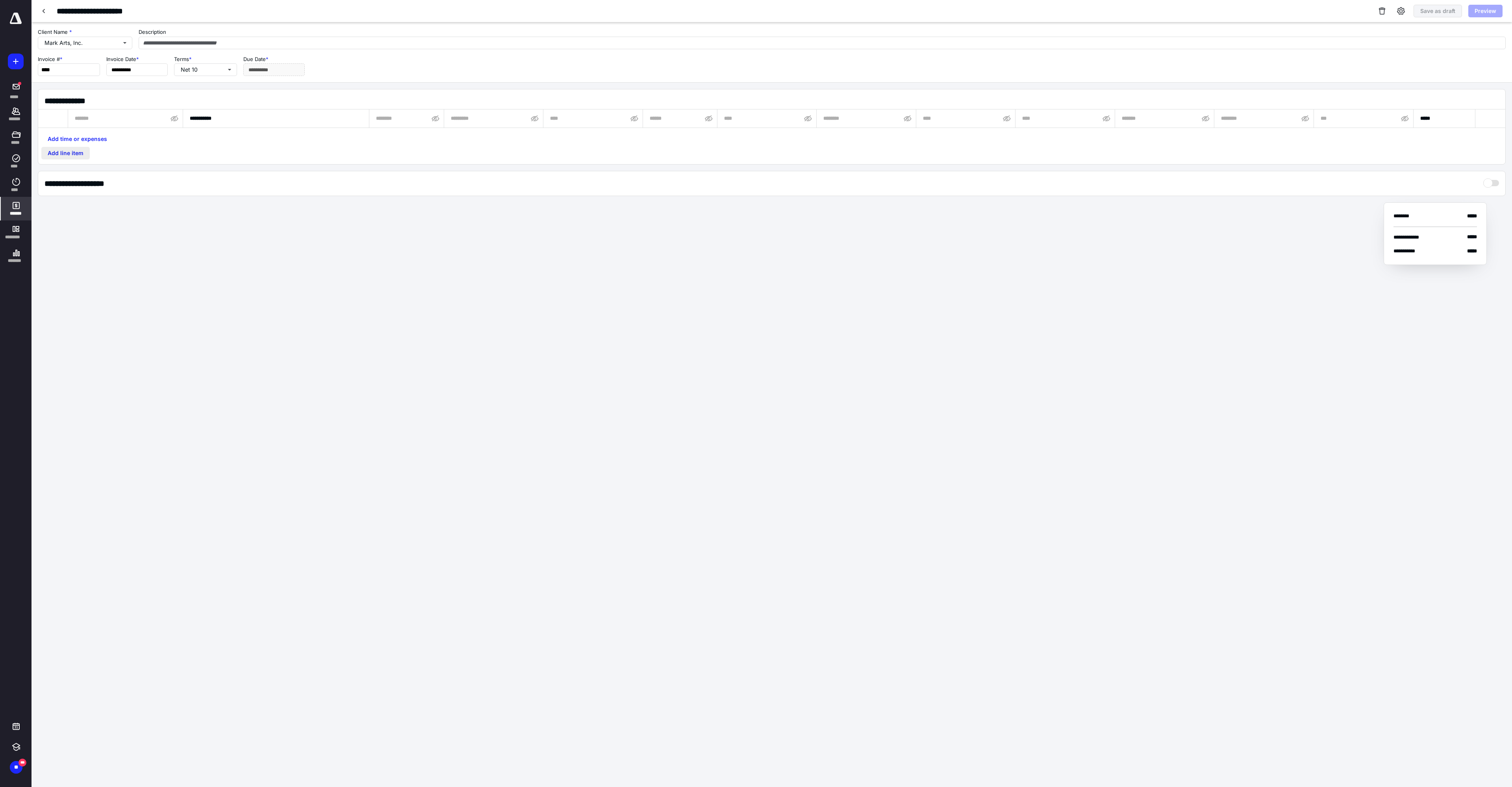 click on "Add line item" at bounding box center [65, 153] 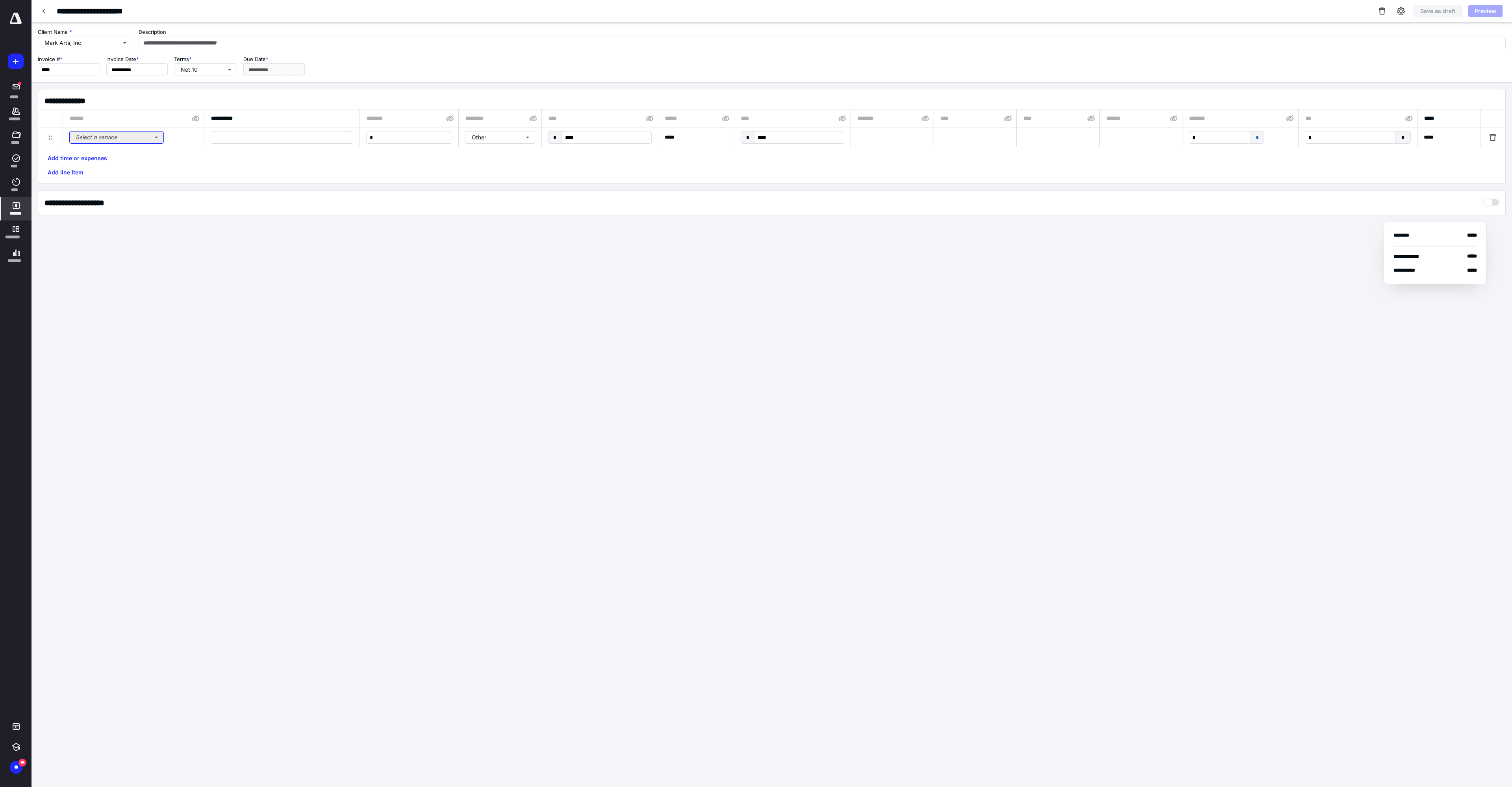 click on "Select a service" at bounding box center (117, 137) 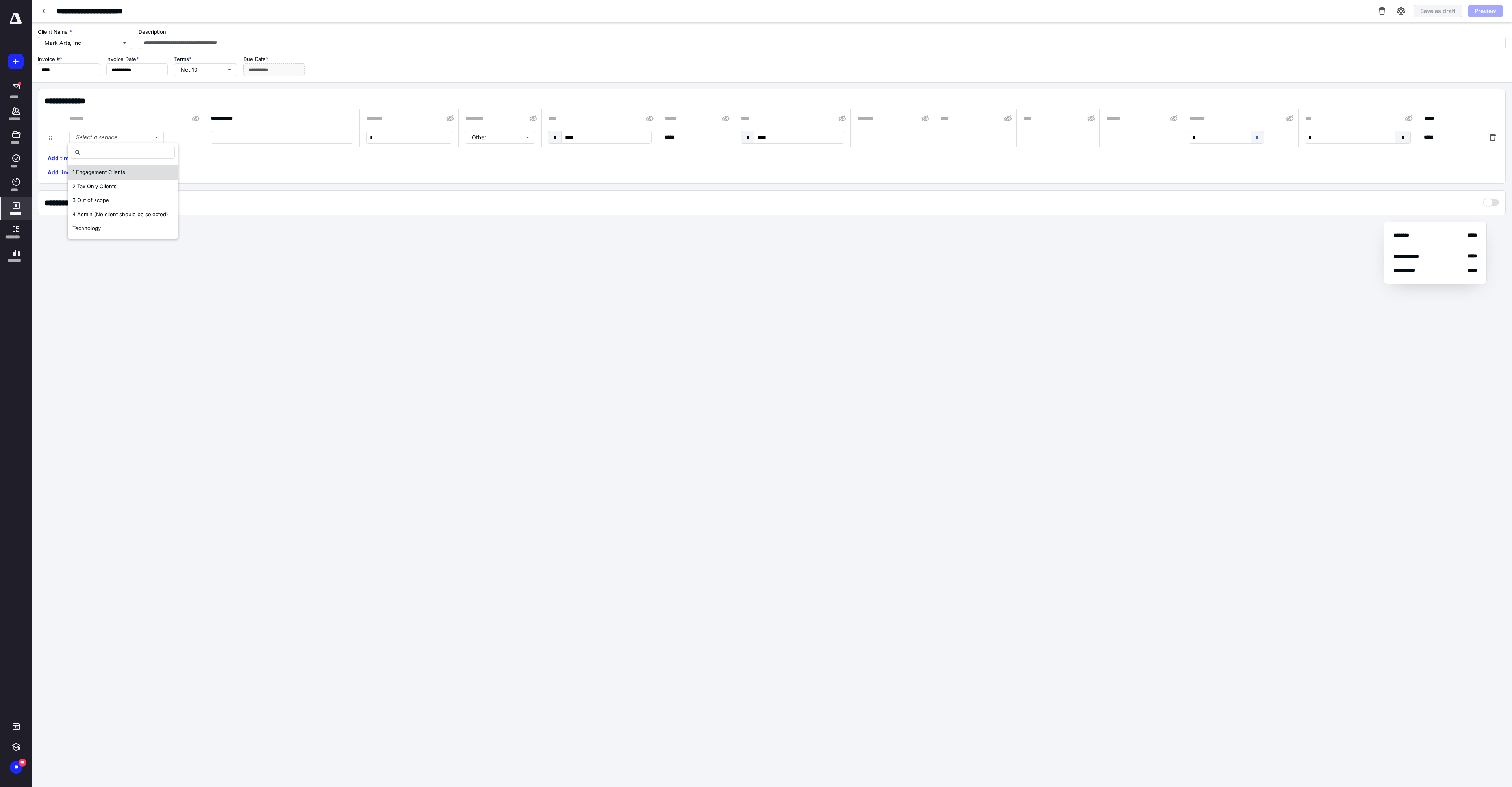 click on "1 Engagement Clients" at bounding box center [123, 172] 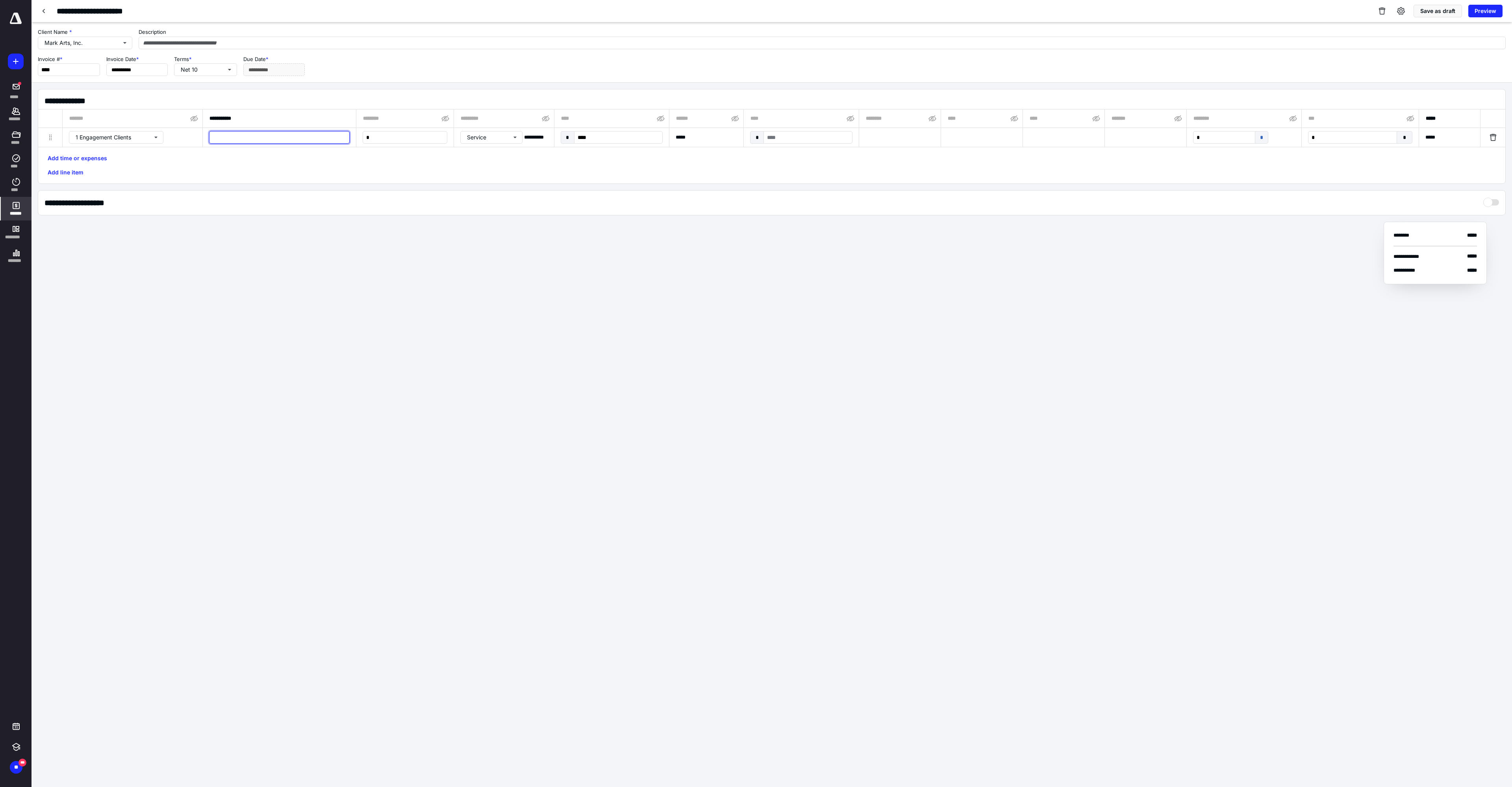 click at bounding box center [279, 137] 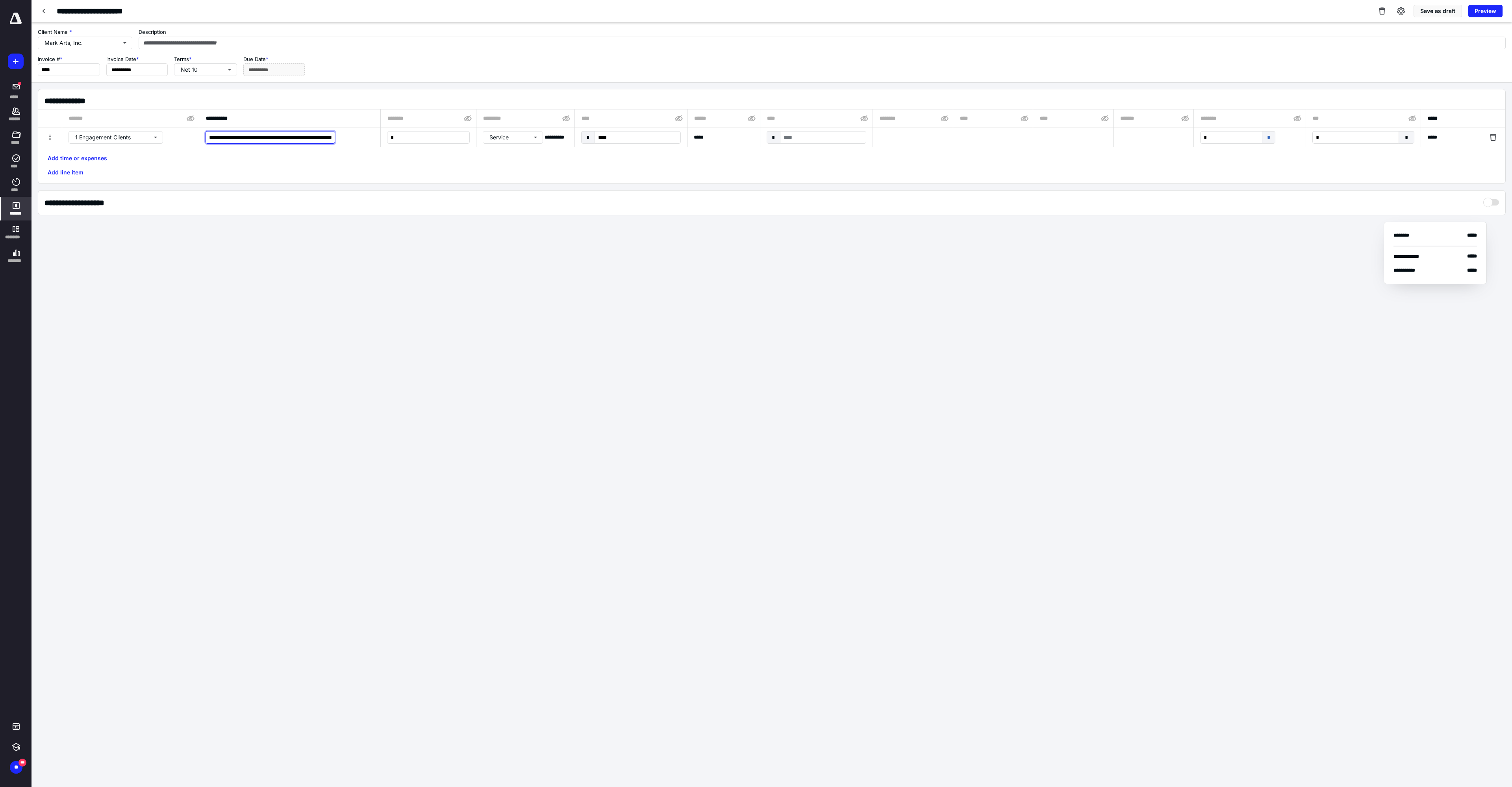 scroll, scrollTop: 0, scrollLeft: 39, axis: horizontal 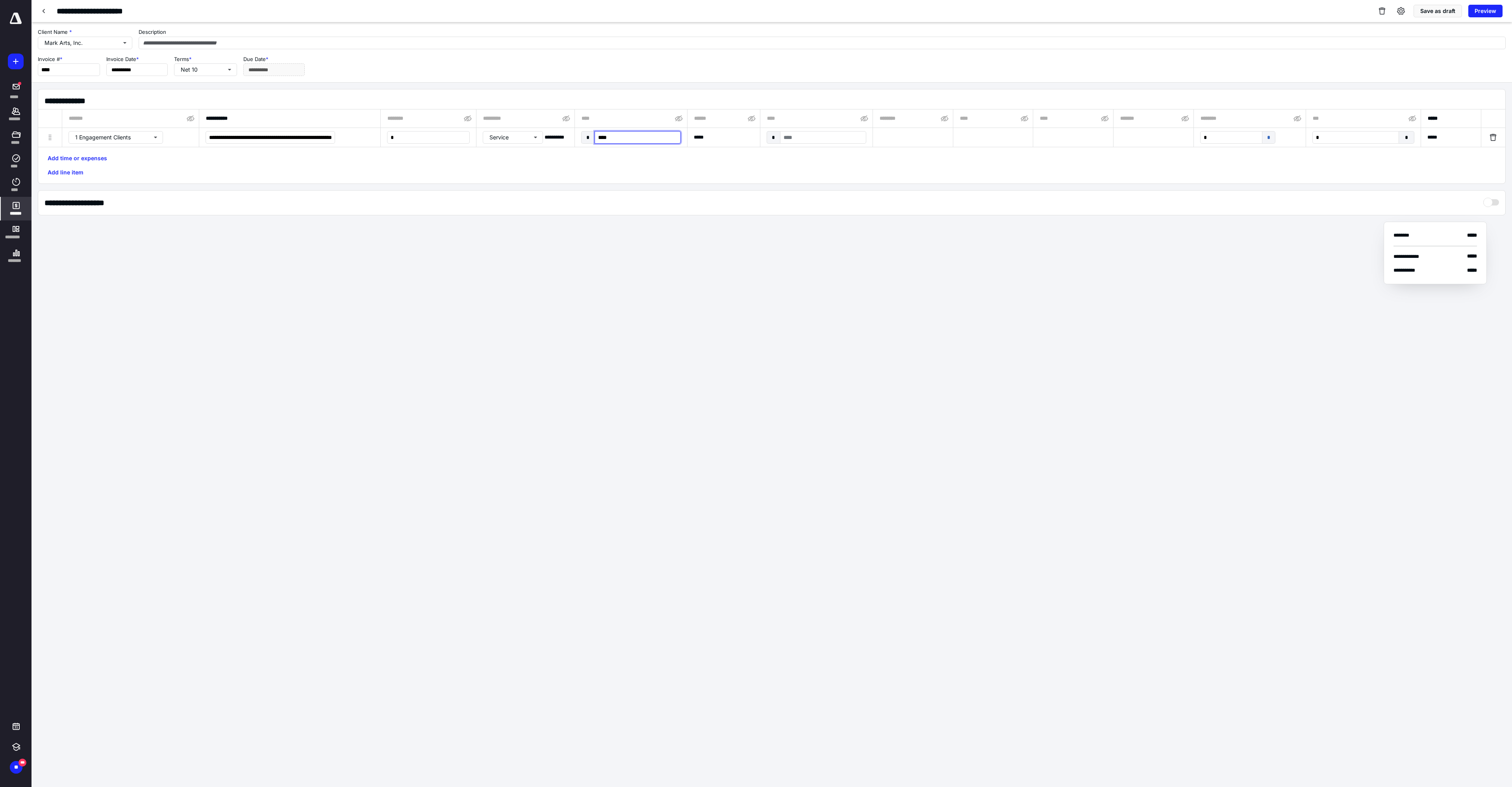 click on "****" at bounding box center [637, 137] 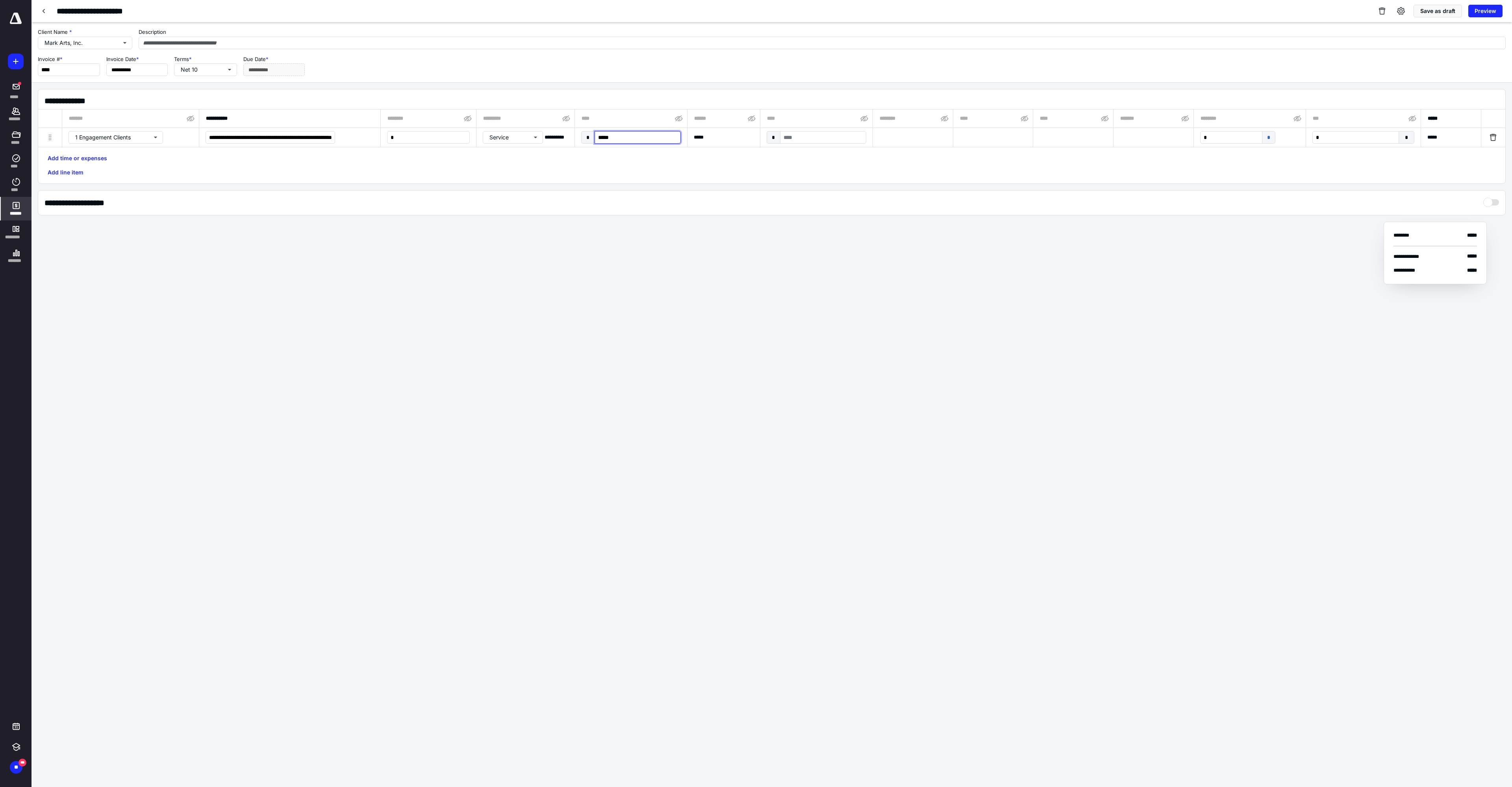 type on "******" 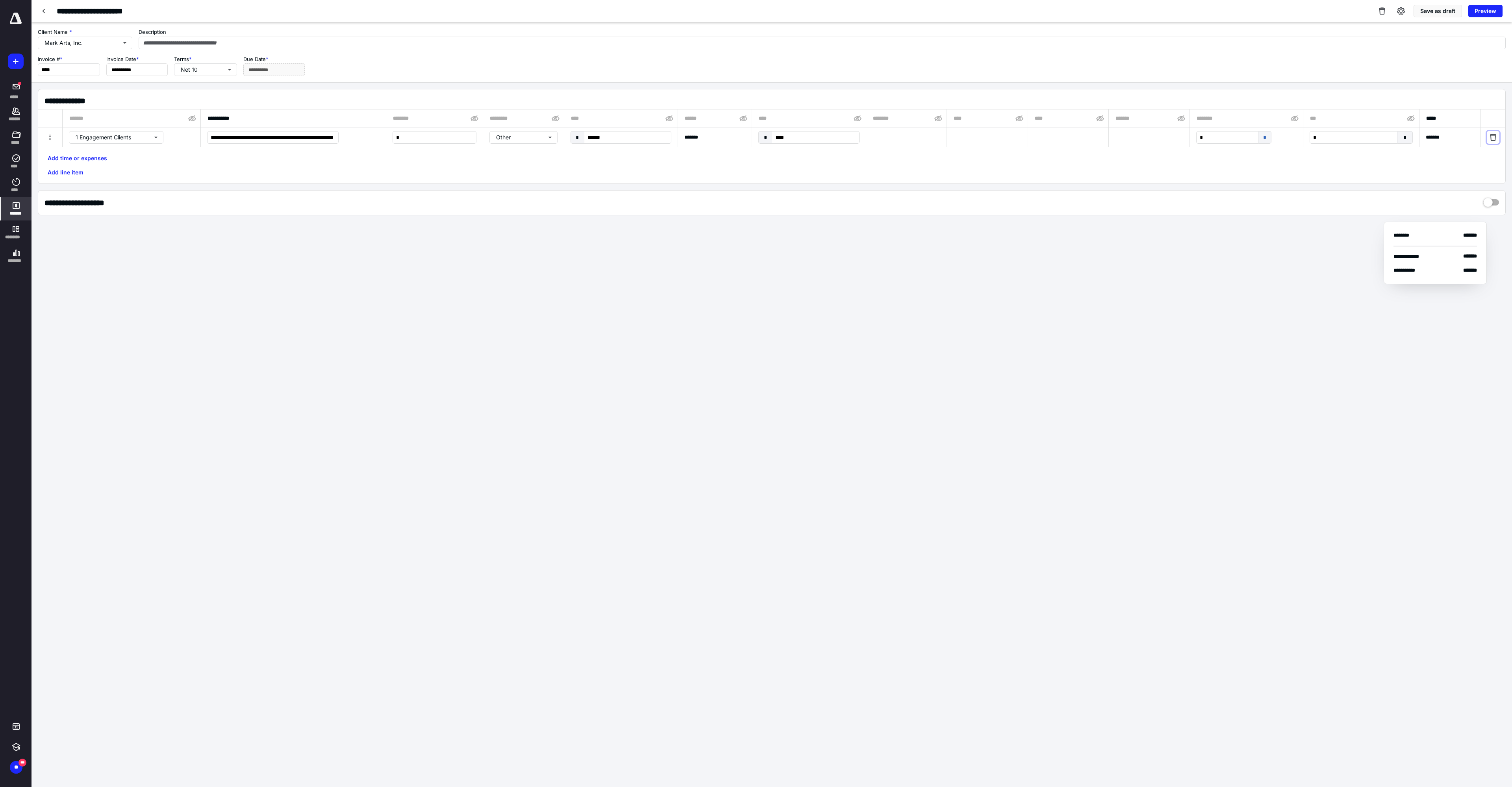 type 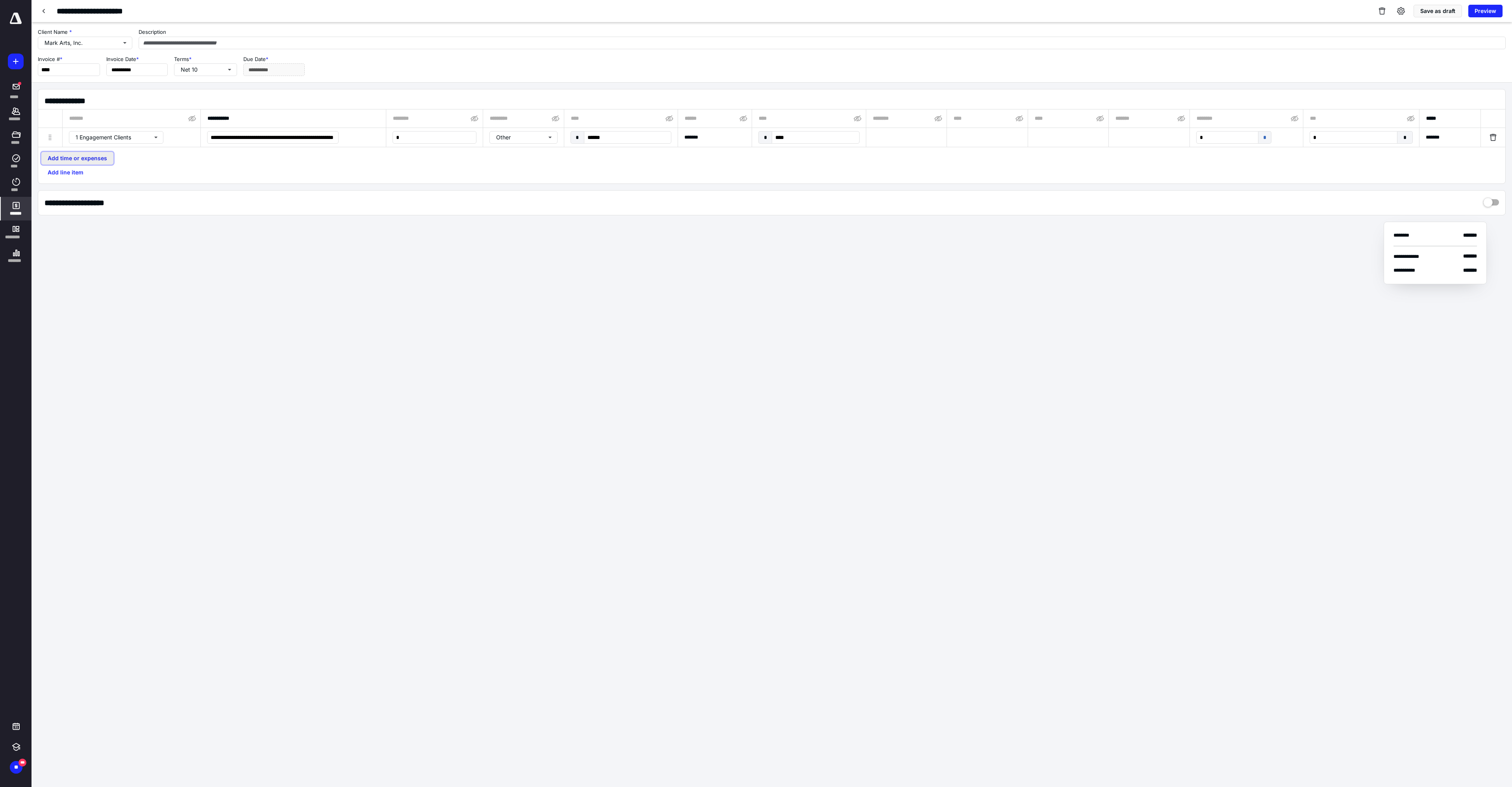 click on "Add time or expenses" at bounding box center [77, 158] 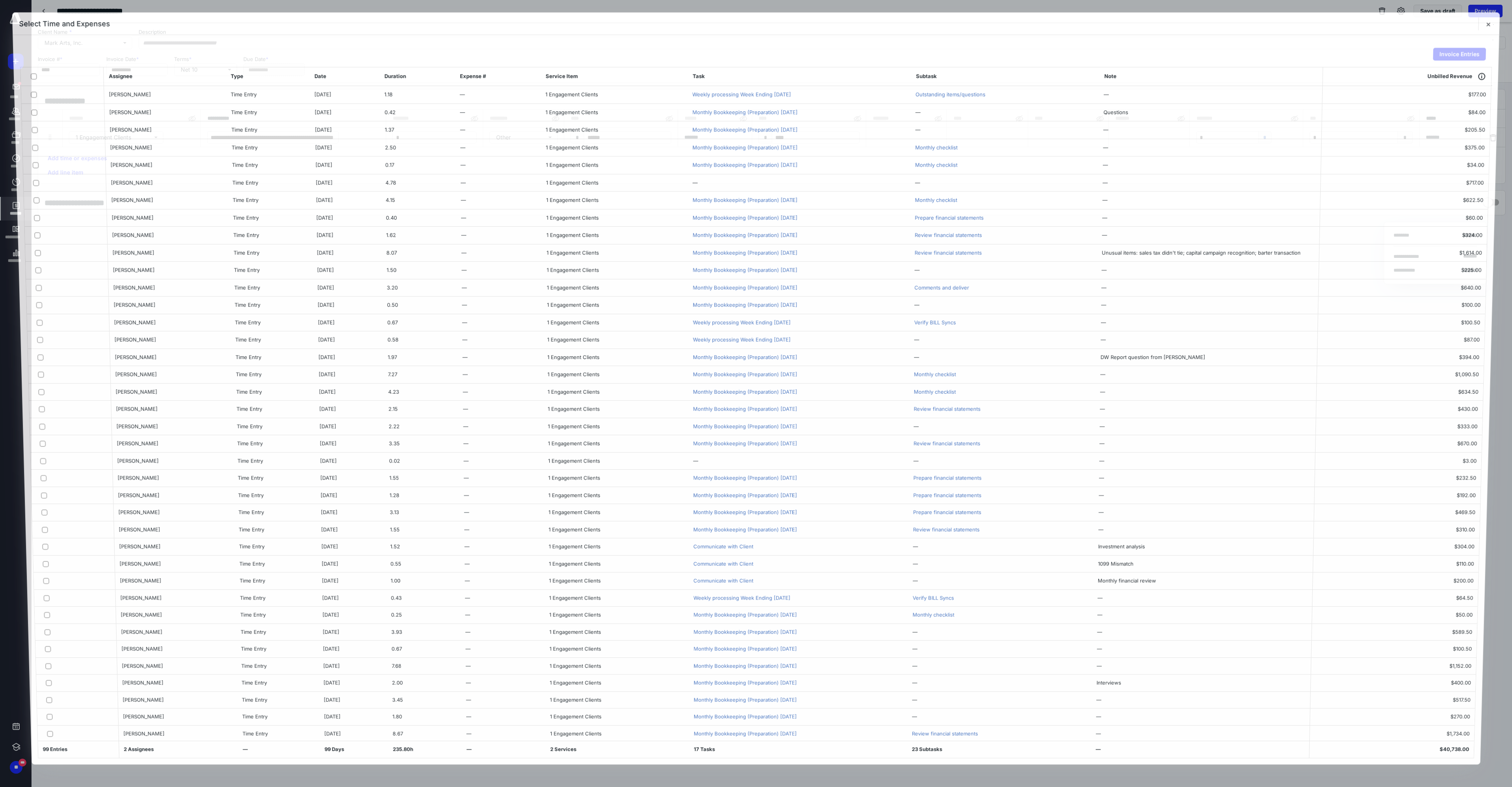 click at bounding box center [64, 165] 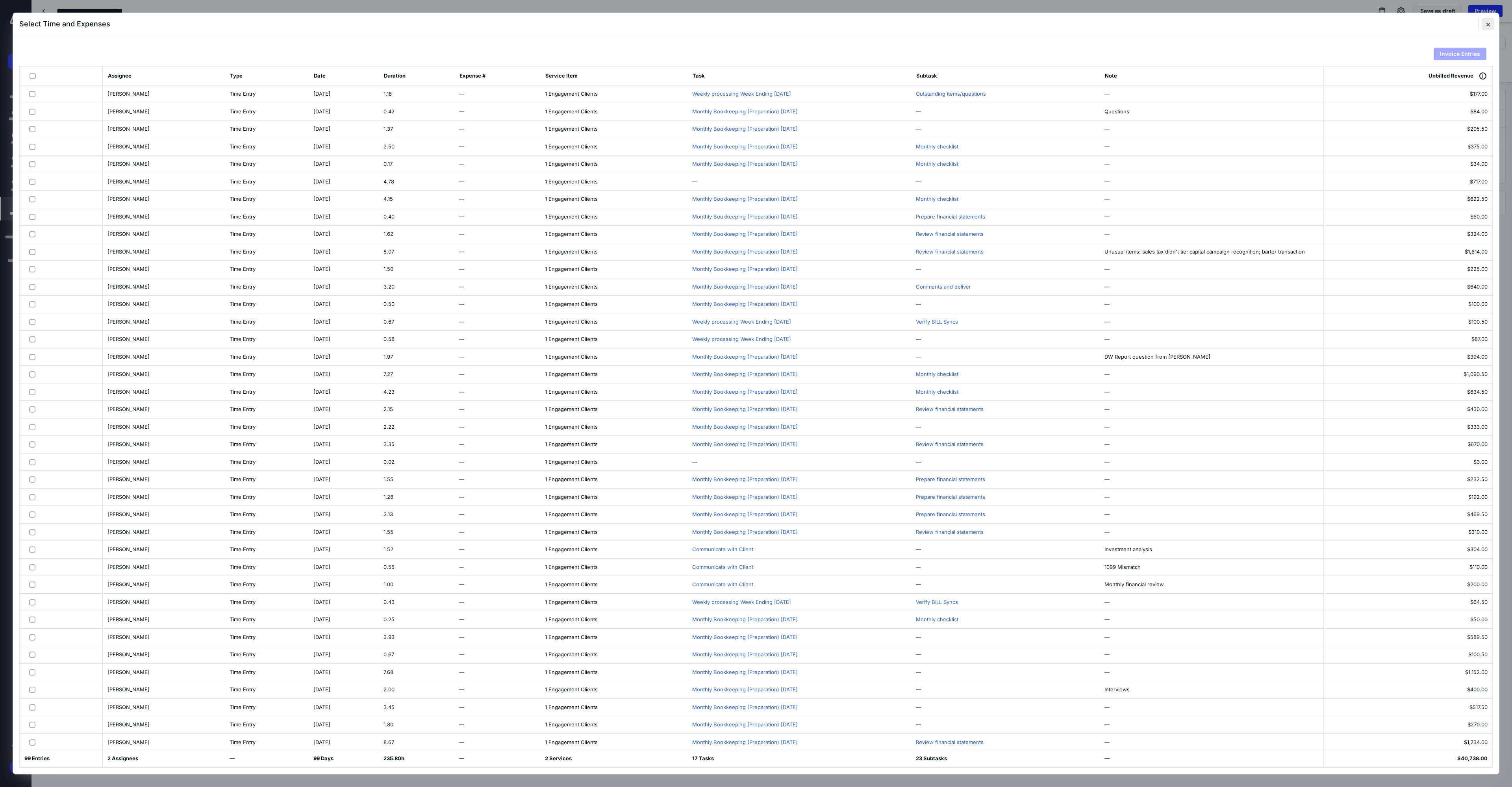 click at bounding box center (1488, 24) 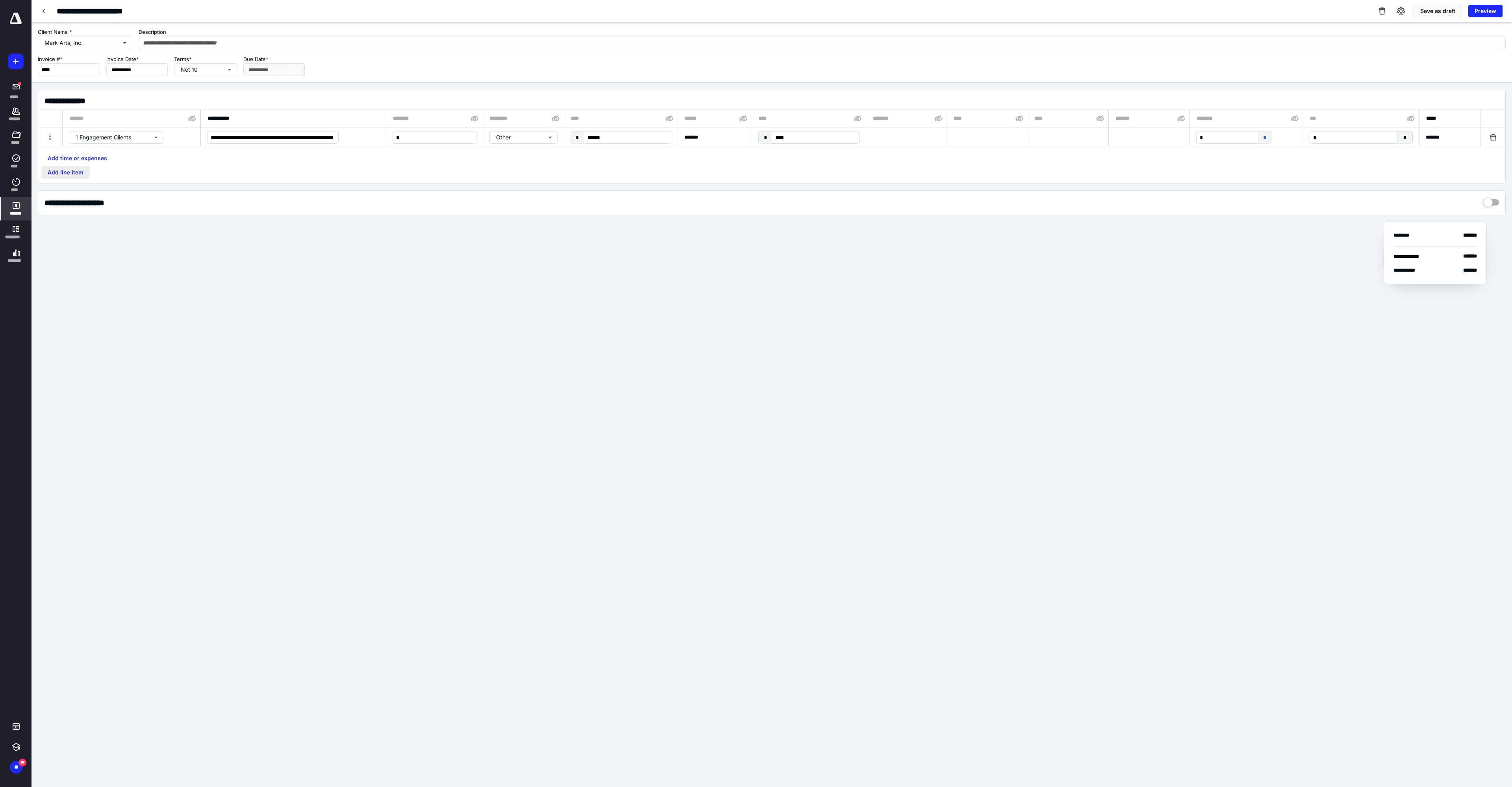 click on "Add line item" at bounding box center (65, 172) 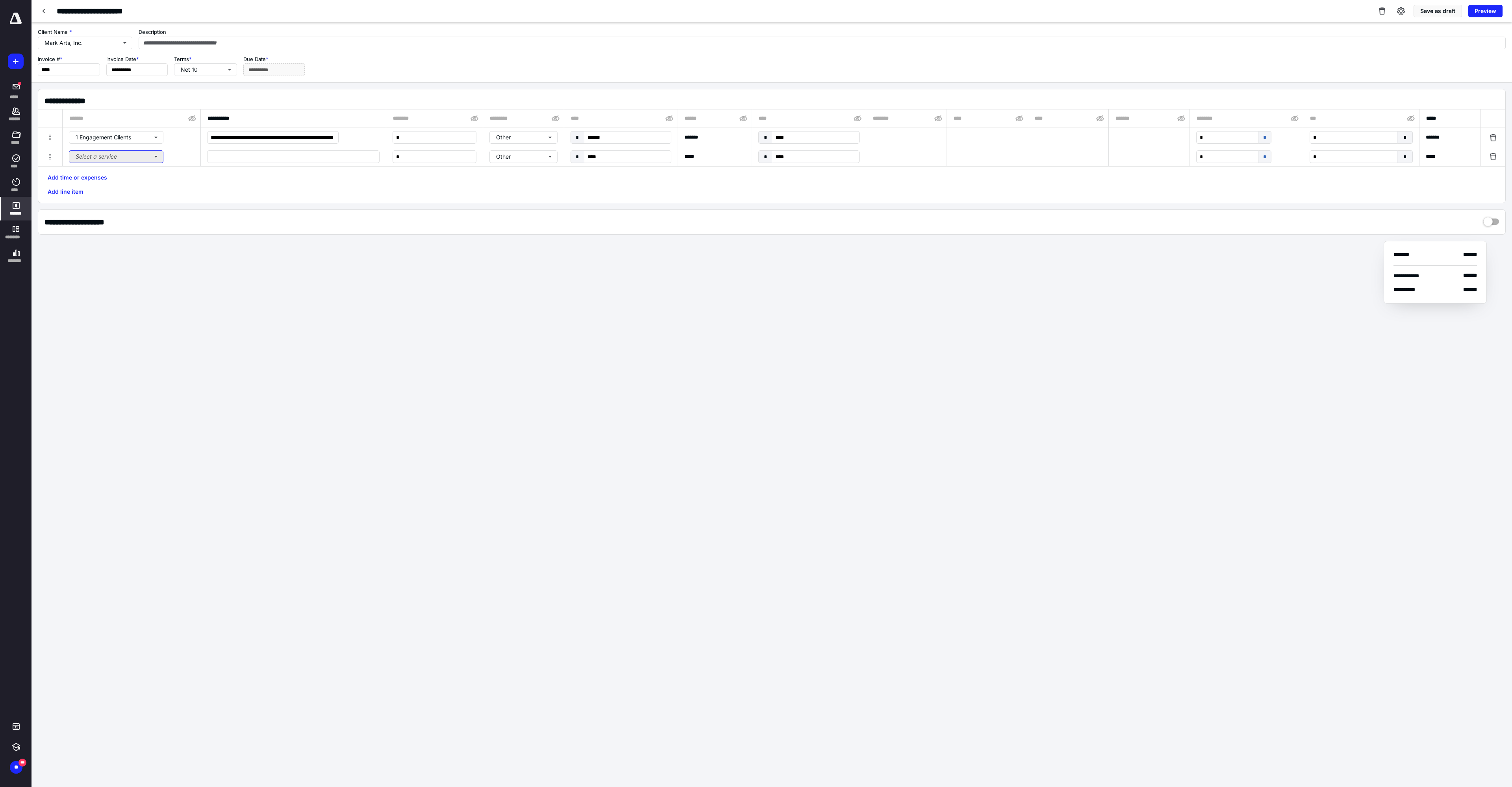 click on "Select a service" at bounding box center (116, 157) 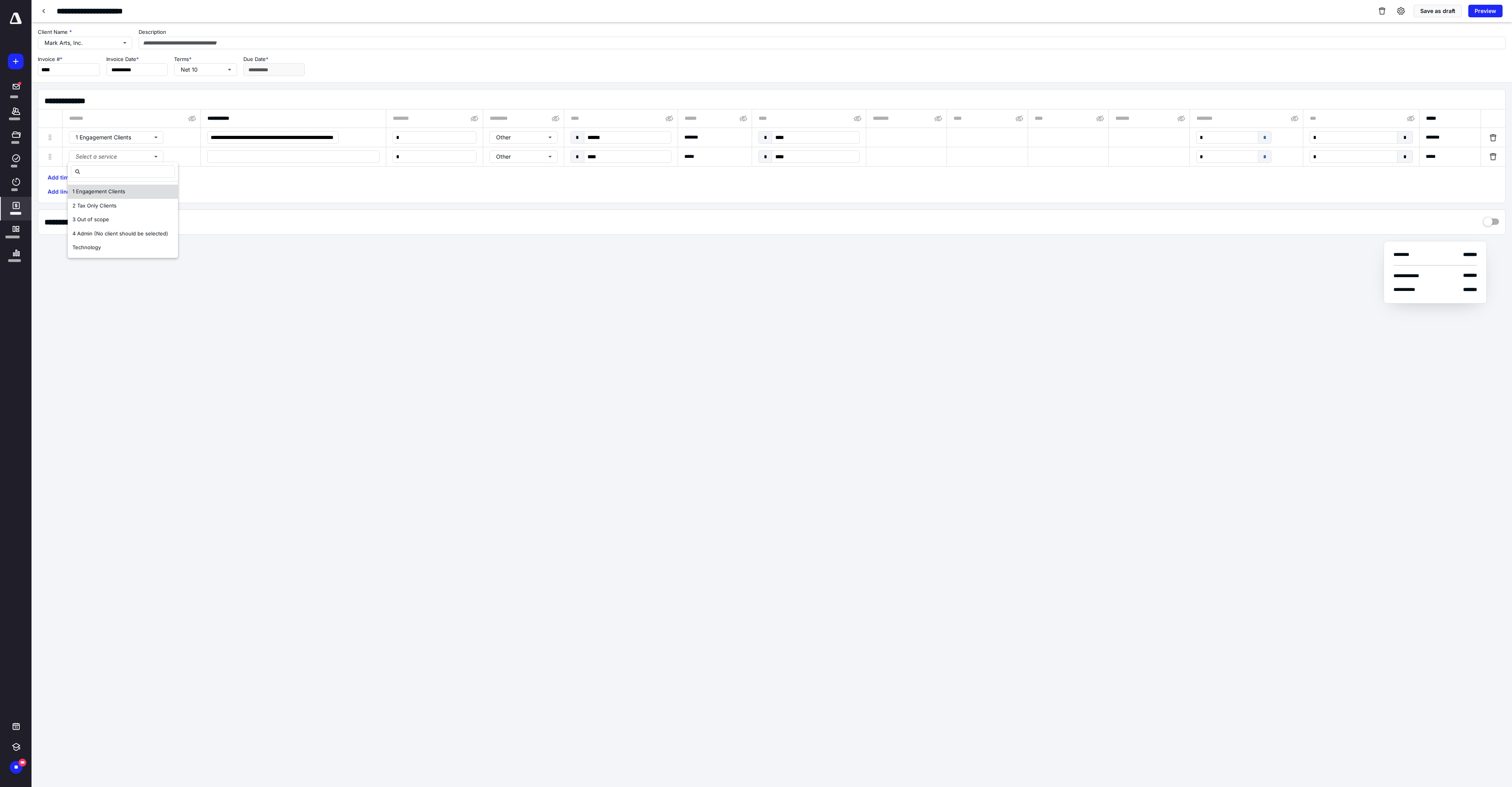 click on "1 Engagement Clients" at bounding box center (99, 191) 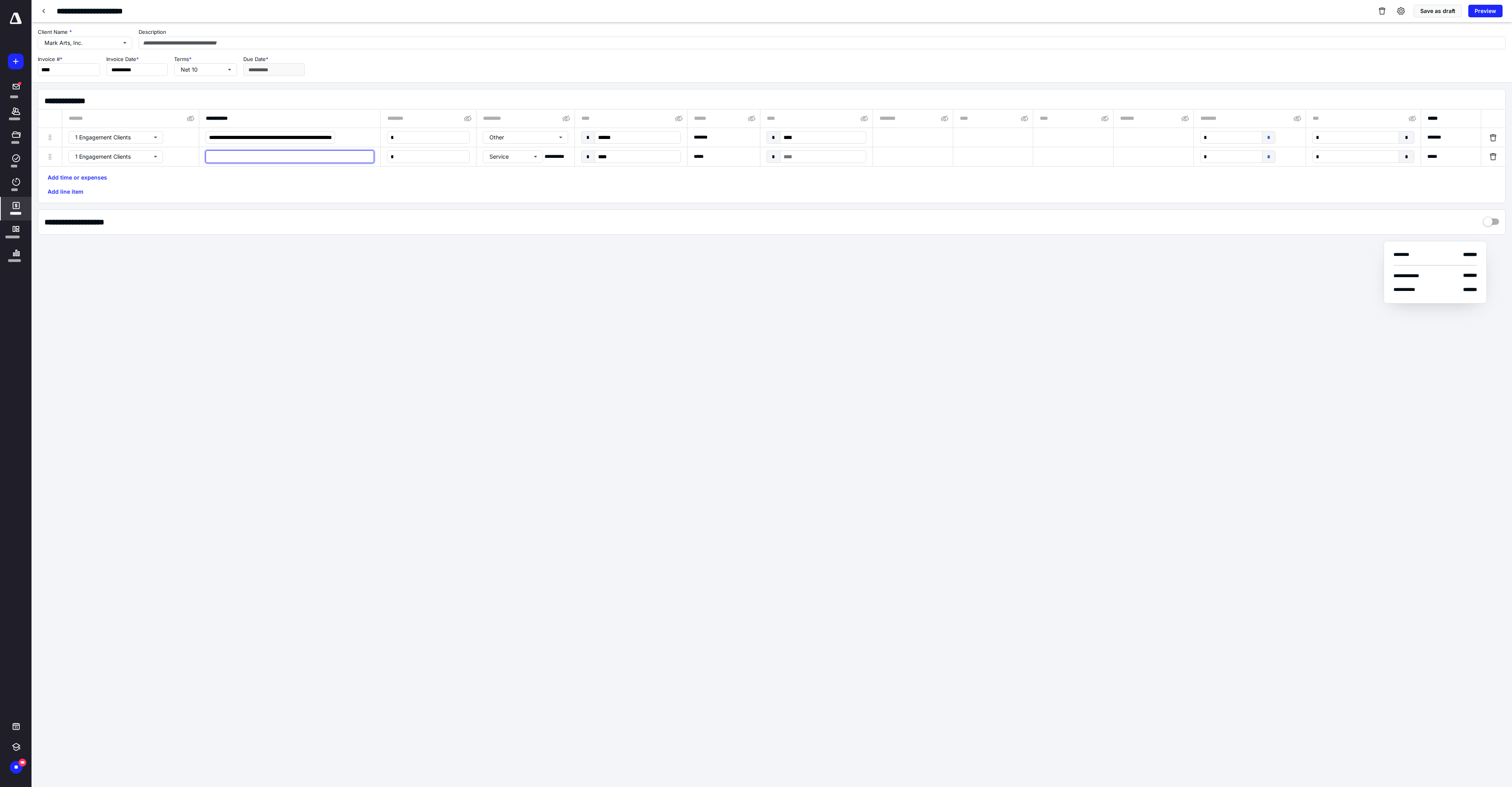 click at bounding box center (290, 157) 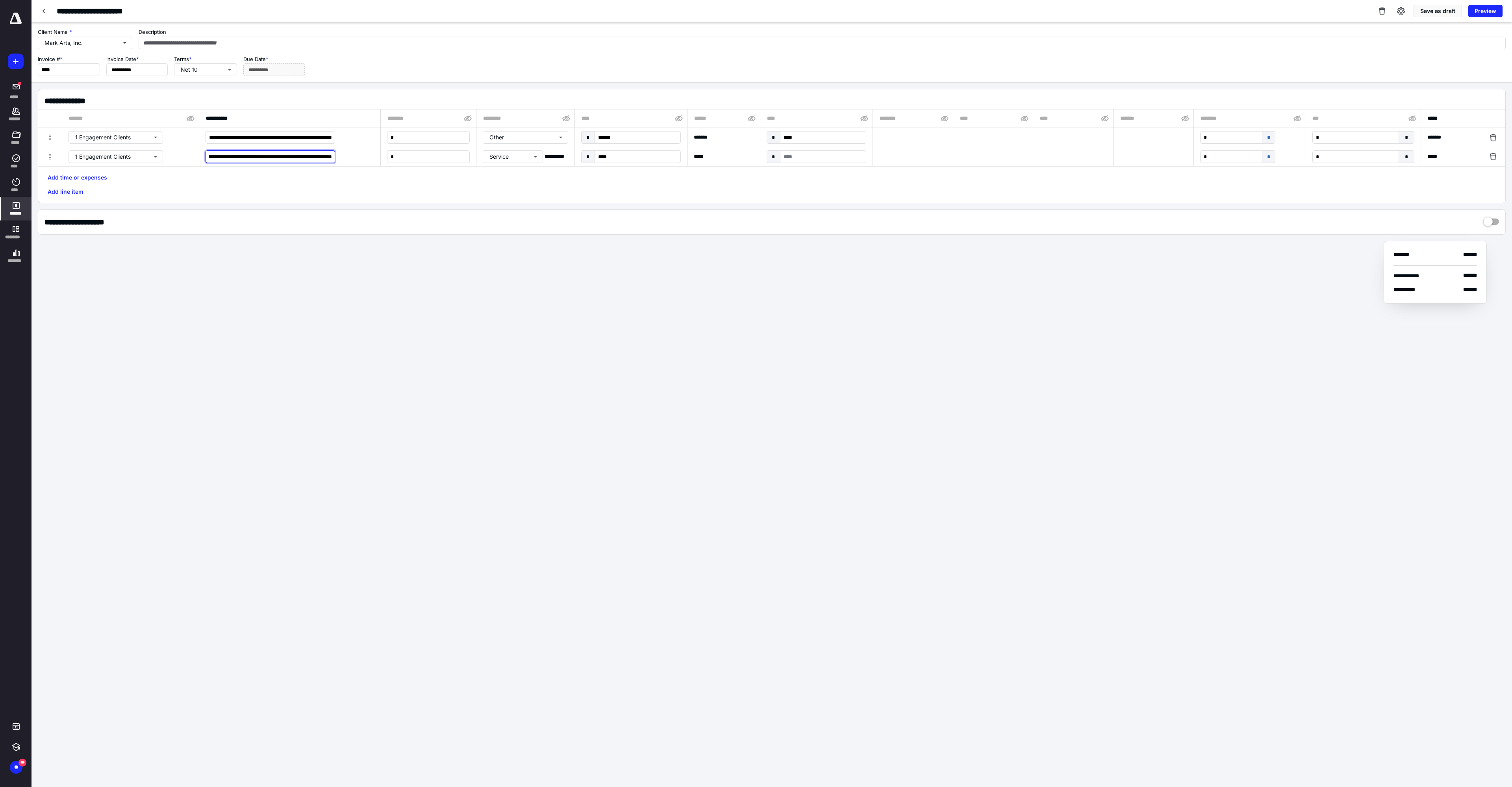 scroll, scrollTop: 0, scrollLeft: 55, axis: horizontal 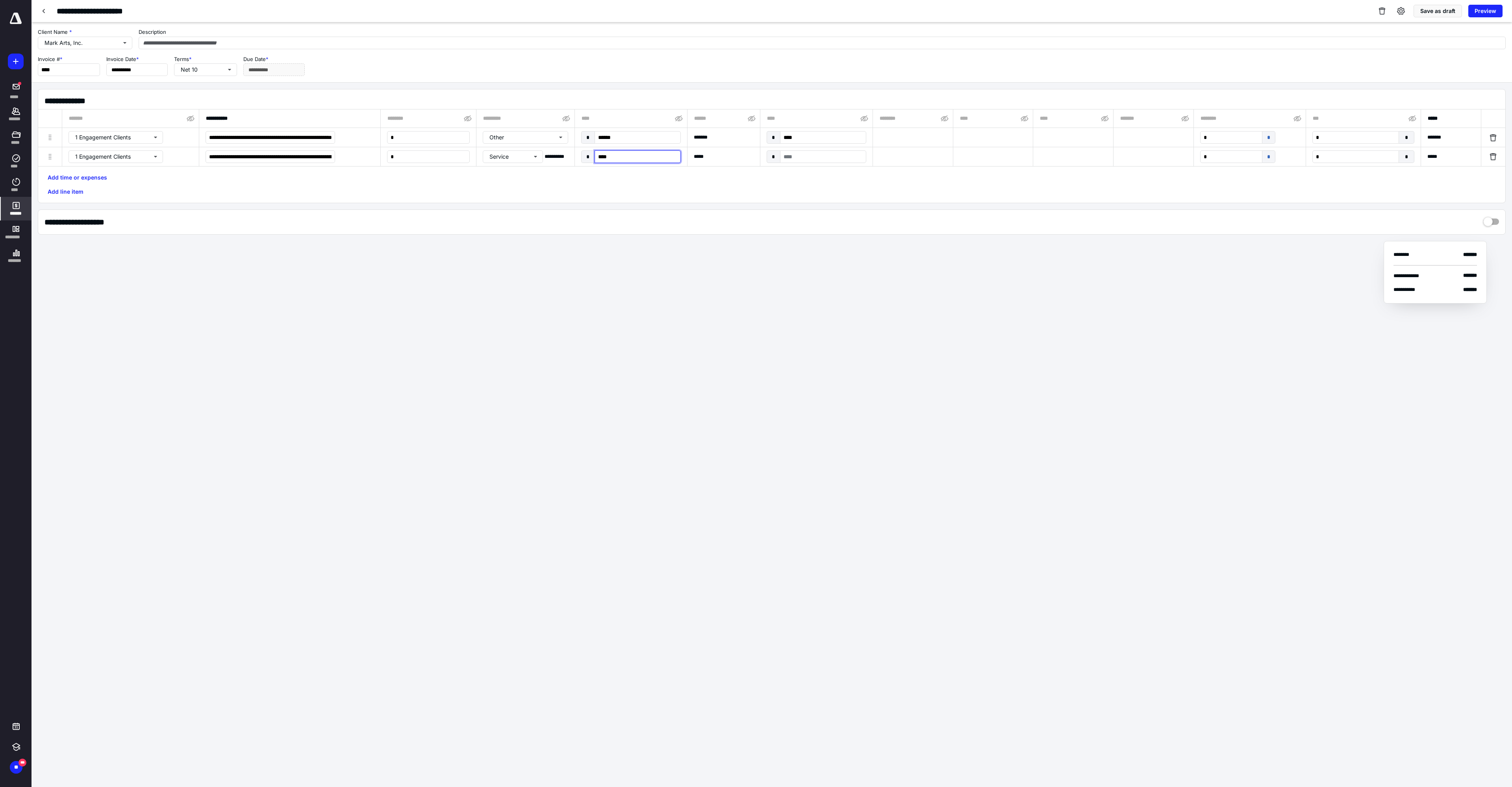 click on "****" at bounding box center [637, 157] 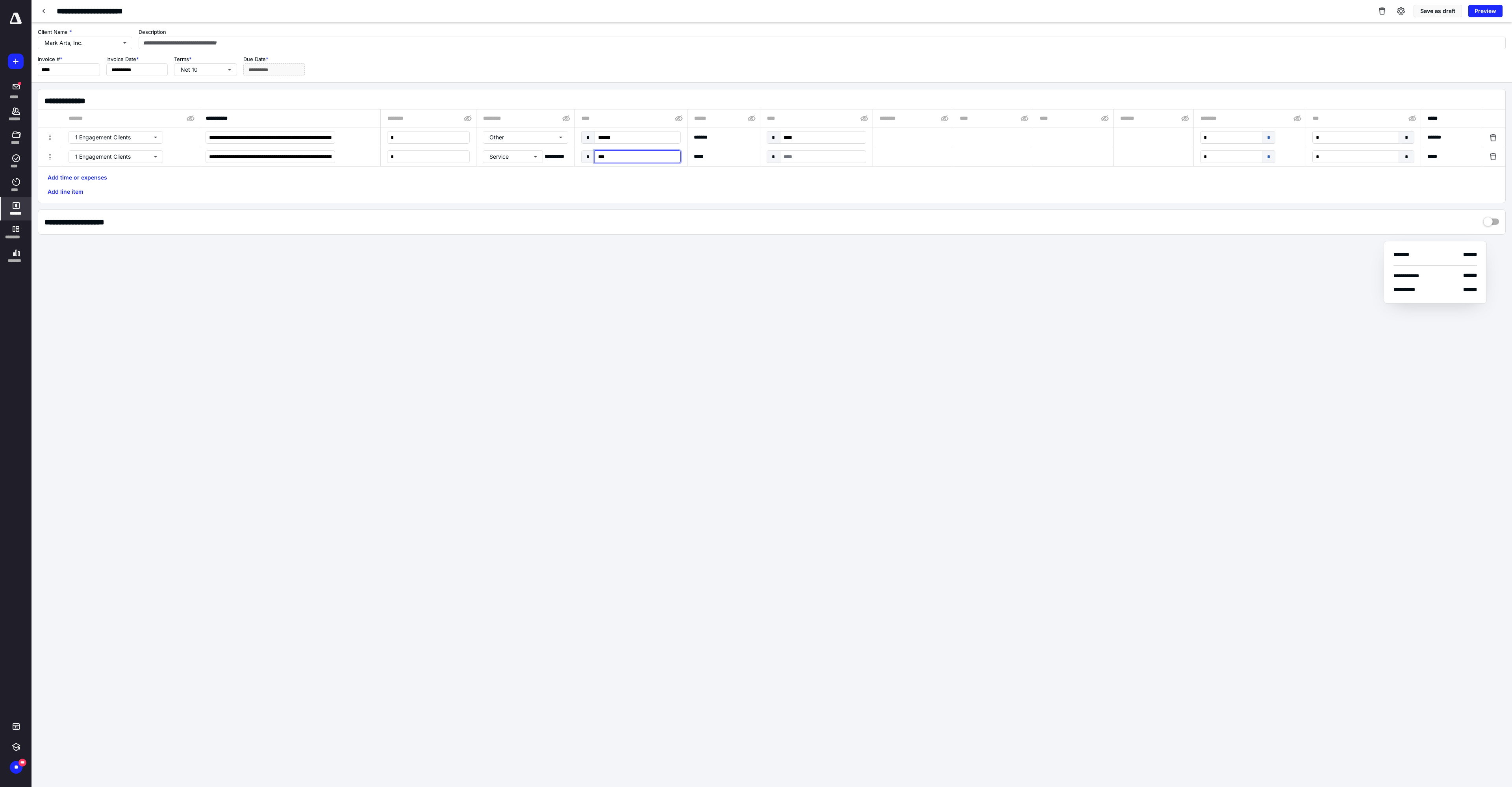 type on "****" 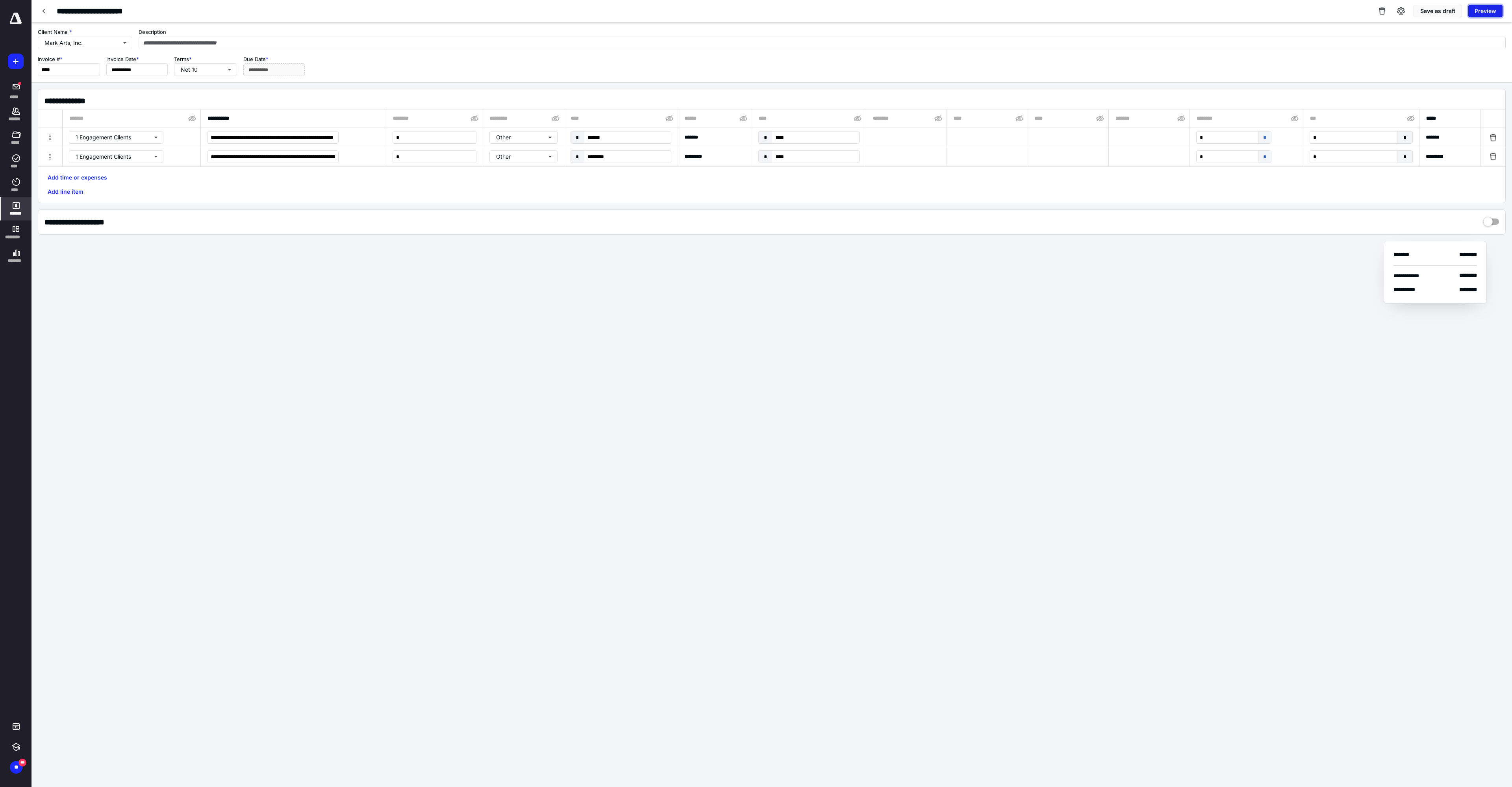 click on "Preview" at bounding box center [1485, 11] 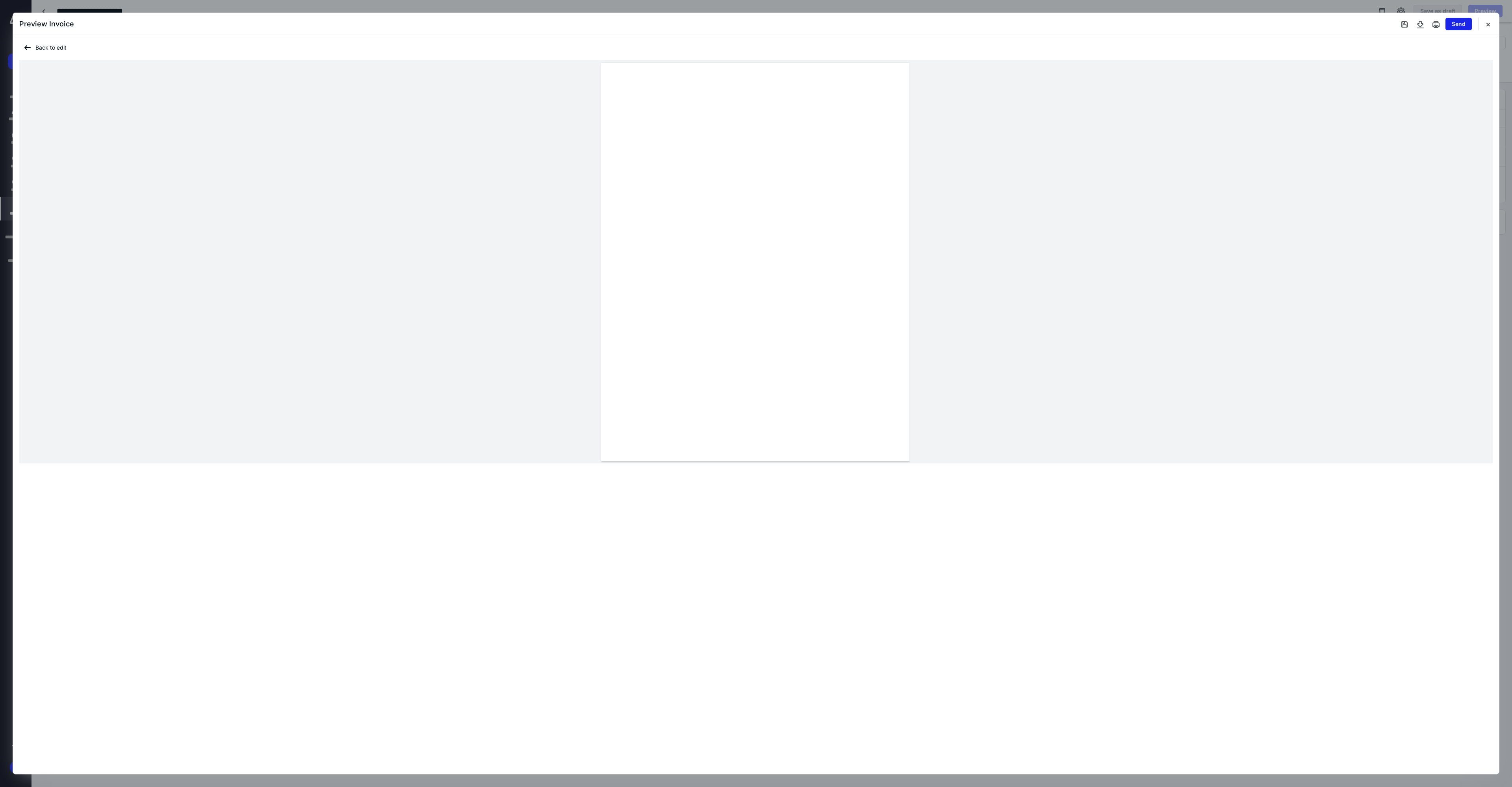 click on "Send" at bounding box center (1458, 24) 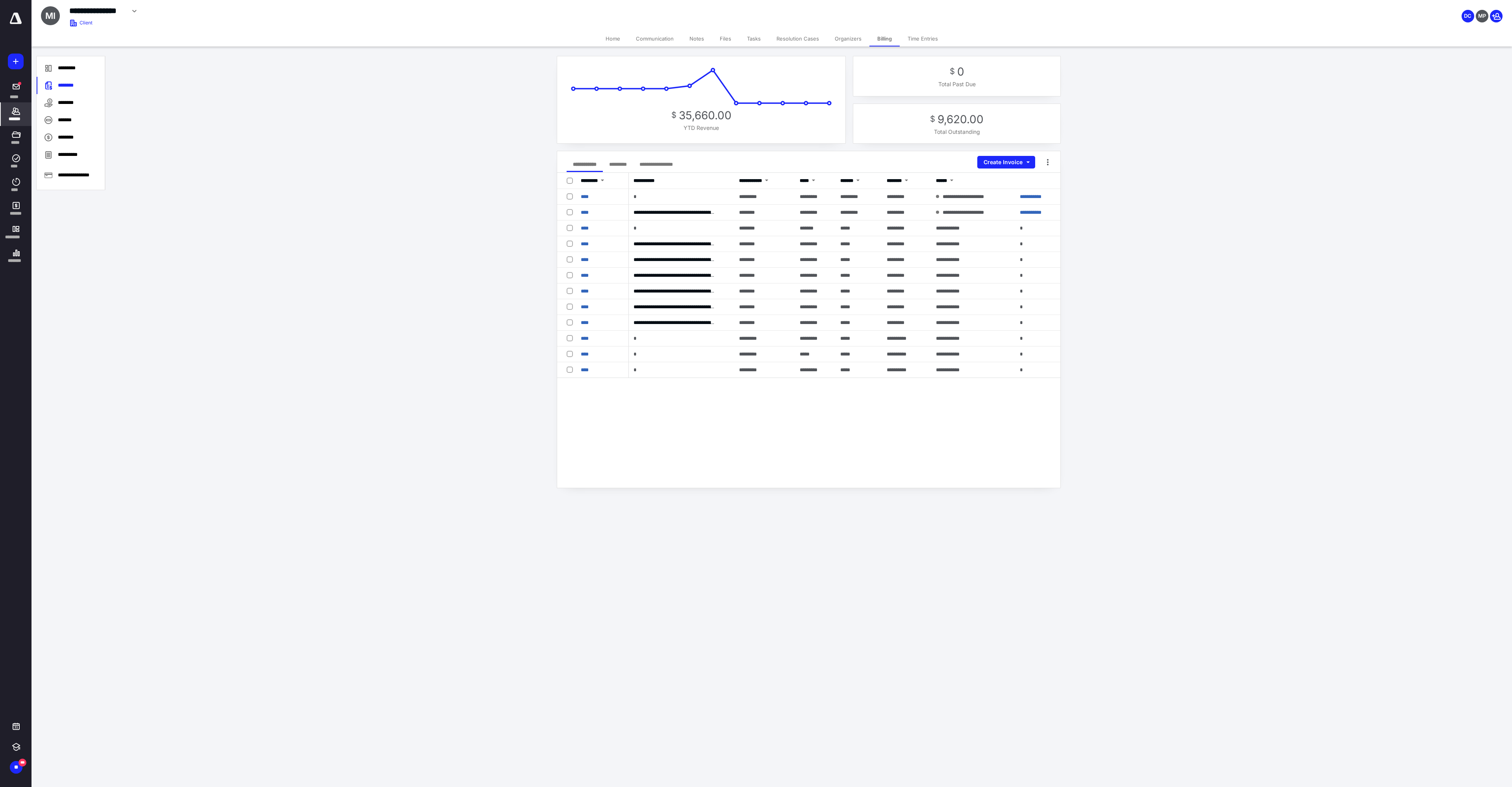 click 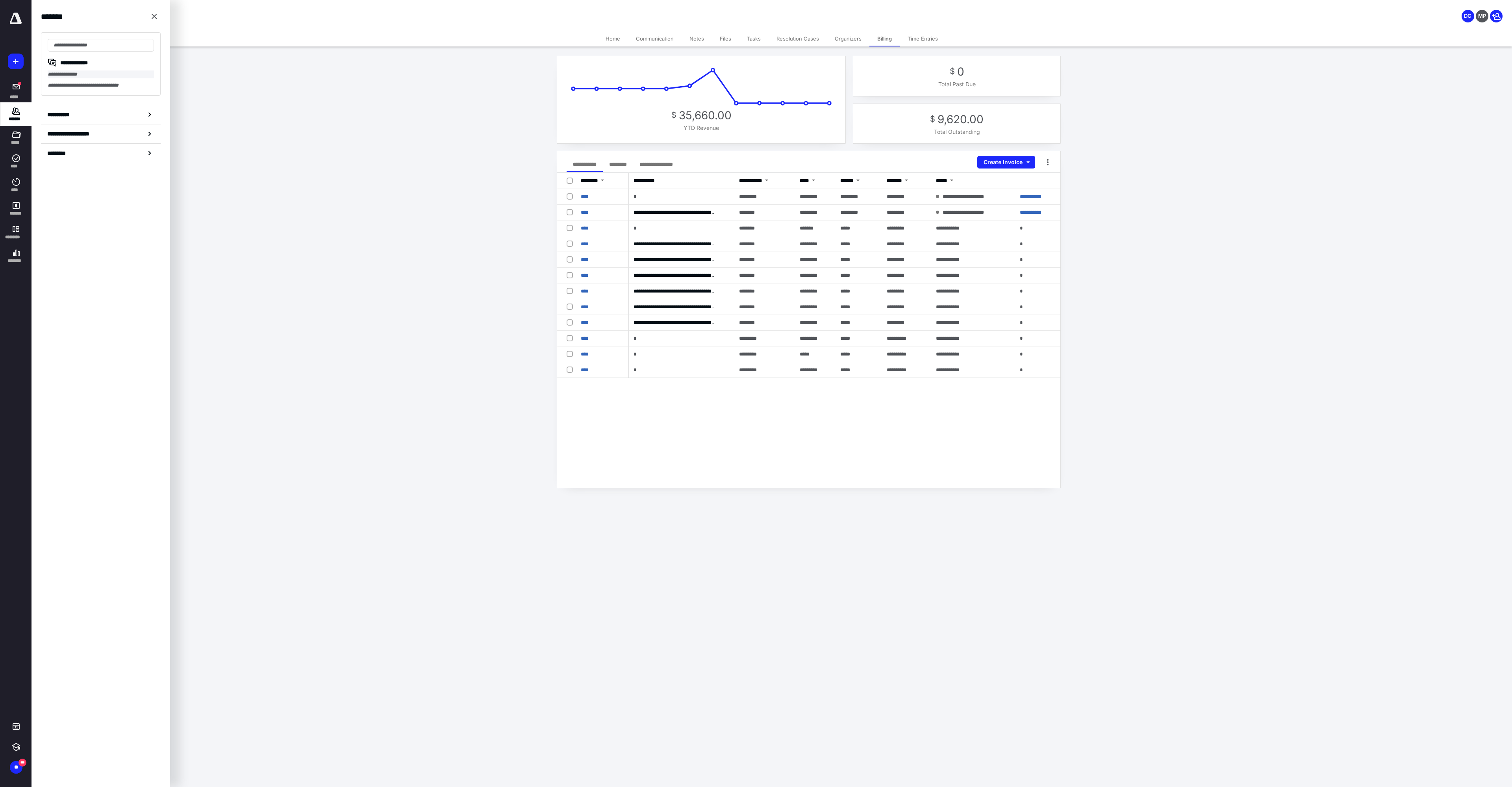 click on "**********" at bounding box center (101, 74) 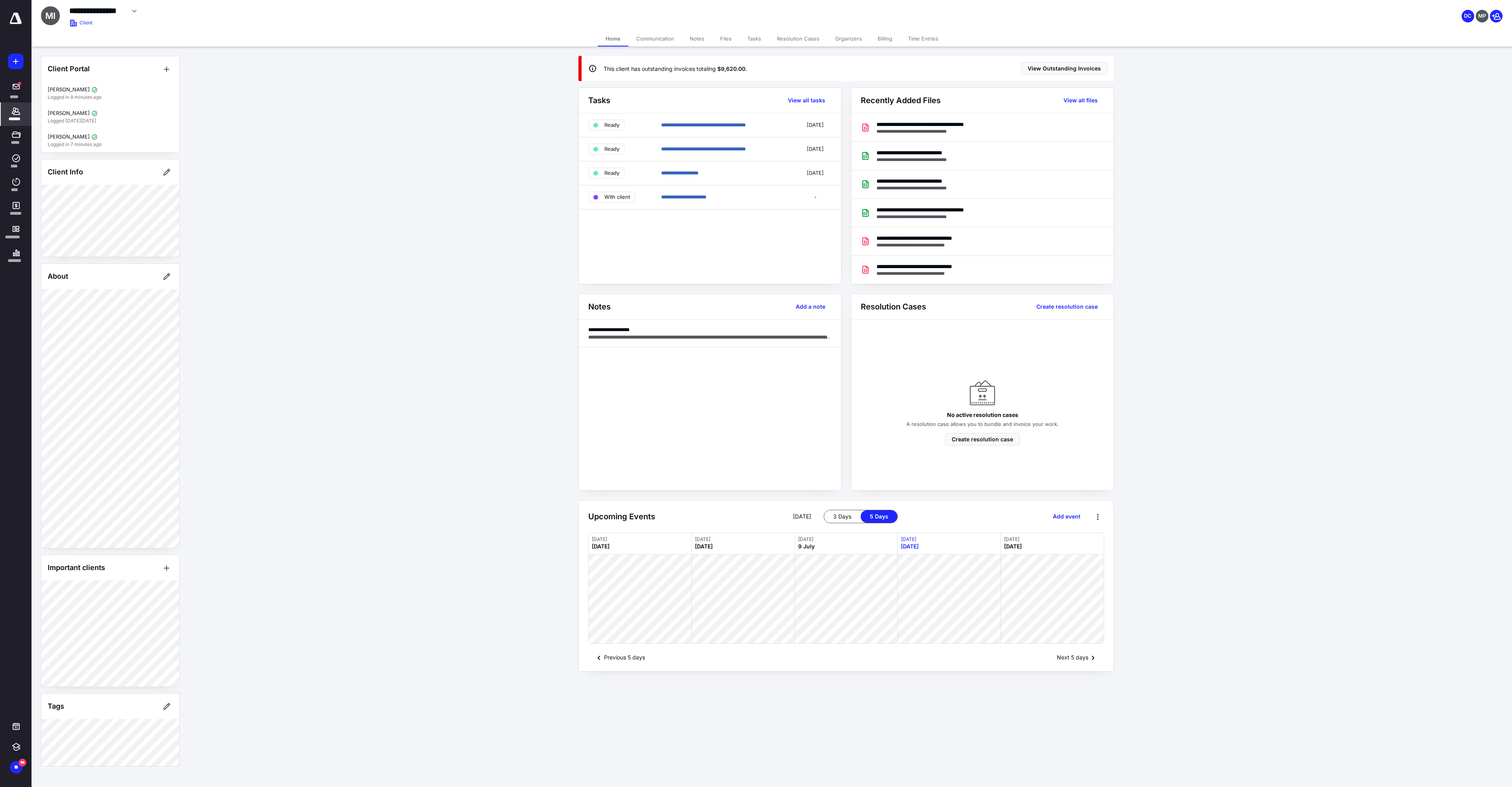 click on "Files" at bounding box center (726, 39) 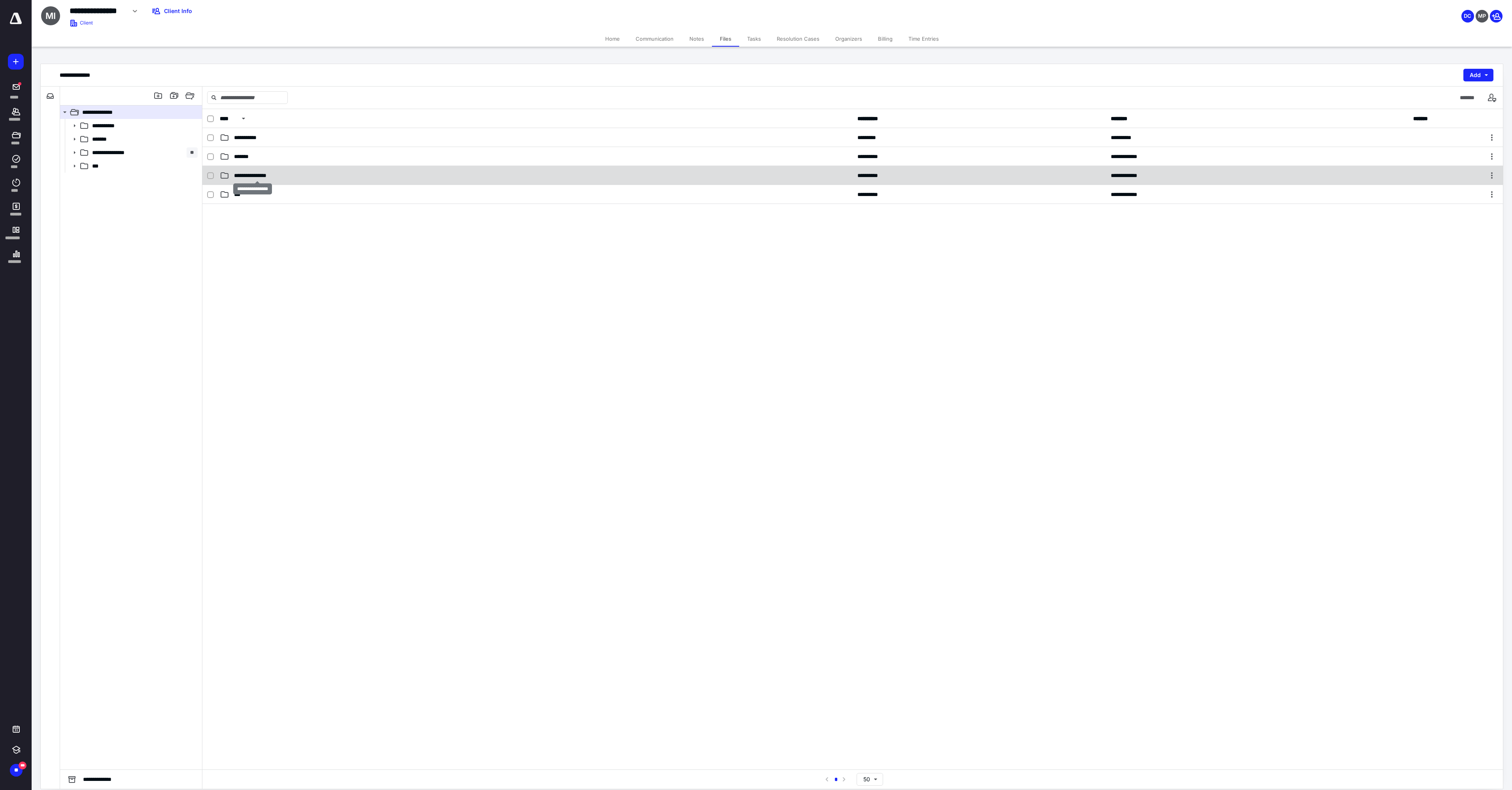 click on "**********" at bounding box center (257, 175) 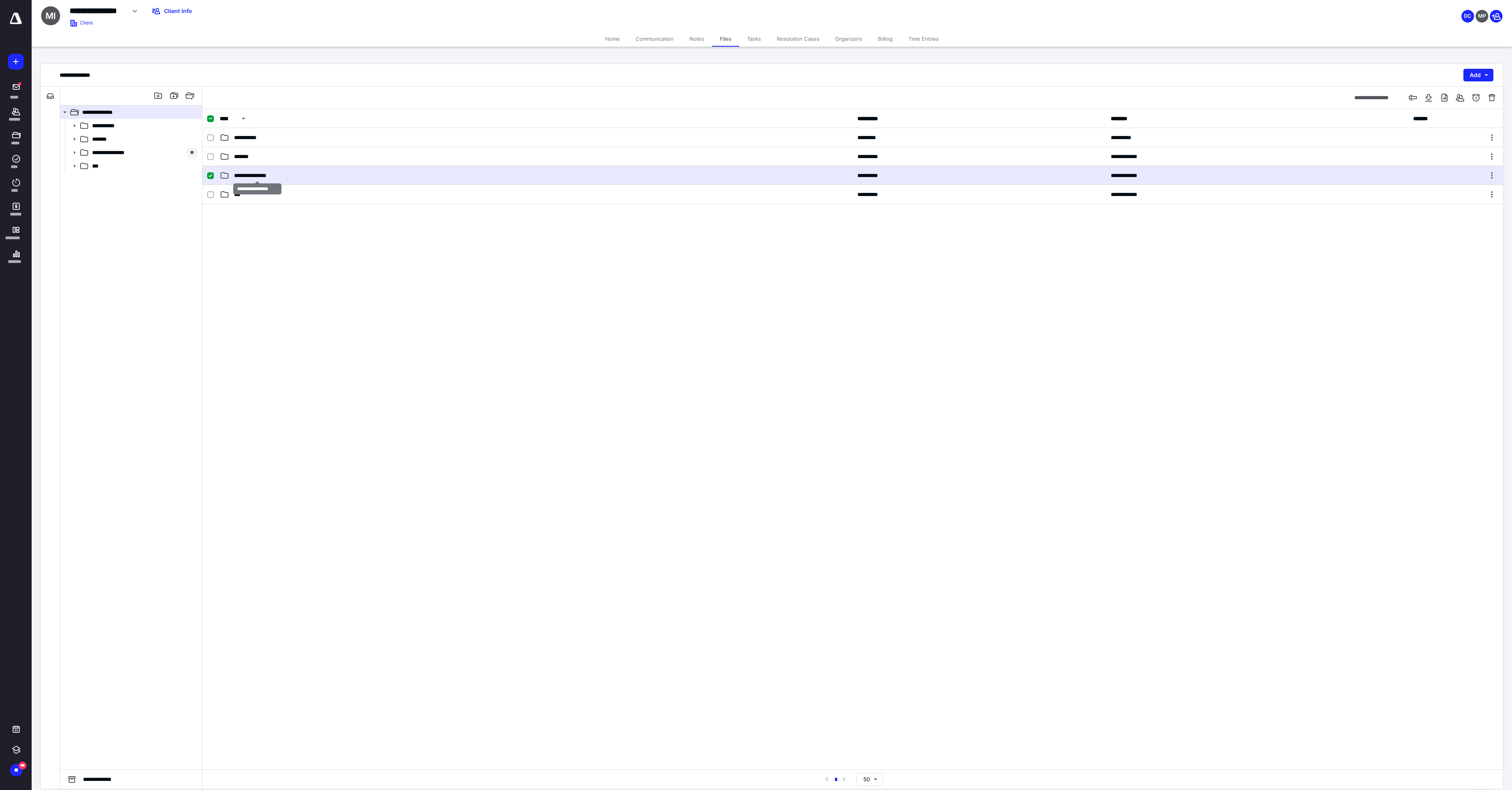 click on "**********" at bounding box center [257, 175] 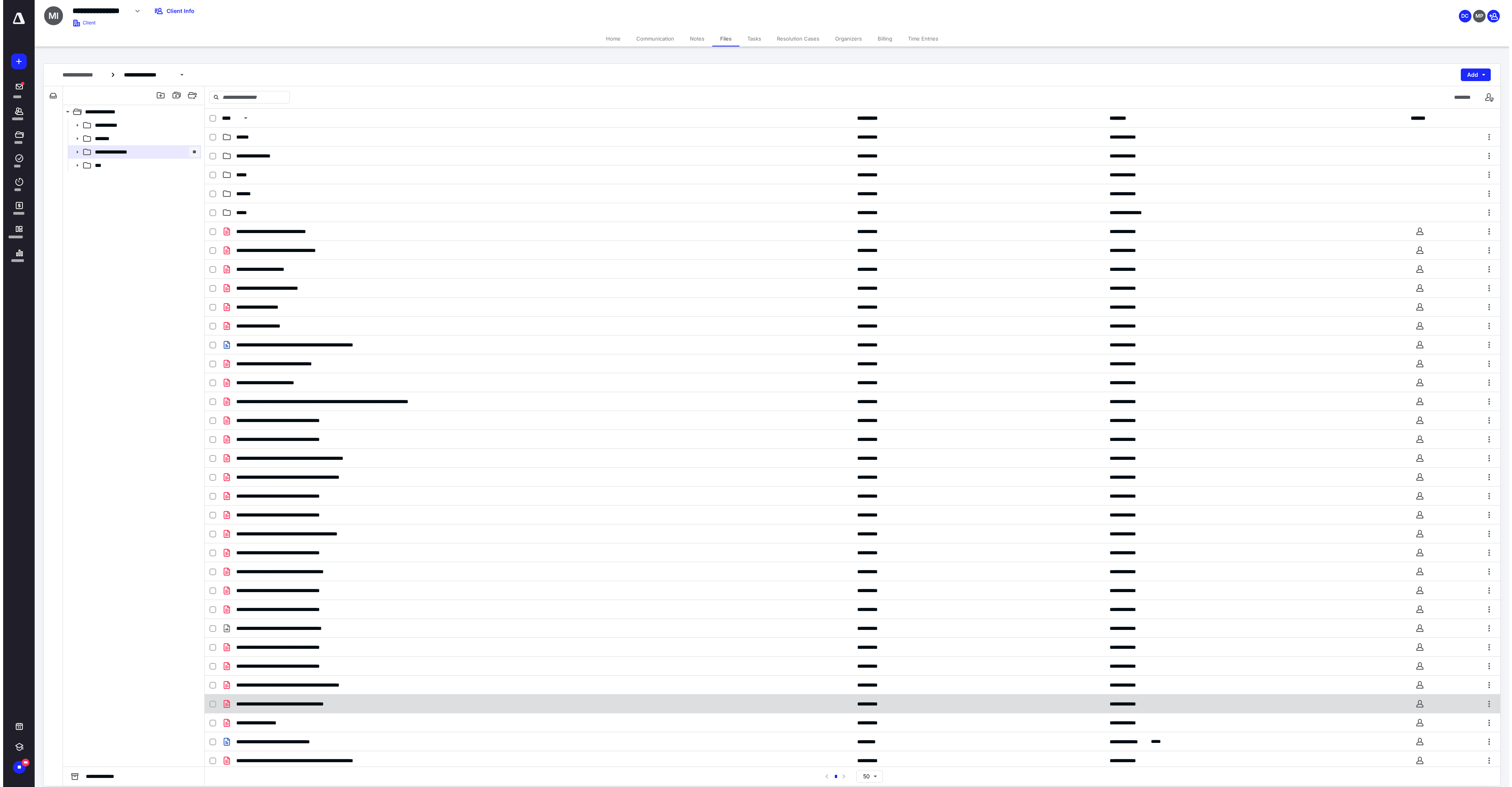 scroll, scrollTop: 41, scrollLeft: 0, axis: vertical 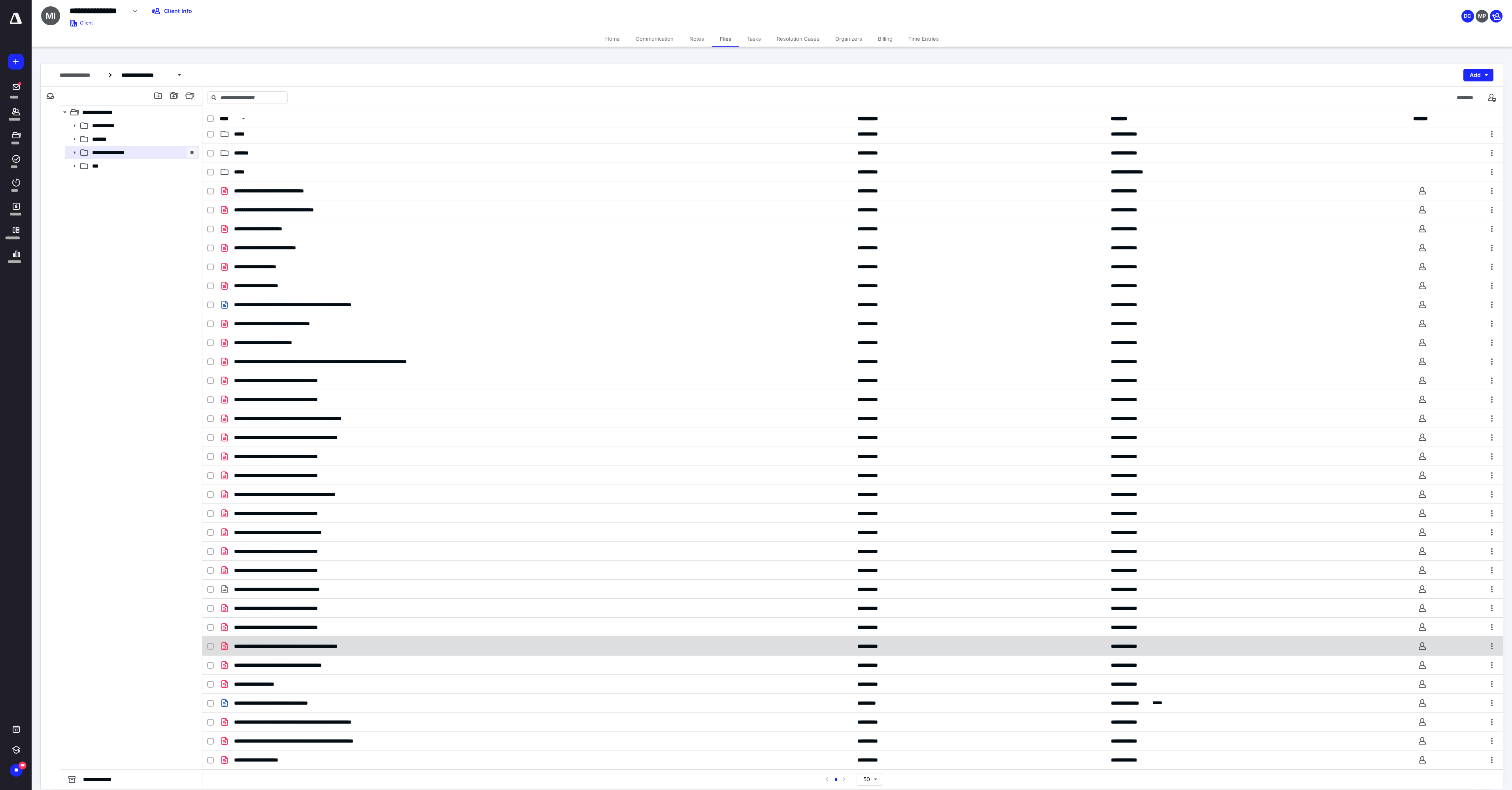 click on "**********" at bounding box center [853, 646] 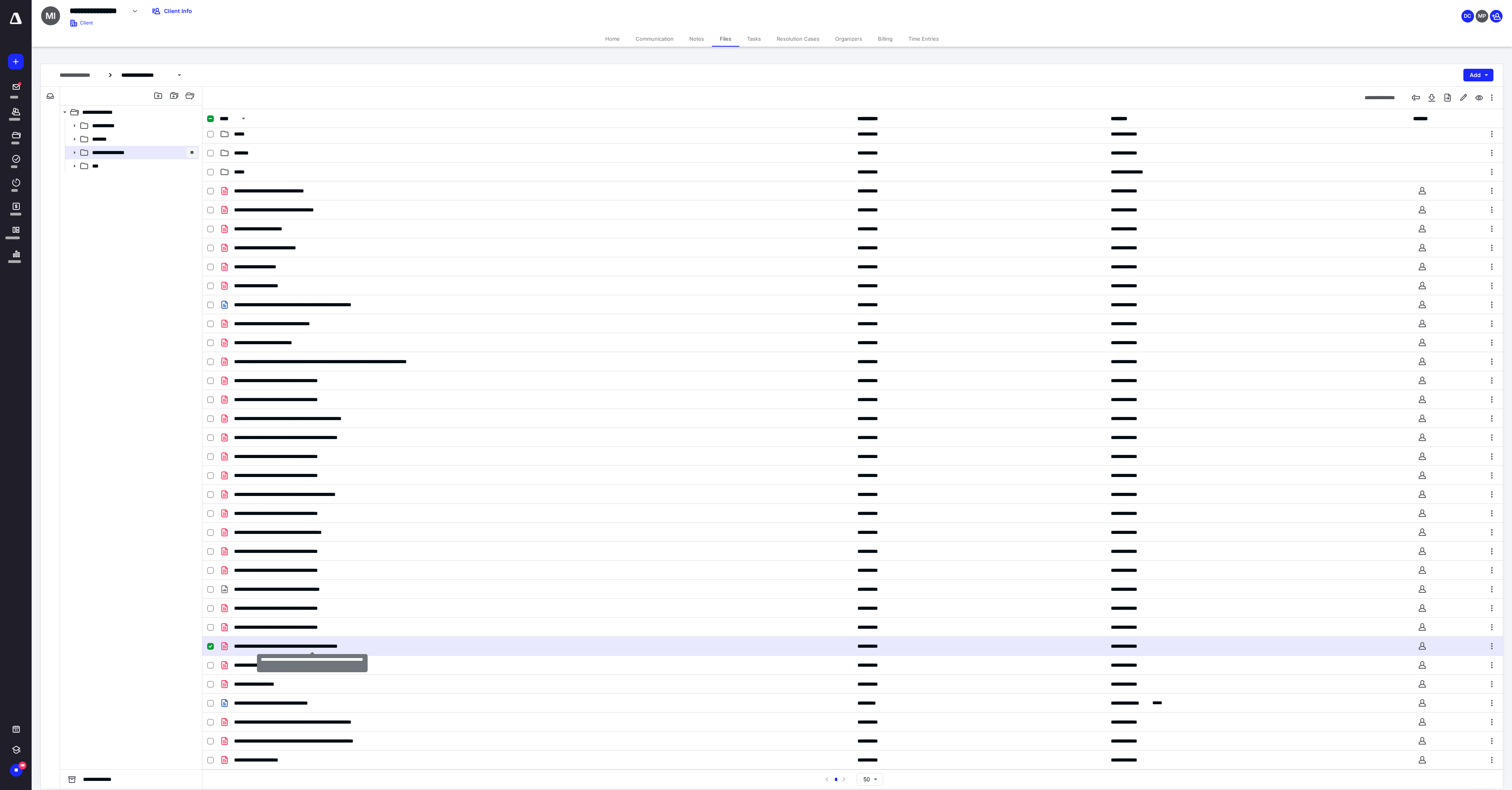 click on "**********" at bounding box center (312, 646) 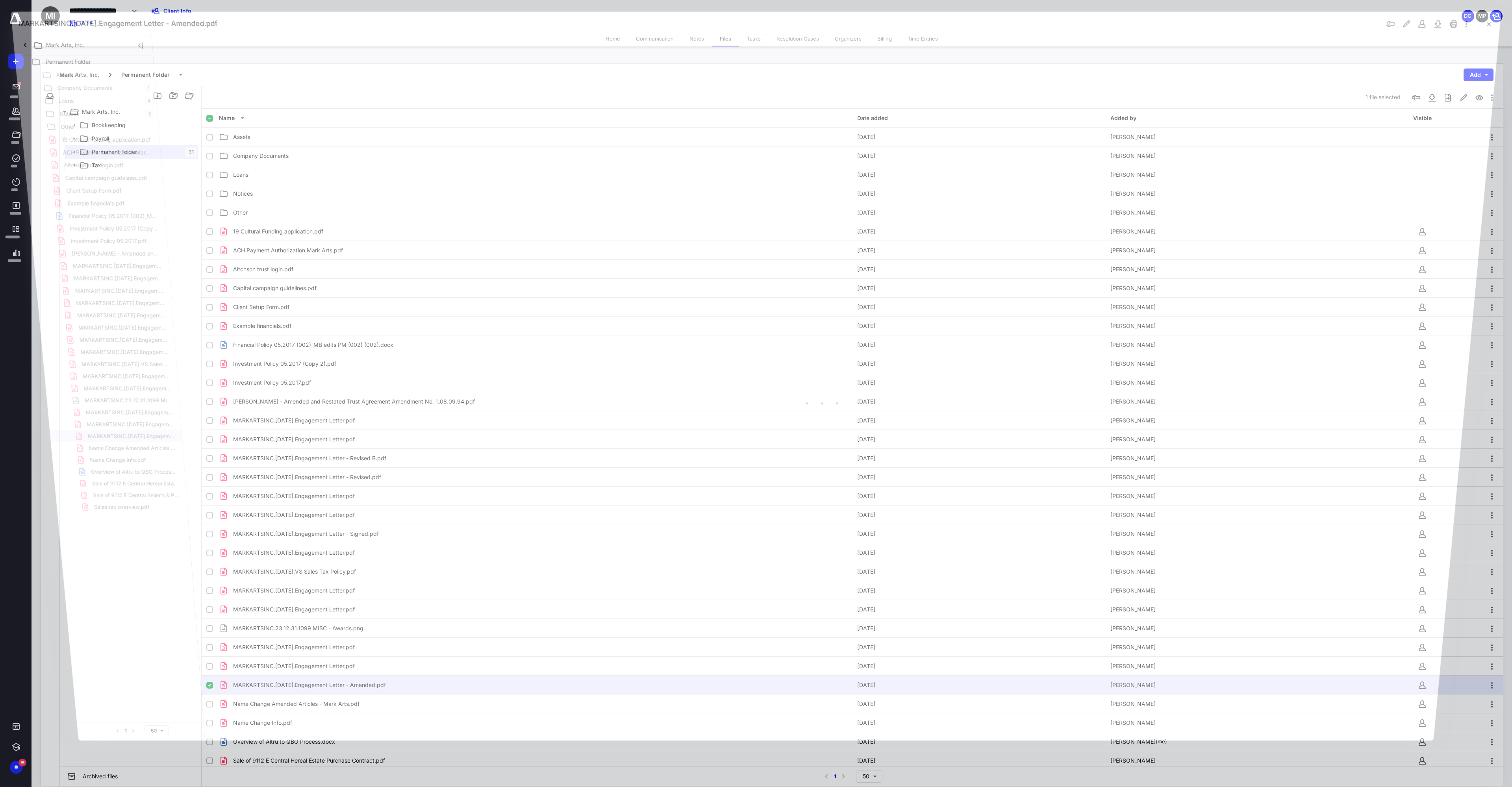 scroll, scrollTop: 41, scrollLeft: 0, axis: vertical 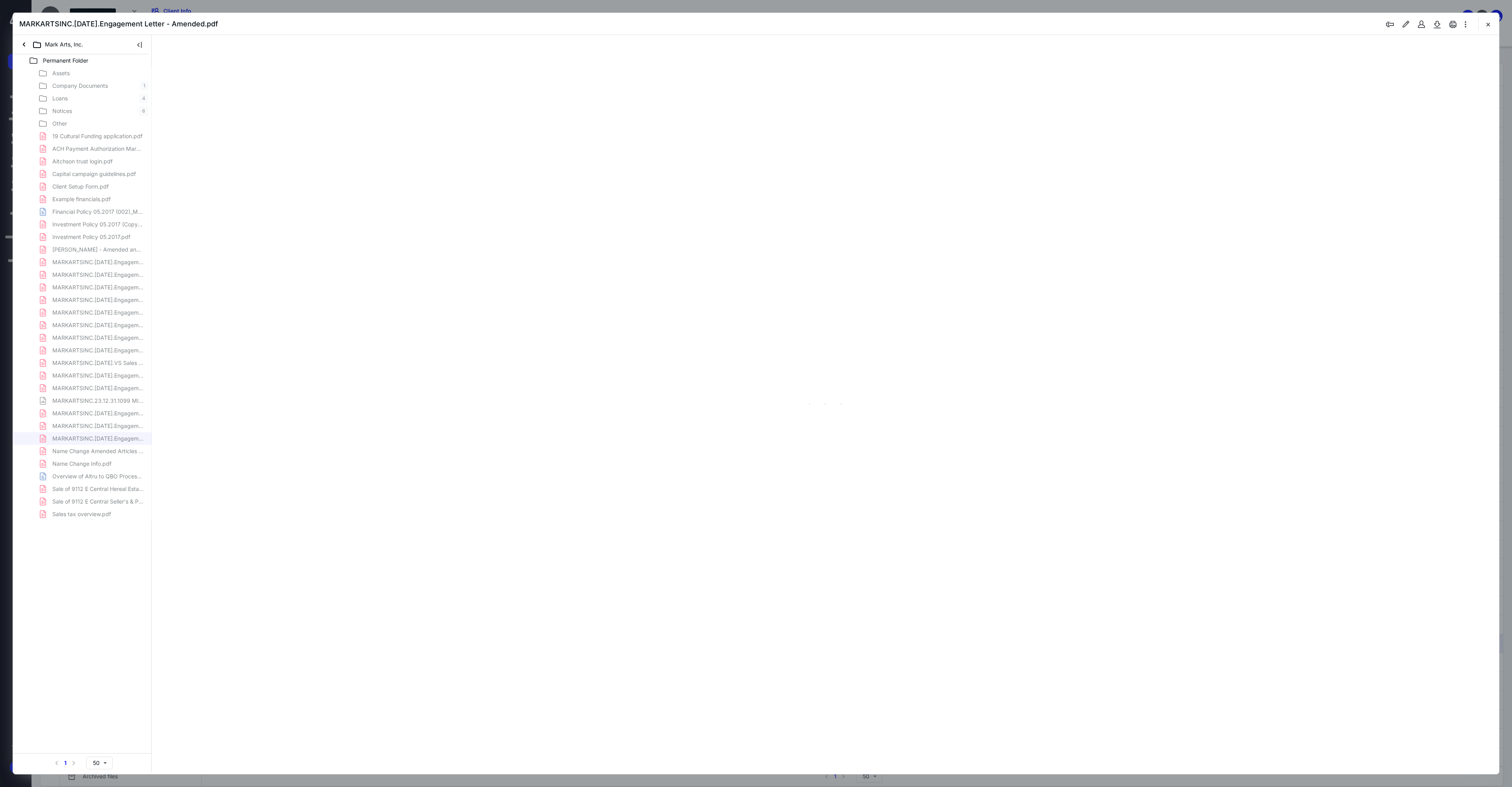 type on "225" 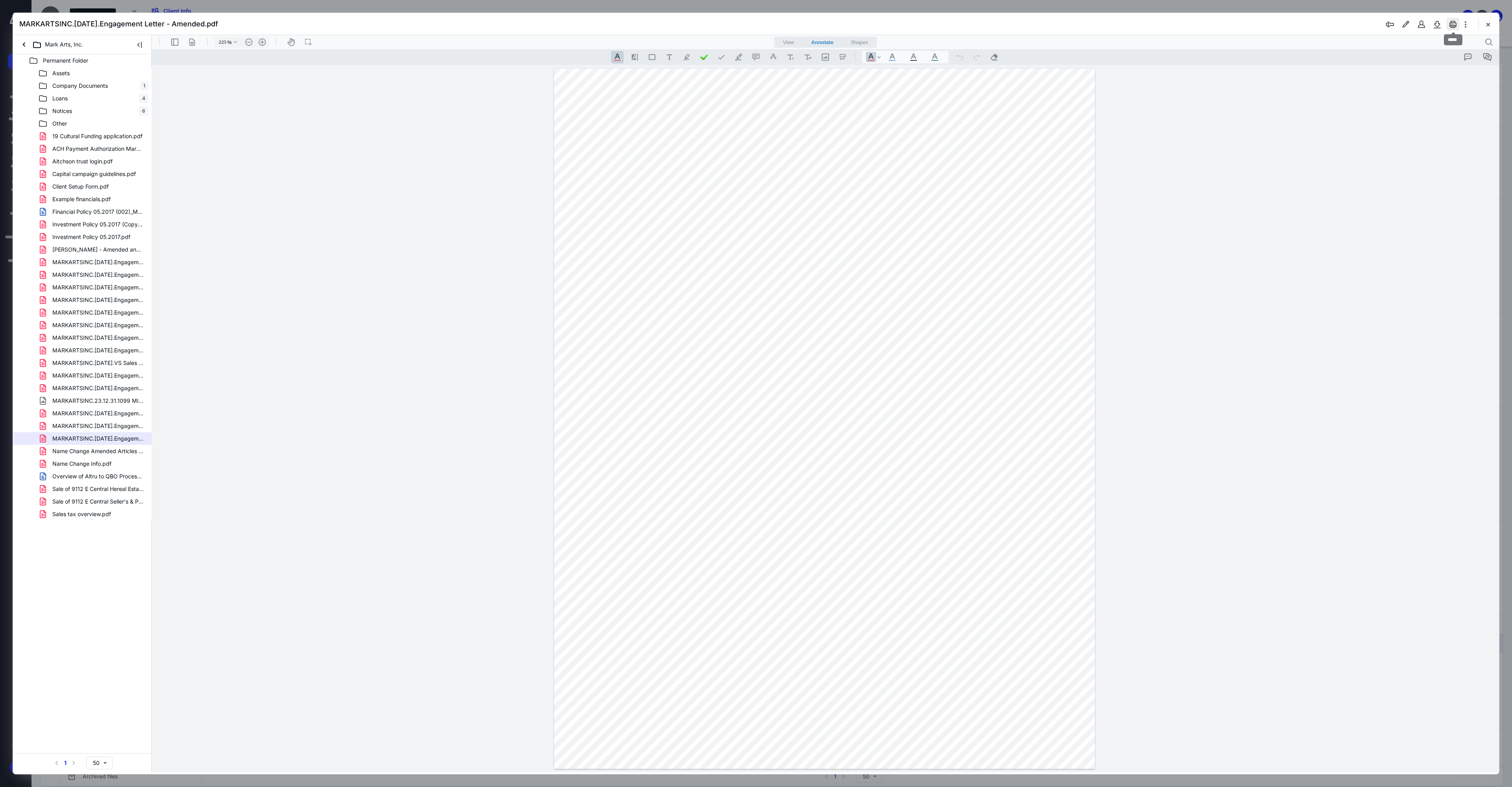 click at bounding box center (1453, 24) 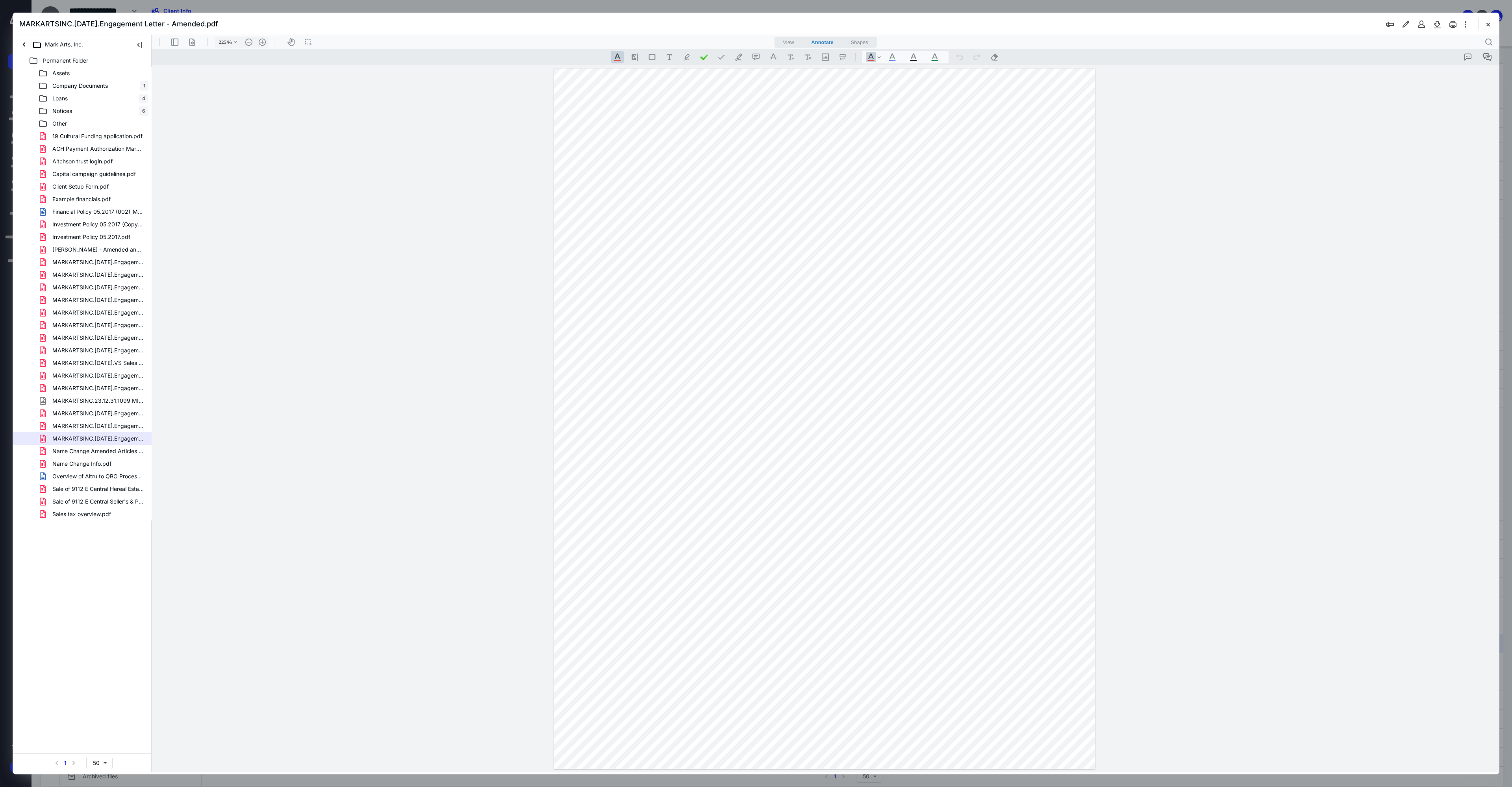 drag, startPoint x: 1376, startPoint y: 130, endPoint x: 1380, endPoint y: 131, distance: 4.123106 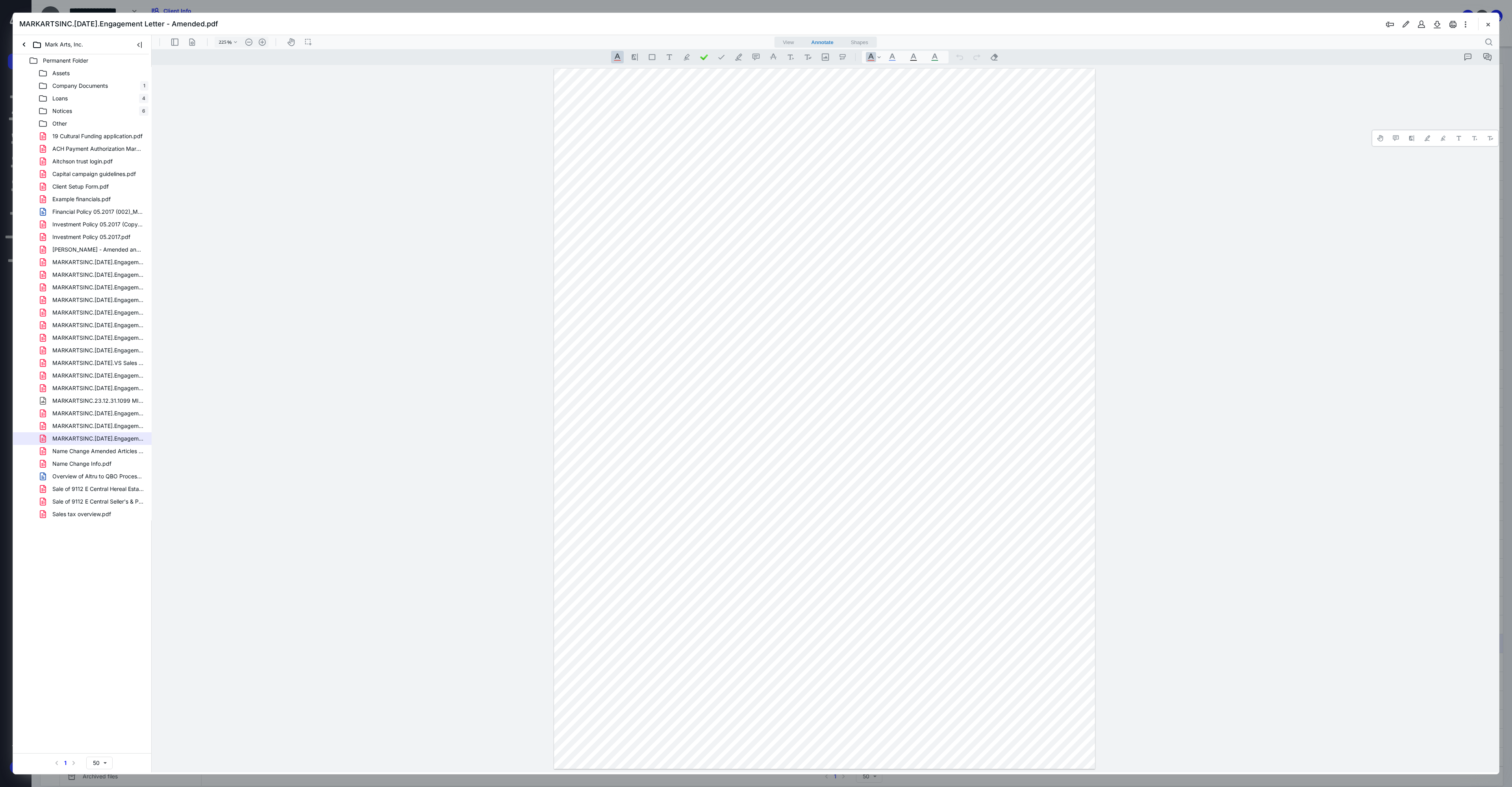 drag, startPoint x: 1486, startPoint y: 27, endPoint x: 1474, endPoint y: 35, distance: 14.422205 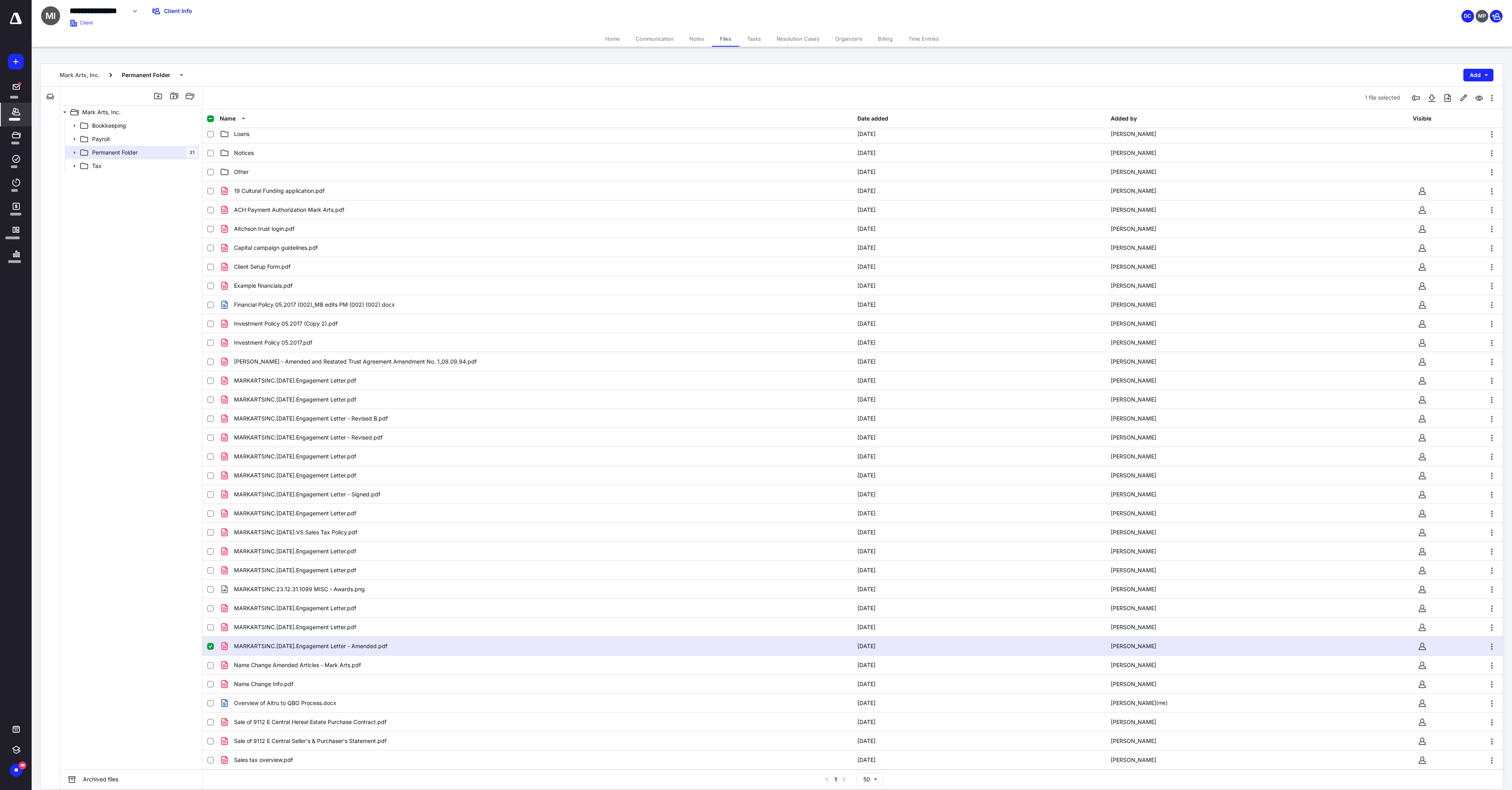 click on "*******" at bounding box center (16, 119) 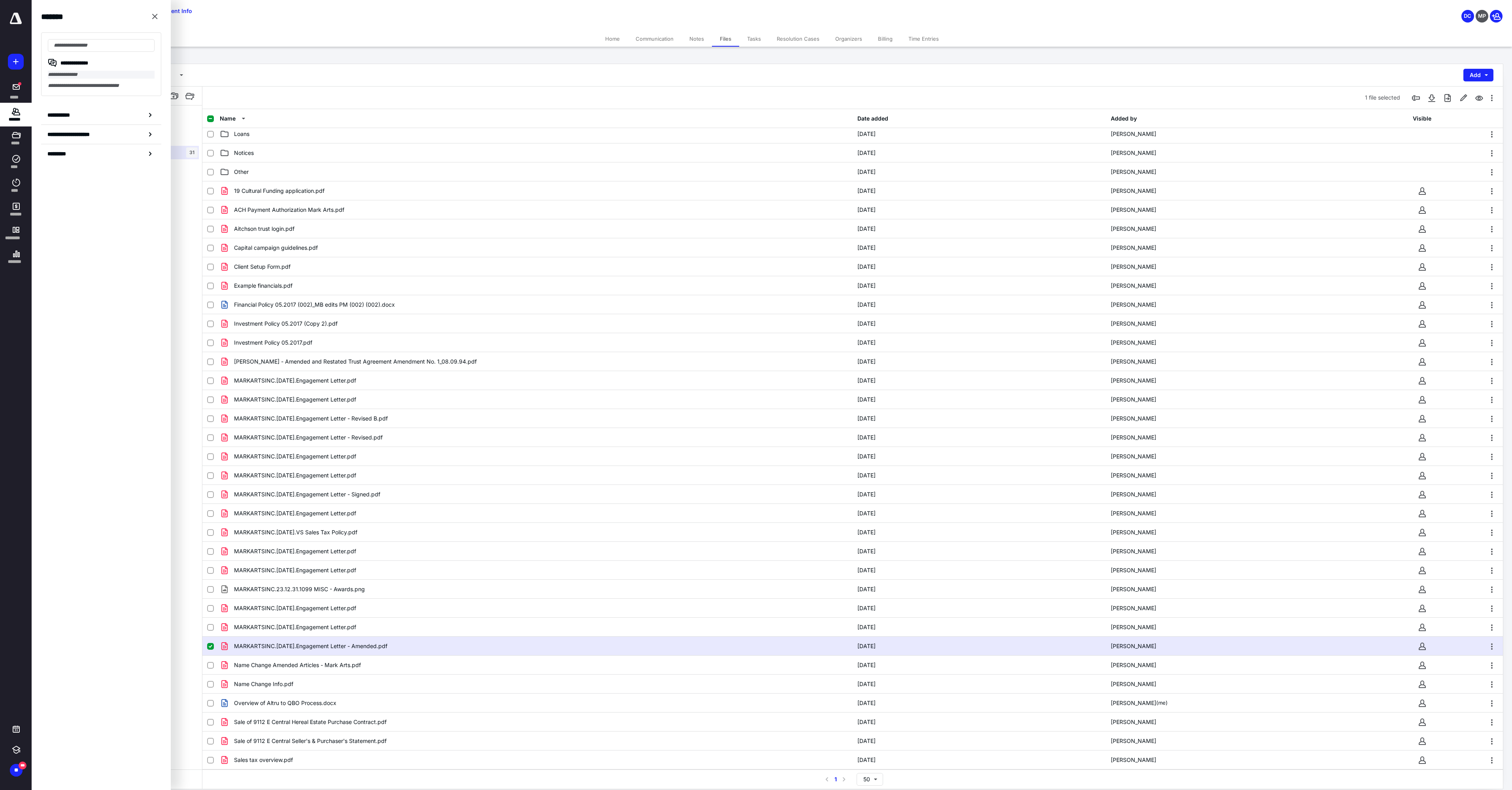 click on "**********" at bounding box center (101, 75) 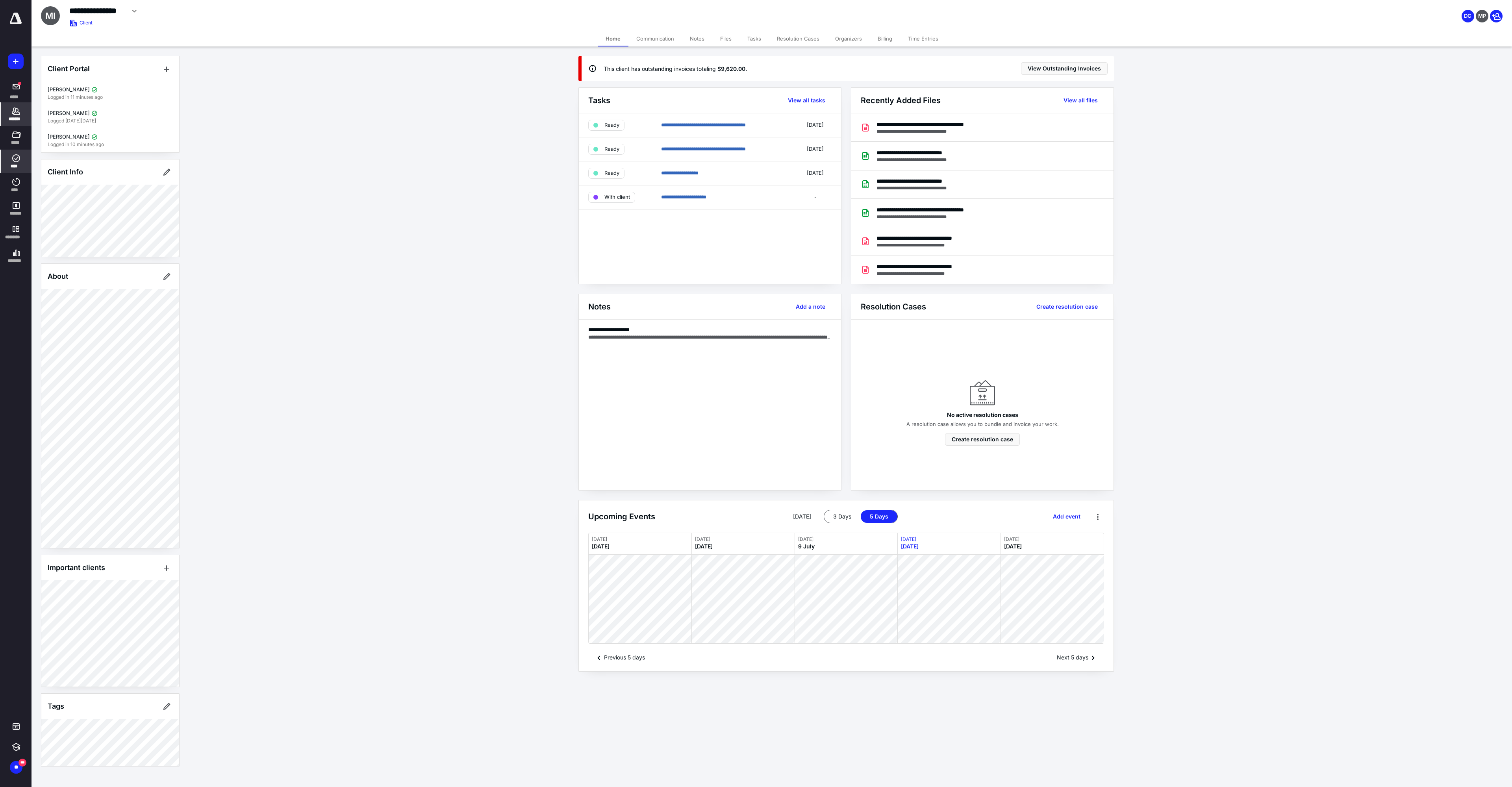 click 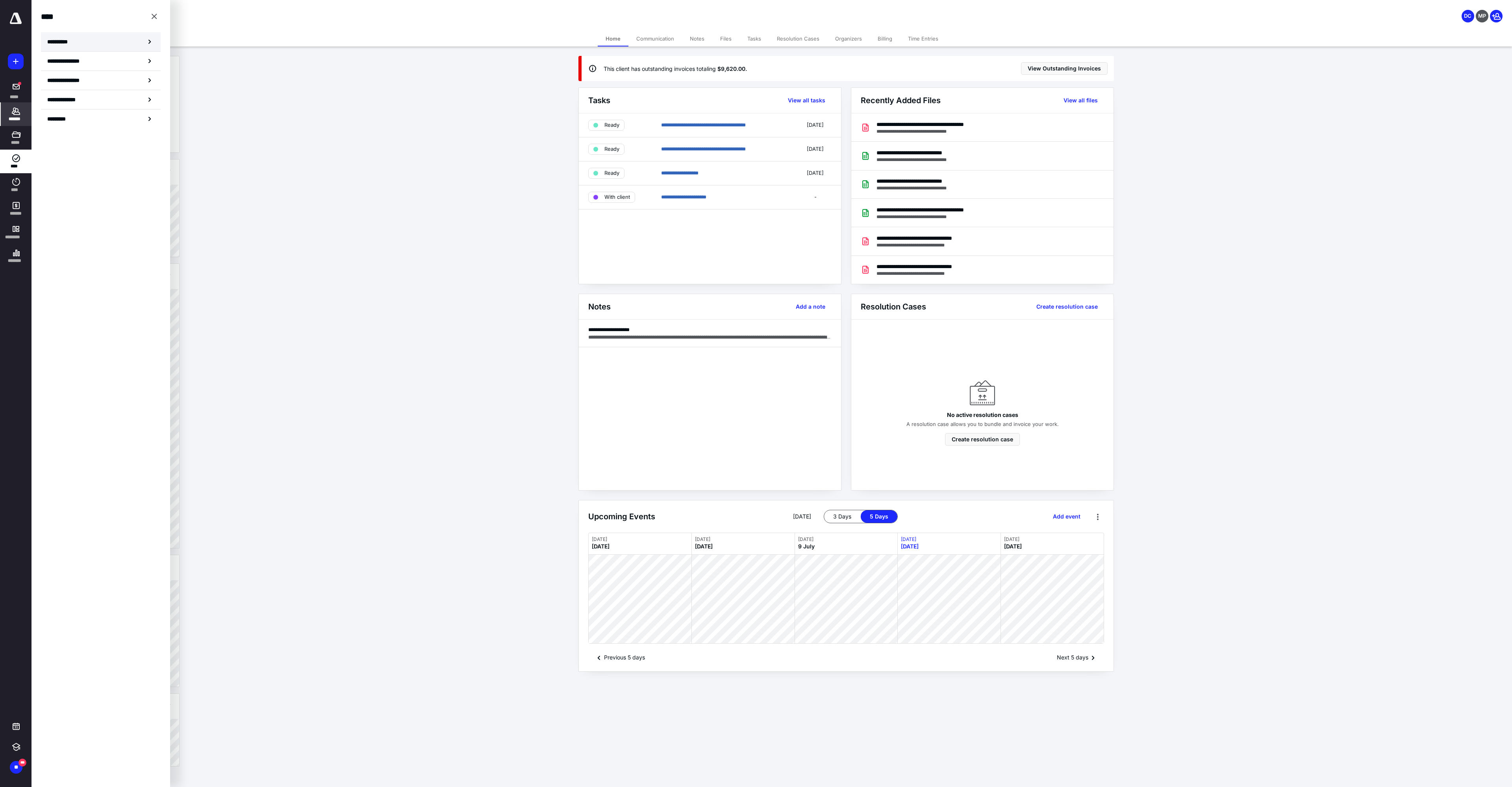 click on "**********" at bounding box center [60, 42] 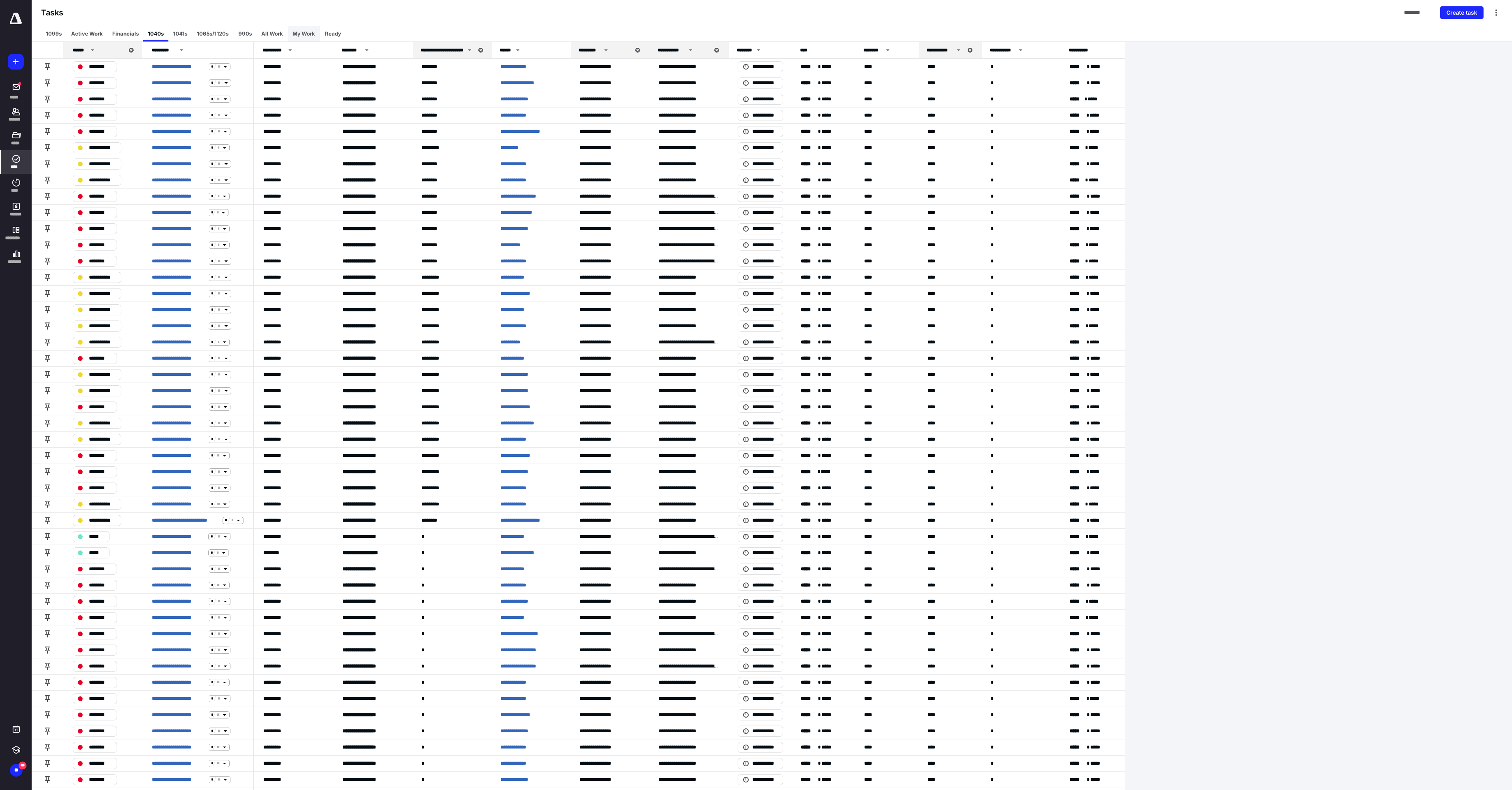 click on "My Work" at bounding box center (304, 34) 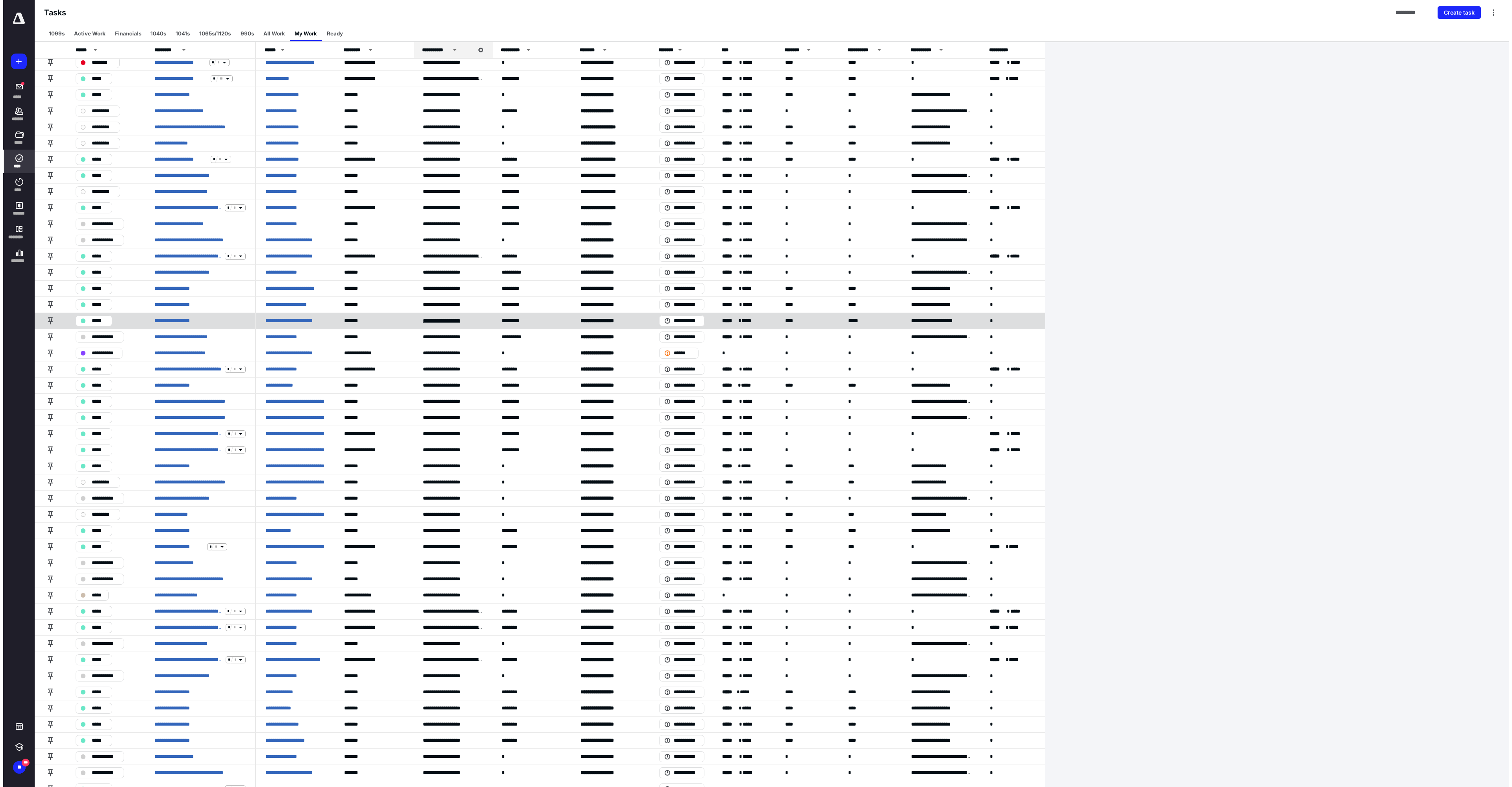 scroll, scrollTop: 0, scrollLeft: 0, axis: both 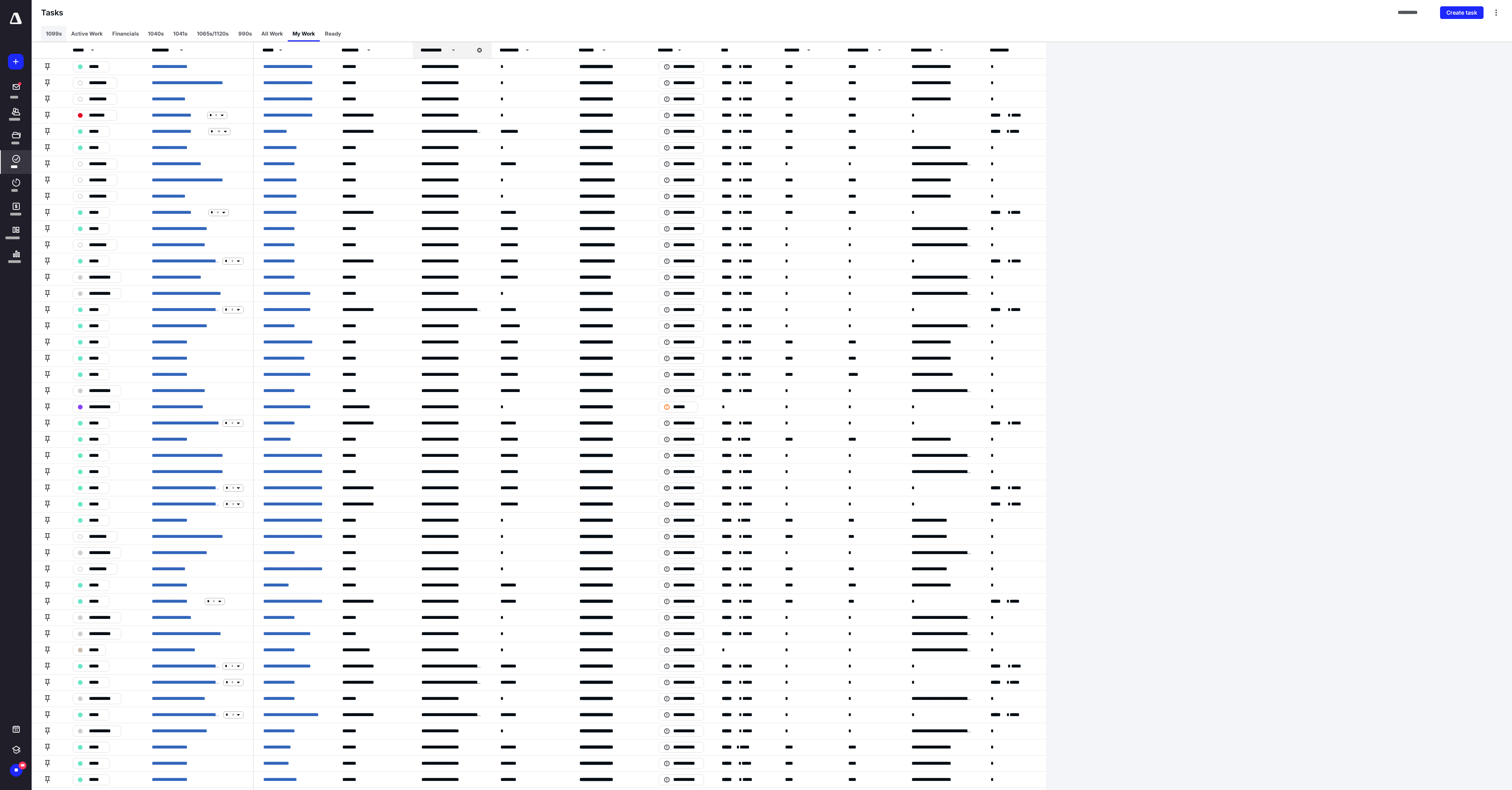 click on "1099s" at bounding box center (54, 34) 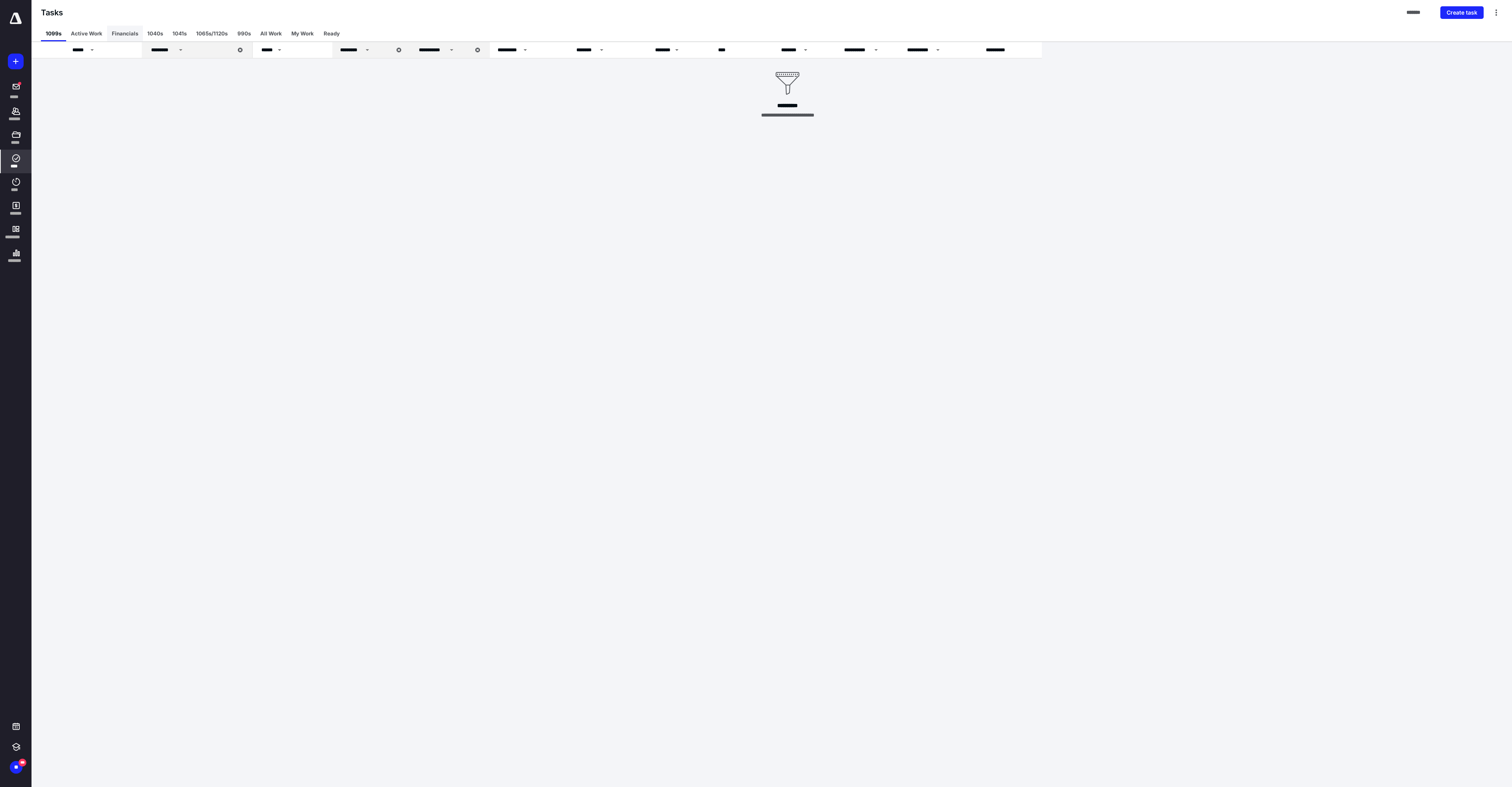 click on "Financials" at bounding box center (125, 33) 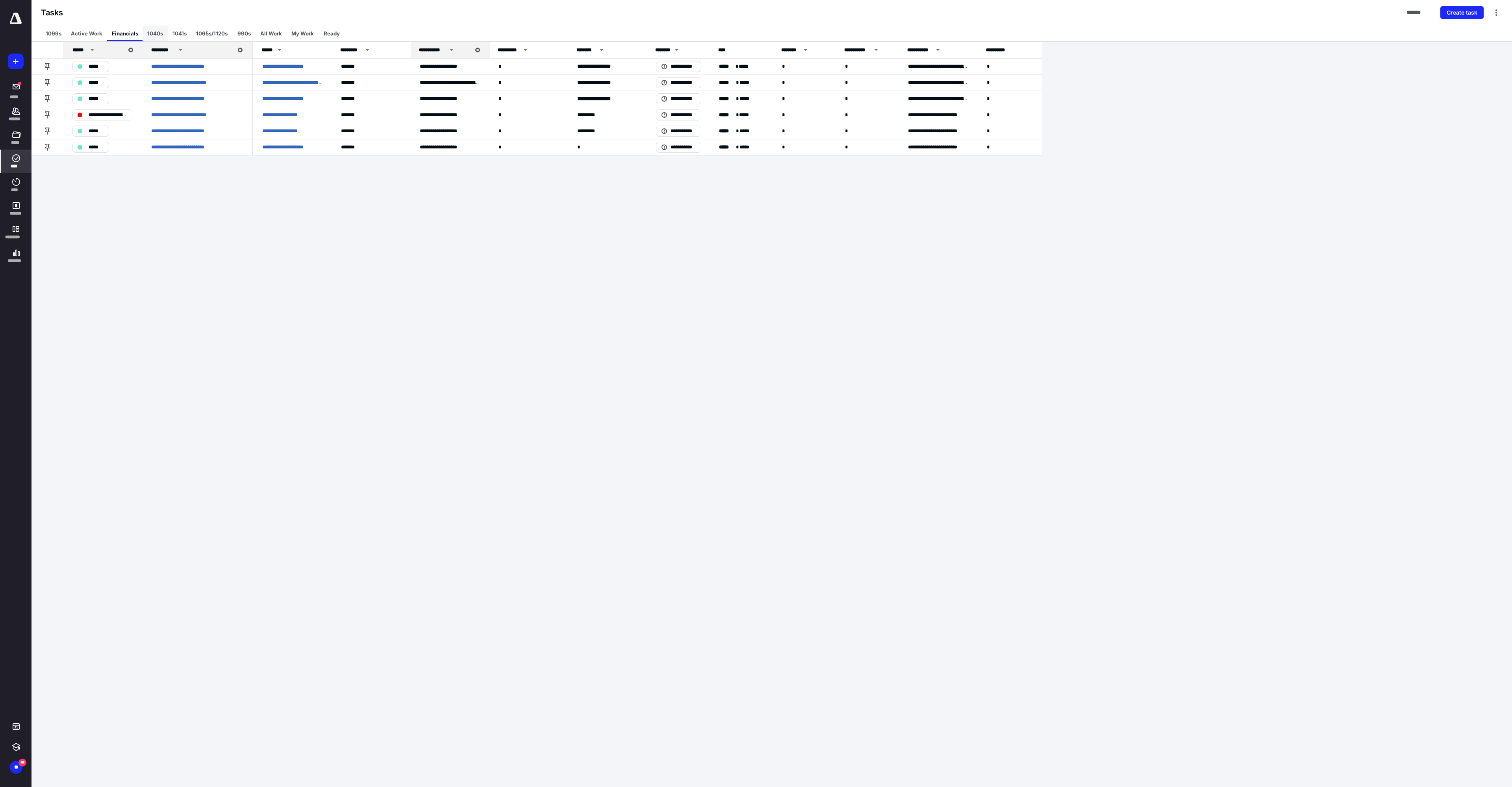 click on "1040s" at bounding box center [155, 33] 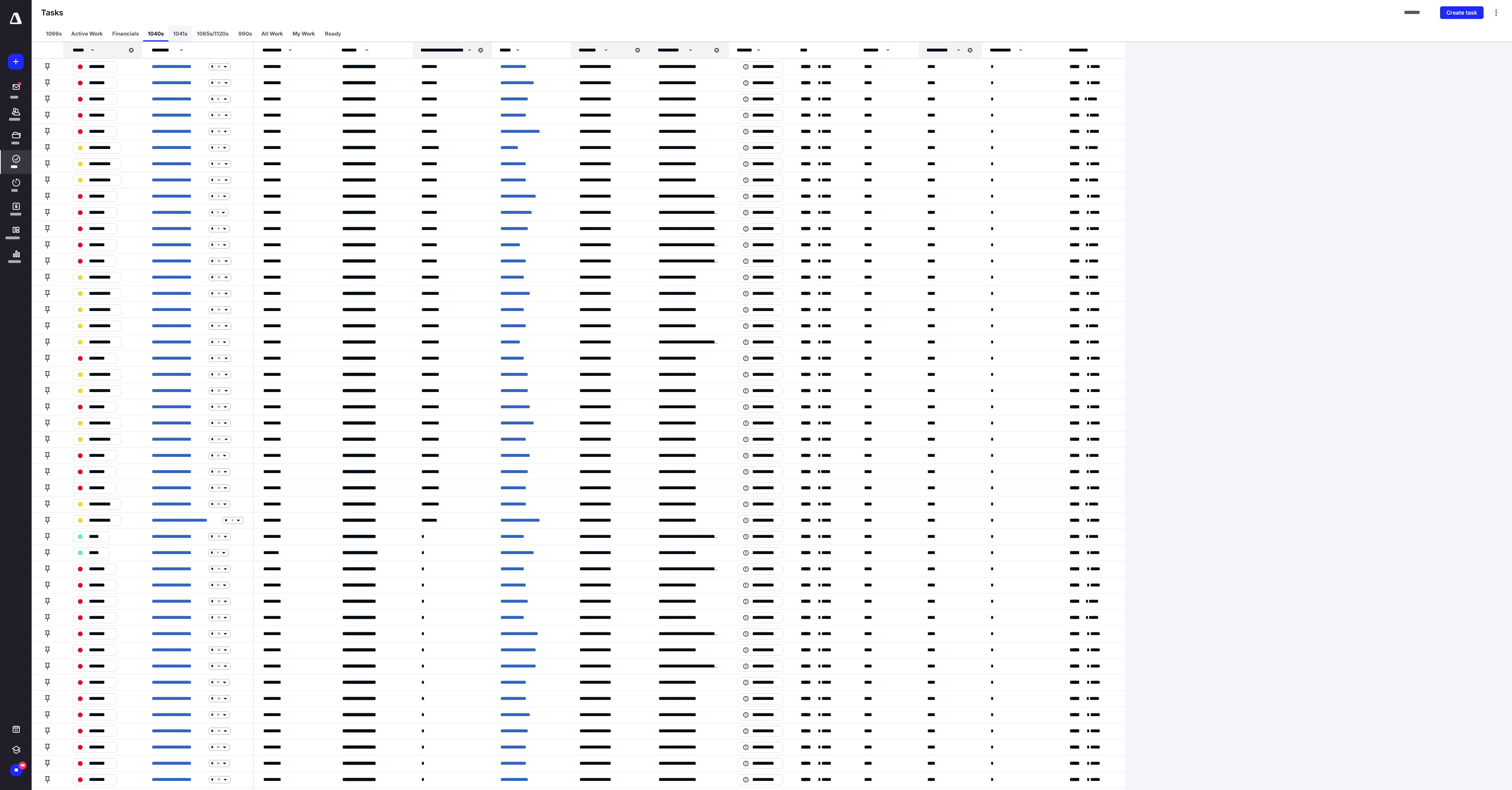 click on "1041s" at bounding box center [180, 34] 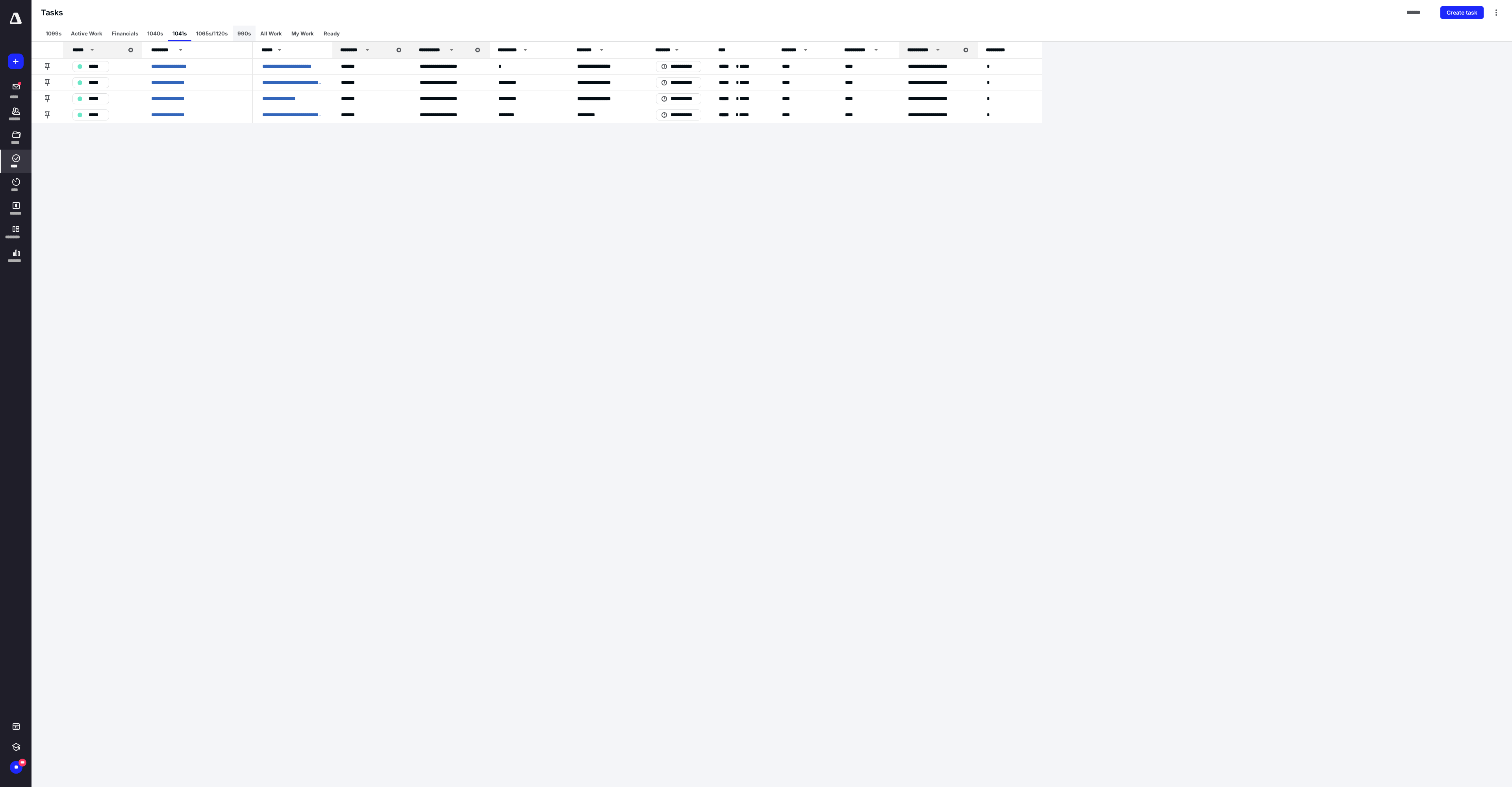 click on "990s" at bounding box center [244, 33] 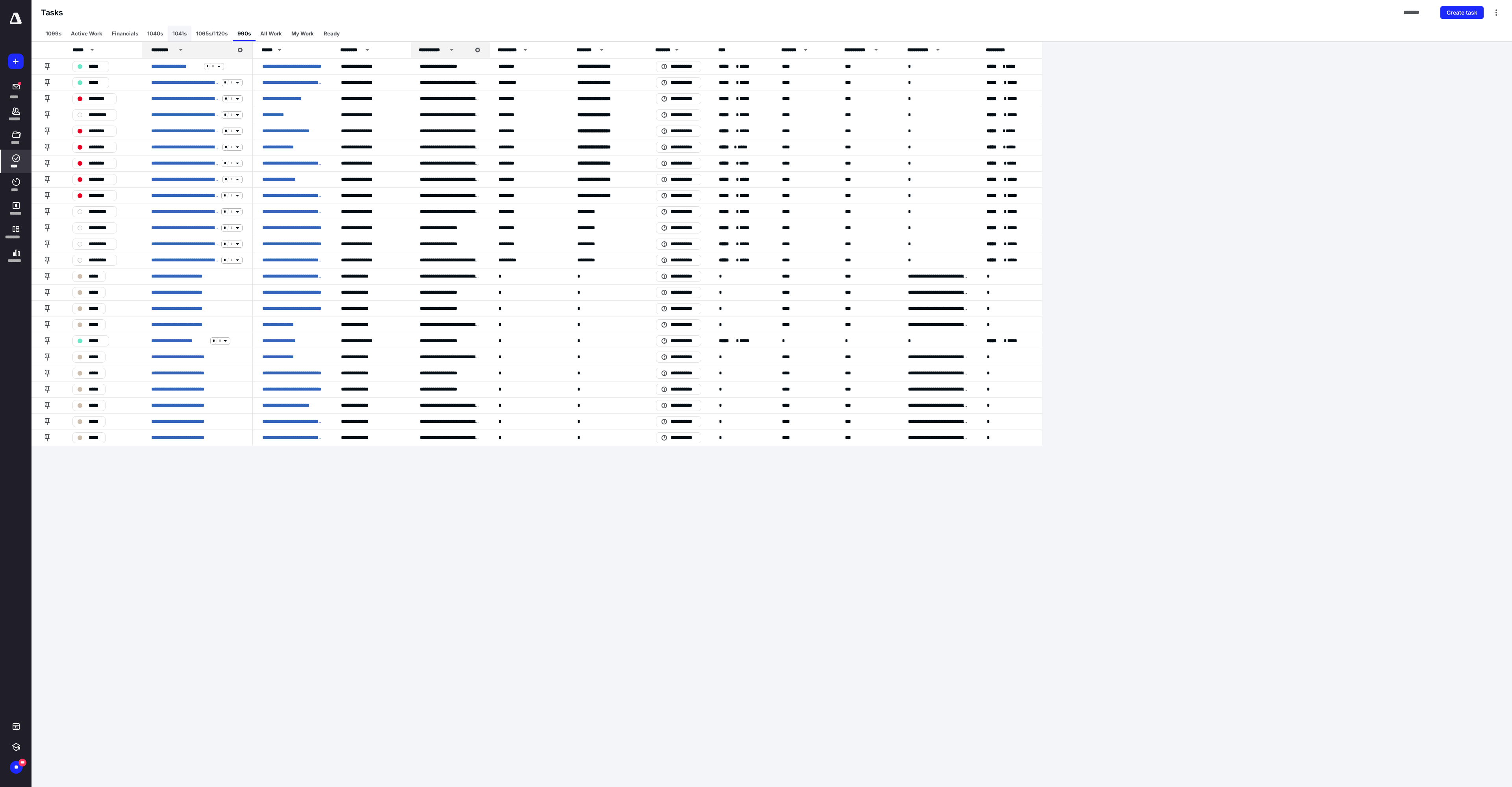 click on "1041s" at bounding box center (180, 33) 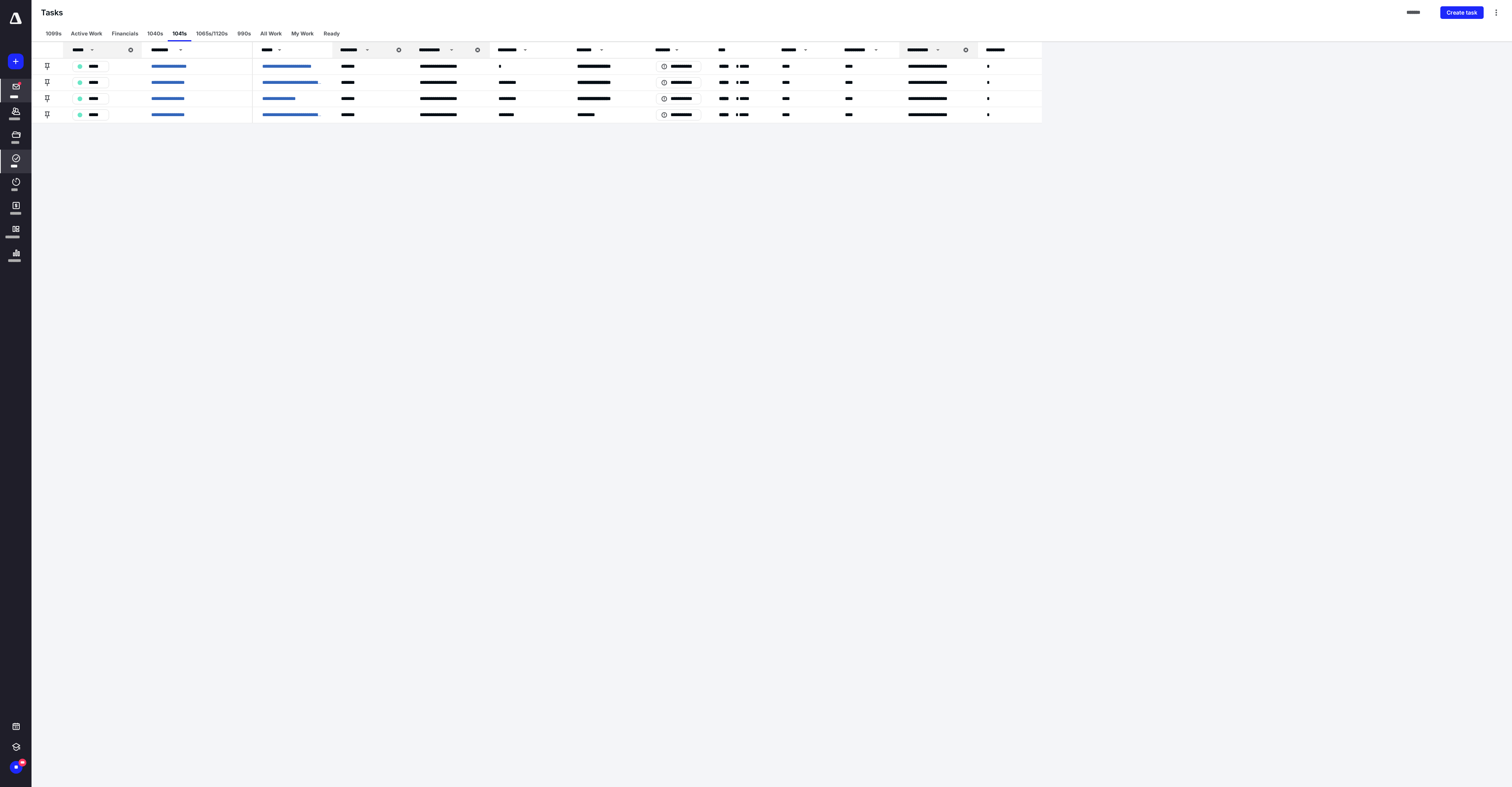 click 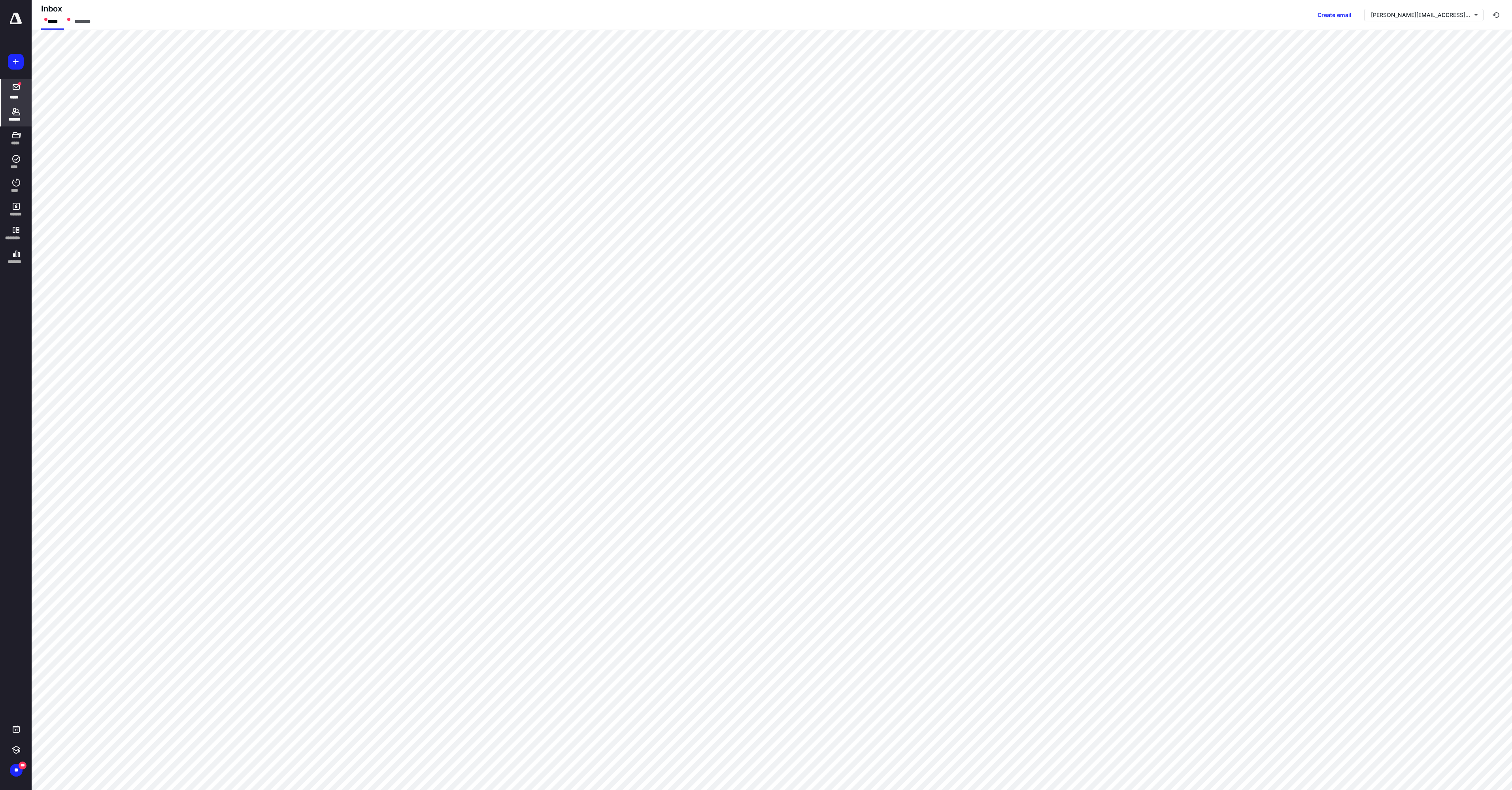 click on "*******" at bounding box center (16, 119) 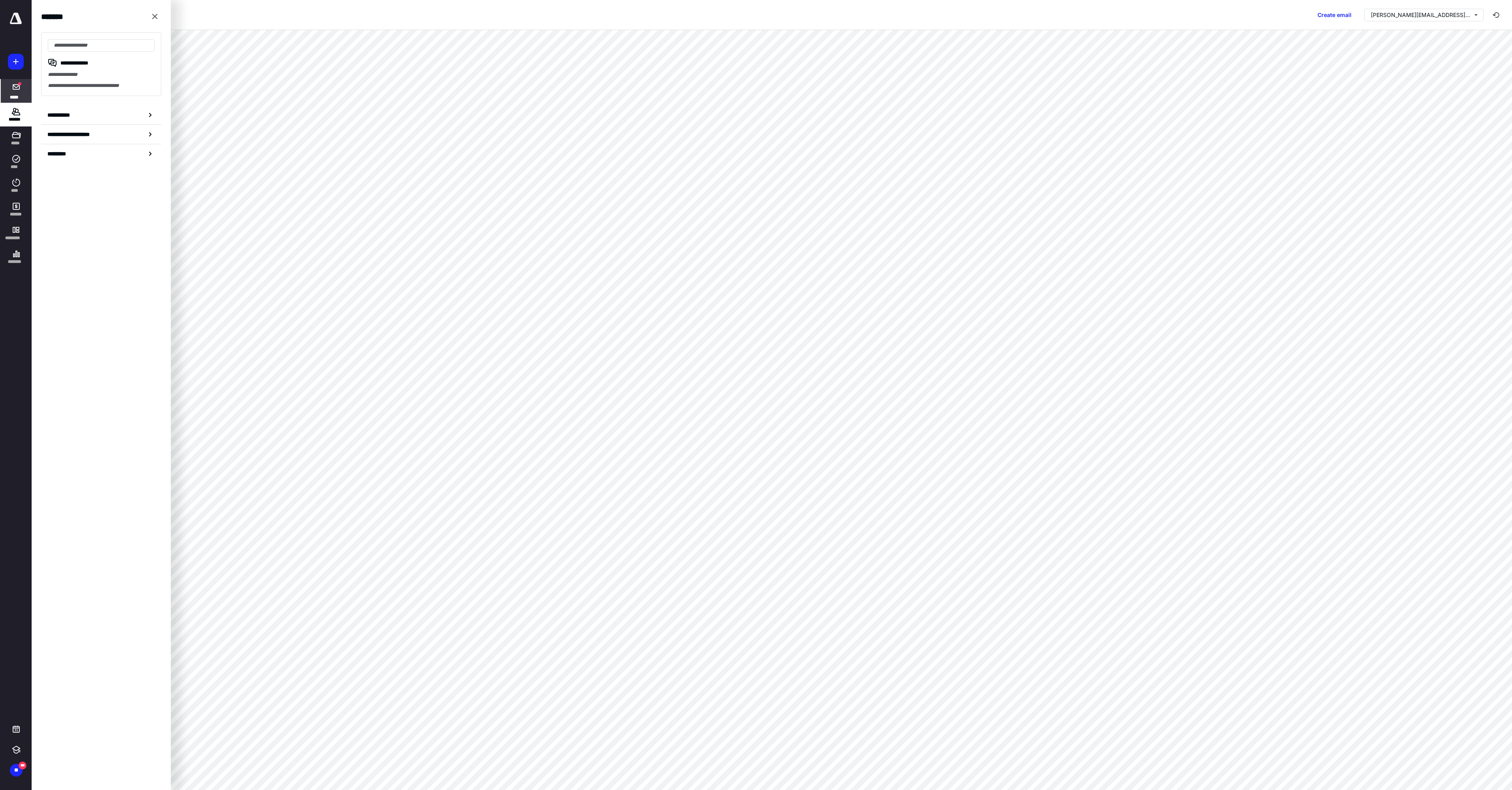 click at bounding box center (16, 87) 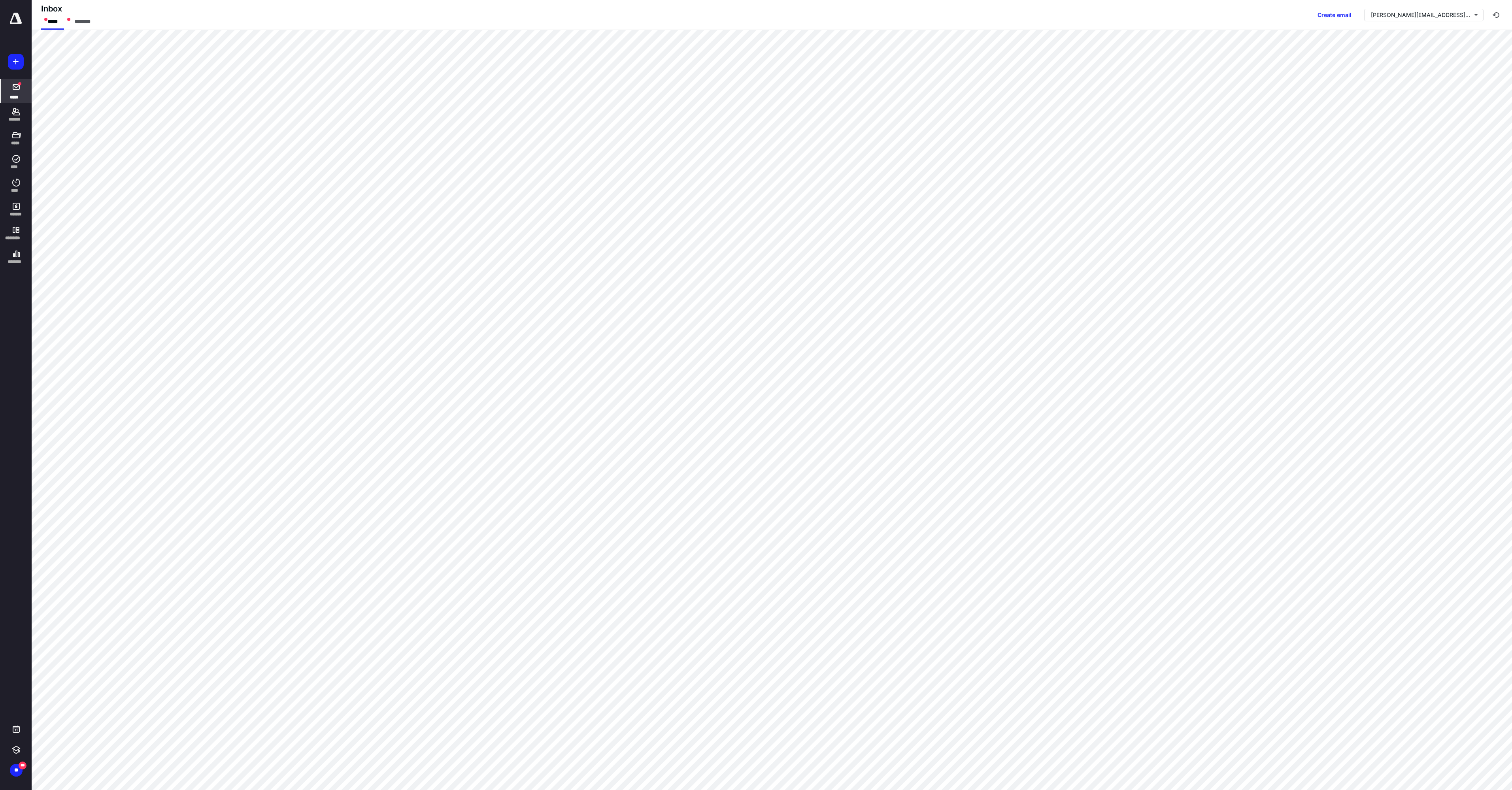 click 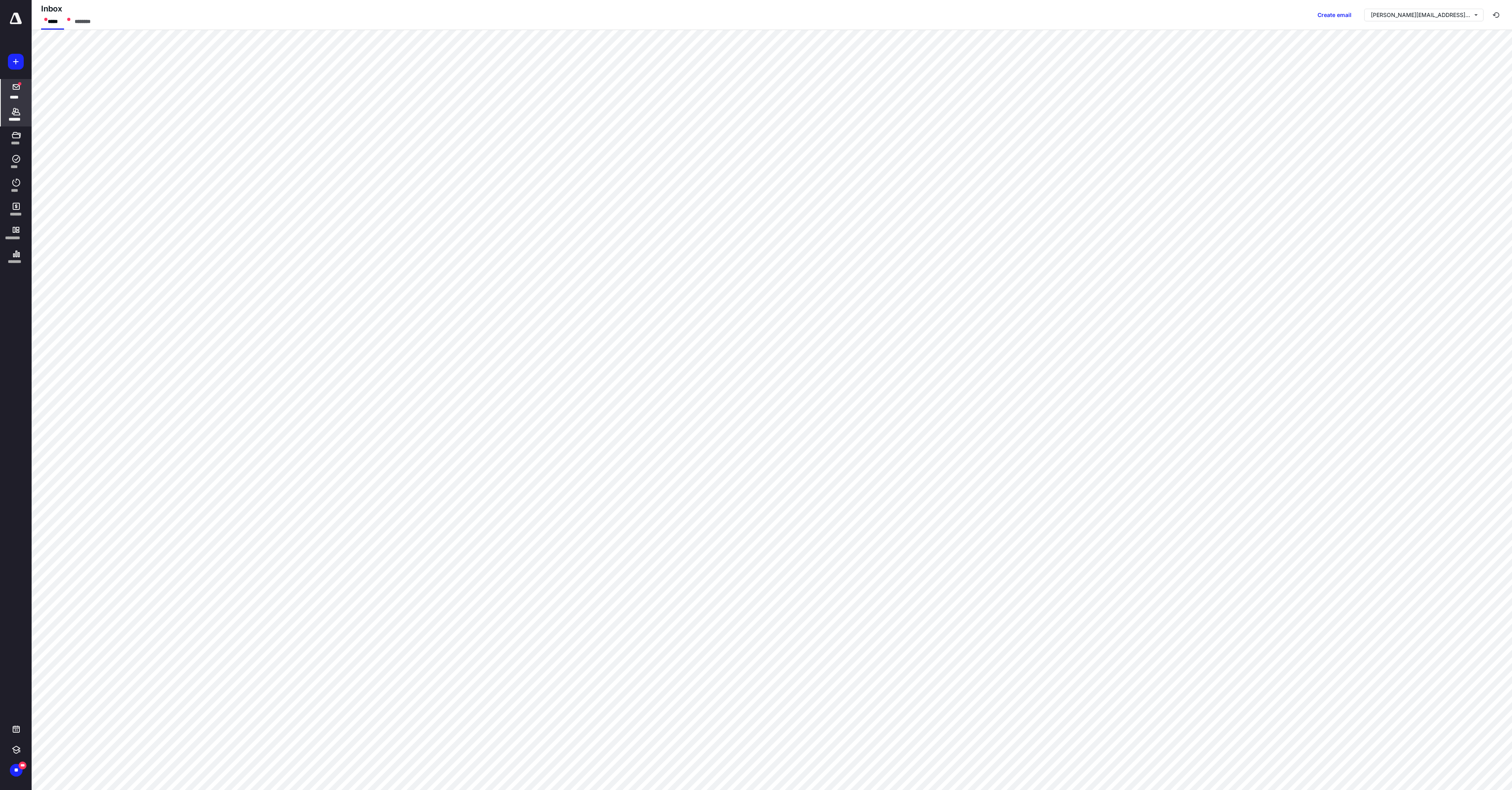 click 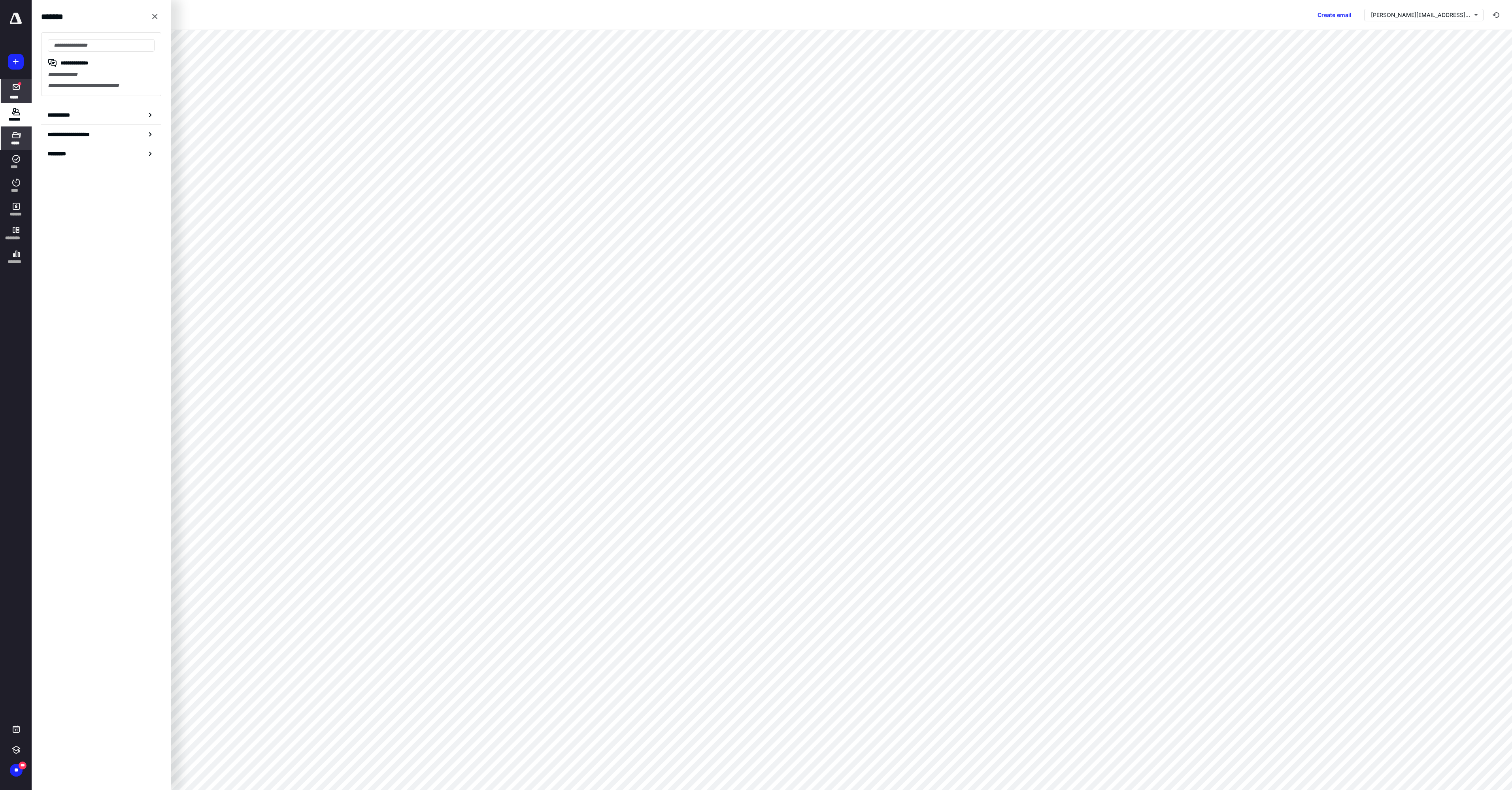 click 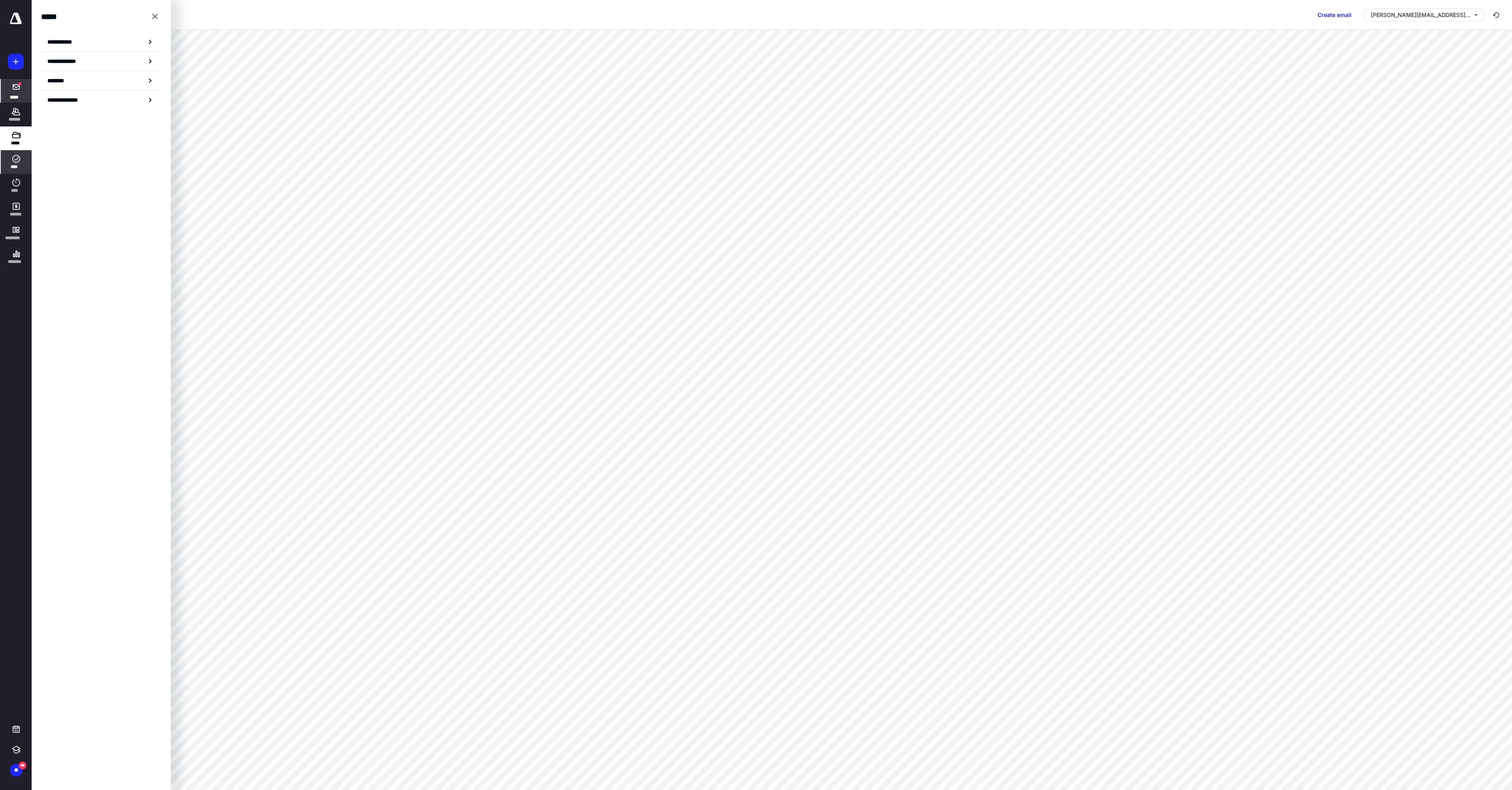 click 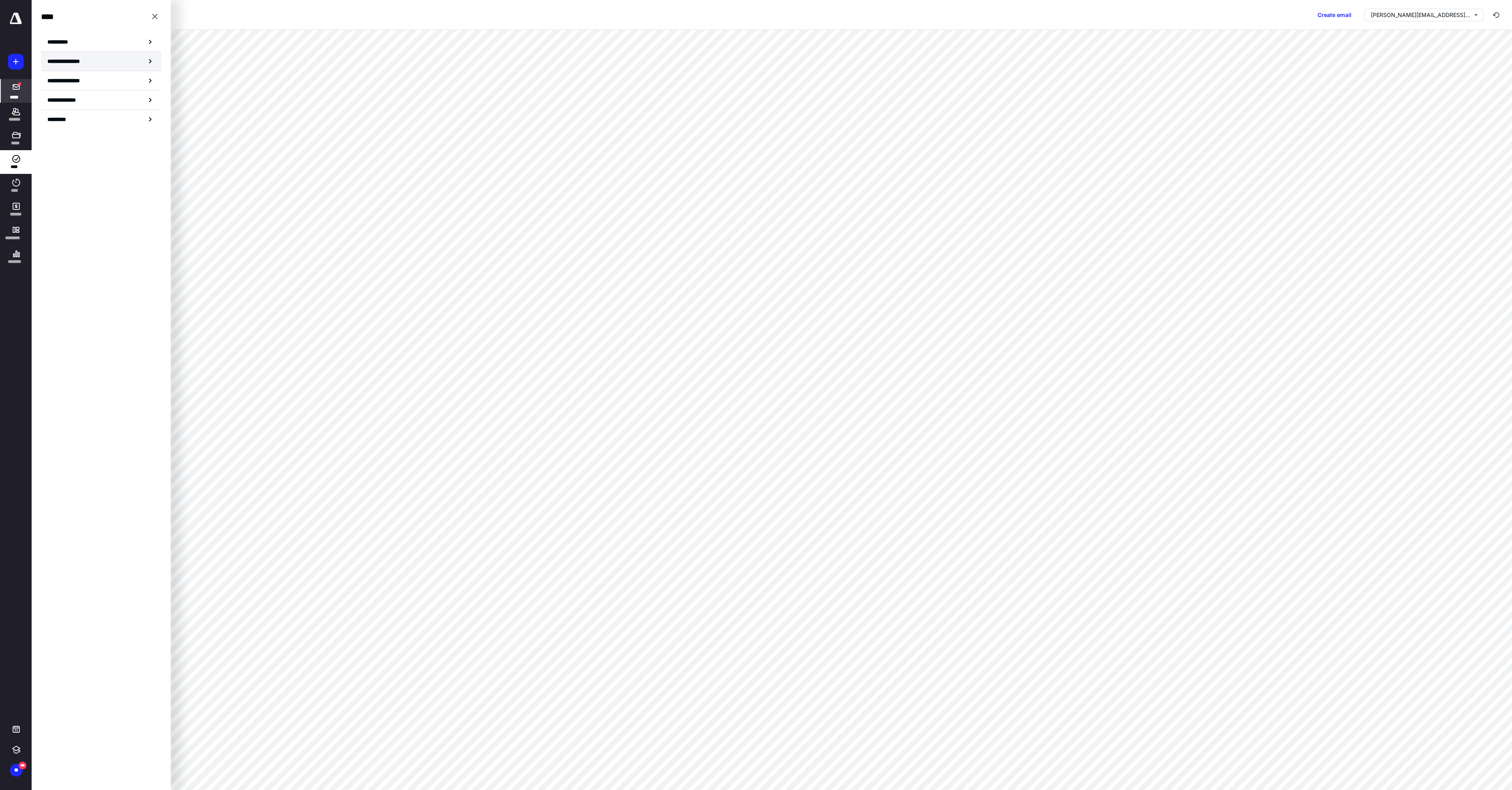 click 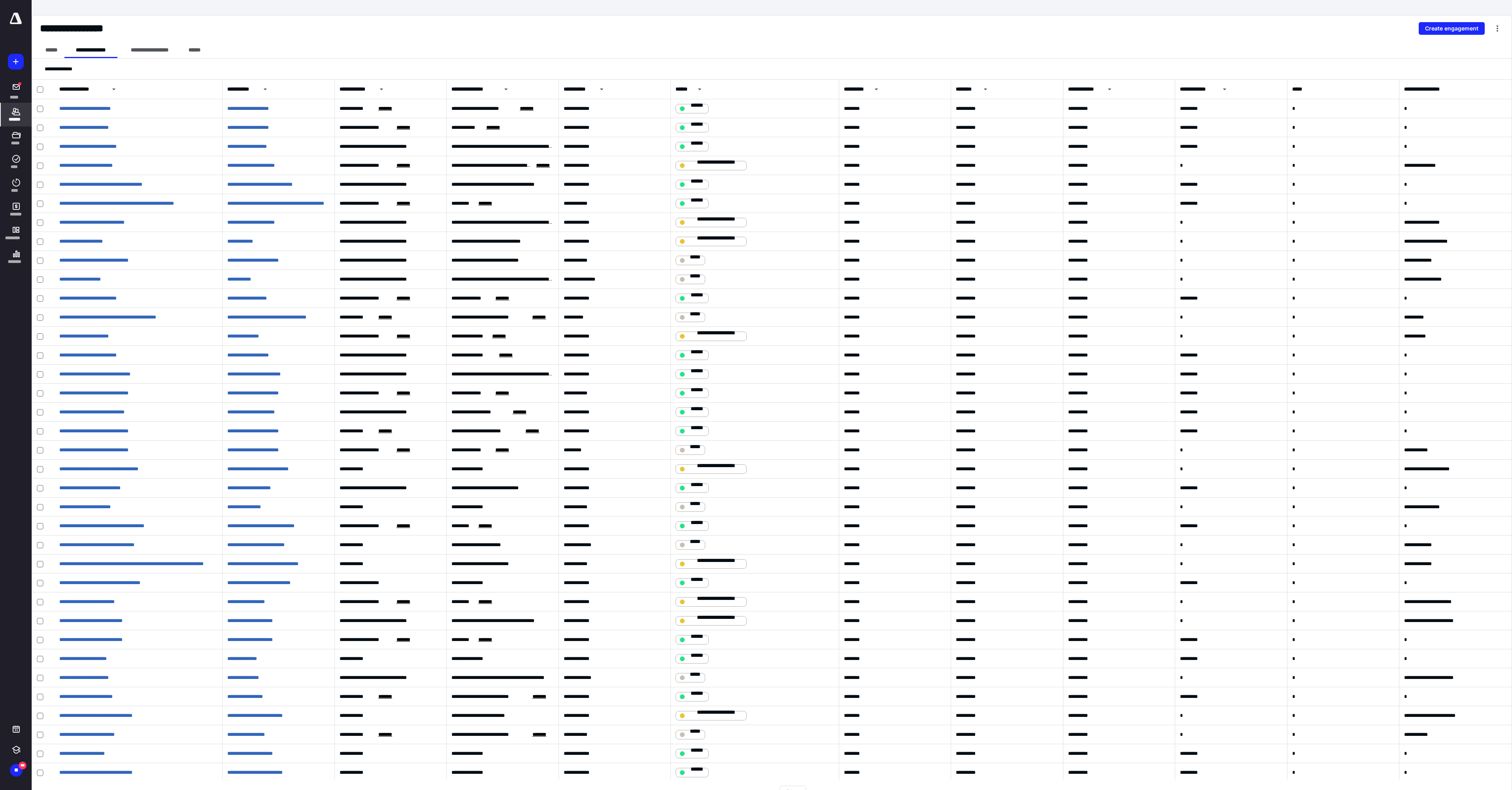 click 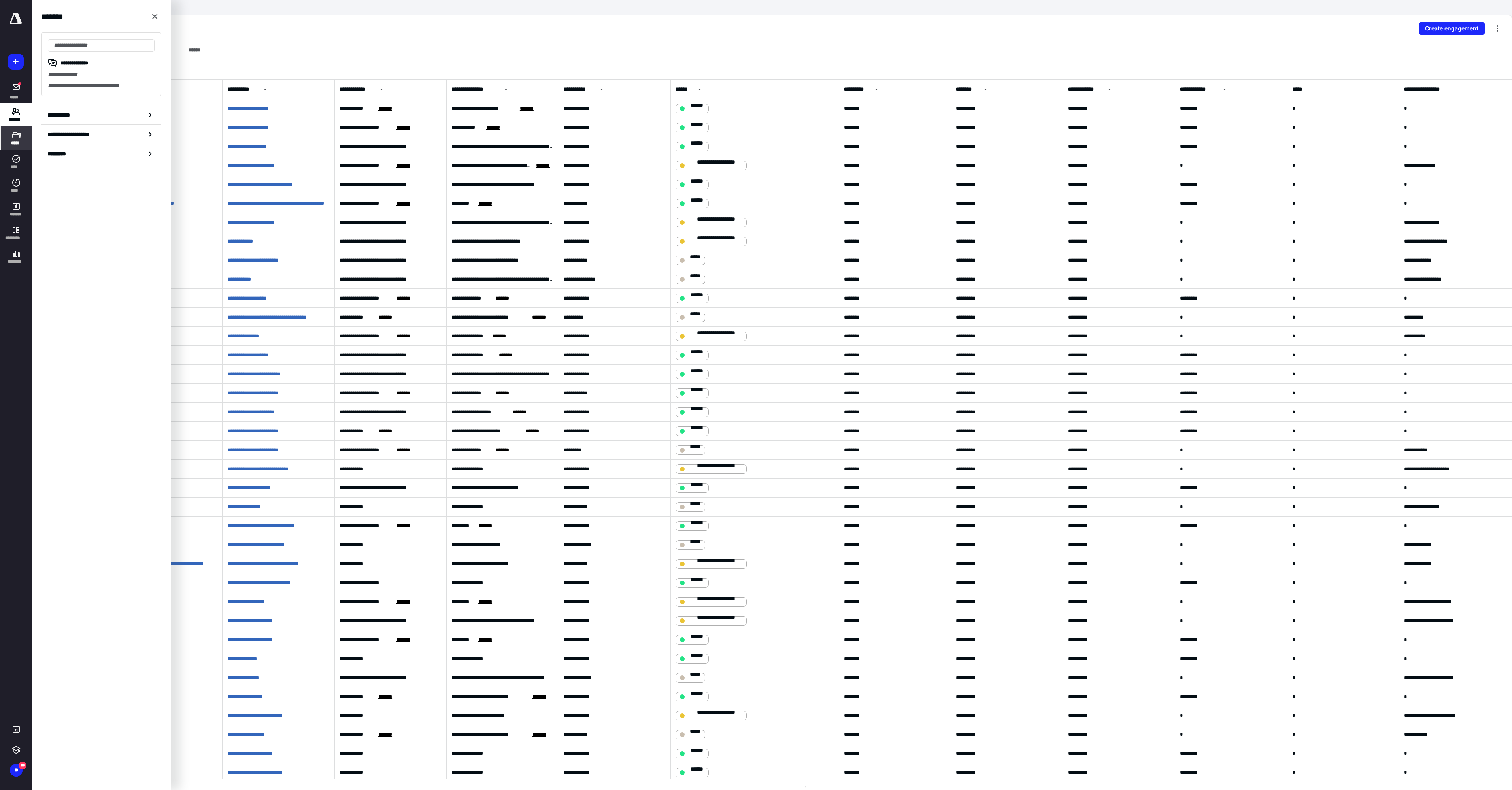 click 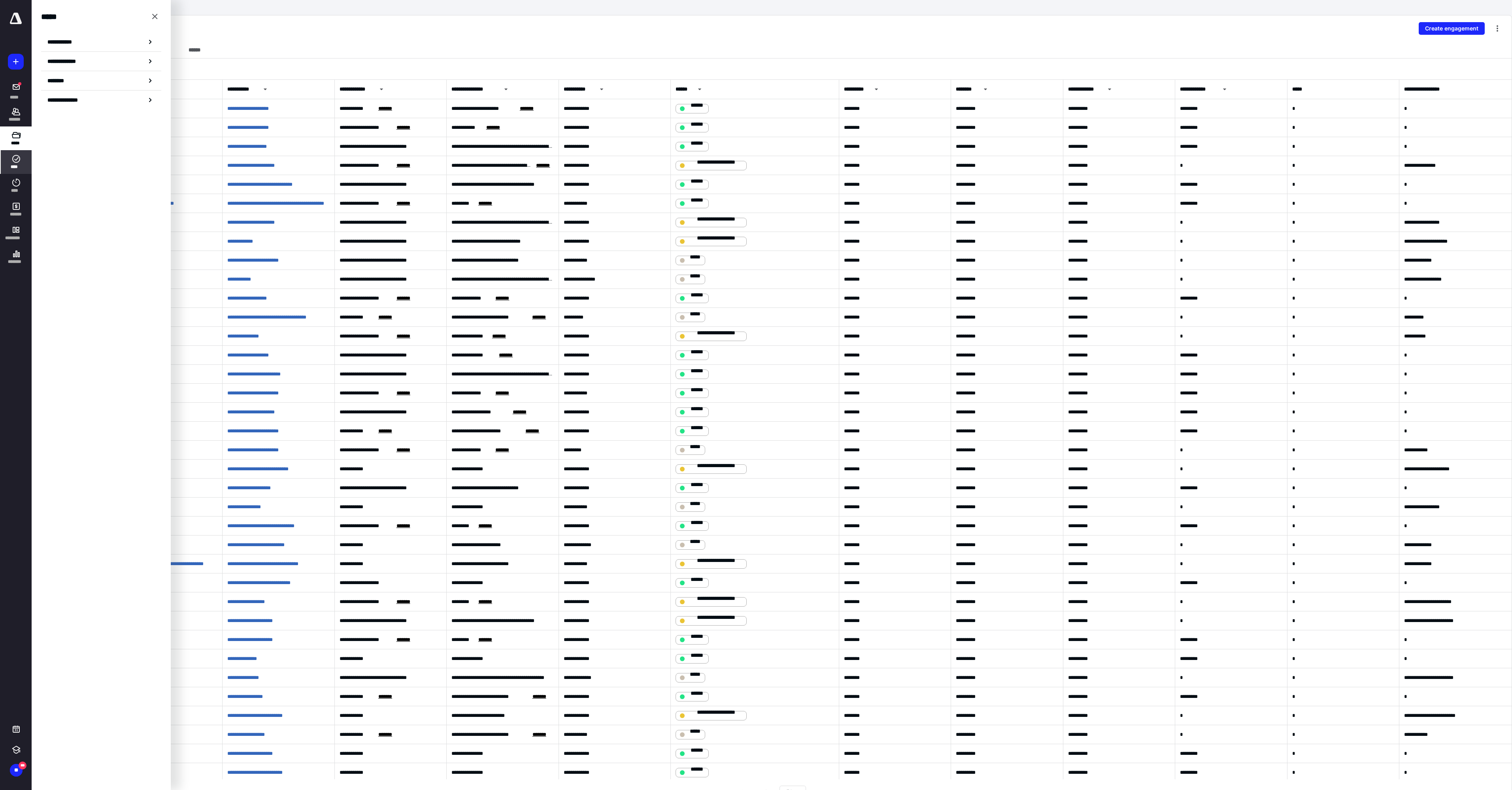click on "****" at bounding box center [16, 167] 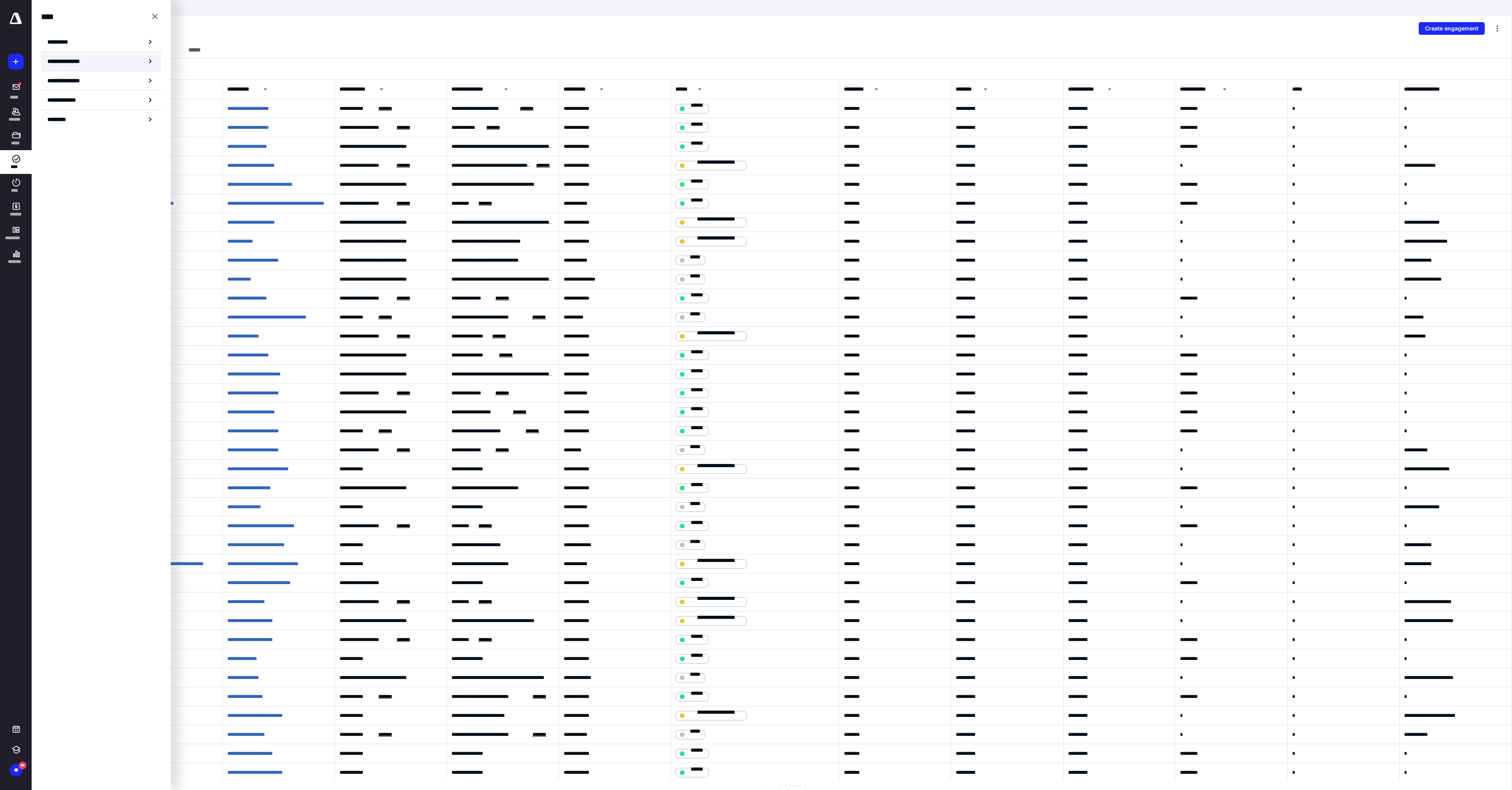 click 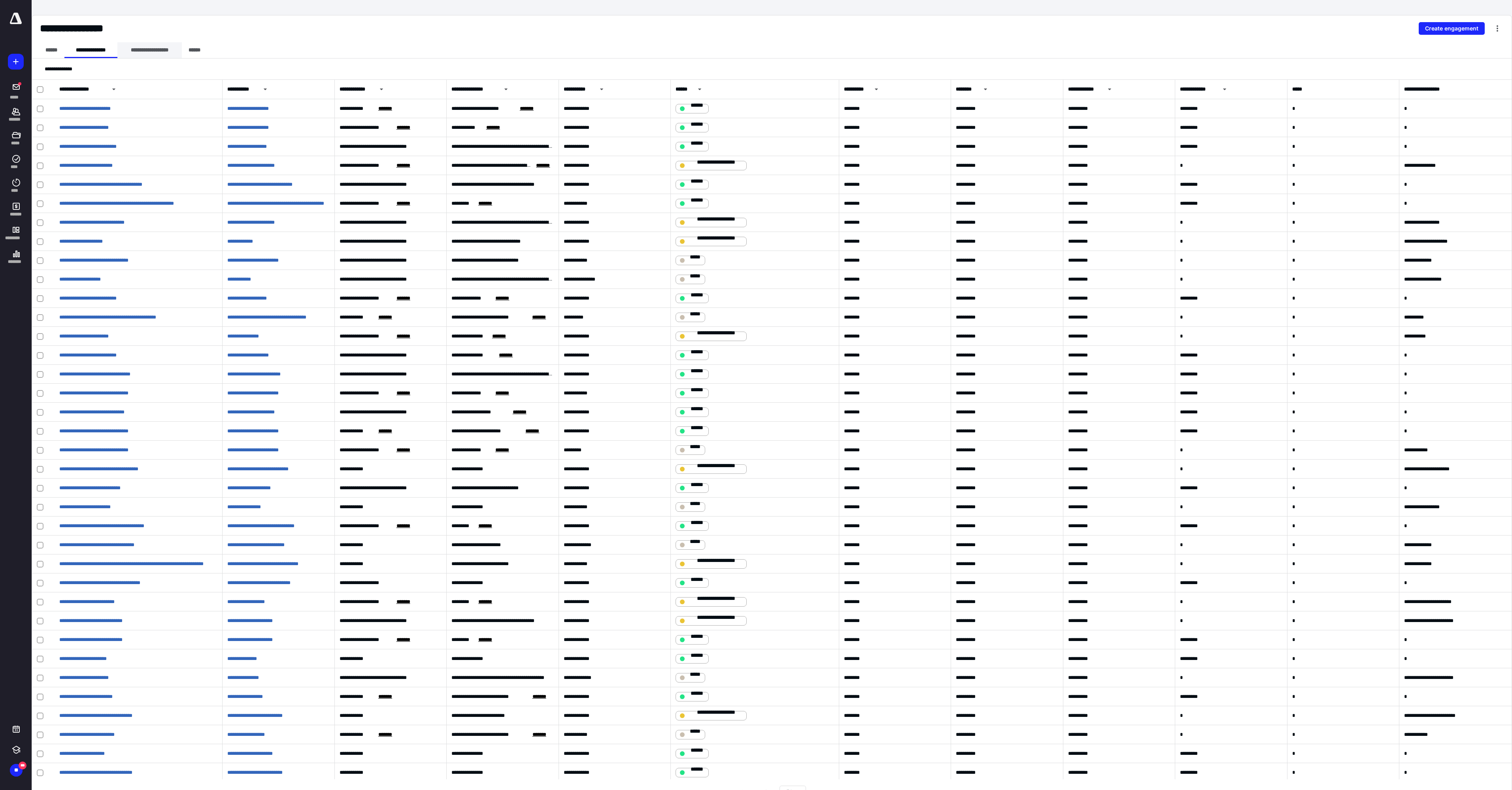 click on "**********" at bounding box center [149, 50] 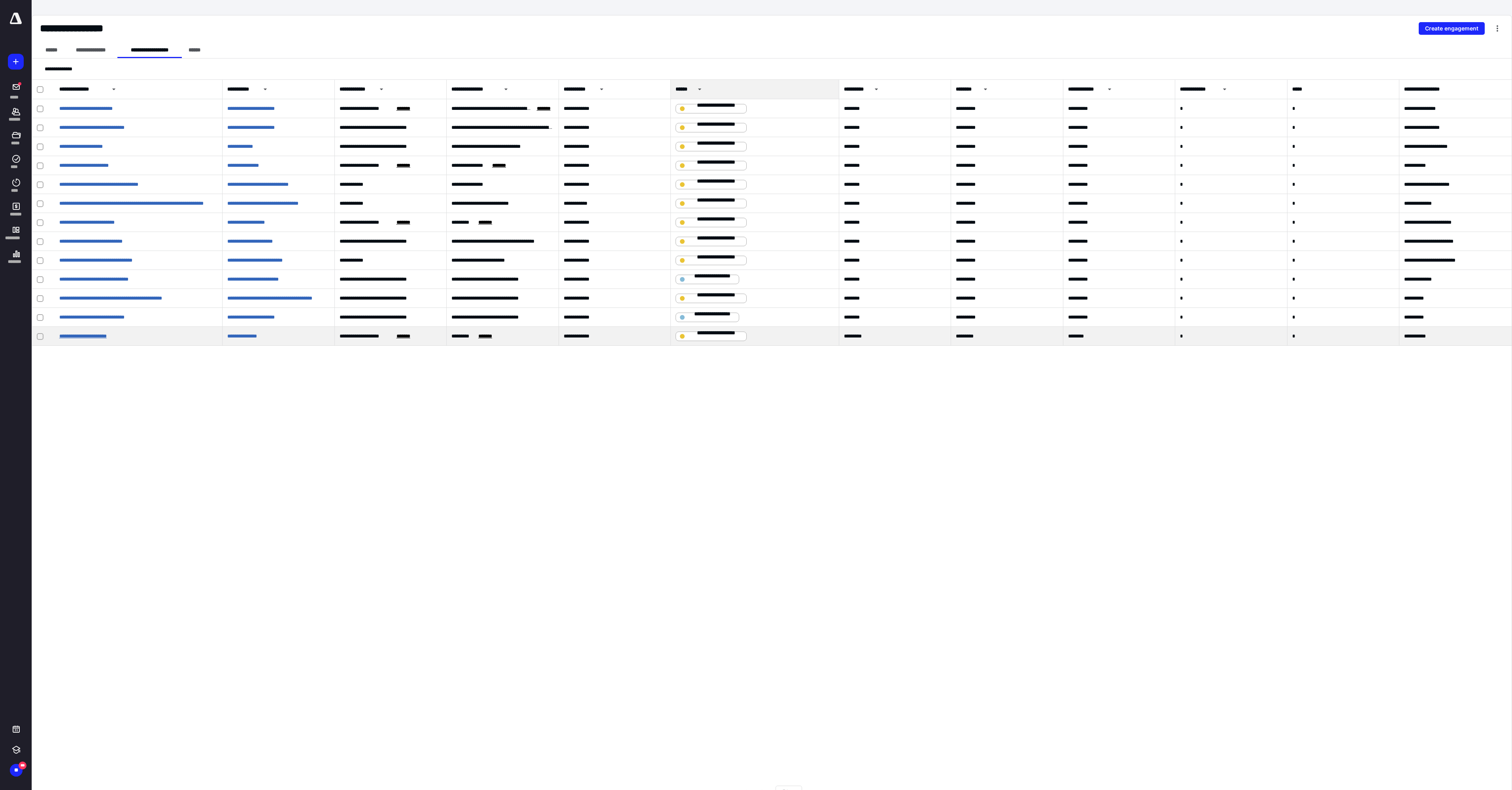 click on "**********" at bounding box center [83, 336] 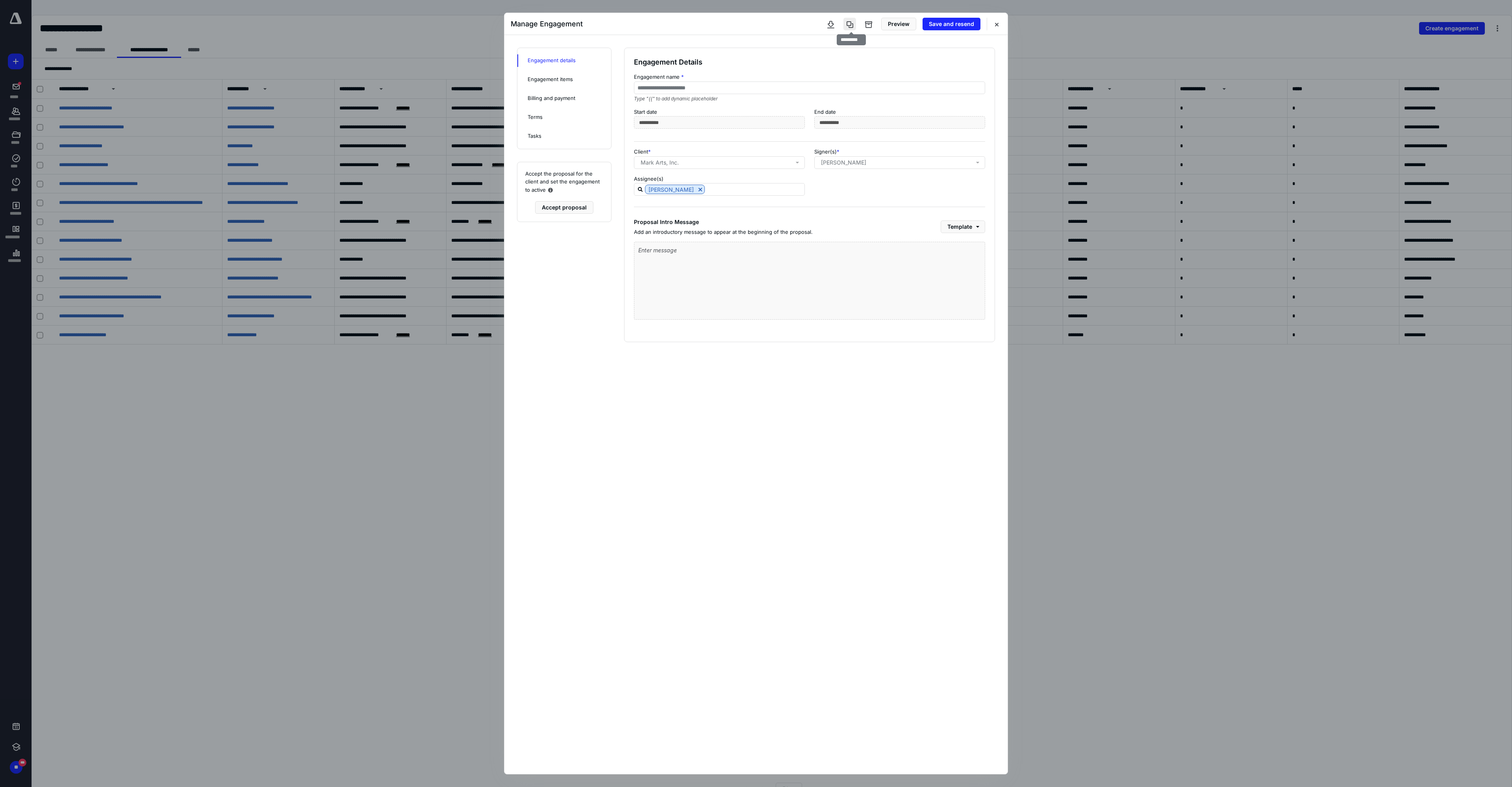 click at bounding box center [850, 24] 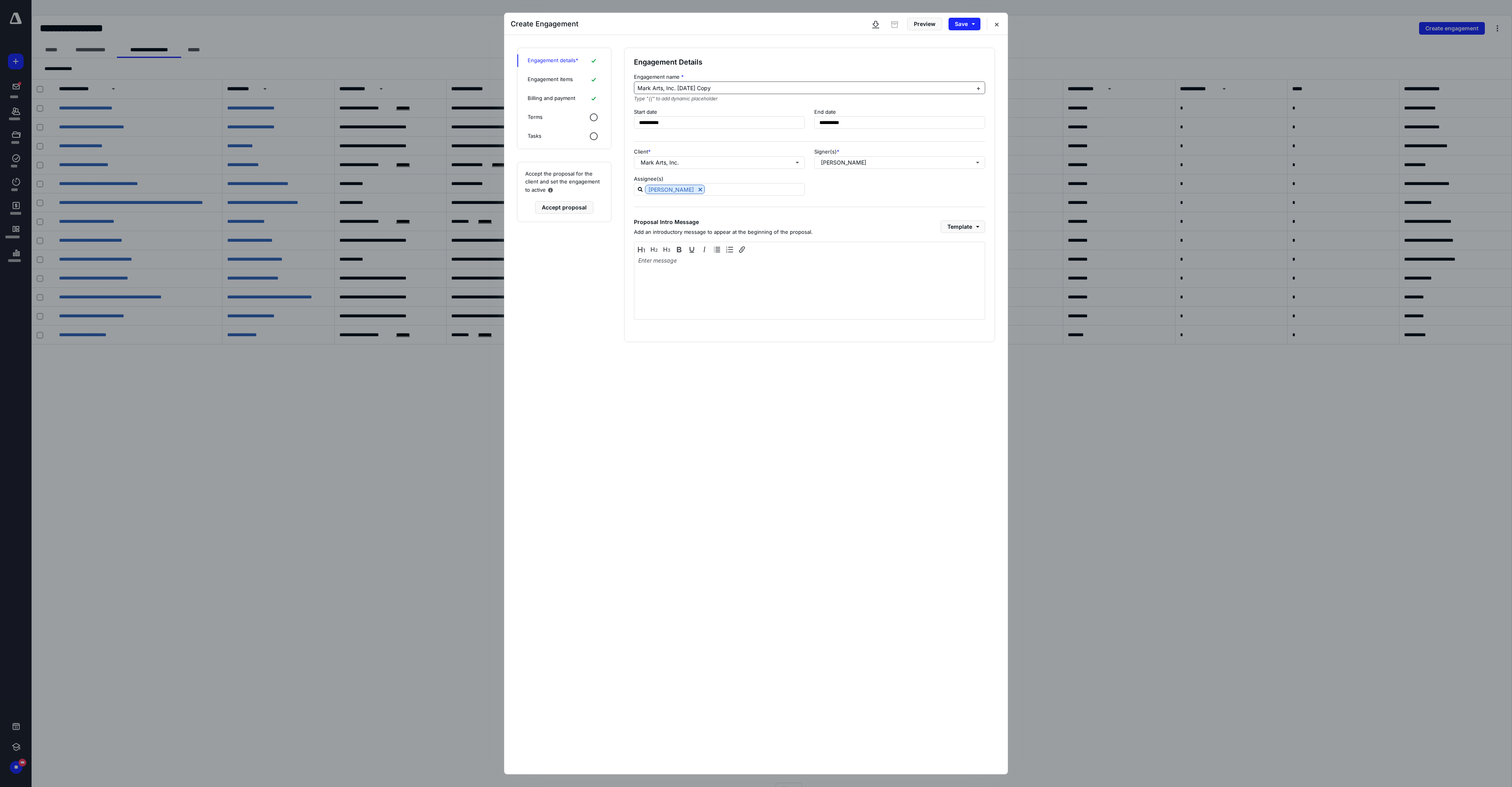 drag, startPoint x: 700, startPoint y: 86, endPoint x: 720, endPoint y: 89, distance: 20.22375 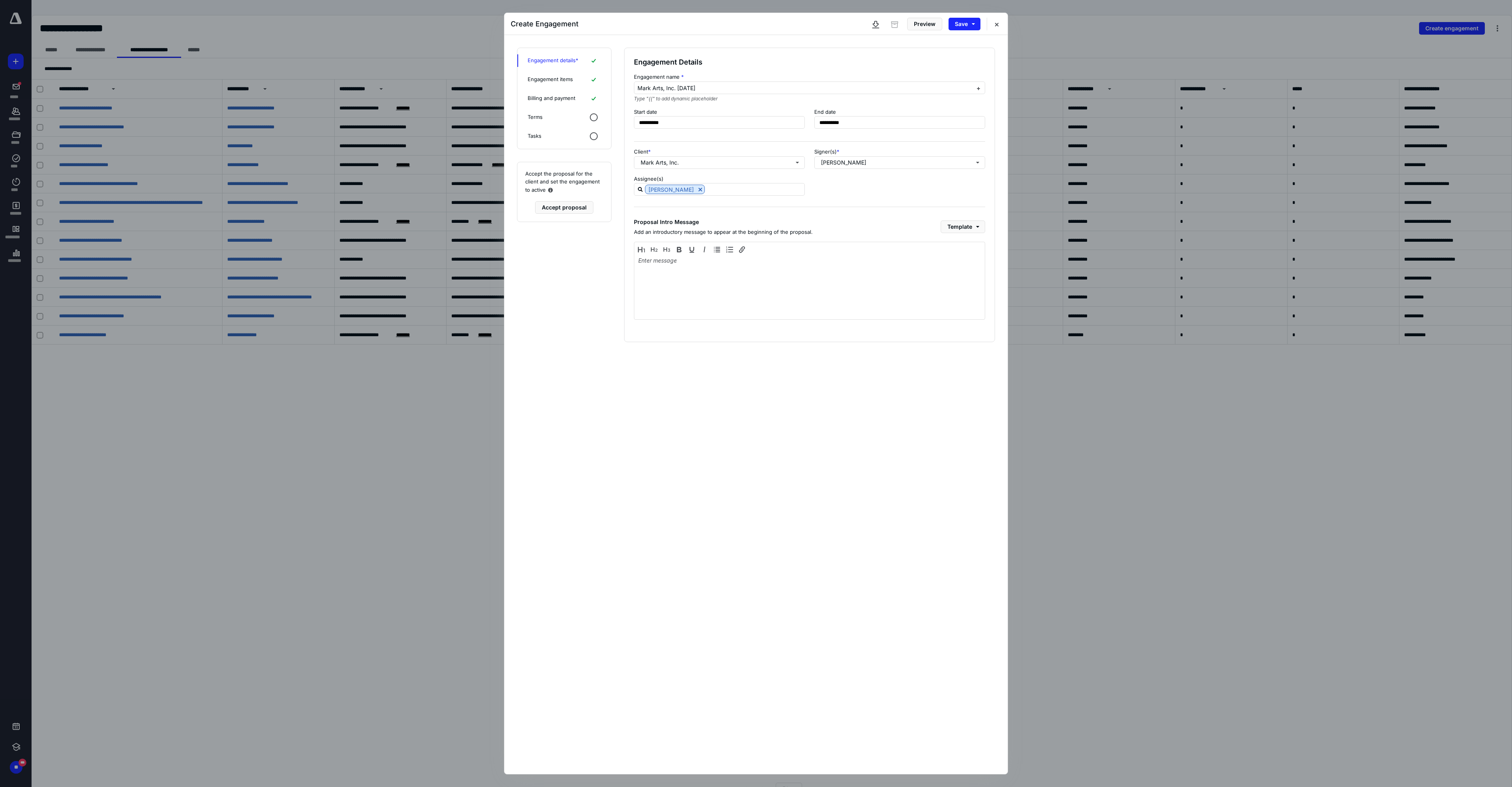 type 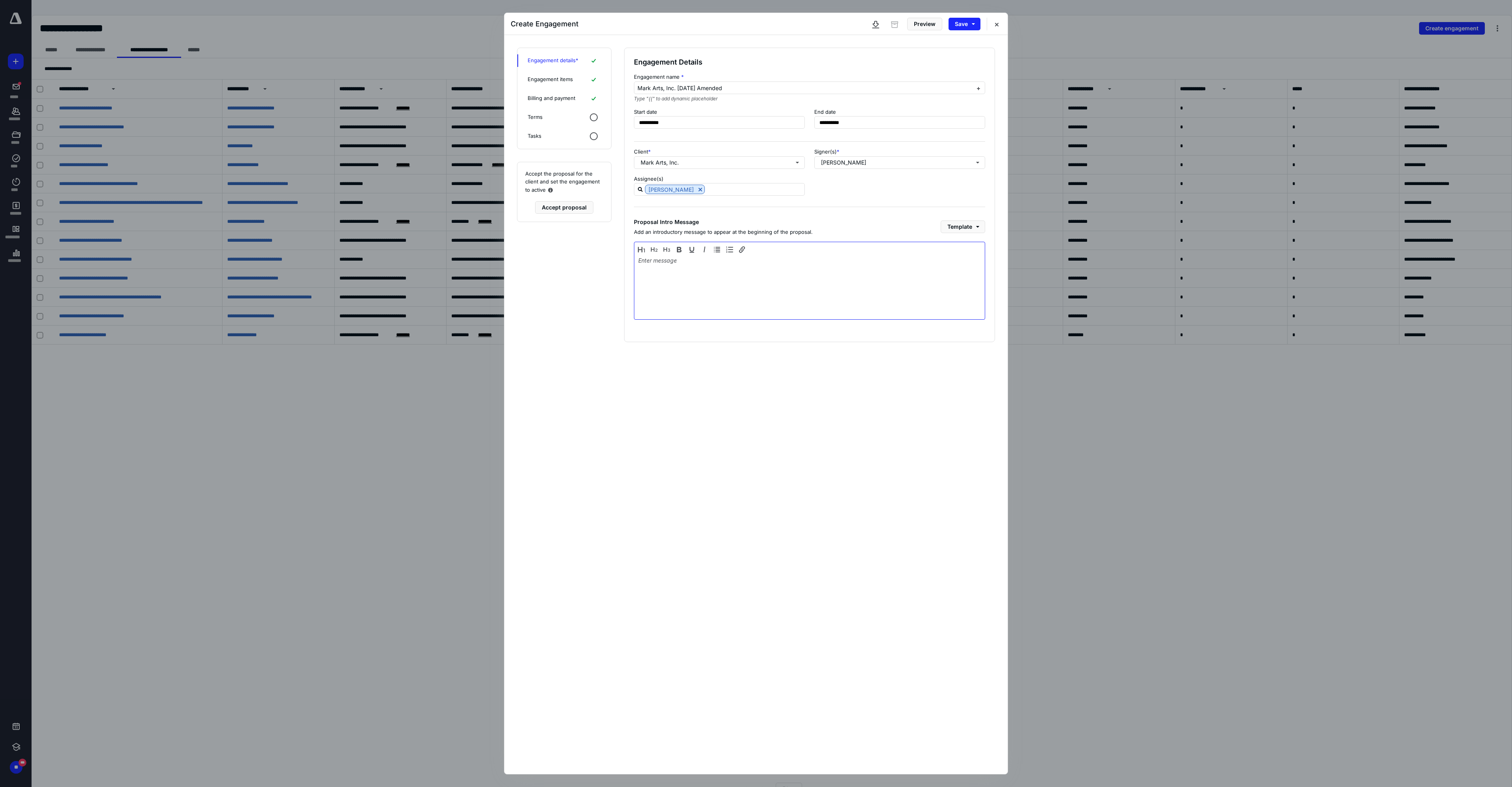 click at bounding box center (810, 287) 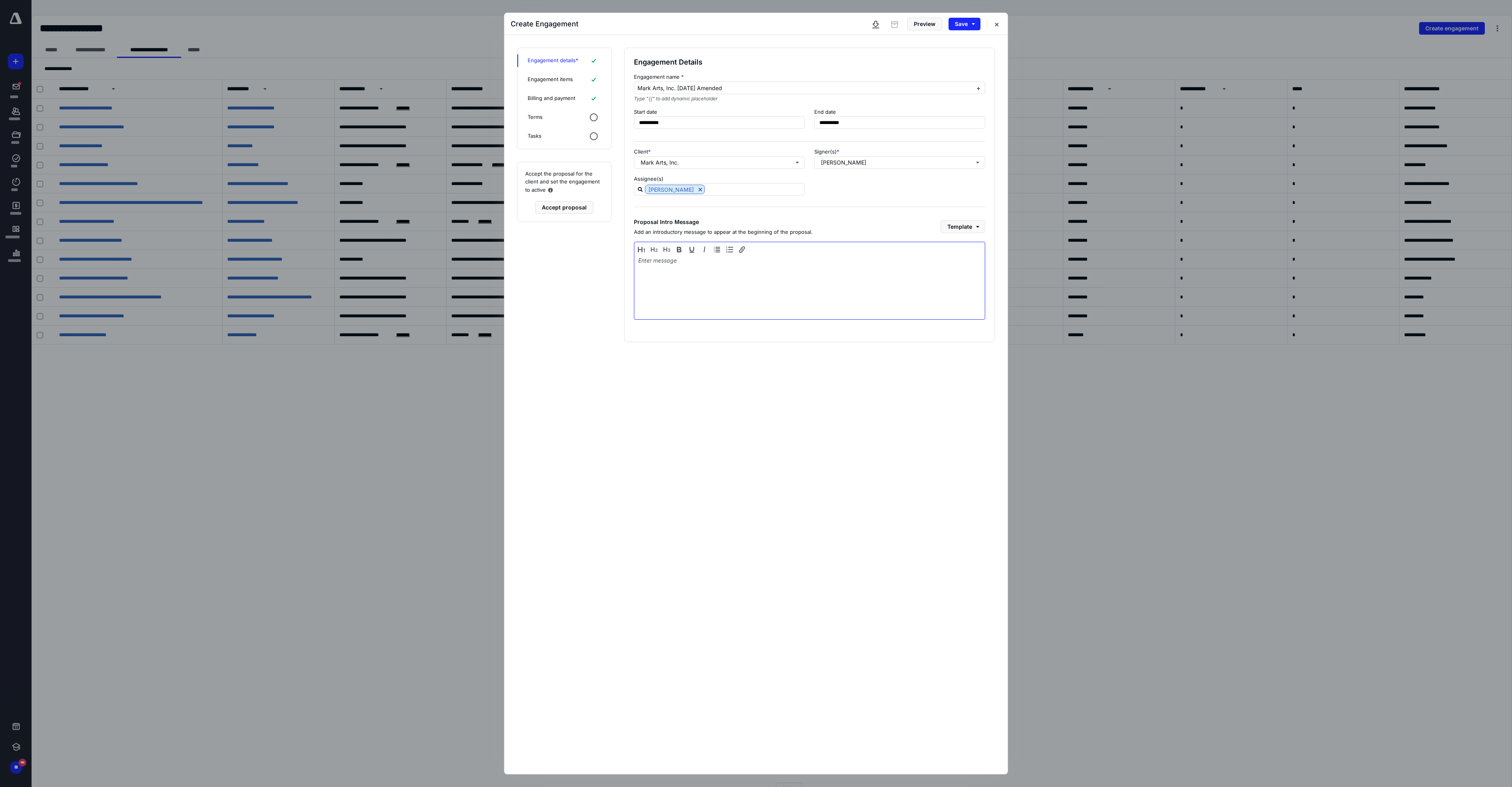 type 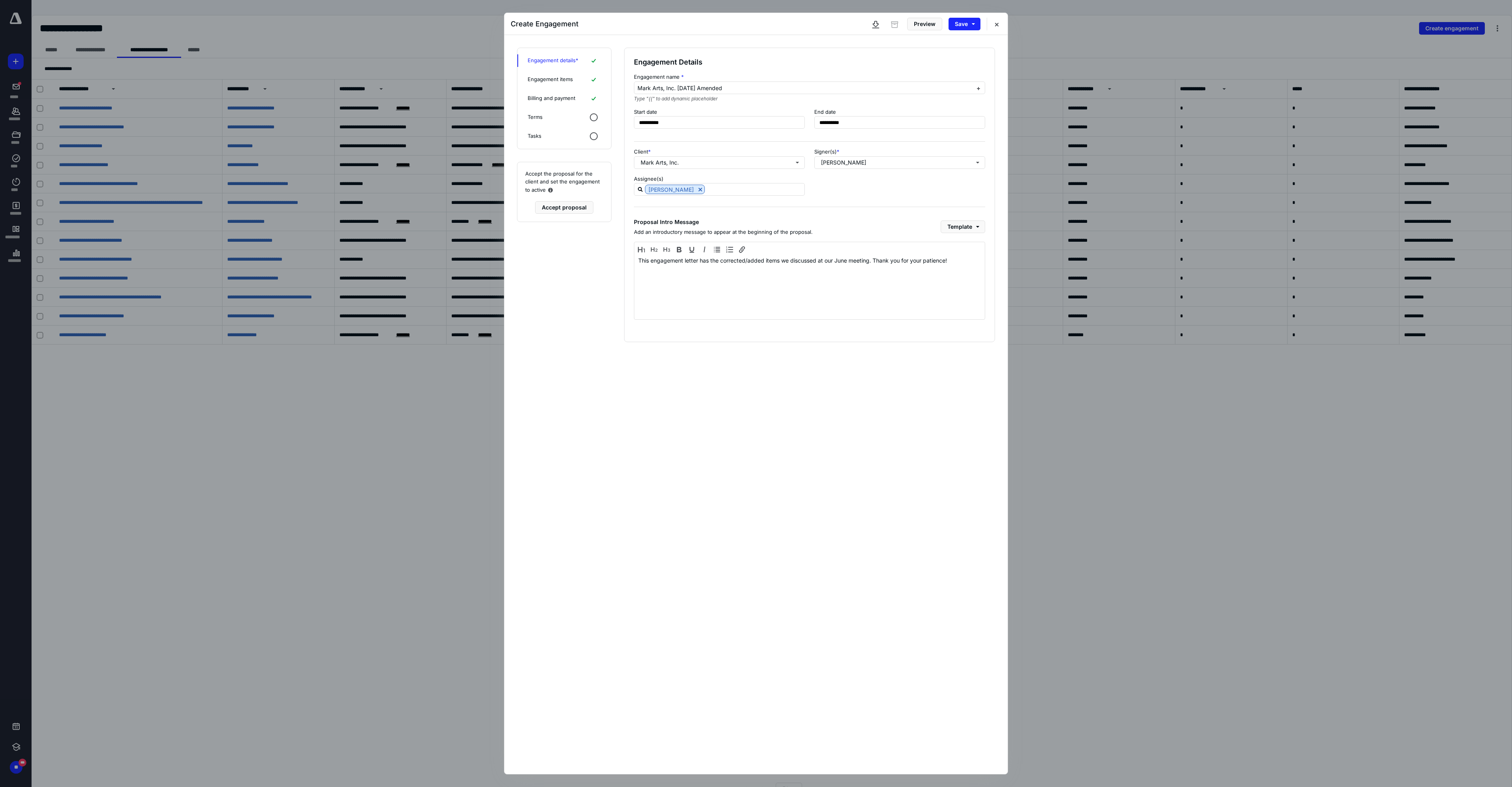 click on "Engagement details  *" at bounding box center [553, 61] 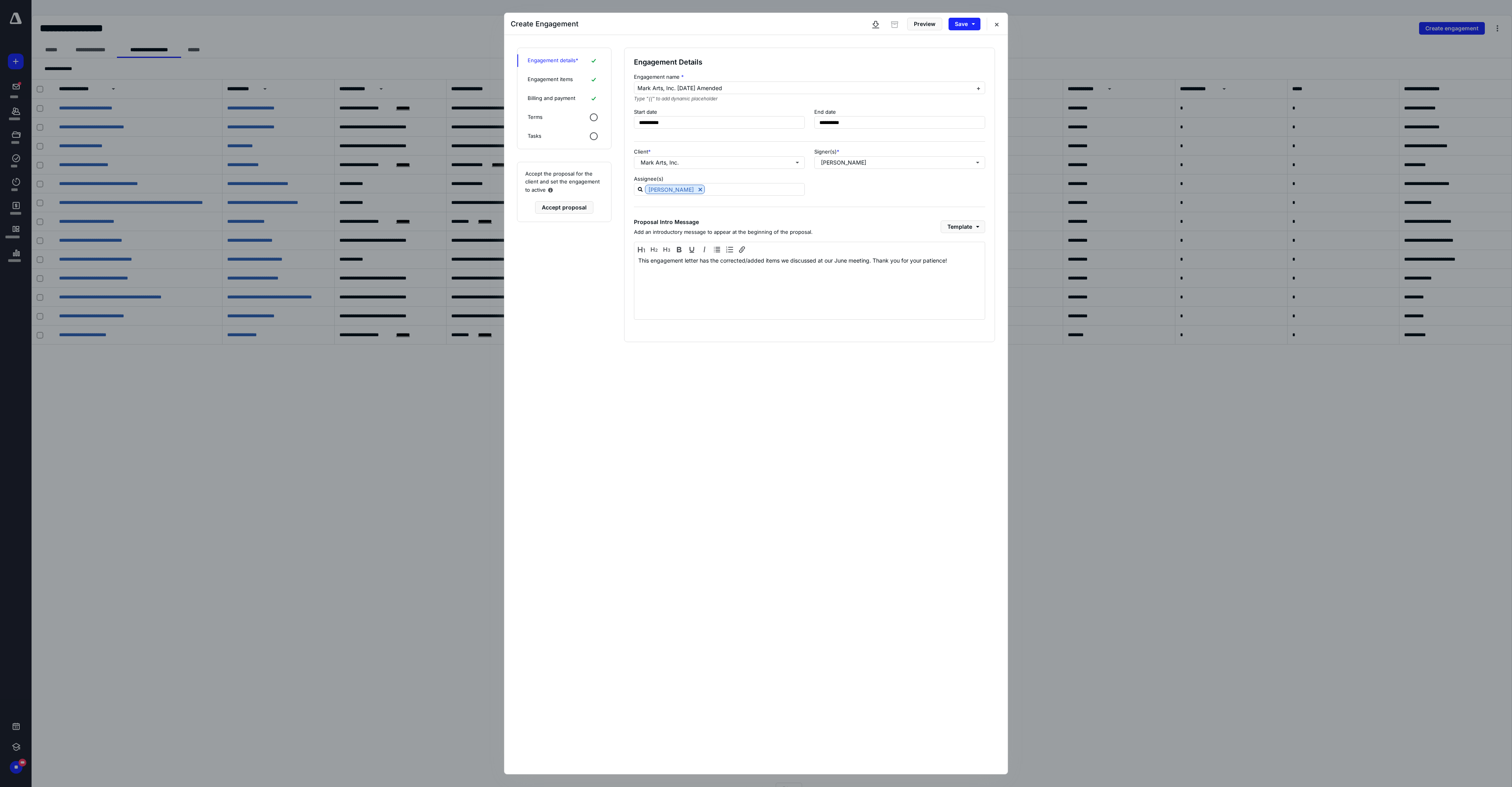 click on "Engagement items" at bounding box center (550, 80) 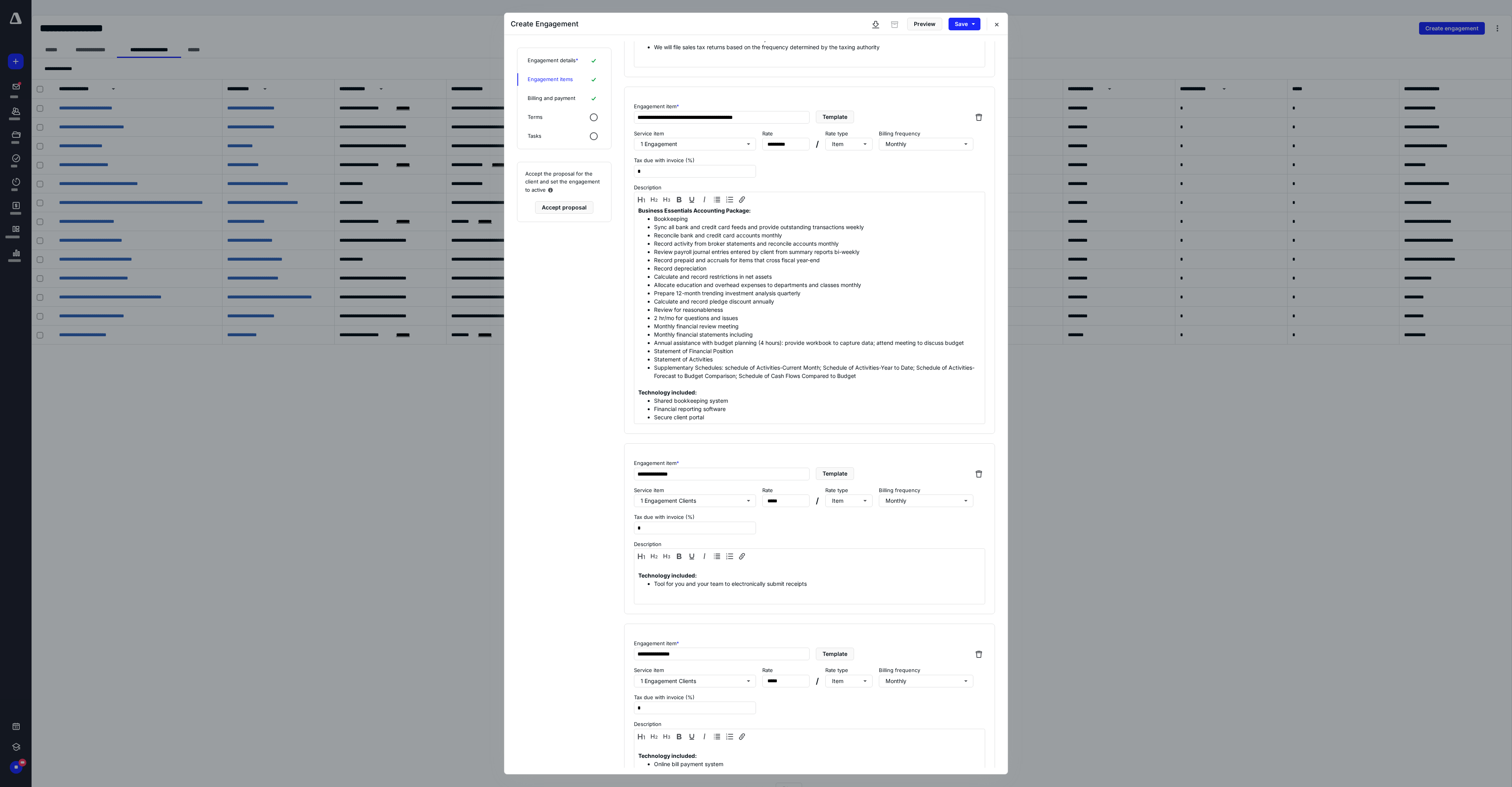 scroll, scrollTop: 118, scrollLeft: 0, axis: vertical 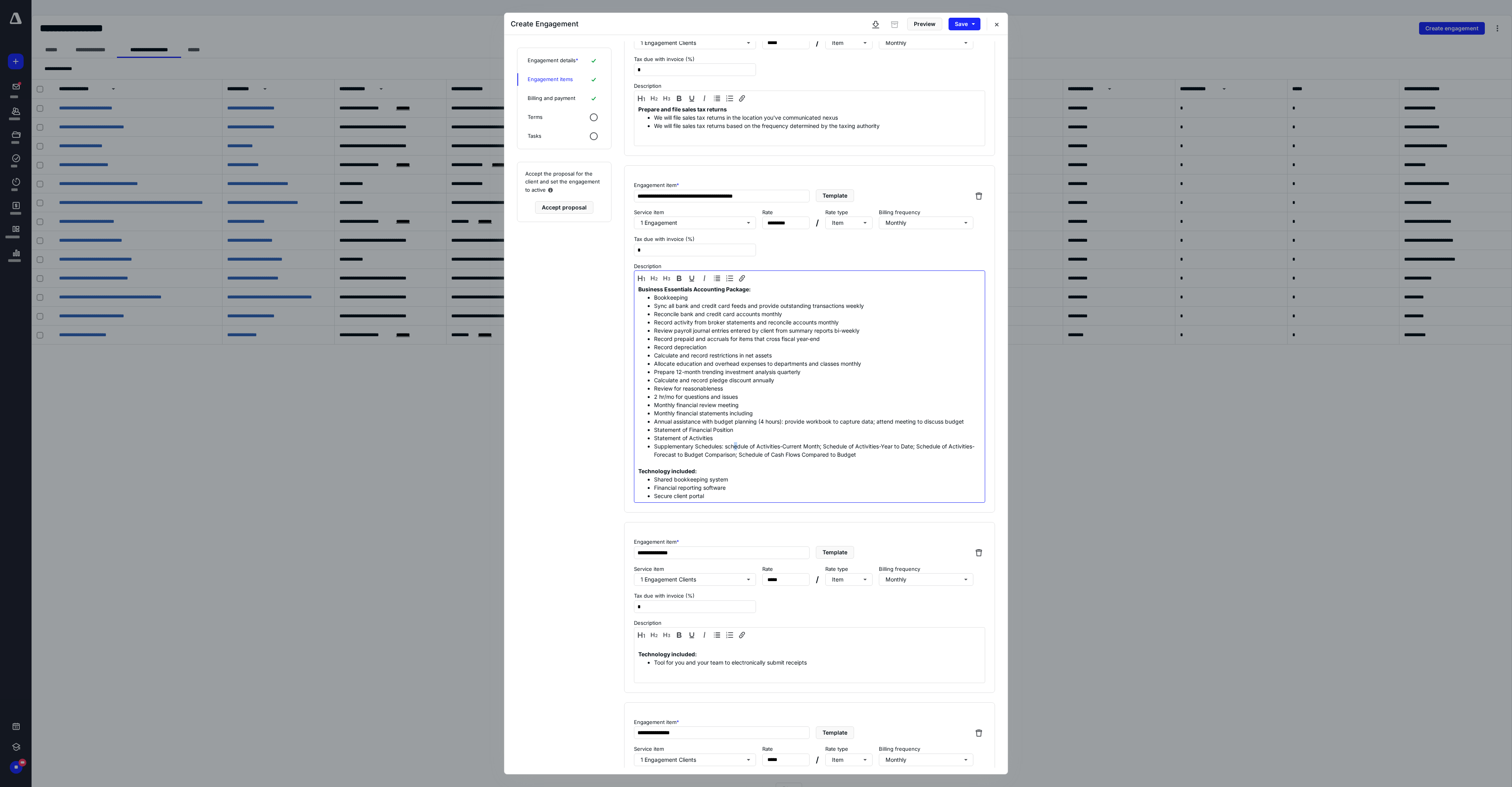 click on "Supplementary Schedules: schedule of Activities-Current Month; Schedule of Activities-Year to Date; Schedule of Activities-Forecast to Budget Comparison; Schedule of Cash Flows Compared to Budget" at bounding box center [817, 450] 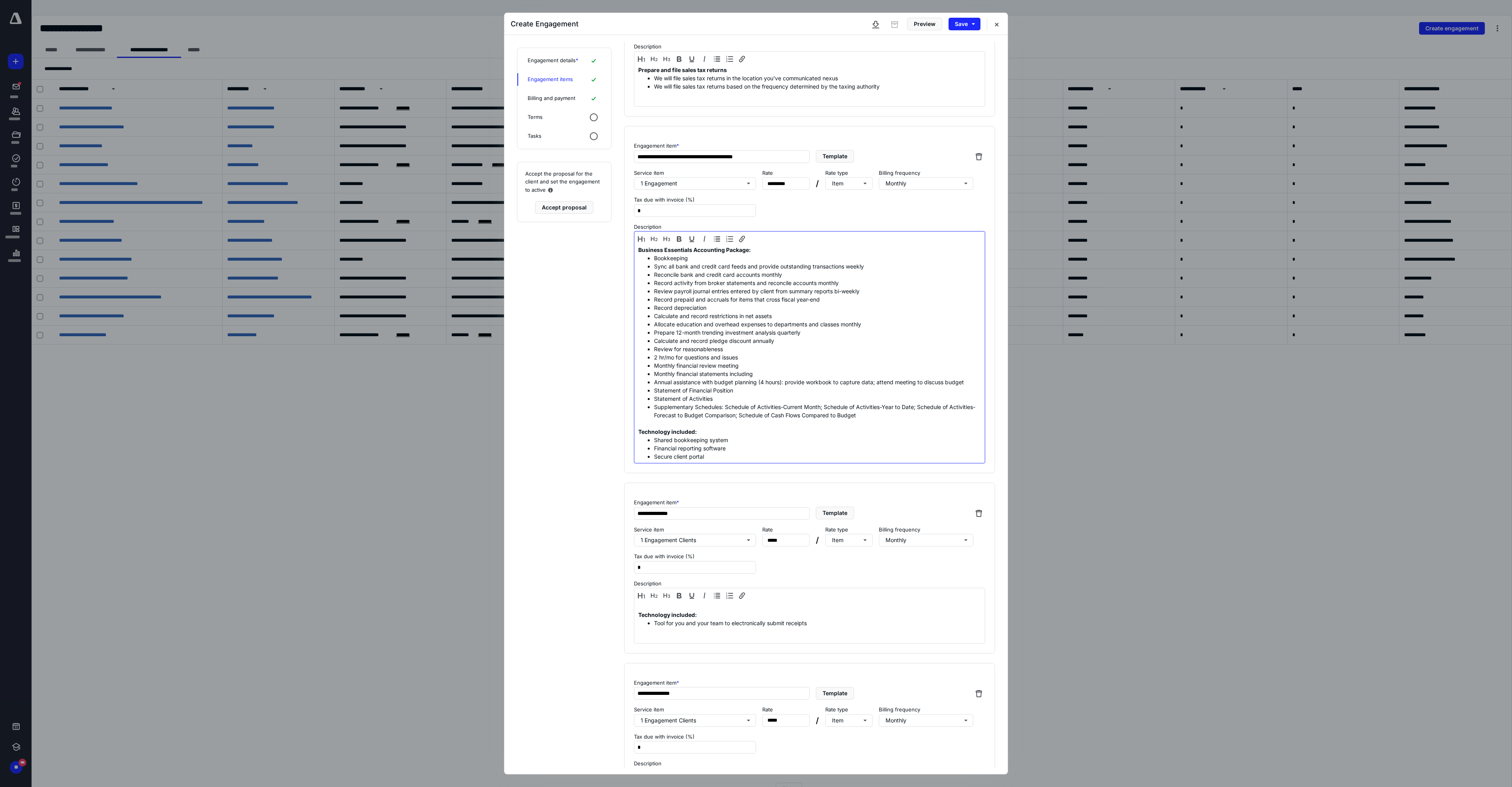scroll, scrollTop: 197, scrollLeft: 0, axis: vertical 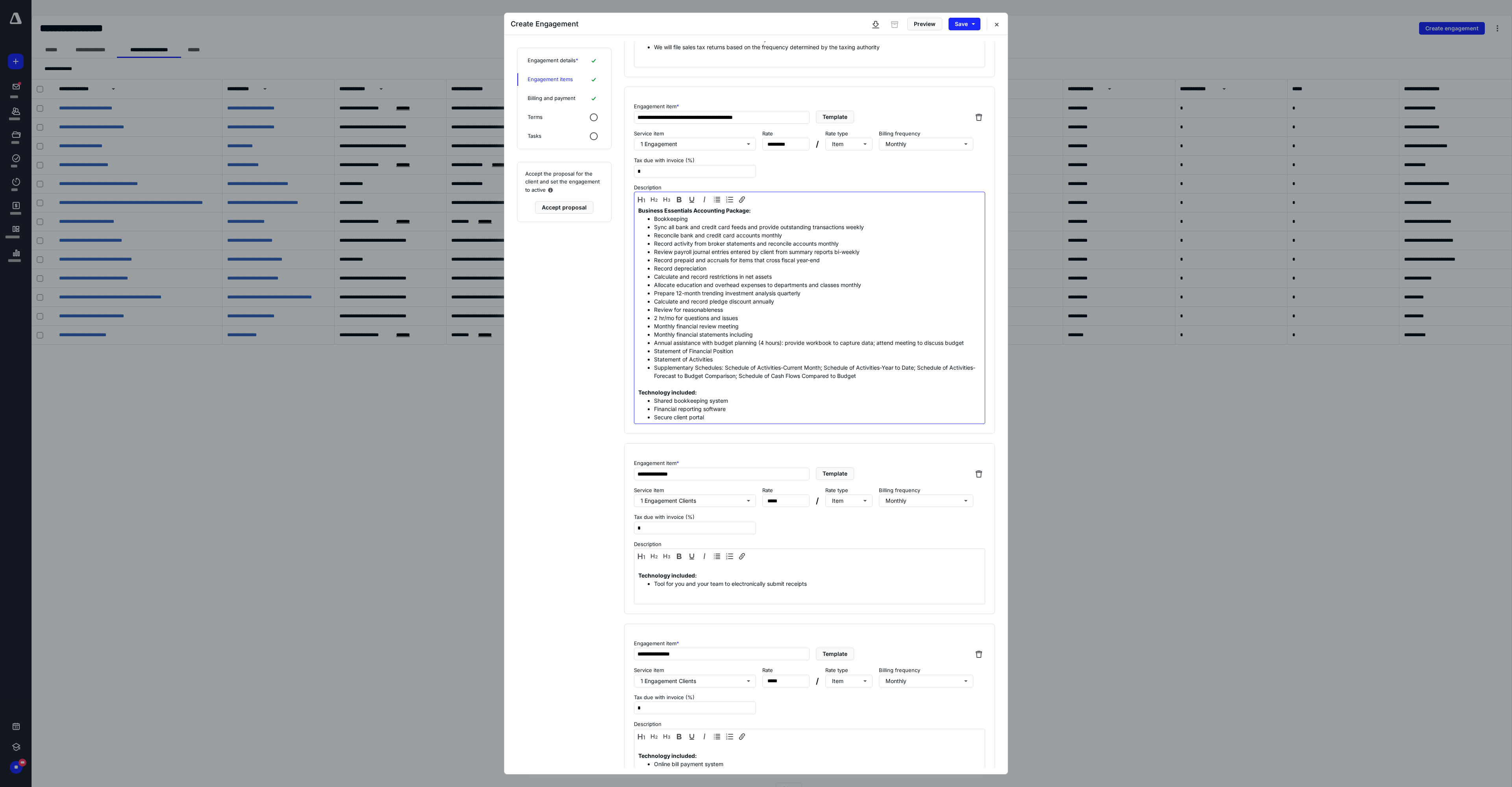 click on "Calculate and record restrictions in net assets" at bounding box center (817, 276) 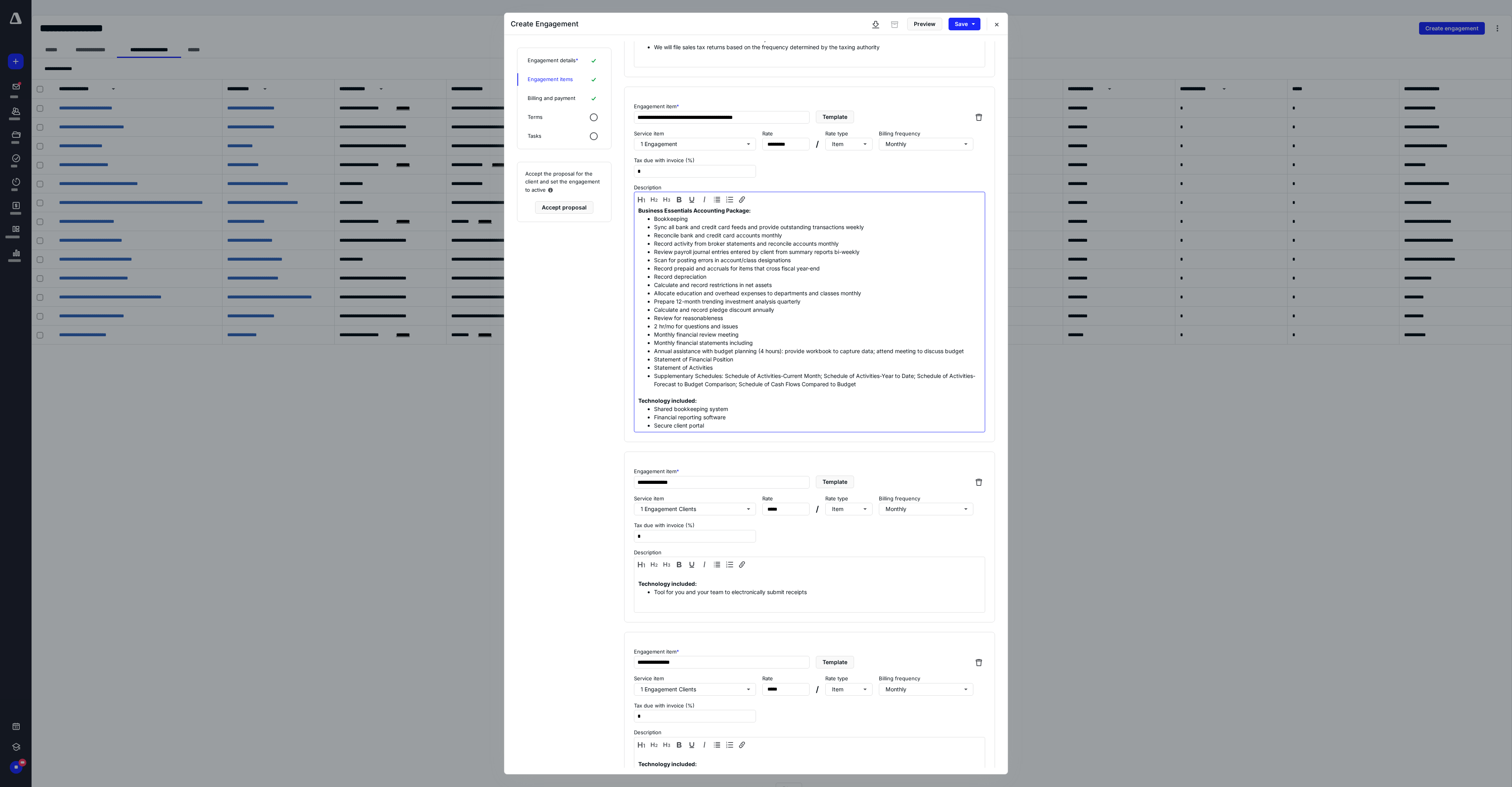 click on "Calculate and record restrictions in net assets" at bounding box center [817, 285] 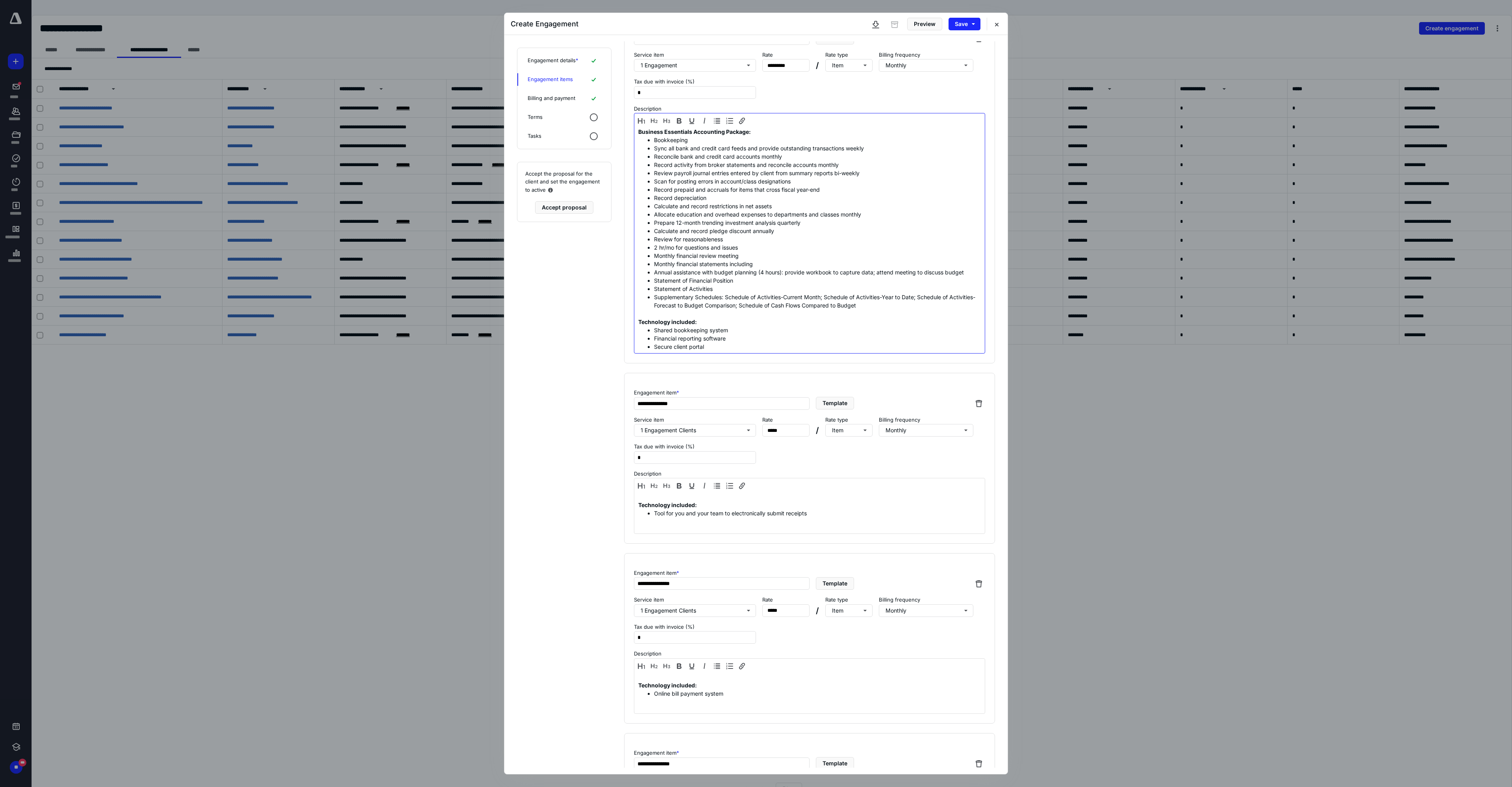 scroll, scrollTop: 236, scrollLeft: 0, axis: vertical 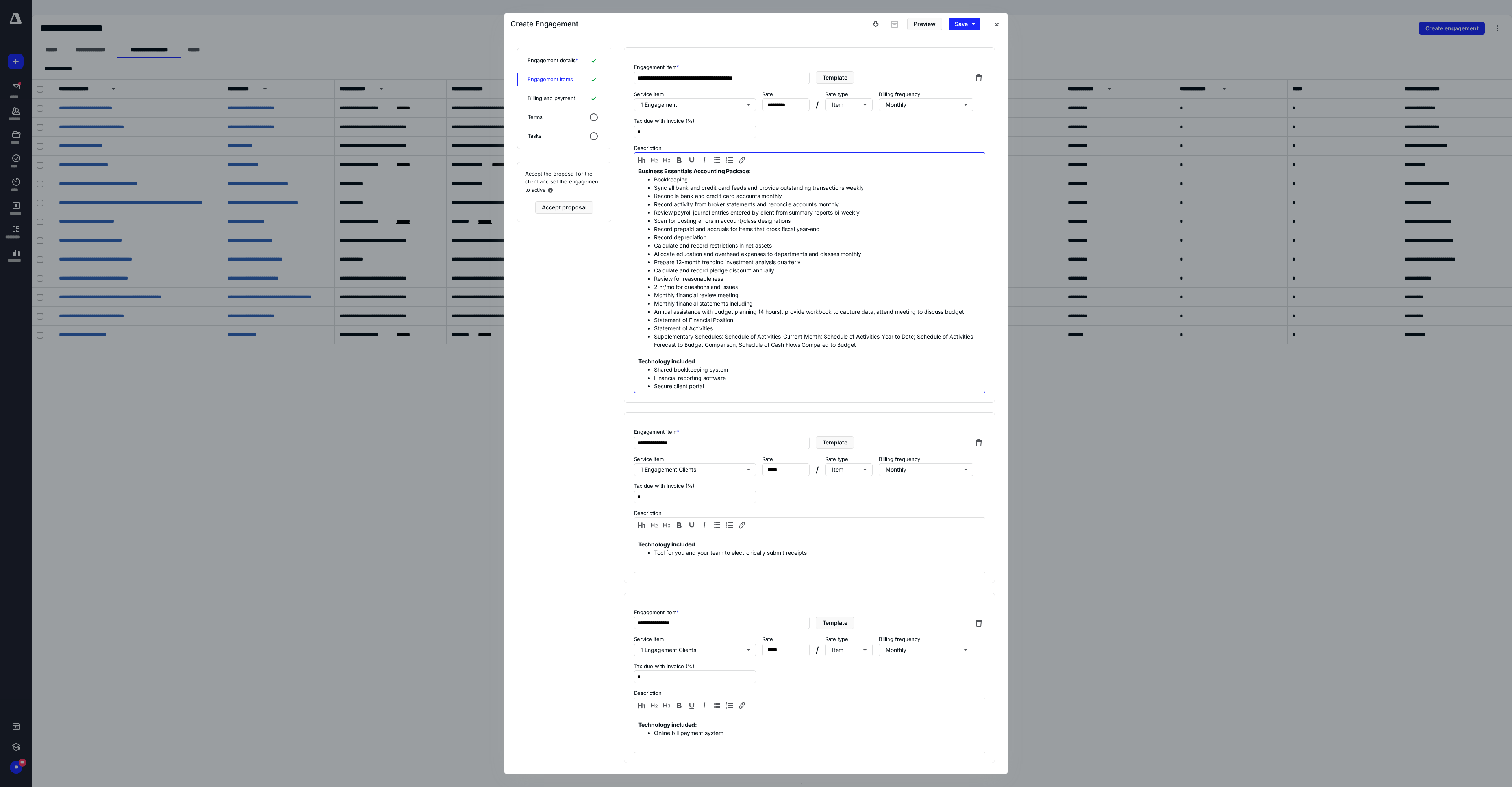 click on "Prepare 12-month trending investment analysis quarterly" at bounding box center (817, 262) 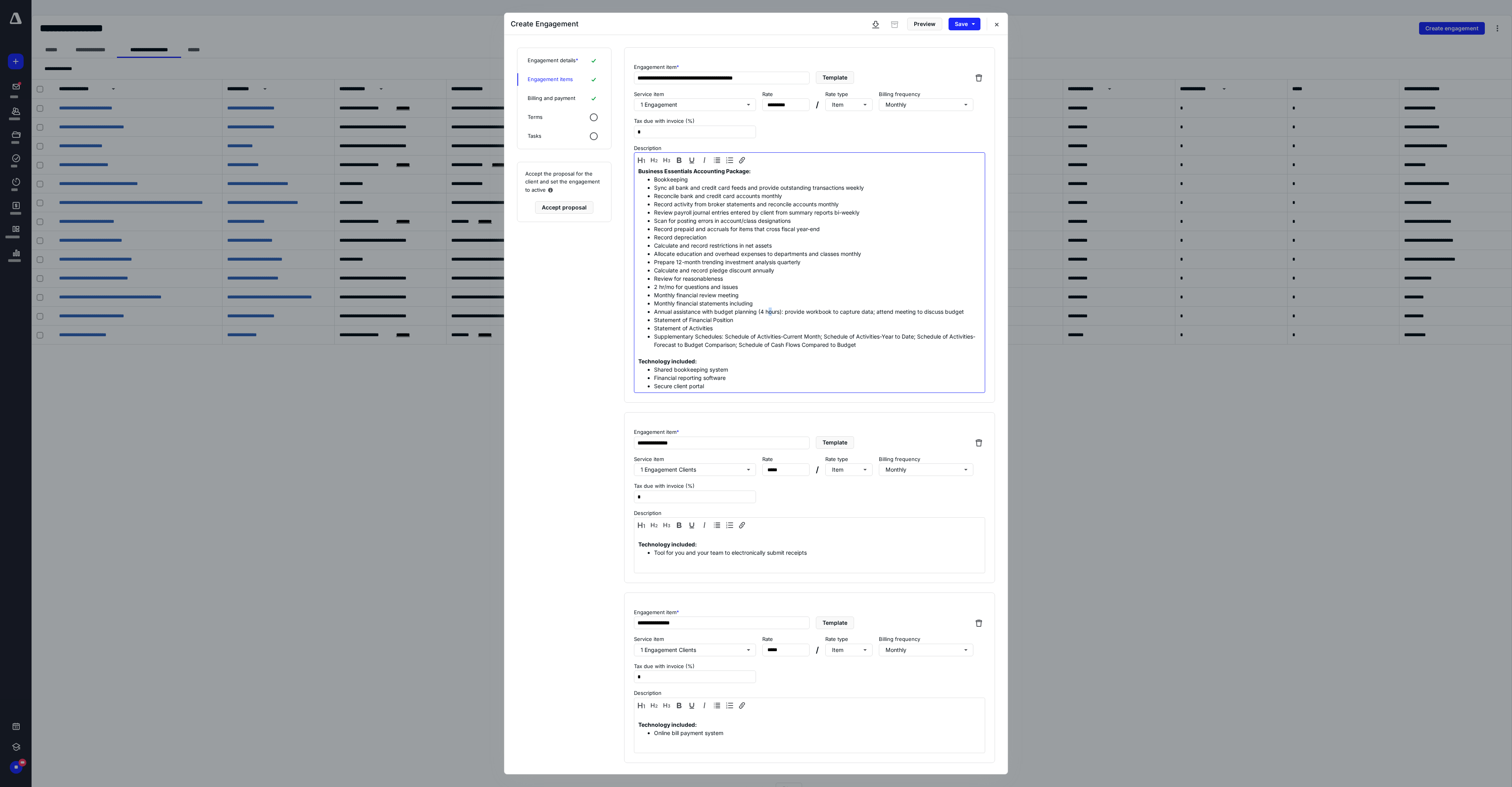 click on "Annual assistance with budget planning (4 hours): provide workbook to capture data; attend meeting to discuss budget" at bounding box center (817, 311) 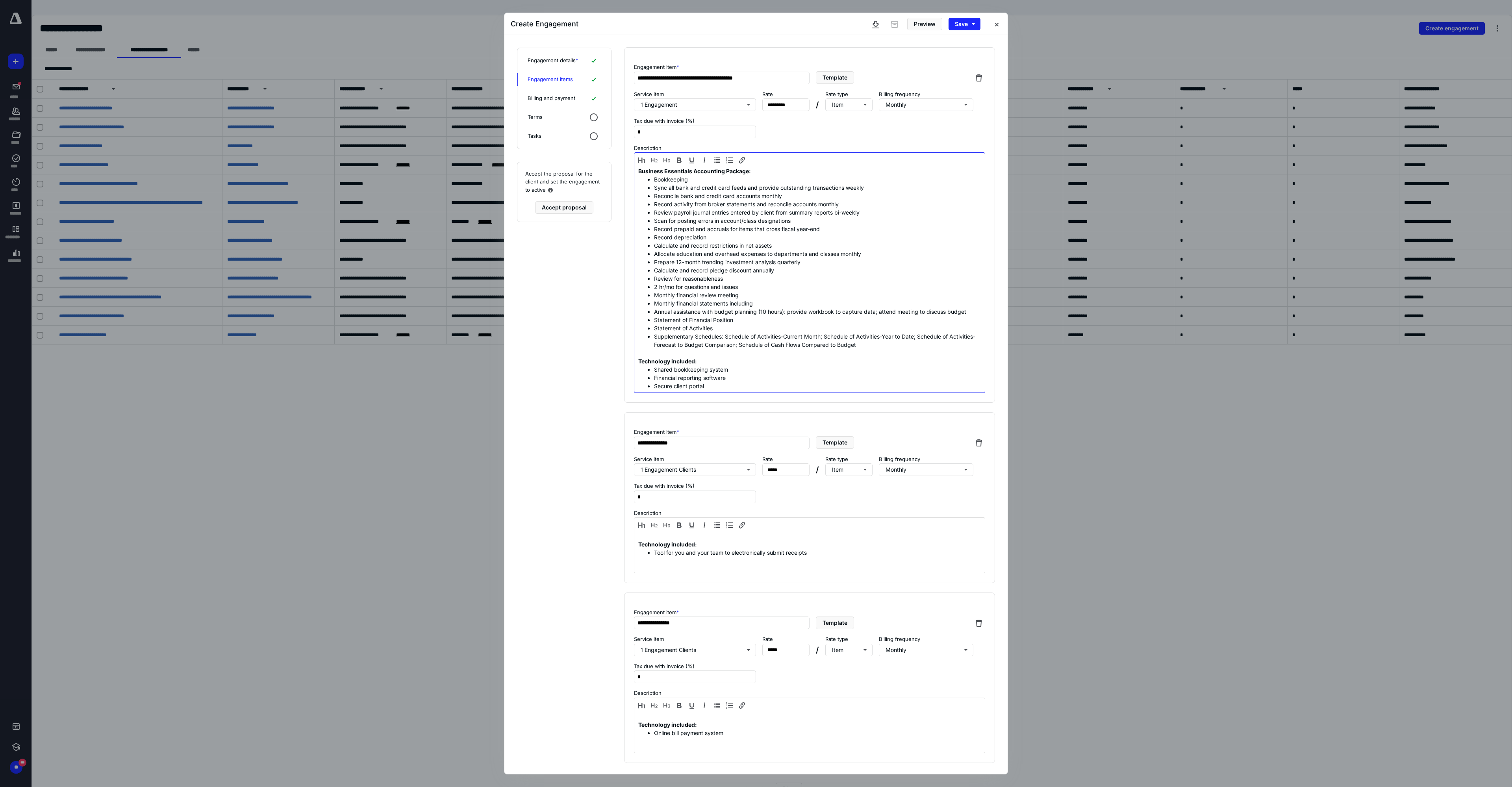 click on "Annual assistance with budget planning (10 hours): provide workbook to capture data; attend meeting to discuss budget" at bounding box center [817, 311] 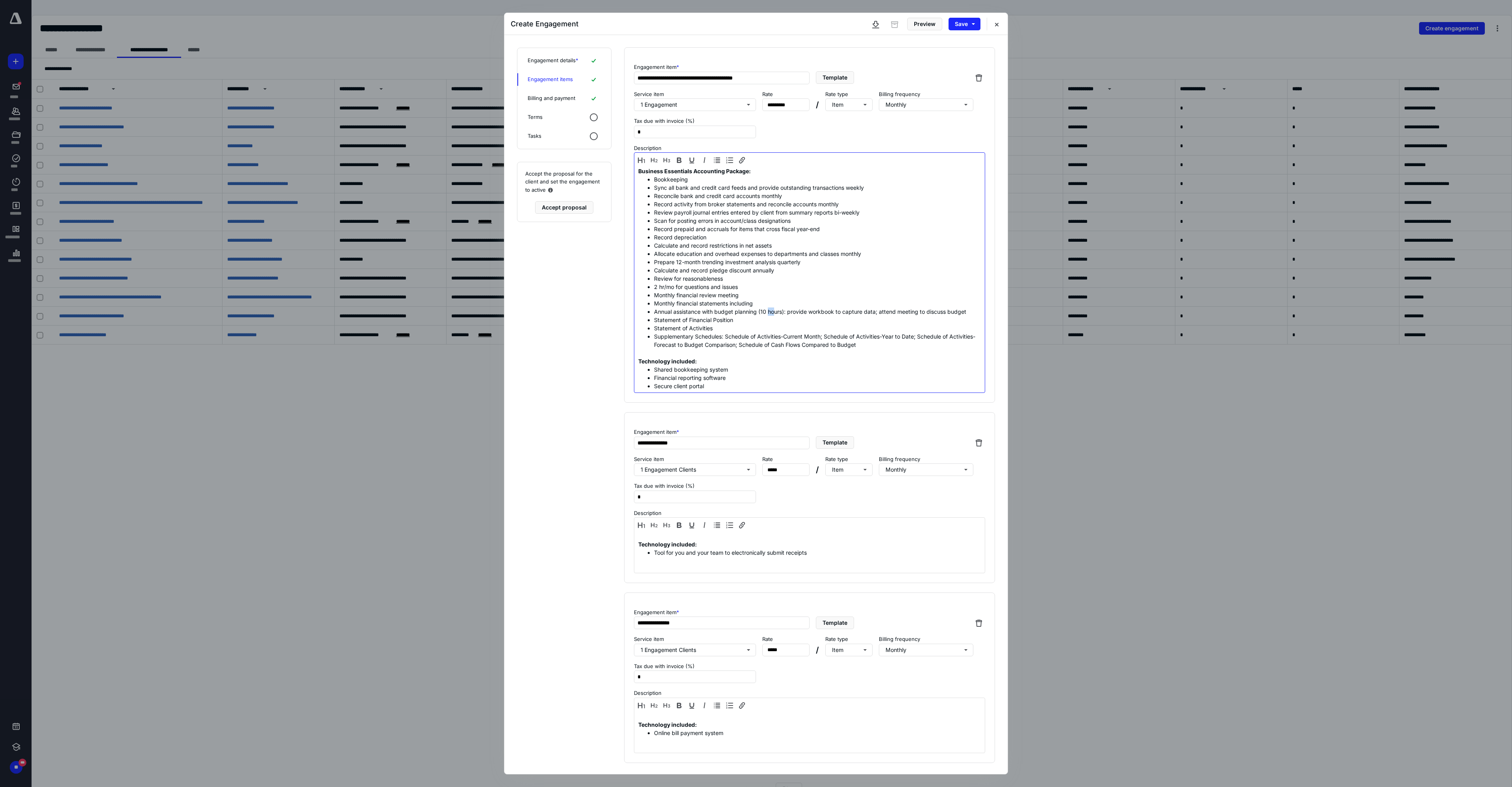 drag, startPoint x: 771, startPoint y: 311, endPoint x: 765, endPoint y: 311, distance: 6 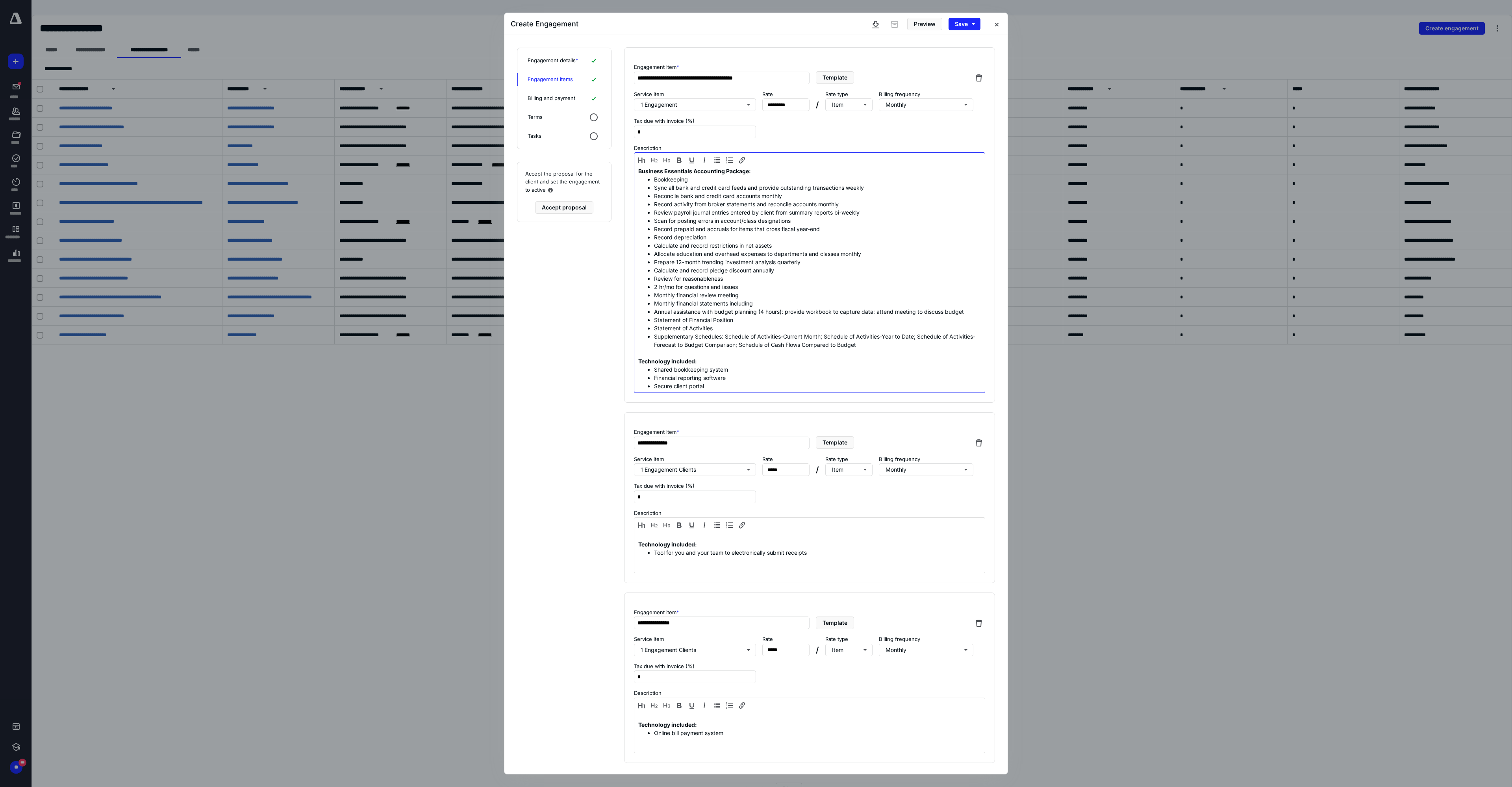 click on "Supplementary Schedules: Schedule of Activities-Current Month; Schedule of Activities-Year to Date; Schedule of Activities-Forecast to Budget Comparison; Schedule of Cash Flows Compared to Budget" at bounding box center [817, 341] 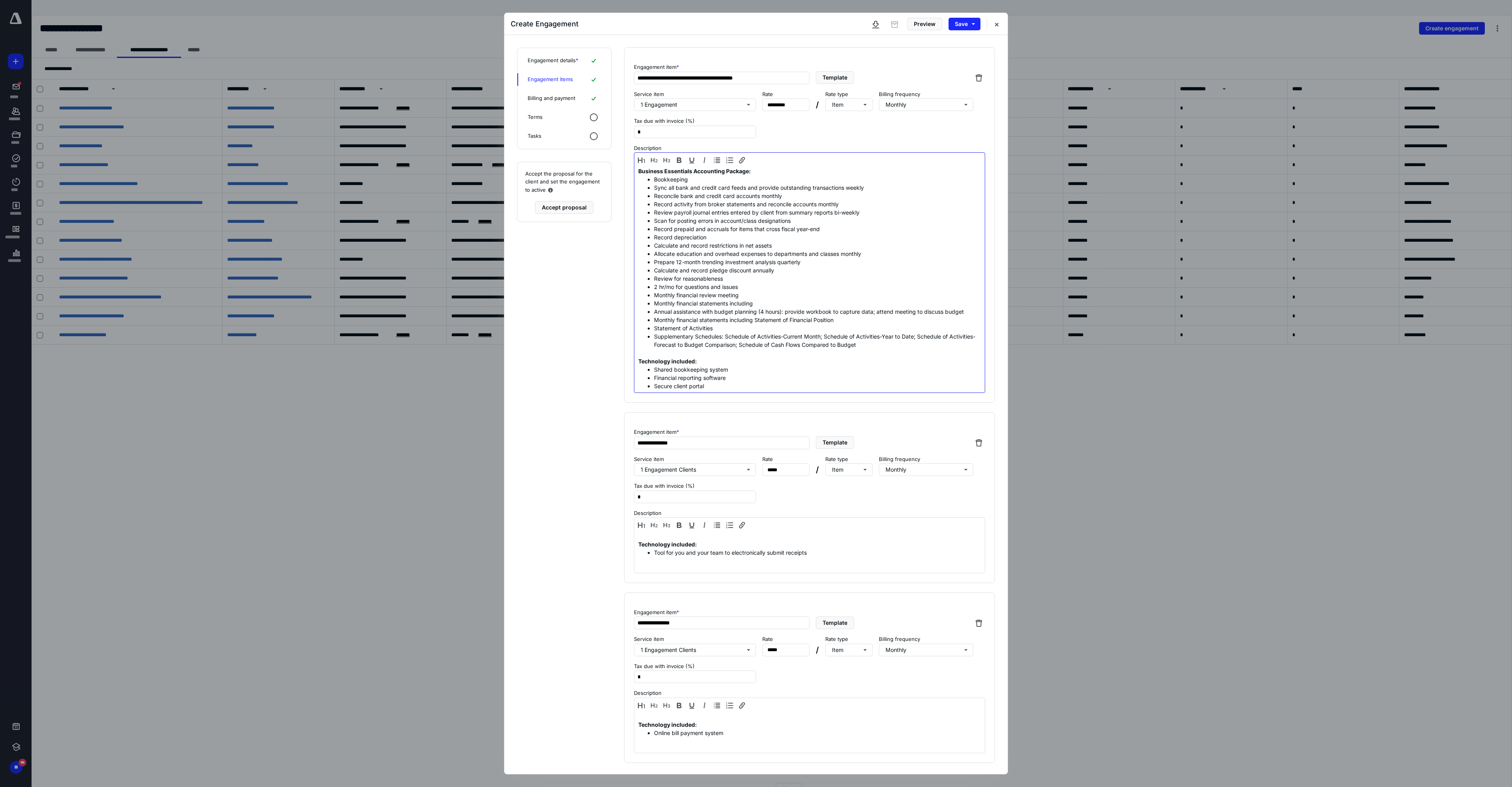 click on "Monthly financial statements including
Statement of Financial Position" at bounding box center [817, 320] 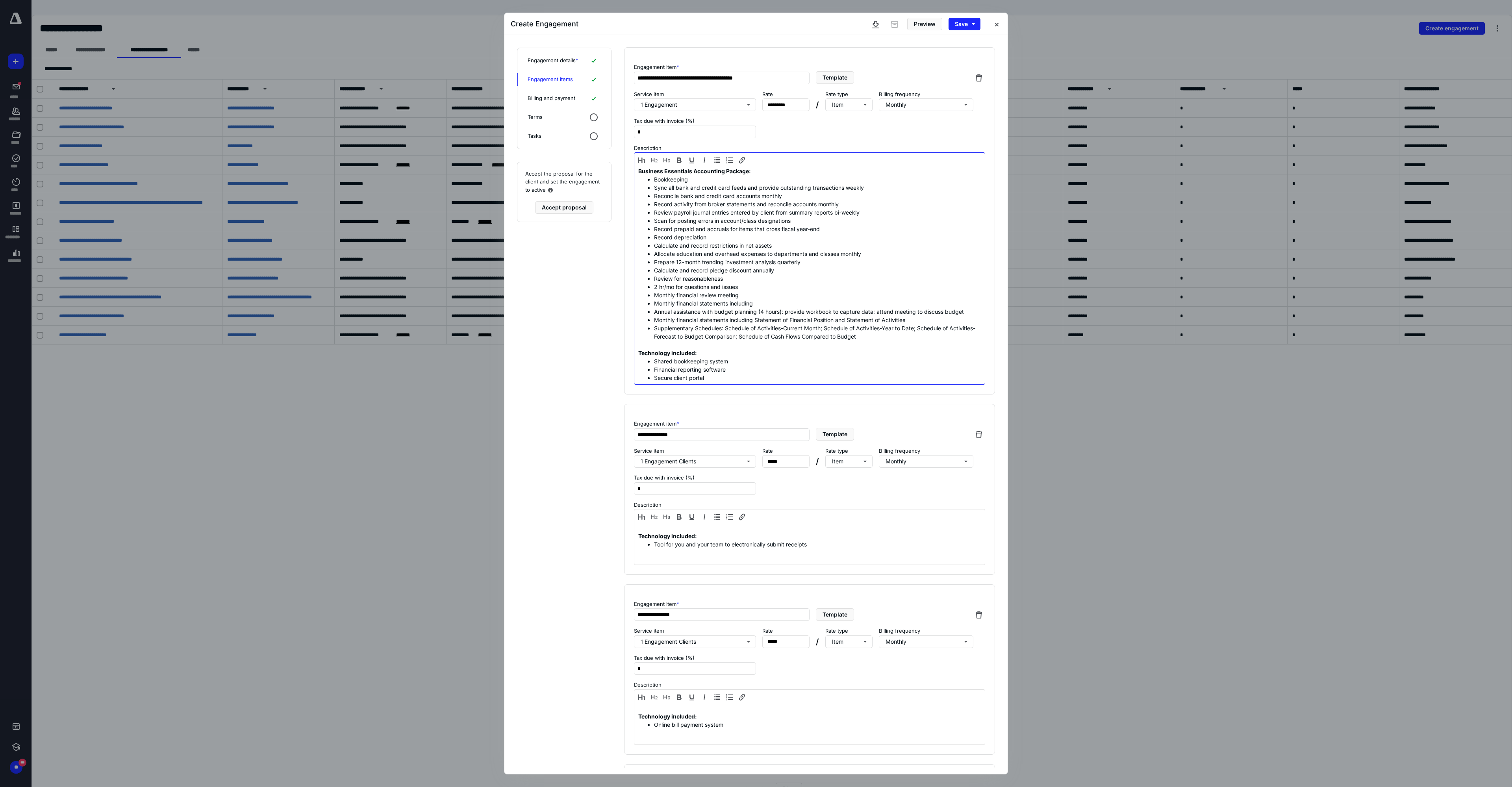 click on "Supplementary Schedules: Schedule of Activities-Current Month; Schedule of Activities-Year to Date; Schedule of Activities-Forecast to Budget Comparison; Schedule of Cash Flows Compared to Budget" at bounding box center [817, 332] 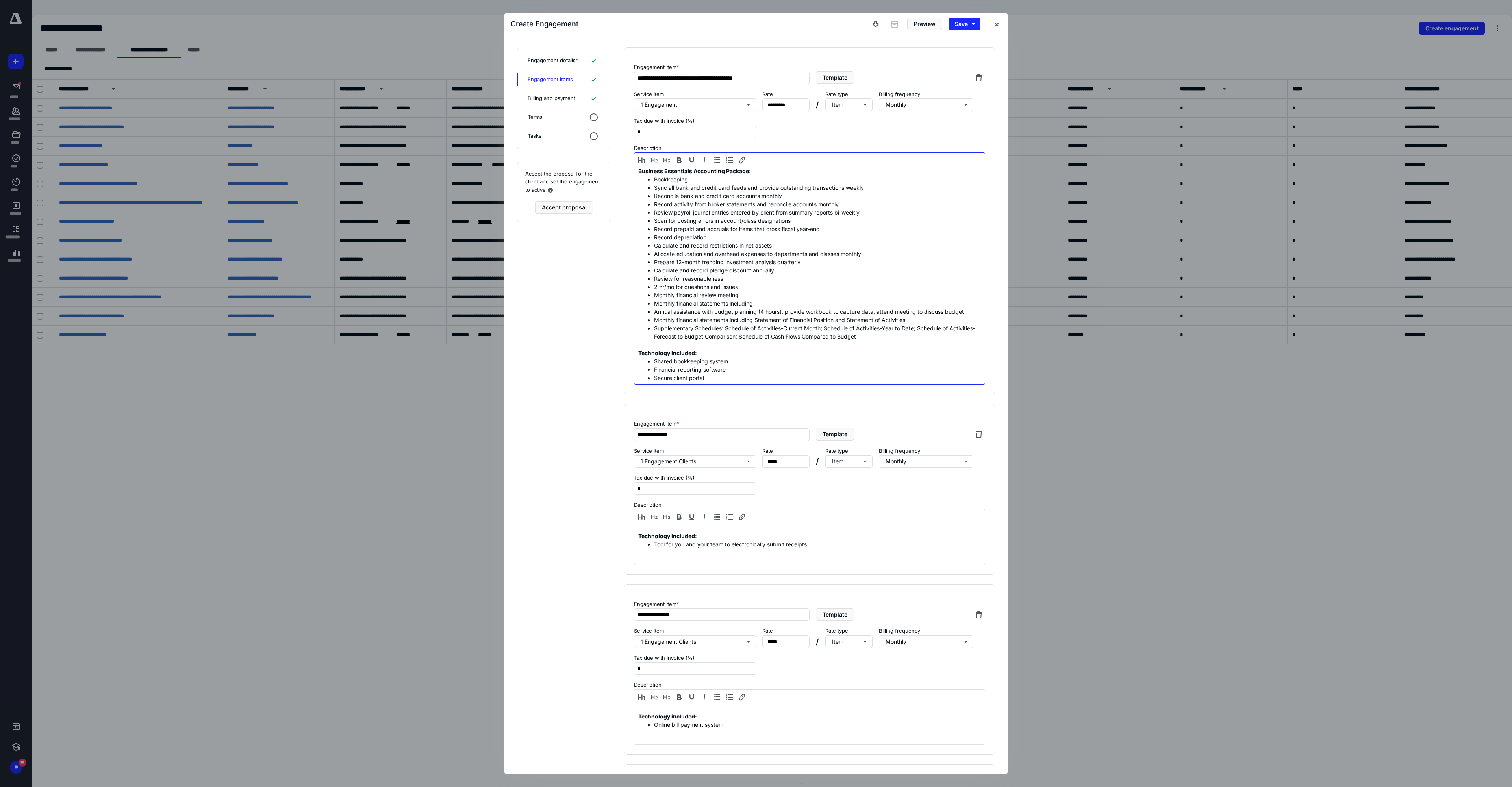 scroll, scrollTop: 276, scrollLeft: 0, axis: vertical 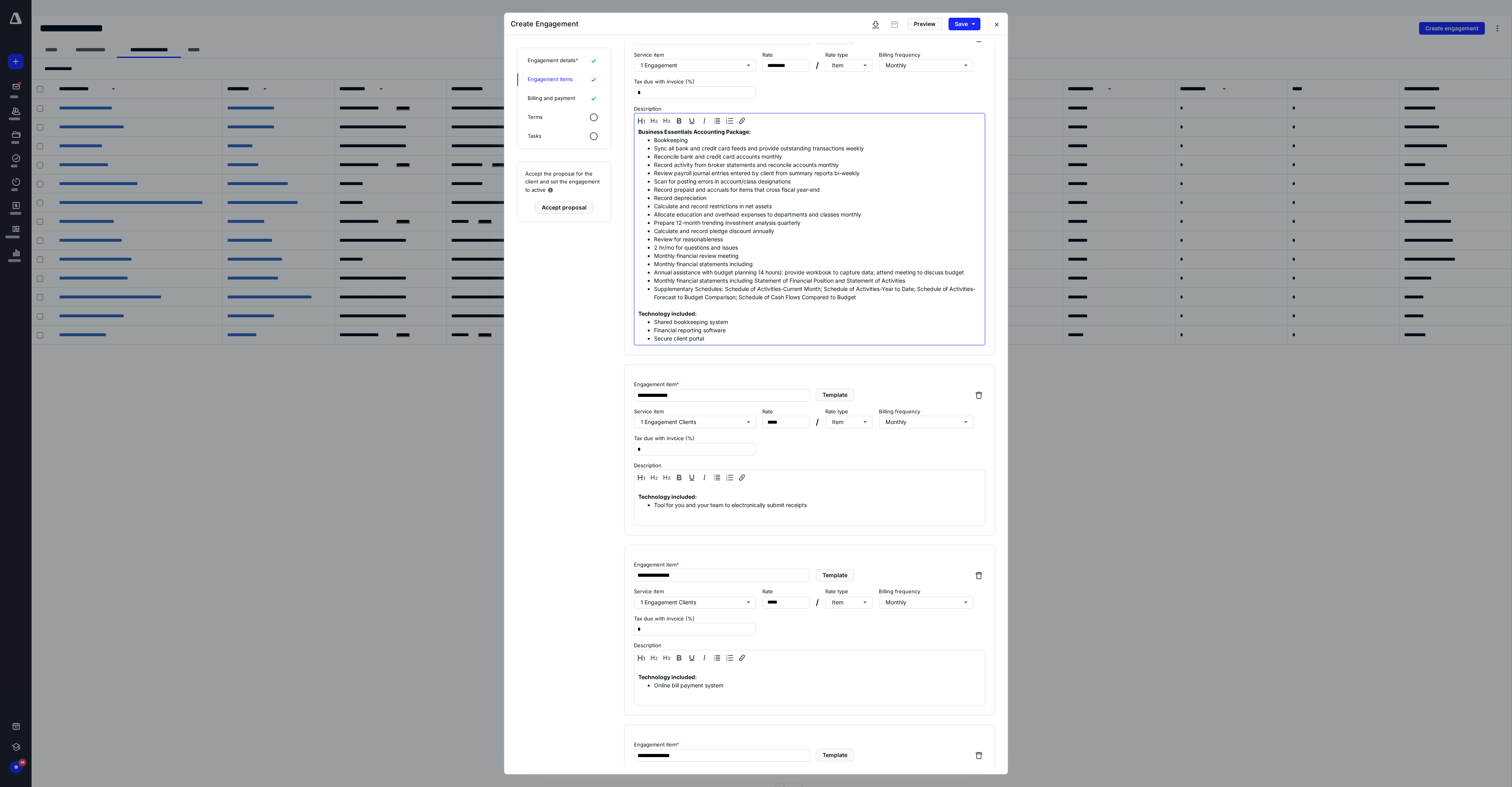 click on "Secure client portal" at bounding box center [817, 338] 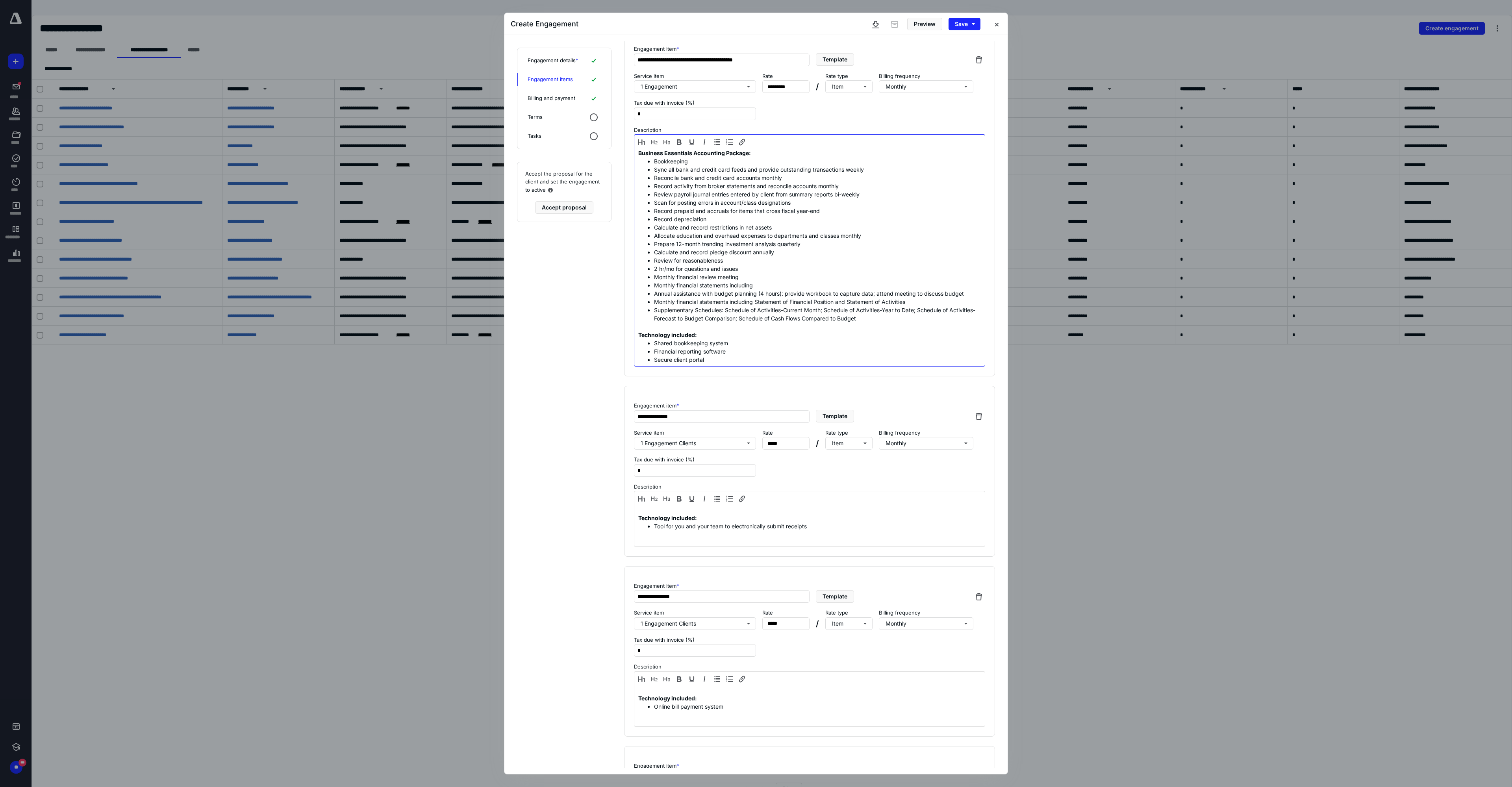 scroll, scrollTop: 176, scrollLeft: 0, axis: vertical 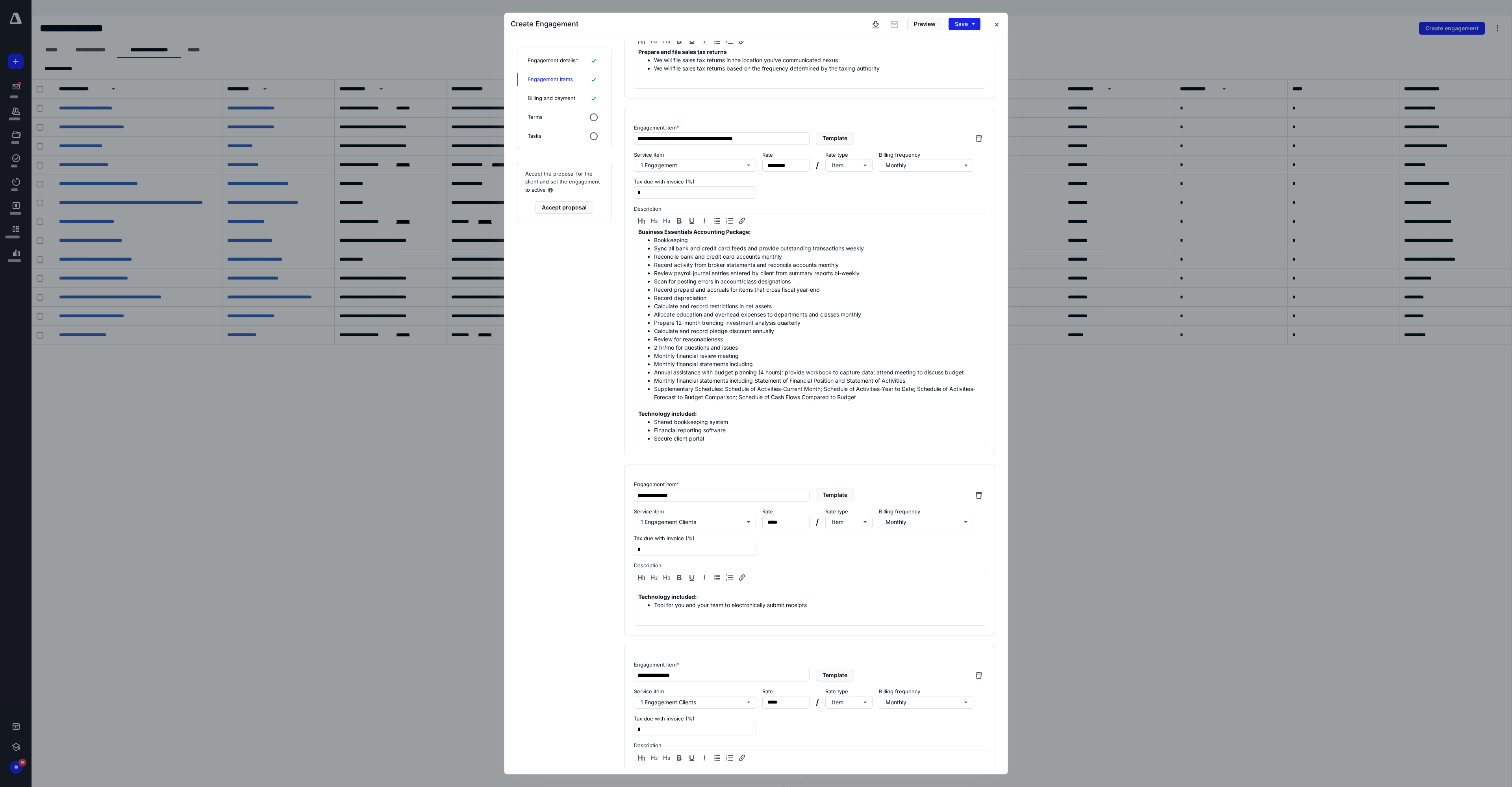 click on "Save" at bounding box center [964, 24] 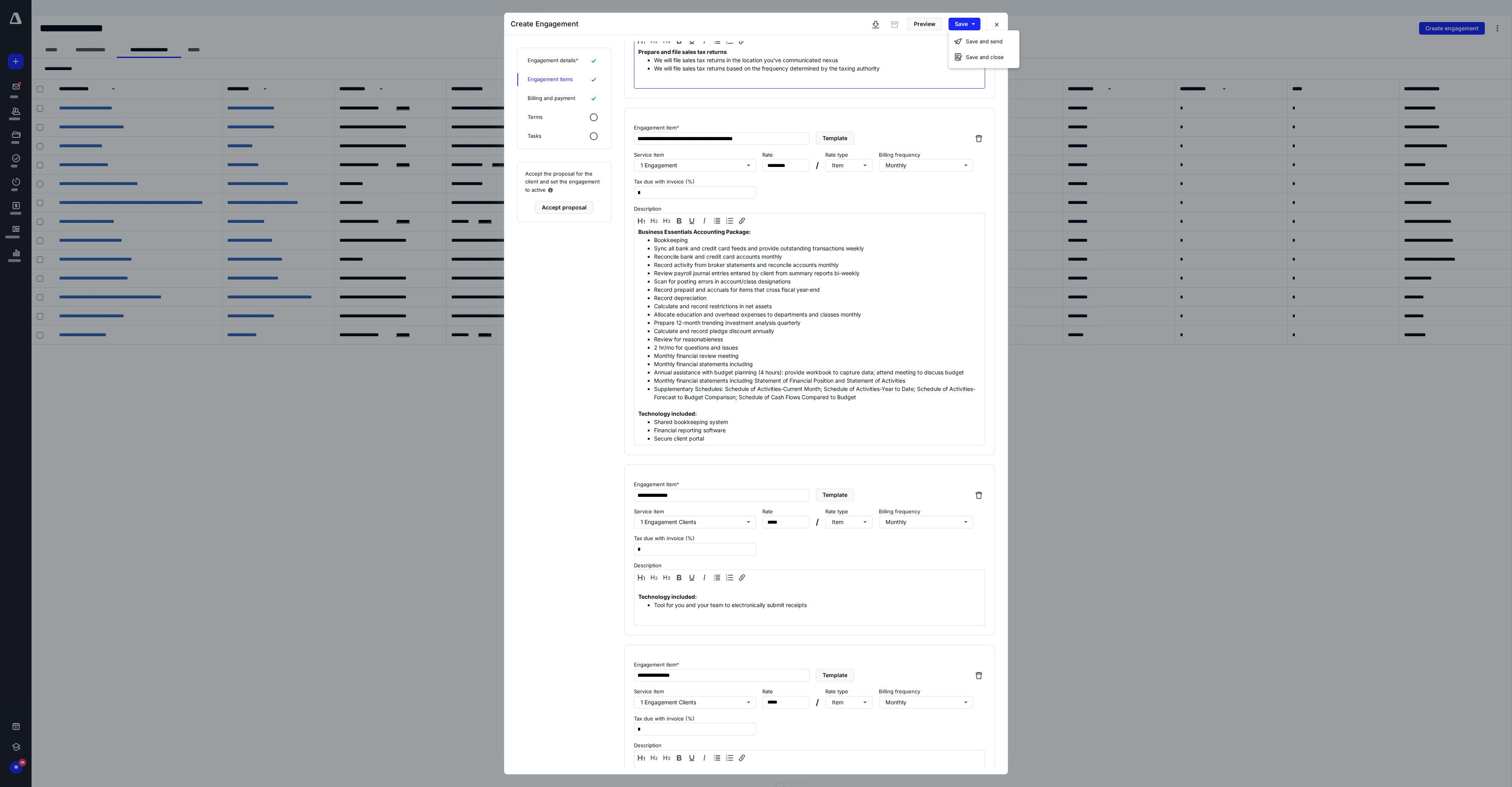 click on "We will file sales tax returns in the location you've communicated nexus" at bounding box center [817, 60] 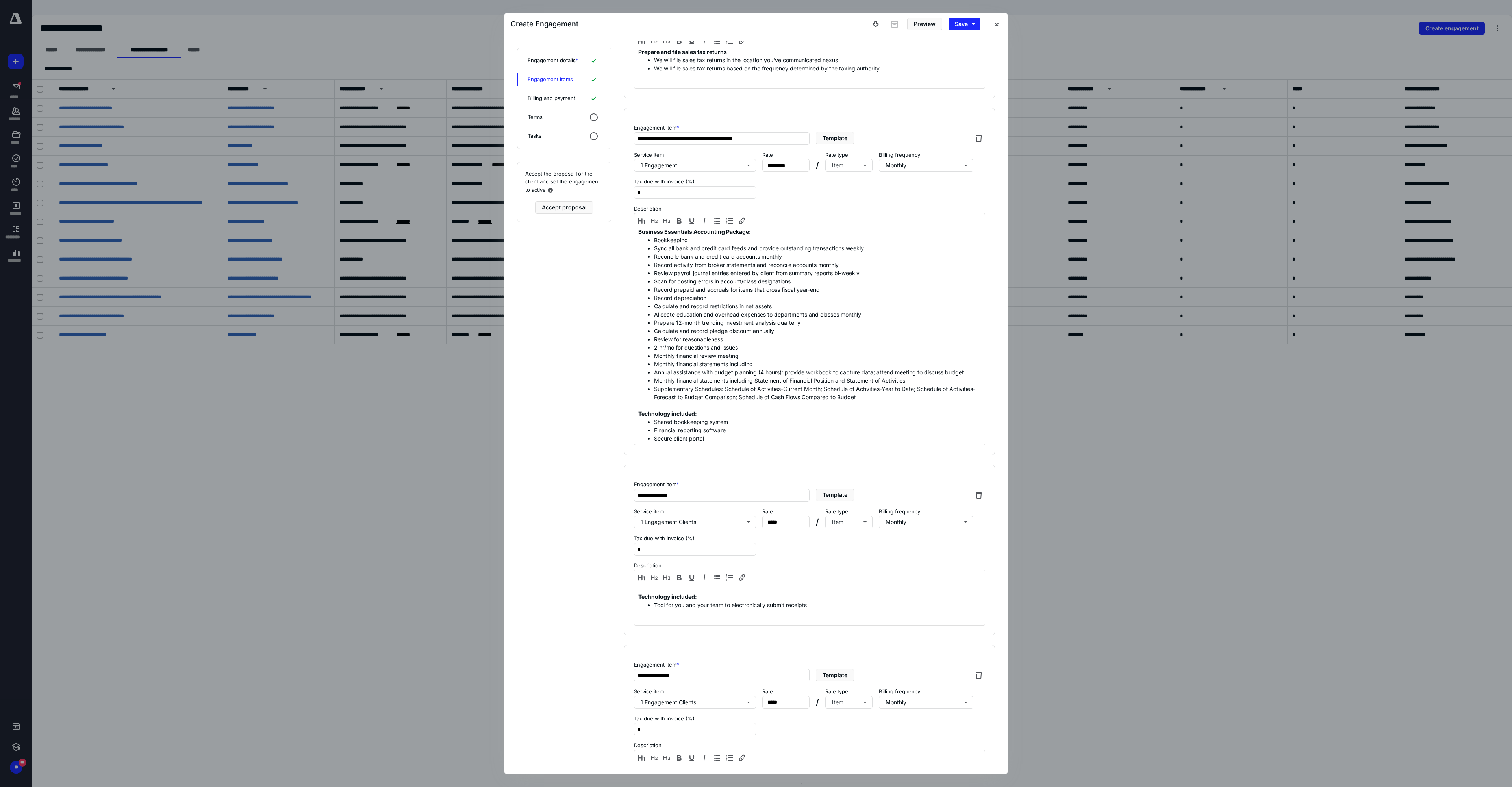 click on "Billing and payment" at bounding box center (551, 98) 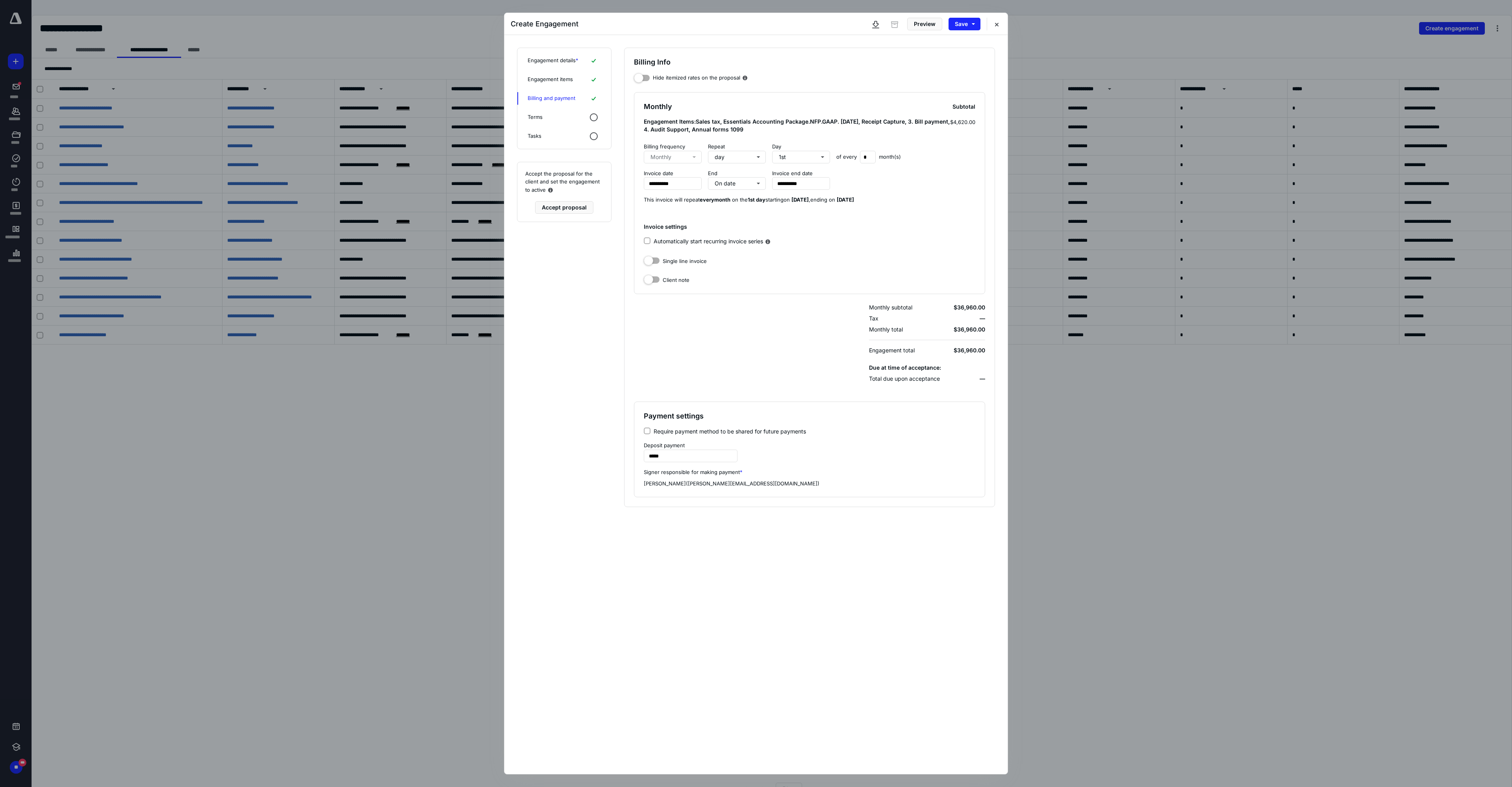 scroll, scrollTop: 0, scrollLeft: 0, axis: both 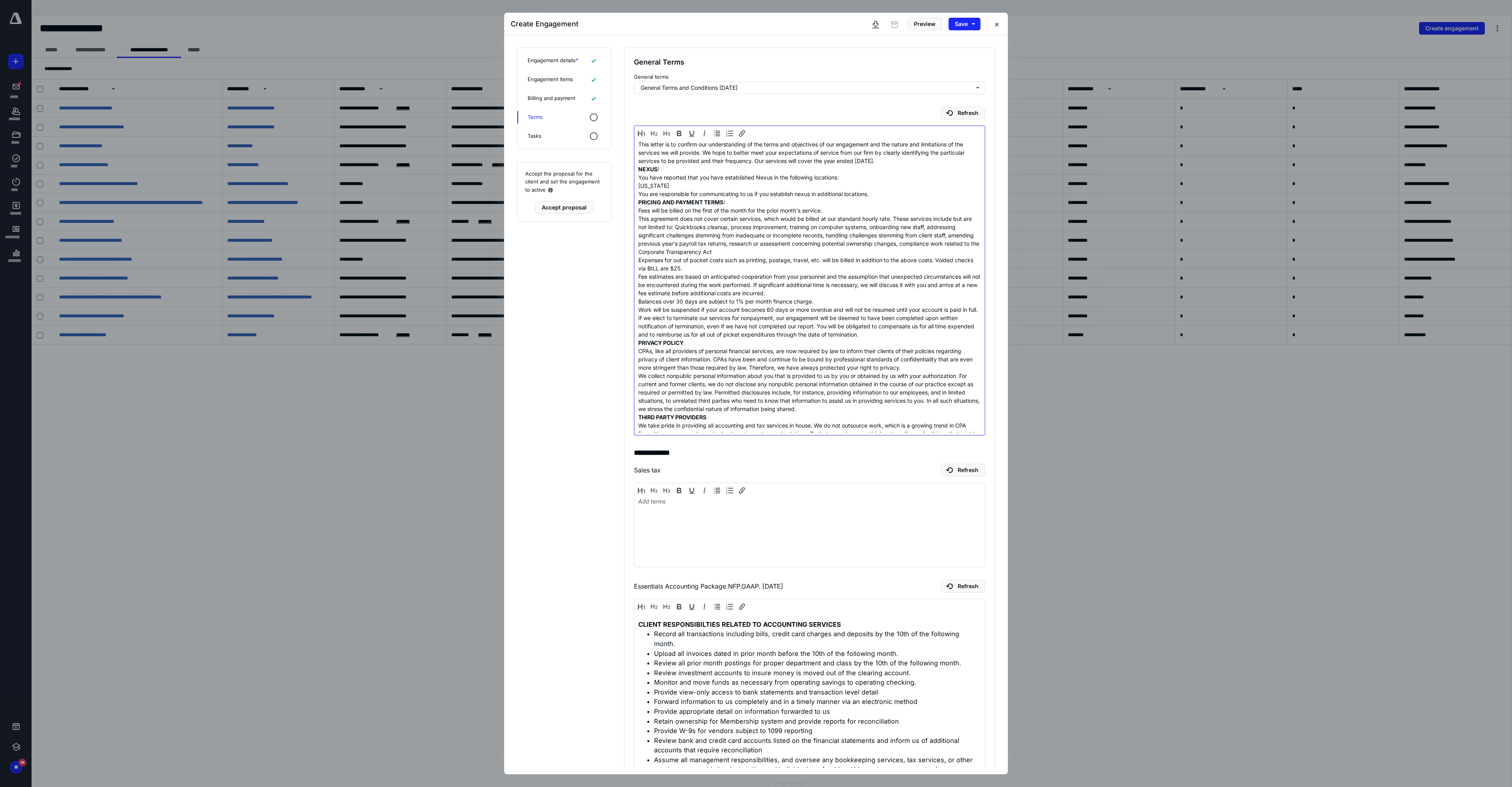 click on "This agreement does not cover certain services, which would be billed
at our standard hourly rate. These services include but are not limited
to: Quickbooks cleanup, process improvement, training on computer
systems, onboarding new staff, addressing significant challenges
stemming from inadequate or incomplete records, handling challenges
stemming from client staff, amending previous year's payroll tax
returns, research or assessment concerning potential ownership changes,
compliance work related to the Corporate Transparency Act" at bounding box center (810, 235) 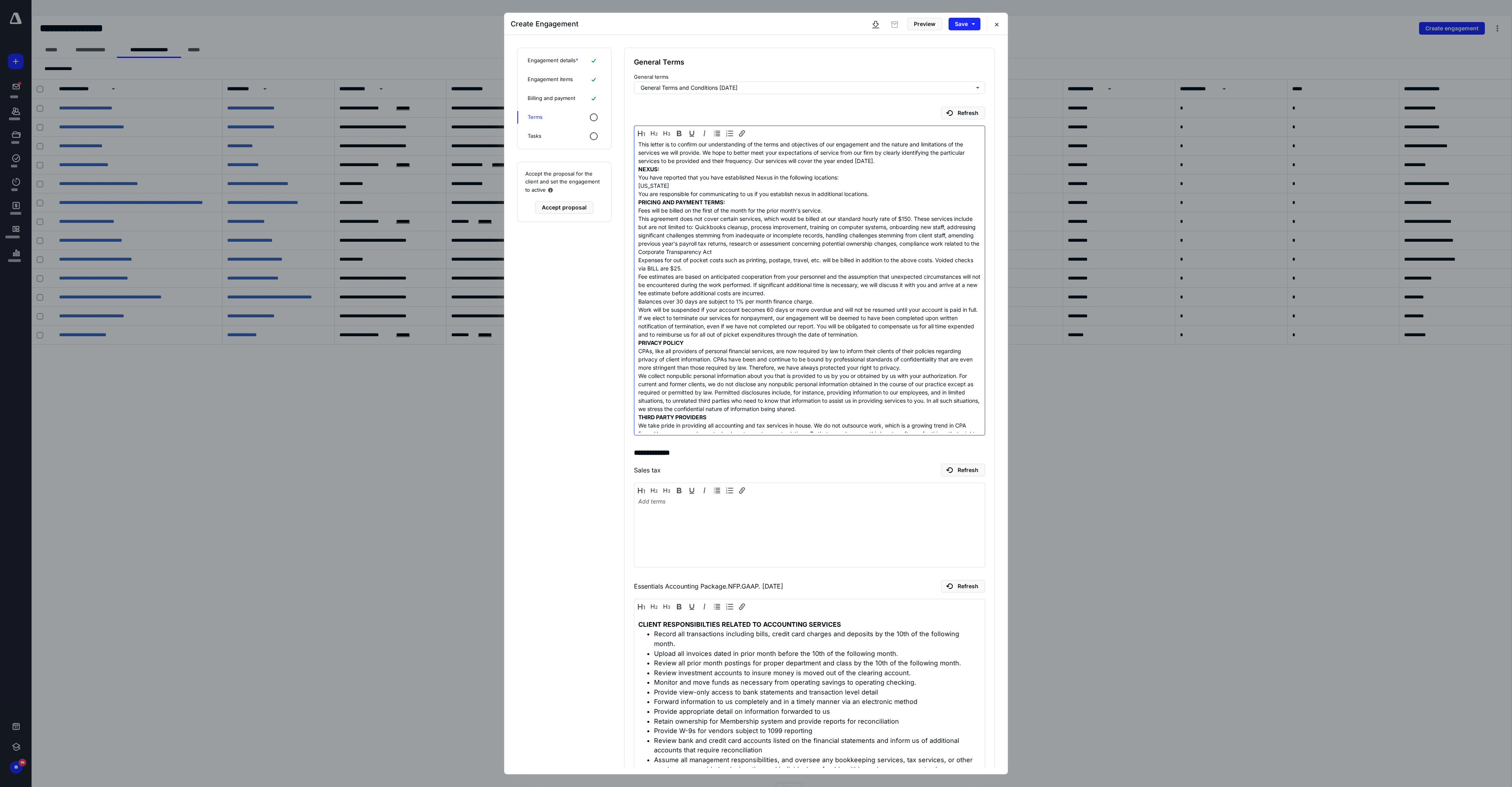 click on "This agreement does not cover certain services, which would be billed
at our standard hourly rate of $150. These services include but are not limited
to: Quickbooks cleanup, process improvement, training on computer
systems, onboarding new staff, addressing significant challenges
stemming from inadequate or incomplete records, handling challenges
stemming from client staff, amending previous year's payroll tax
returns, research or assessment concerning potential ownership changes,
compliance work related to the Corporate Transparency Act" at bounding box center (810, 235) 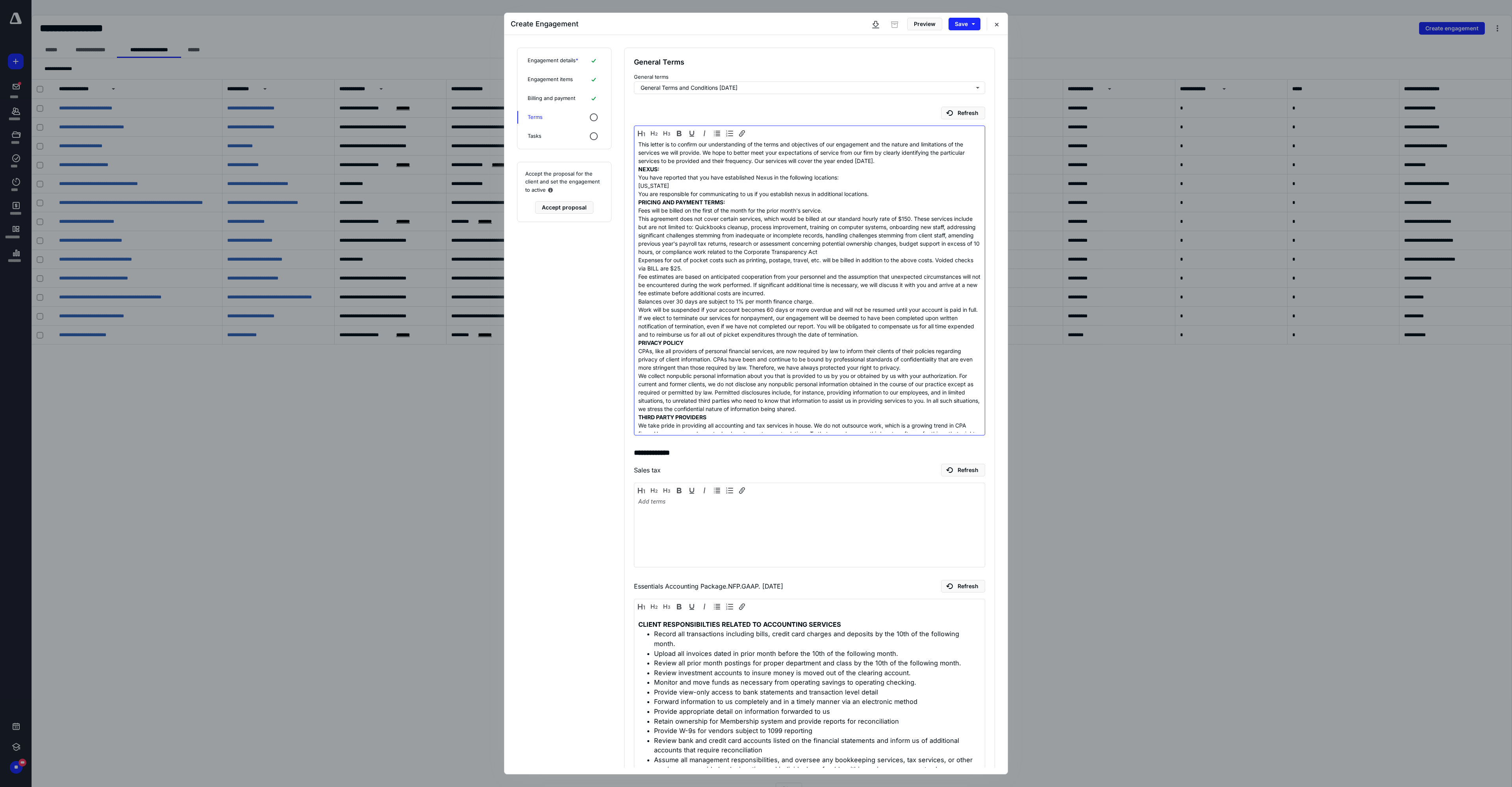 click on "This agreement does not cover certain services, which would be billed
at our standard hourly rate of $150. These services include but are not limited
to: Quickbooks cleanup, process improvement, training on computer
systems, onboarding new staff, addressing significant challenges
stemming from inadequate or incomplete records, handling challenges
stemming from client staff, amending previous year's payroll tax
returns, research or assessment concerning potential ownership changes, budget support in excess of 10 hours, or compliance work related to the Corporate Transparency Act" at bounding box center (810, 235) 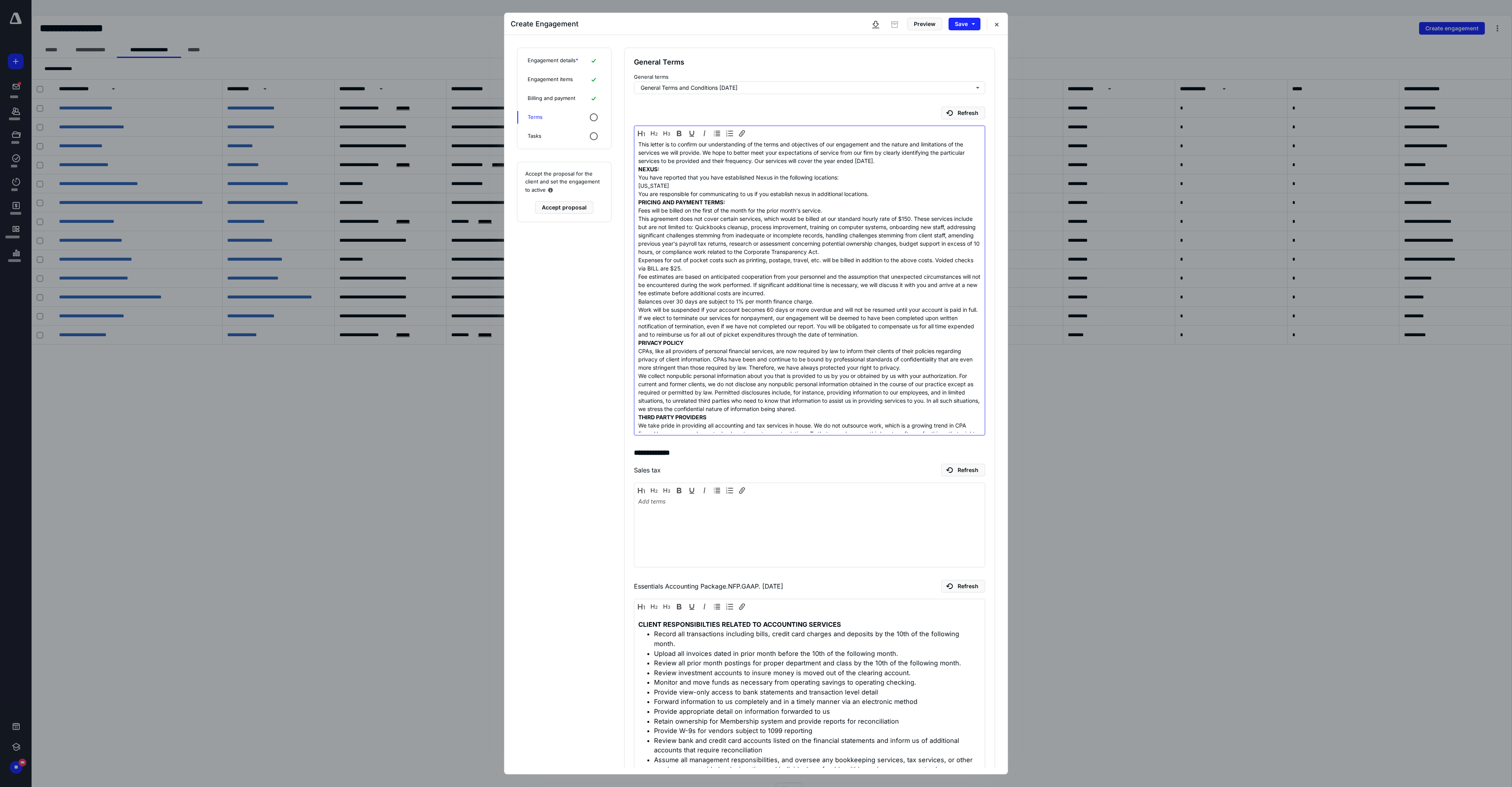 click on "Expenses for out of pocket costs such as printing, postage, travel,
etc. will be billed in addition to the above costs. Voided checks via
BILL are $25." at bounding box center [810, 264] 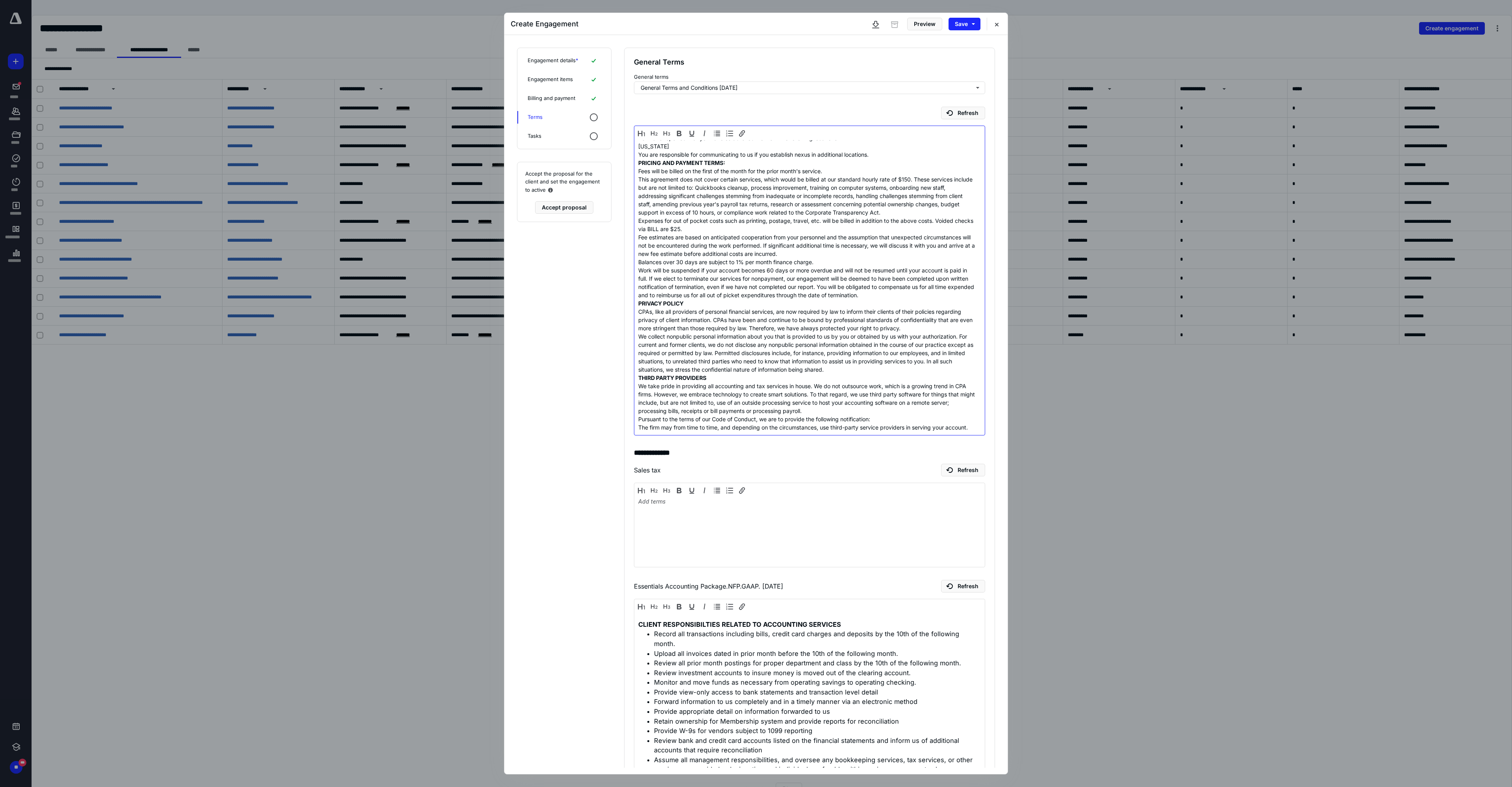 scroll, scrollTop: 0, scrollLeft: 0, axis: both 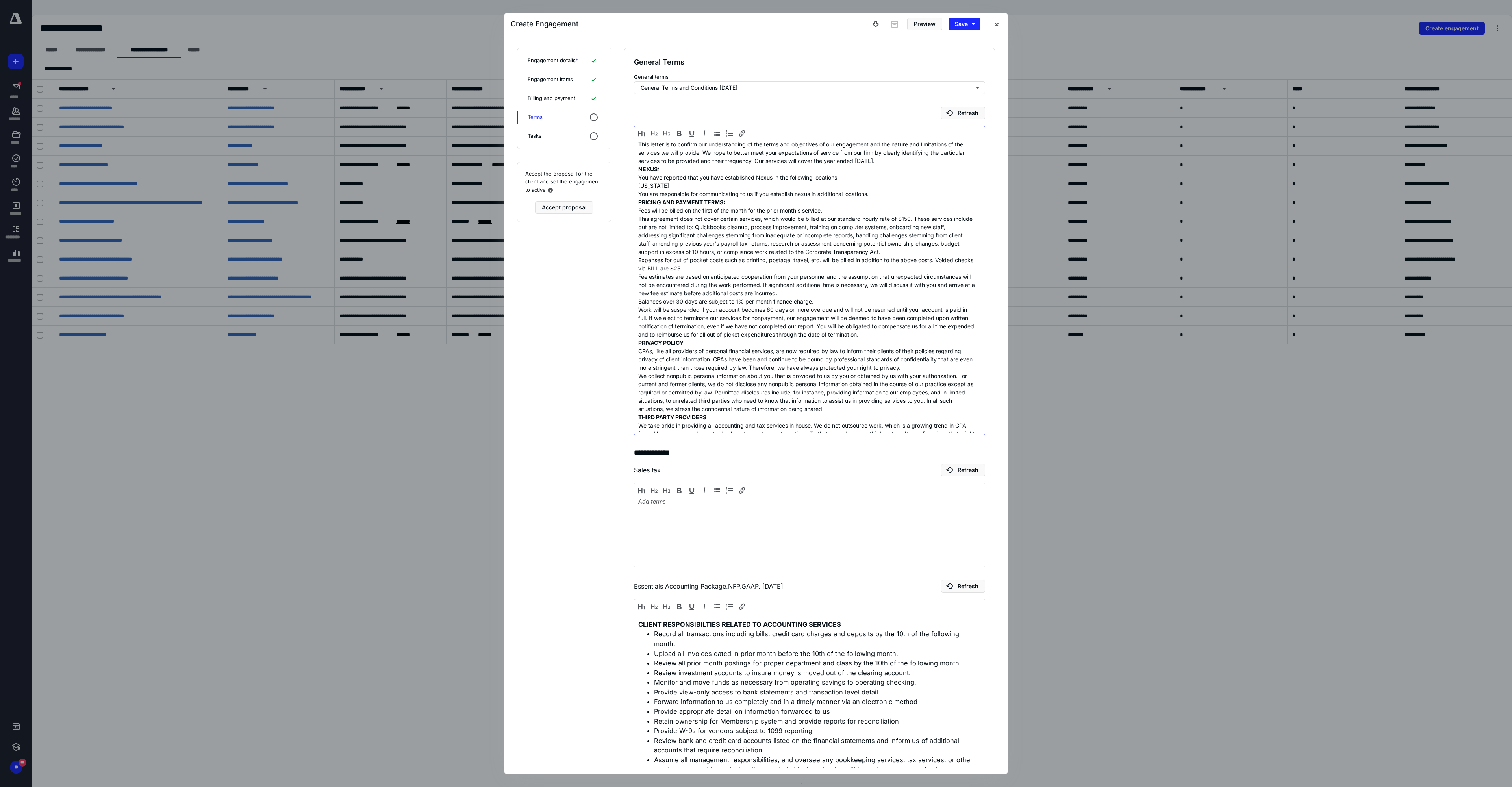 click on "This agreement does not cover certain services, which would be billed
at our standard hourly rate of $150. These services include but are not limited
to: Quickbooks cleanup, process improvement, training on computer
systems, onboarding new staff, addressing significant challenges
stemming from inadequate or incomplete records, handling challenges
stemming from client staff, amending previous year's payroll tax
returns, research or assessment concerning potential ownership changes, budget support in excess of 10 hours, or compliance work related to the Corporate Transparency Act." at bounding box center (806, 235) 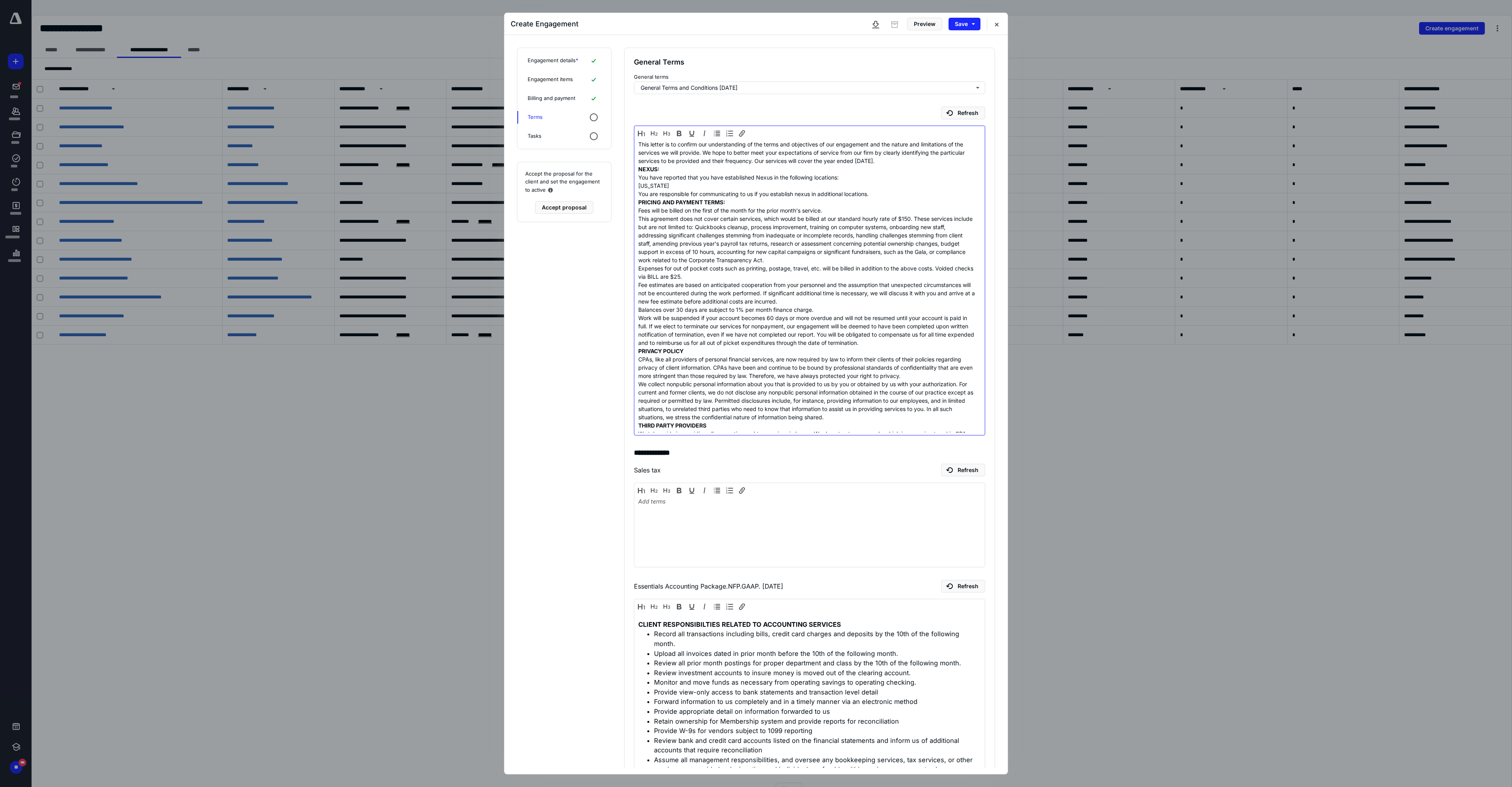 click on "Expenses for out of pocket costs such as printing, postage, travel,
etc. will be billed in addition to the above costs. Voided checks via
BILL are $25." at bounding box center (806, 272) 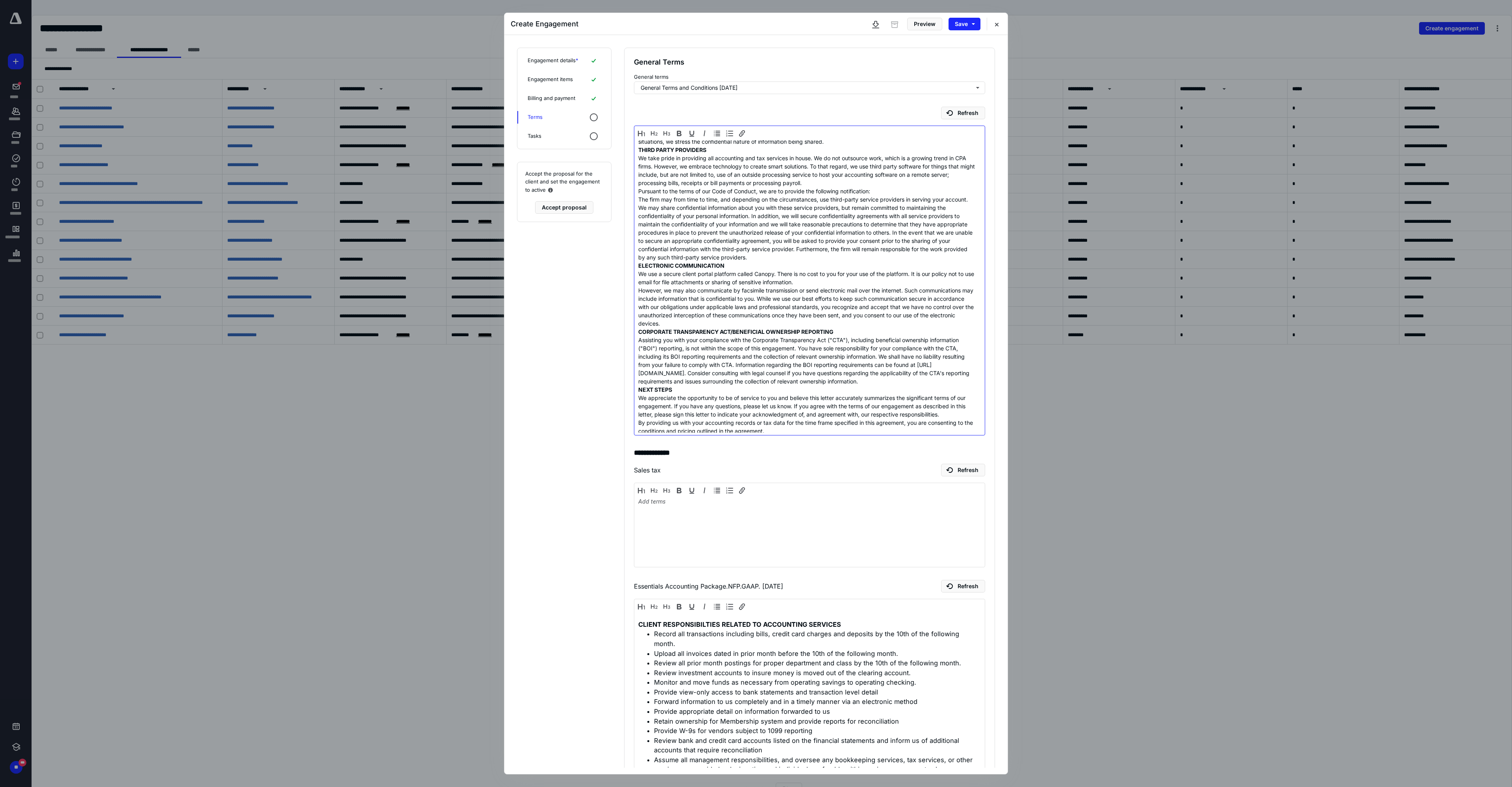 scroll, scrollTop: 278, scrollLeft: 0, axis: vertical 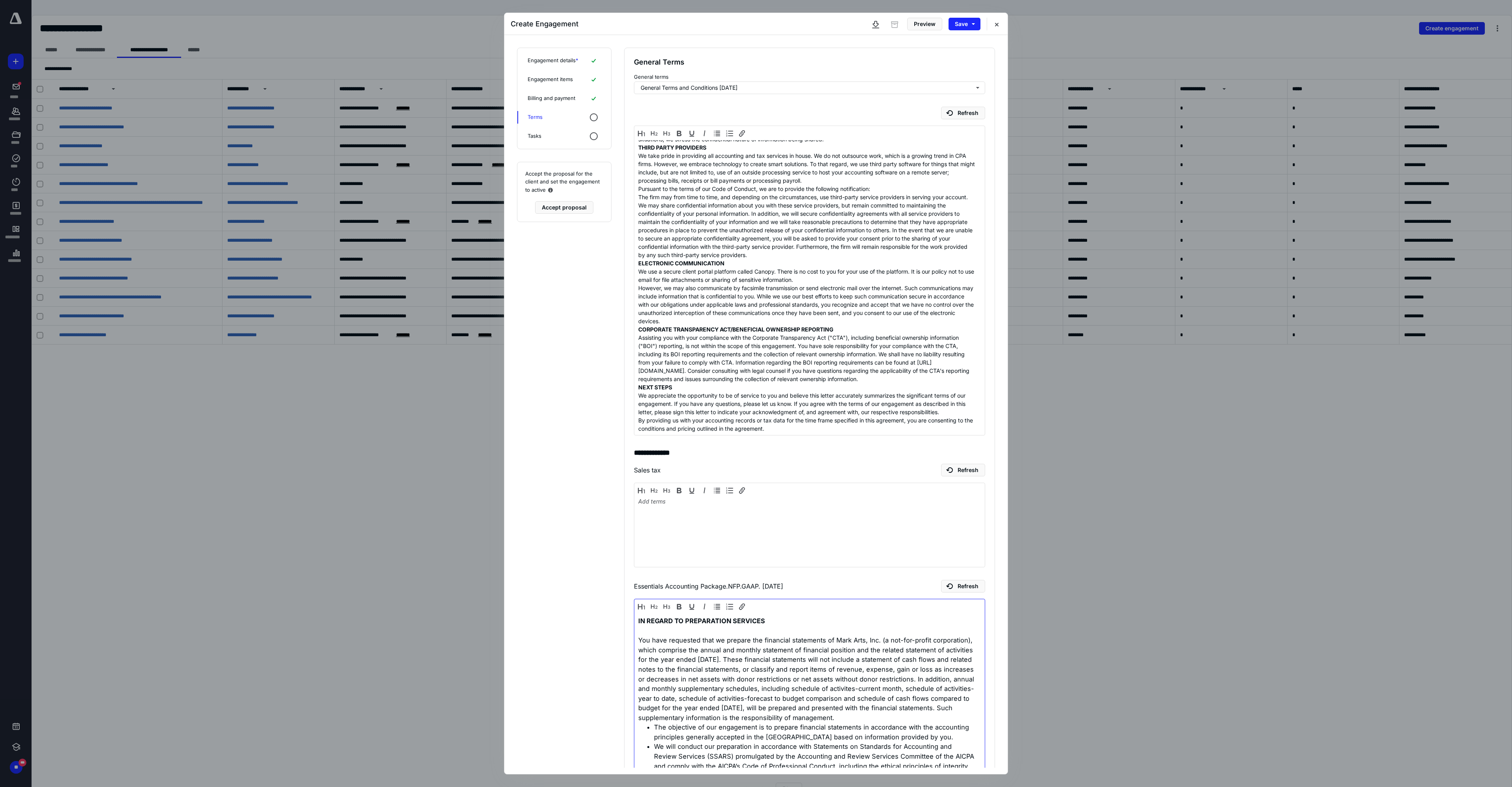 click on "You have requested
that we prepare the financial statements of Mark Arts, Inc. (a
not-for-profit corporation), which comprise the annual and monthly statement of financial position and the related statement of activities
for the year ended March 31, 2026. These financial
statements will not include a statement of cash flows and related notes to the
financial statements, or classify and report items of revenue, expense, gain or
loss as increases or decreases in net assets with donor restrictions or net
assets without donor restrictions. In addition, annual and monthly supplementary schedules, including schedule of activites-current month, schedule of activities-year to date, schedule of activities-forecast to budget comparison and schedule of cash flows compared to budget for the year ended March 31, 2026, will be prepared and presented with the financial statements. Such supplementary information is the responsibility of management." at bounding box center [806, 679] 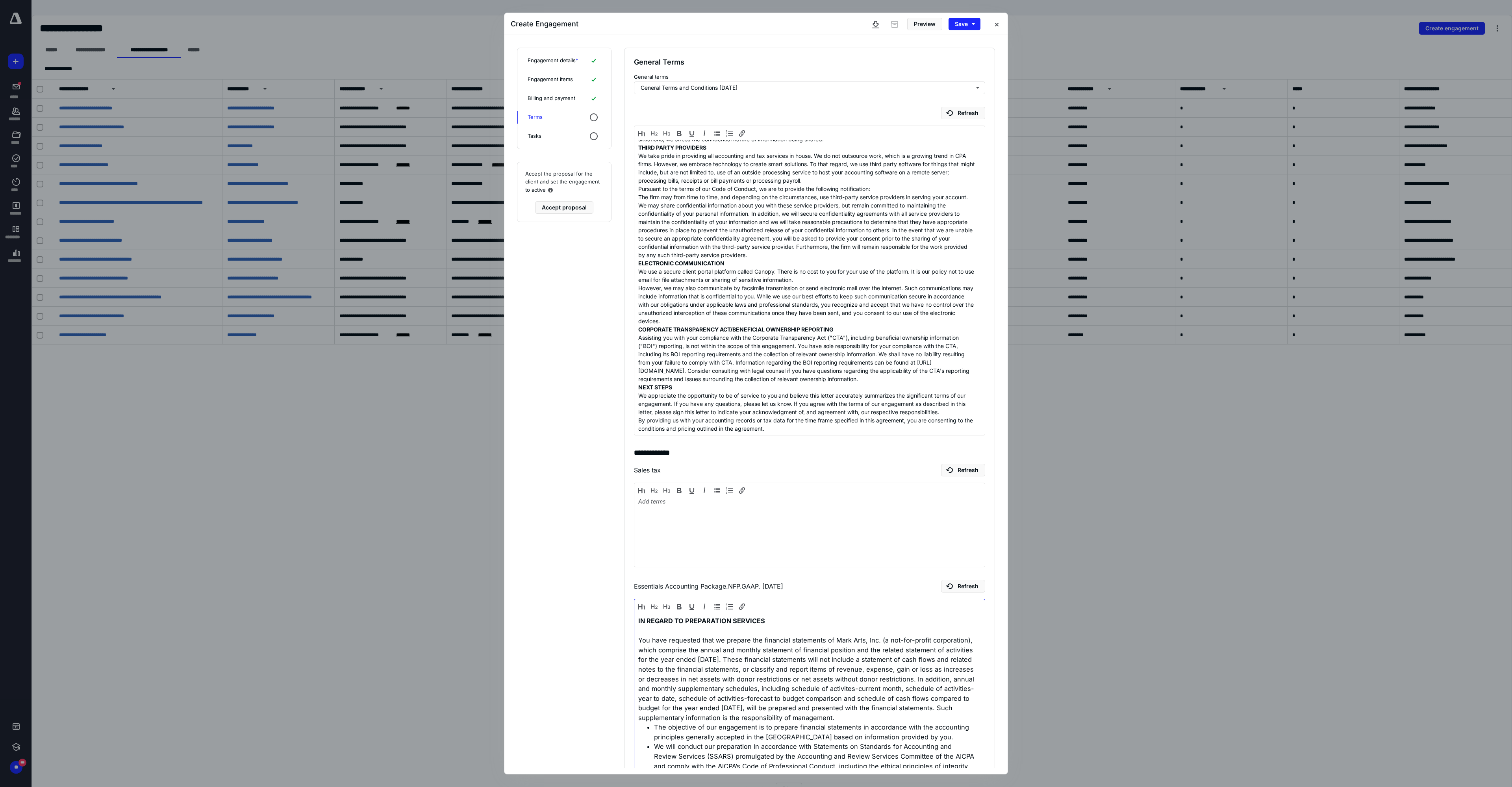 type 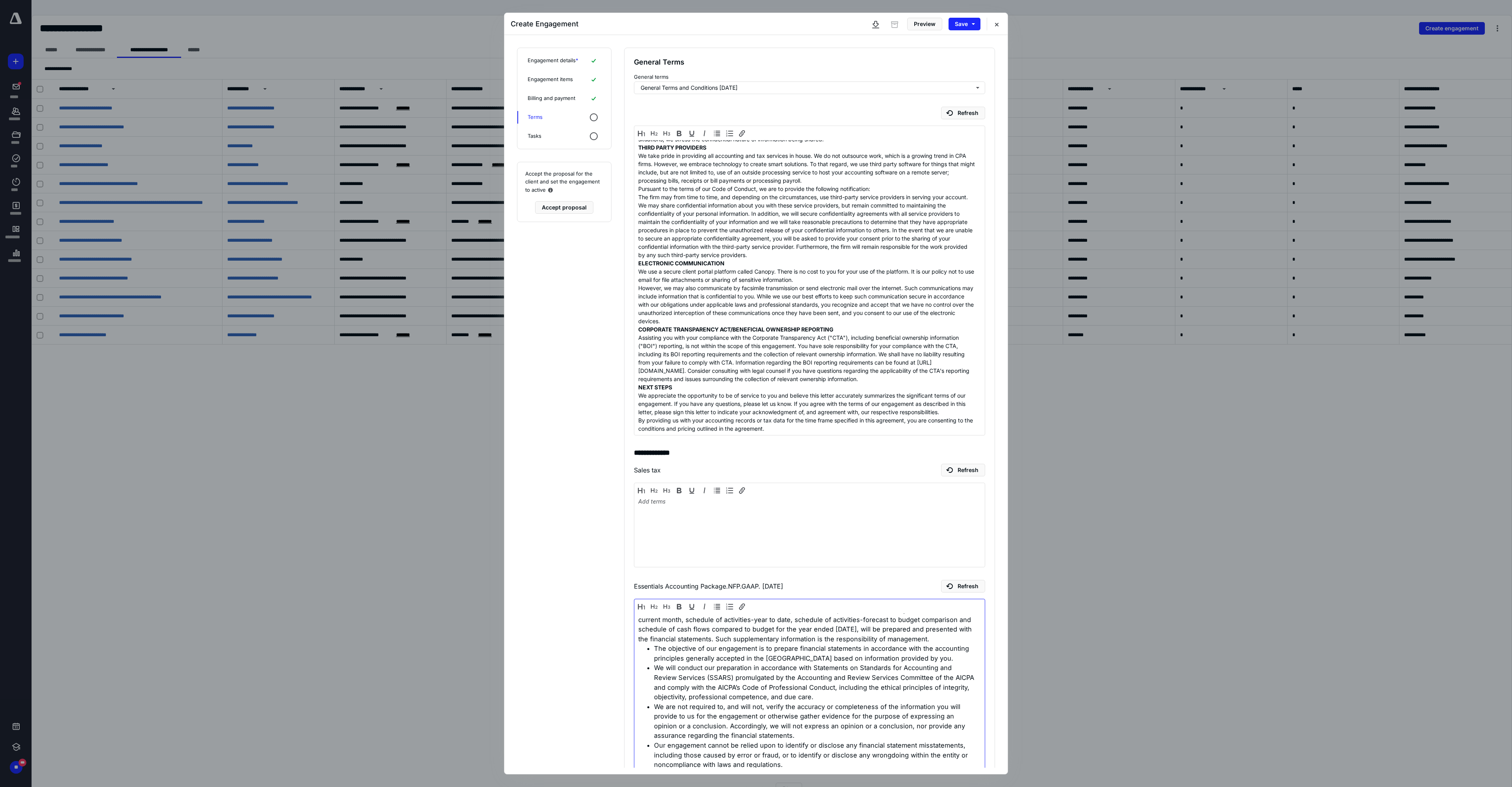 scroll, scrollTop: 315, scrollLeft: 0, axis: vertical 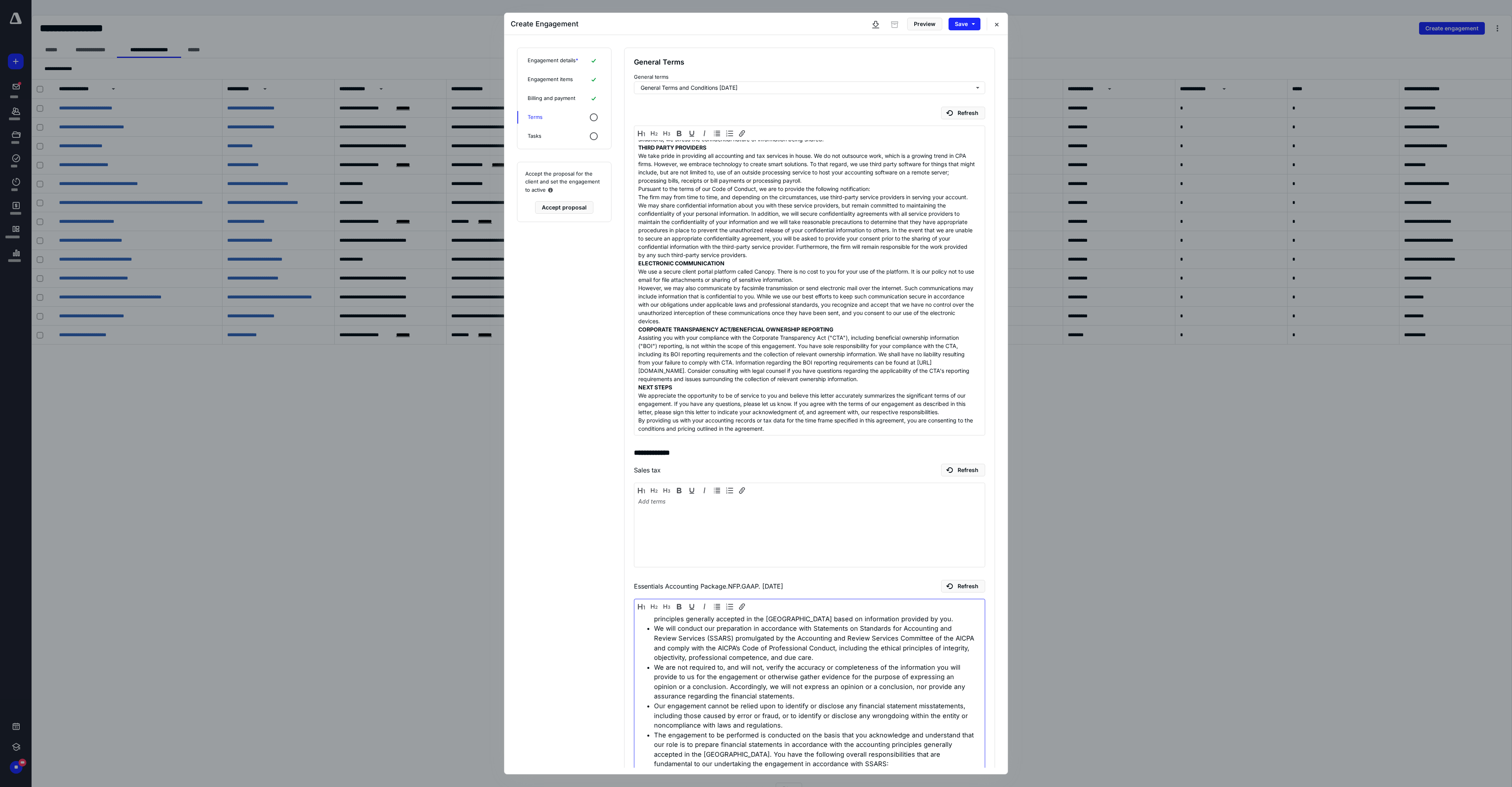 click on "The objective of our engagement is
to prepare financial statements in accordance with the accounting principles generally accepted in the United States of America
based on information provided by you." at bounding box center (814, 614) 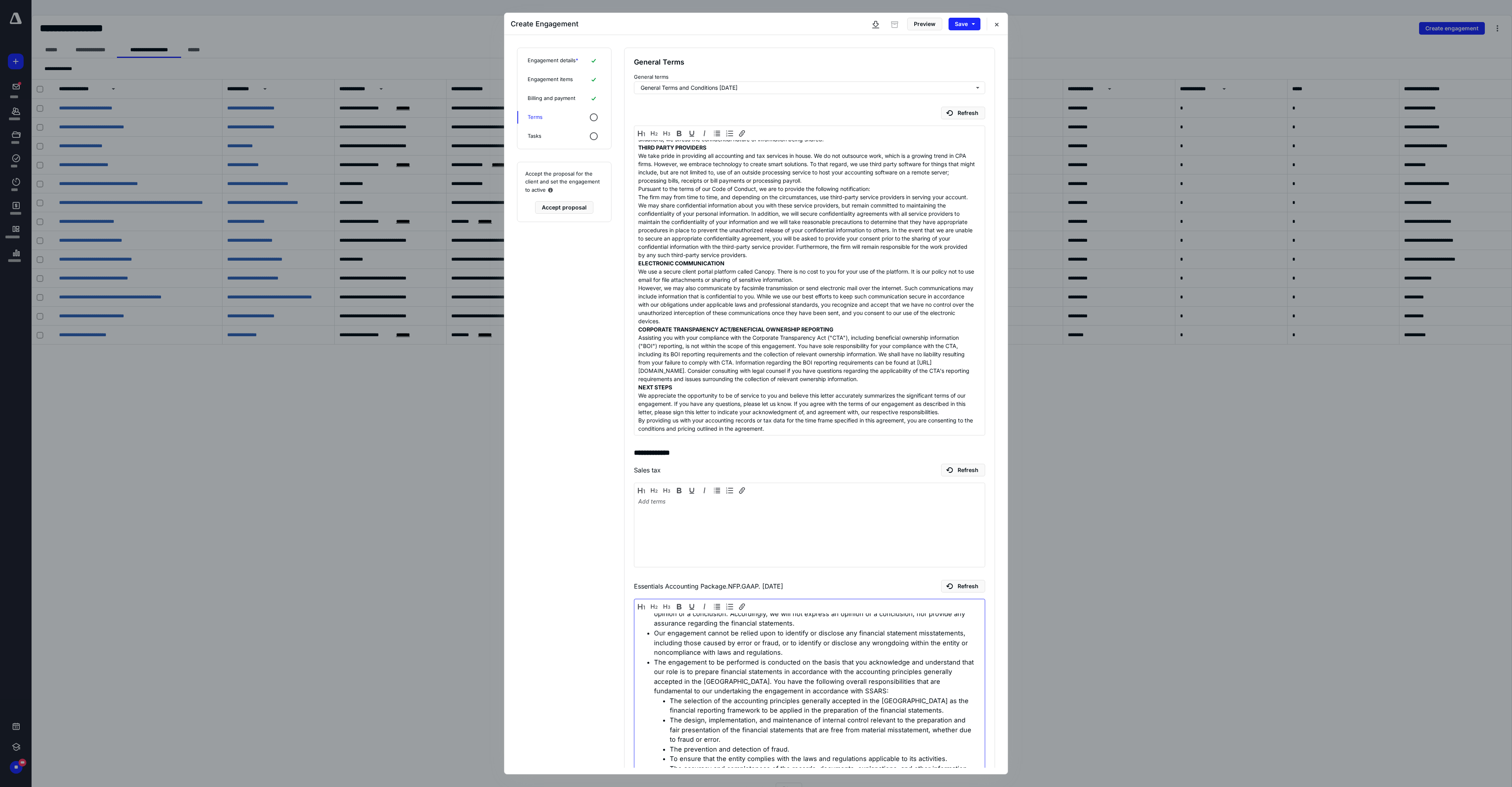 scroll, scrollTop: 397, scrollLeft: 0, axis: vertical 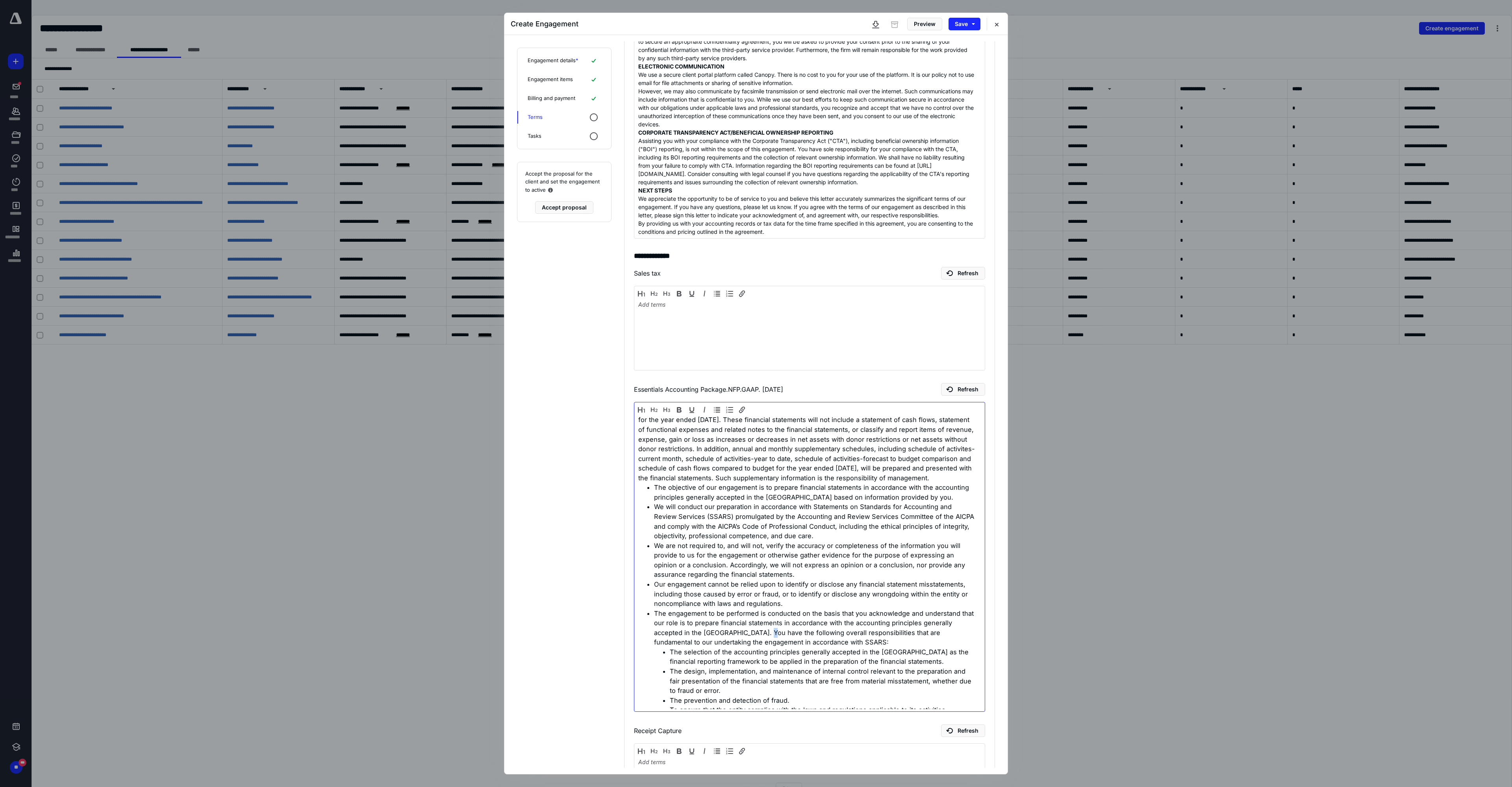 click on "The engagement to be performed is
conducted on the basis that you acknowledge and understand that our role
is to prepare financial statements in accordance with the accounting principles generally accepted in the United States of America.
You have the following overall responsibilities that are fundamental to
our undertaking the engagement in accordance with SSARS:" at bounding box center (814, 628) 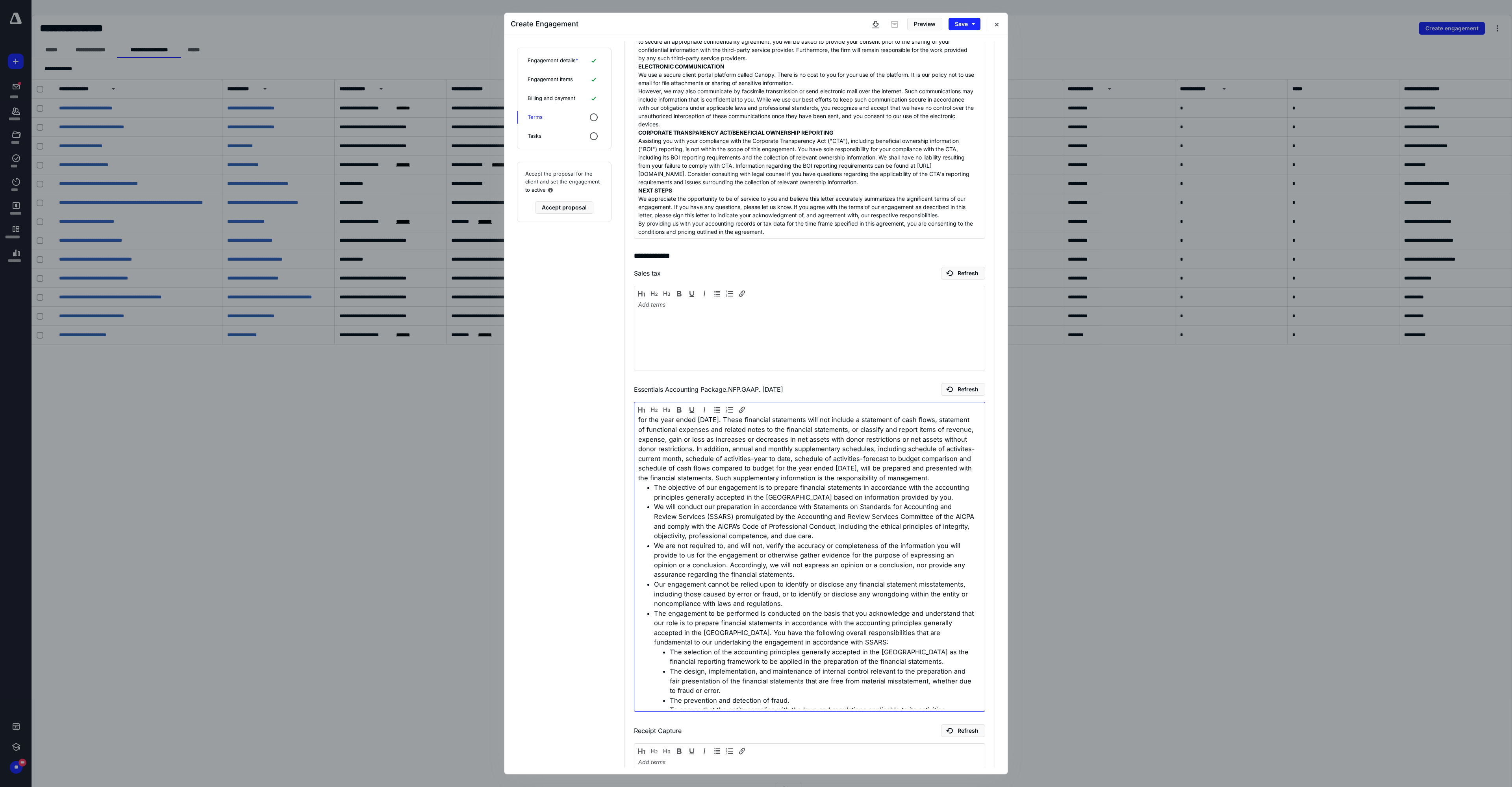 click on "The objective of our engagement is
to prepare financial statements in accordance with the accounting principles generally accepted in the United States of America
based on information provided by you." at bounding box center [814, 492] 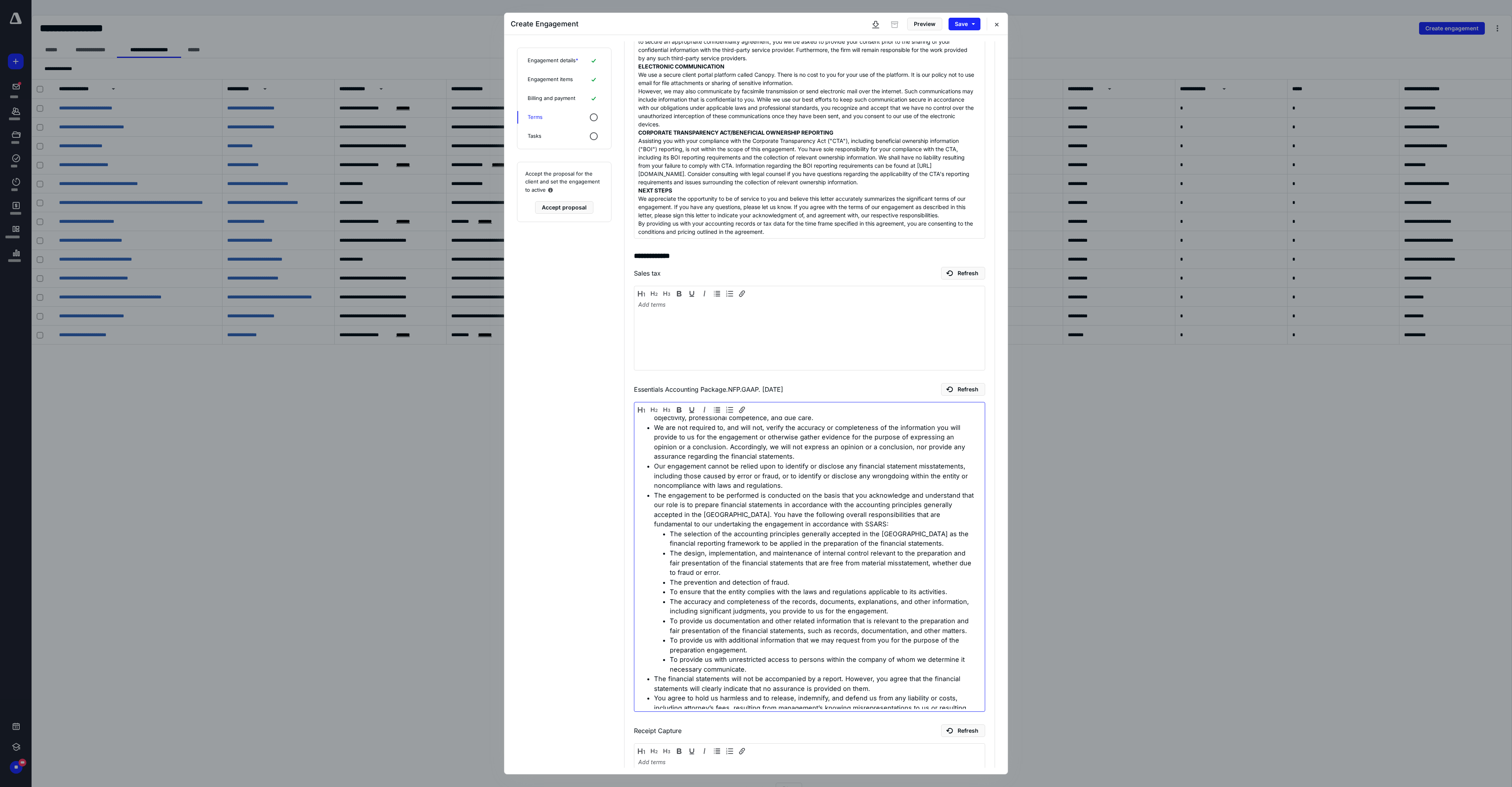 scroll, scrollTop: 397, scrollLeft: 0, axis: vertical 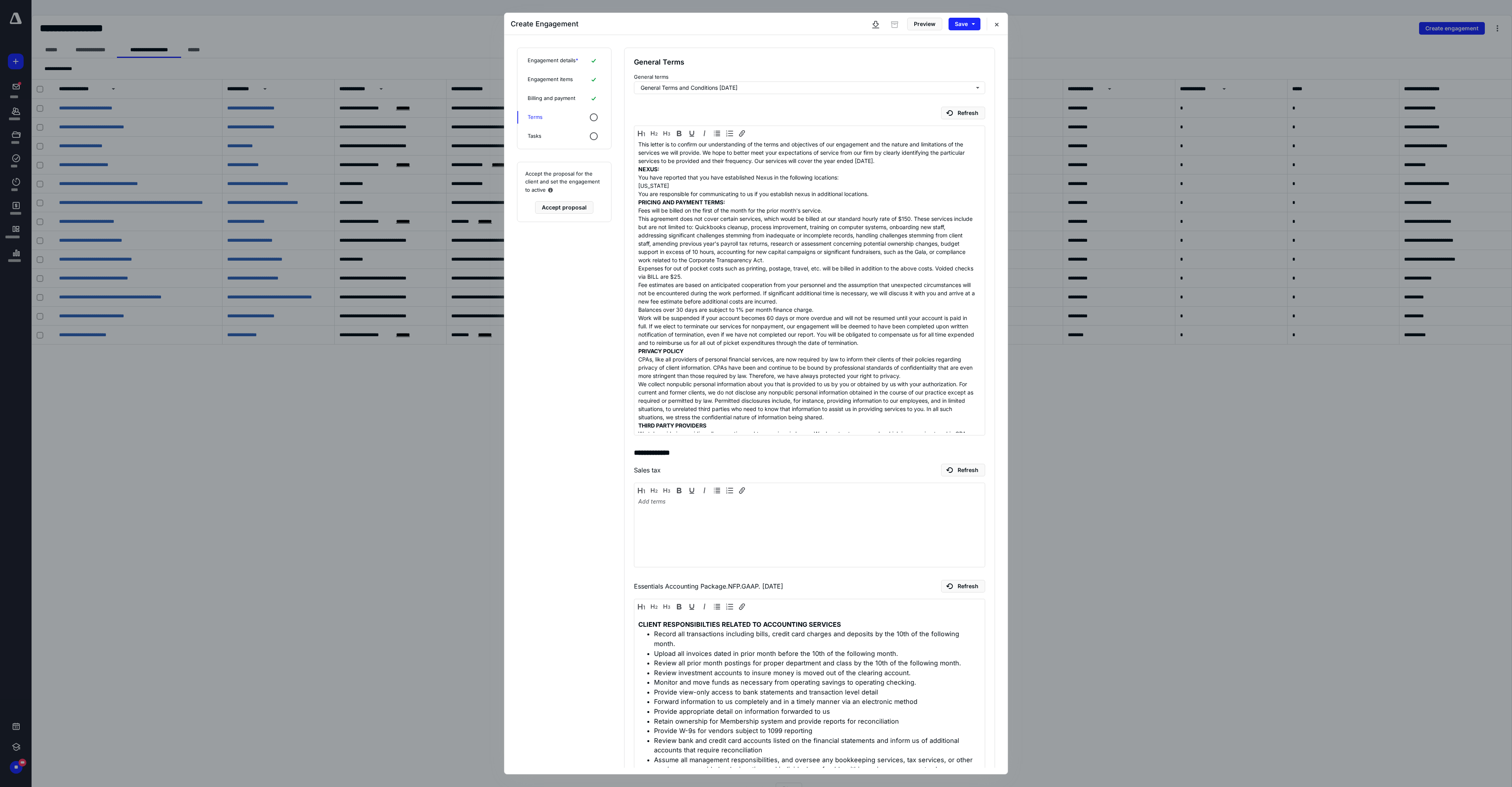 click on "Engagement items" at bounding box center (550, 80) 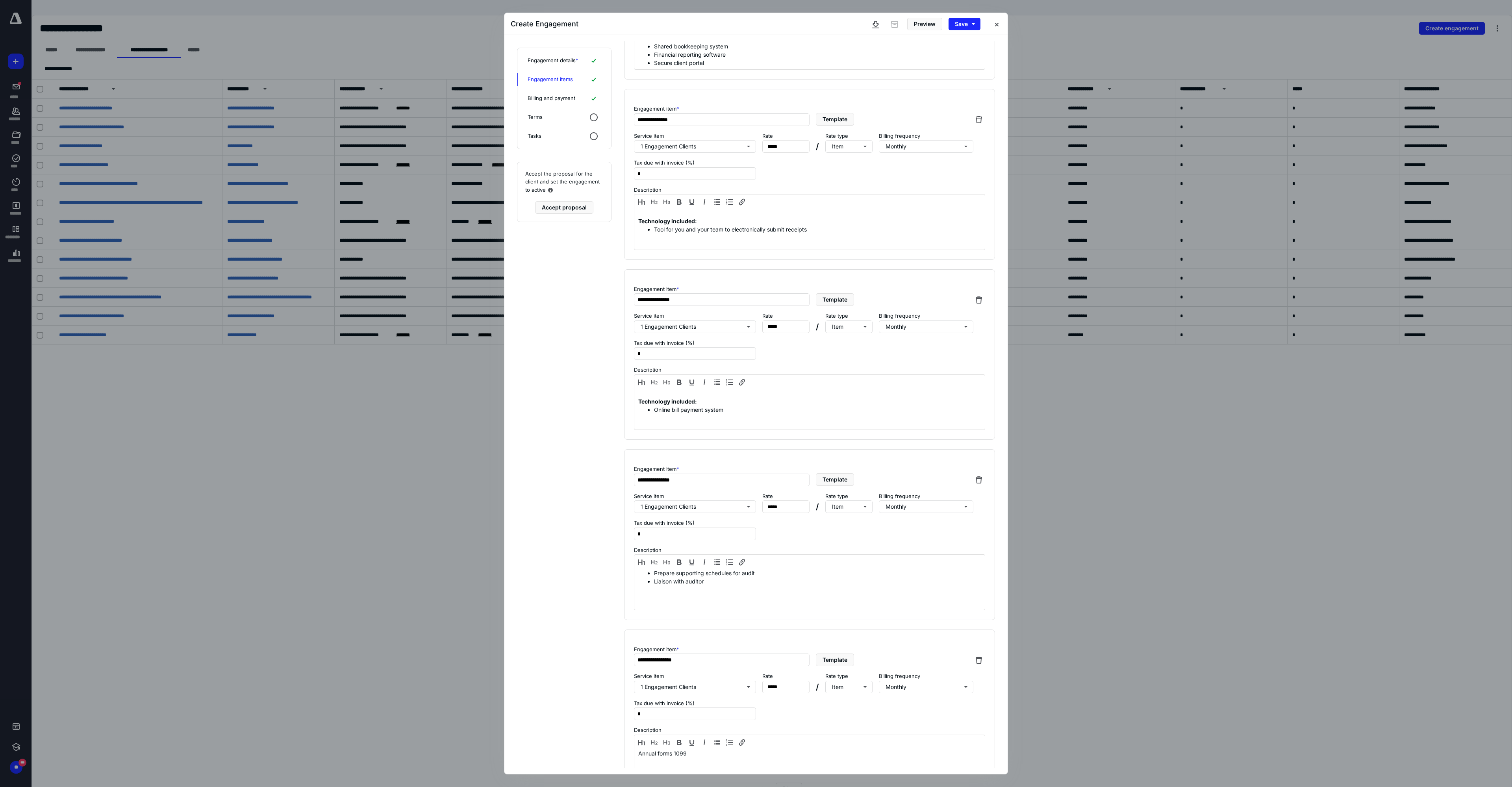 scroll, scrollTop: 591, scrollLeft: 0, axis: vertical 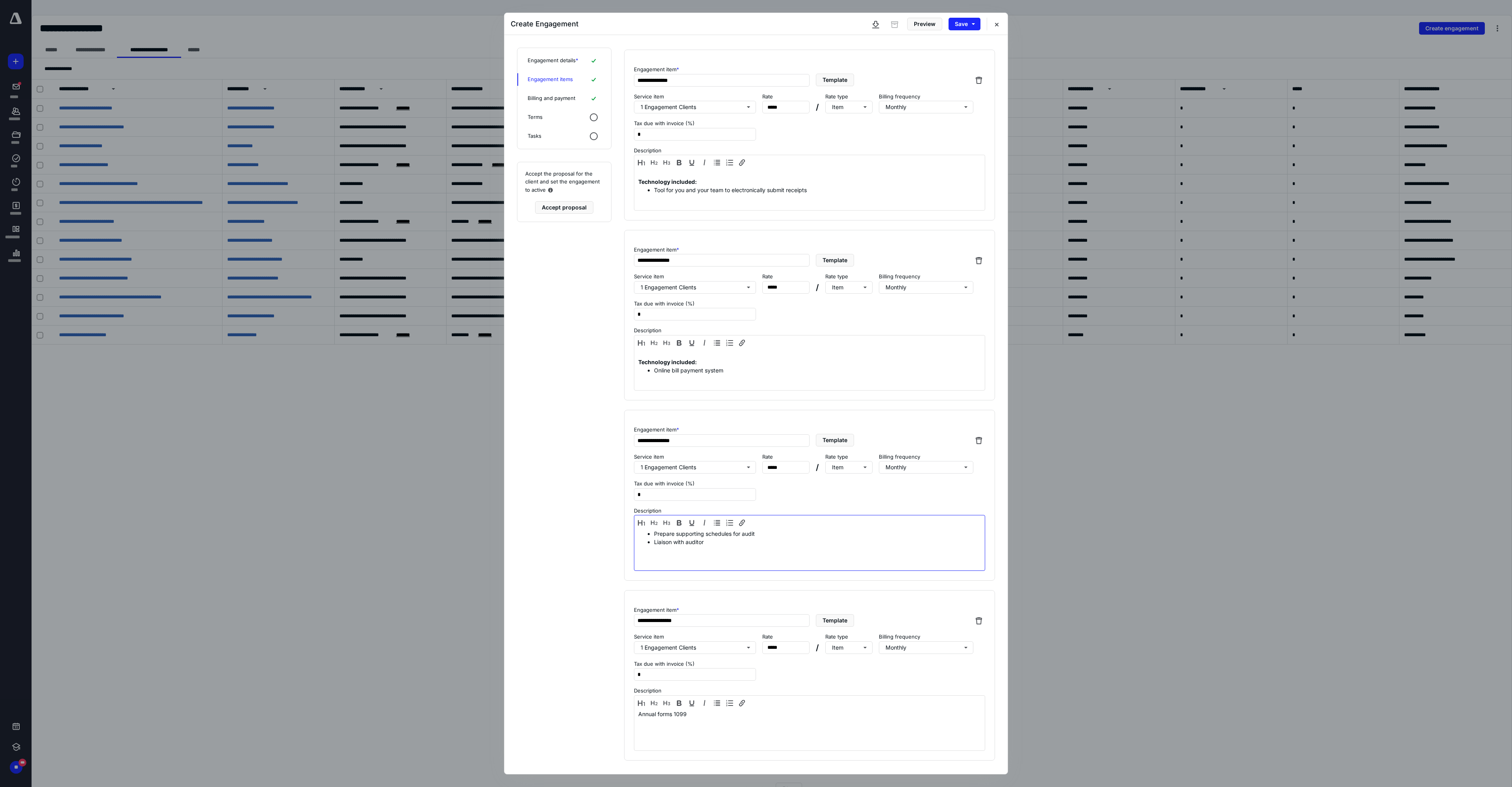 click on "Prepare supporting schedules for audit" at bounding box center [817, 533] 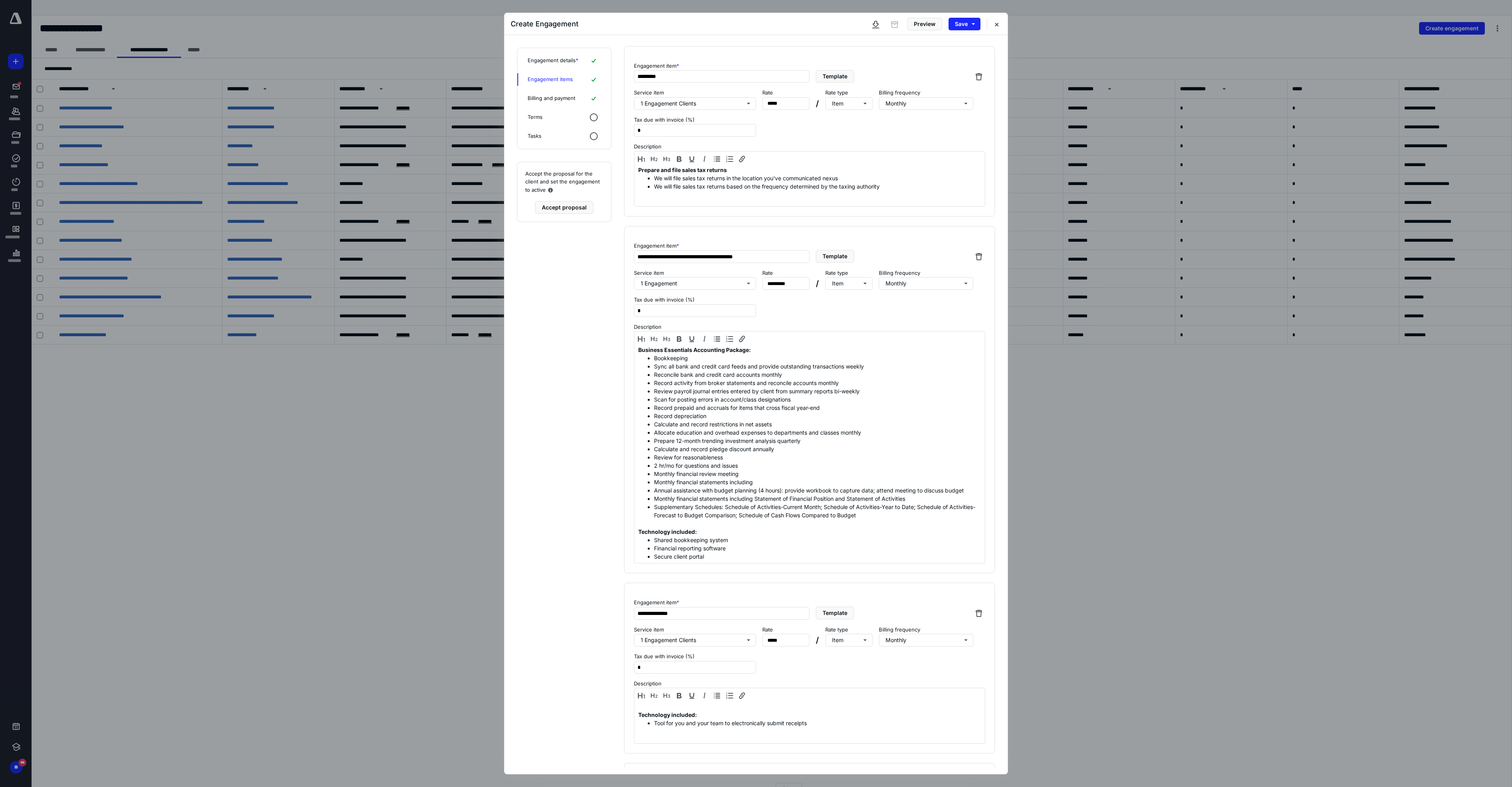 scroll, scrollTop: 0, scrollLeft: 0, axis: both 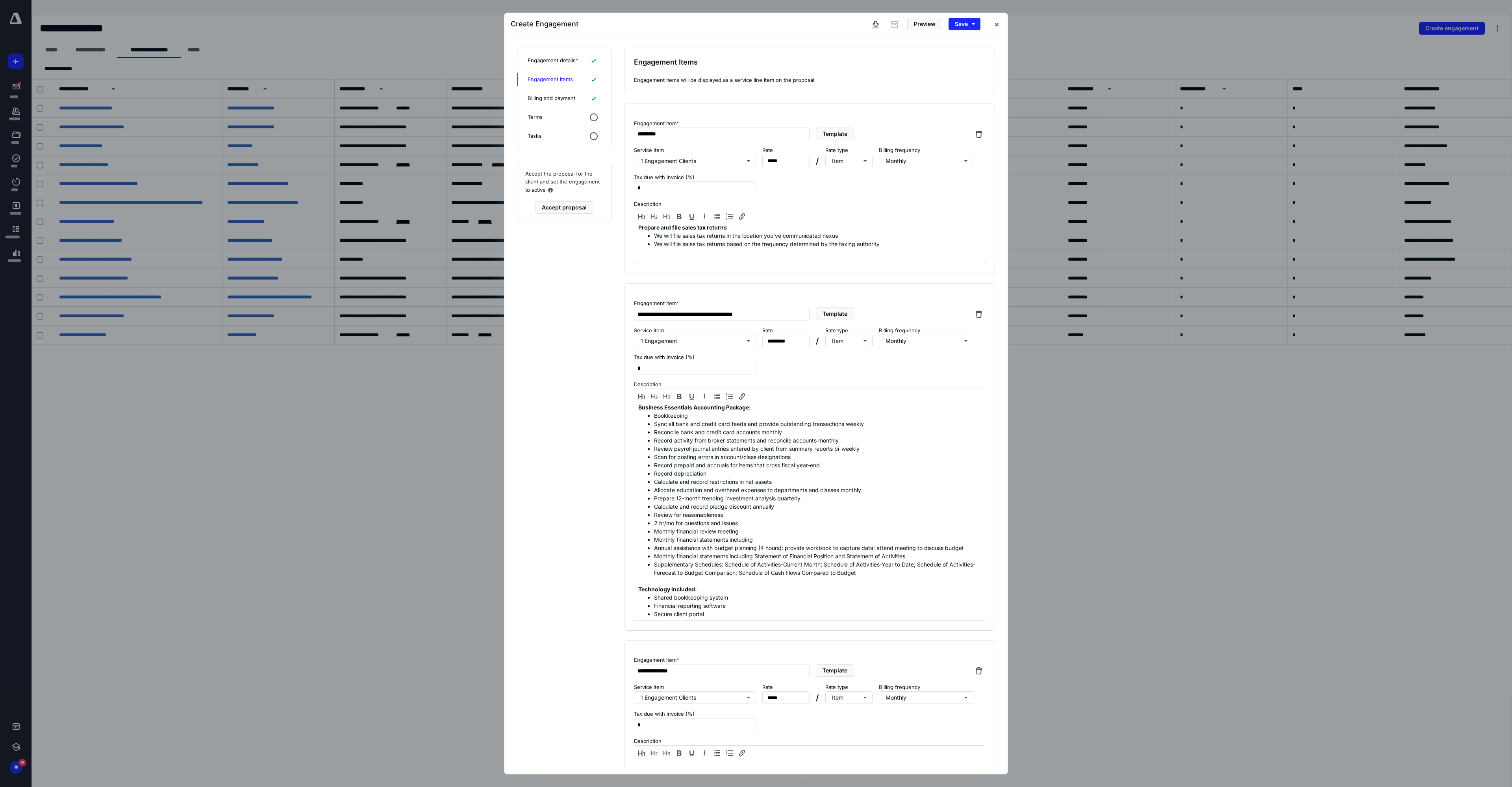 click on "Terms" at bounding box center [564, 117] 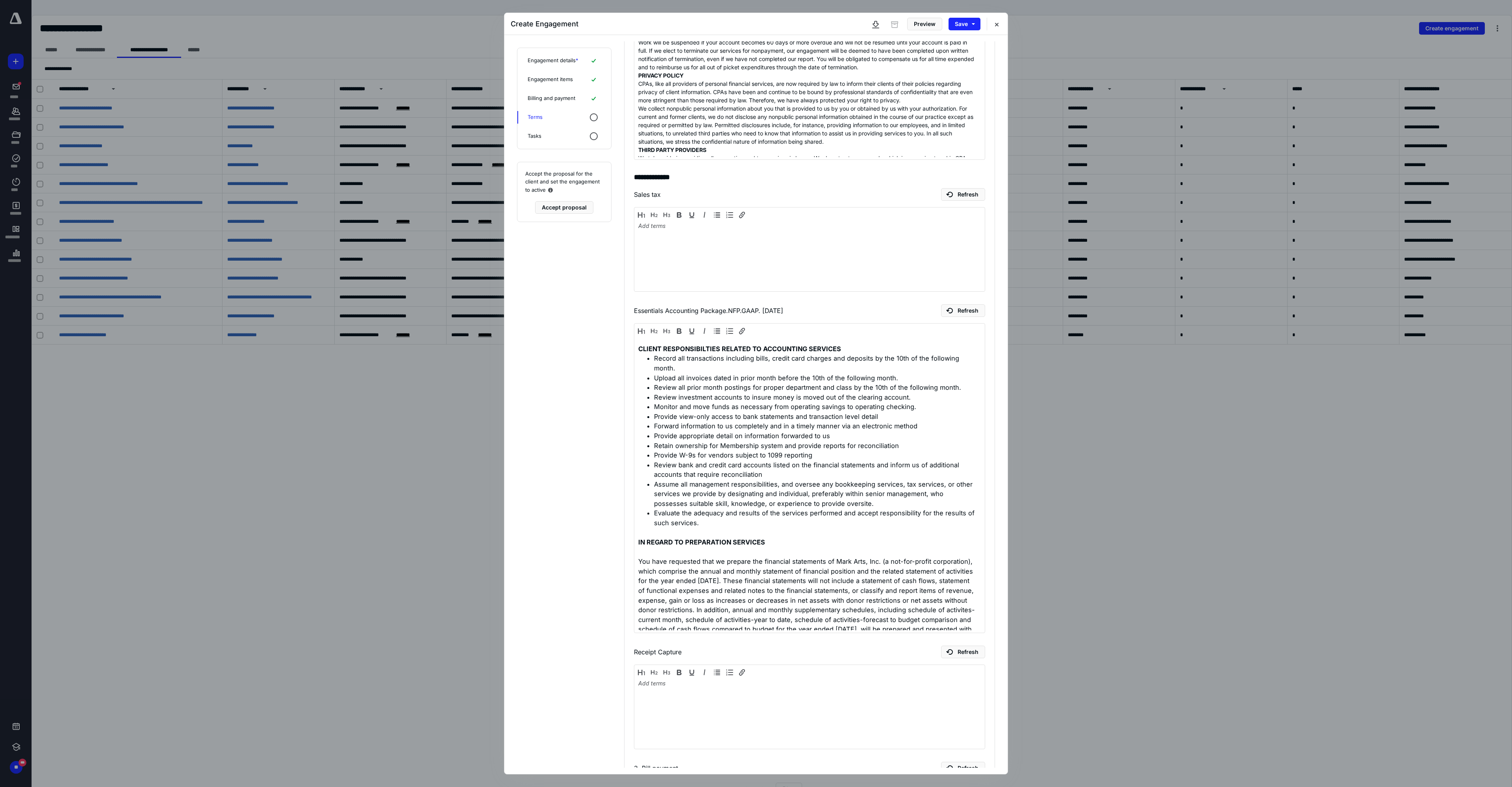 scroll, scrollTop: 315, scrollLeft: 0, axis: vertical 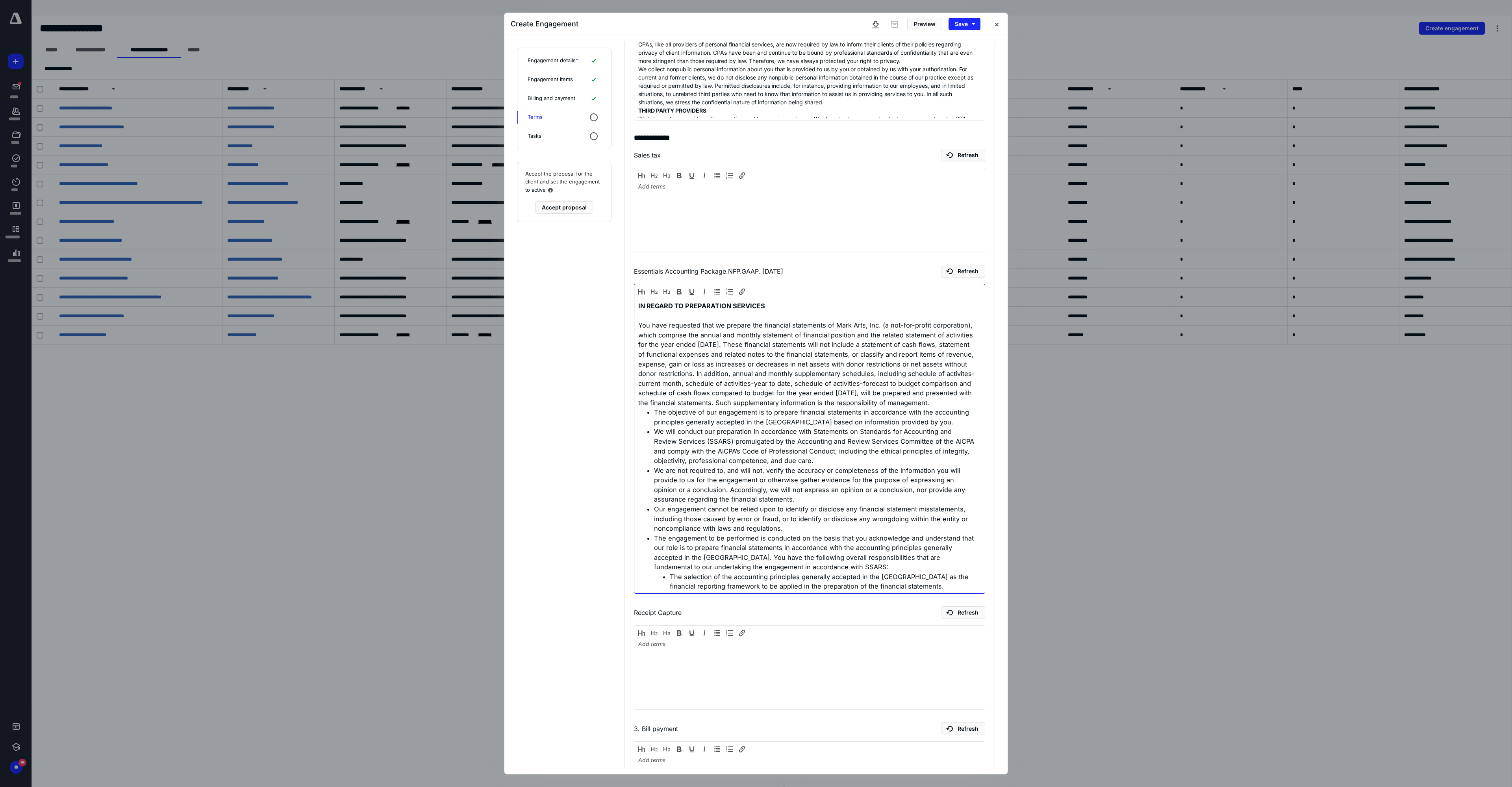 click on "You have requested
that we prepare the financial statements of Mark Arts, Inc. (a
not-for-profit corporation), which comprise the annual and monthly statement of financial position and the related statement of activities
for the year ended March 31, 2026. These financial
statements will not include a statement of cash flows, statement of functional expenses and related notes to the
financial statements, or classify and report items of revenue, expense, gain or
loss as increases or decreases in net assets with donor restrictions or net
assets without donor restrictions. In addition, annual and monthly supplementary schedules, including schedule of activites-current month, schedule of activities-year to date, schedule of activities-forecast to budget comparison and schedule of cash flows compared to budget for the year ended March 31, 2026, will be prepared and presented with the financial statements. Such supplementary information is the responsibility of management." at bounding box center [806, 364] 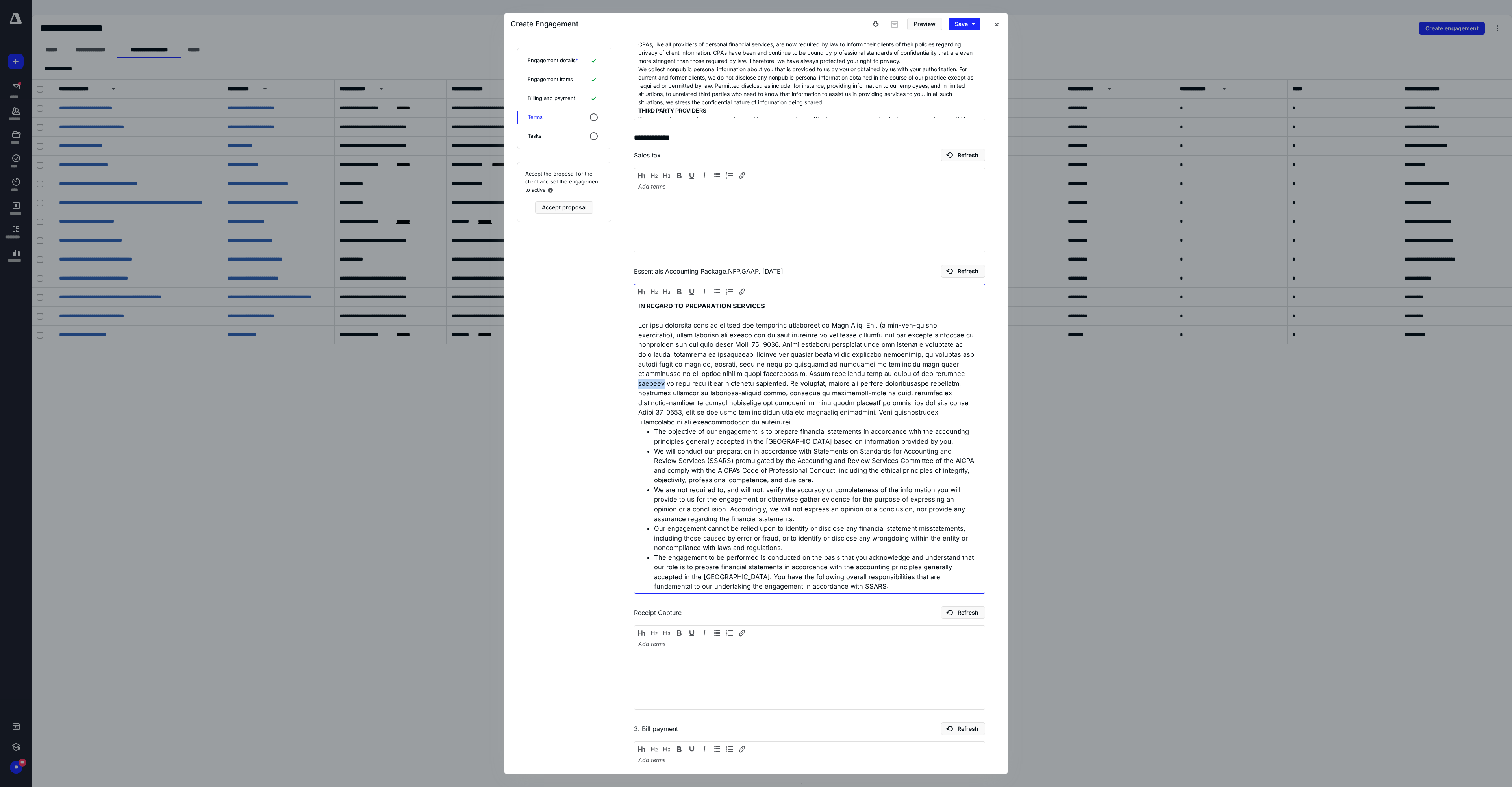 drag, startPoint x: 884, startPoint y: 373, endPoint x: 903, endPoint y: 373, distance: 19 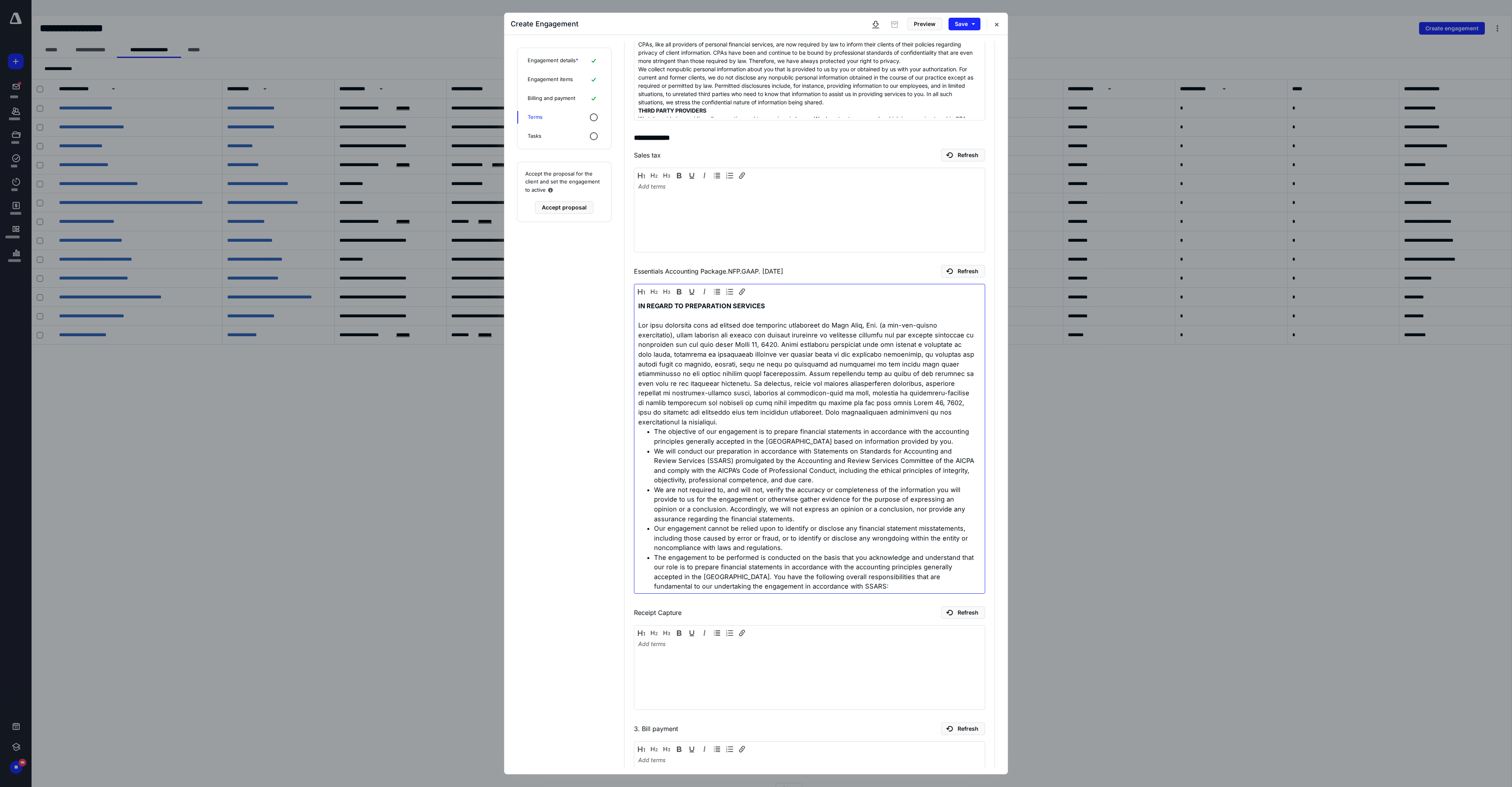 click at bounding box center (806, 374) 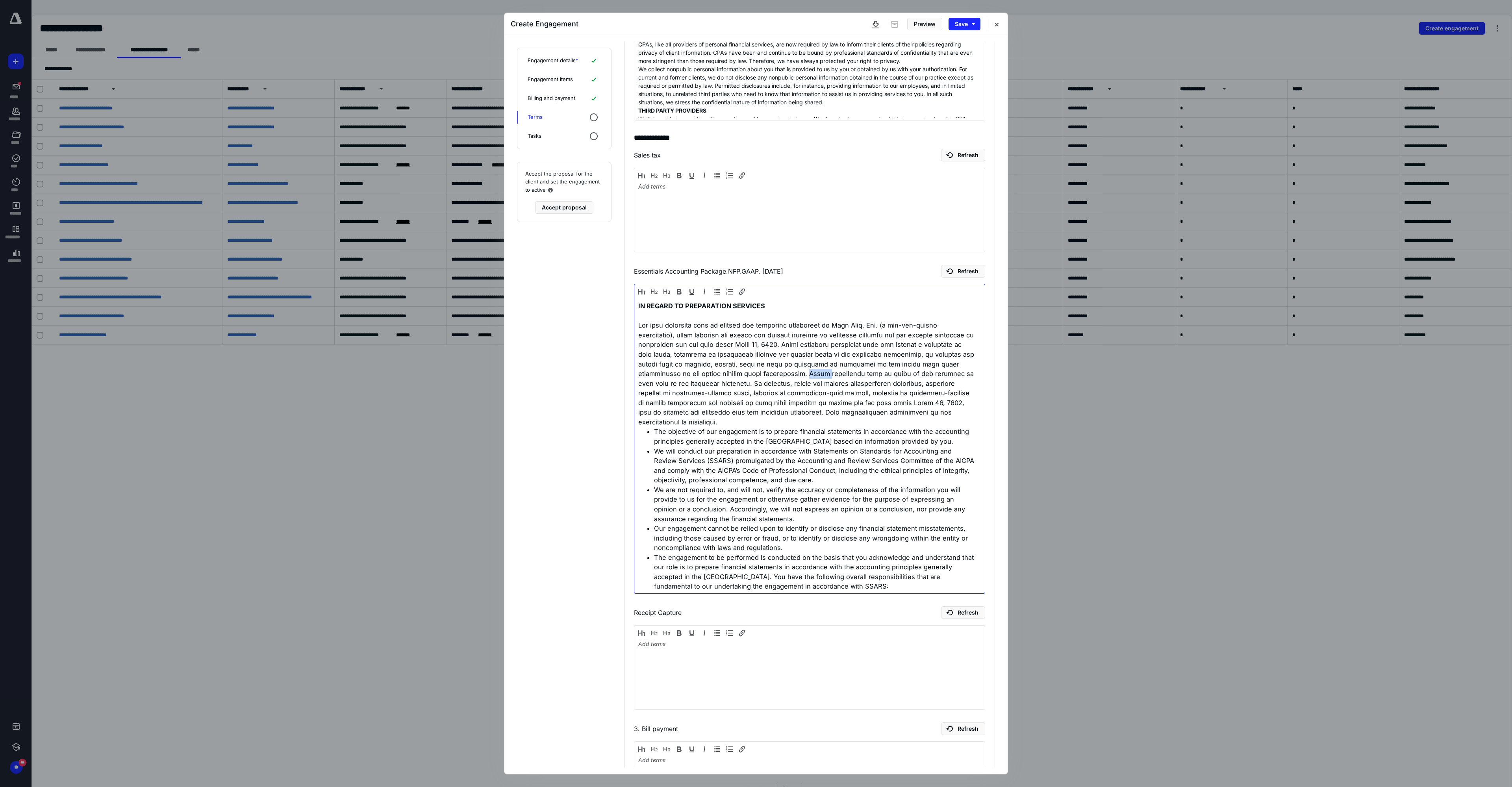 click at bounding box center (806, 374) 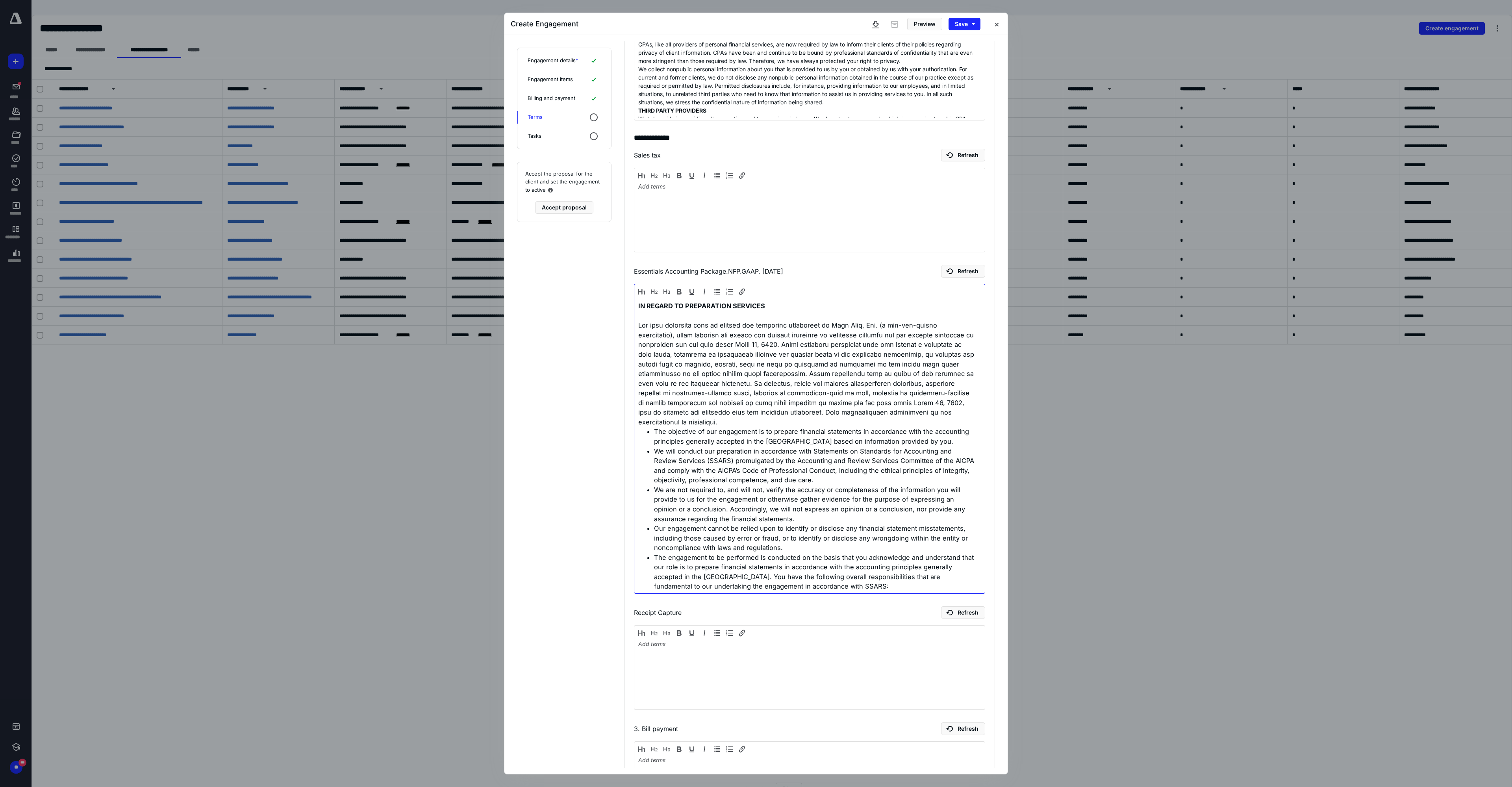 click at bounding box center [806, 374] 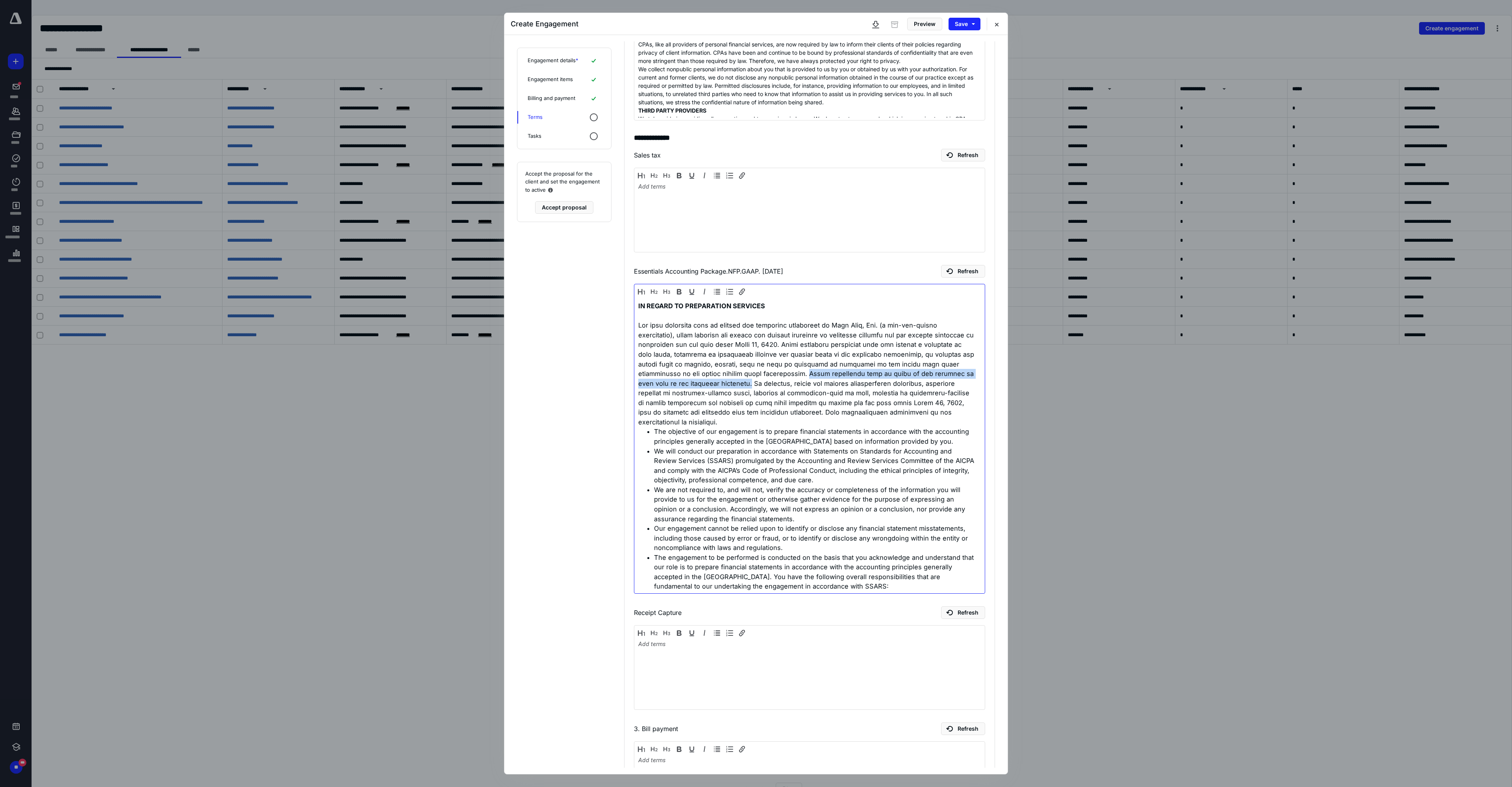 drag, startPoint x: 697, startPoint y: 384, endPoint x: 744, endPoint y: 371, distance: 48.76474 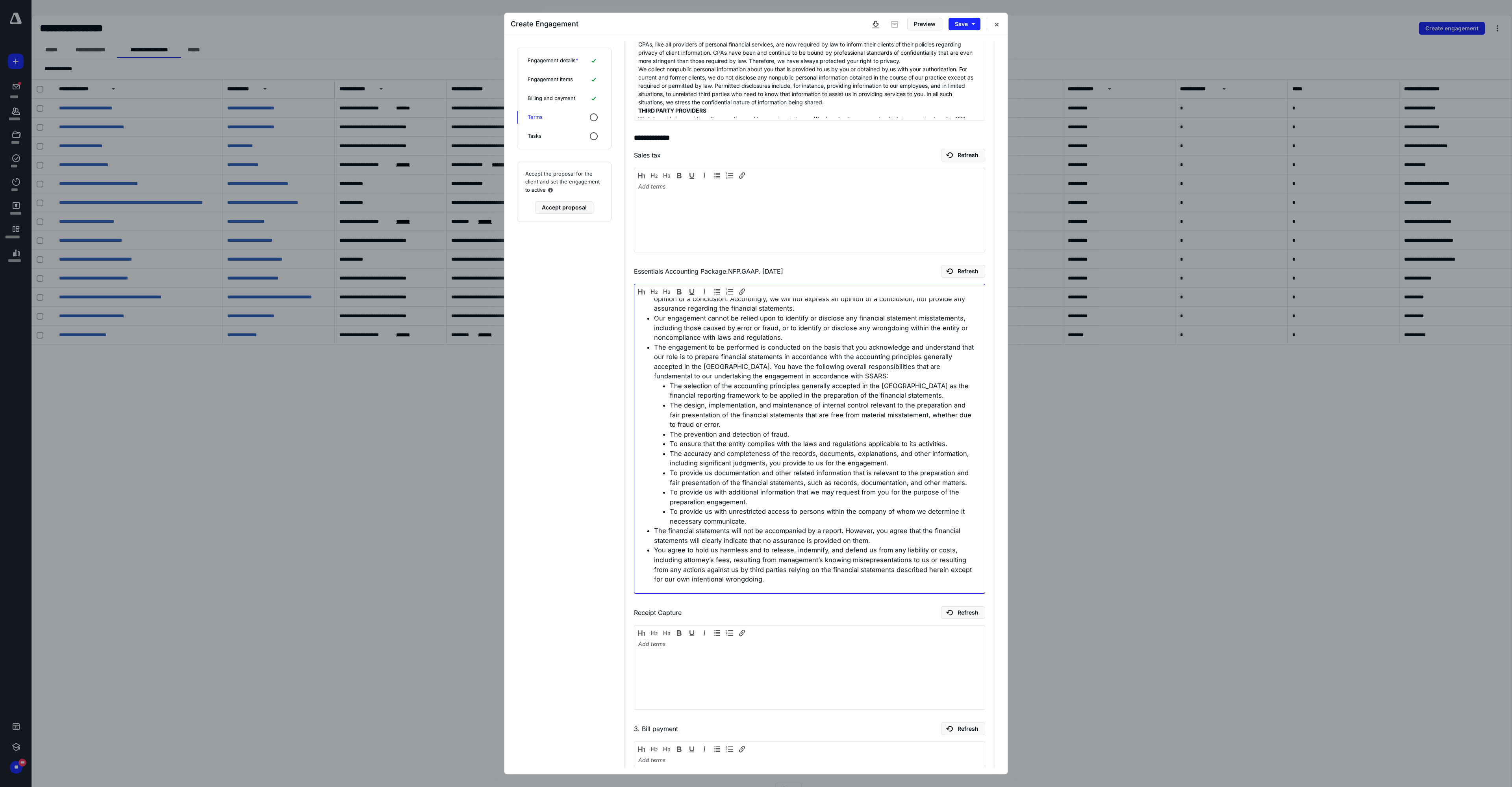 scroll, scrollTop: 397, scrollLeft: 0, axis: vertical 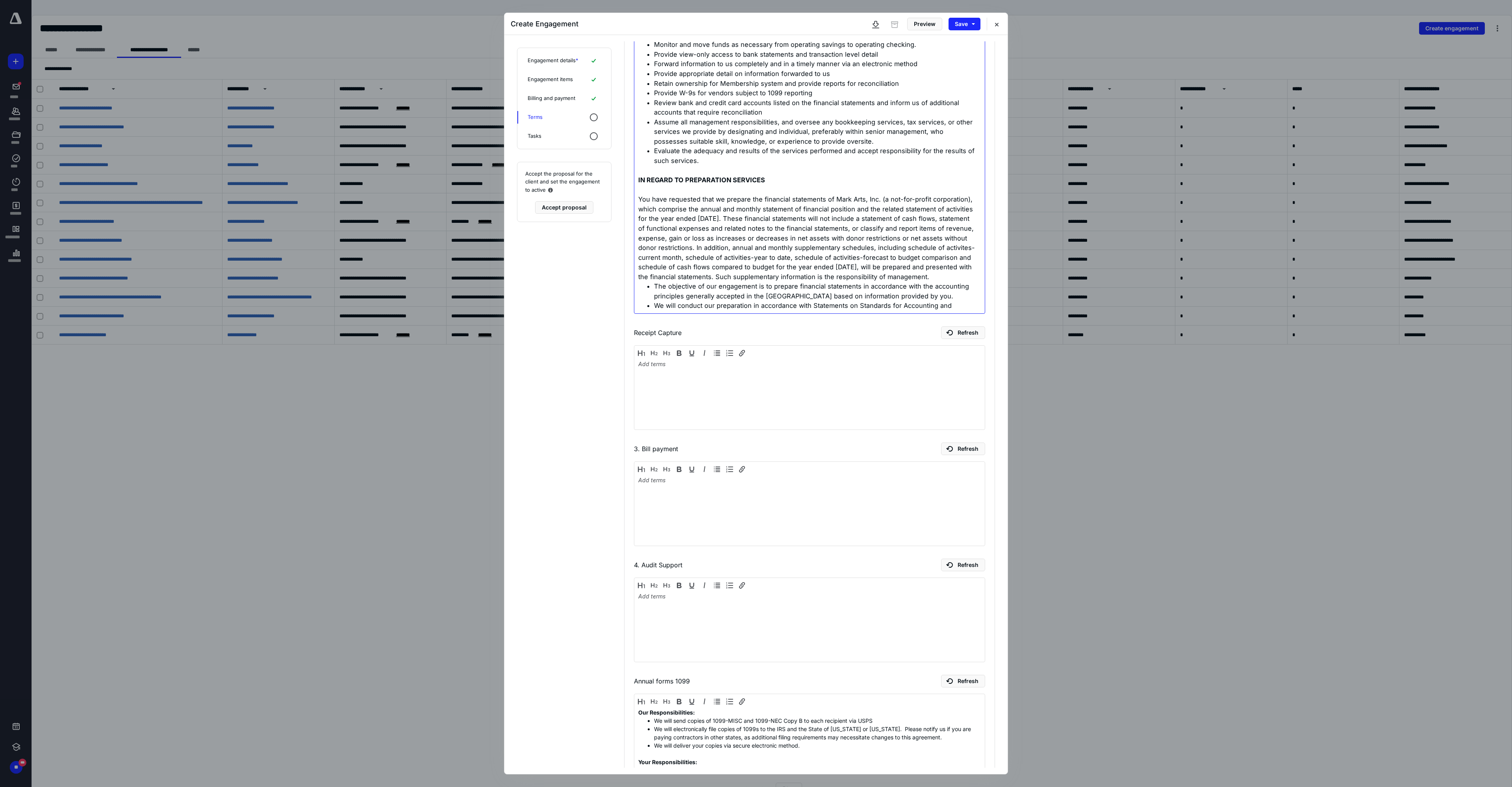 click on "You have requested
that we prepare the financial statements of Mark Arts, Inc. (a
not-for-profit corporation), which comprise the annual and monthly statement of financial position and the related statement of activities
for the year ended March 31, 2026. These financial
statements will not include a statement of cash flows, statement of functional expenses and related notes to the
financial statements, or classify and report items of revenue, expense, gain or
loss as increases or decreases in net assets with donor restrictions or net
assets without donor restrictions. In addition, annual and monthly supplementary schedules, including schedule of activites-current month, schedule of activities-year to date, schedule of activities-forecast to budget comparison and schedule of cash flows compared to budget for the year ended March 31, 2026, will be prepared and presented with the financial statements. Such supplementary information is the responsibility of management." at bounding box center (806, 238) 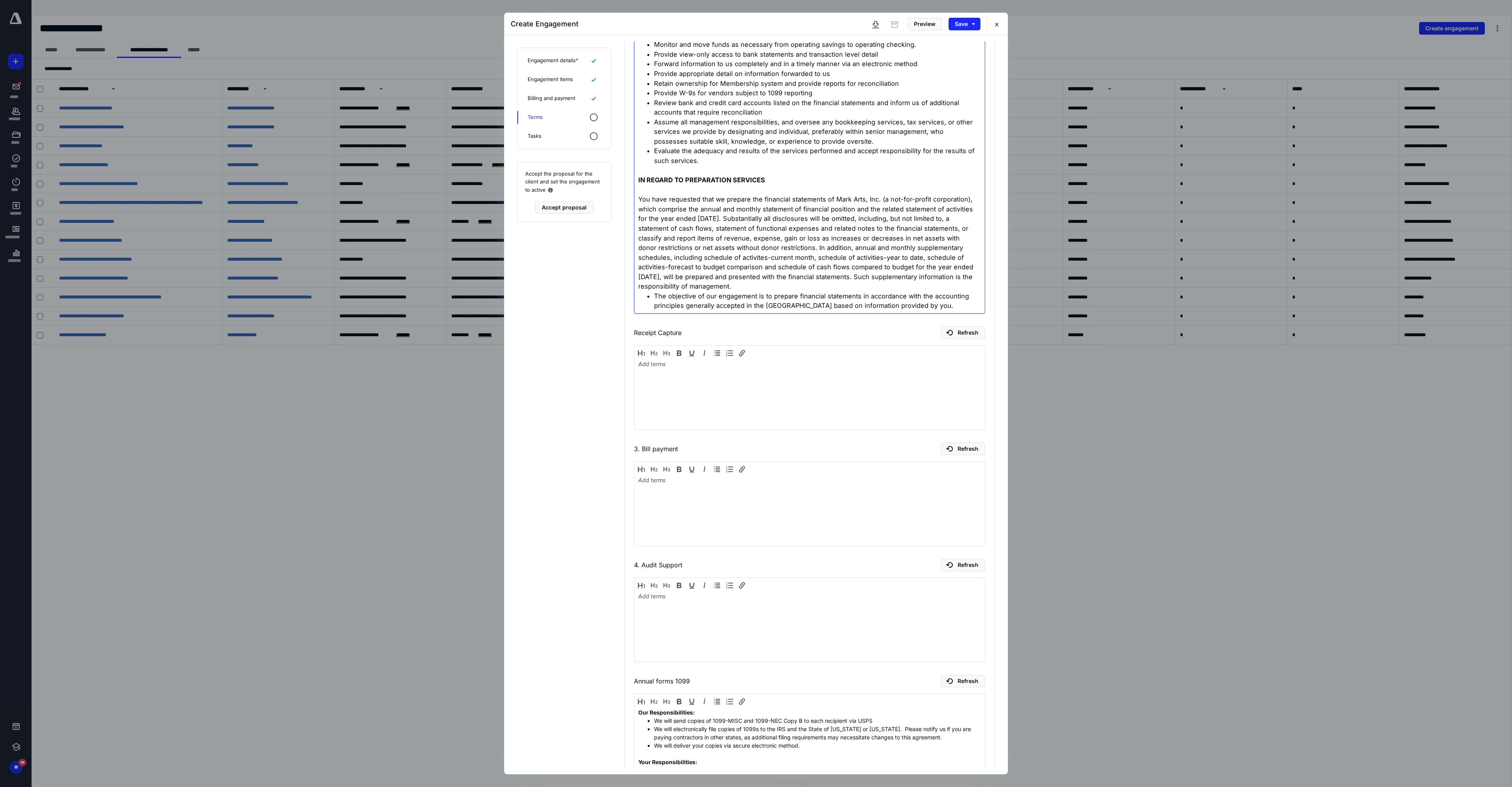 click on "You have requested
that we prepare the financial statements of Mark Arts, Inc. (a
not-for-profit corporation), which comprise the annual and monthly statement of financial position and the related statement of activities
for the year ended March 31, 2026. Substantially all disclosures will be omitted, including, but not limited to, a statement of cash flows, statement of functional expenses and related notes to the
financial statements, or classify and report items of revenue, expense, gain or
loss as increases or decreases in net assets with donor restrictions or net
assets without donor restrictions. In addition, annual and monthly supplementary schedules, including schedule of activites-current month, schedule of activities-year to date, schedule of activities-forecast to budget comparison and schedule of cash flows compared to budget for the year ended March 31, 2026, will be prepared and presented with the financial statements. Such supplementary information is the responsibility of management." at bounding box center (806, 243) 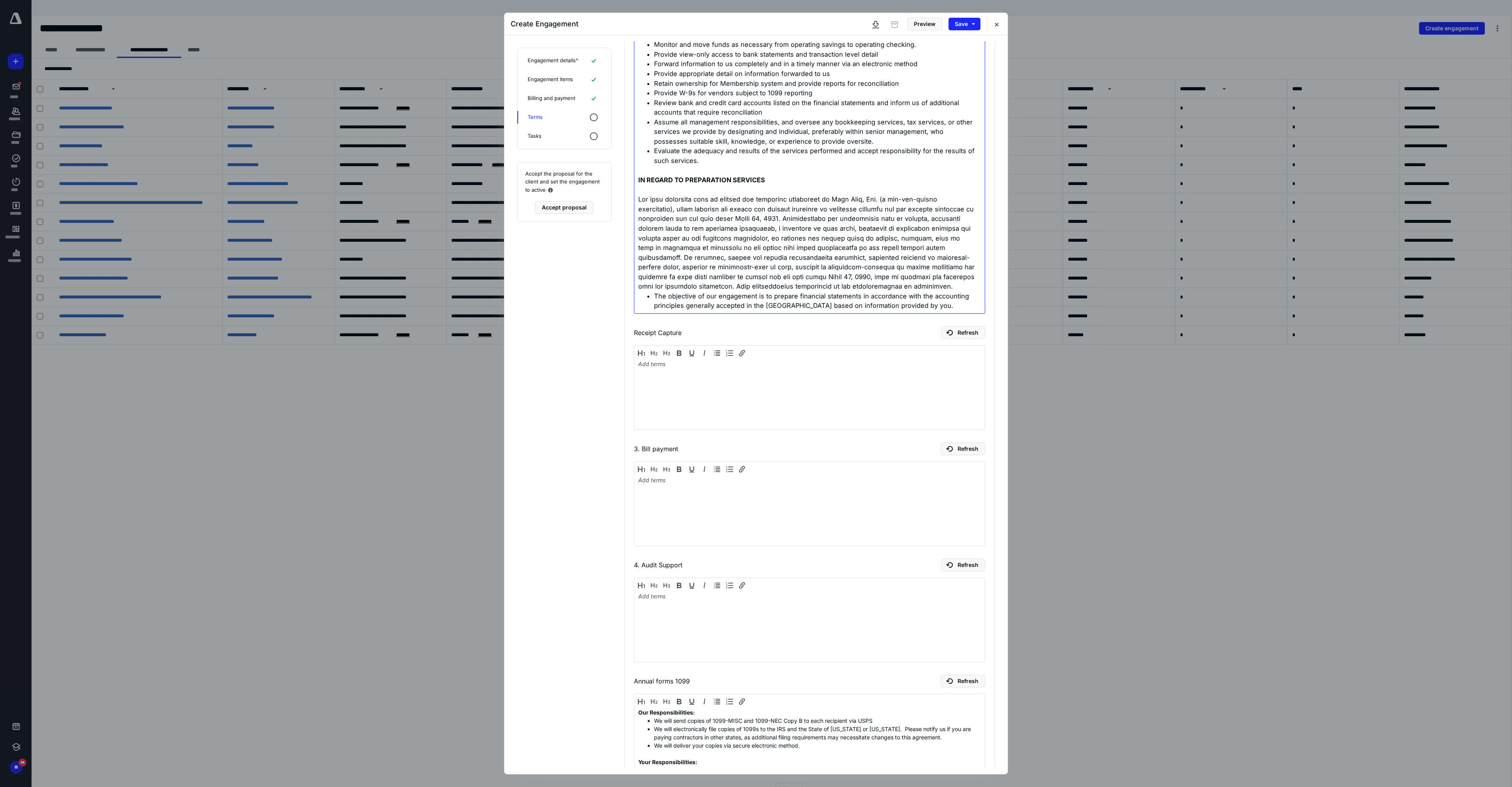click at bounding box center [806, 243] 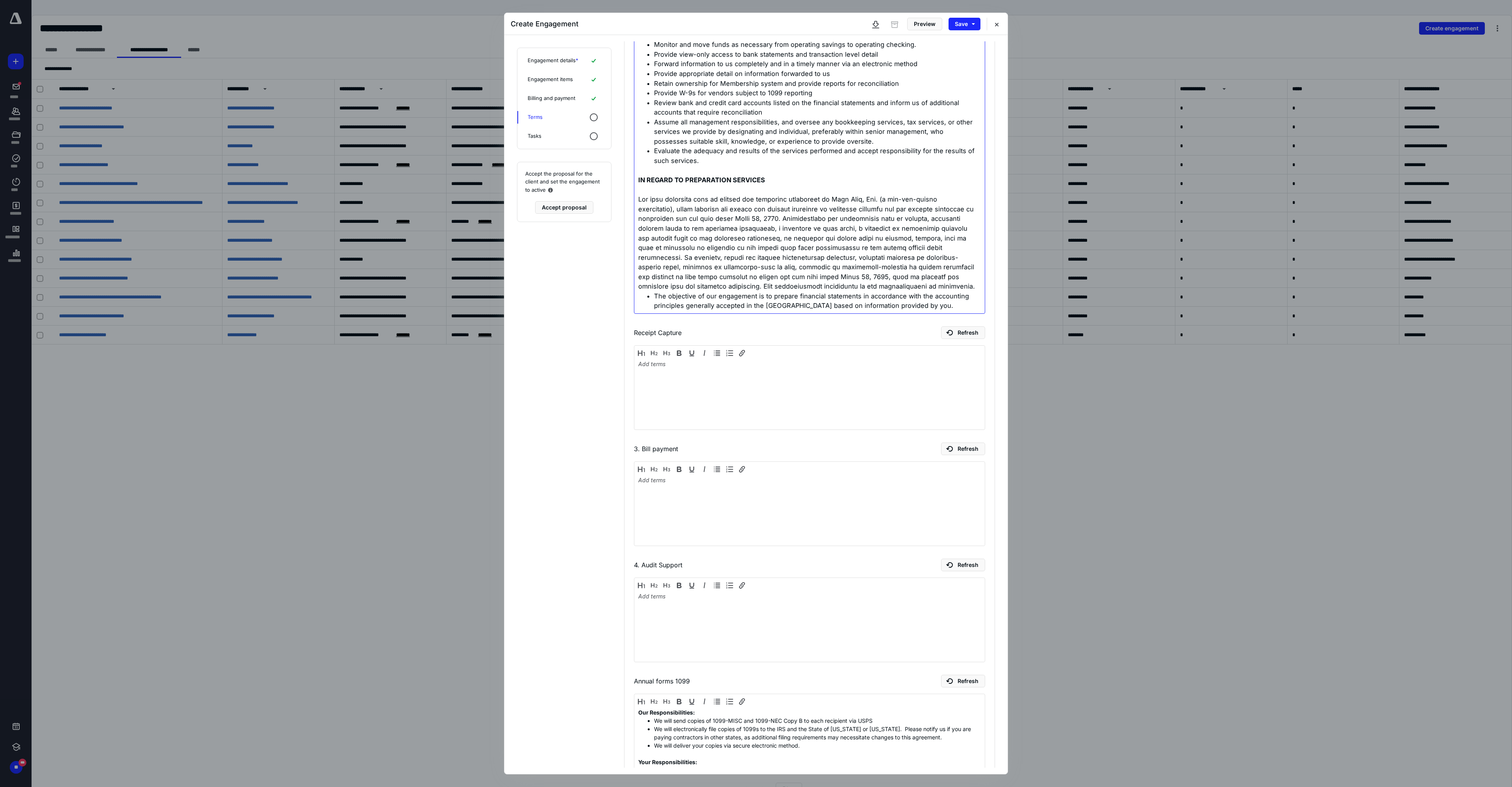 click at bounding box center (806, 243) 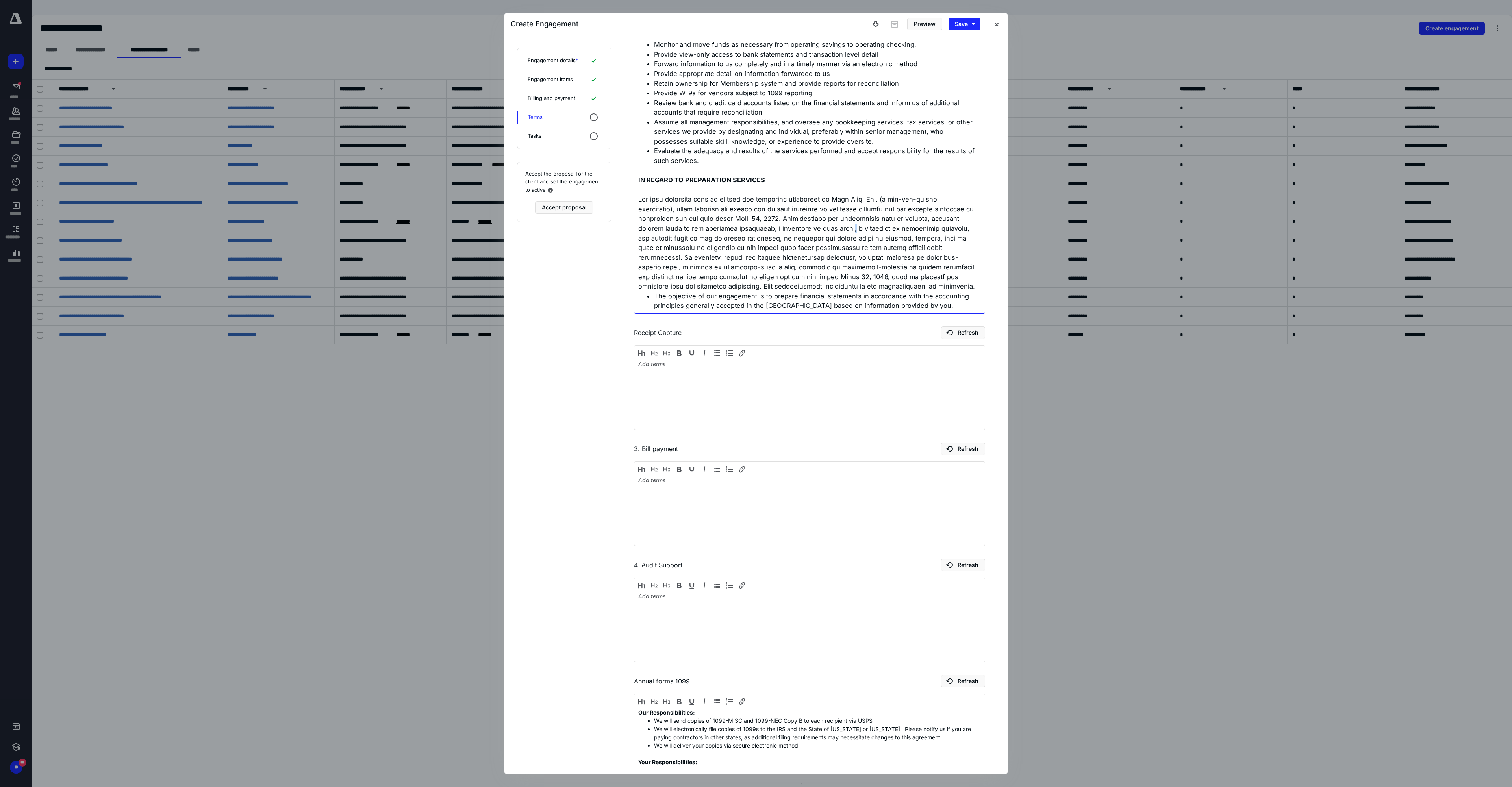 drag, startPoint x: 819, startPoint y: 230, endPoint x: 857, endPoint y: 241, distance: 39.56008 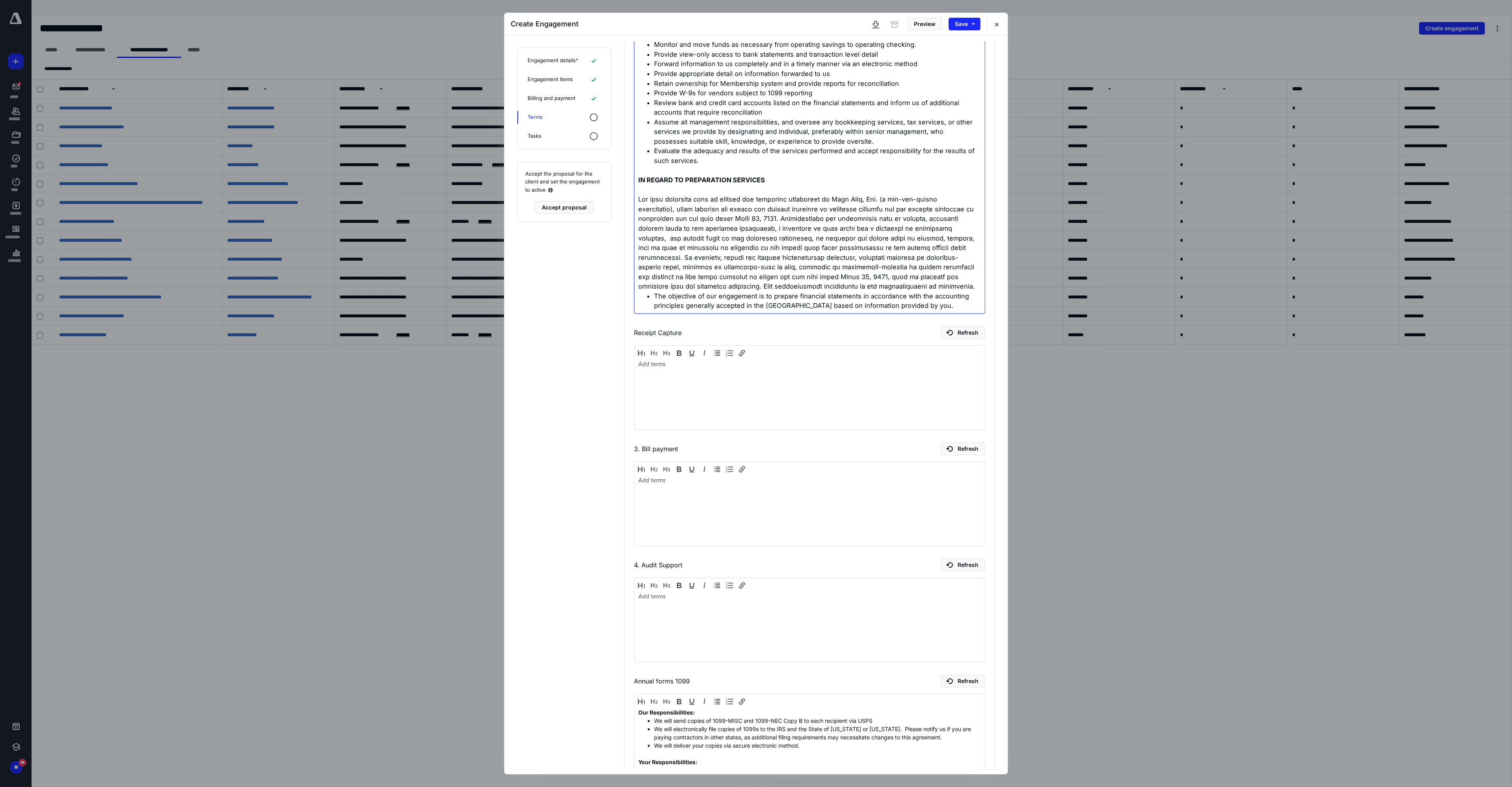 click at bounding box center (806, 243) 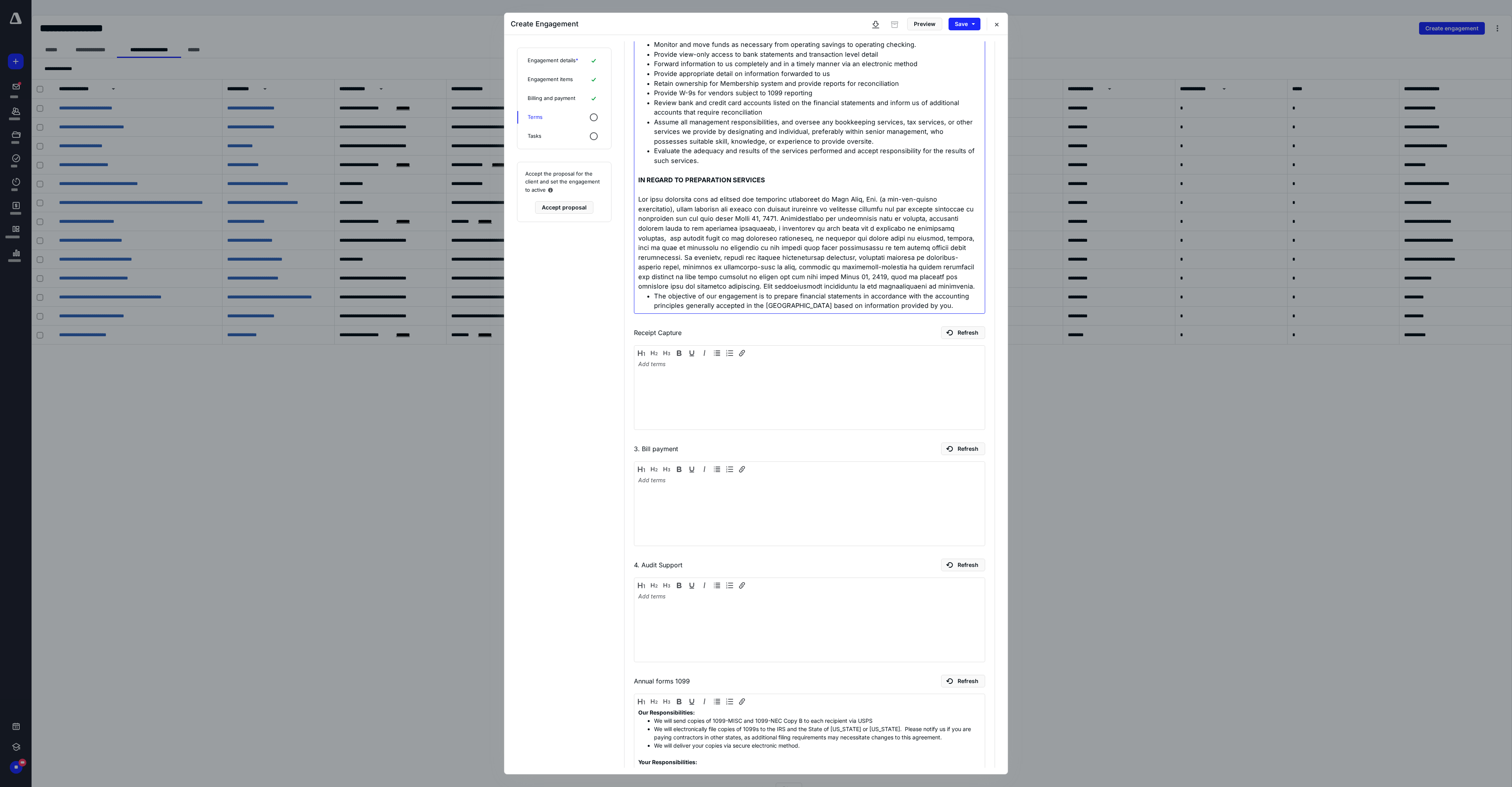 click at bounding box center (806, 243) 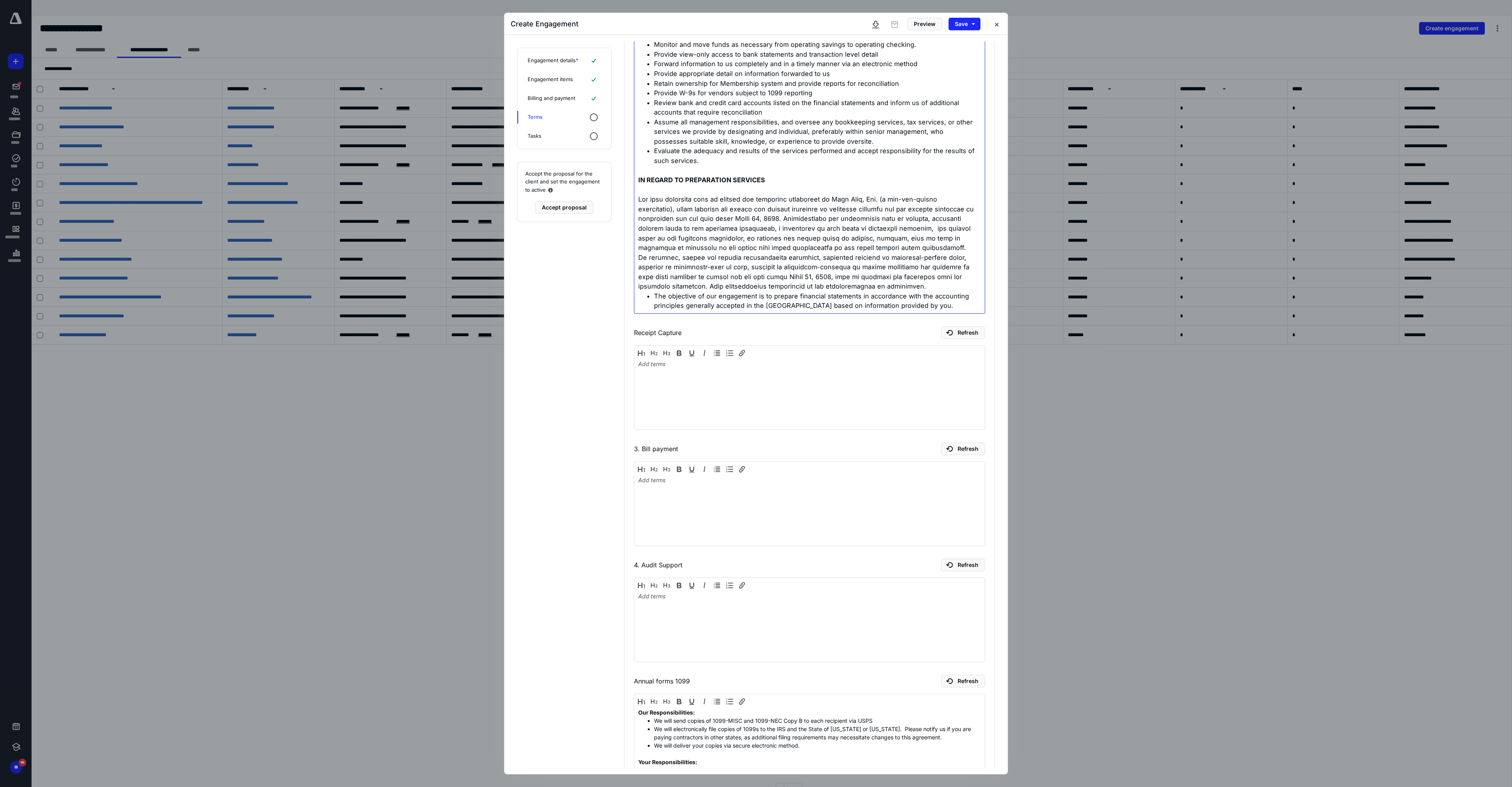 click at bounding box center (806, 243) 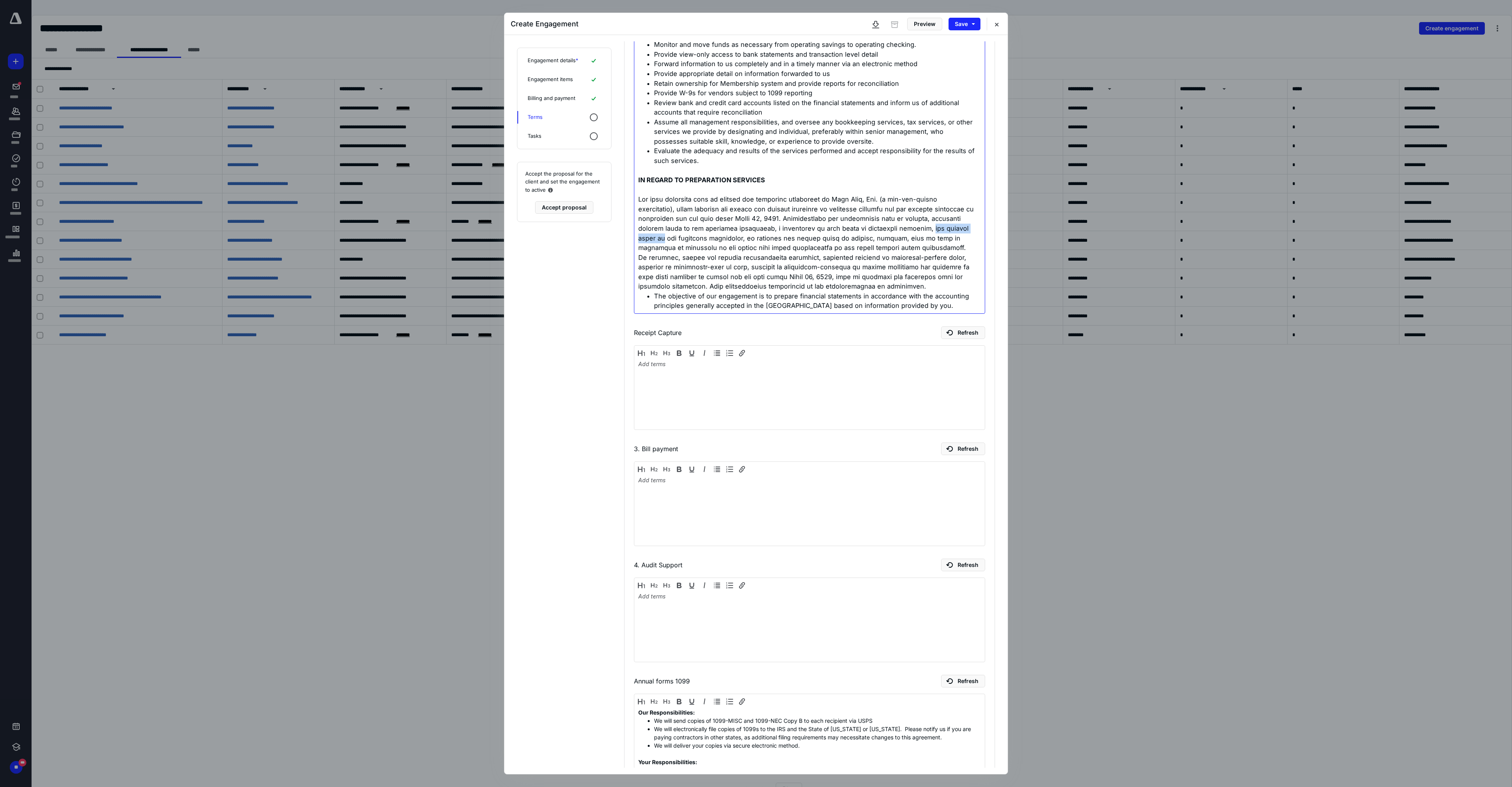 drag, startPoint x: 897, startPoint y: 230, endPoint x: 957, endPoint y: 231, distance: 60.00833 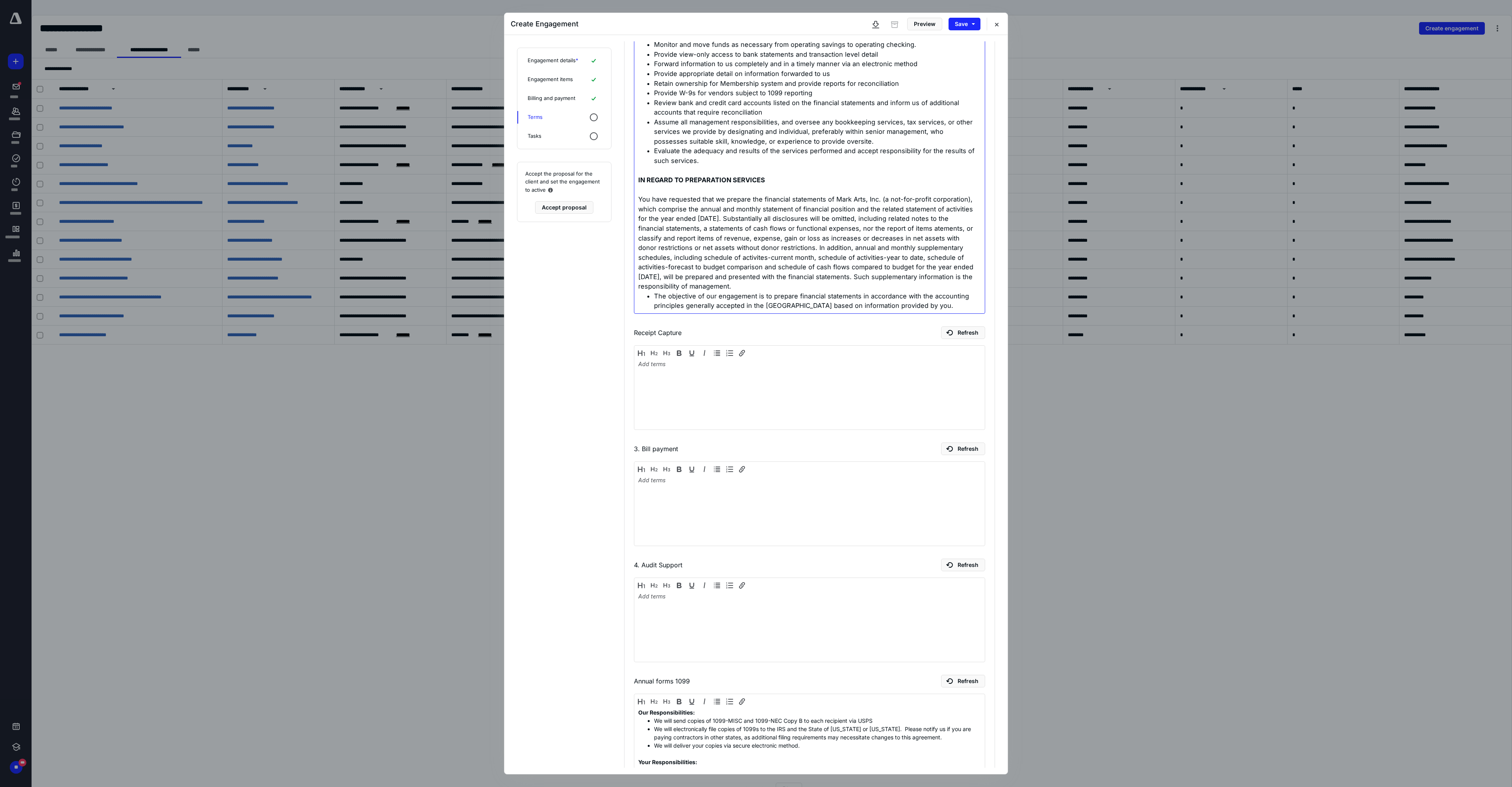 click on "You have requested
that we prepare the financial statements of Mark Arts, Inc. (a
not-for-profit corporation), which comprise the annual and monthly statement of financial position and the related statement of activities
for the year ended March 31, 2026. Substantially all disclosures will be omitted, including related notes to the financial statements, a statements of cash flows or functional expenses, nor the report of items atements, or classify and report items of revenue, expense, gain or
loss as increases or decreases in net assets with donor restrictions or net
assets without donor restrictions. In addition, annual and monthly supplementary schedules, including schedule of activites-current month, schedule of activities-year to date, schedule of activities-forecast to budget comparison and schedule of cash flows compared to budget for the year ended March 31, 2026, will be prepared and presented with the financial statements. Such supplementary information is the responsibility of management." at bounding box center (806, 243) 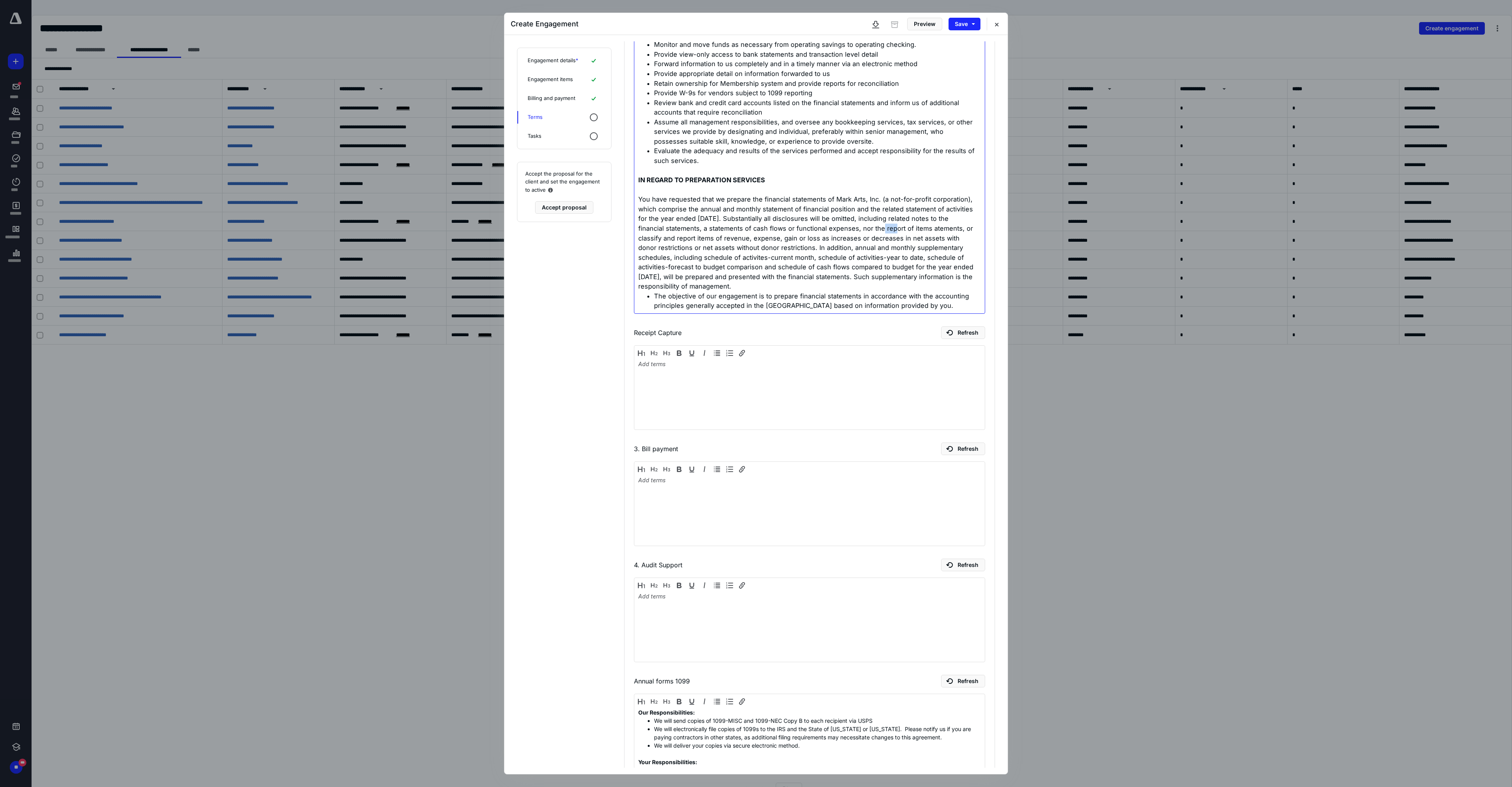 drag, startPoint x: 896, startPoint y: 230, endPoint x: 906, endPoint y: 229, distance: 10.049876 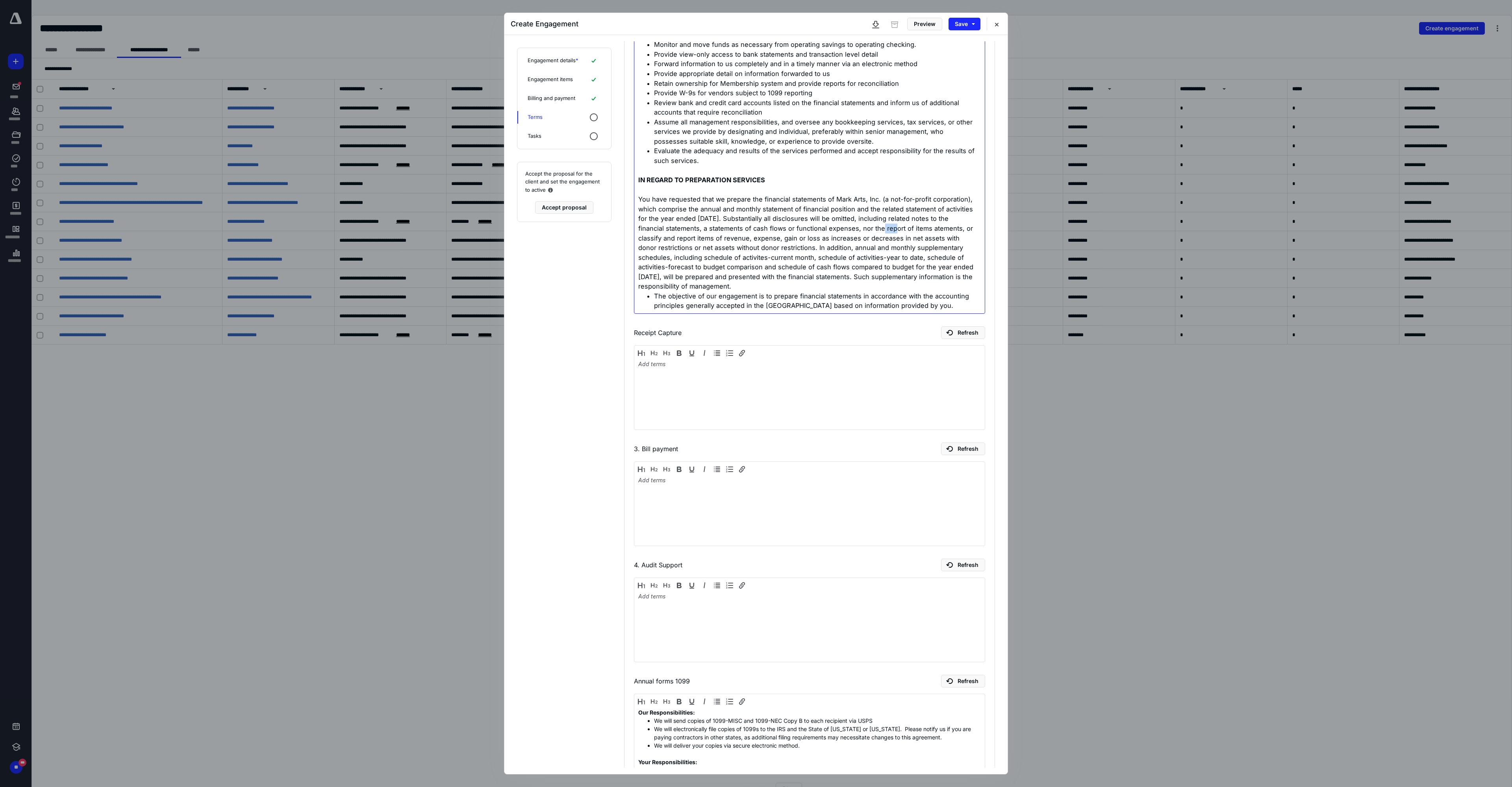 click on "You have requested
that we prepare the financial statements of Mark Arts, Inc. (a
not-for-profit corporation), which comprise the annual and monthly statement of financial position and the related statement of activities
for the year ended March 31, 2026. Substantially all disclosures will be omitted, including related notes to the financial statements, a statements of cash flows or functional expenses, nor the report of items atements, or classify and report items of revenue, expense, gain or
loss as increases or decreases in net assets with donor restrictions or net
assets without donor restrictions. In addition, annual and monthly supplementary schedules, including schedule of activites-current month, schedule of activities-year to date, schedule of activities-forecast to budget comparison and schedule of cash flows compared to budget for the year ended March 31, 2026, will be prepared and presented with the financial statements. Such supplementary information is the responsibility of management." at bounding box center (806, 243) 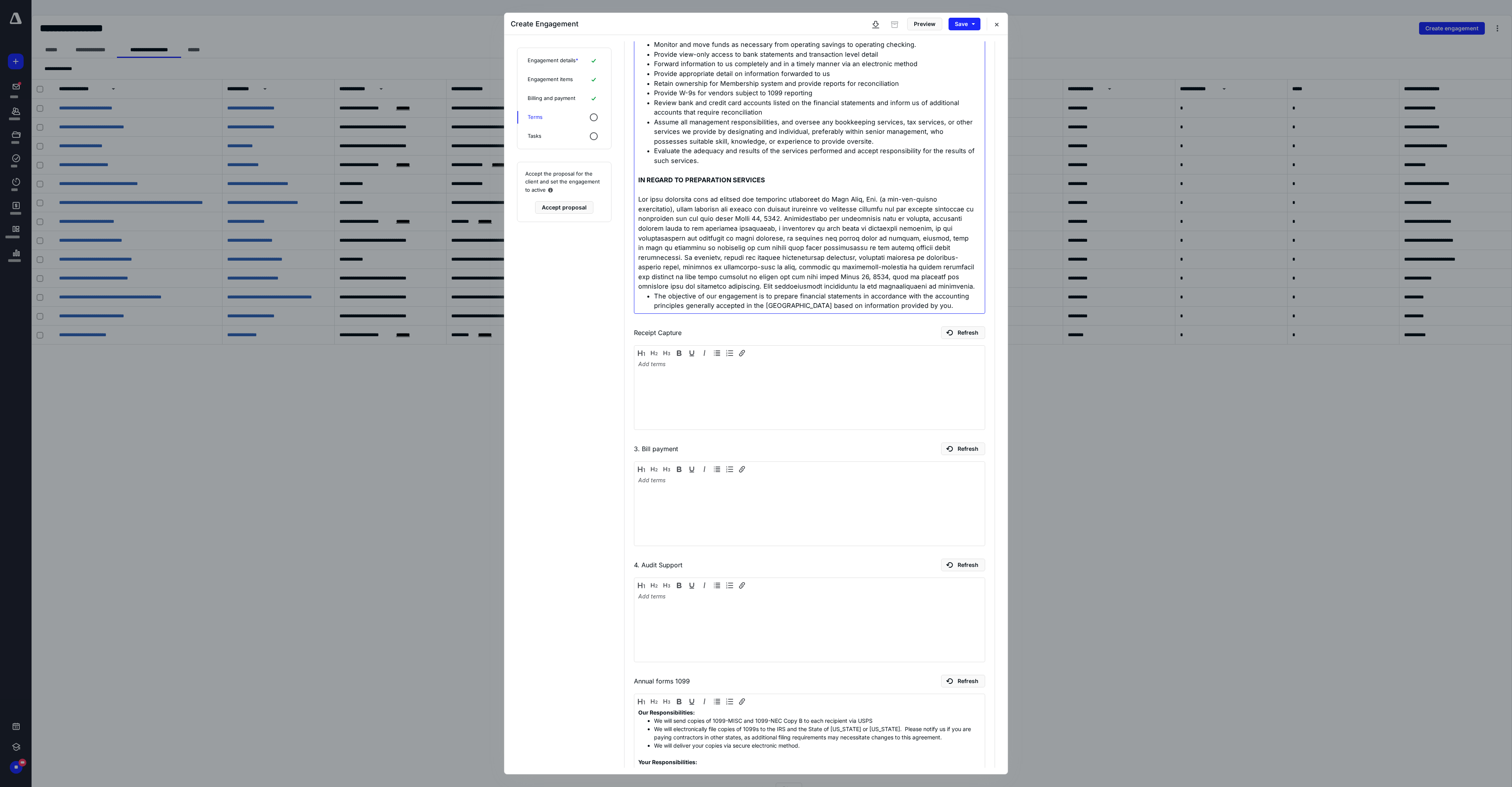click at bounding box center (806, 243) 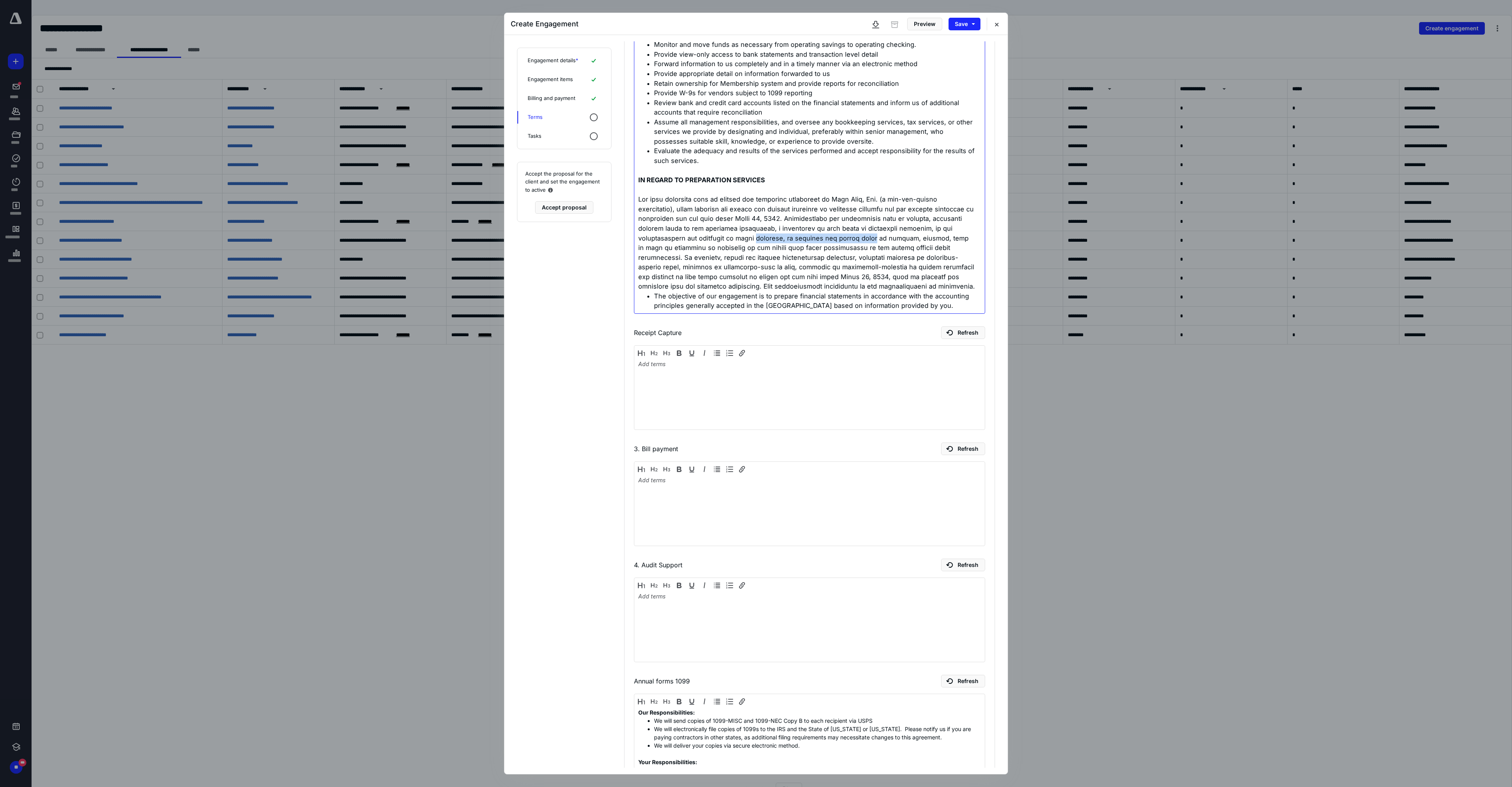 drag, startPoint x: 708, startPoint y: 238, endPoint x: 823, endPoint y: 236, distance: 115.0174 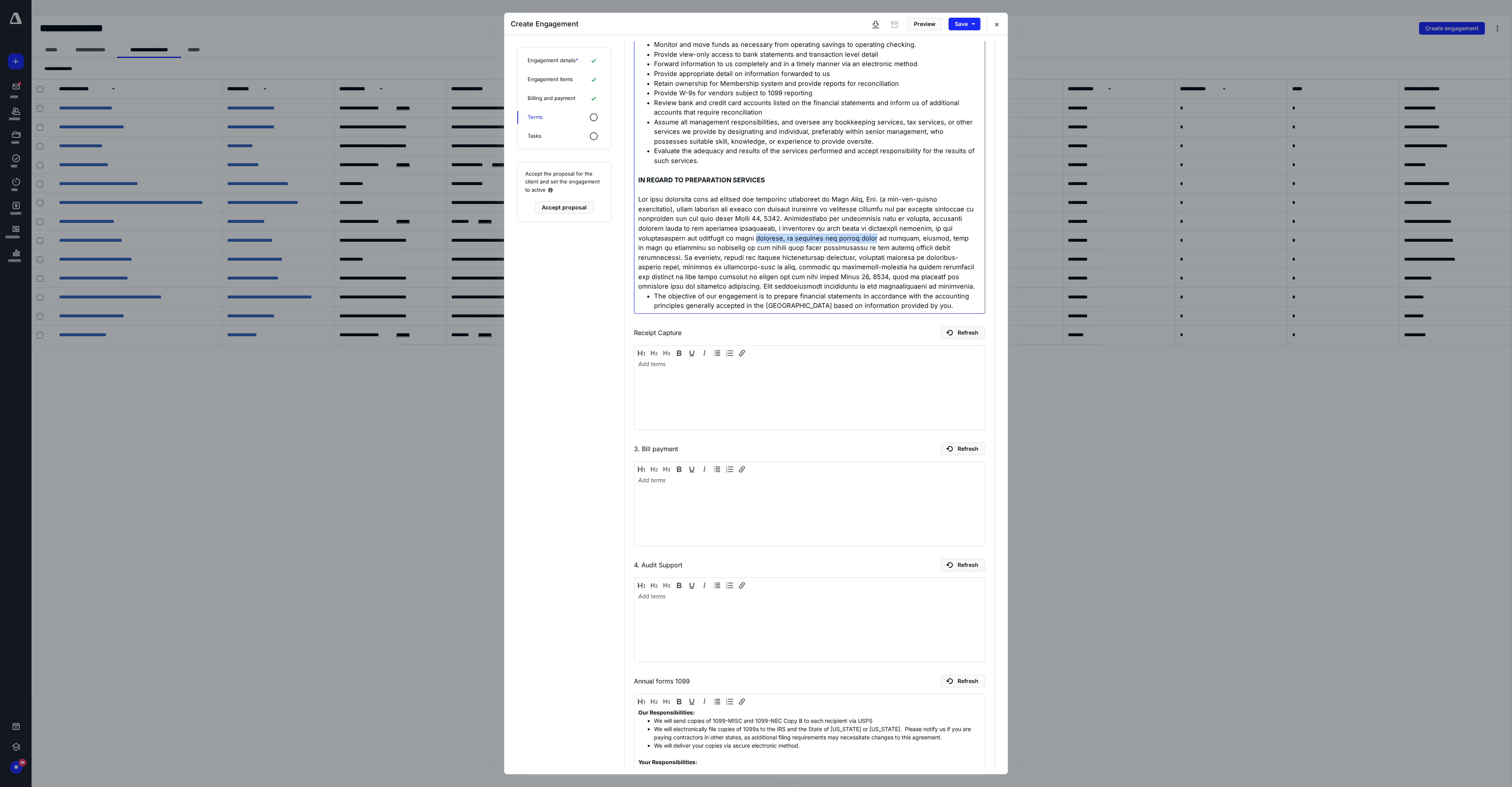 click at bounding box center [806, 243] 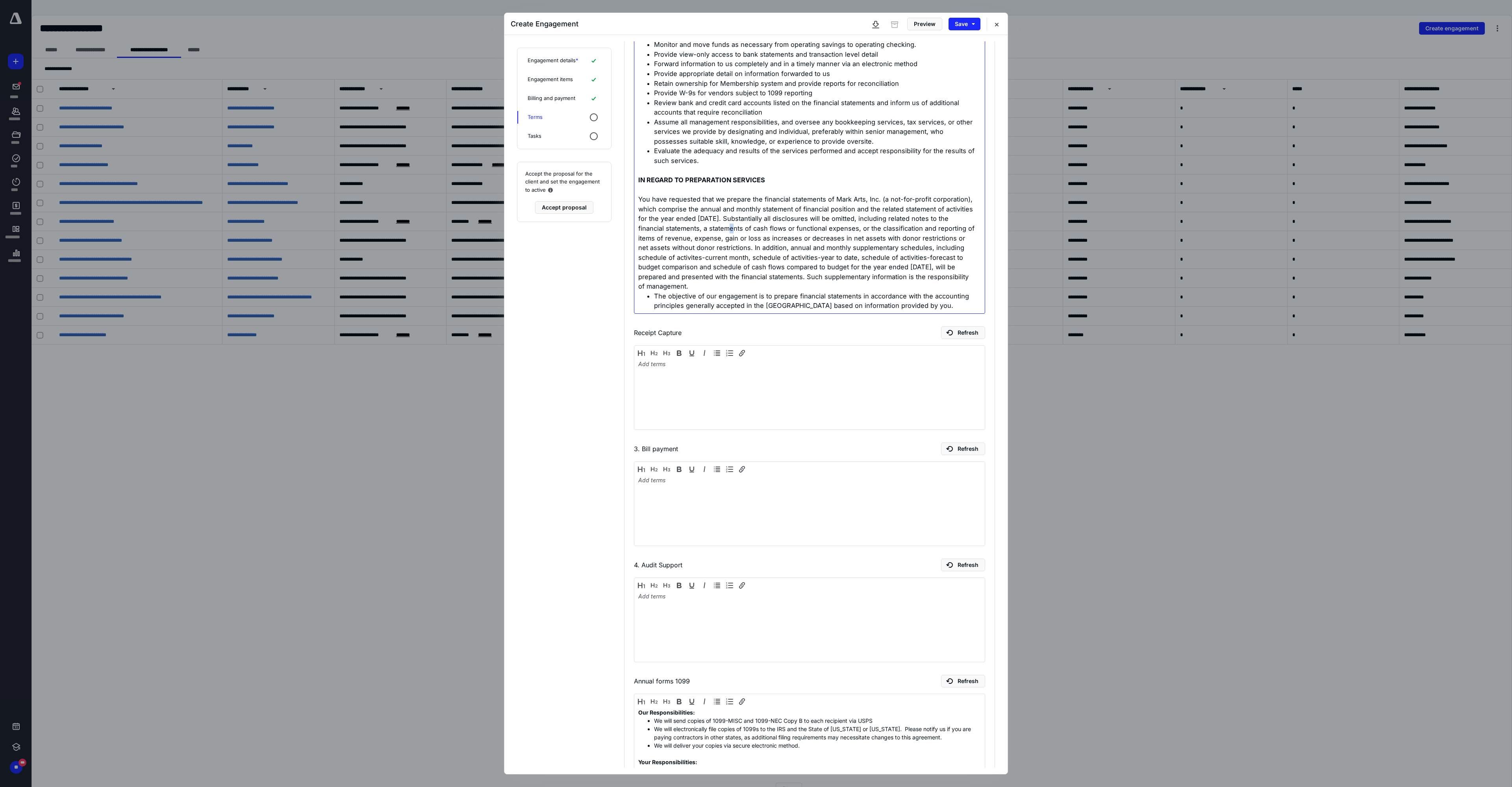click on "You have requested
that we prepare the financial statements of Mark Arts, Inc. (a
not-for-profit corporation), which comprise the annual and monthly statement of financial position and the related statement of activities
for the year ended March 31, 2026. Substantially all disclosures will be omitted, including related notes to the financial statements, a statements of cash flows or functional expenses, or the classification and reporting of items of revenue, expense, gain or
loss as increases or decreases in net assets with donor restrictions or net
assets without donor restrictions. In addition, annual and monthly supplementary schedules, including schedule of activites-current month, schedule of activities-year to date, schedule of activities-forecast to budget comparison and schedule of cash flows compared to budget for the year ended March 31, 2026, will be prepared and presented with the financial statements. Such supplementary information is the responsibility of management." at bounding box center (806, 243) 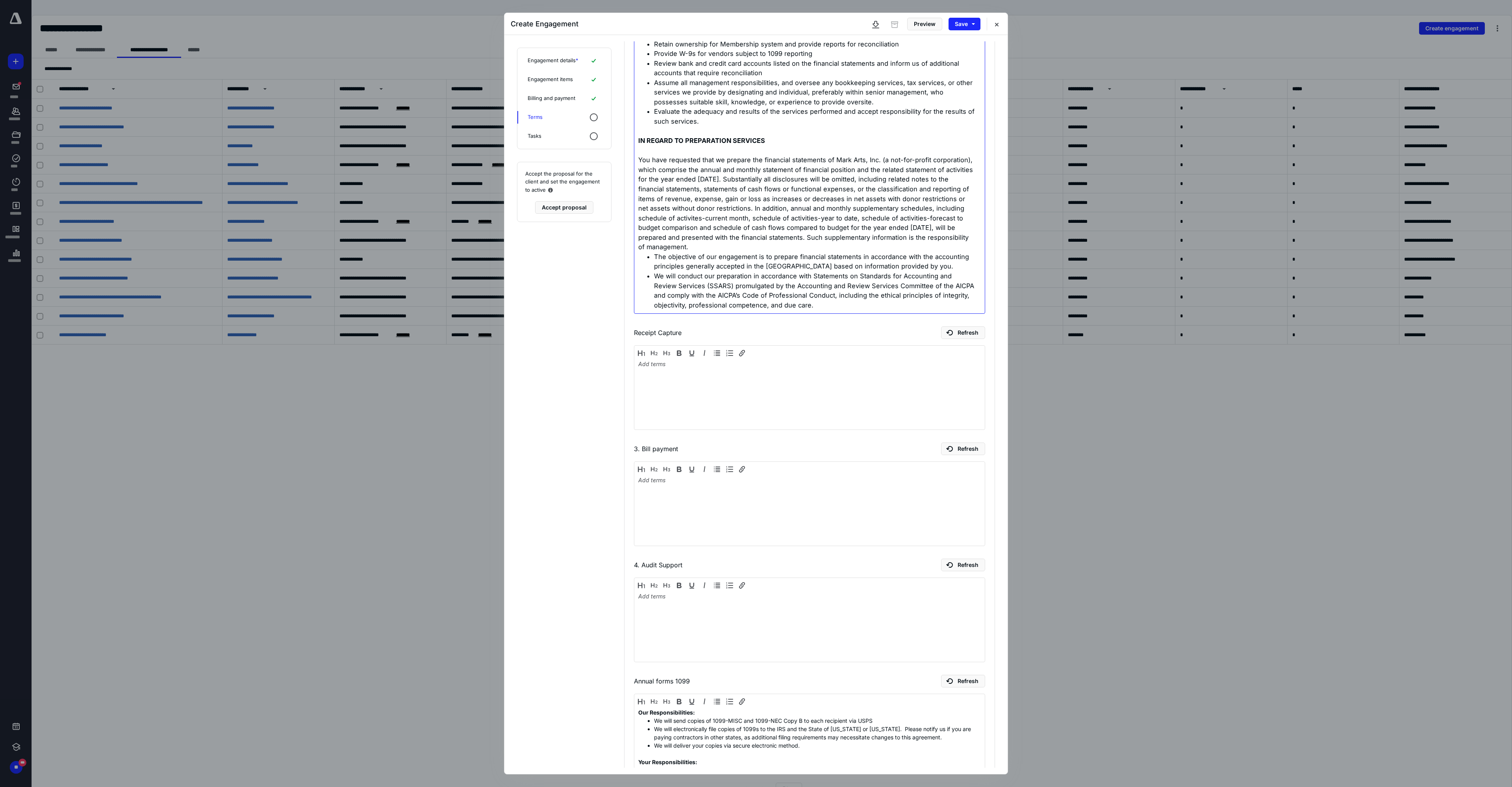 scroll, scrollTop: 122, scrollLeft: 0, axis: vertical 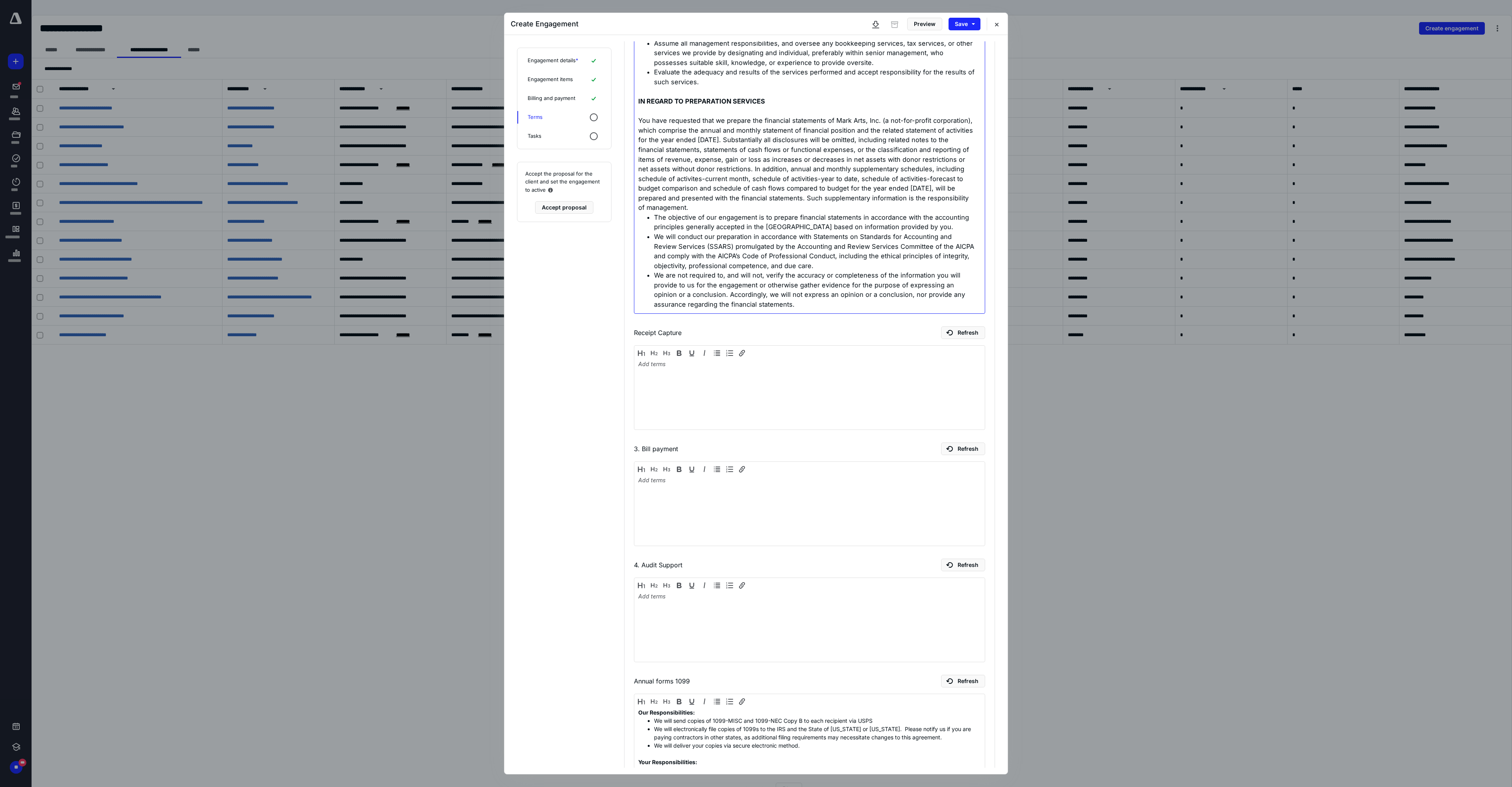 click on "We will conduct our preparation in
accordance with Statements on Standards for Accounting and Review Services
(SSARS) promulgated by the Accounting and Review Services Committee of the
AICPA and comply with the AICPA’s Code of Professional Conduct, including
the ethical principles of integrity, objectivity, professional competence,
and due care." at bounding box center (814, 251) 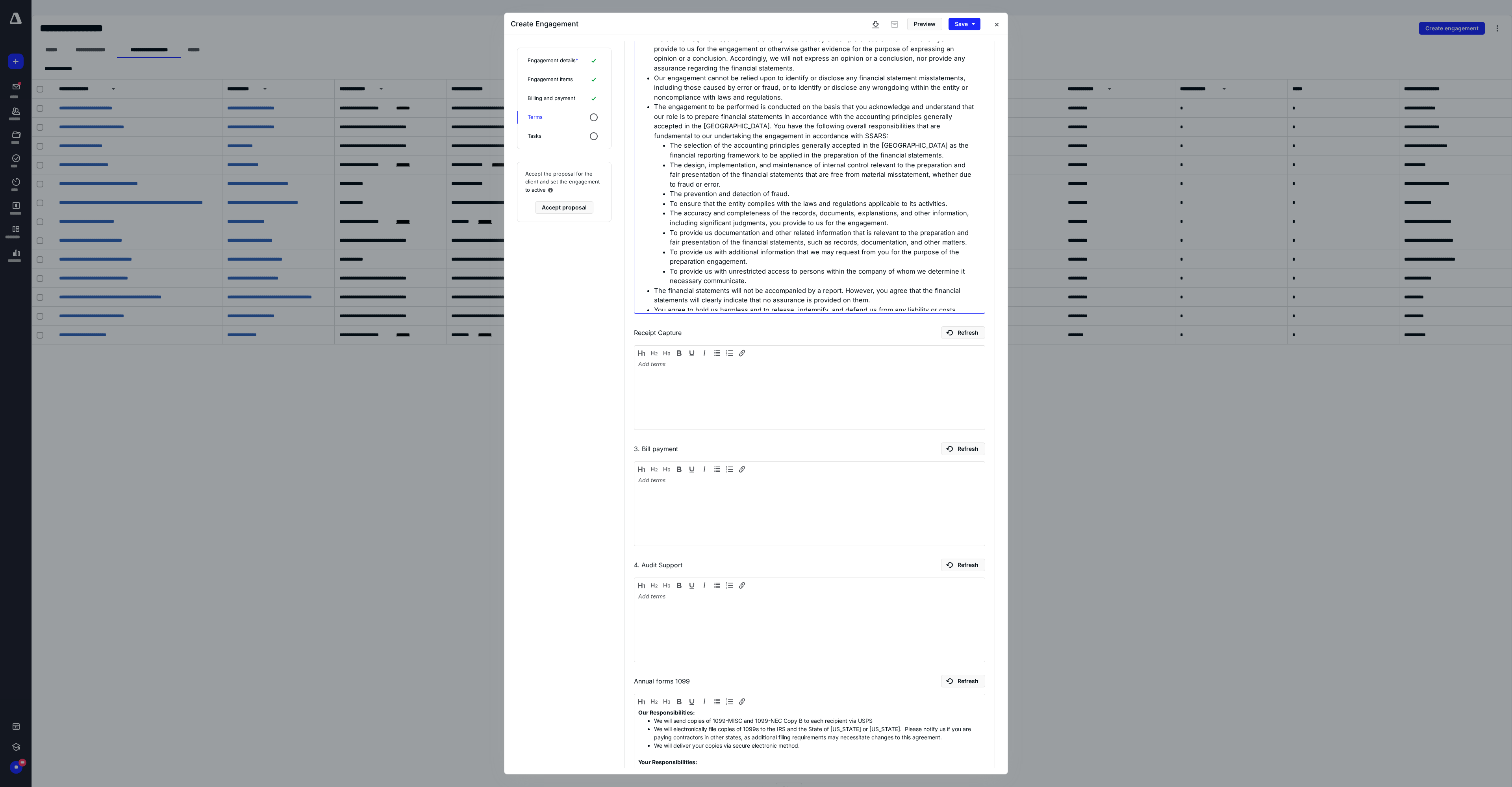 scroll, scrollTop: 397, scrollLeft: 0, axis: vertical 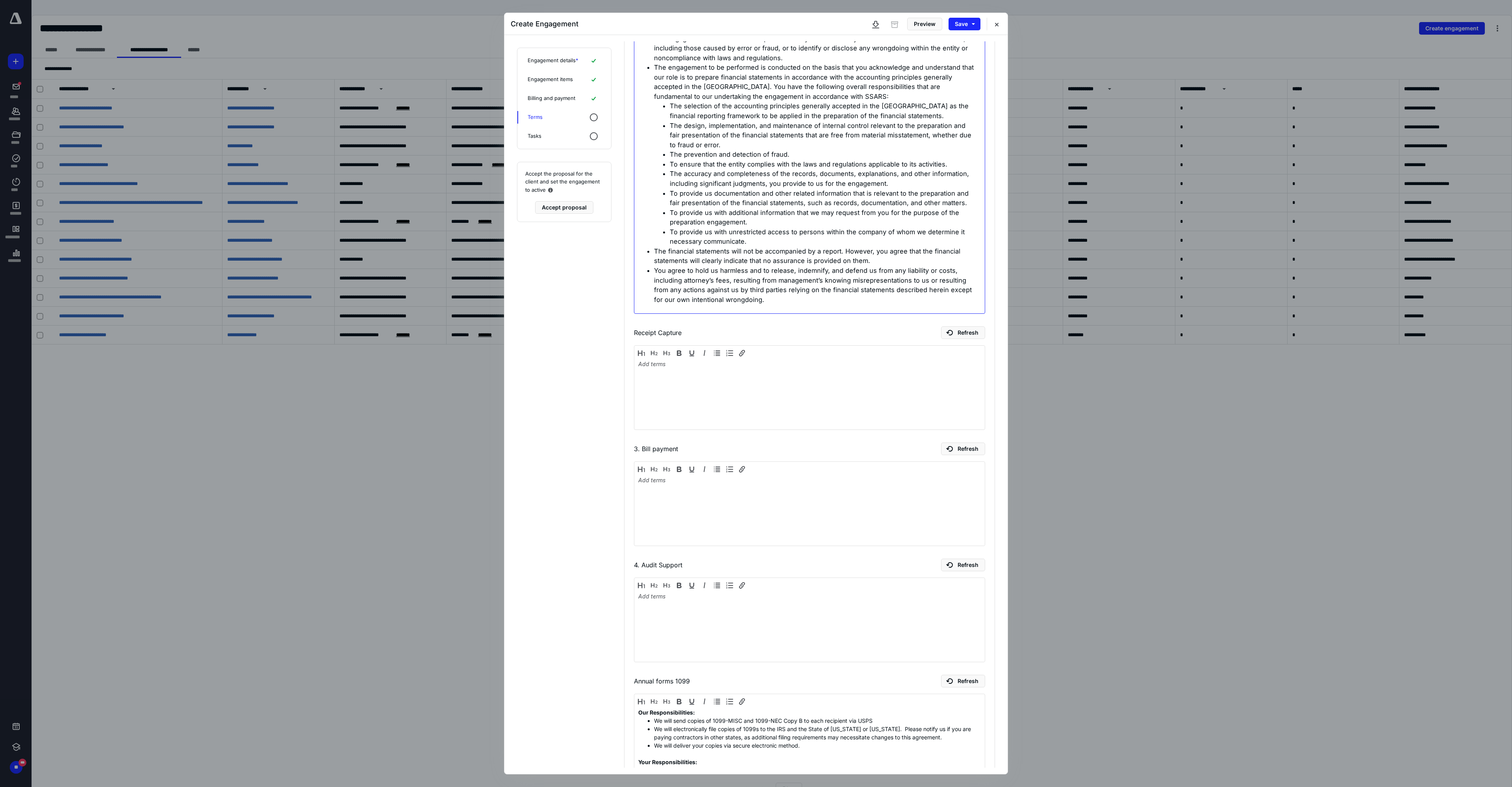 click on "The financial statements will not be
accompanied by a report. However, you agree that the financial statements
will clearly indicate that no assurance is provided on them." at bounding box center (814, 256) 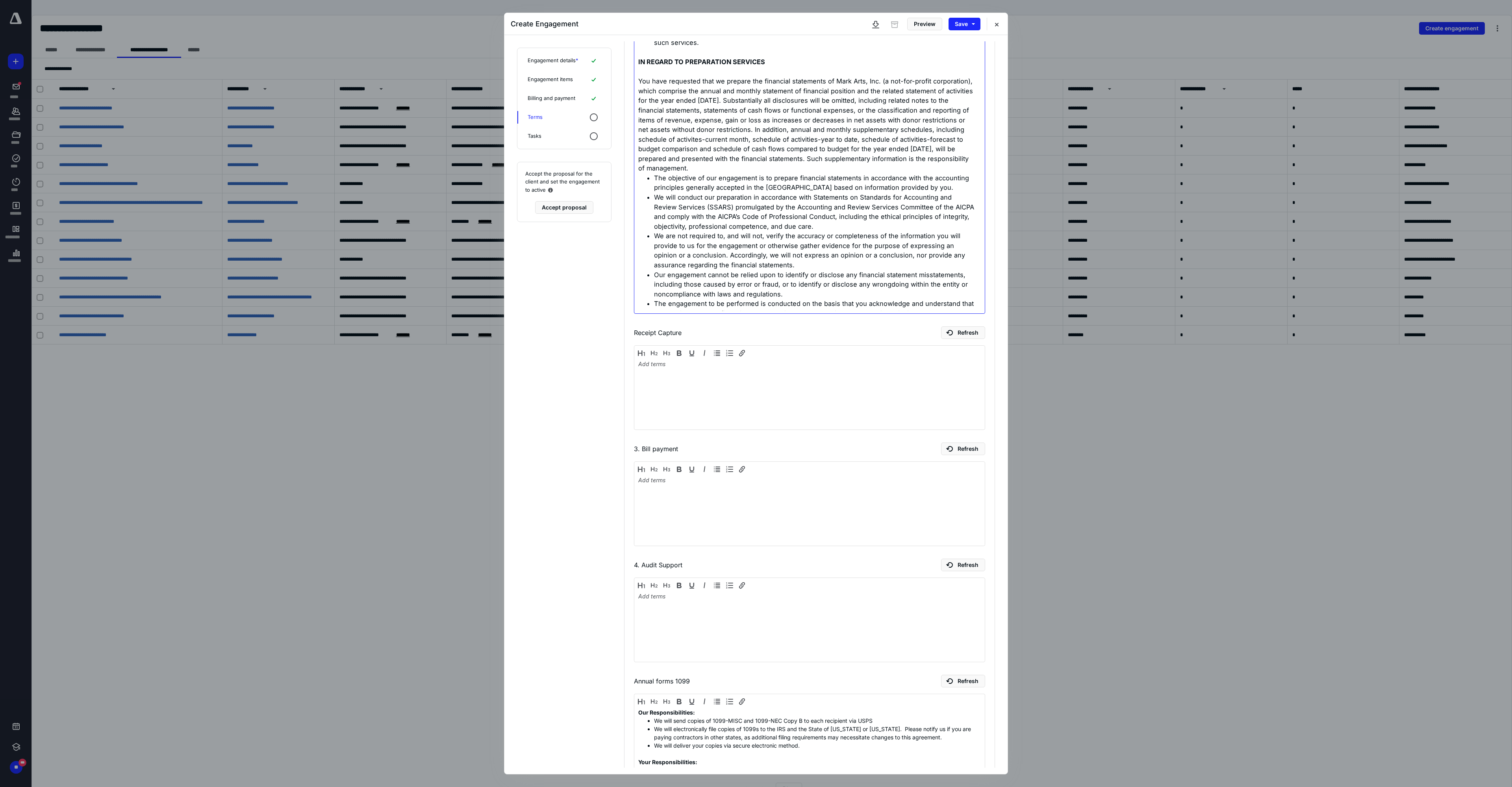 scroll, scrollTop: 122, scrollLeft: 0, axis: vertical 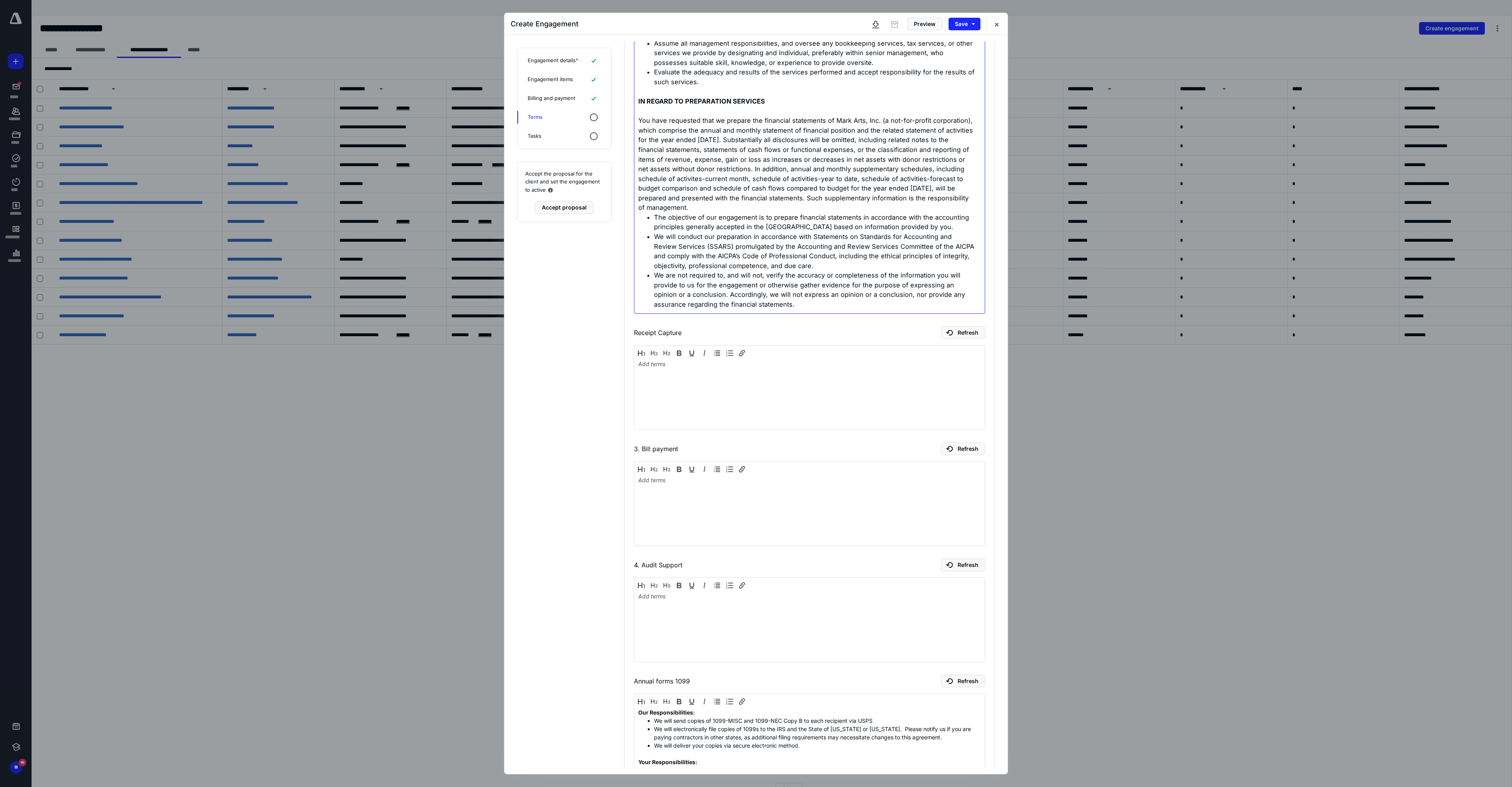 click on "You have requested
that we prepare the financial statements of Mark Arts, Inc. (a
not-for-profit corporation), which comprise the annual and monthly statement of financial position and the related statement of activities
for the year ended March 31, 2026. Substantially all disclosures will be omitted, including related notes to the financial statements, statements of cash flows or functional expenses, or the classification and reporting of items of revenue, expense, gain or
loss as increases or decreases in net assets with donor restrictions or net
assets without donor restrictions. In addition, annual and monthly supplementary schedules, including schedule of activites-current month, schedule of activities-year to date, schedule of activities-forecast to budget comparison and schedule of cash flows compared to budget for the year ended March 31, 2026, will be prepared and presented with the financial statements. Such supplementary information is the responsibility of management." at bounding box center (806, 164) 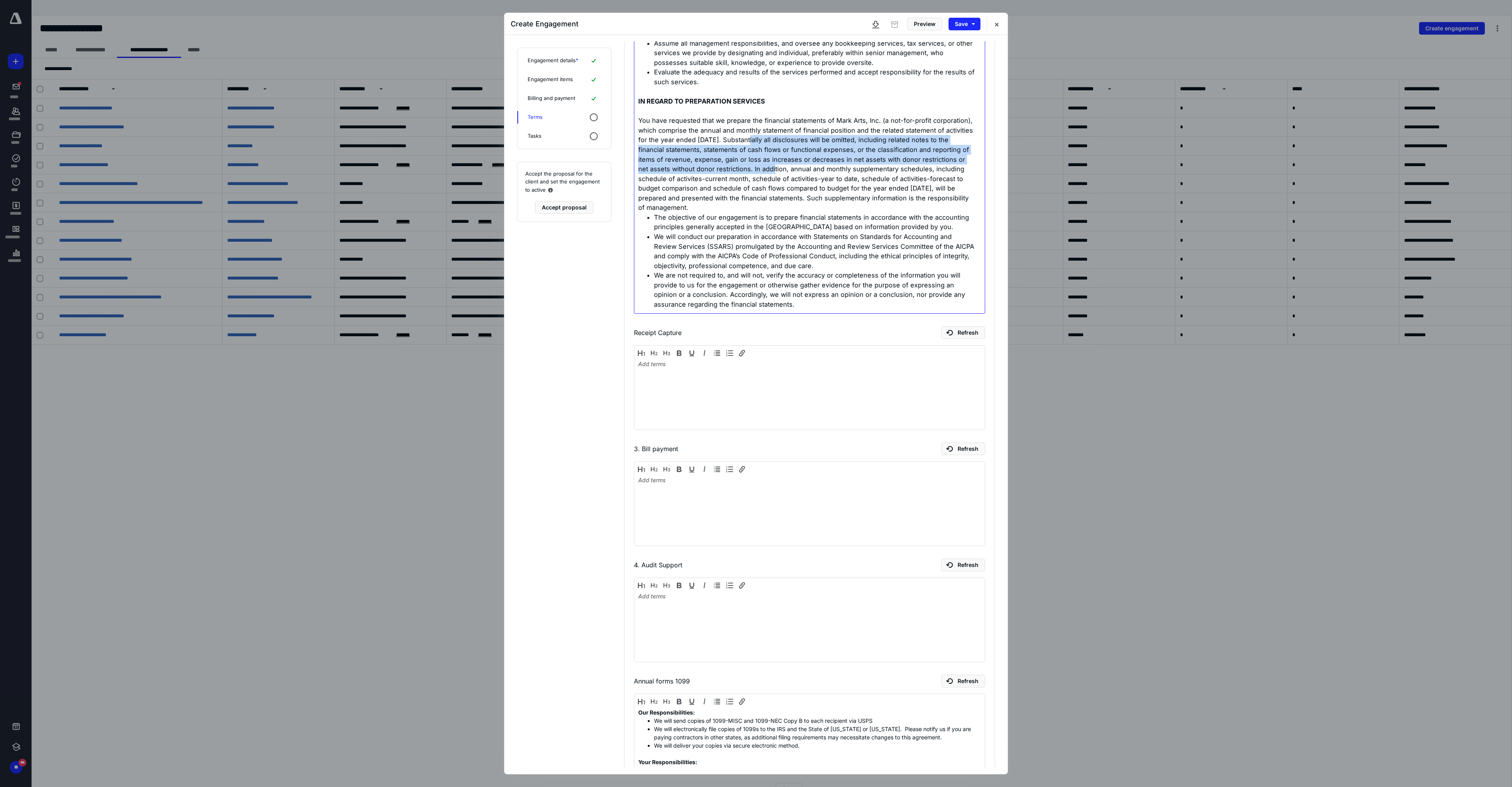 drag, startPoint x: 777, startPoint y: 140, endPoint x: 795, endPoint y: 166, distance: 31.62278 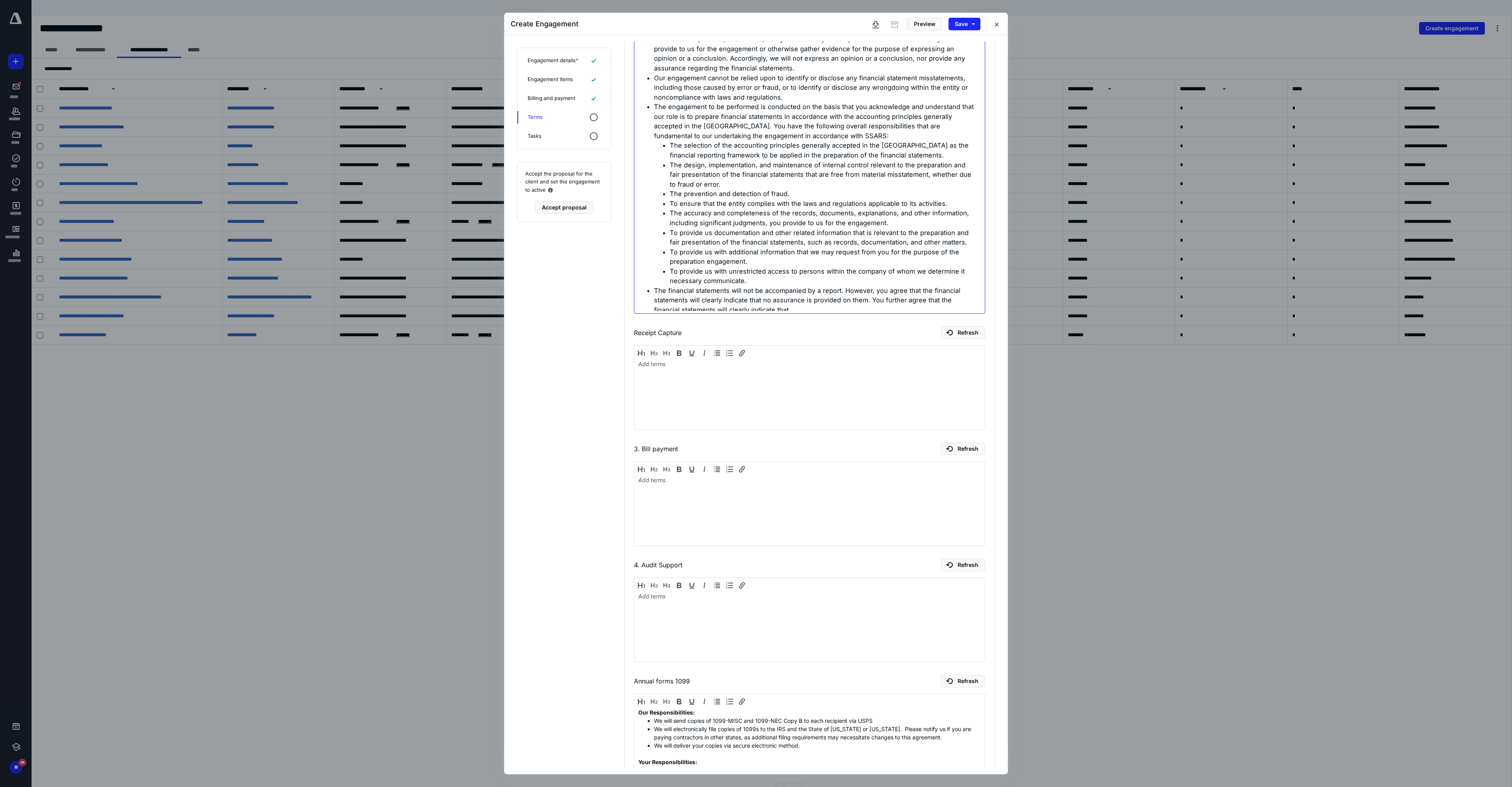 scroll, scrollTop: 407, scrollLeft: 0, axis: vertical 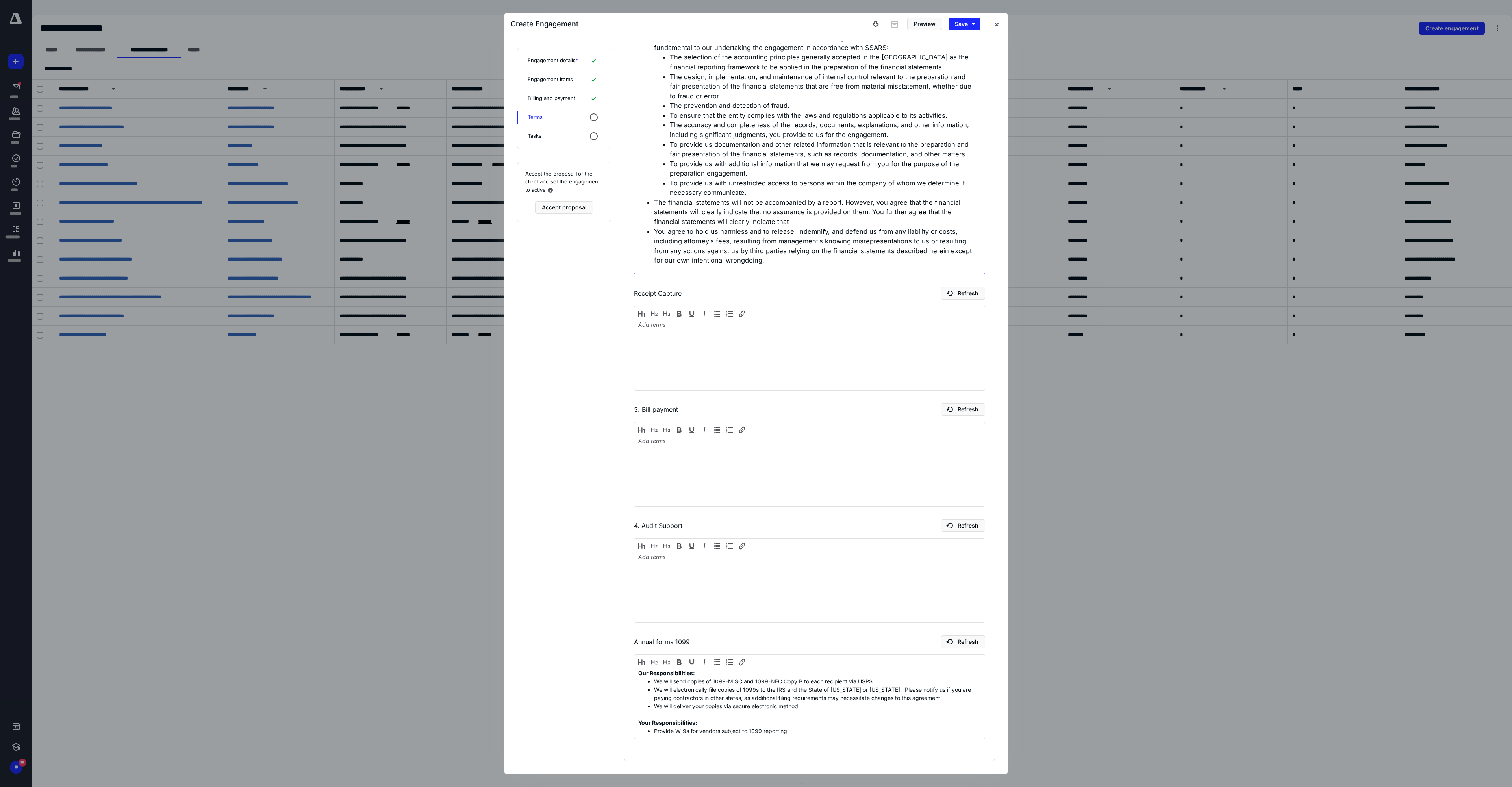 click on "The financial statements will not be
accompanied by a report. However, you agree that the financial statements
will clearly indicate that no assurance is provided on them. You further agree that the financial statements will clearly indicate that" at bounding box center [814, 212] 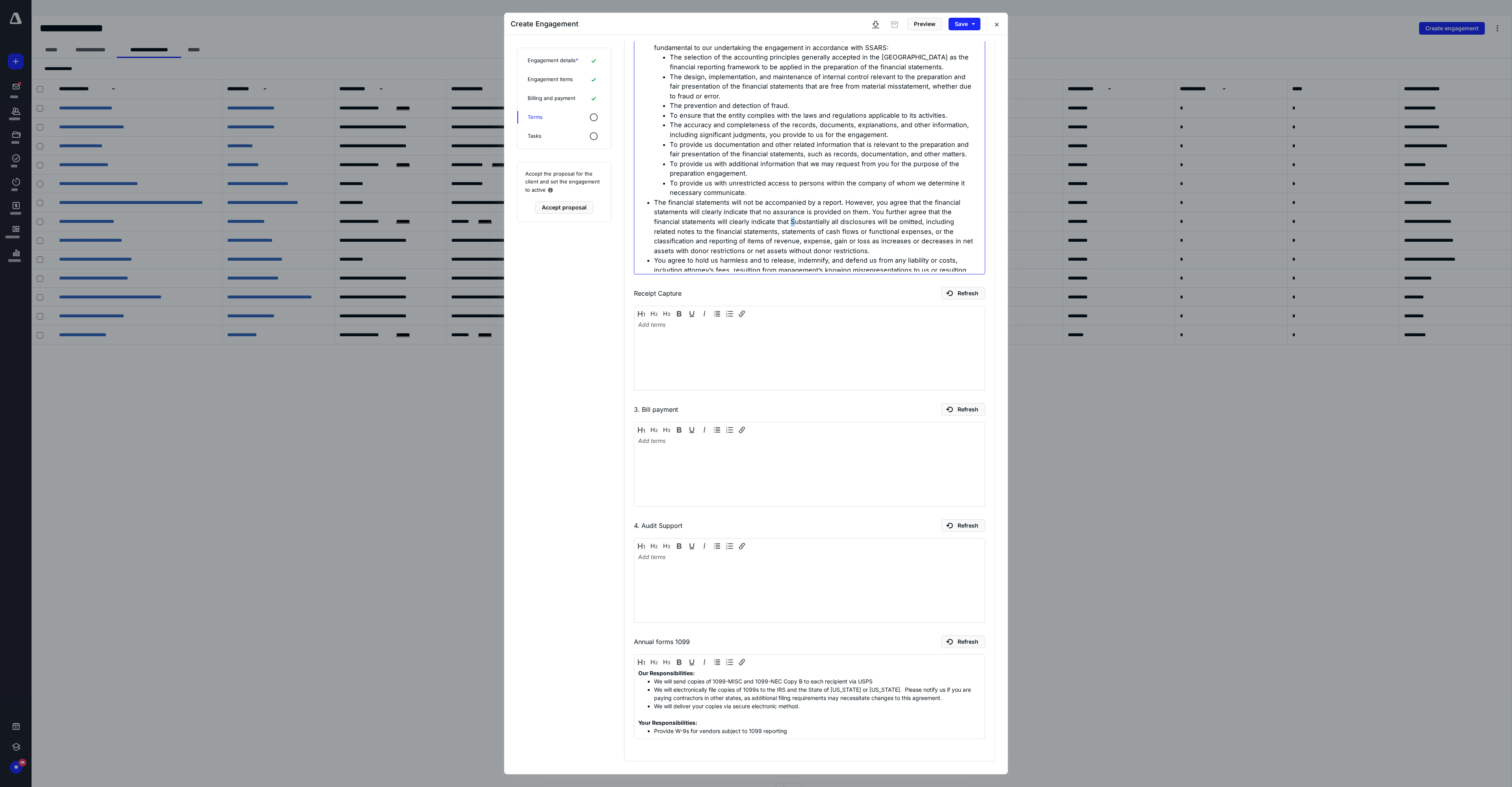 click on "The financial statements will not be
accompanied by a report. However, you agree that the financial statements
will clearly indicate that no assurance is provided on them. You further agree that the financial statements will clearly indicate that Substantially all disclosures will be omitted, including related notes to the financial statements, statements of cash flows or functional expenses, or the classification and reporting of items of revenue, expense, gain or loss as increases or decreases in net assets with donor restrictions or net assets without donor restrictions." at bounding box center (814, 226) 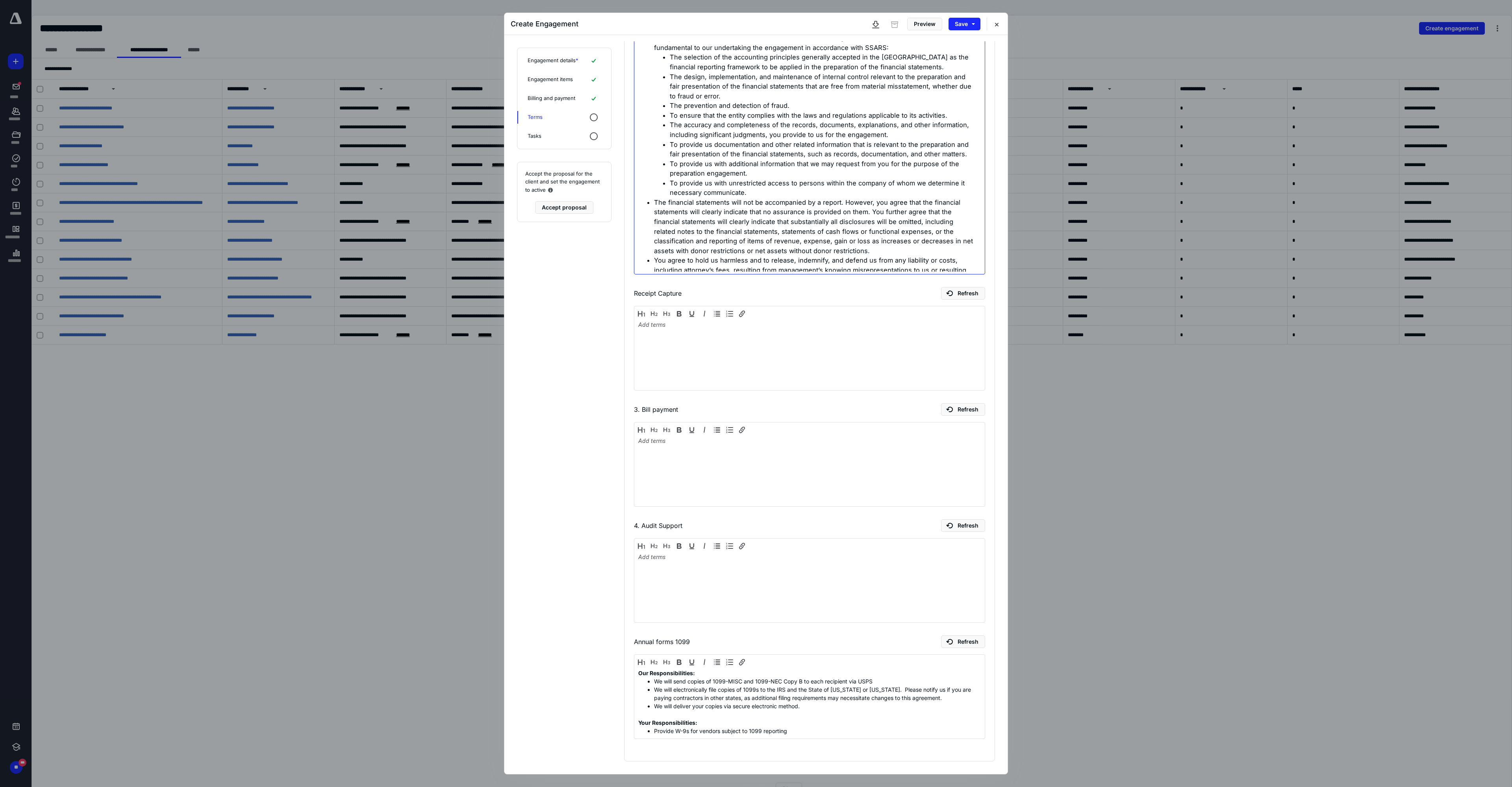click on "The financial statements will not be
accompanied by a report. However, you agree that the financial statements
will clearly indicate that no assurance is provided on them. You further agree that the financial statements will clearly indicate that substantially all disclosures will be omitted, including related notes to the financial statements, statements of cash flows or functional expenses, or the classification and reporting of items of revenue, expense, gain or loss as increases or decreases in net assets with donor restrictions or net assets without donor restrictions." at bounding box center [814, 226] 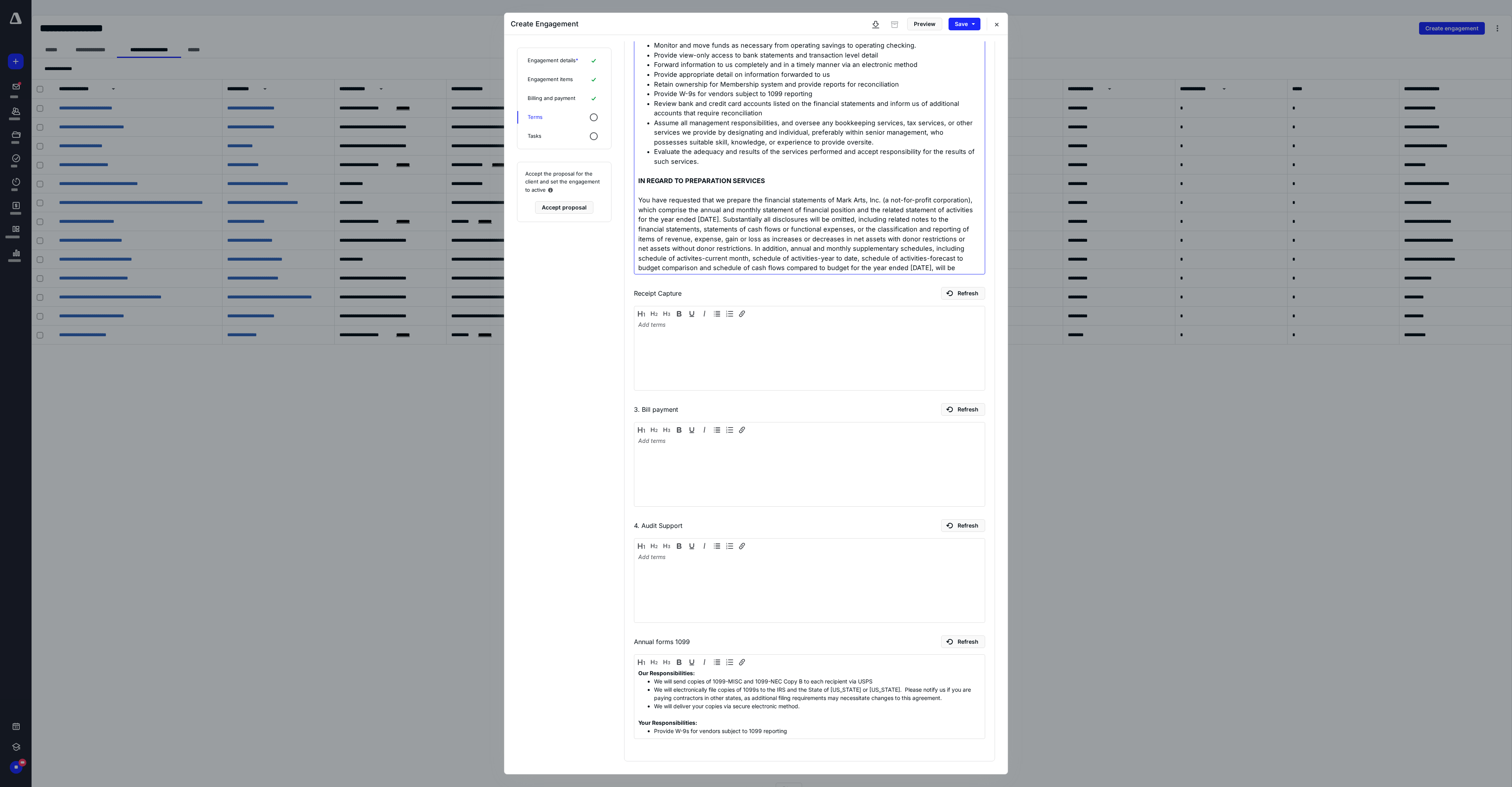 scroll, scrollTop: 0, scrollLeft: 0, axis: both 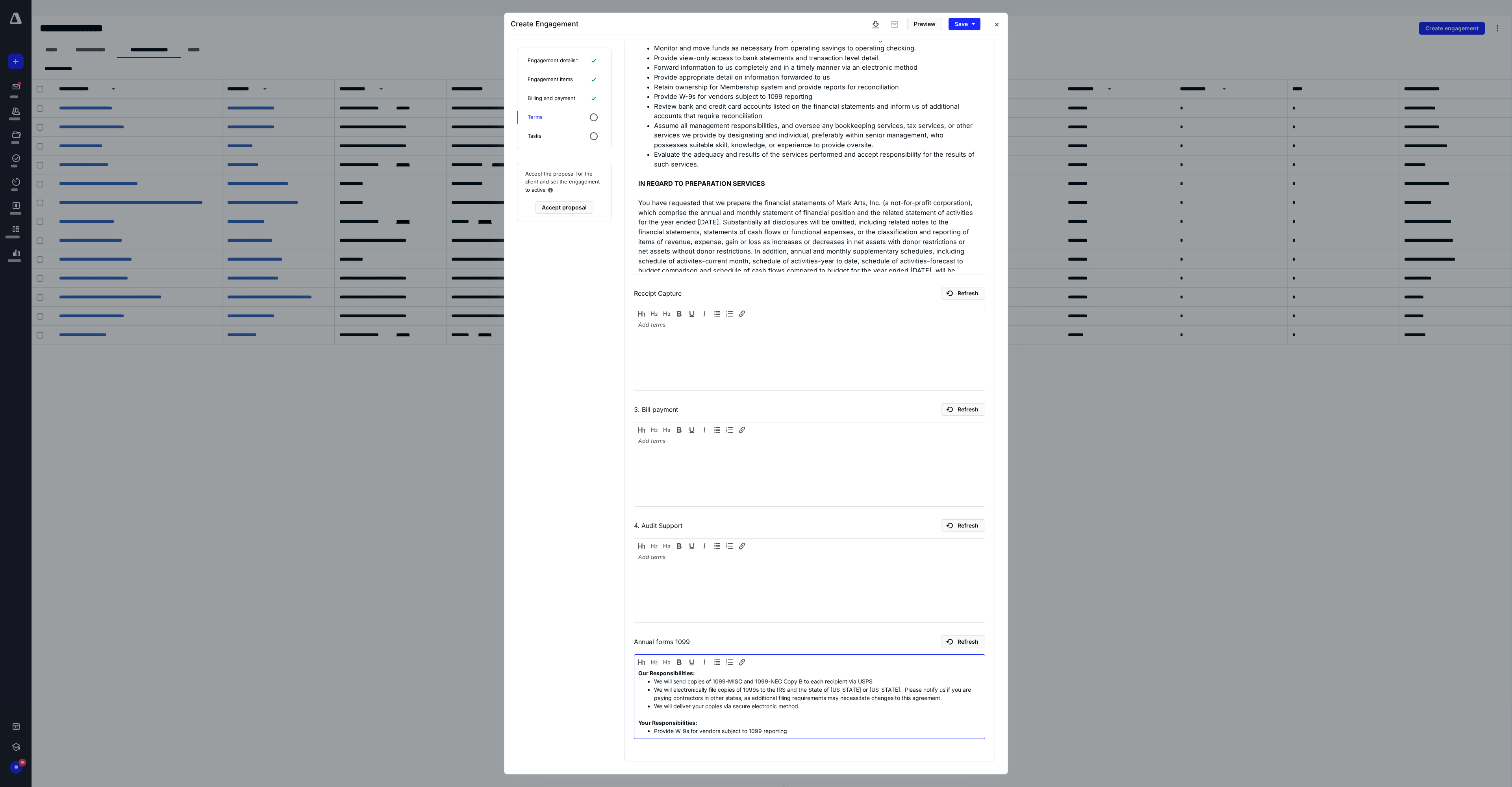 click on "Your Responsibilities:" at bounding box center (810, 722) 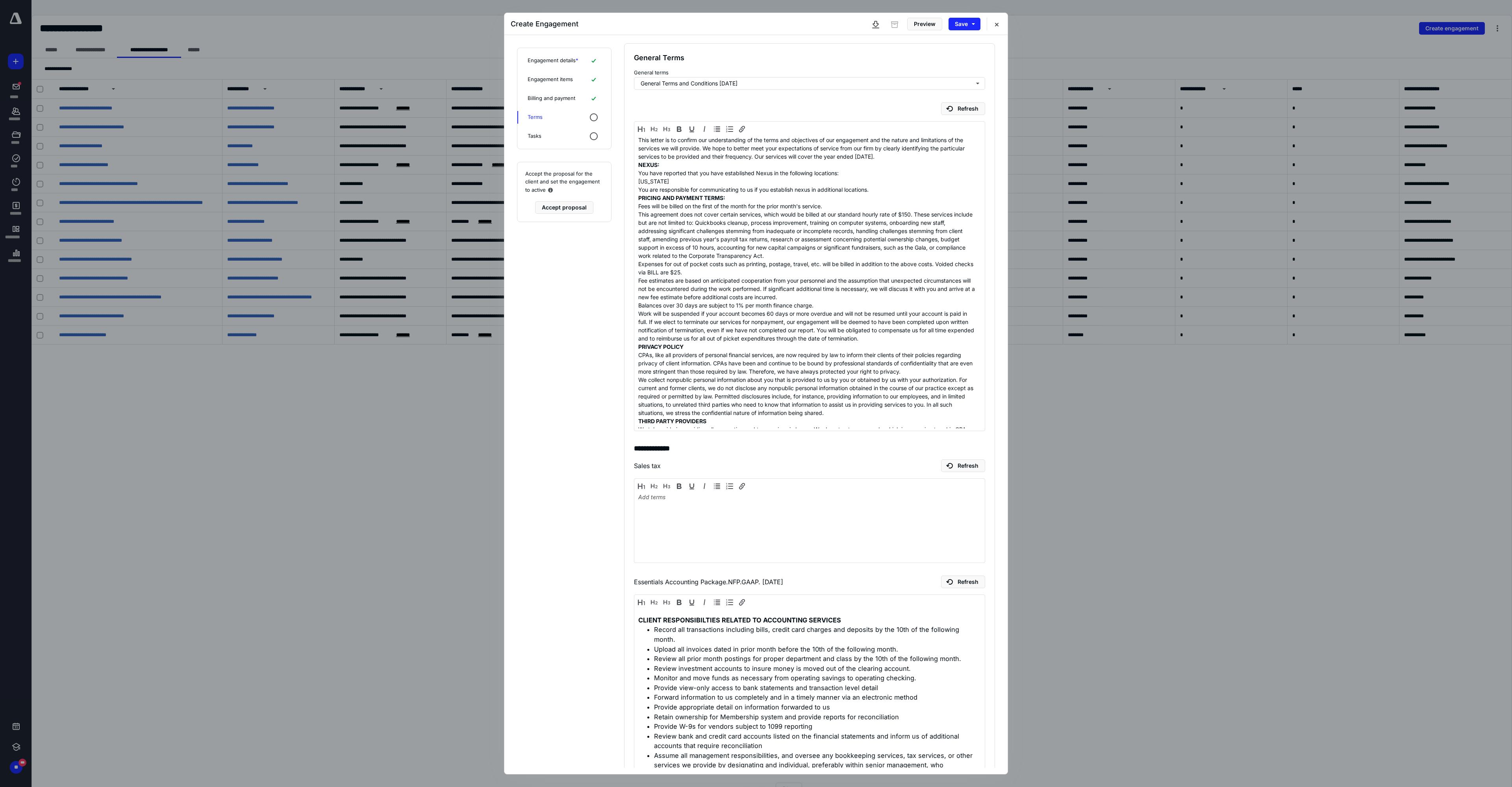 scroll, scrollTop: 0, scrollLeft: 0, axis: both 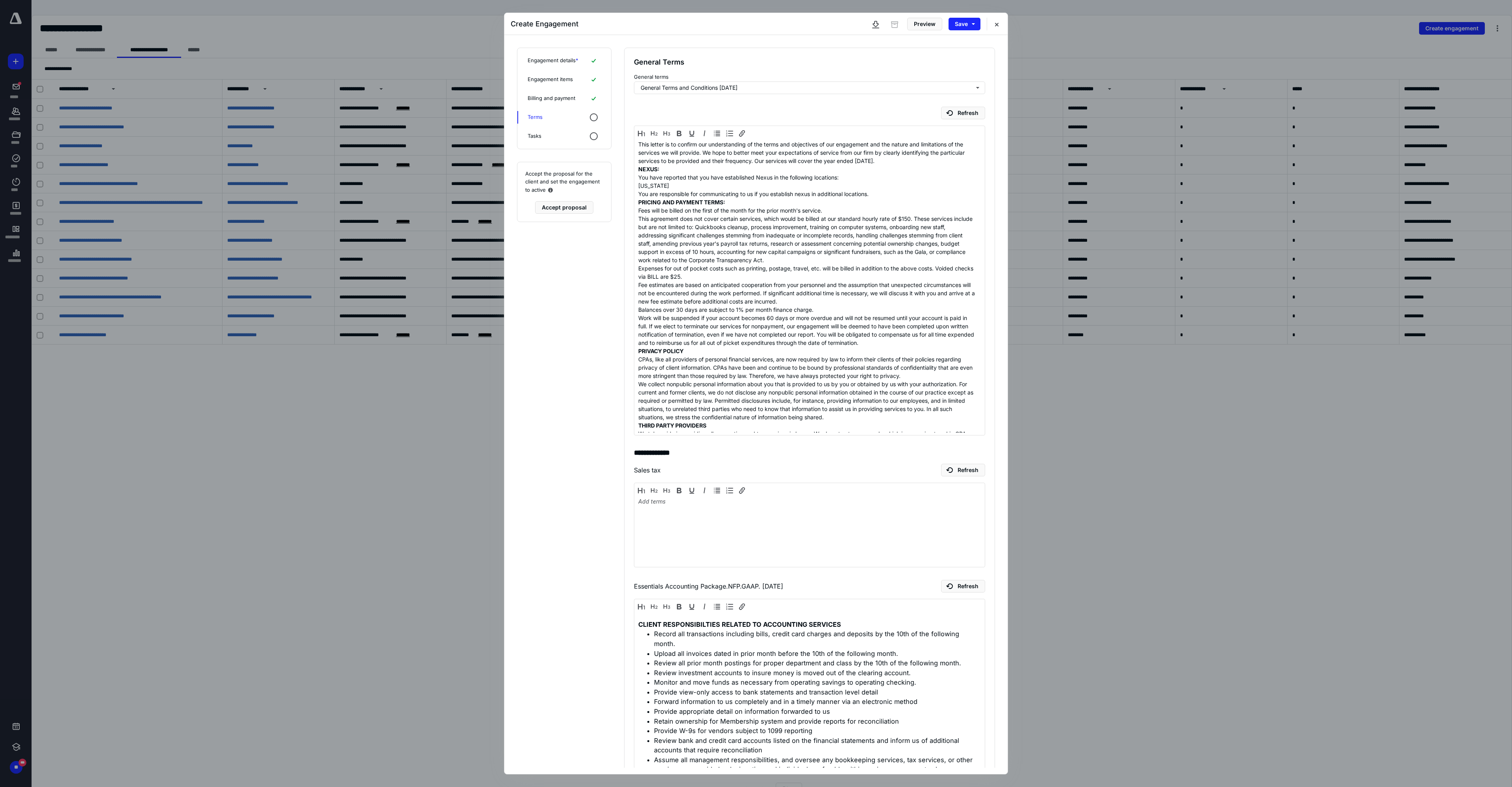 click on "Engagement items" at bounding box center (550, 80) 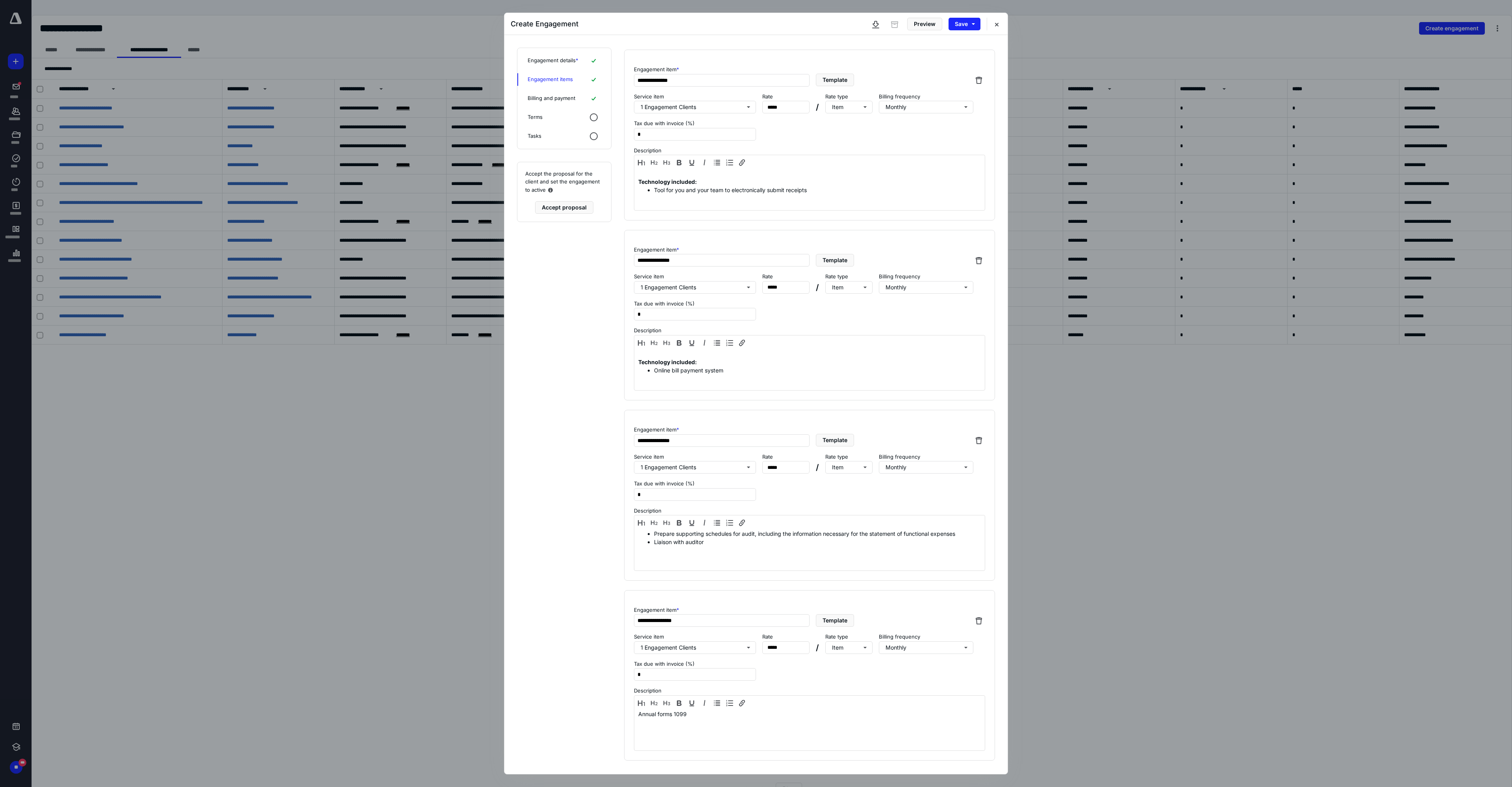 scroll, scrollTop: 609, scrollLeft: 0, axis: vertical 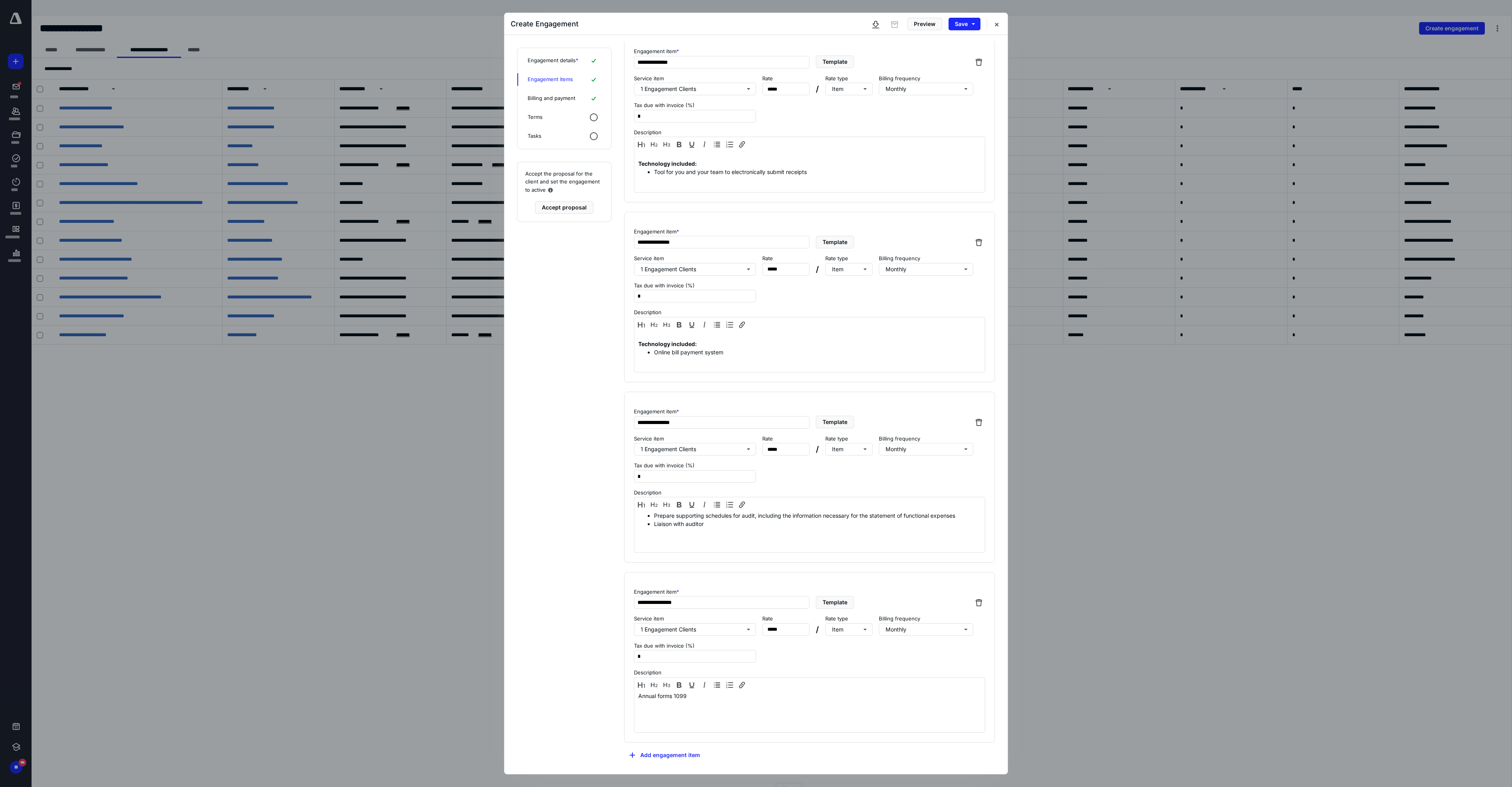 click on "Billing and payment" at bounding box center (551, 98) 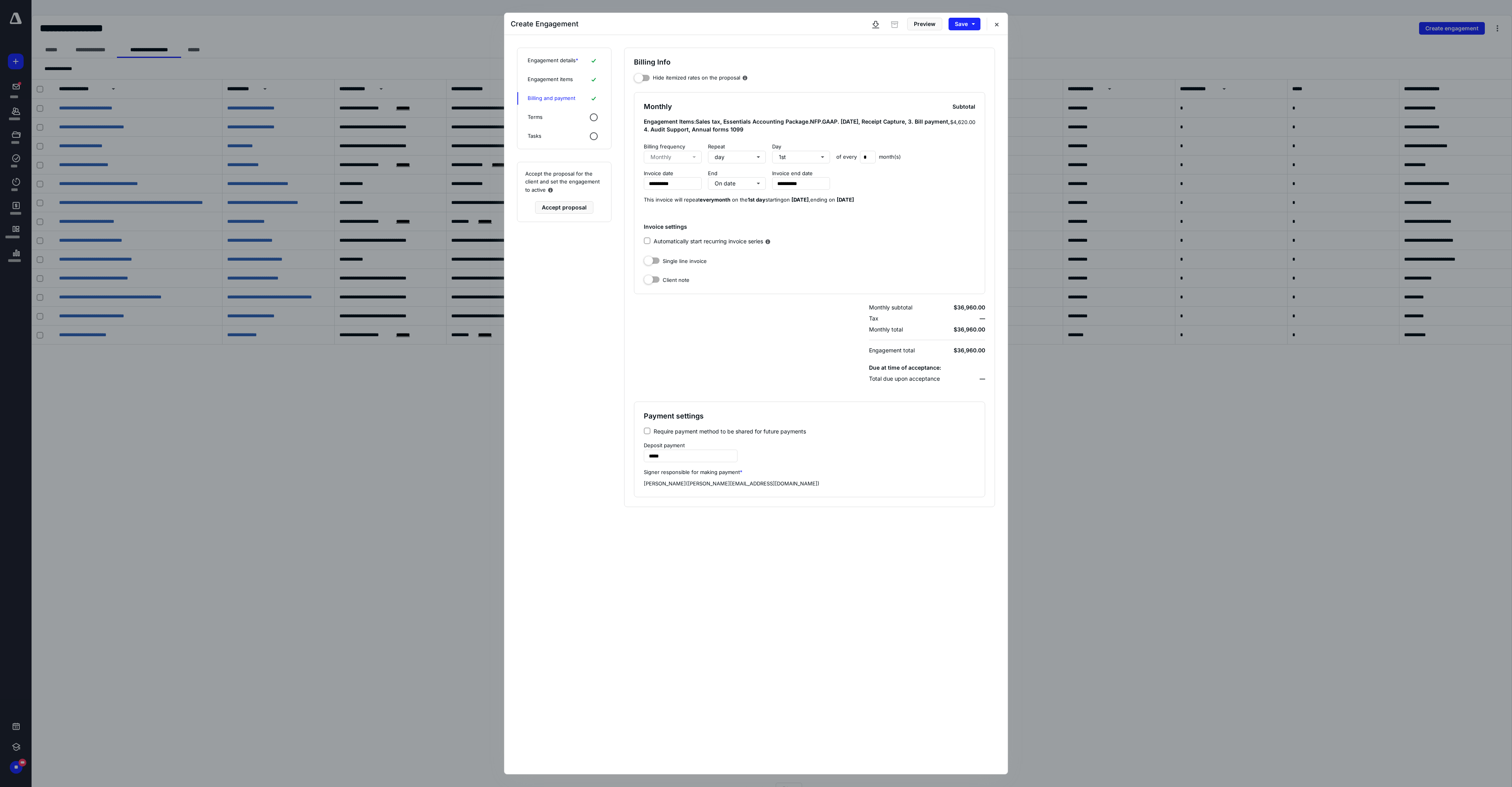 scroll, scrollTop: 0, scrollLeft: 0, axis: both 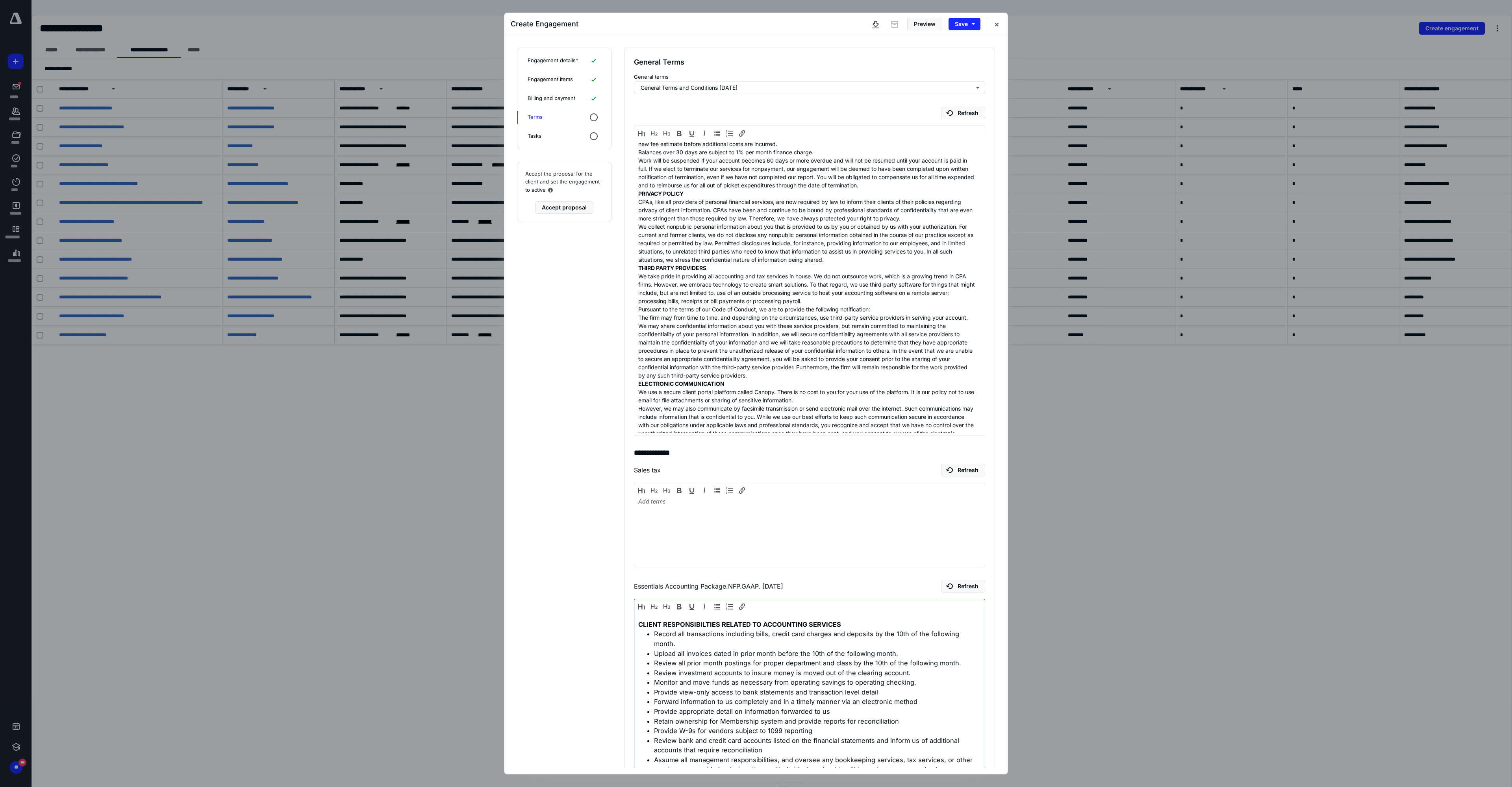 click on "Provide appropriate detail on information forwarded to us" at bounding box center [814, 711] 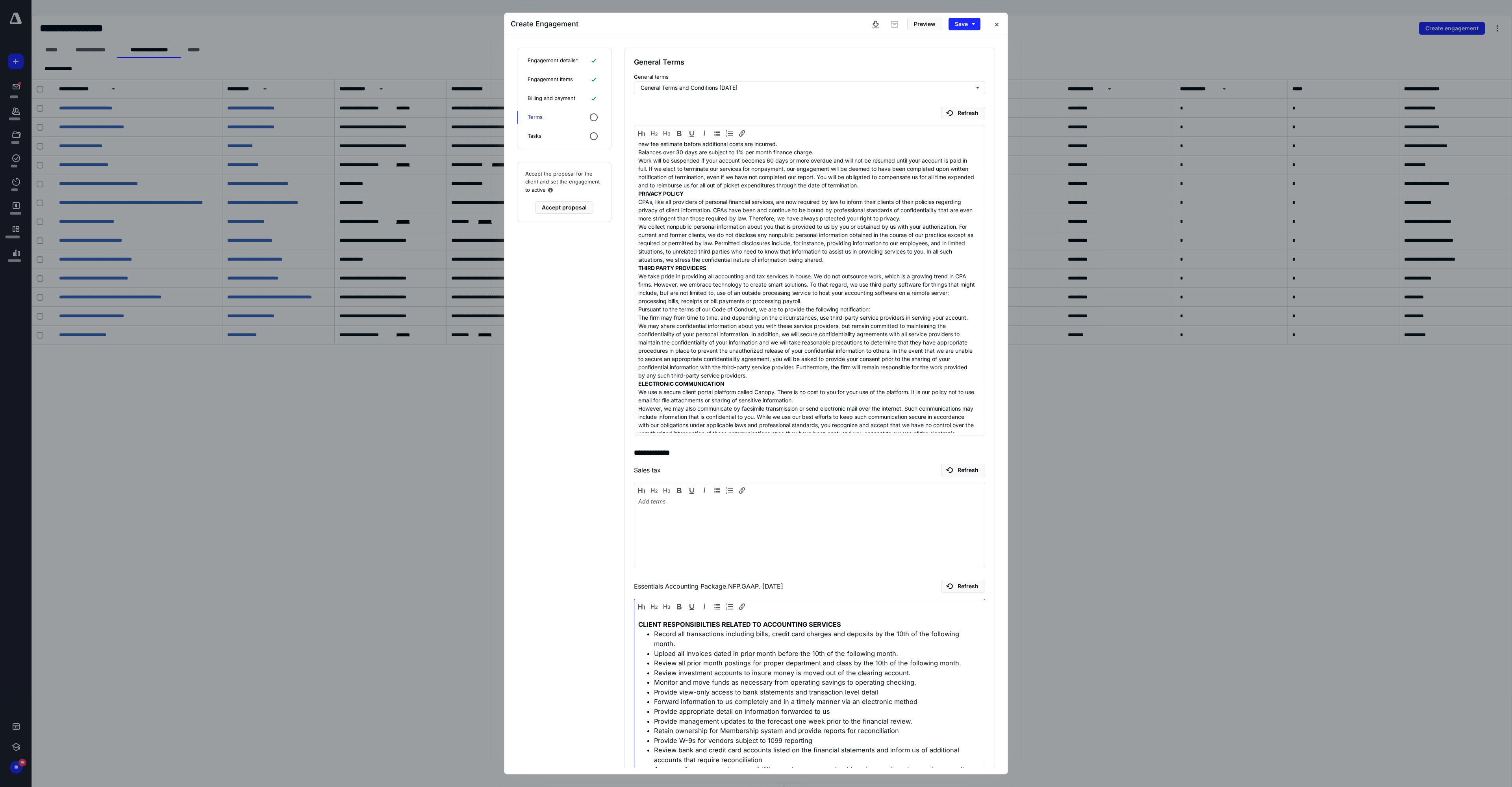 click on "Provide management updates to the forecast one week prior to the financial review." at bounding box center (814, 721) 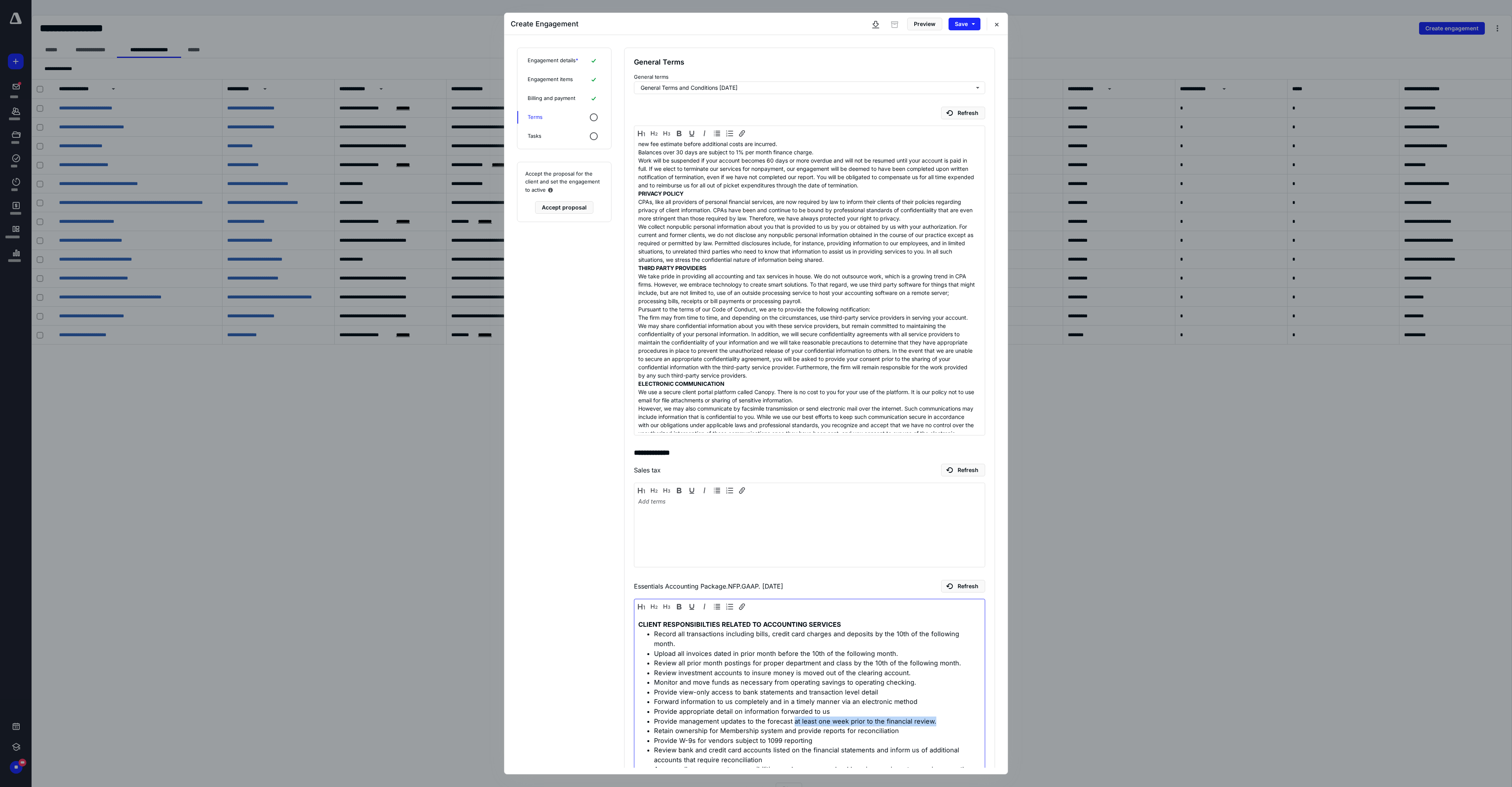 drag, startPoint x: 794, startPoint y: 722, endPoint x: 945, endPoint y: 722, distance: 151 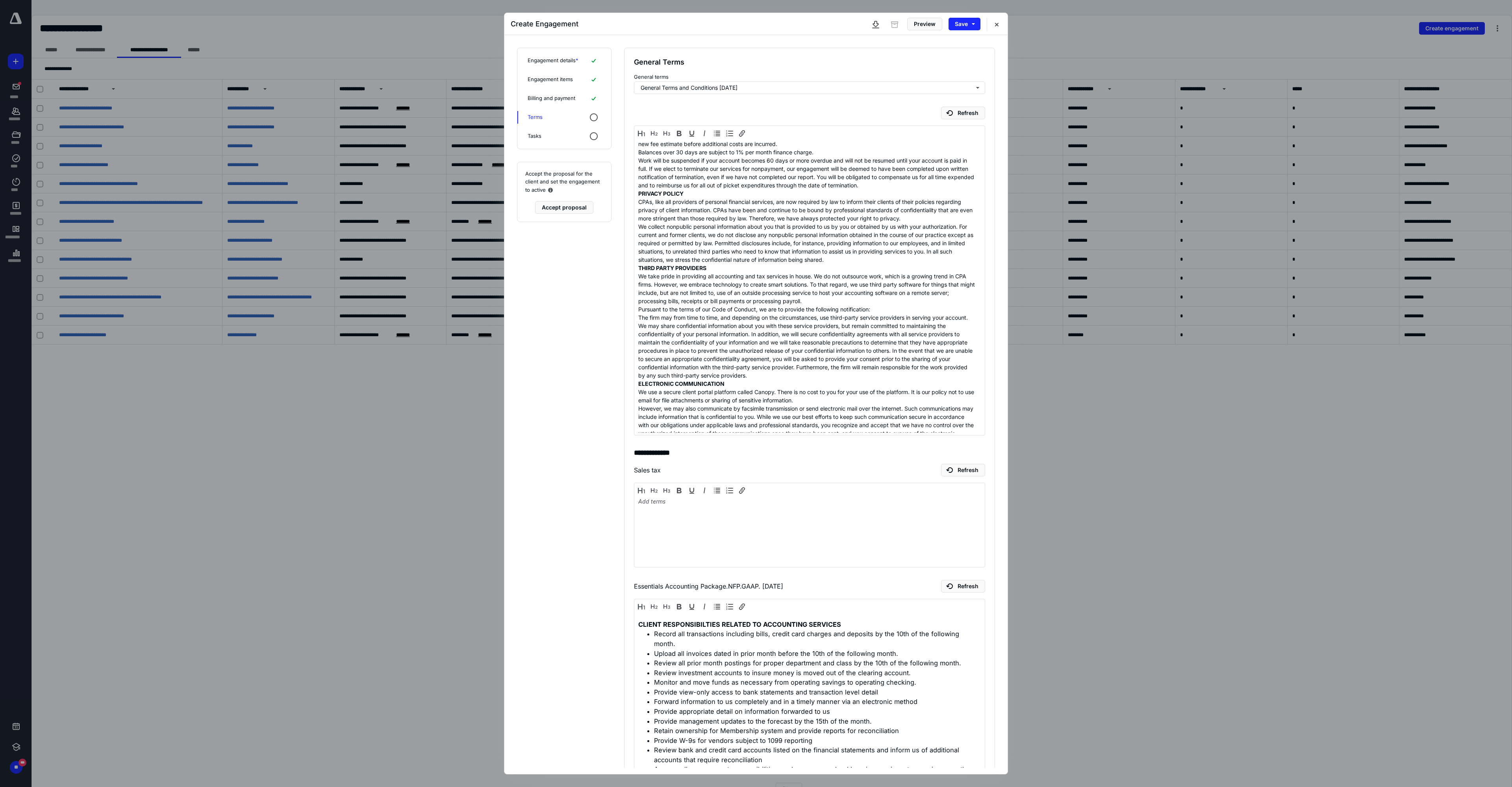 click at bounding box center (810, 606) 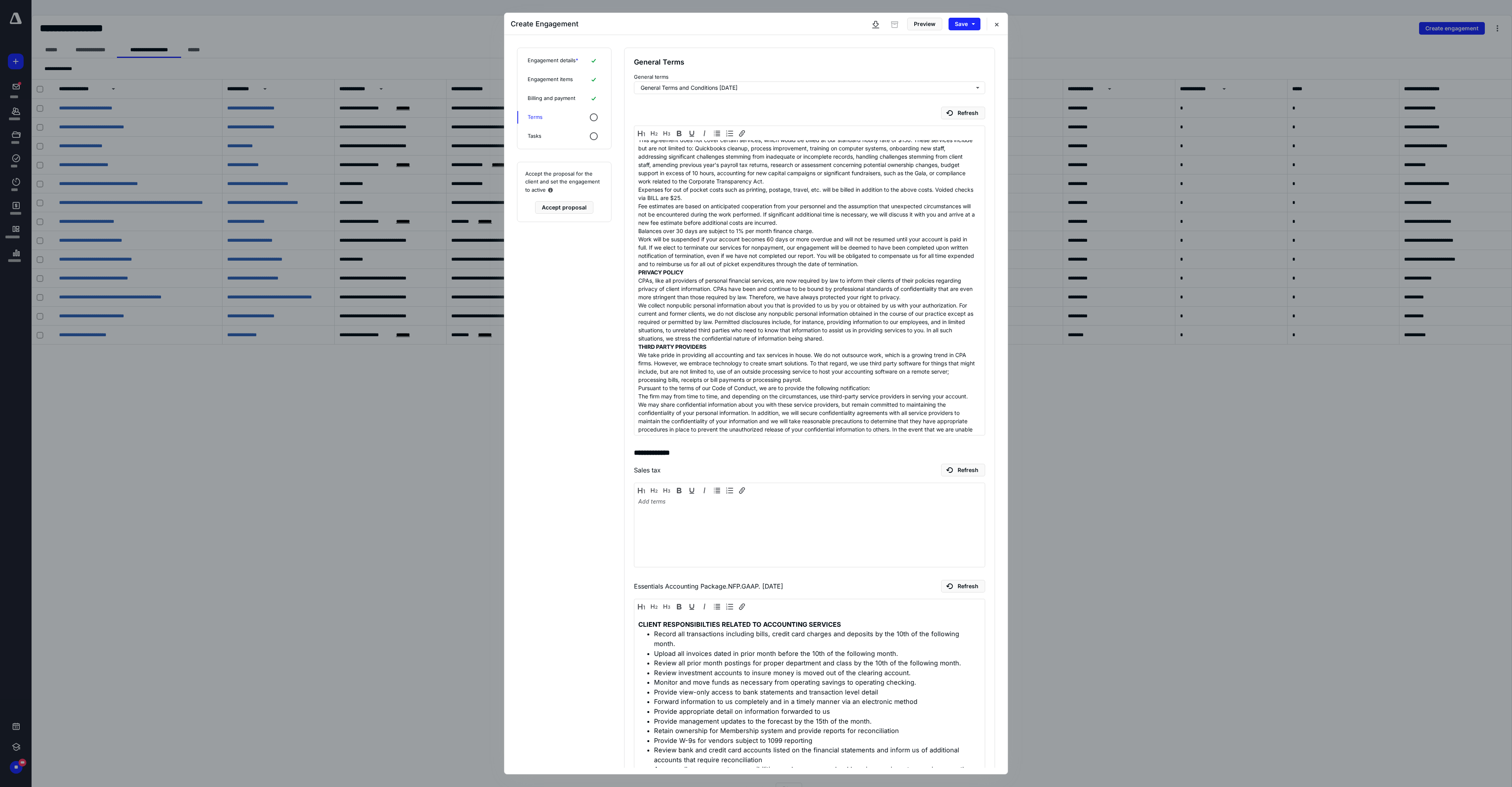 scroll, scrollTop: 0, scrollLeft: 0, axis: both 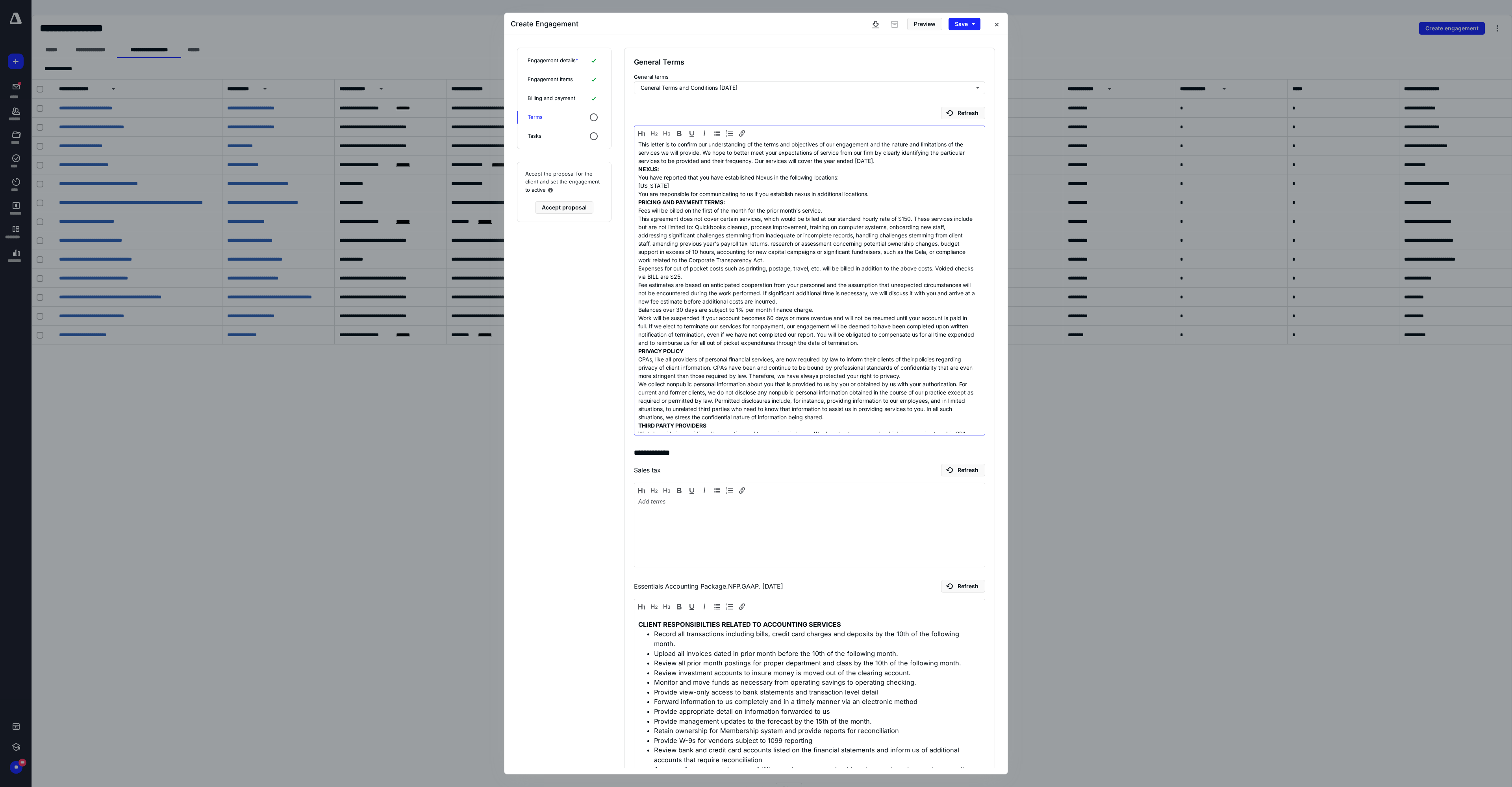 click on "Kansas" at bounding box center [806, 185] 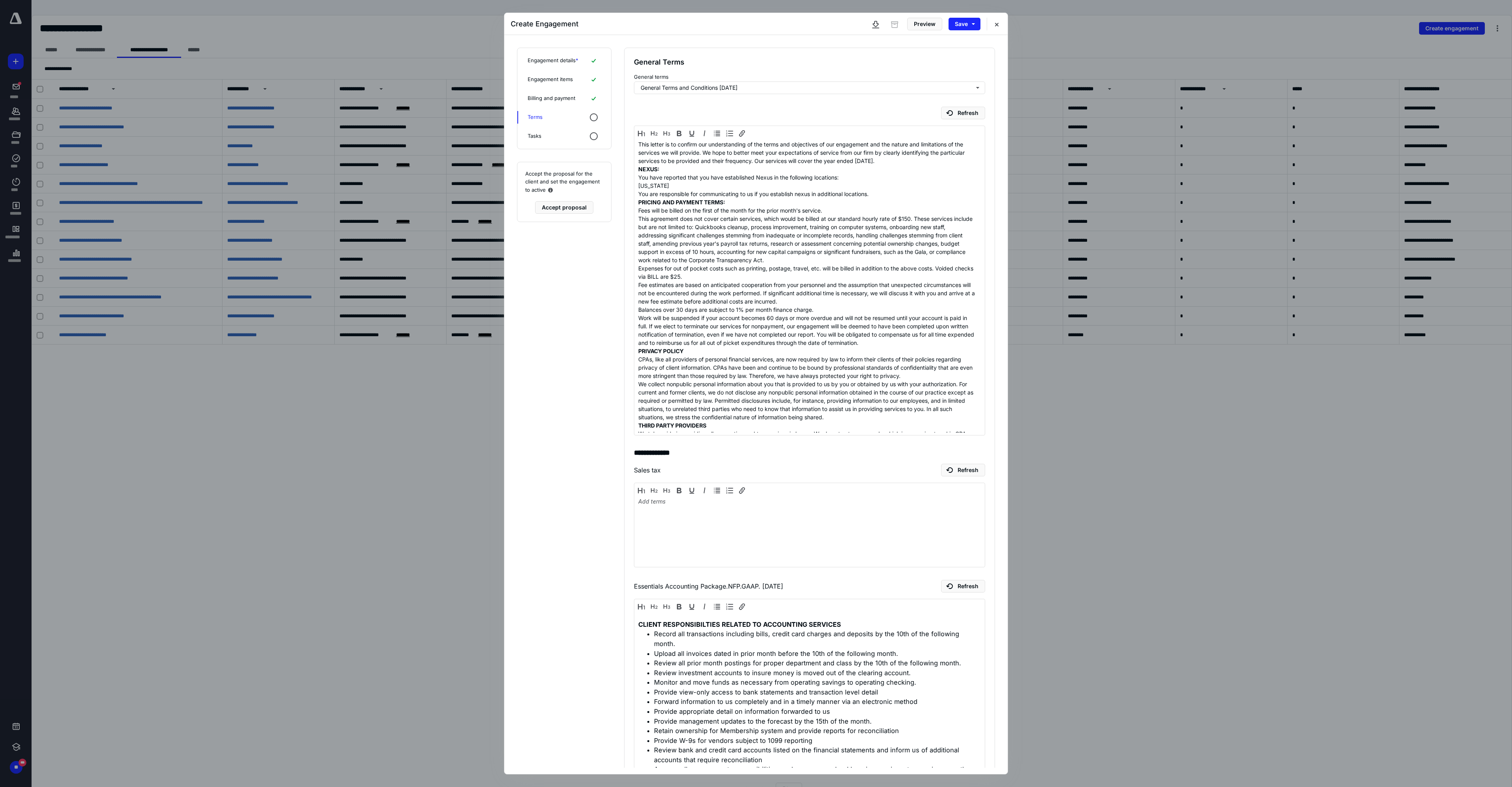 click on "Engagement details  *" at bounding box center (553, 61) 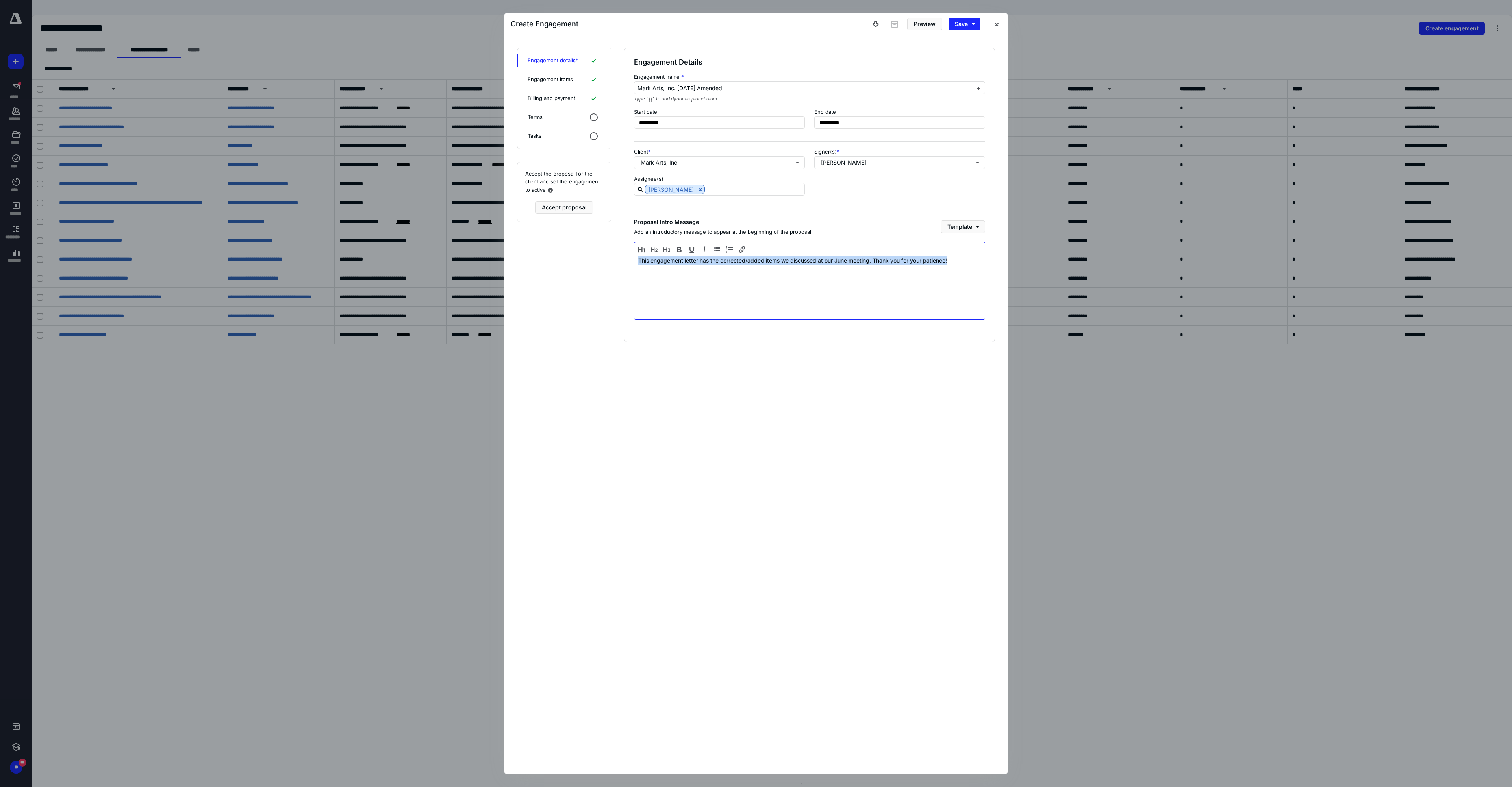 drag, startPoint x: 639, startPoint y: 260, endPoint x: 956, endPoint y: 264, distance: 317.025 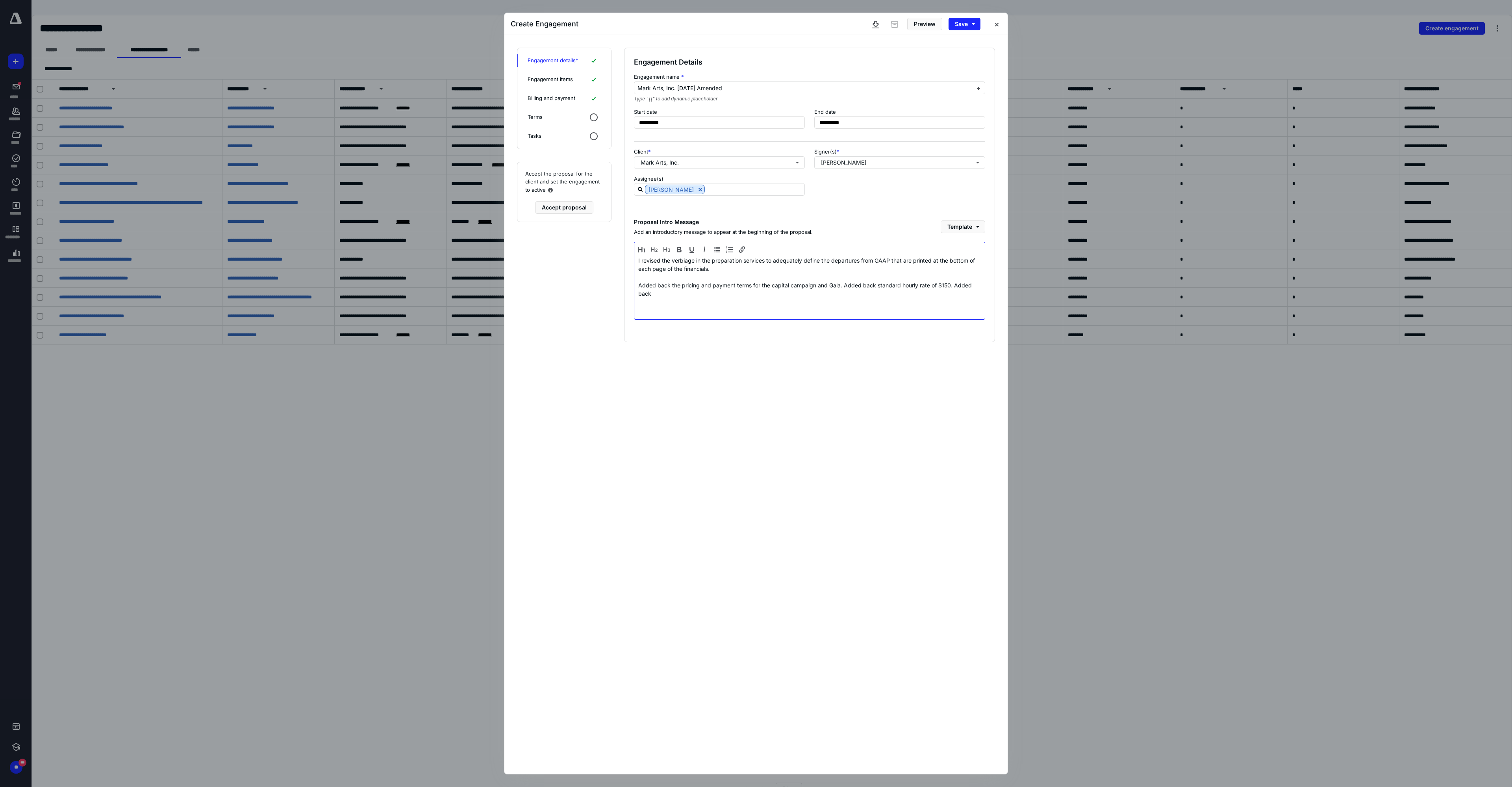 click on "I revised the verbiage in the preparation services to adequately define the departures from GAAP that are printed at the bottom of each page of the financials. Added back the pricing and payment terms for the capital campaign and Gala. Added back standard hourly rate of $150. Added back" at bounding box center [810, 287] 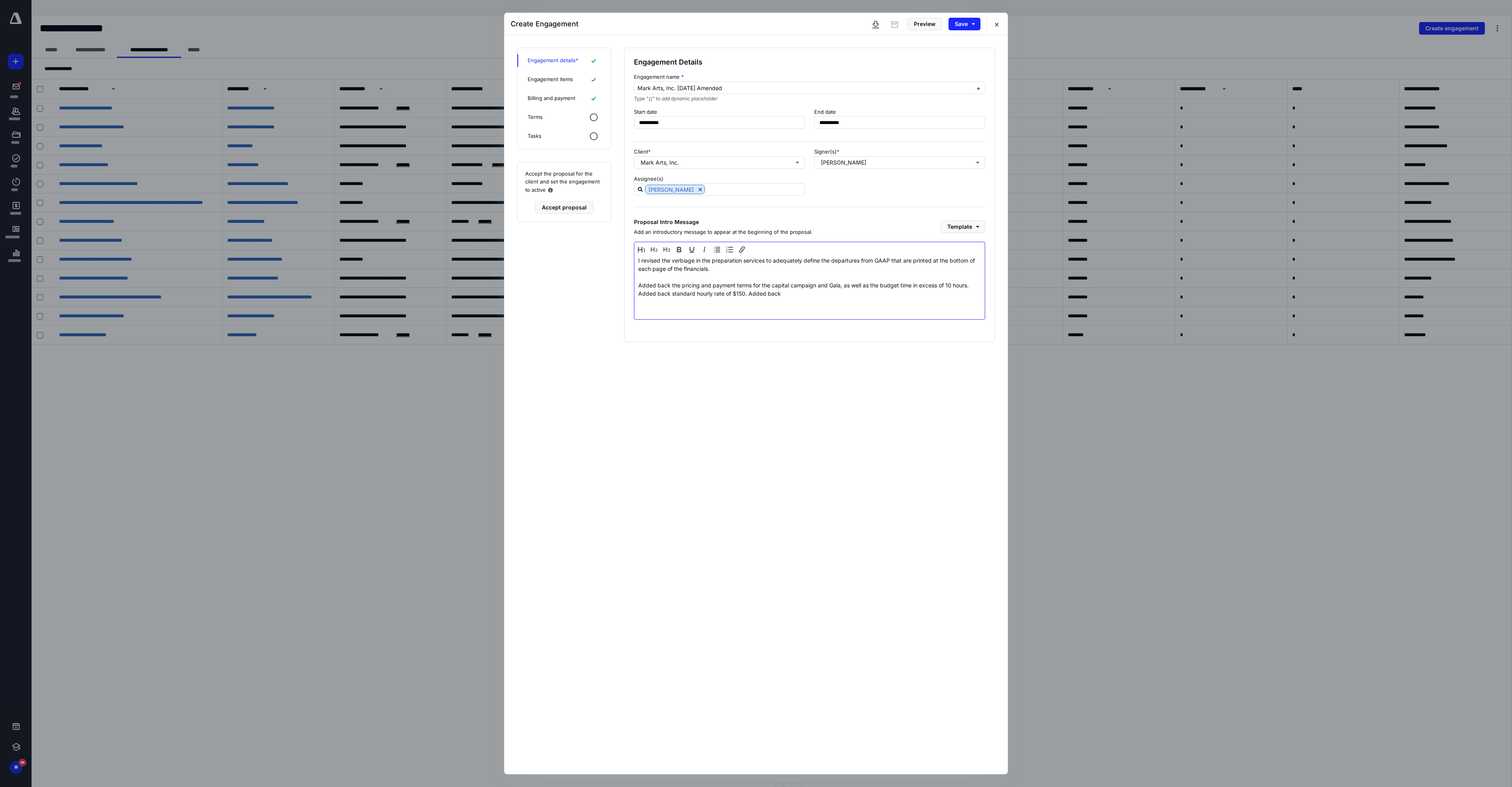 drag, startPoint x: 784, startPoint y: 295, endPoint x: 751, endPoint y: 287, distance: 33.95585 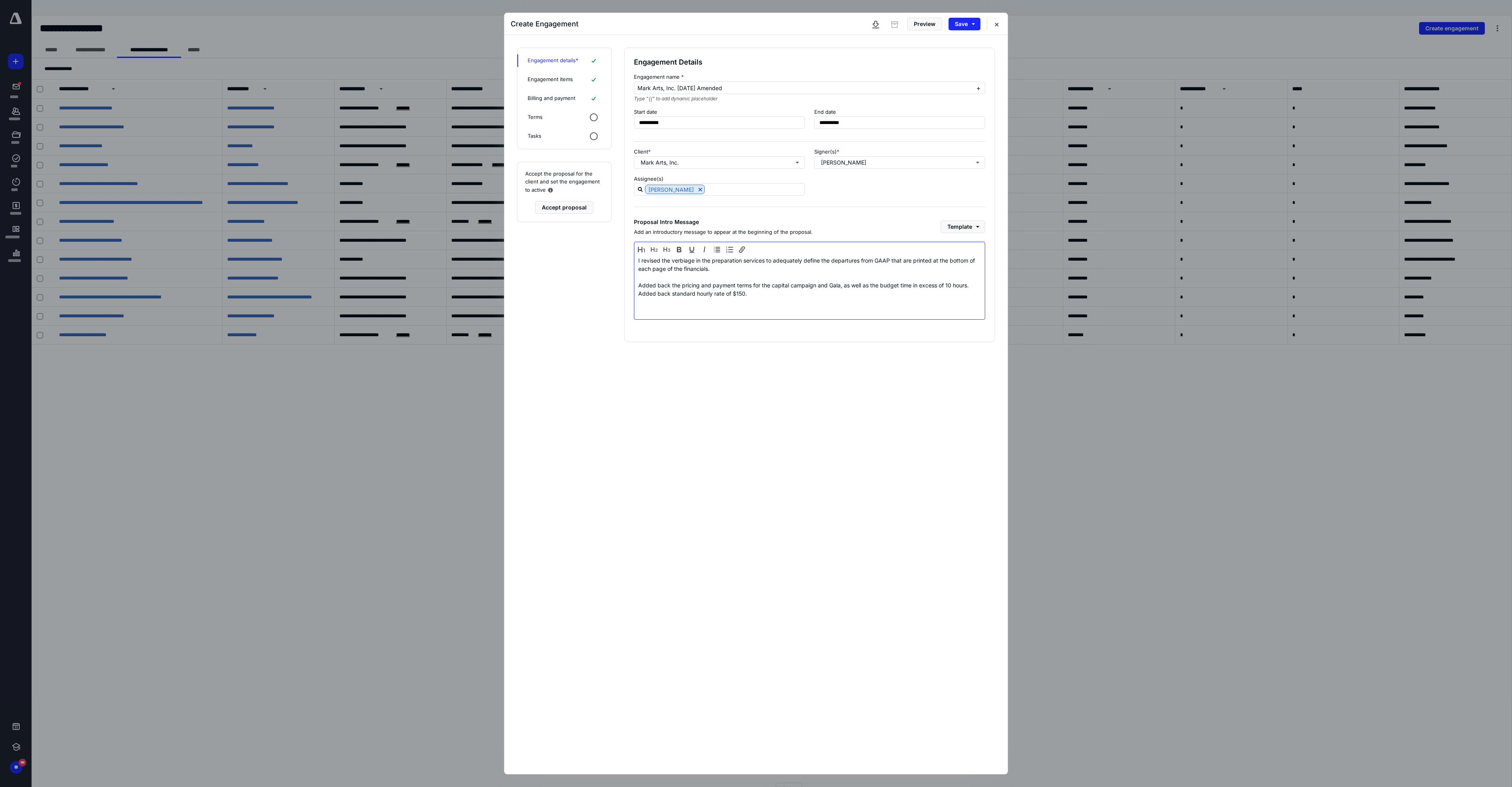 click on "I revised the verbiage in the preparation services to adequately define the departures from GAAP that are printed at the bottom of each page of the financials. Added back the pricing and payment terms for the capital campaign and Gala, as well as the budget time in excess of 10 hours. Added back standard hourly rate of $150." at bounding box center (810, 287) 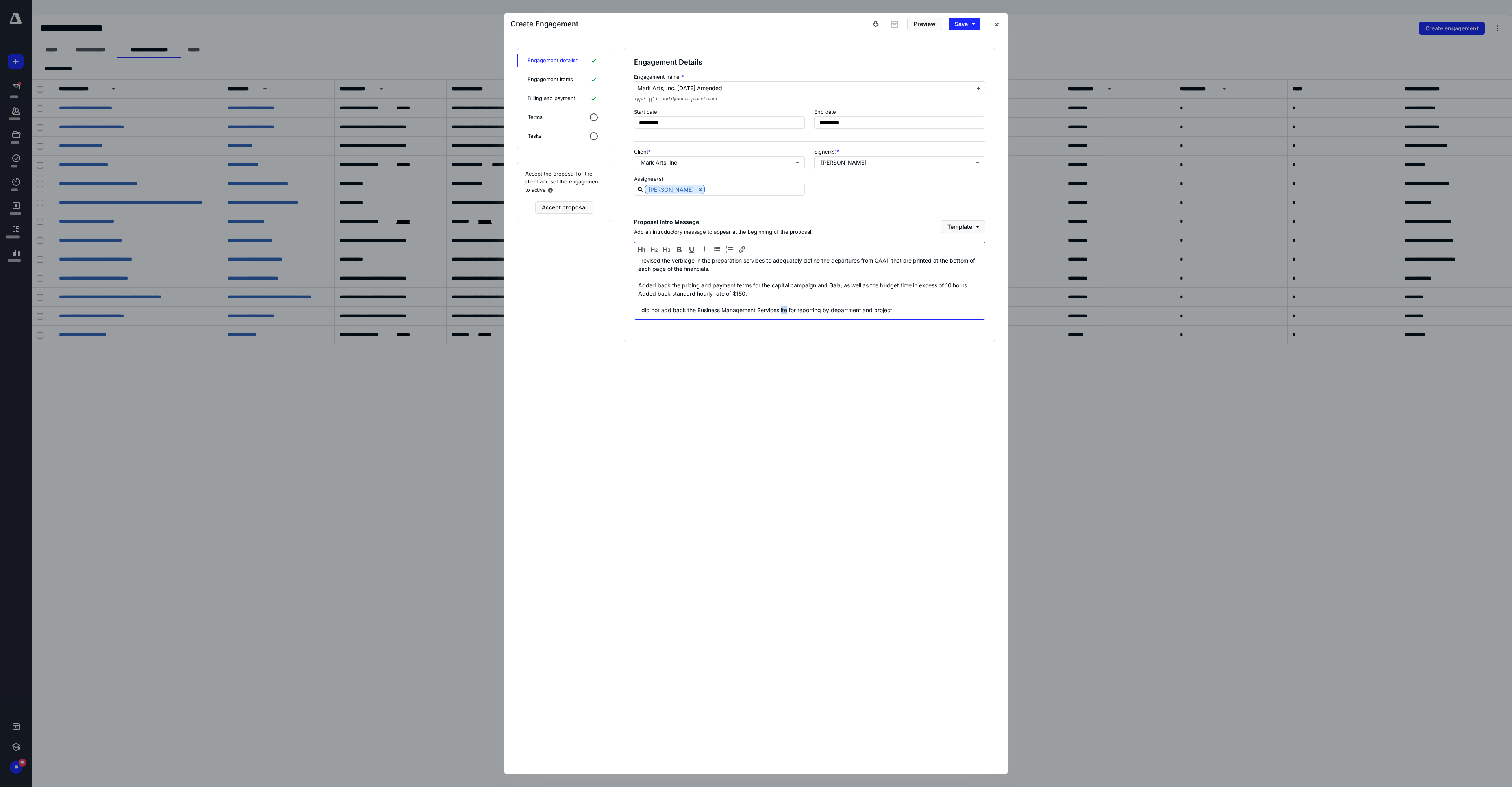 drag, startPoint x: 781, startPoint y: 310, endPoint x: 786, endPoint y: 311, distance: 5.09902 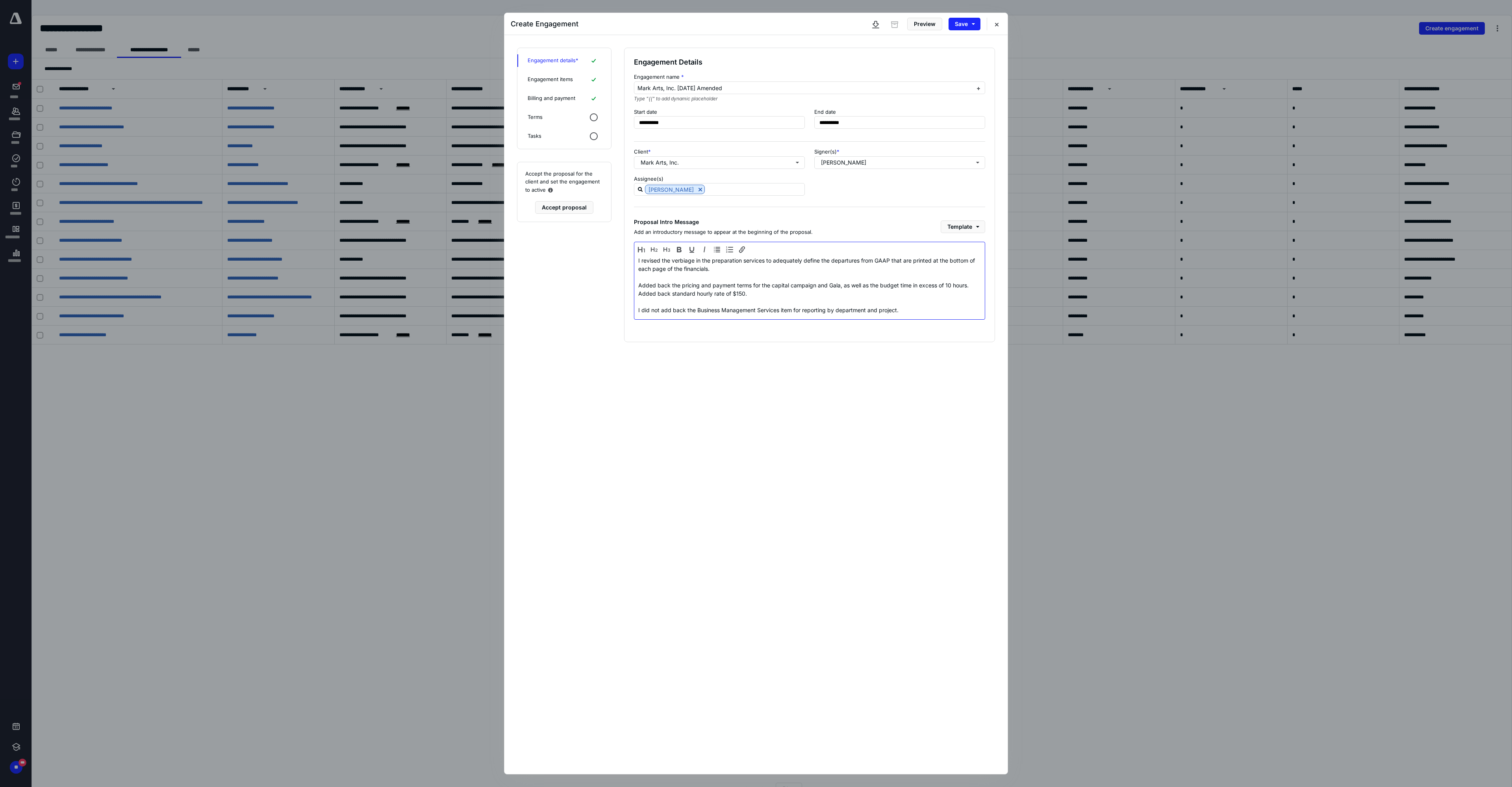 click on "I revised the verbiage in the preparation services to adequately define the departures from GAAP that are printed at the bottom of each page of the financials. Added back the pricing and payment terms for the capital campaign and Gala, as well as the budget time in excess of 10 hours. Added back standard hourly rate of $150.  I did not add back the Business Management Services item for reporting by department and project." at bounding box center (810, 287) 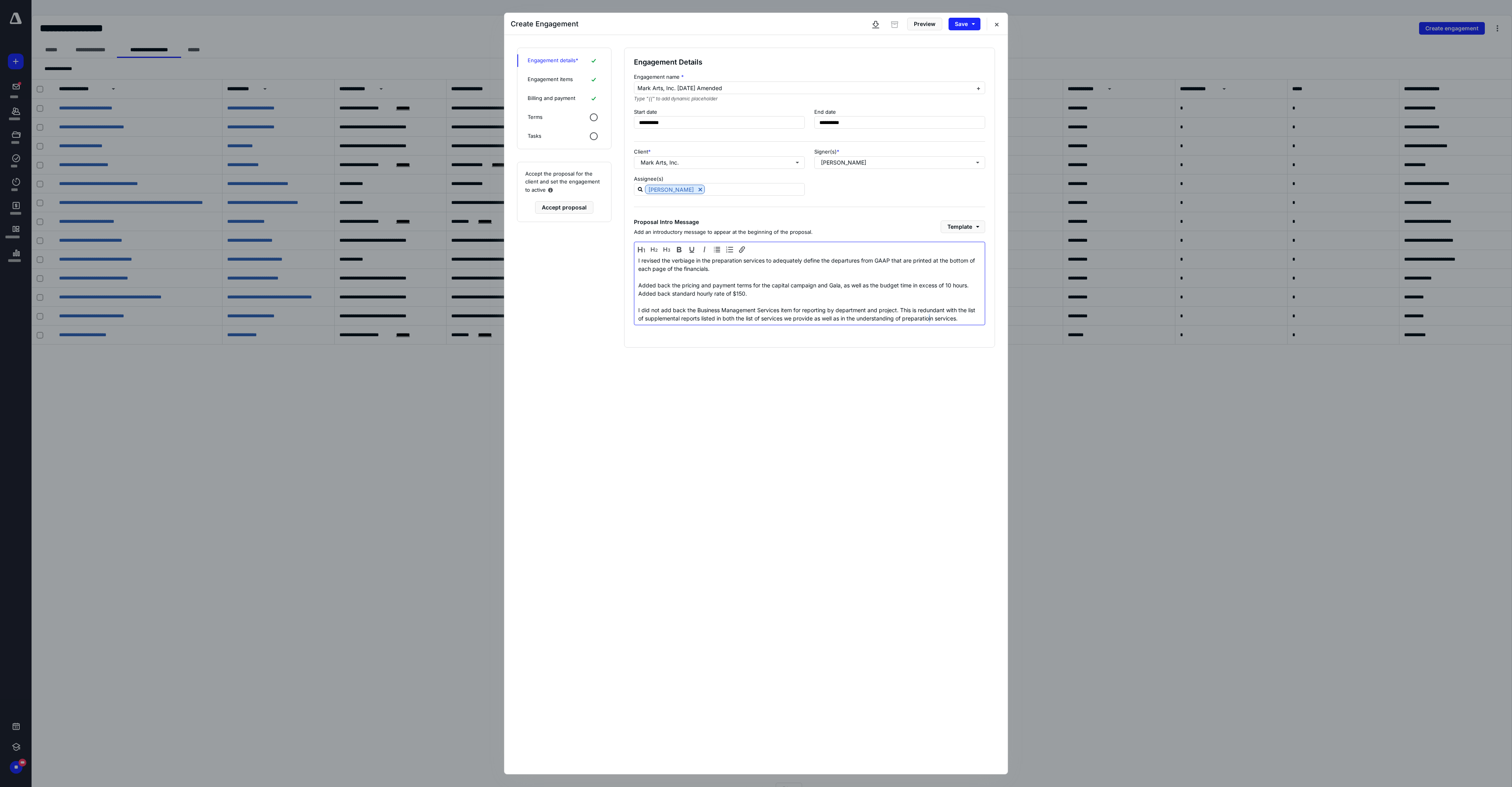 click on "I revised the verbiage in the preparation services to adequately define the departures from GAAP that are printed at the bottom of each page of the financials. Added back the pricing and payment terms for the capital campaign and Gala, as well as the budget time in excess of 10 hours. Added back standard hourly rate of $150.  I did not add back the Business Management Services item for reporting by department and project. This is redundant with the list of supplemental reports listed in both the list of services we provide as well as in the understanding of preparatioin services." at bounding box center [810, 289] 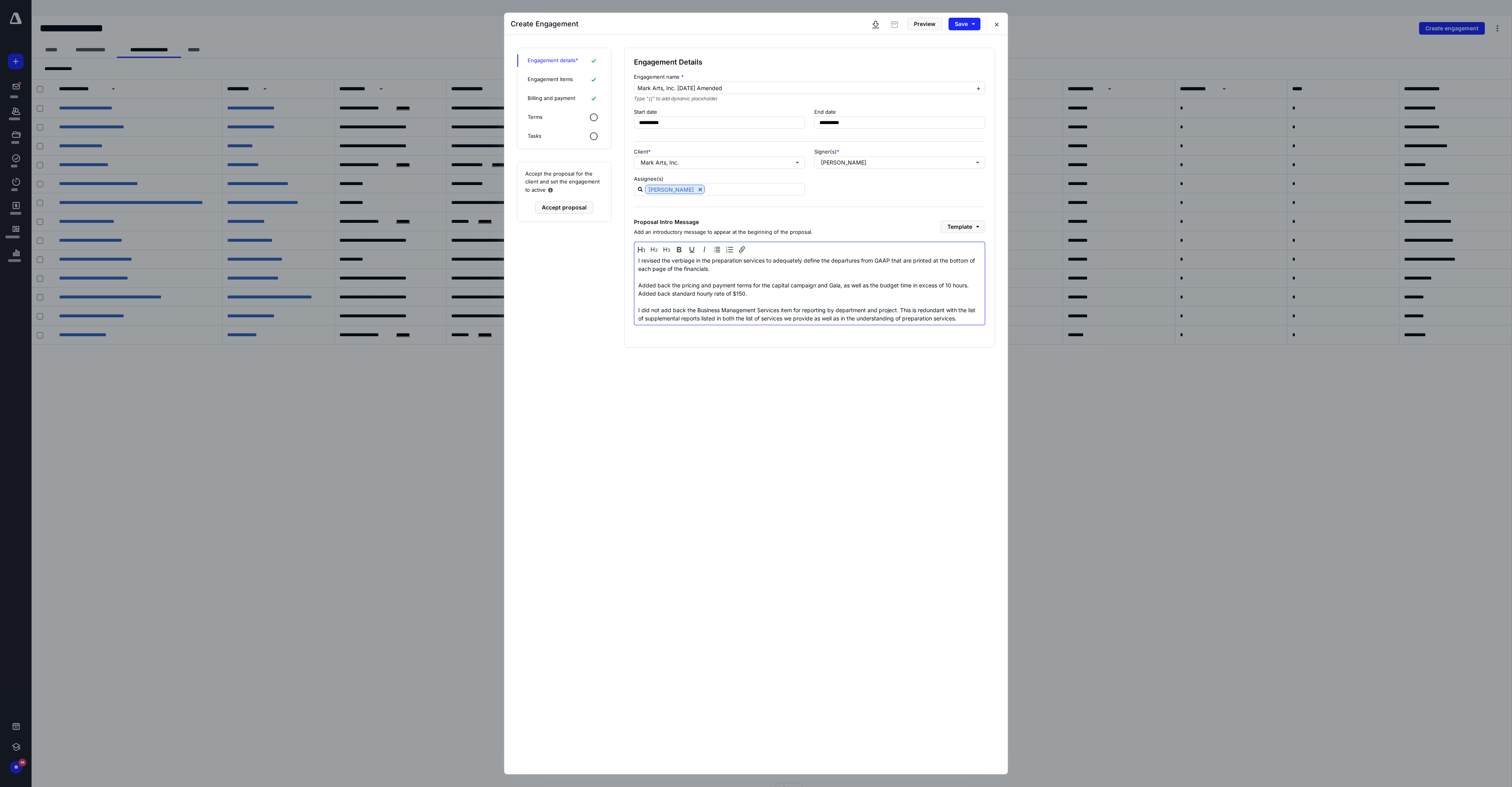 click on "I revised the verbiage in the preparation services to adequately define the departures from GAAP that are printed at the bottom of each page of the financials. Added back the pricing and payment terms for the capital campaign and Gala, as well as the budget time in excess of 10 hours. Added back standard hourly rate of $150.  I did not add back the Business Management Services item for reporting by department and project. This is redundant with the list of supplemental reports listed in both the list of services we provide as well as in the understanding of preparation services." at bounding box center (810, 289) 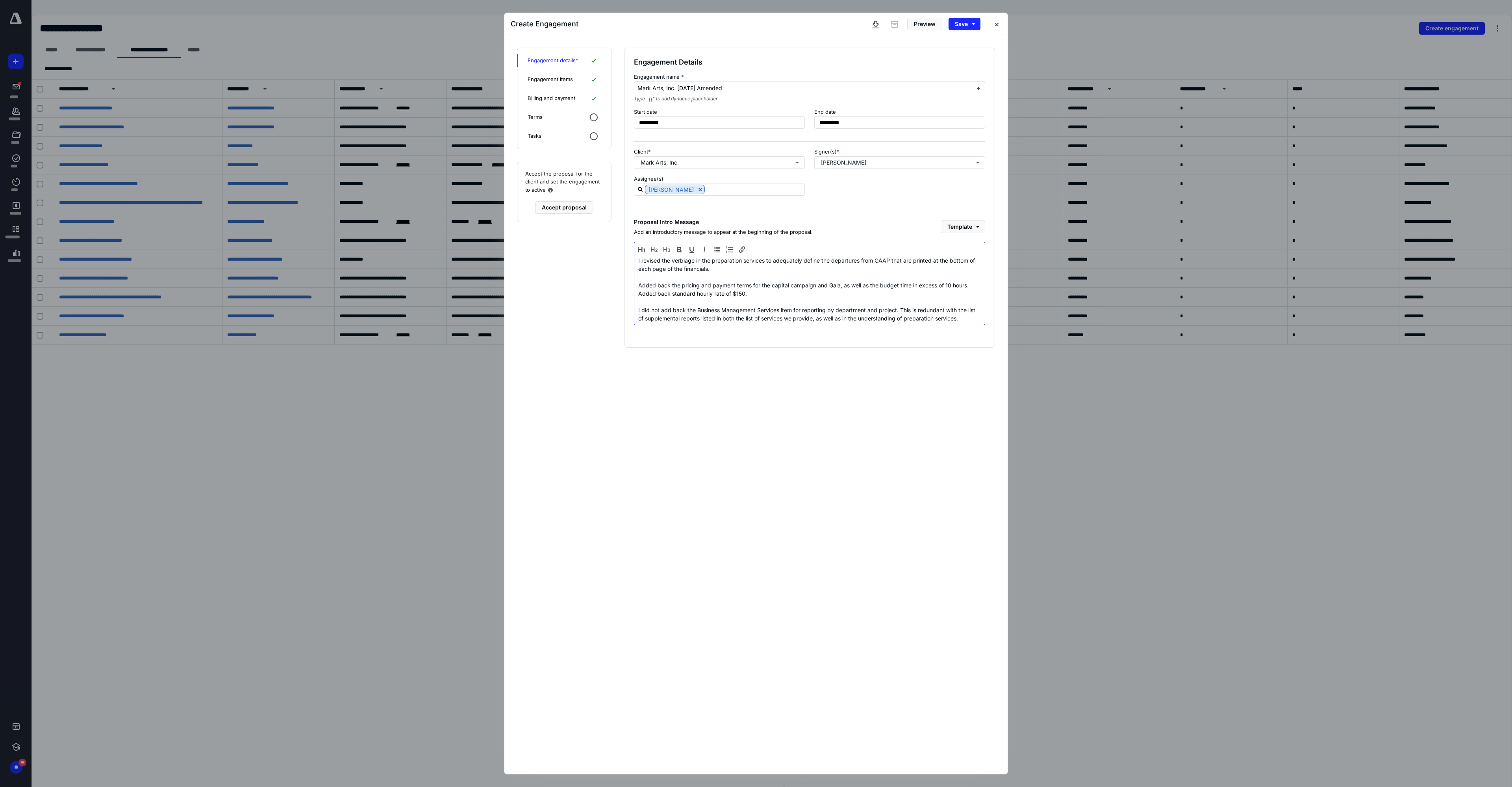 click on "I revised the verbiage in the preparation services to adequately define the departures from GAAP that are printed at the bottom of each page of the financials. Added back the pricing and payment terms for the capital campaign and Gala, as well as the budget time in excess of 10 hours. Added back standard hourly rate of $150.  I did not add back the Business Management Services item for reporting by department and project. This is redundant with the list of supplemental reports listed in both the list of services we provide, as well as in the understanding of preparation services." at bounding box center (810, 289) 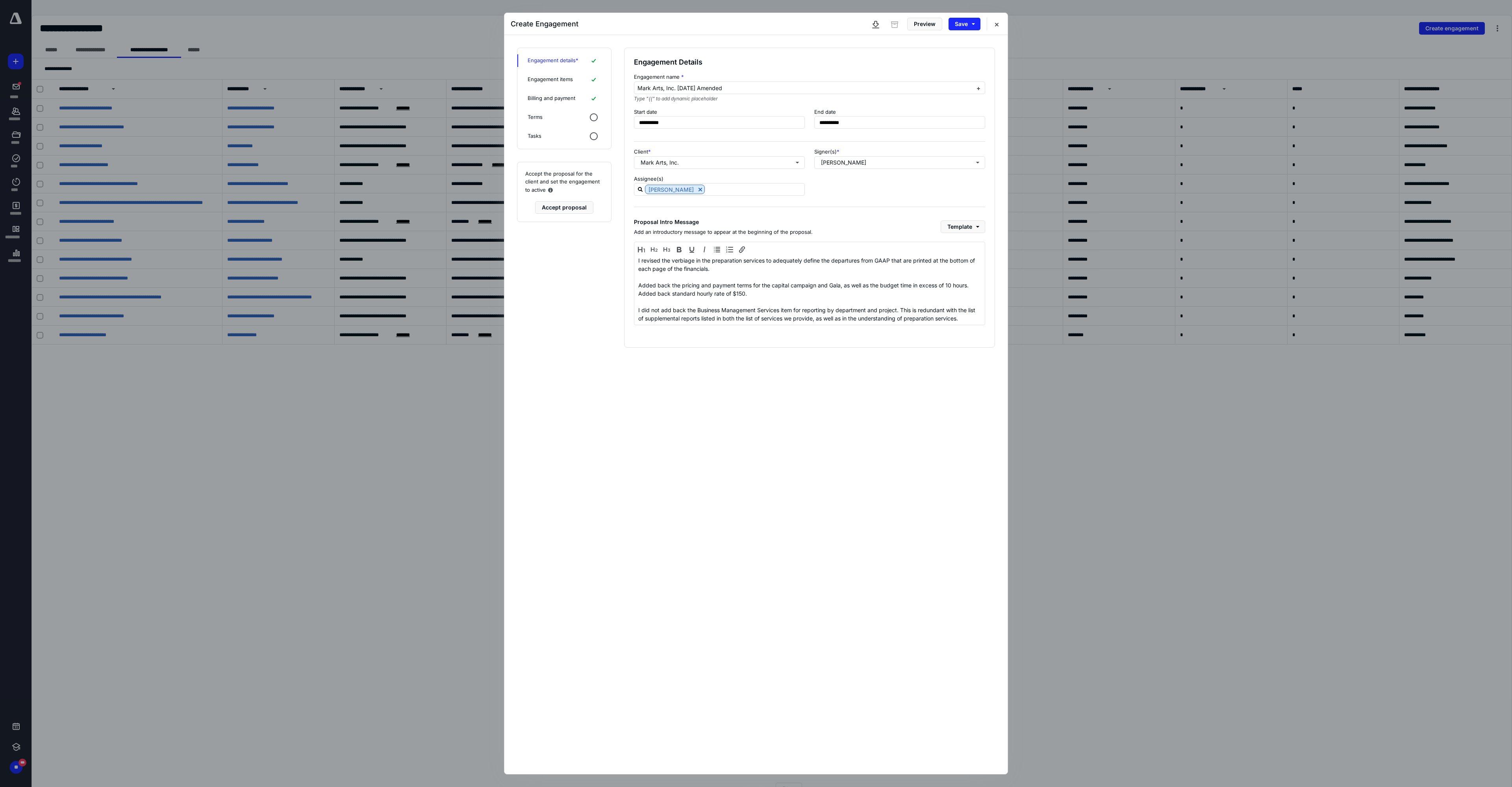 click on "Engagement items" at bounding box center [550, 80] 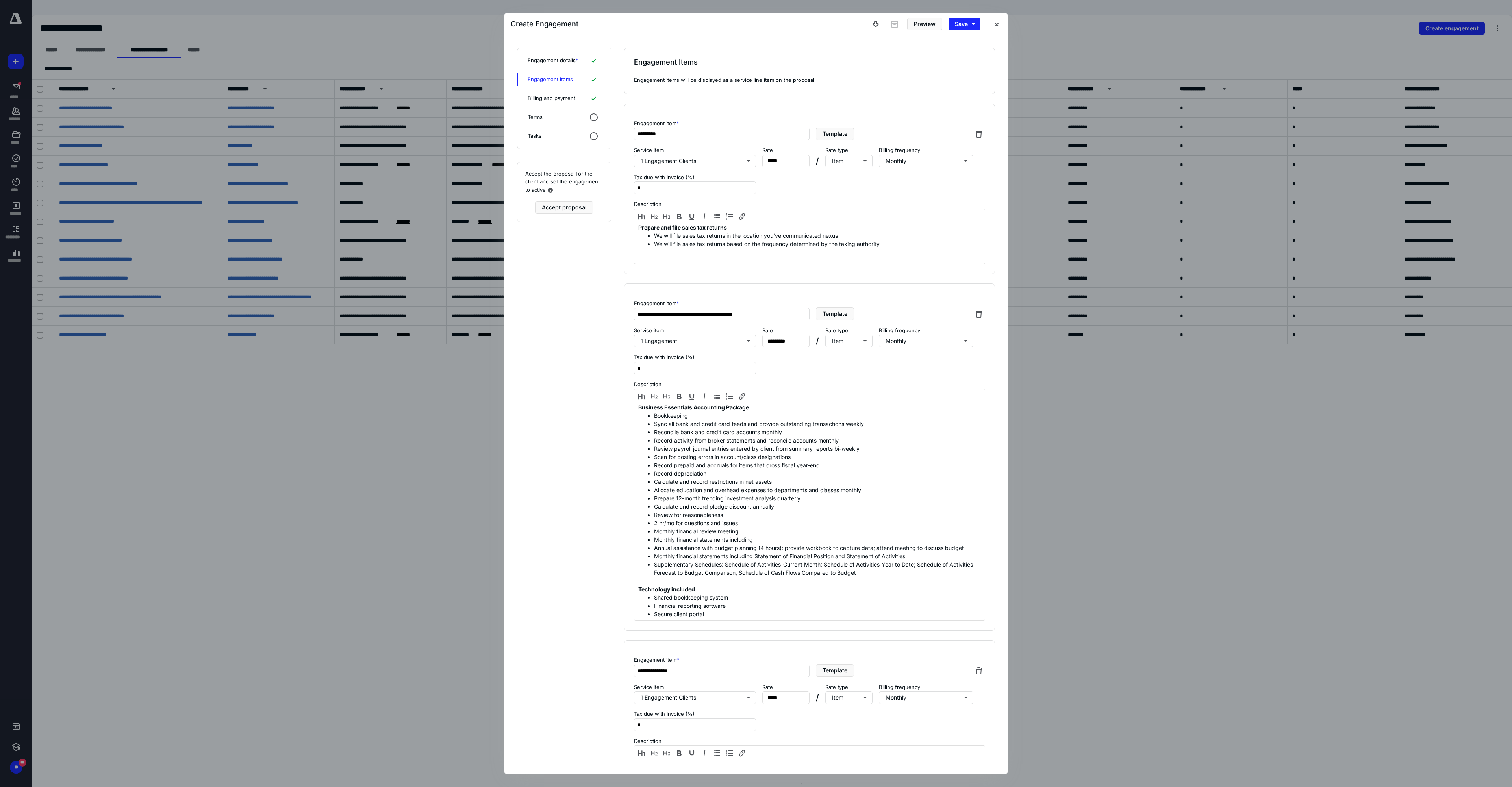 click on "Engagement details  *" at bounding box center [553, 61] 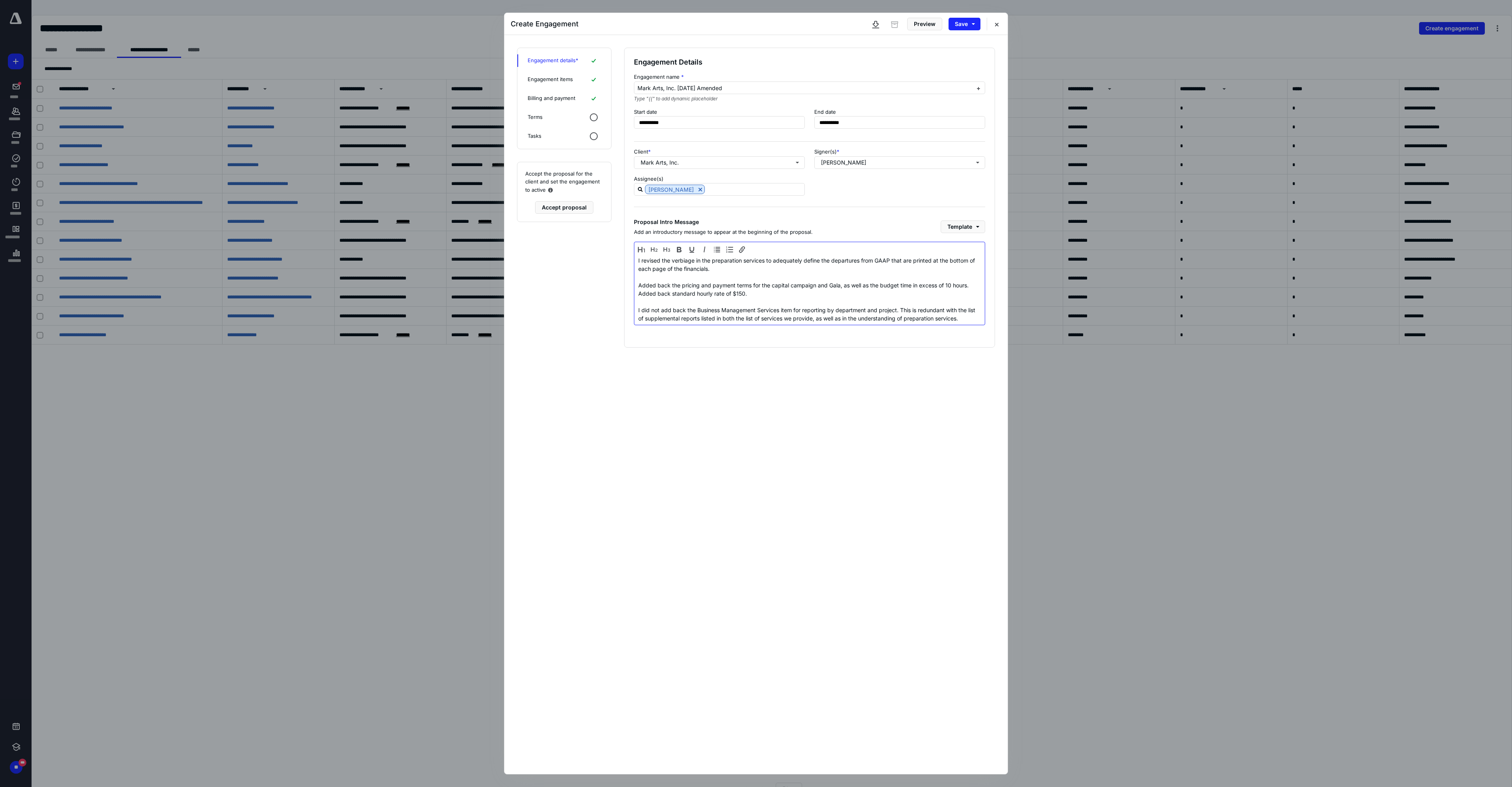 click on "I revised the verbiage in the preparation services to adequately define the departures from GAAP that are printed at the bottom of each page of the financials. Added back the pricing and payment terms for the capital campaign and Gala, as well as the budget time in excess of 10 hours. Added back standard hourly rate of $150.  I did not add back the Business Management Services item for reporting by department and project. This is redundant with the list of supplemental reports listed in both the list of services we provide, as well as in the understanding of preparation services." at bounding box center (810, 289) 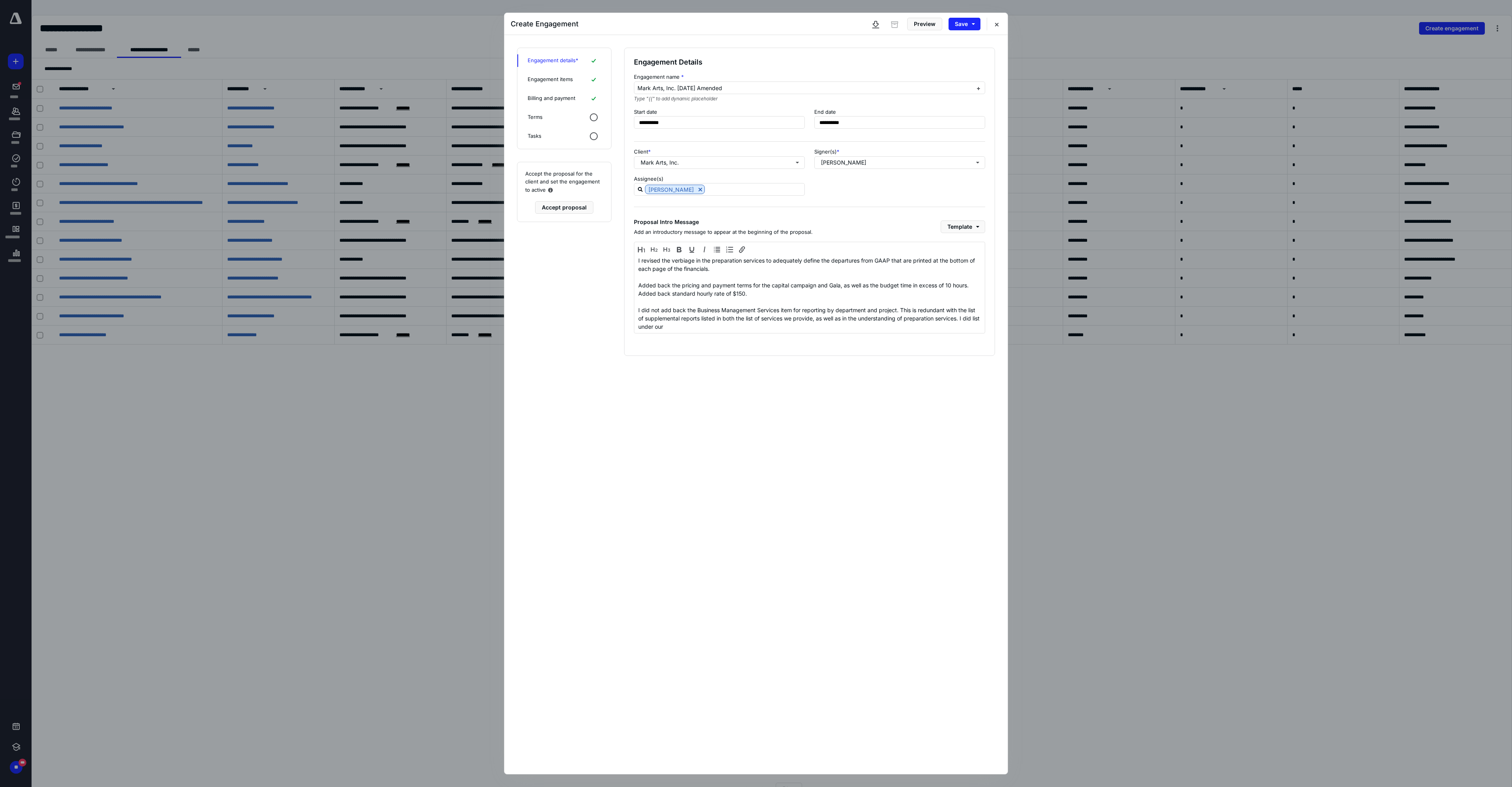 click on "Engagement items" at bounding box center (550, 80) 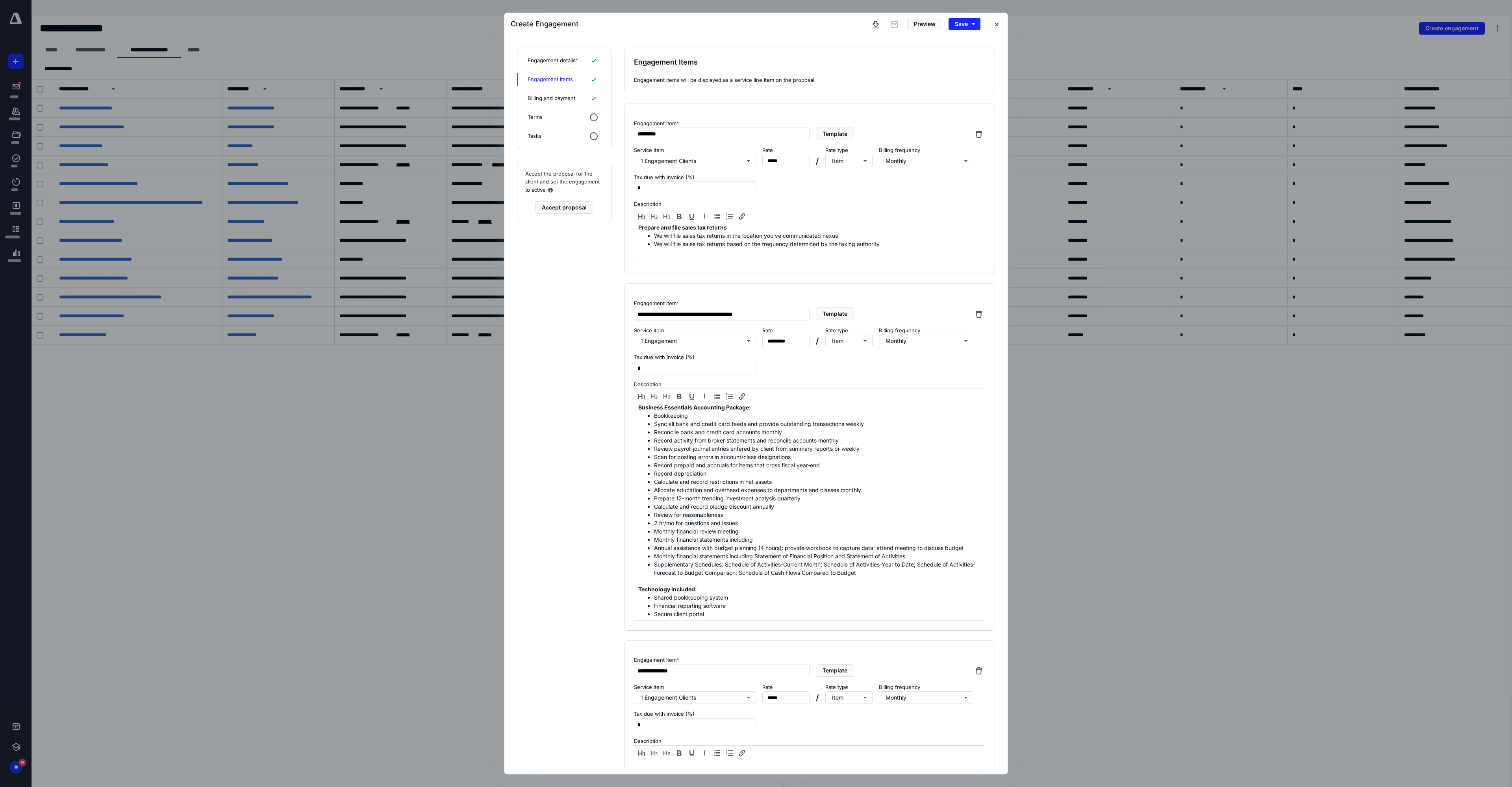 click on "Engagement details  *" at bounding box center (553, 61) 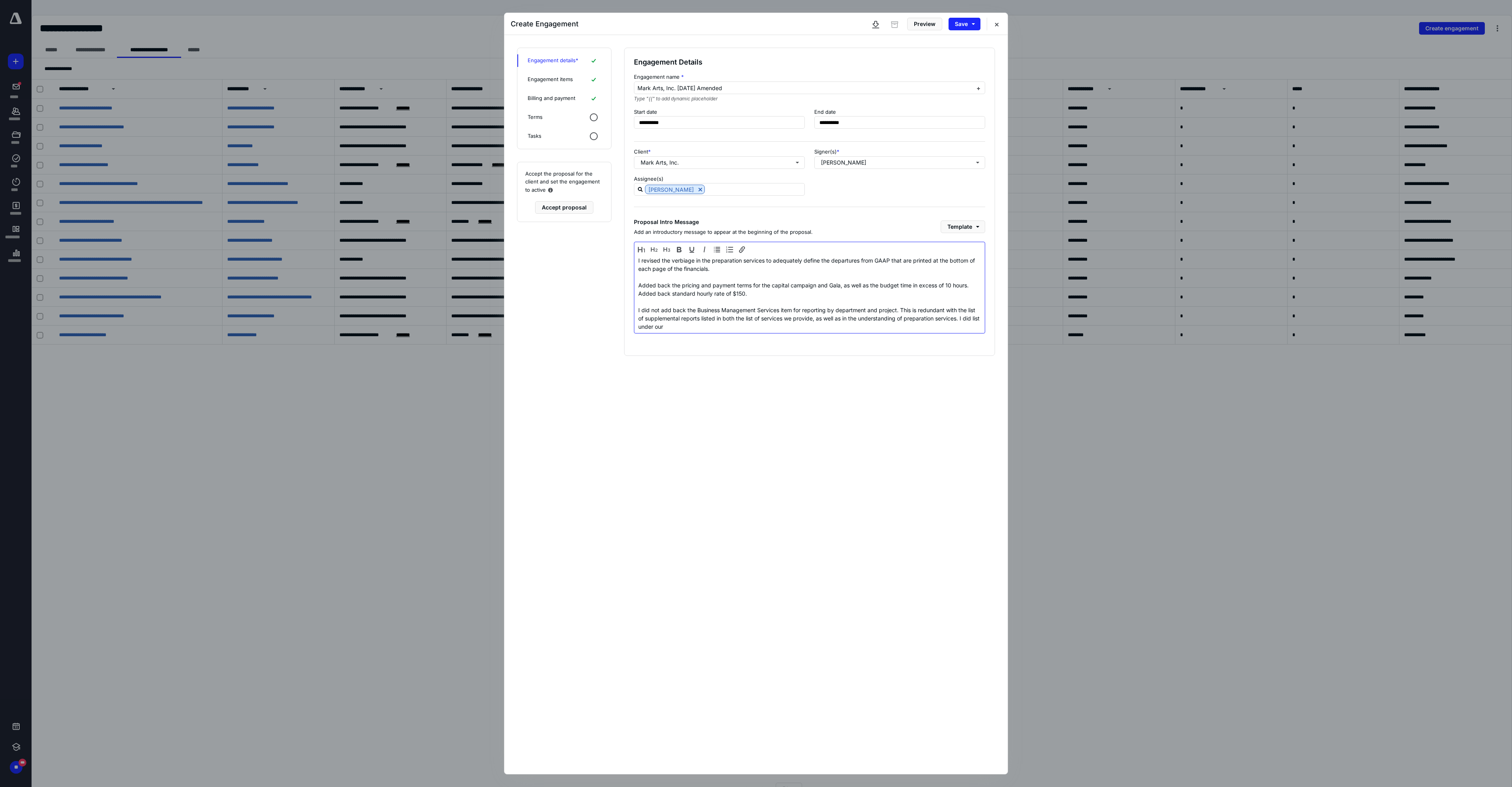 click on "I revised the verbiage in the preparation services to adequately define the departures from GAAP that are printed at the bottom of each page of the financials. Added back the pricing and payment terms for the capital campaign and Gala, as well as the budget time in excess of 10 hours. Added back standard hourly rate of $150.  I did not add back the Business Management Services item for reporting by department and project. This is redundant with the list of supplemental reports listed in both the list of services we provide, as well as in the understanding of preparation services. I did list under our" at bounding box center [810, 293] 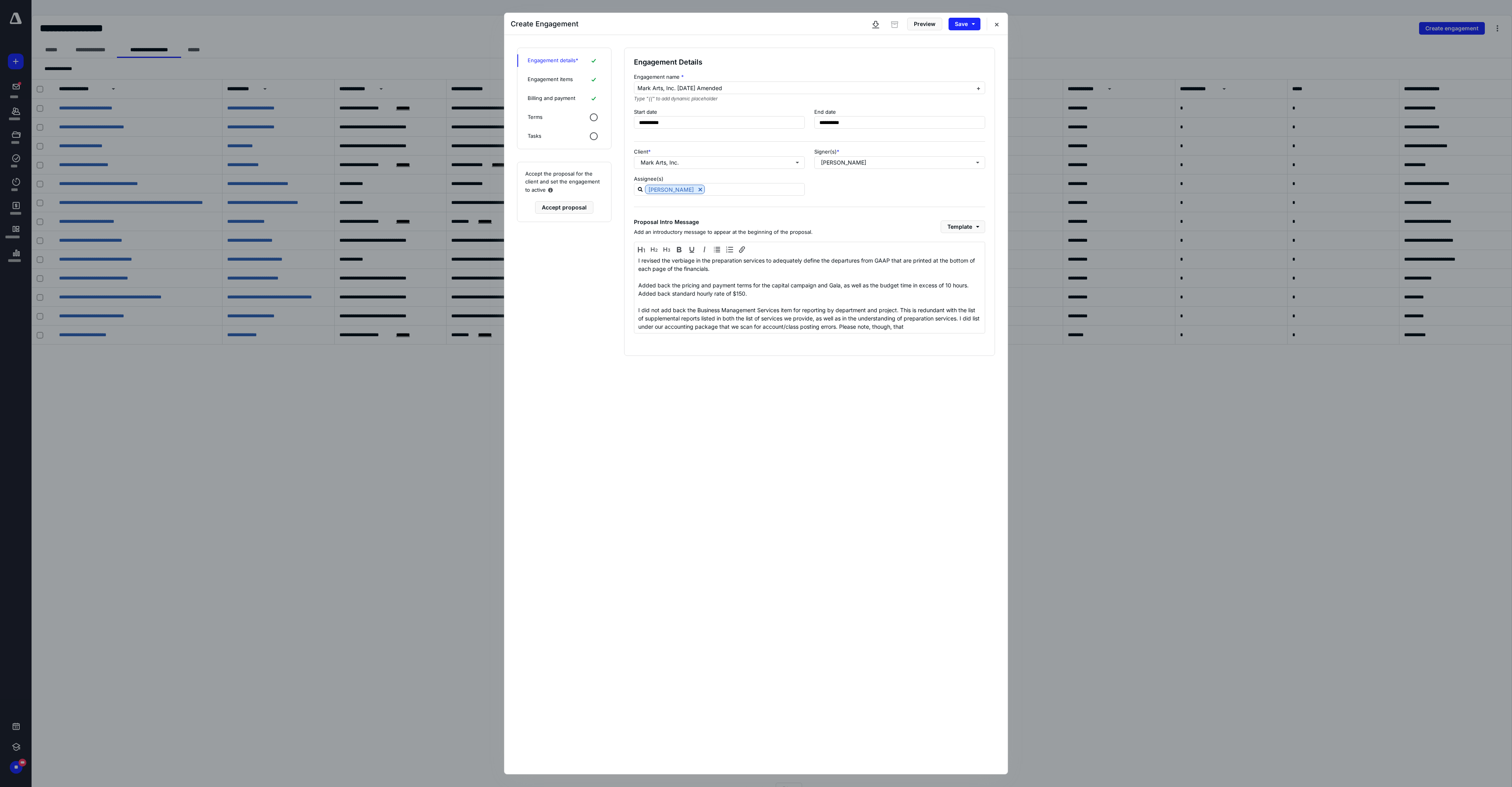 click on "Engagement items" at bounding box center [550, 80] 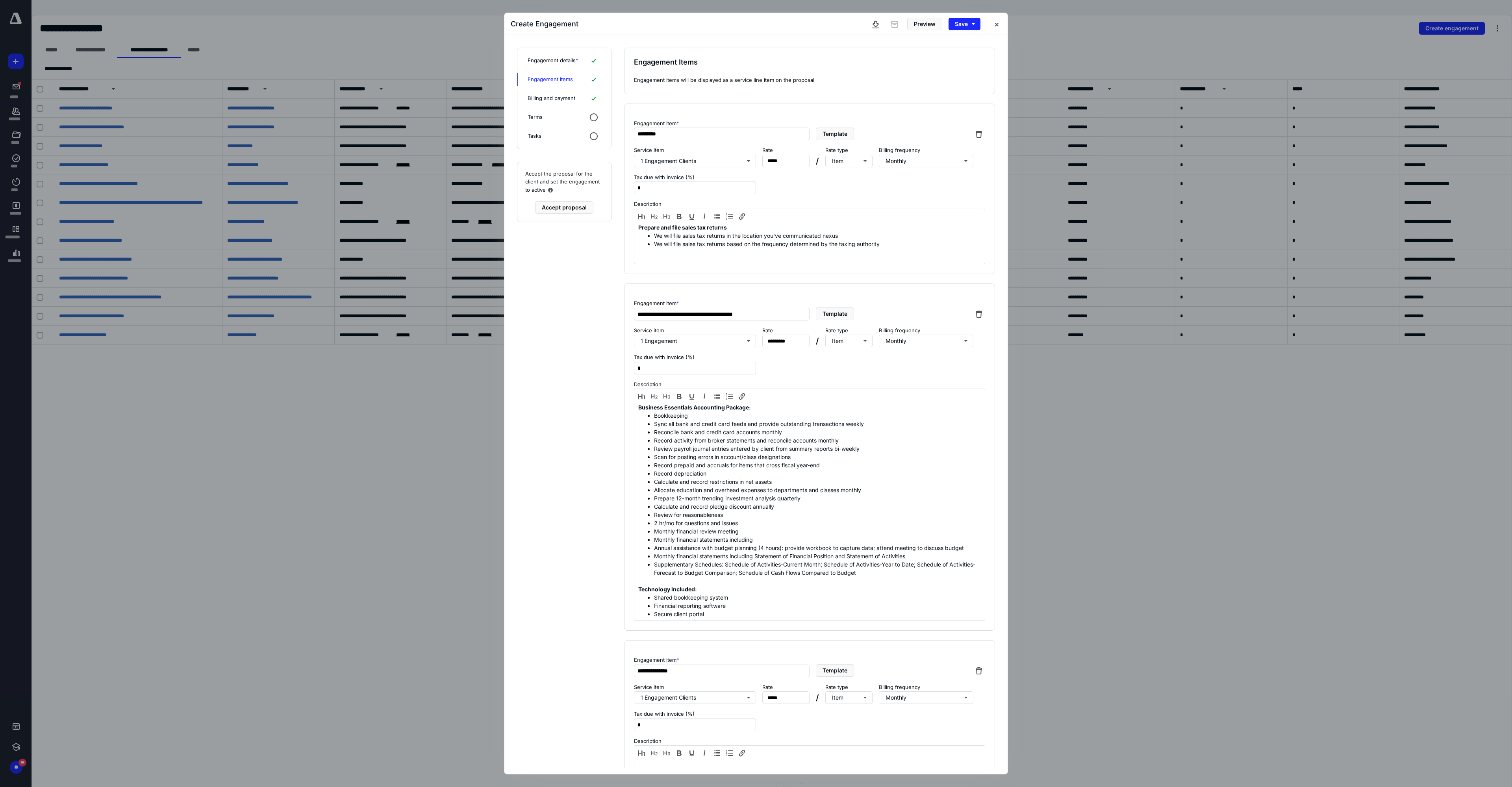 click on "Billing and payment" at bounding box center [551, 98] 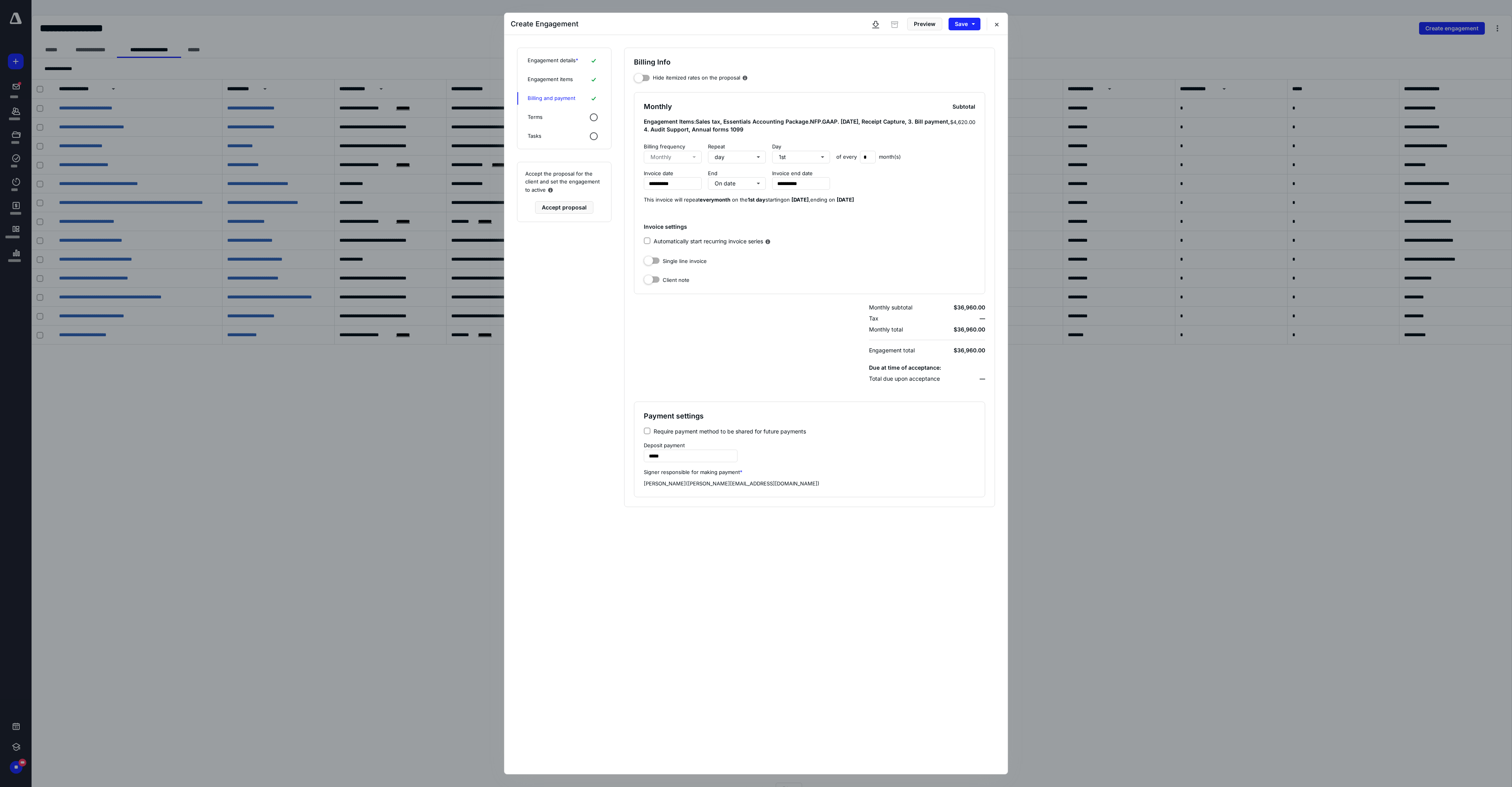 click on "Engagement items" at bounding box center (550, 80) 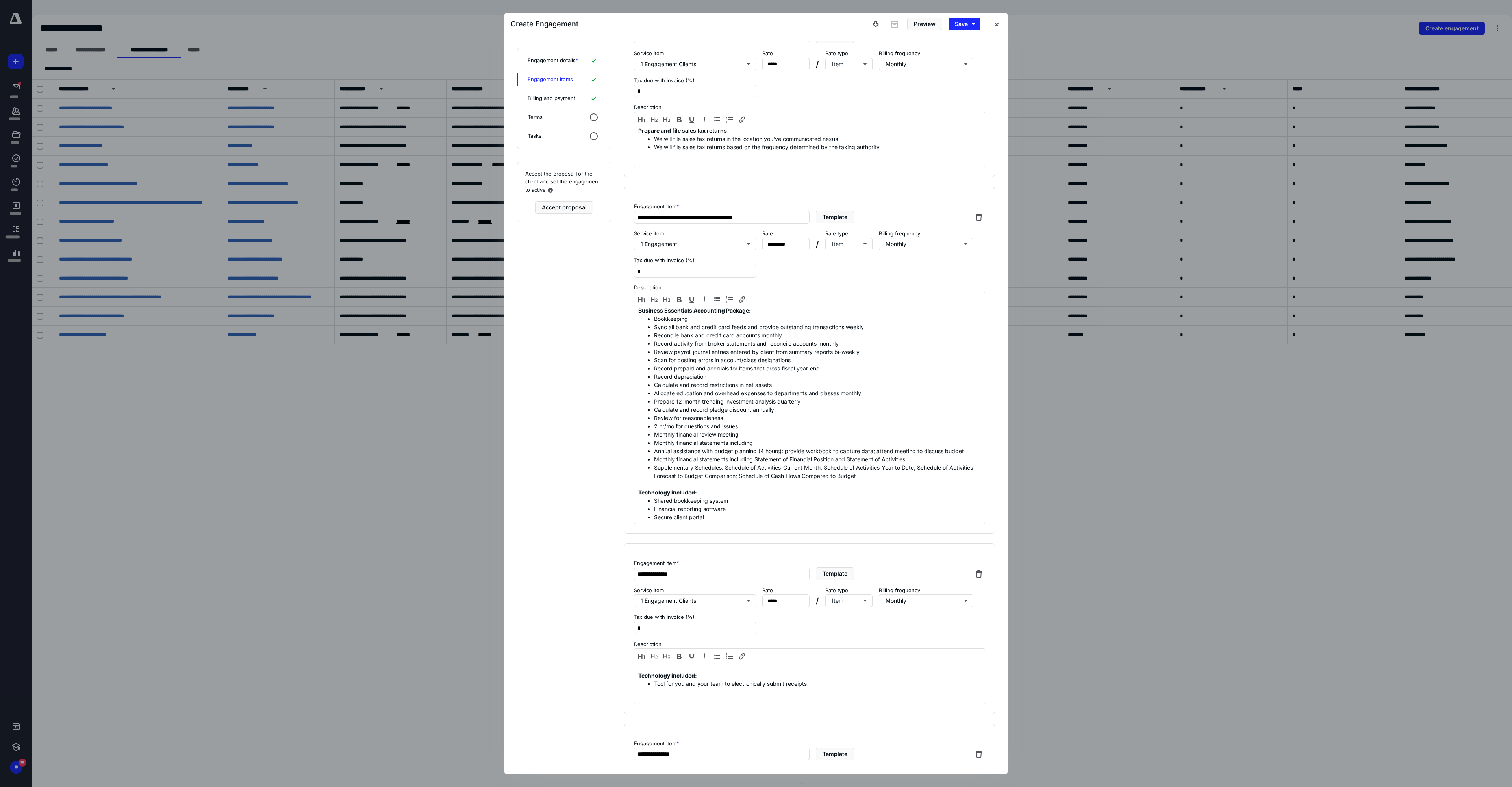 scroll, scrollTop: 0, scrollLeft: 0, axis: both 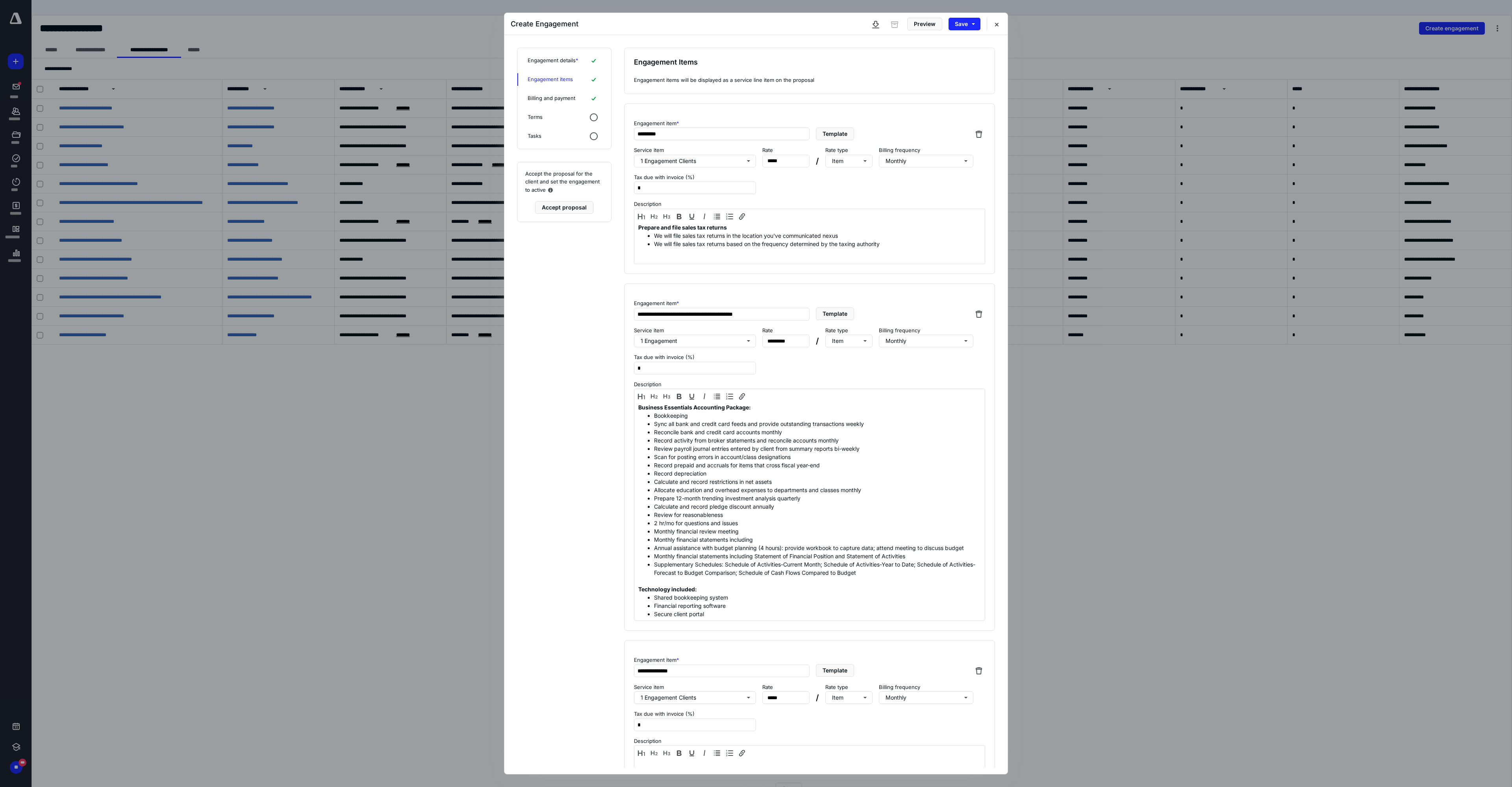 click on "Terms" at bounding box center [564, 117] 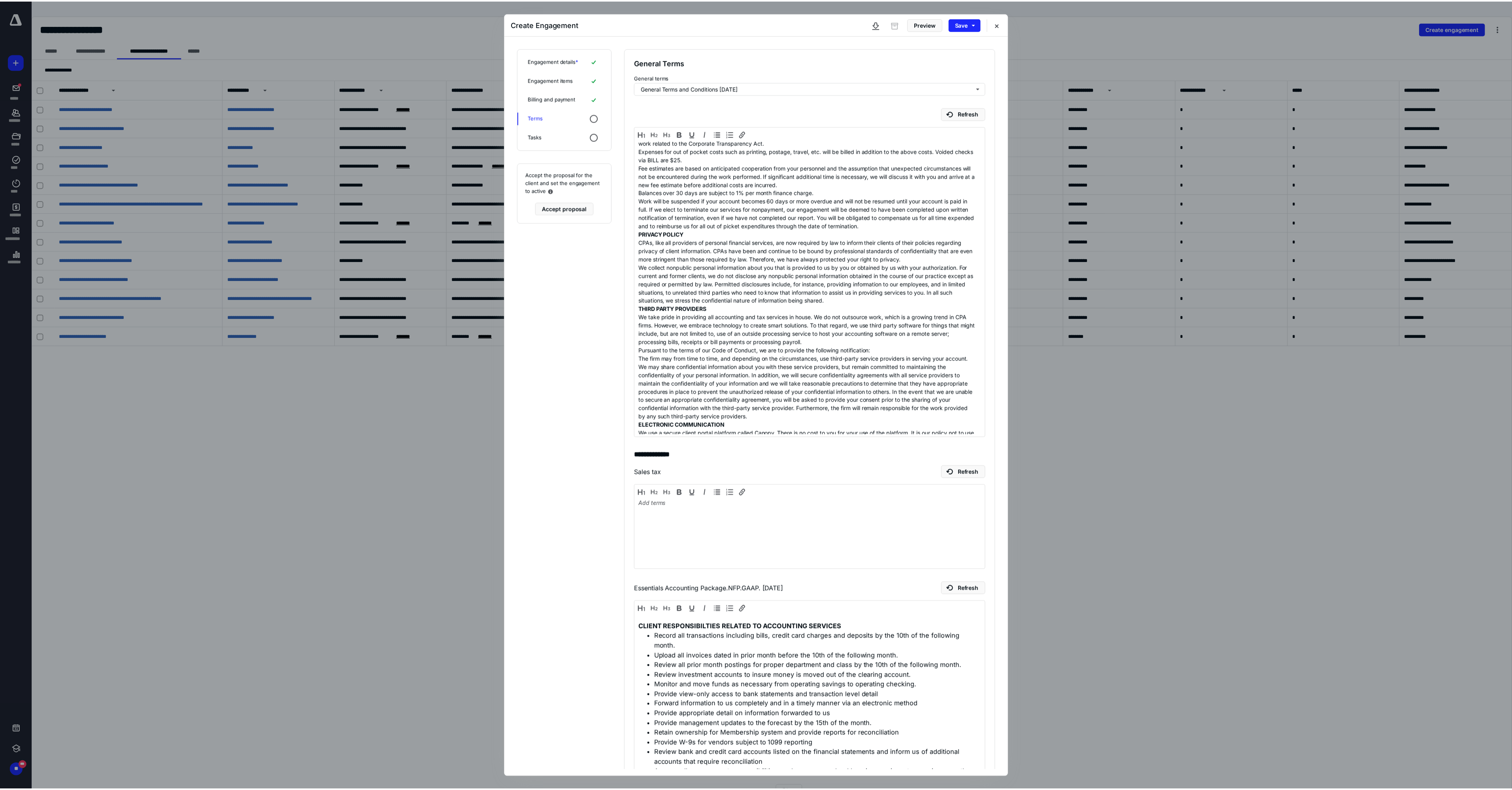 scroll, scrollTop: 158, scrollLeft: 0, axis: vertical 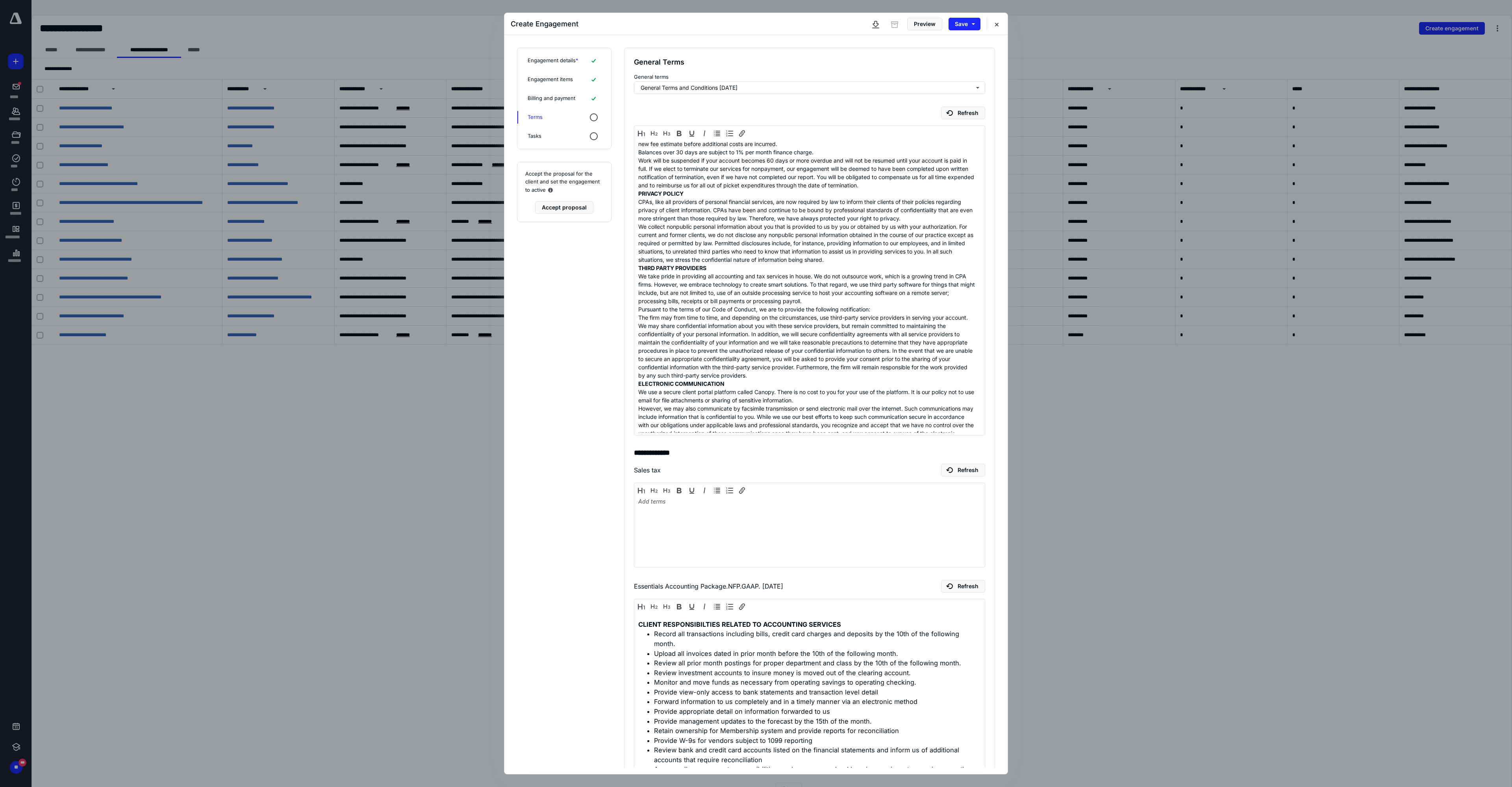 click on "Engagement details  *" at bounding box center [553, 61] 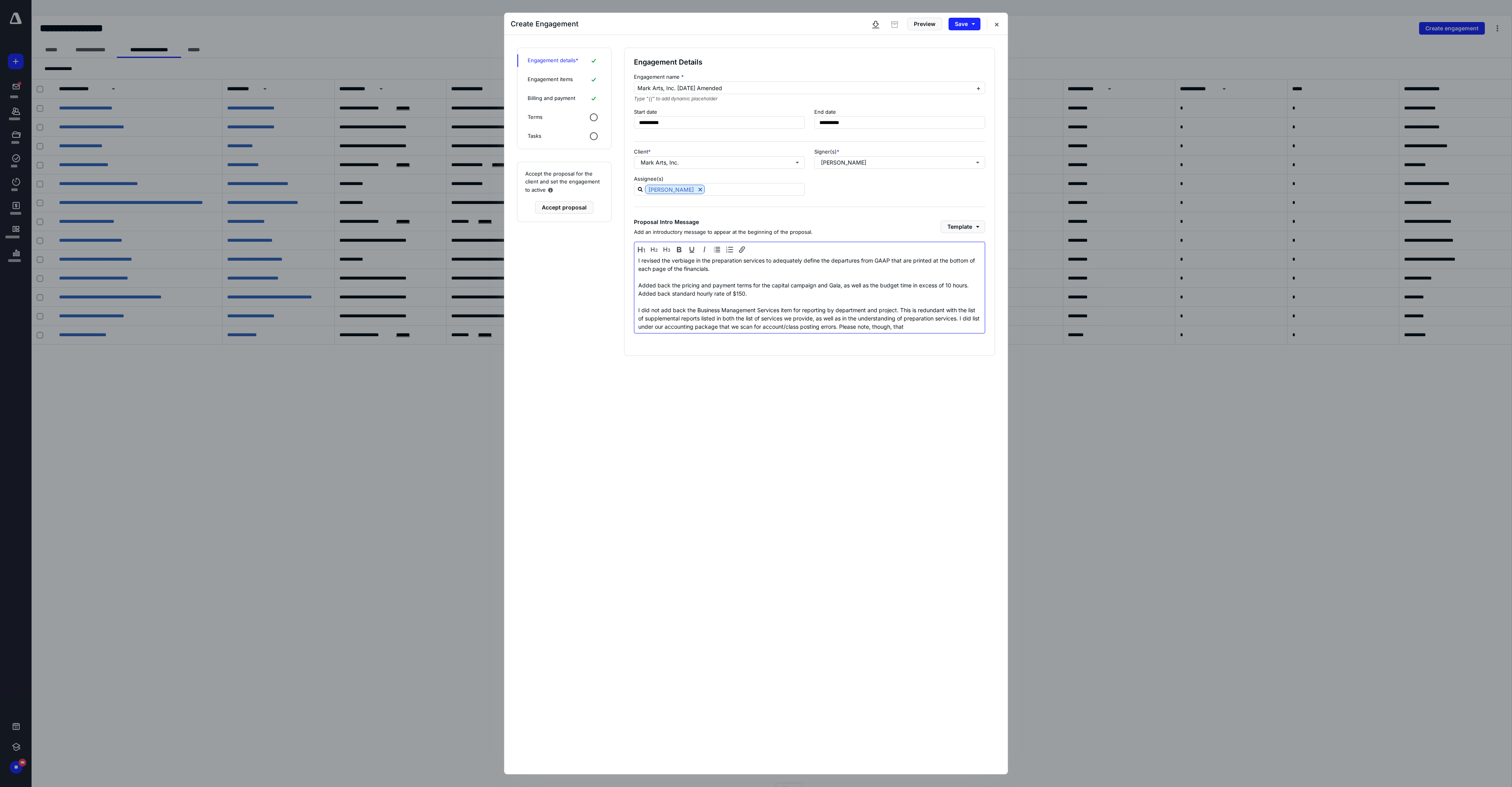 click on "I revised the verbiage in the preparation services to adequately define the departures from GAAP that are printed at the bottom of each page of the financials. Added back the pricing and payment terms for the capital campaign and Gala, as well as the budget time in excess of 10 hours. Added back standard hourly rate of $150.  I did not add back the Business Management Services item for reporting by department and project. This is redundant with the list of supplemental reports listed in both the list of services we provide, as well as in the understanding of preparation services. I did list under our accounting package that we scan for account/class posting errors. Please note, though, that" at bounding box center (810, 293) 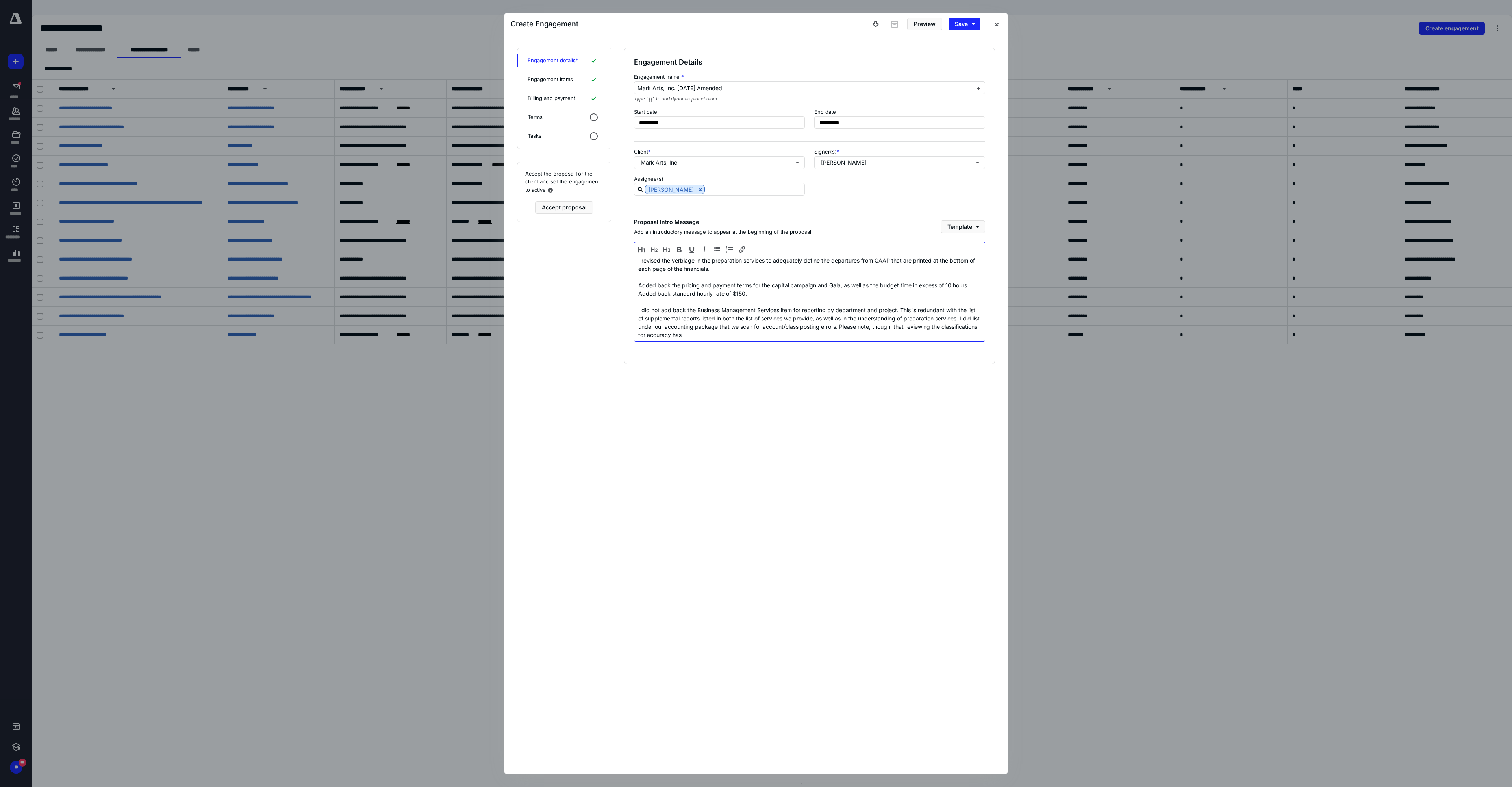 click on "I revised the verbiage in the preparation services to adequately define the departures from GAAP that are printed at the bottom of each page of the financials. Added back the pricing and payment terms for the capital campaign and Gala, as well as the budget time in excess of 10 hours. Added back standard hourly rate of $150.  I did not add back the Business Management Services item for reporting by department and project. This is redundant with the list of supplemental reports listed in both the list of services we provide, as well as in the understanding of preparation services. I did list under our accounting package that we scan for account/class posting errors. Please note, though, that reviewing the classifications for accuracy has" at bounding box center [810, 298] 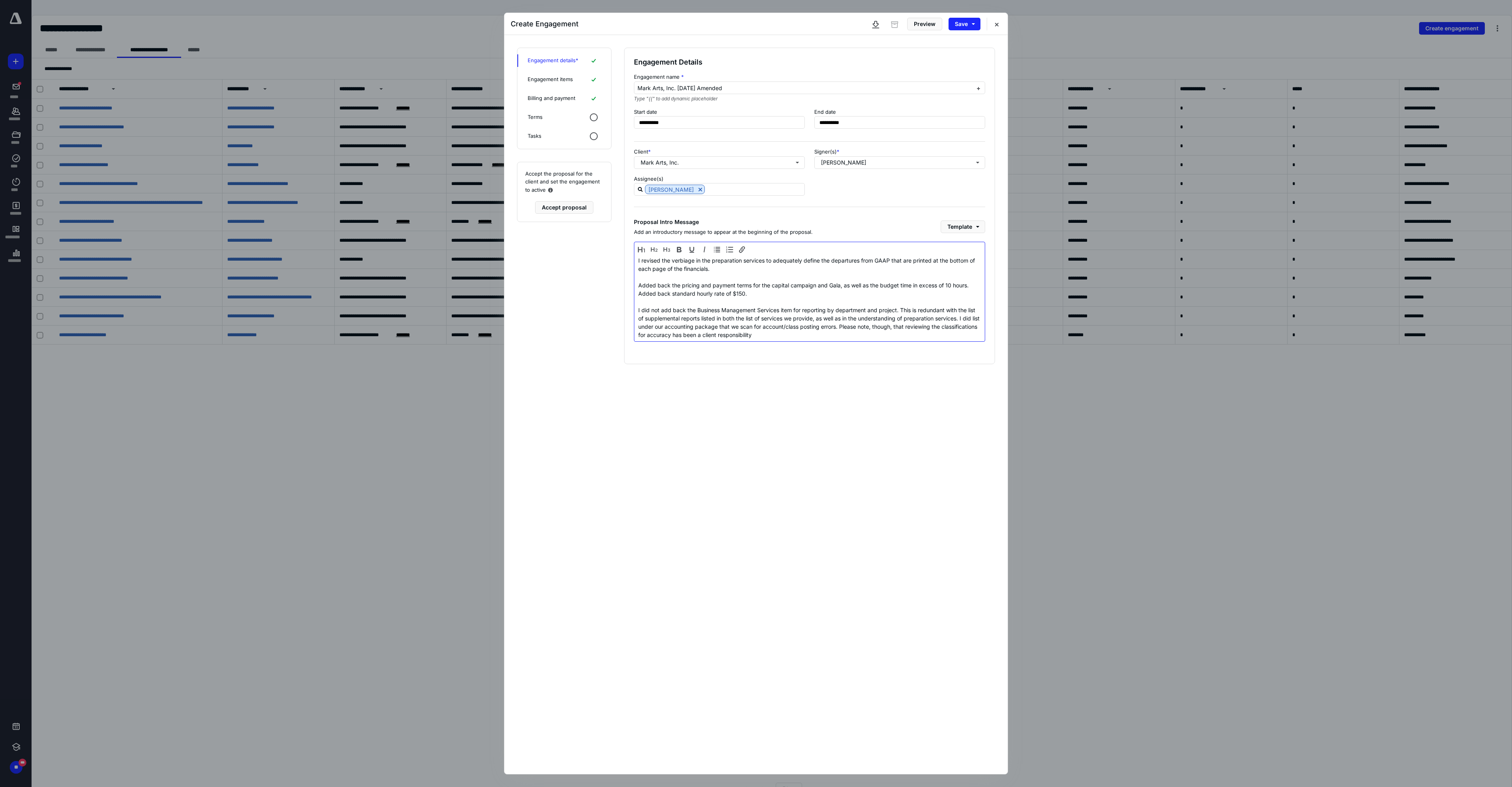 click on "I revised the verbiage in the preparation services to adequately define the departures from GAAP that are printed at the bottom of each page of the financials. Added back the pricing and payment terms for the capital campaign and Gala, as well as the budget time in excess of 10 hours. Added back standard hourly rate of $150.  I did not add back the Business Management Services item for reporting by department and project. This is redundant with the list of supplemental reports listed in both the list of services we provide, as well as in the understanding of preparation services. I did list under our accounting package that we scan for account/class posting errors. Please note, though, that reviewing the classifications for accuracy has been a client responsibility" at bounding box center (810, 298) 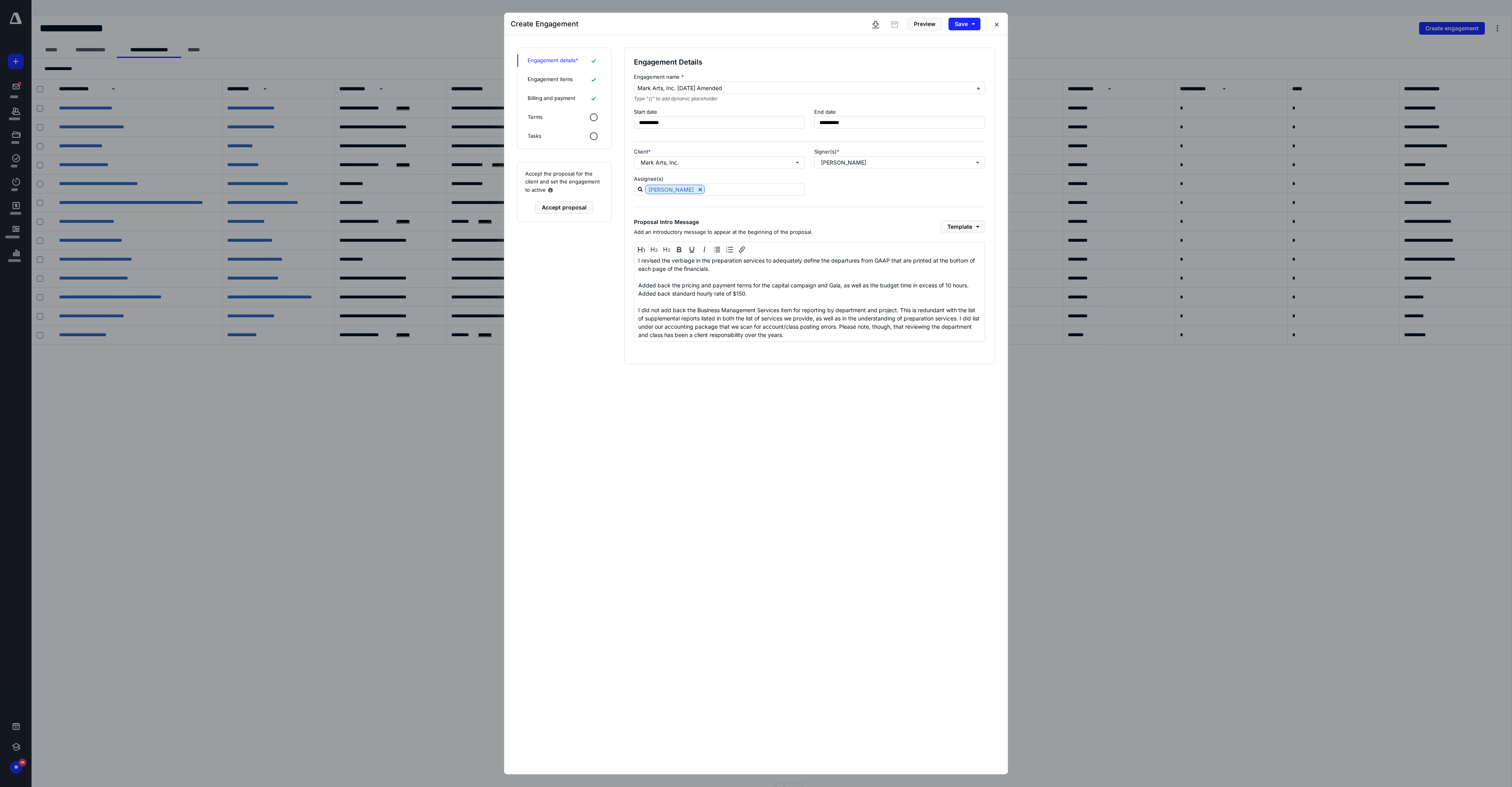 click at bounding box center [756, 393] 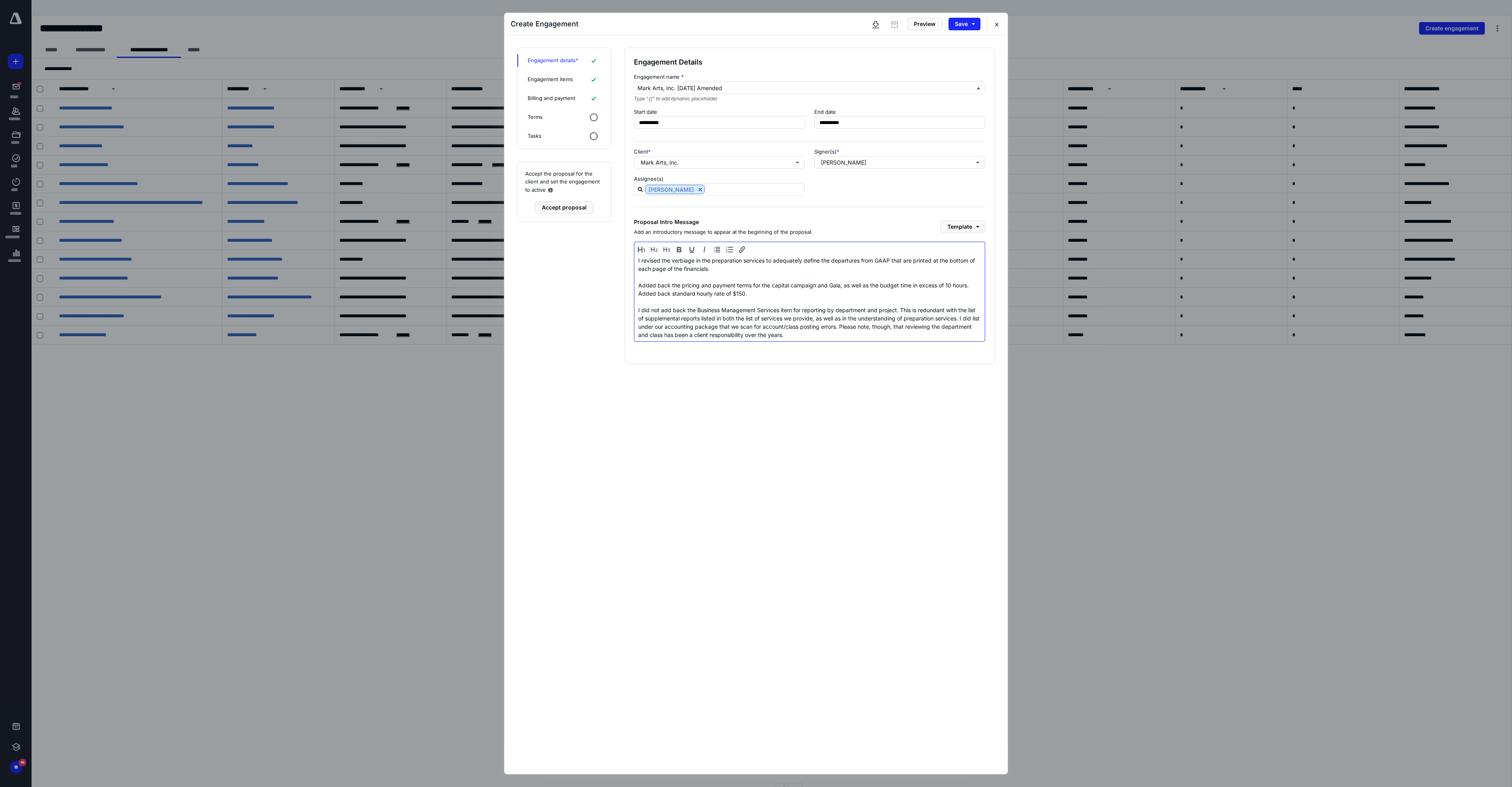 click on "I revised the verbiage in the preparation services to adequately define the departures from GAAP that are printed at the bottom of each page of the financials. Added back the pricing and payment terms for the capital campaign and Gala, as well as the budget time in excess of 10 hours. Added back standard hourly rate of $150.  I did not add back the Business Management Services item for reporting by department and project. This is redundant with the list of supplemental reports listed in both the list of services we provide, as well as in the understanding of preparation services. I did list under our accounting package that we scan for account/class posting errors. Please note, though, that reviewing the department and class has been a client responsibility over the years." at bounding box center (810, 298) 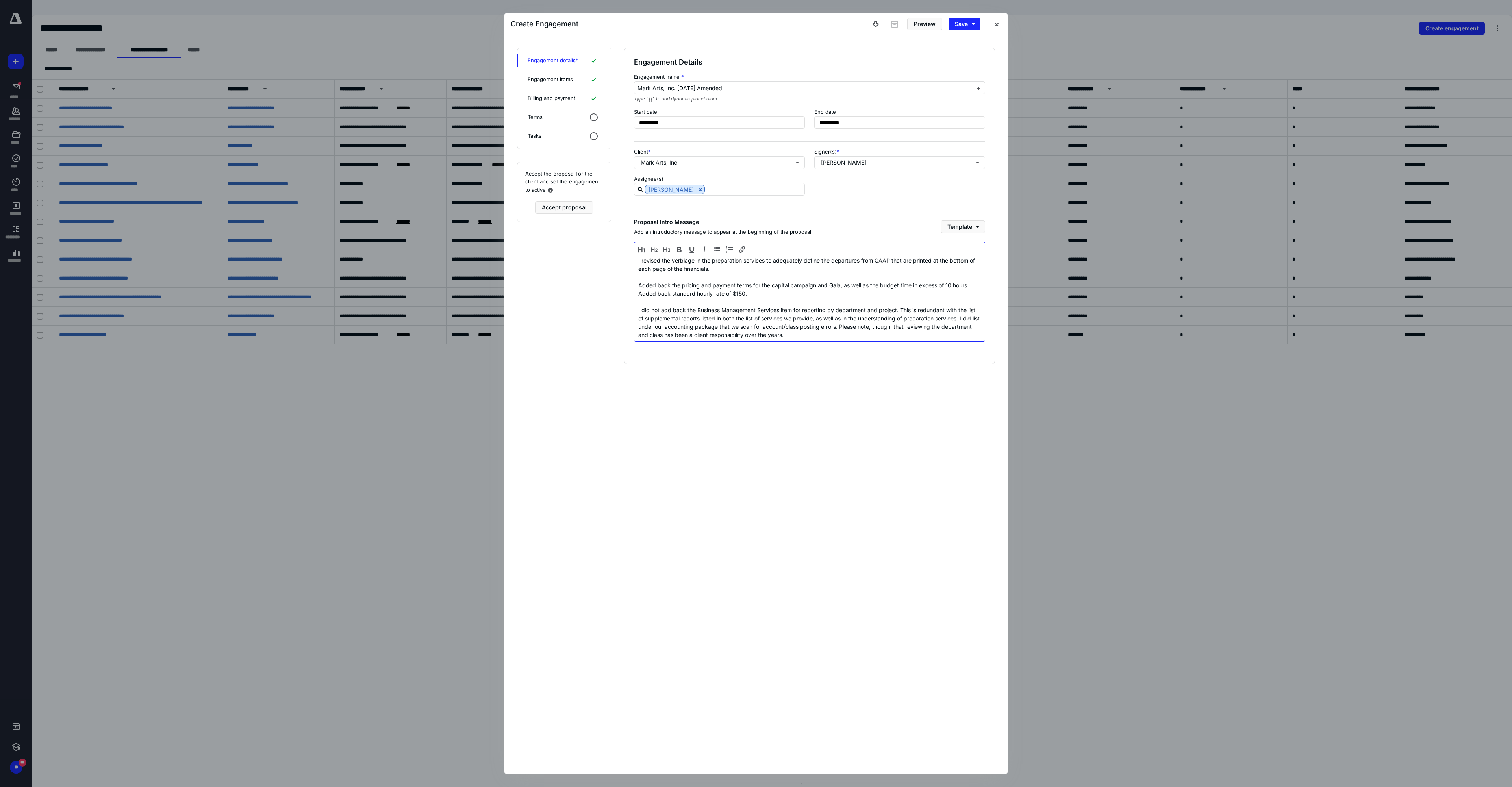 click on "I revised the verbiage in the preparation services to adequately define the departures from GAAP that are printed at the bottom of each page of the financials. Added back the pricing and payment terms for the capital campaign and Gala, as well as the budget time in excess of 10 hours. Added back standard hourly rate of $150.  I did not add back the Business Management Services item for reporting by department and project. This is redundant with the list of supplemental reports listed in both the list of services we provide, as well as in the understanding of preparation services. I did list under our accounting package that we scan for account/class posting errors. Please note, though, that reviewing the department and class has been a client responsibility over the years." at bounding box center (810, 298) 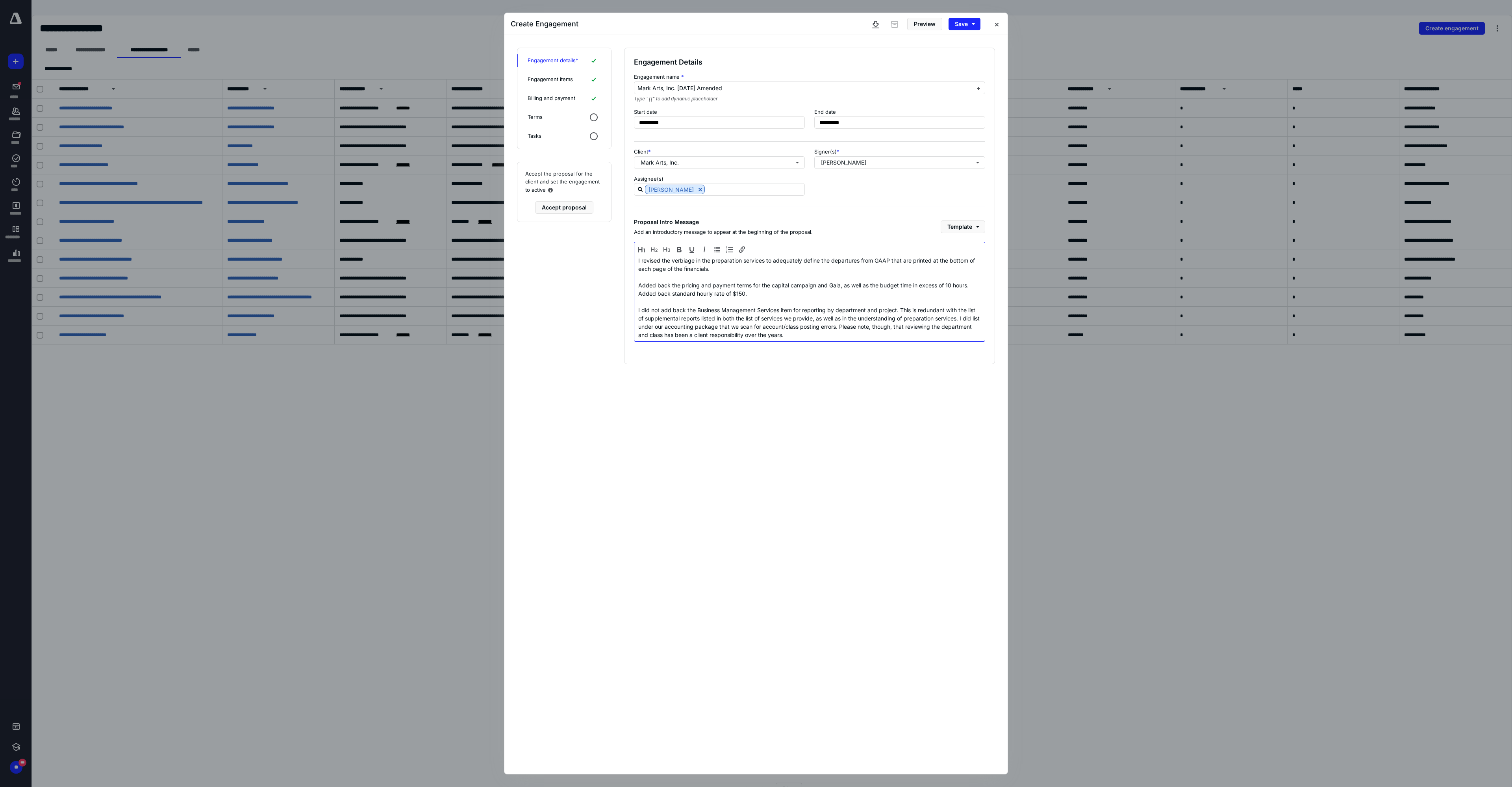 click on "I revised the verbiage in the preparation services to adequately define the departures from GAAP that are printed at the bottom of each page of the financials. Added back the pricing and payment terms for the capital campaign and Gala, as well as the budget time in excess of 10 hours. Added back standard hourly rate of $150.  I did not add back the Business Management Services item for reporting by department and project. This is redundant with the list of supplemental reports listed in both the list of services we provide, as well as in the understanding of preparation services. I did list under our accounting package that we scan for account/class posting errors. Please note, though, that reviewing the department and class has been a client responsibility over the years." at bounding box center (810, 298) 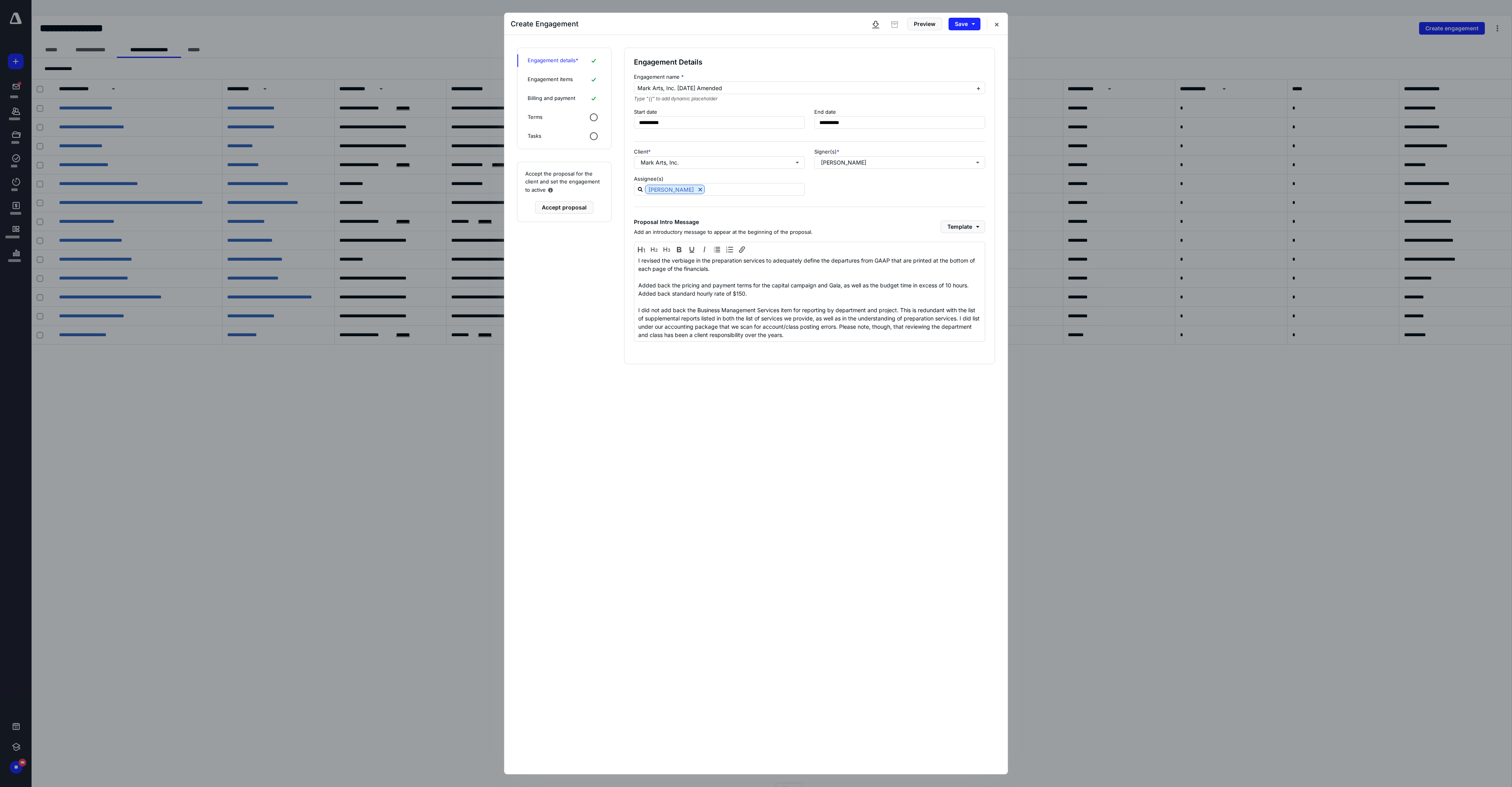 click on "Engagement items" at bounding box center (550, 80) 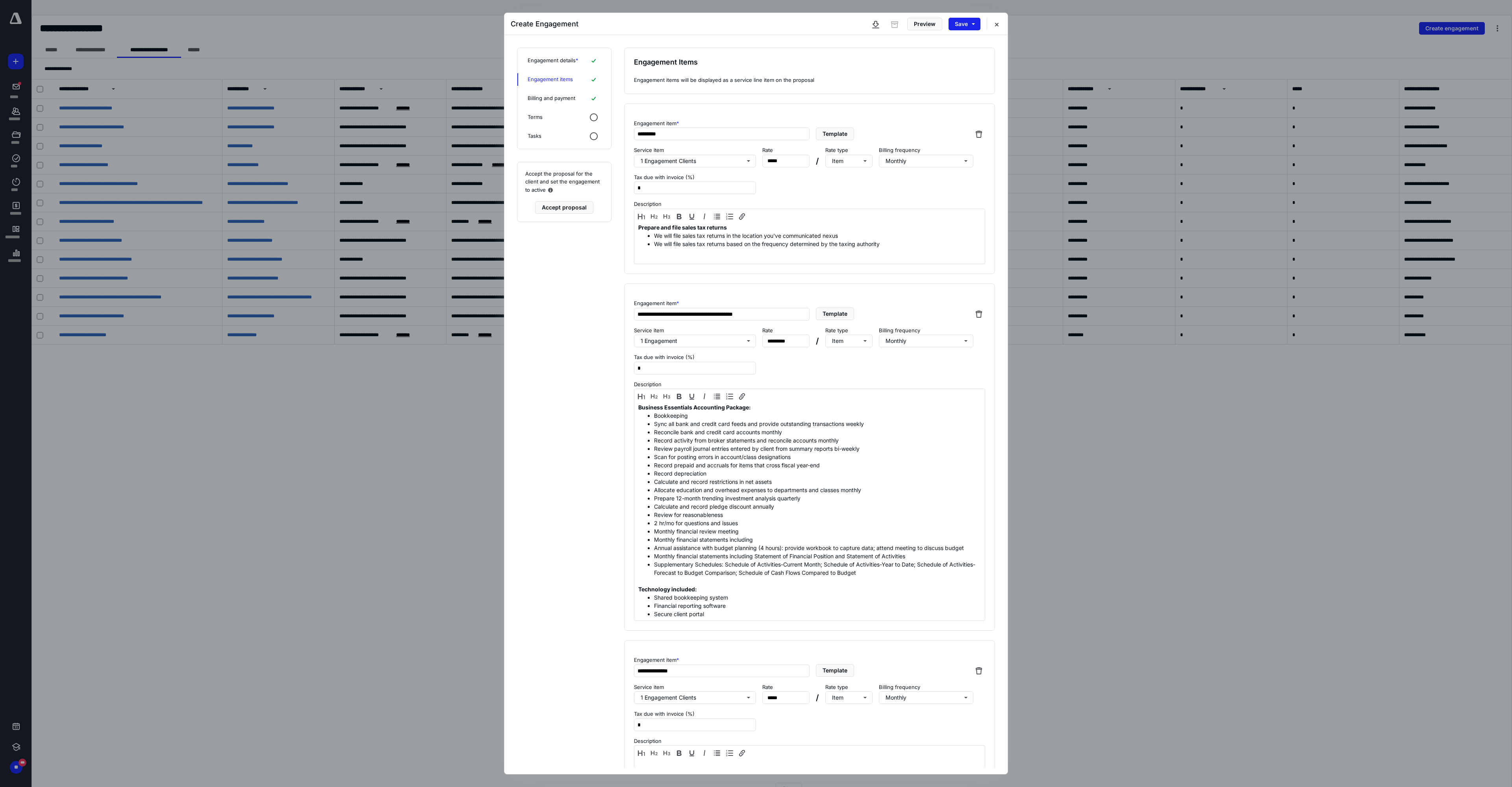click on "Save" at bounding box center [964, 24] 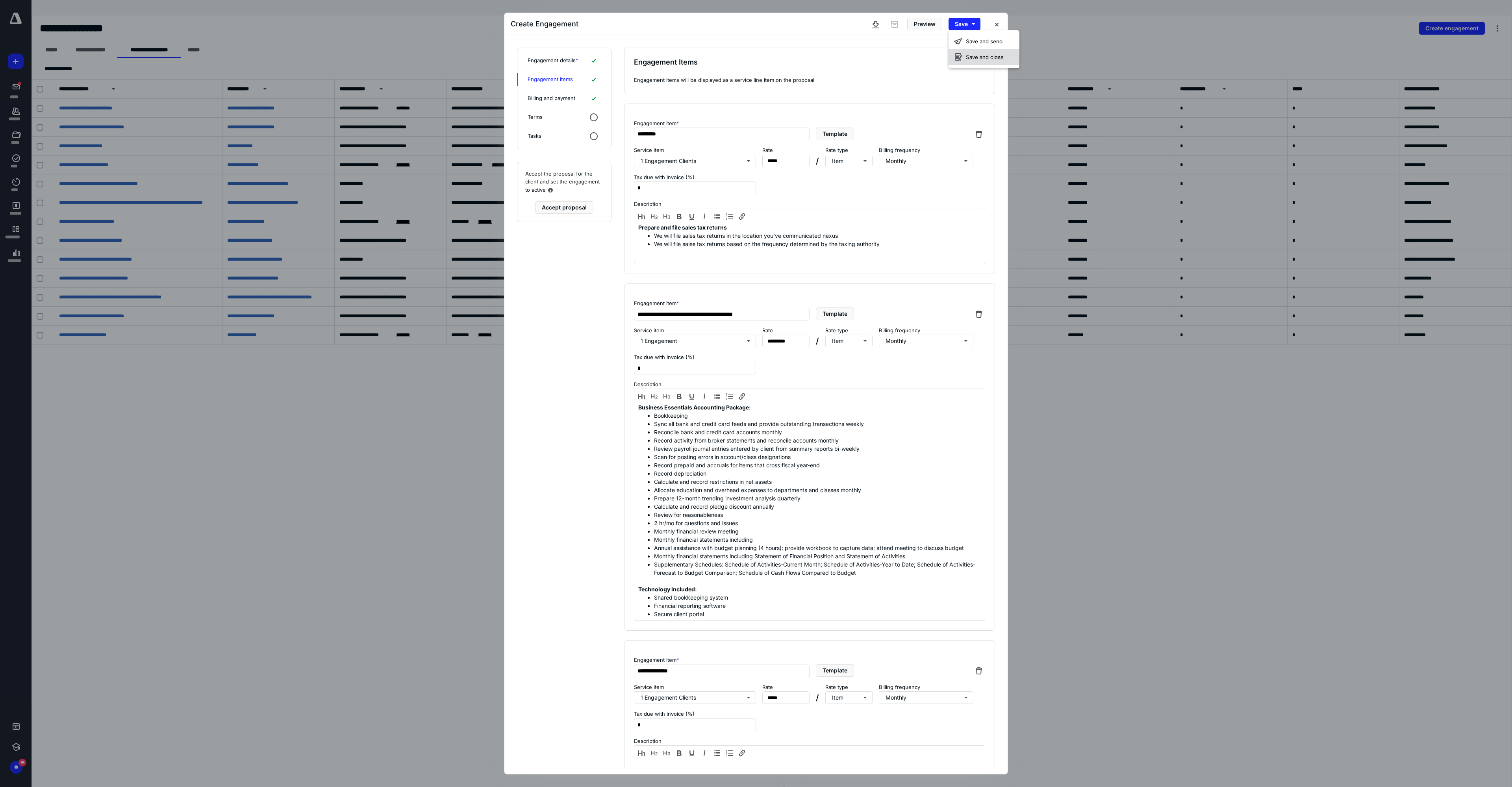 click on "Save and close" at bounding box center (984, 57) 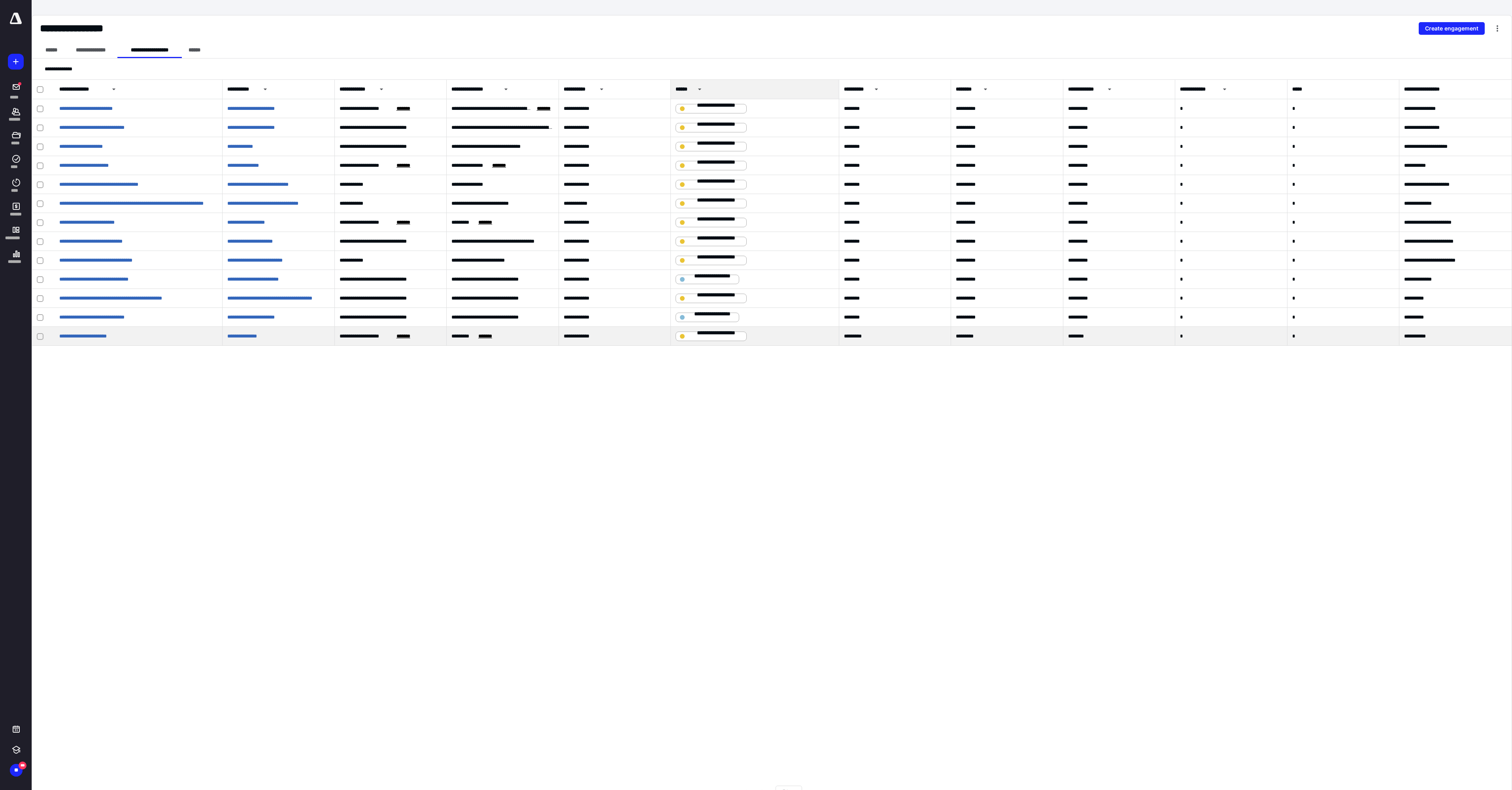 click 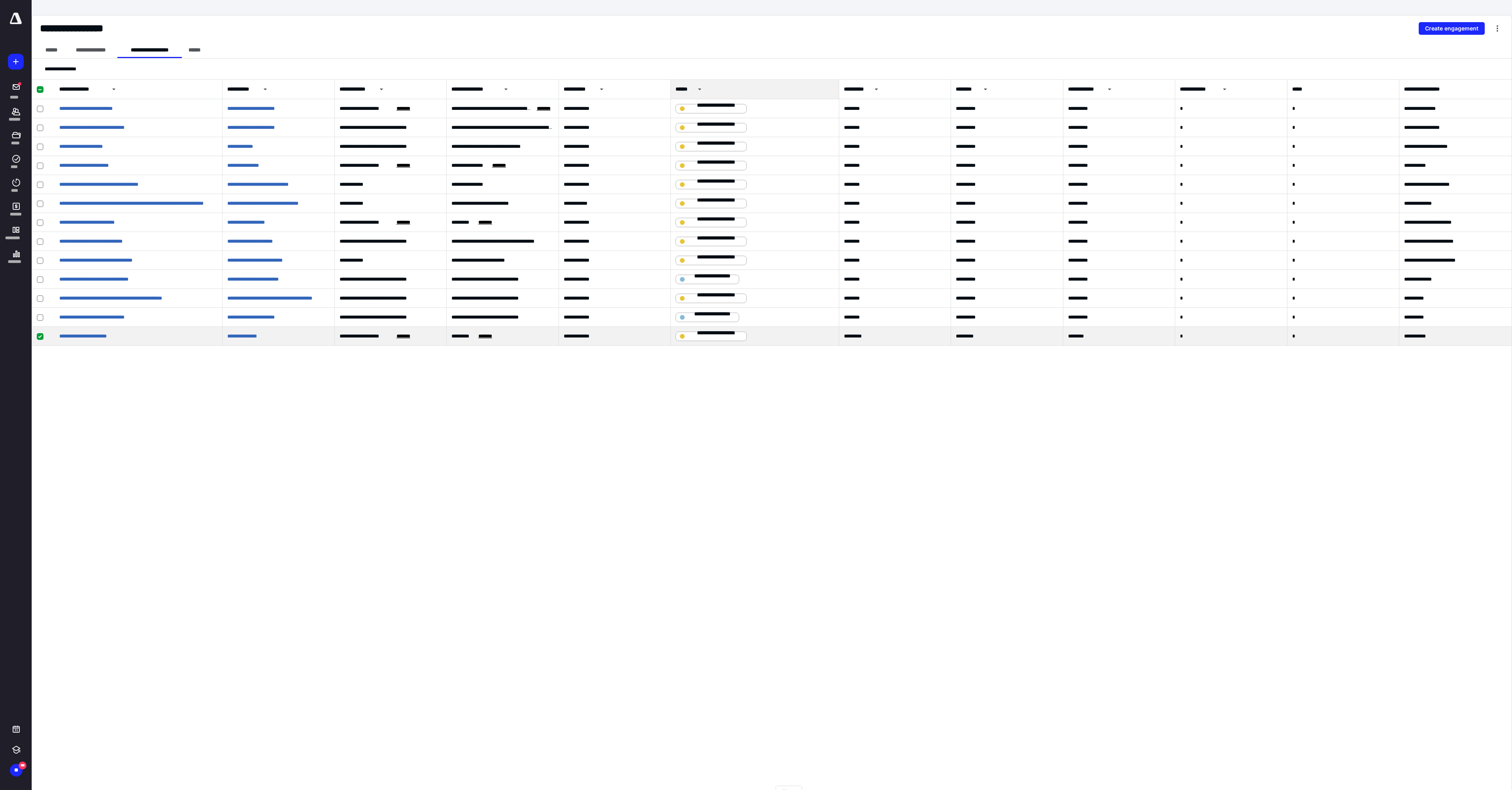 click on "**********" at bounding box center [717, 336] 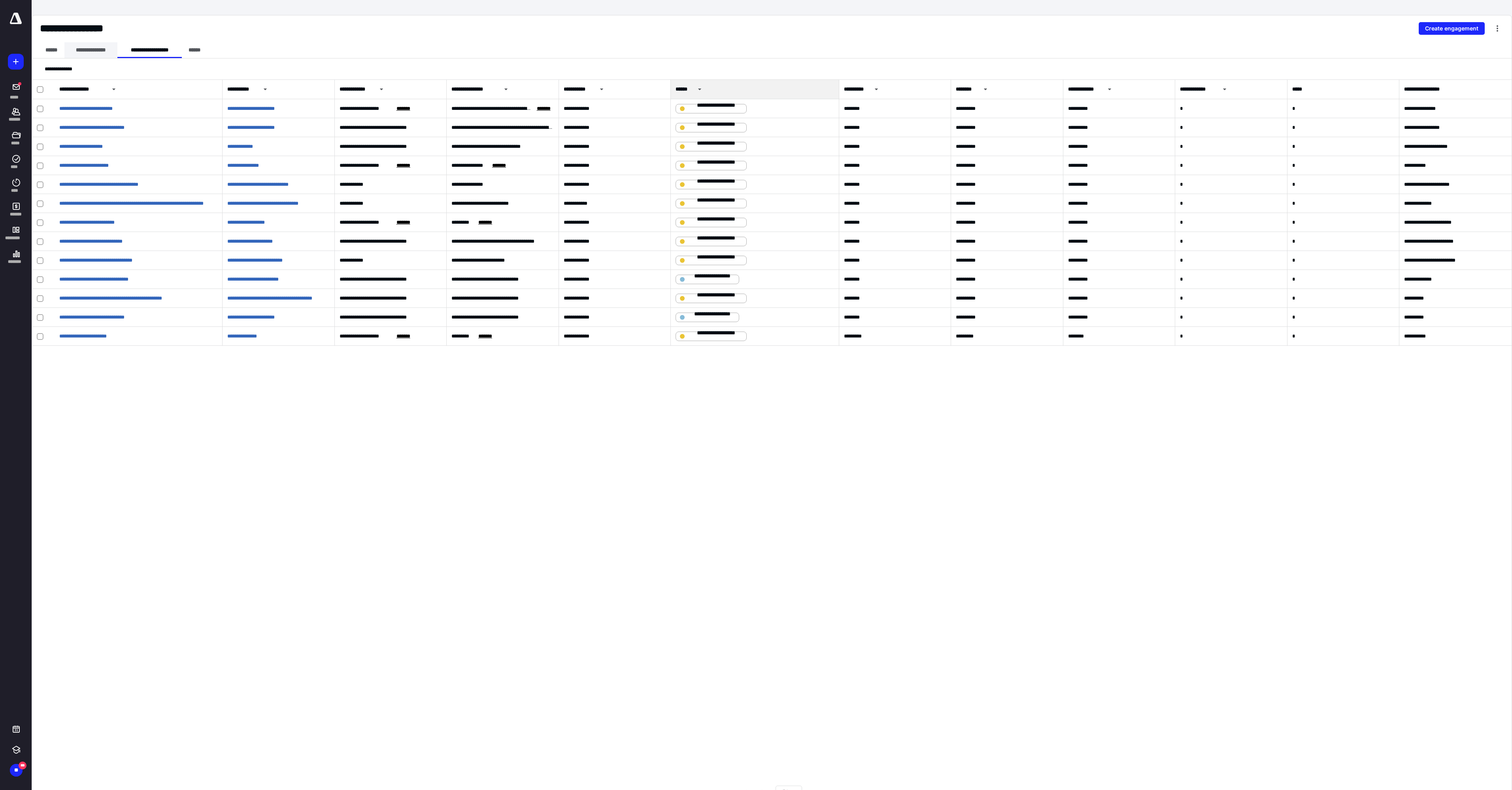 click on "**********" at bounding box center (91, 50) 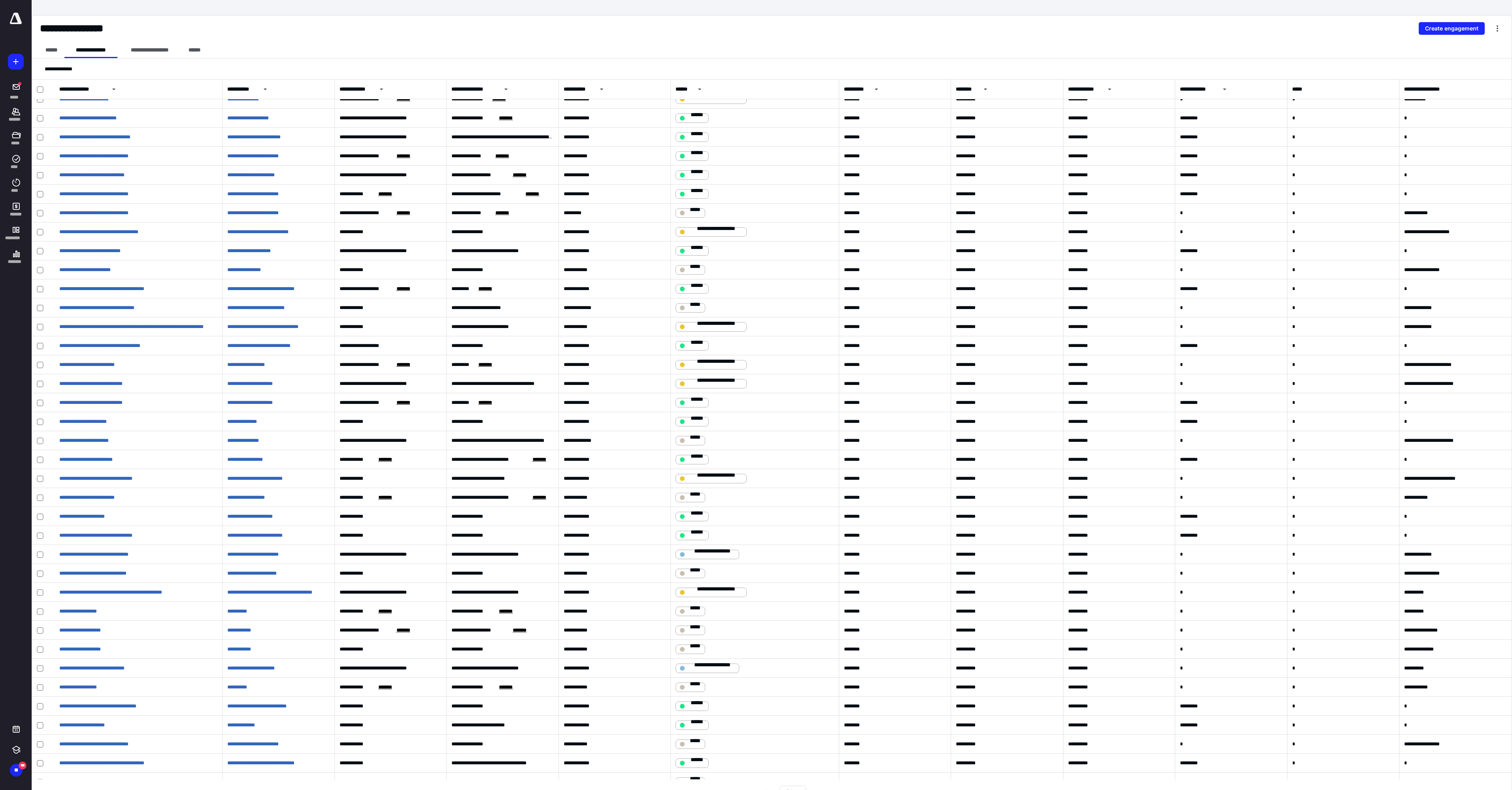 scroll, scrollTop: 268, scrollLeft: 0, axis: vertical 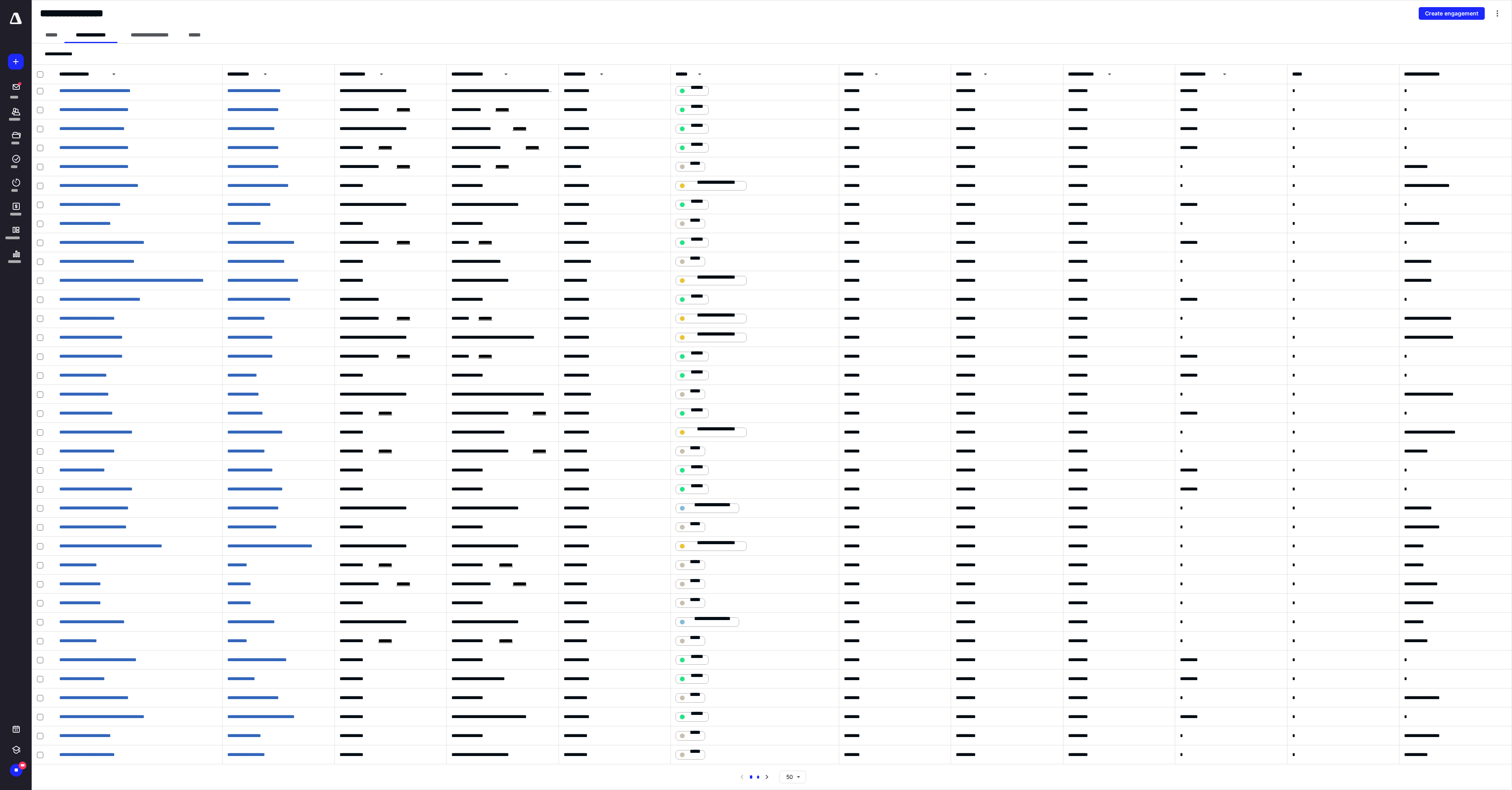 click on "*" at bounding box center [758, 777] 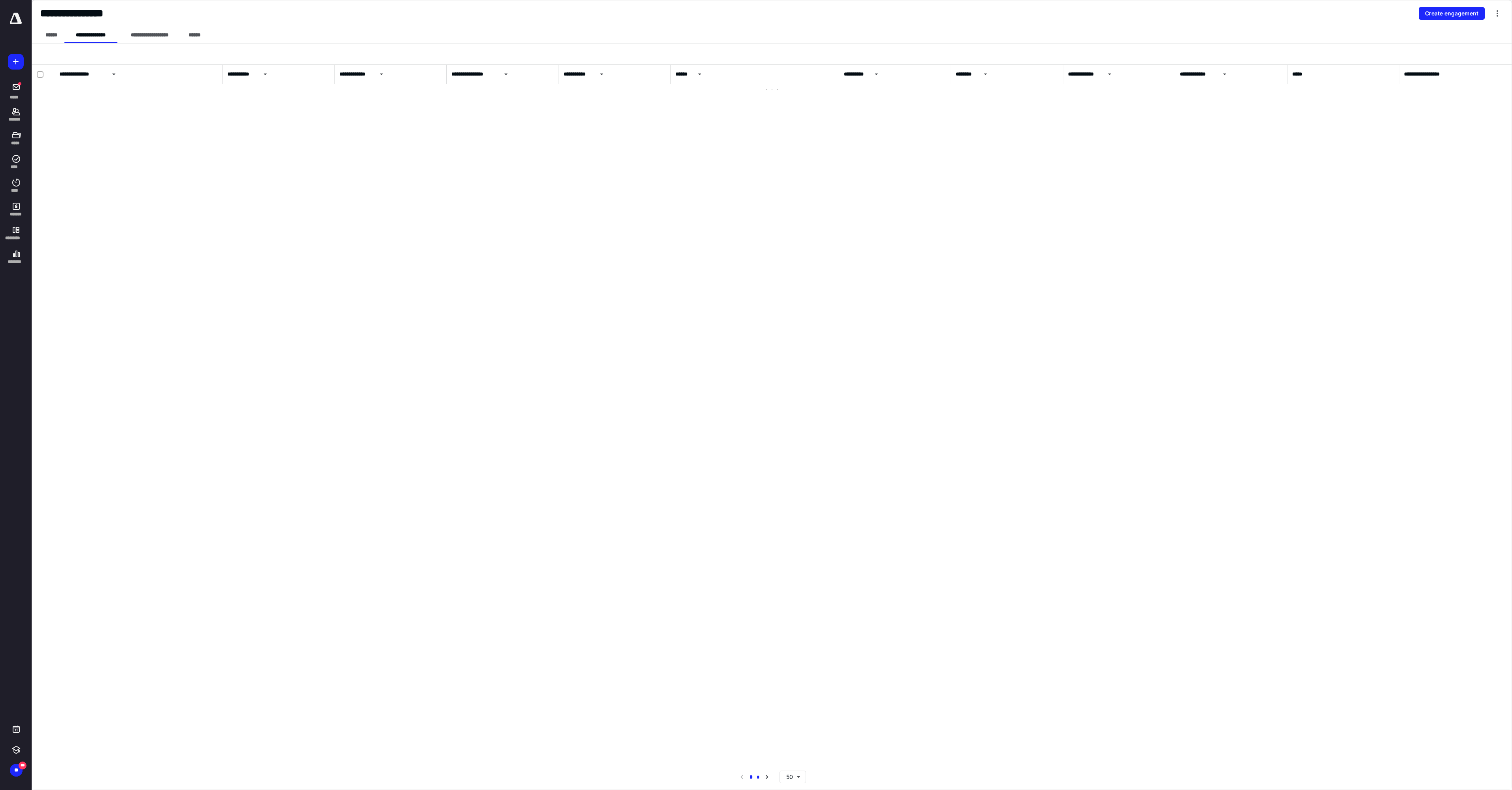 scroll, scrollTop: 0, scrollLeft: 0, axis: both 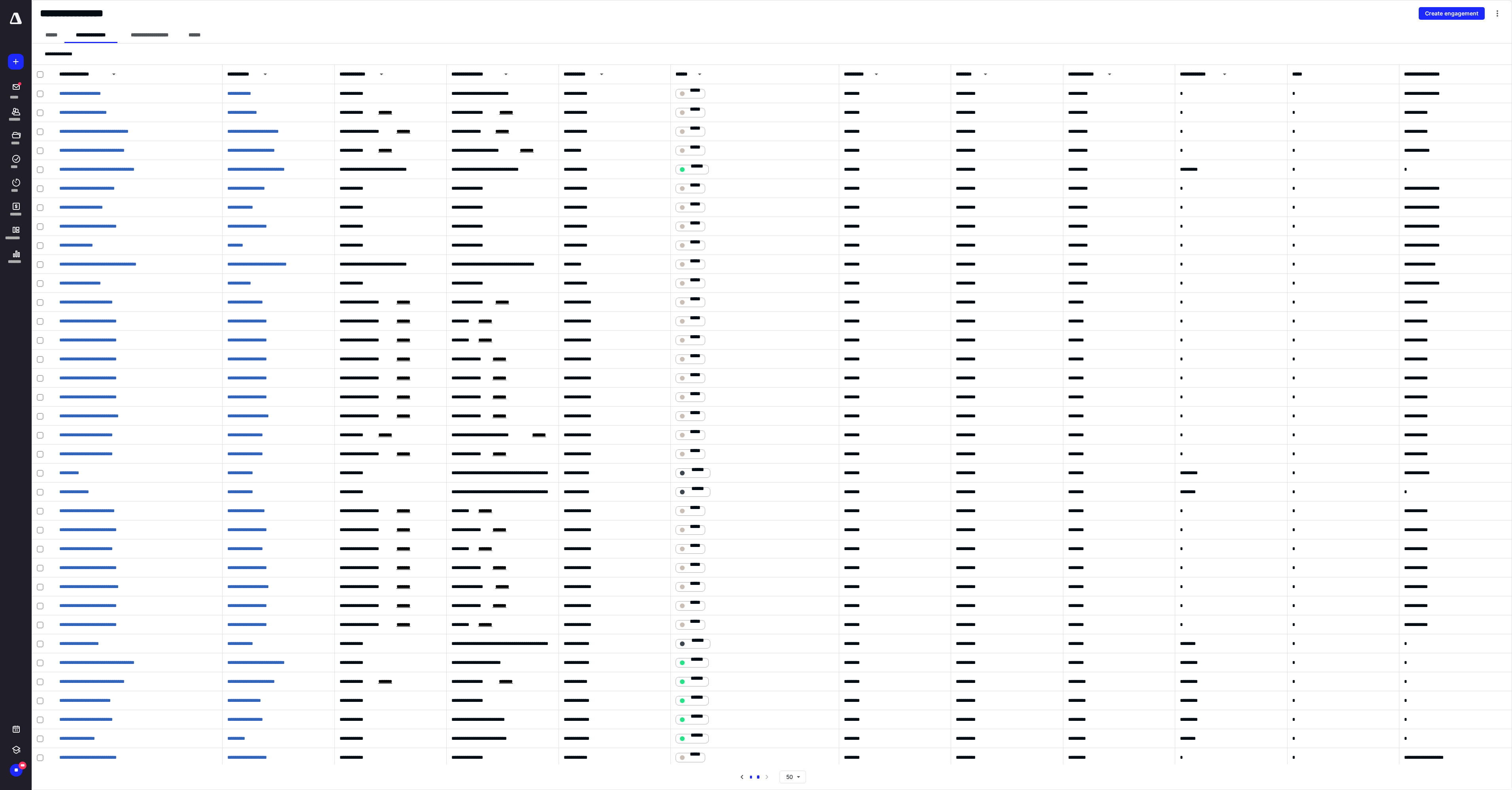 click on "*" at bounding box center (750, 777) 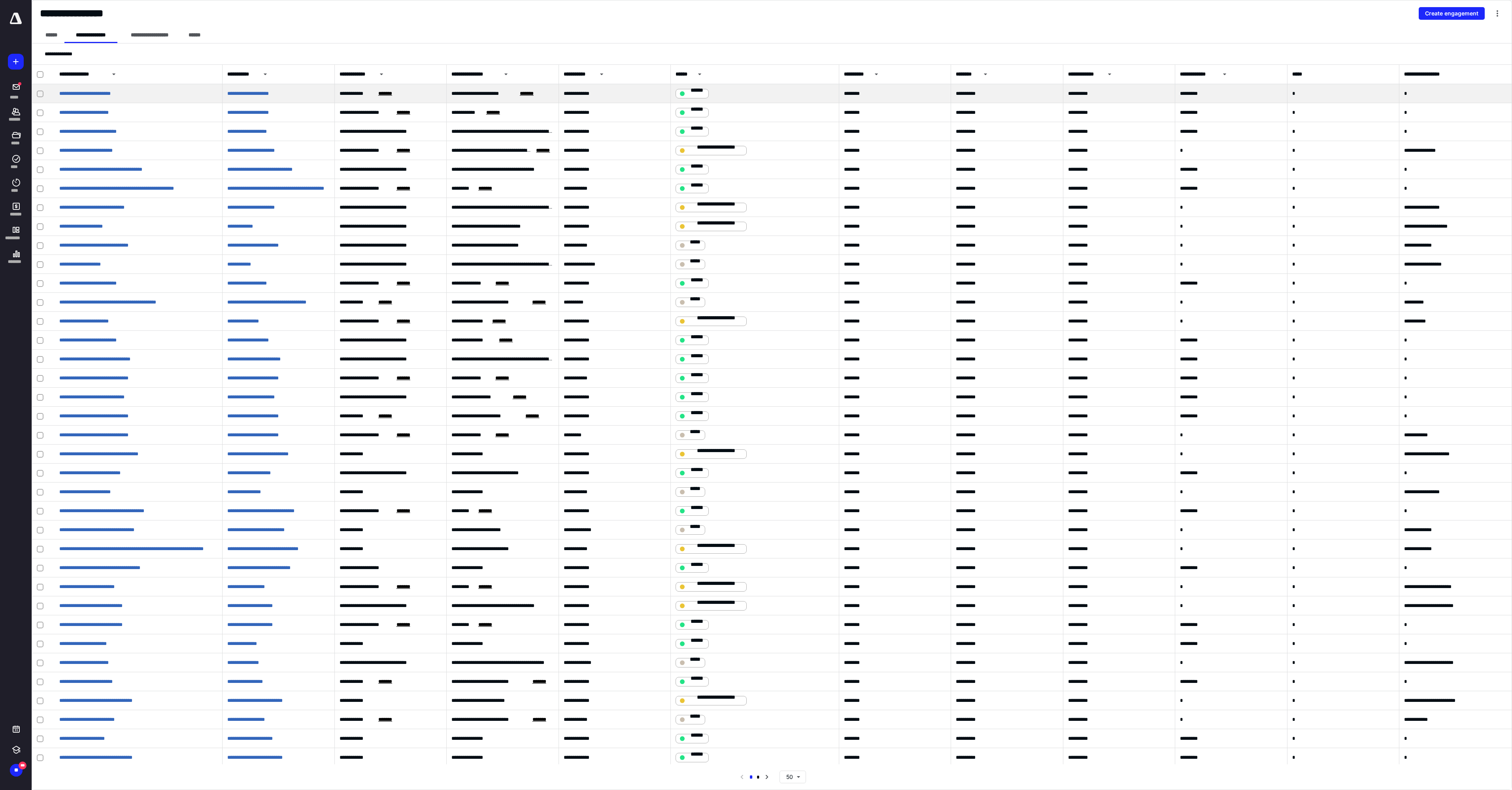 scroll, scrollTop: 0, scrollLeft: 0, axis: both 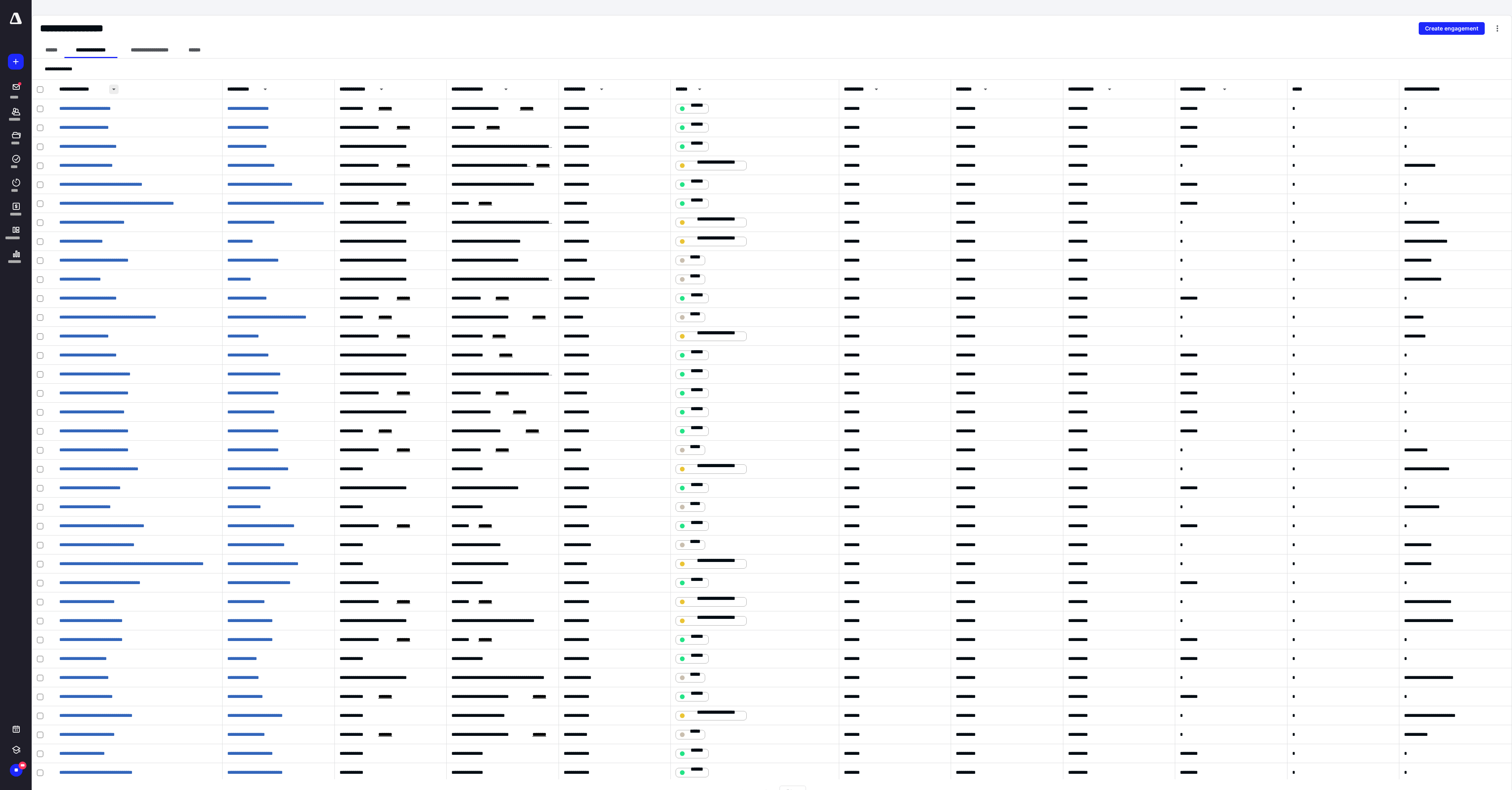click at bounding box center [114, 89] 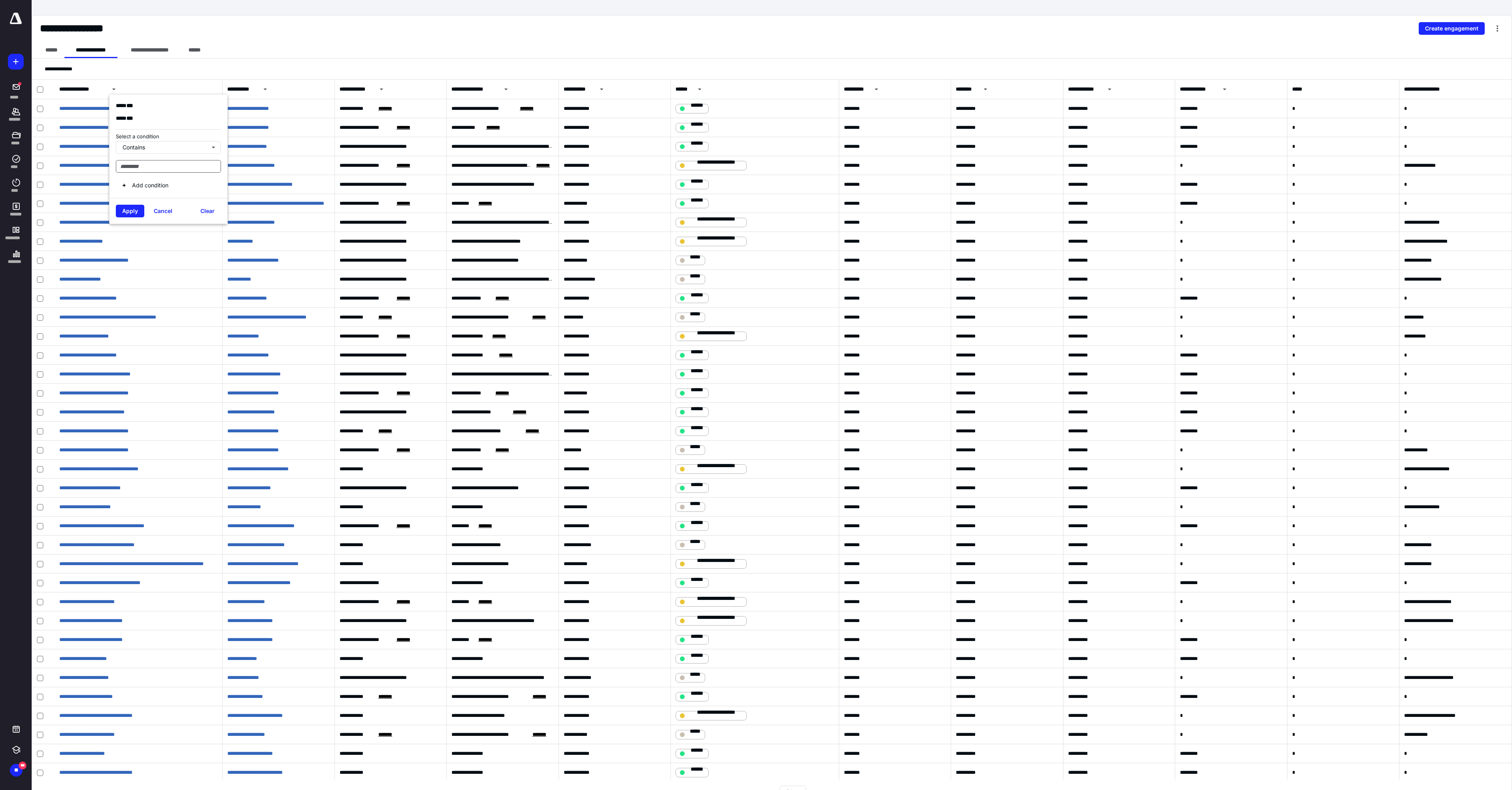 click at bounding box center [168, 166] 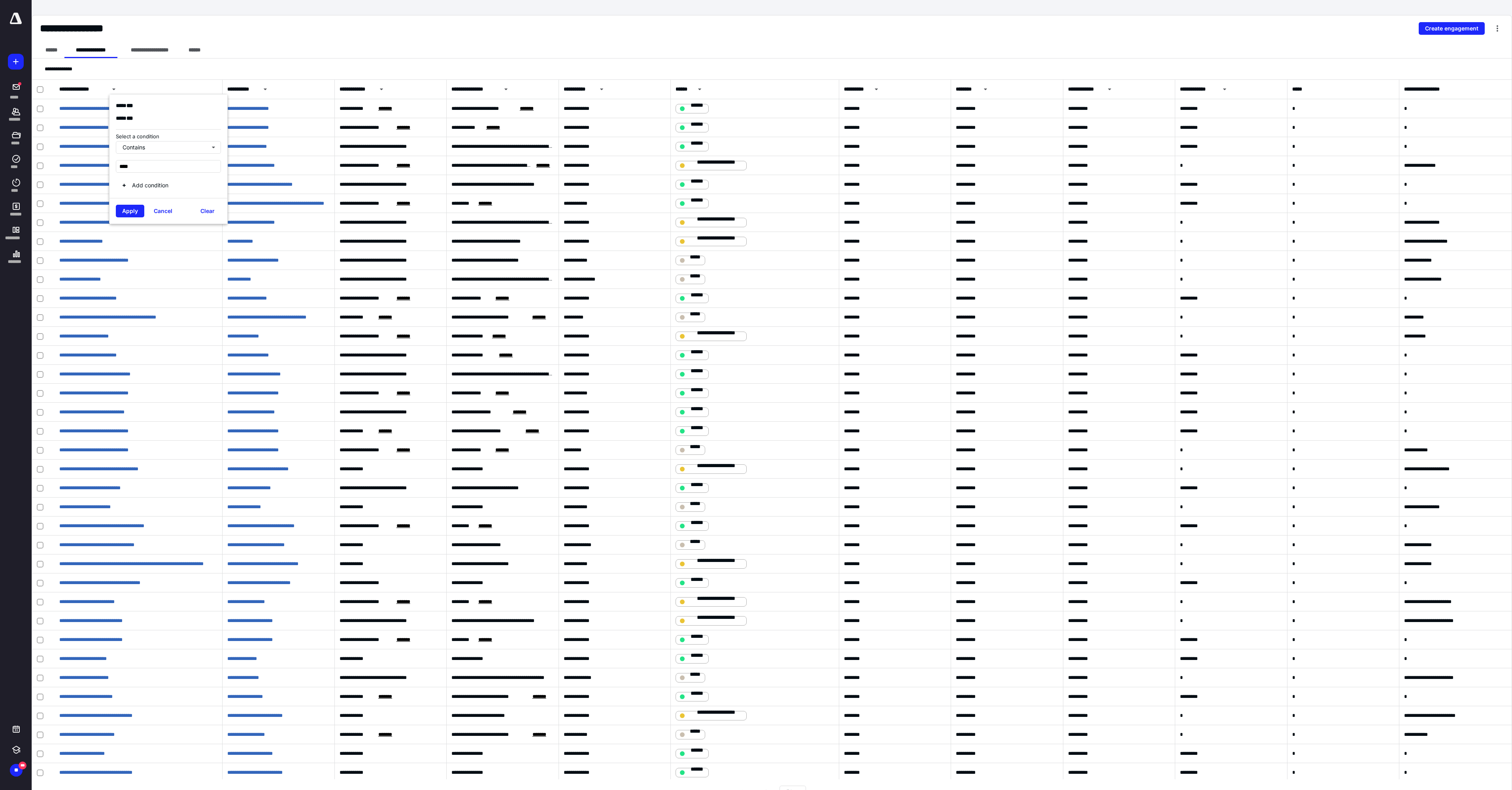type on "****" 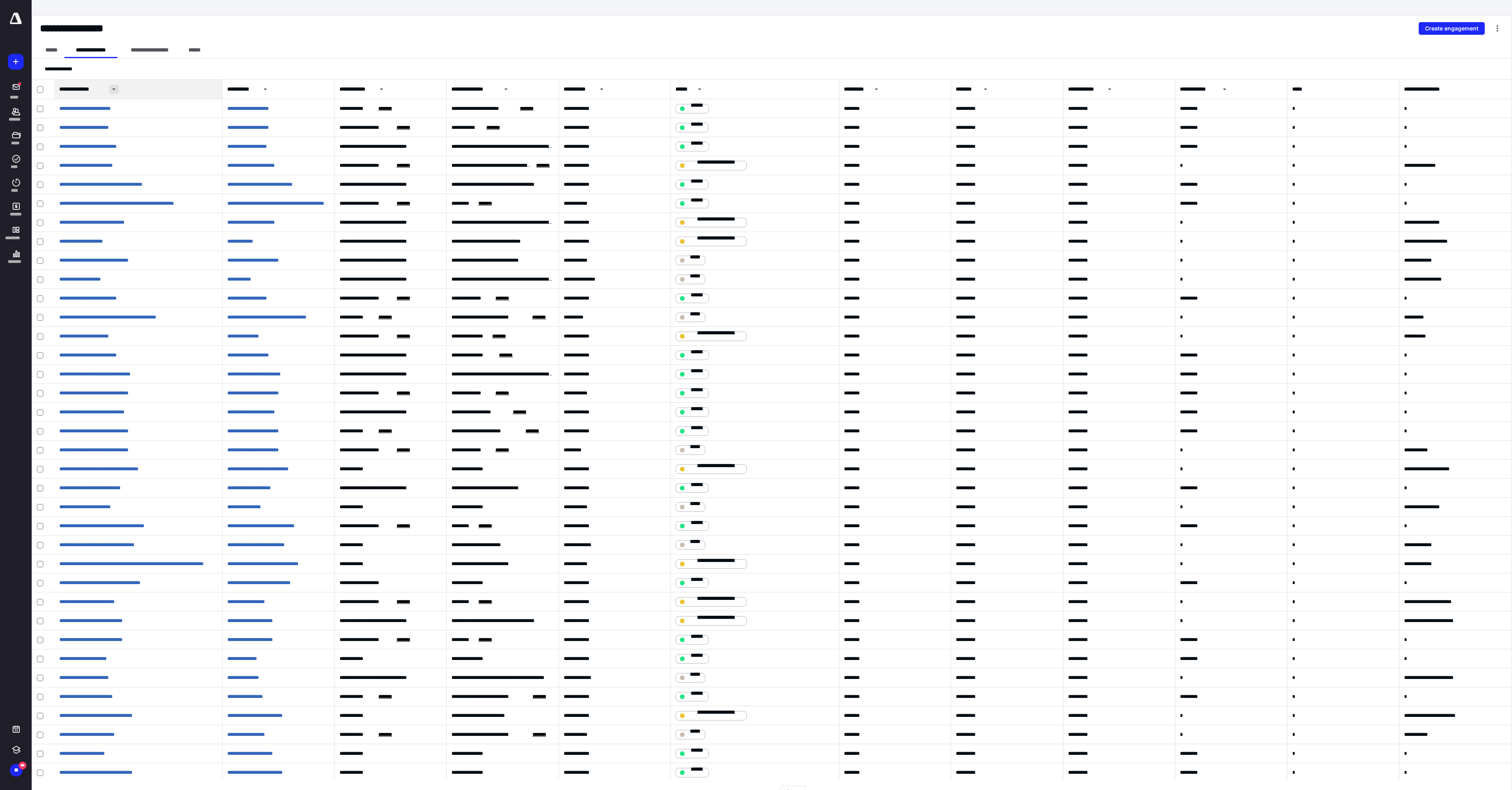 click at bounding box center (114, 89) 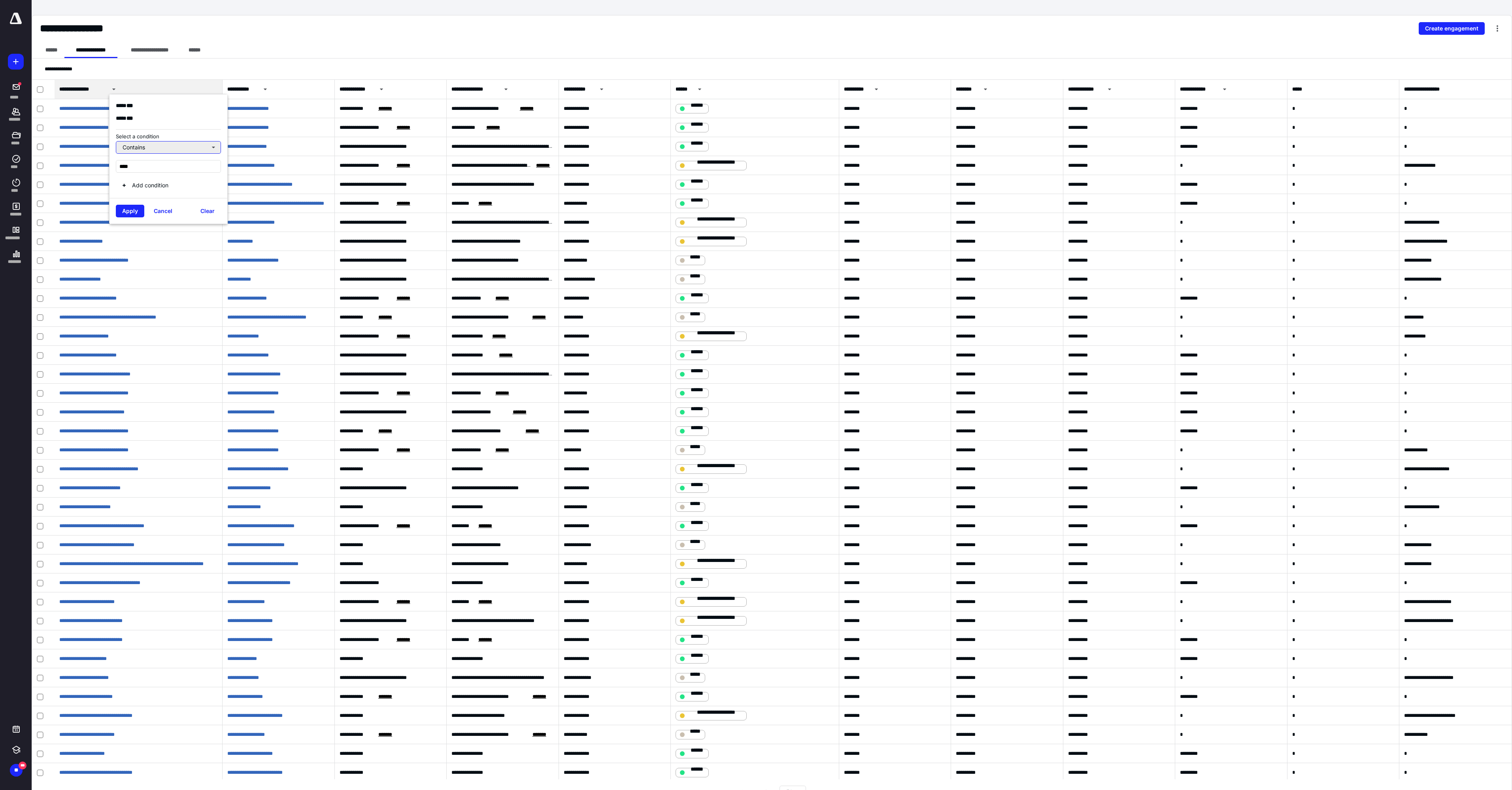 click on "Contains" at bounding box center (168, 147) 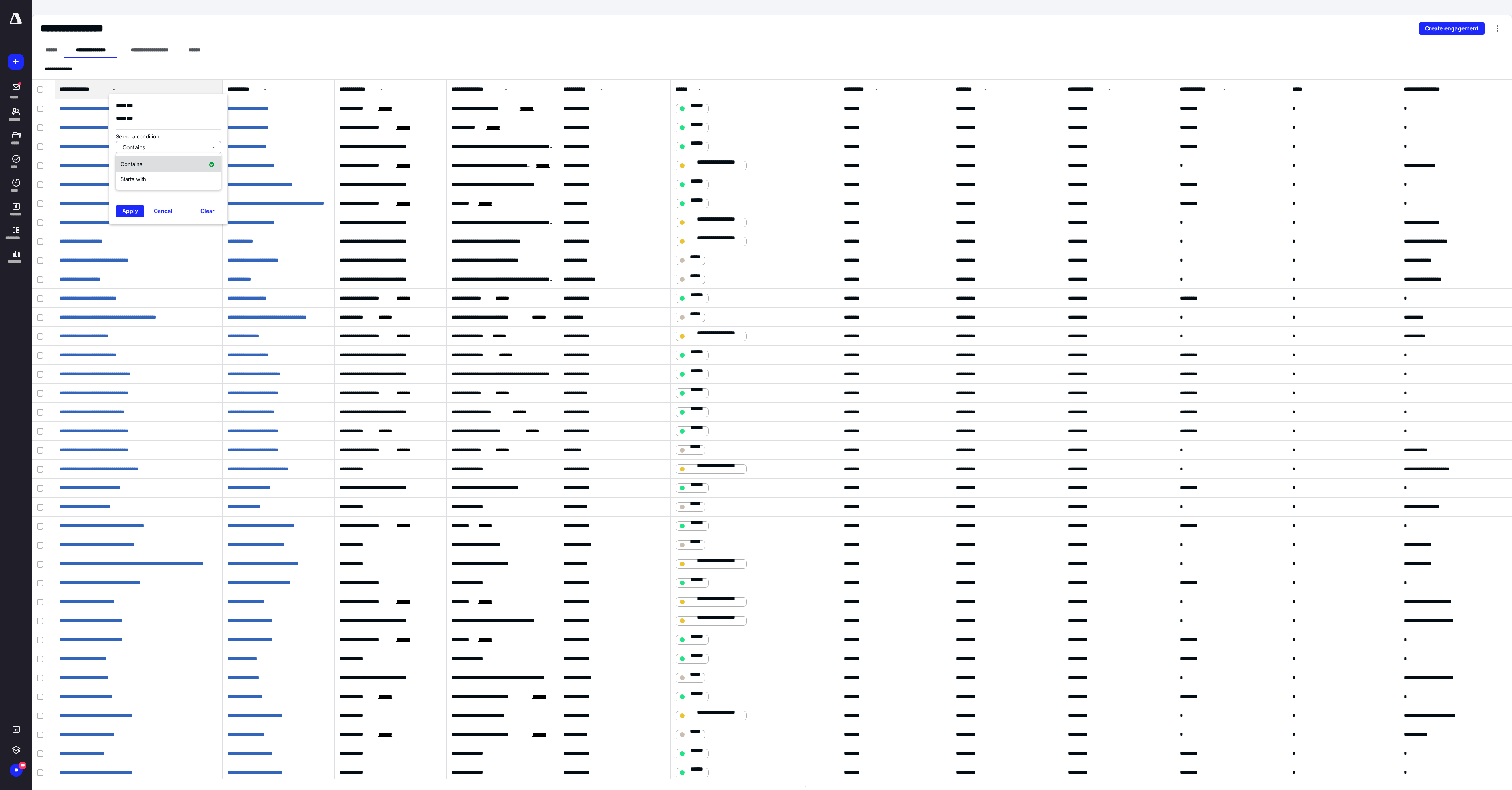 click on "Contains" at bounding box center (131, 164) 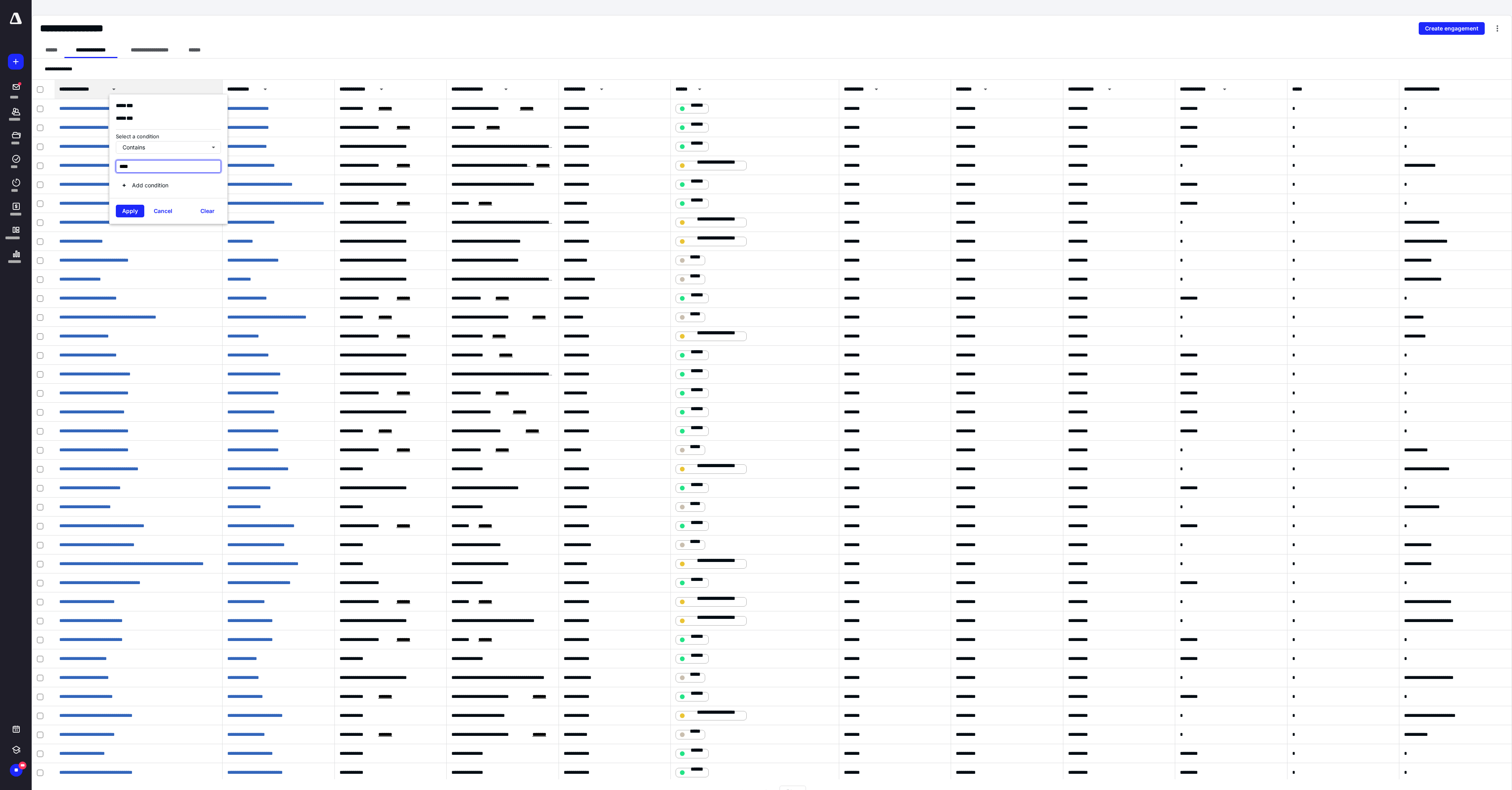 click on "****" at bounding box center (168, 166) 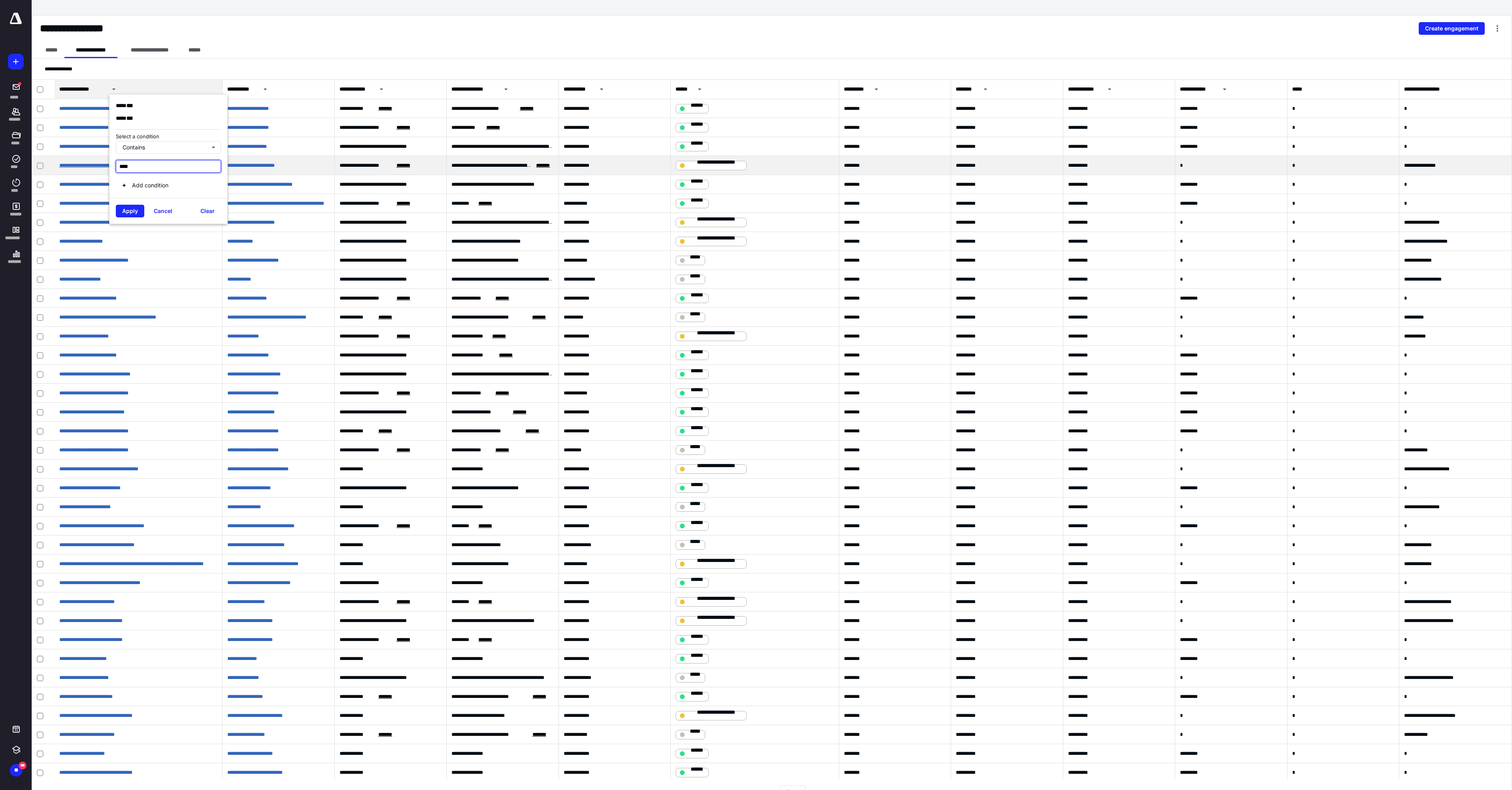 drag, startPoint x: 135, startPoint y: 164, endPoint x: 98, endPoint y: 164, distance: 37 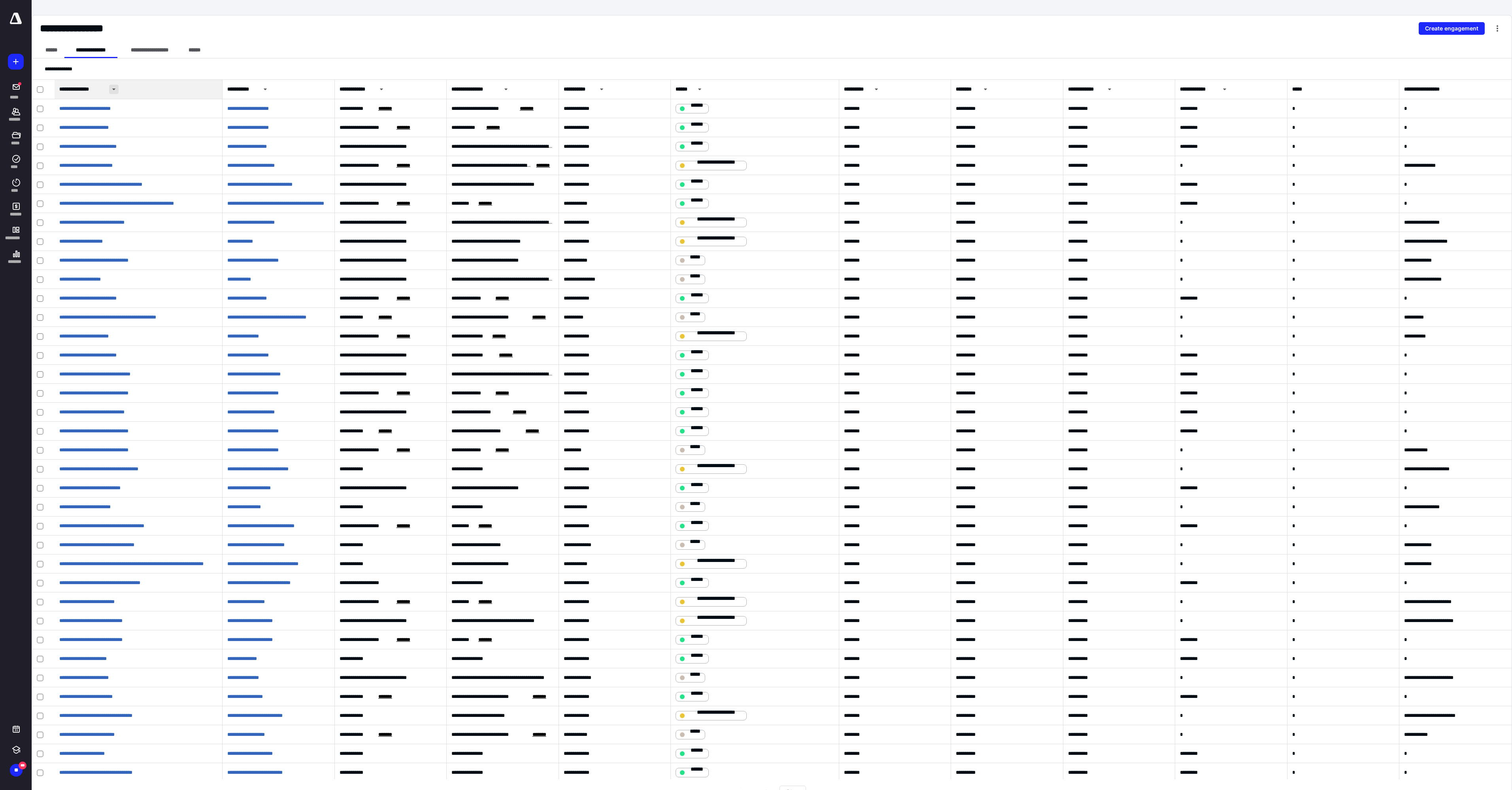 click at bounding box center [114, 89] 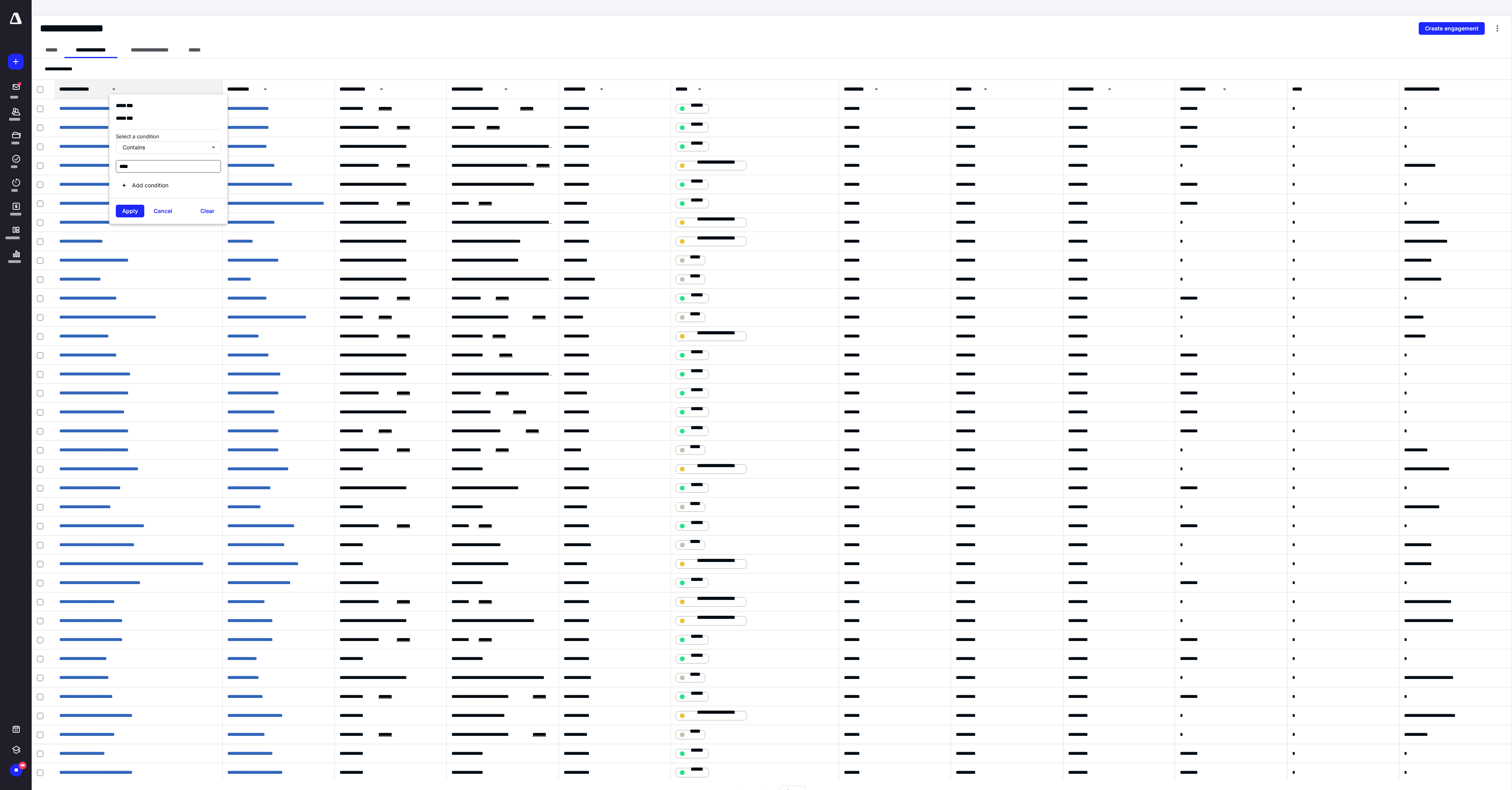 drag, startPoint x: 147, startPoint y: 166, endPoint x: 116, endPoint y: 167, distance: 31.01612 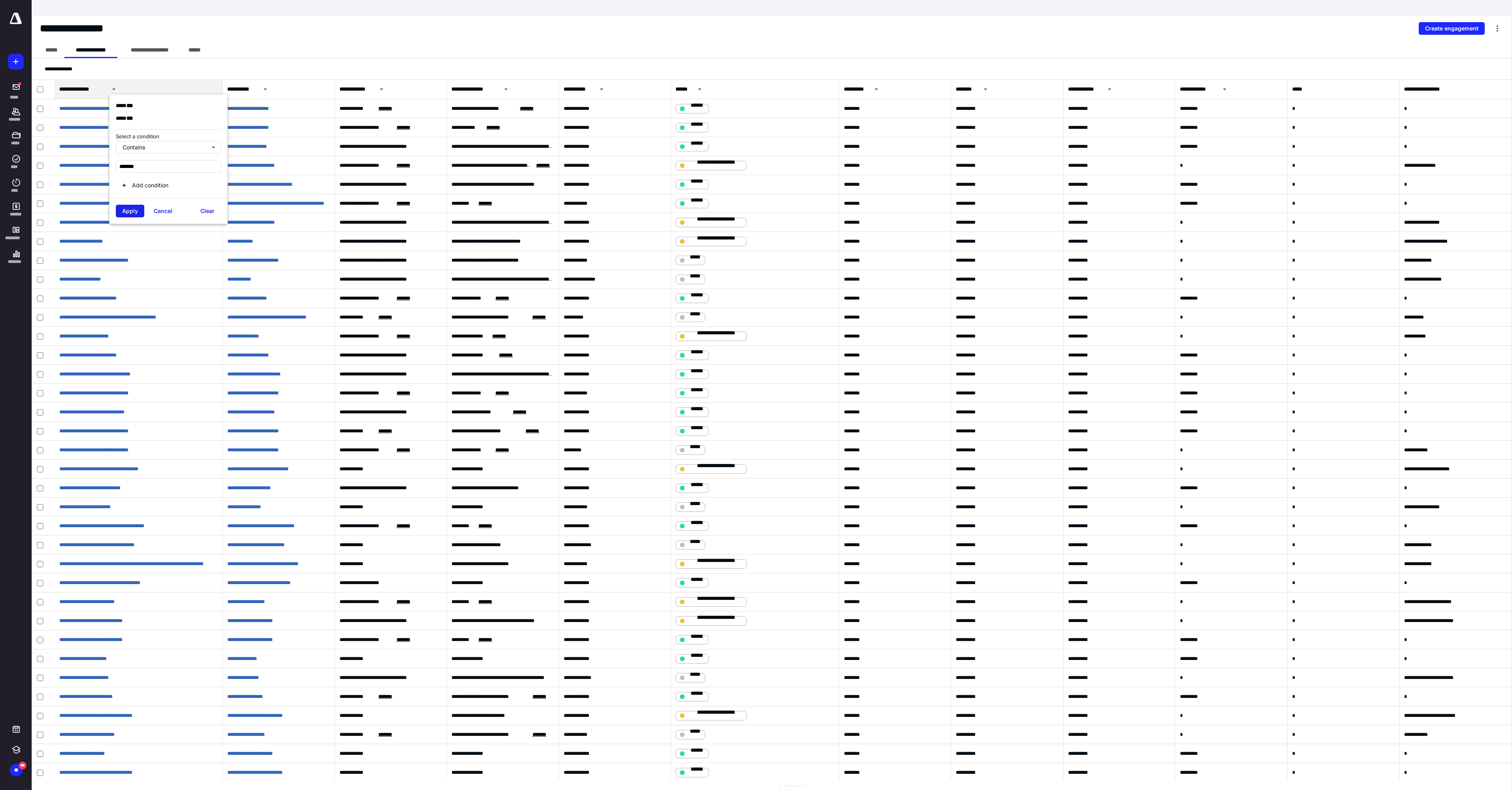 type on "*******" 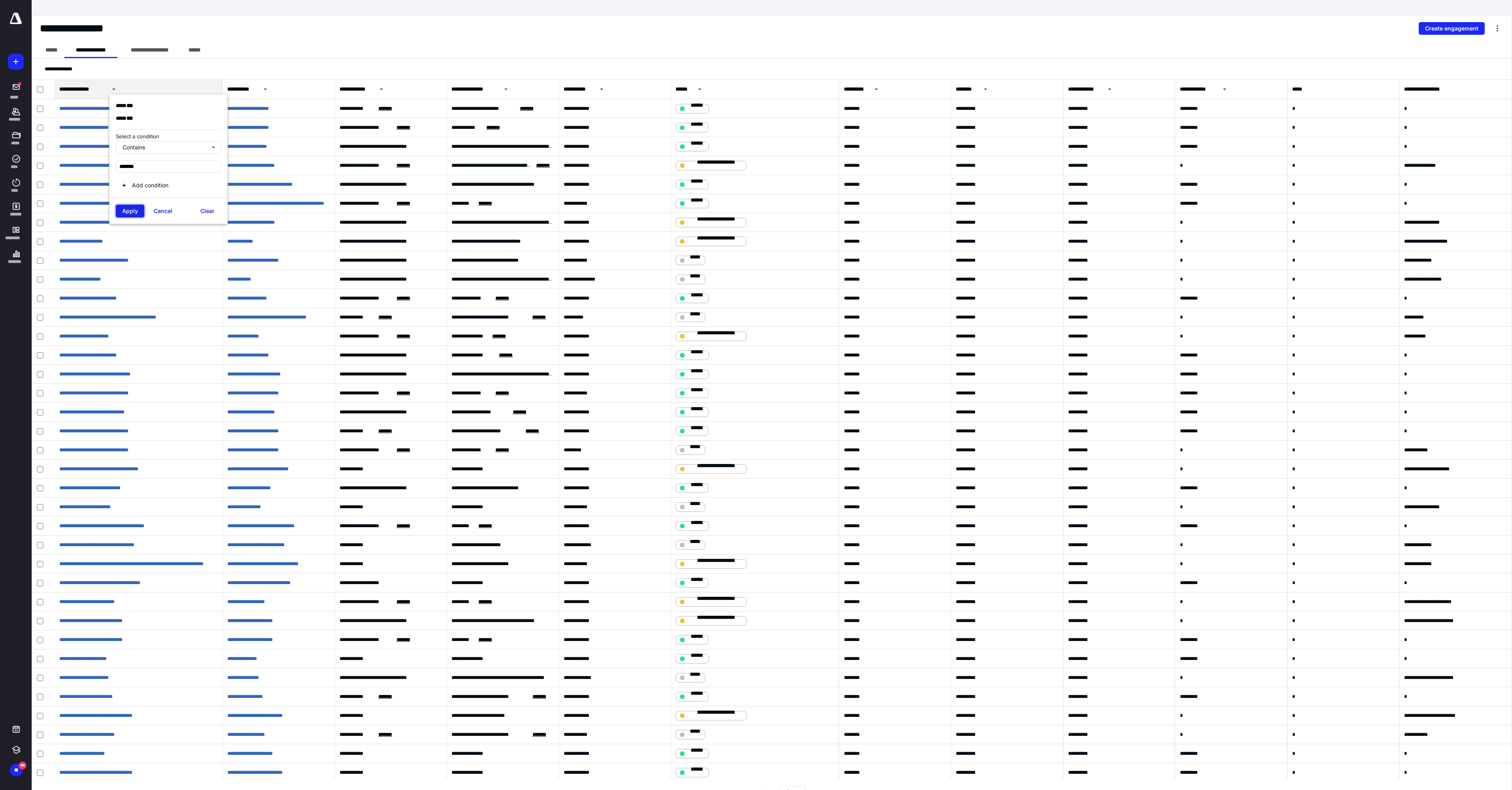 click on "Apply" at bounding box center (130, 211) 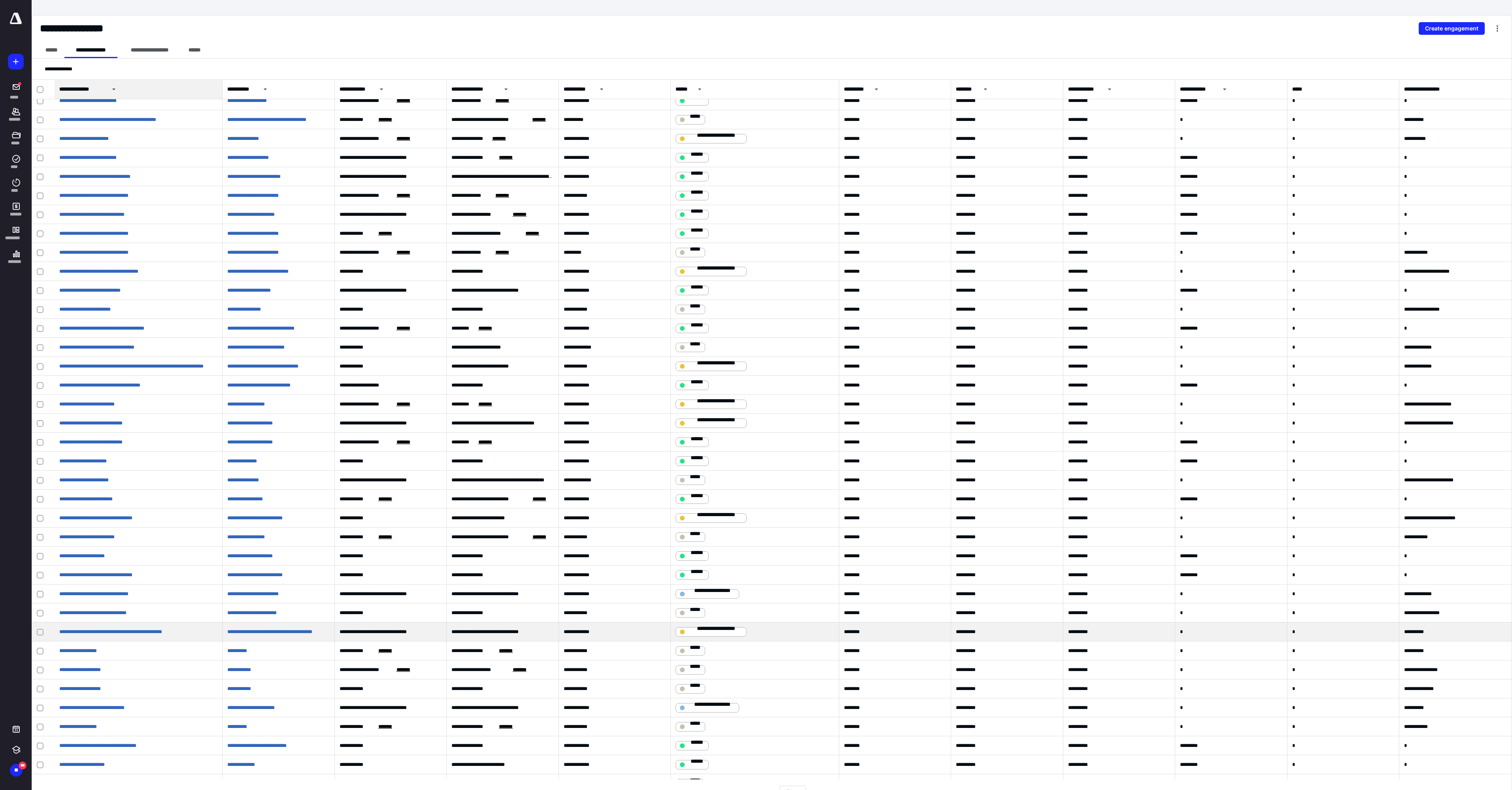 scroll, scrollTop: 268, scrollLeft: 0, axis: vertical 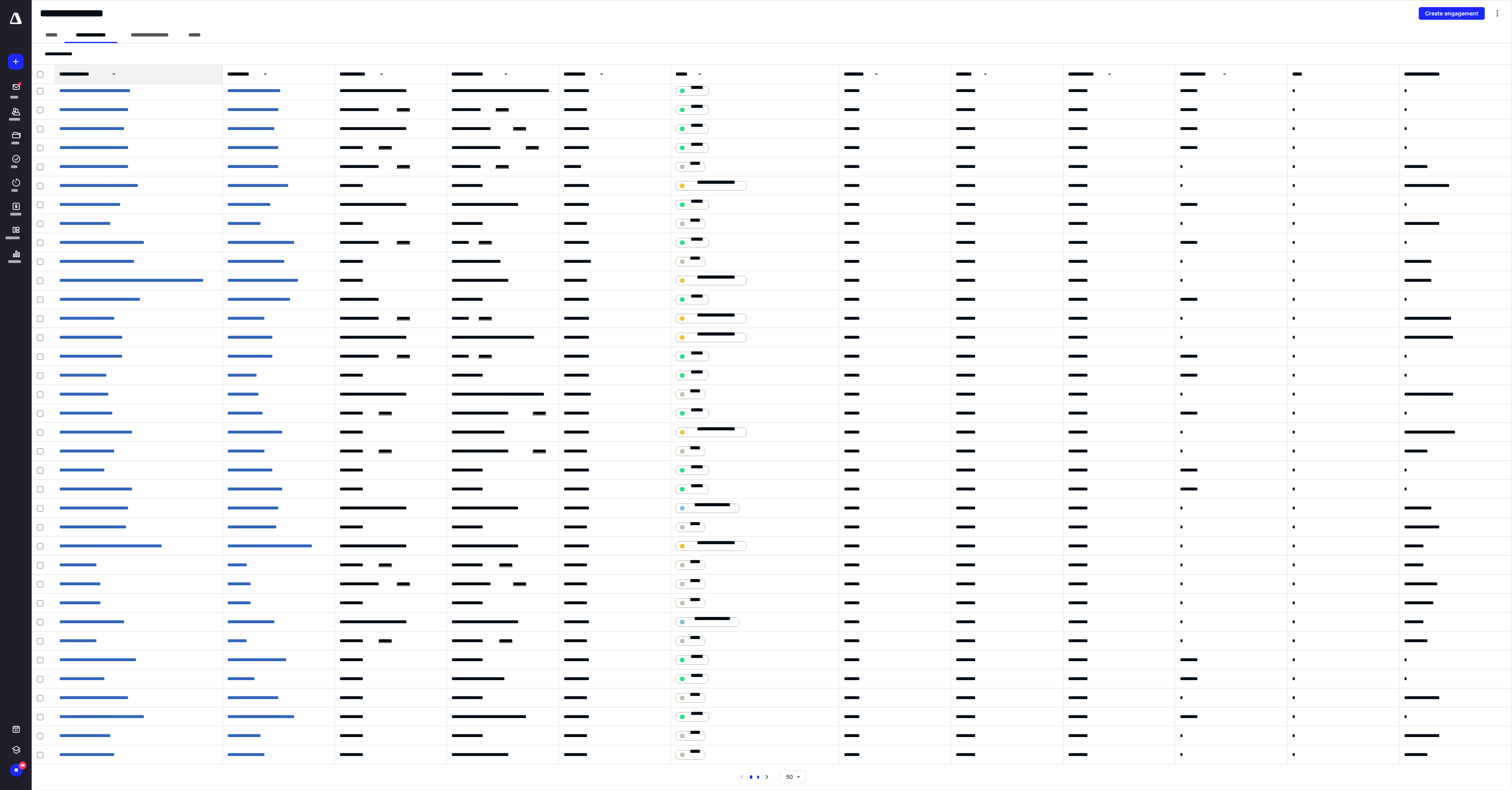 click on "*" at bounding box center [758, 777] 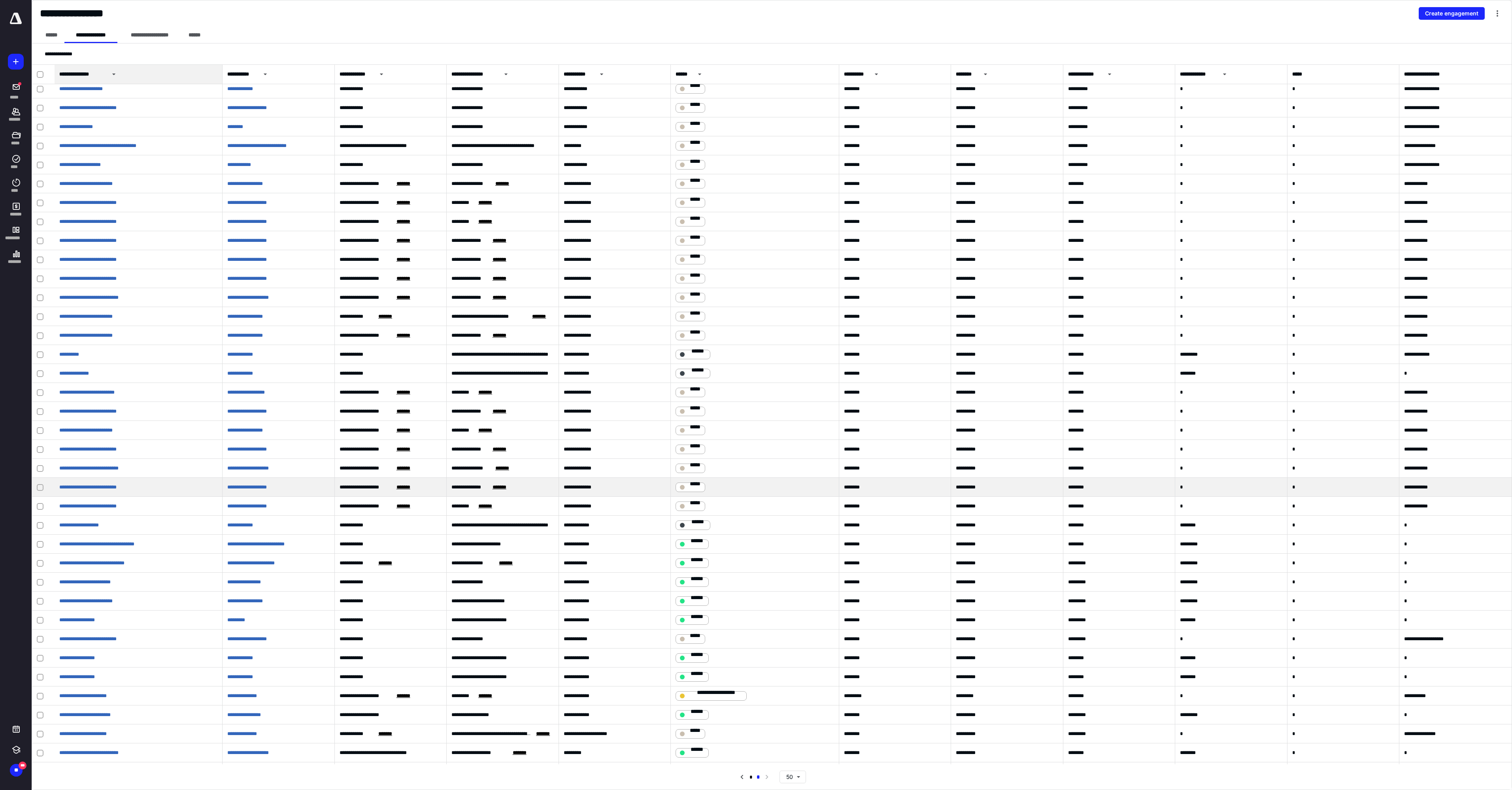 scroll, scrollTop: 136, scrollLeft: 0, axis: vertical 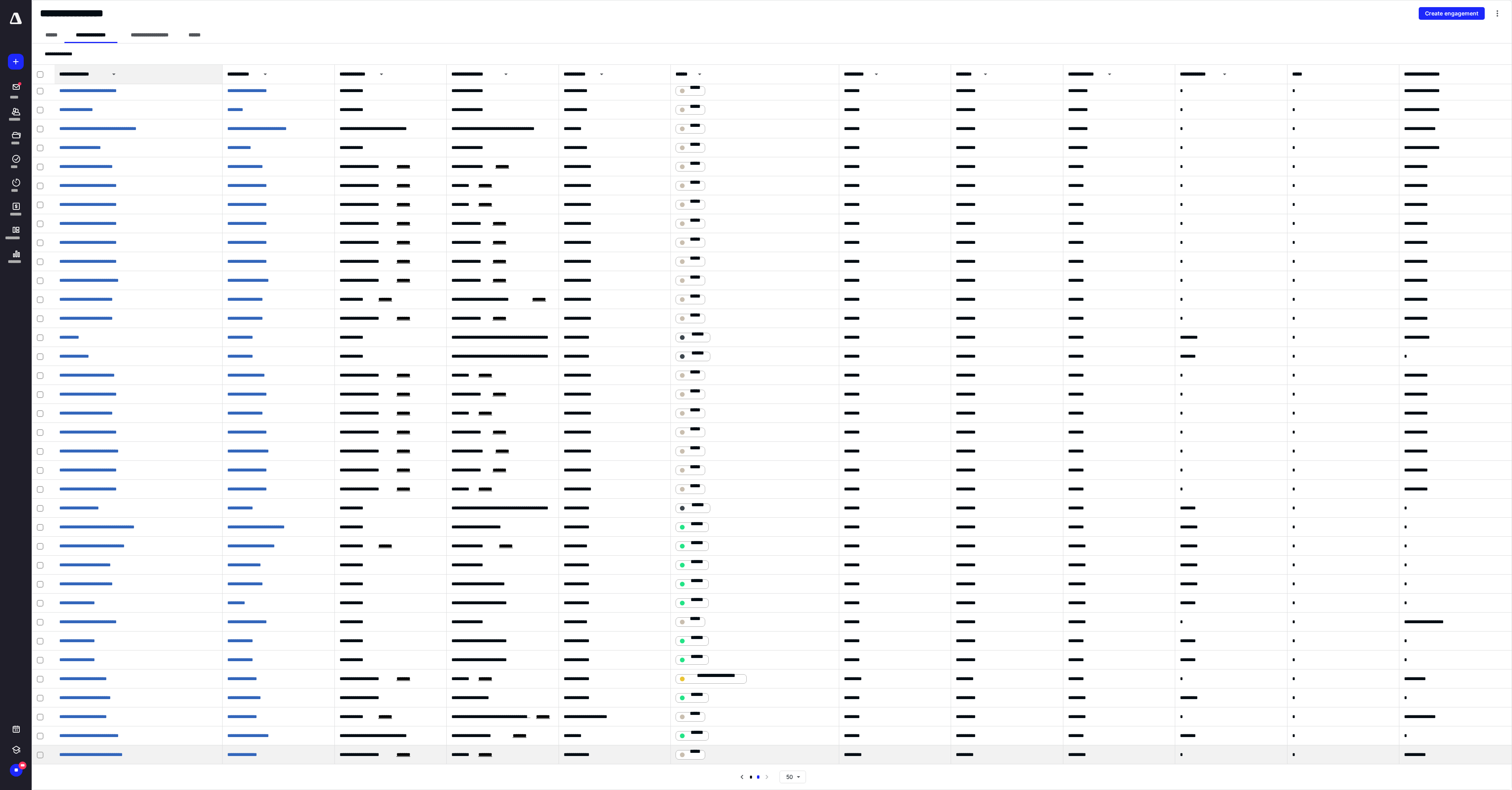 click on "*****" at bounding box center (696, 754) 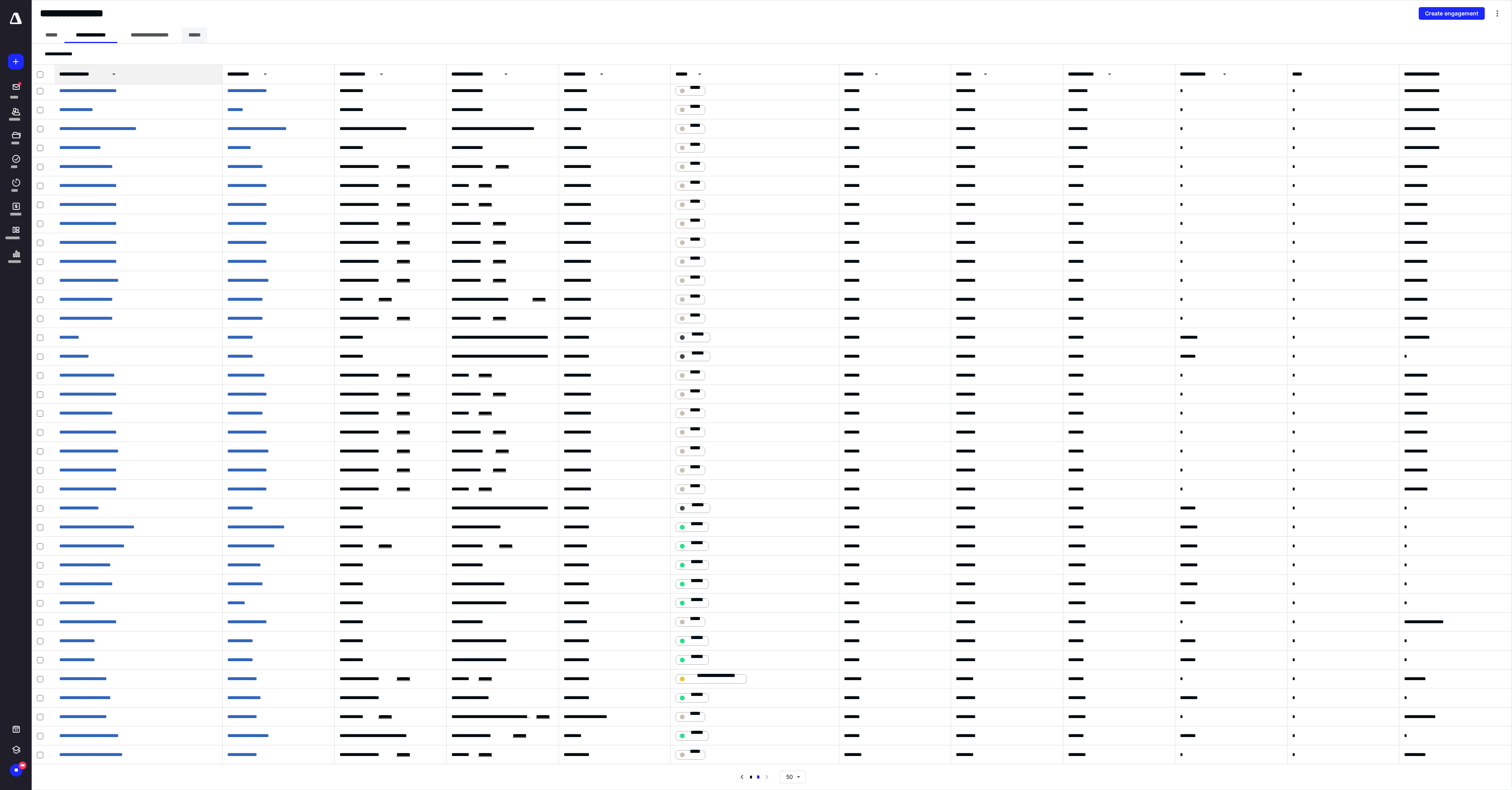drag, startPoint x: 679, startPoint y: 754, endPoint x: 196, endPoint y: 32, distance: 868.662 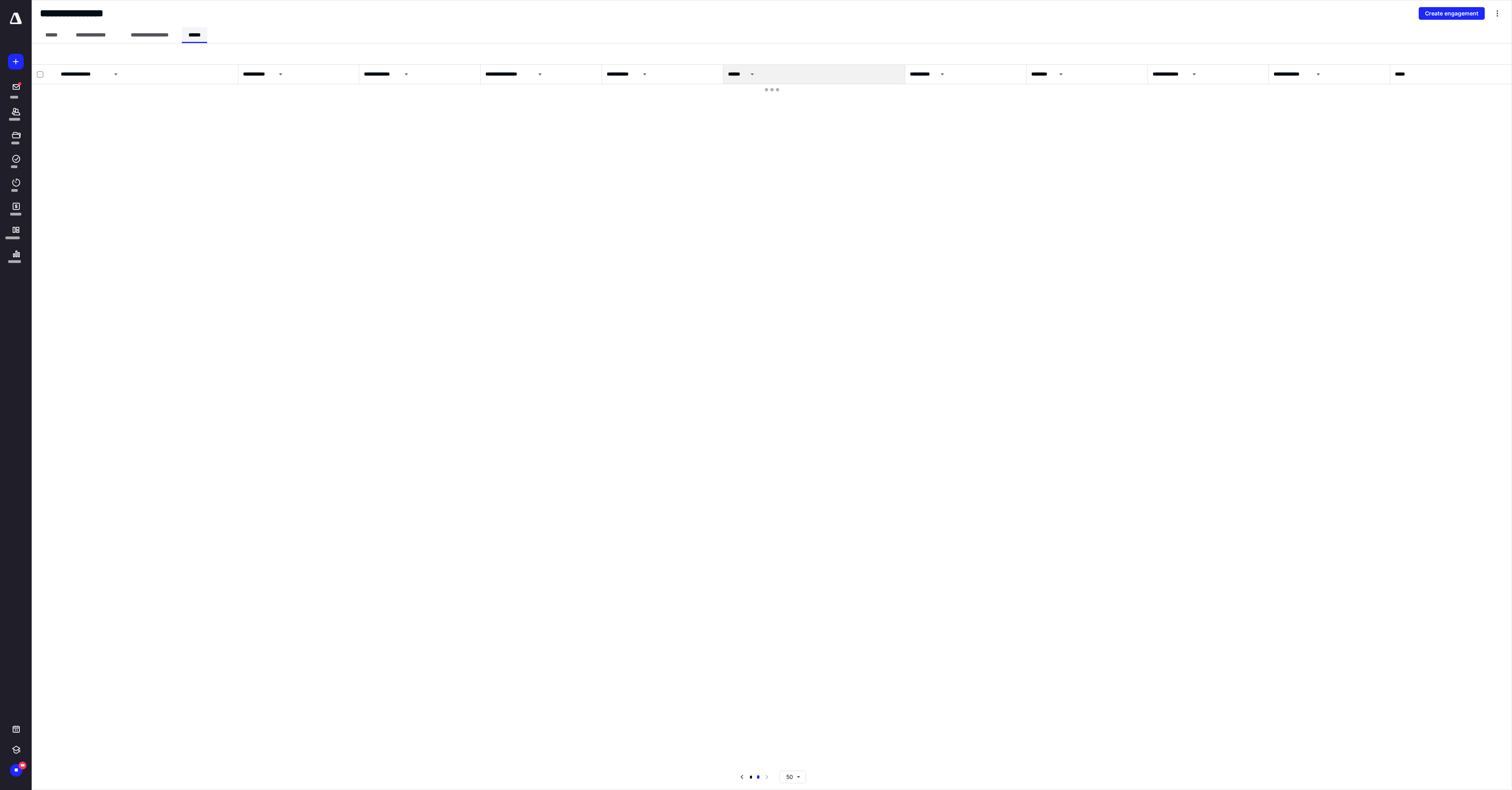 click on "******" at bounding box center [194, 35] 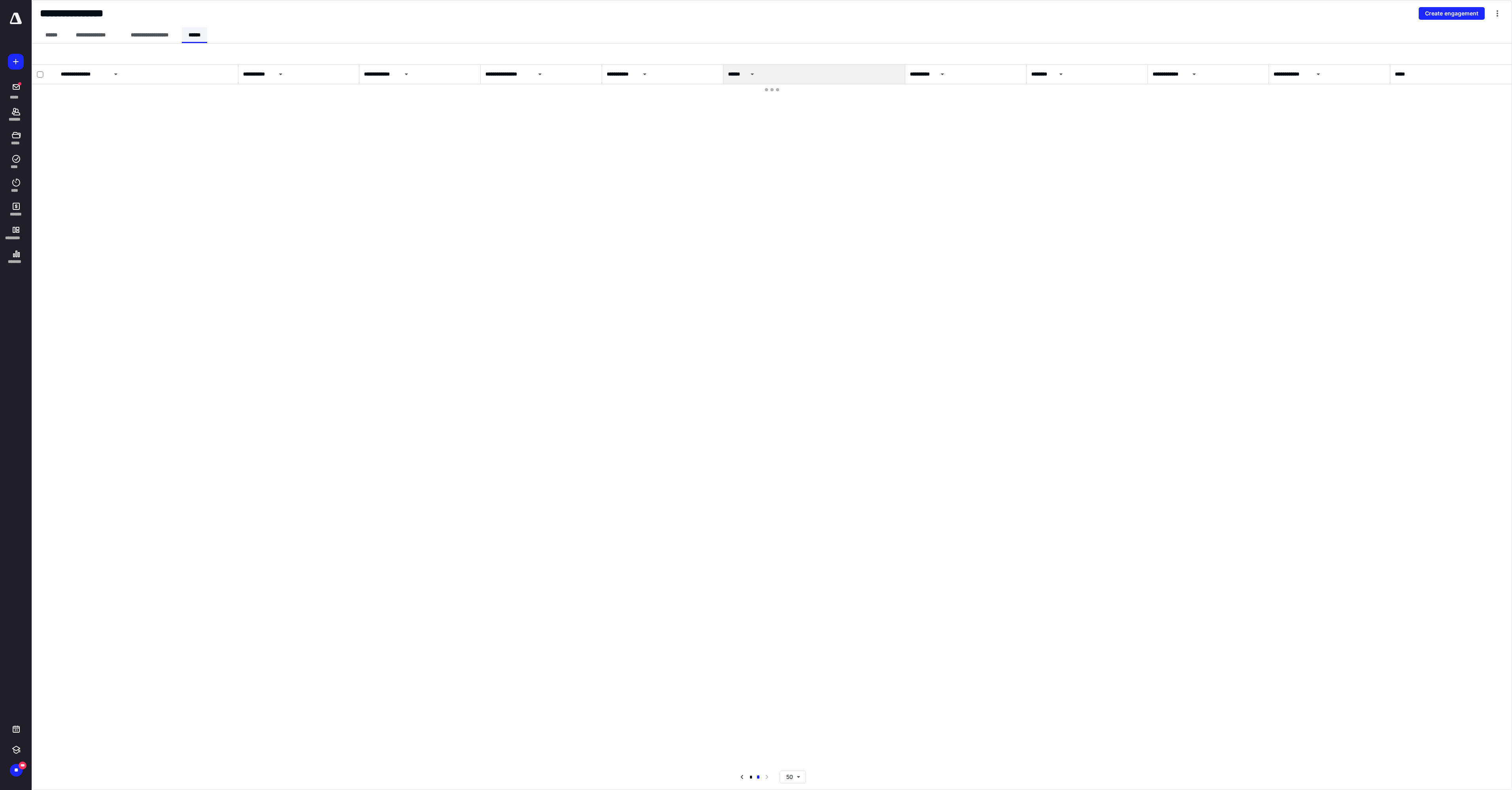 click on "******" at bounding box center [194, 35] 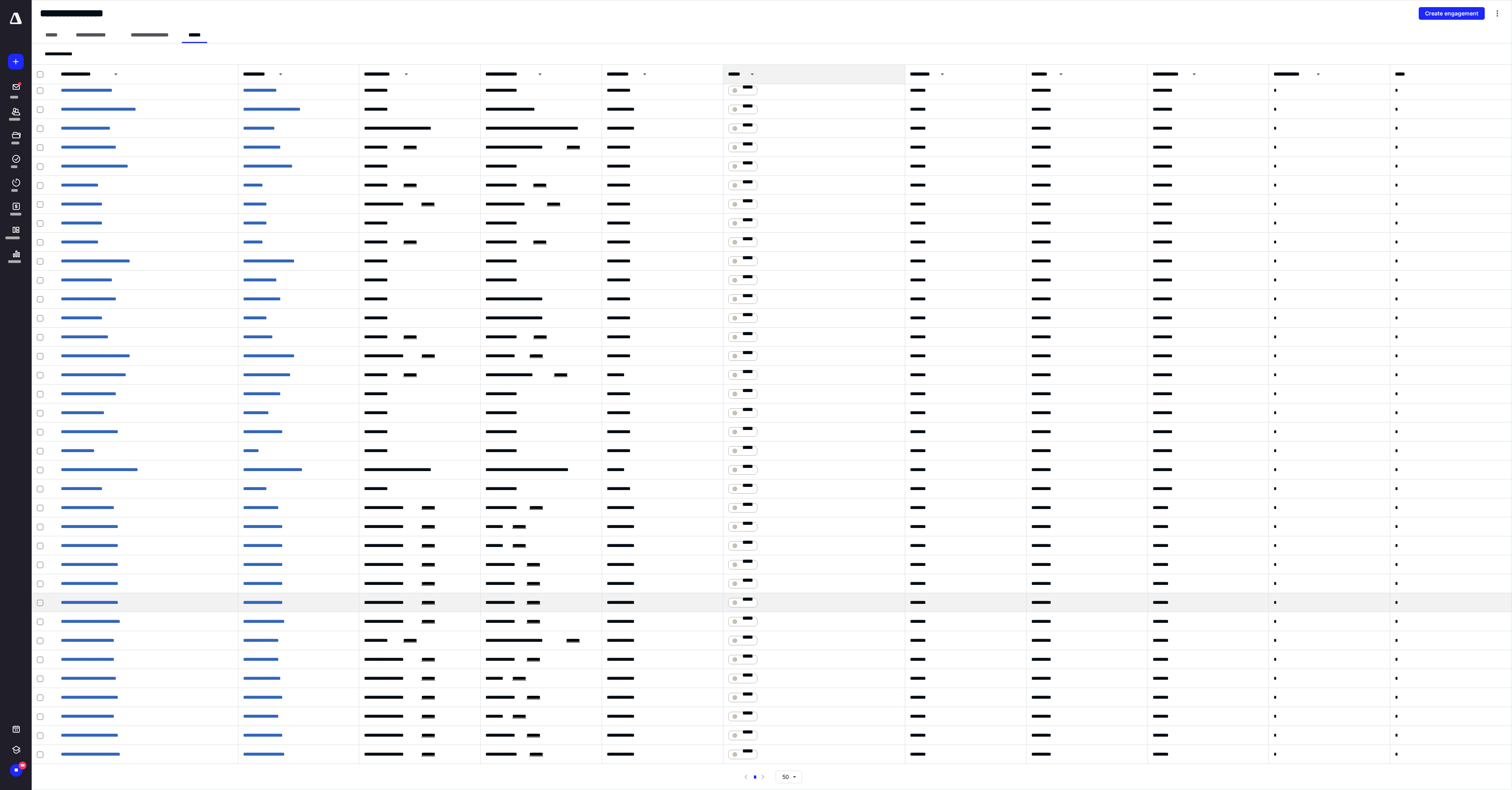 scroll, scrollTop: 173, scrollLeft: 0, axis: vertical 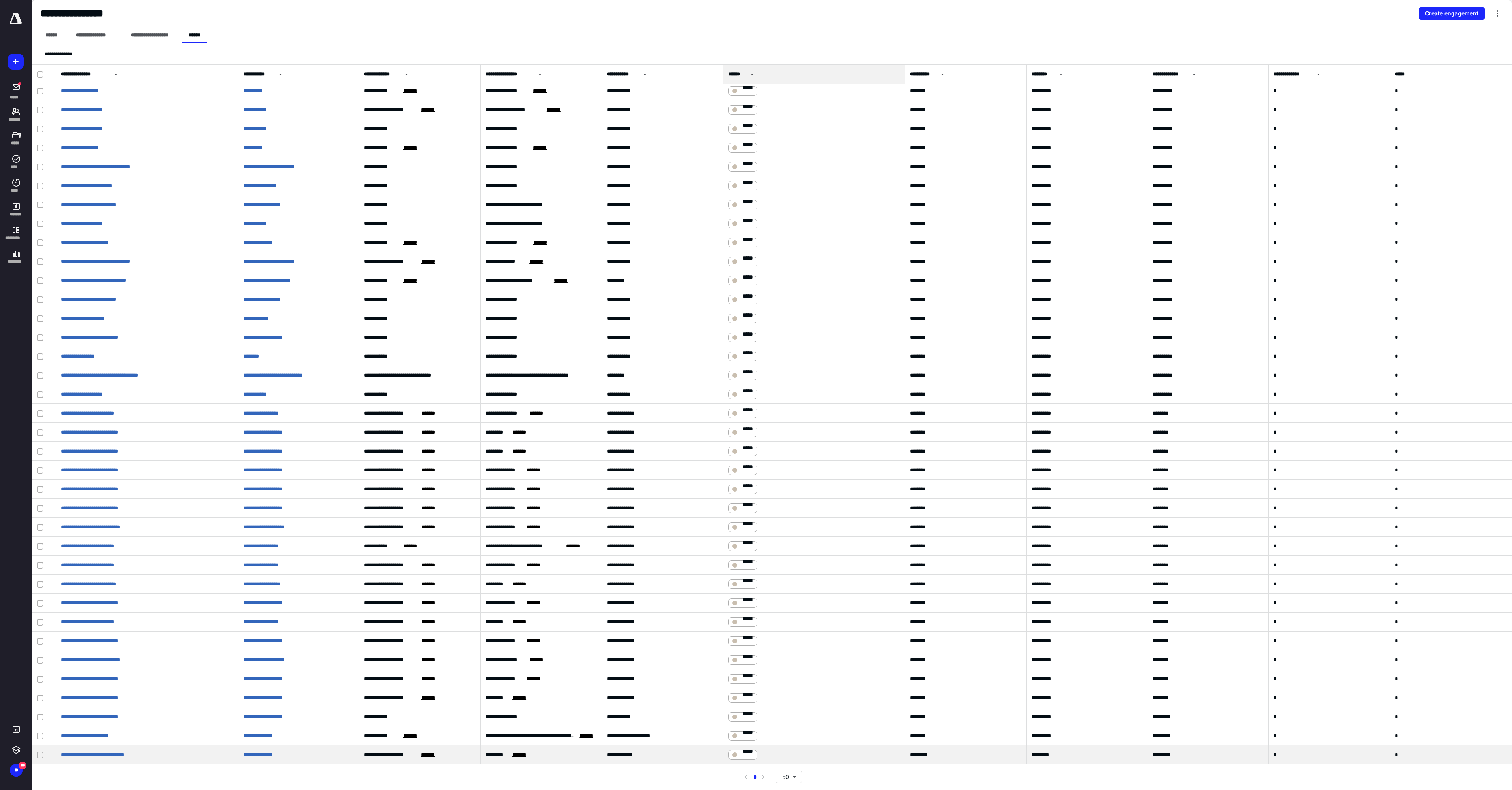 click on "*****" at bounding box center (748, 754) 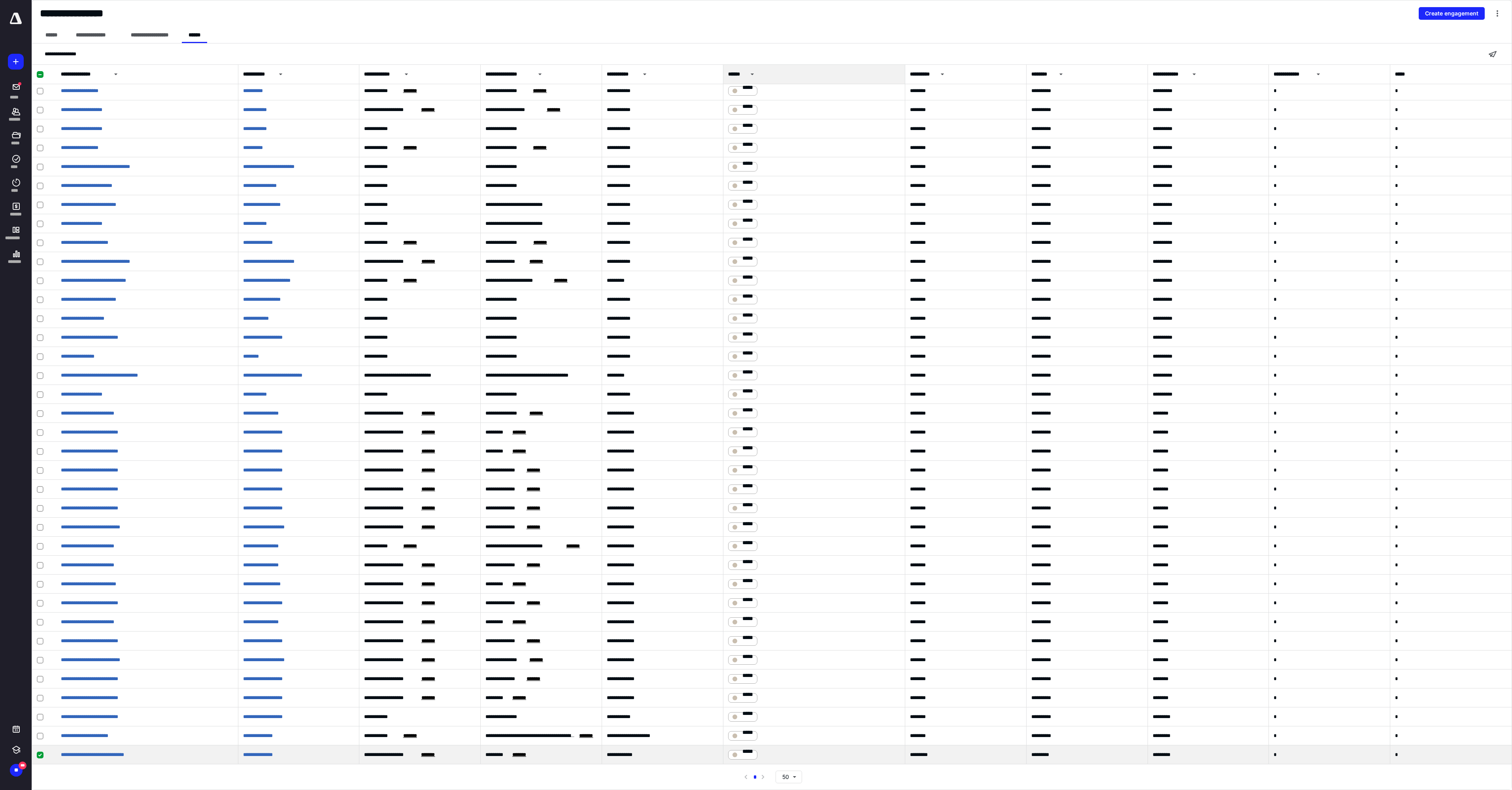 click 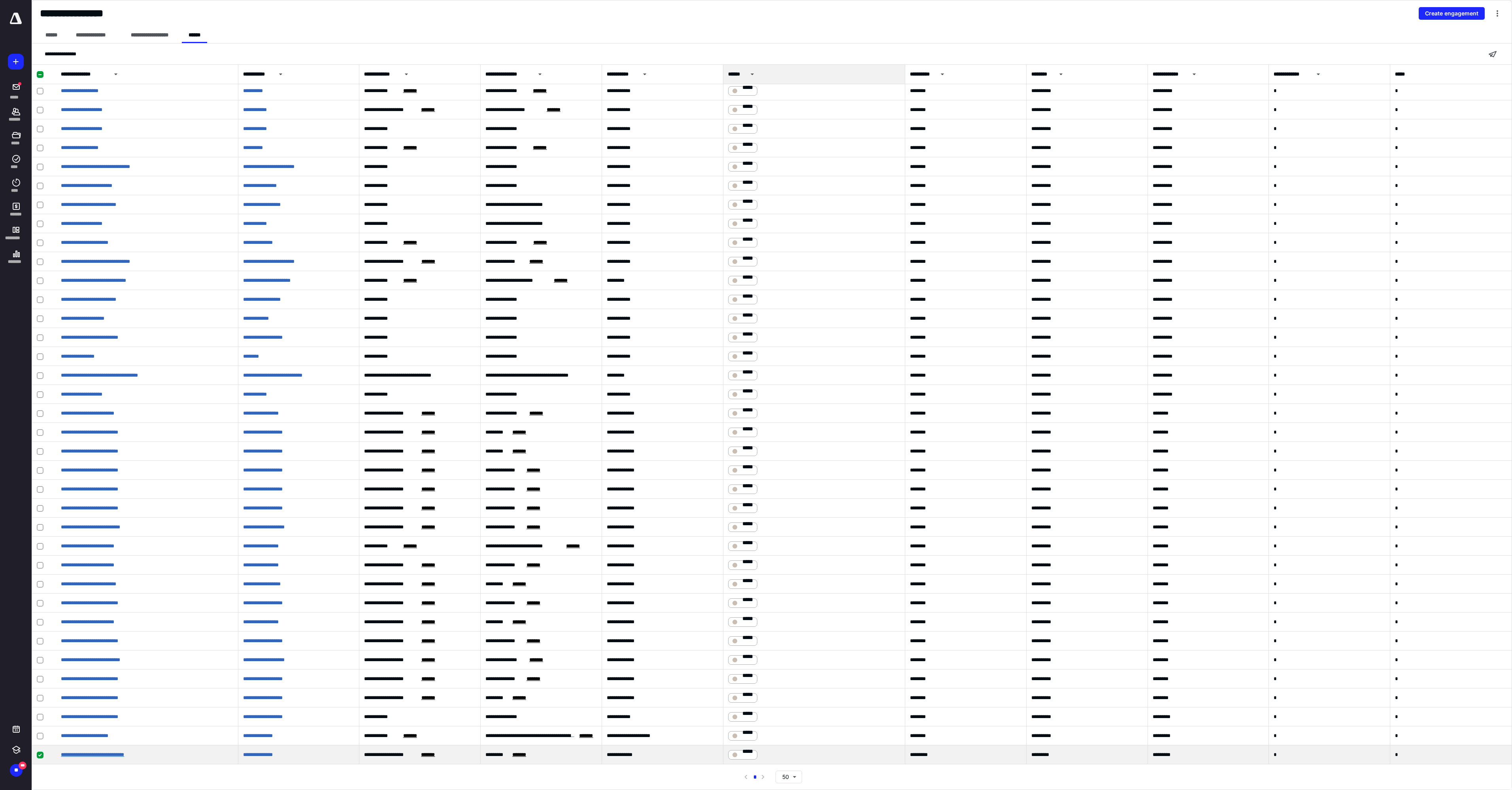 click on "**********" at bounding box center [92, 754] 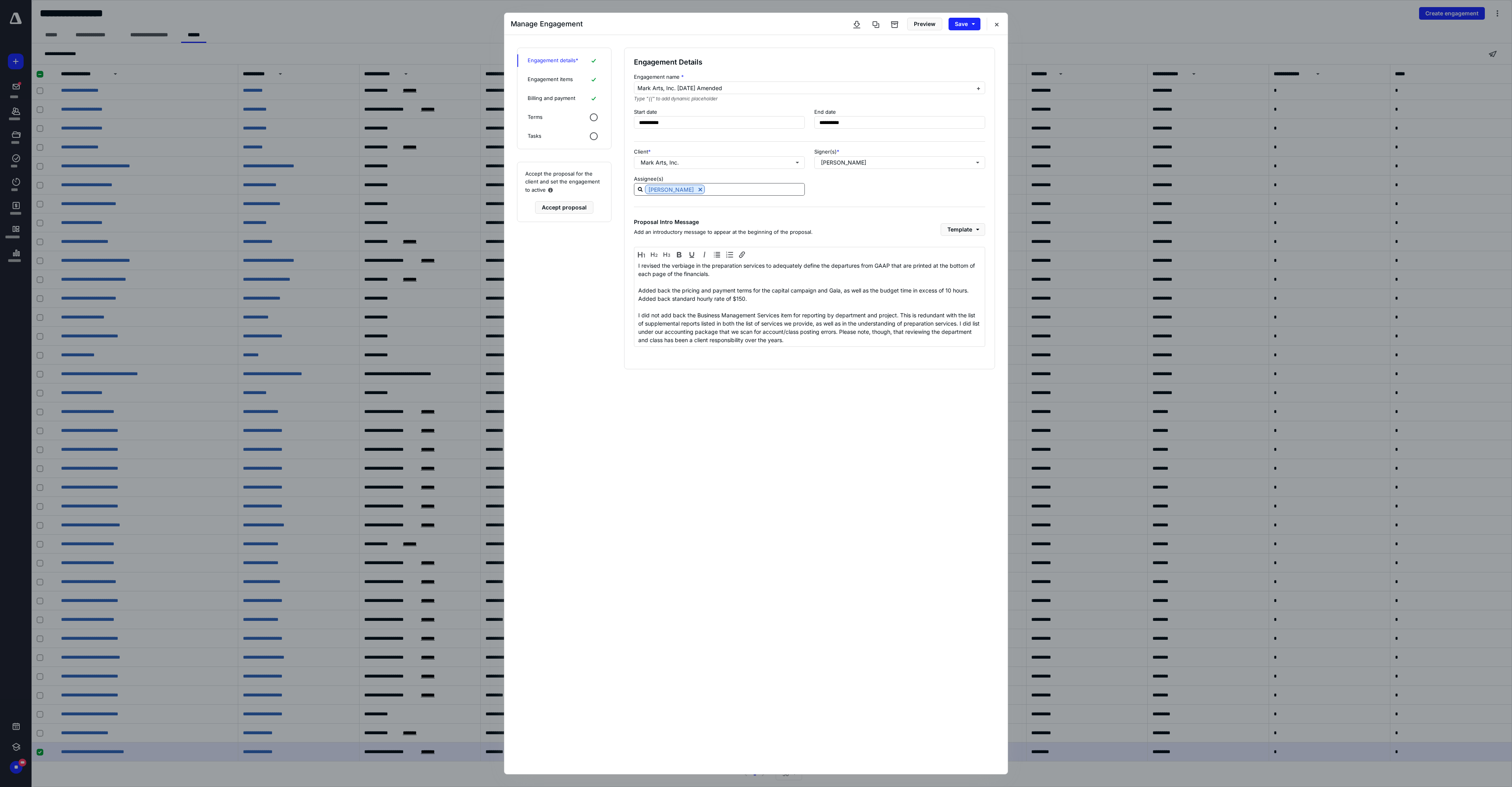 click at bounding box center [754, 189] 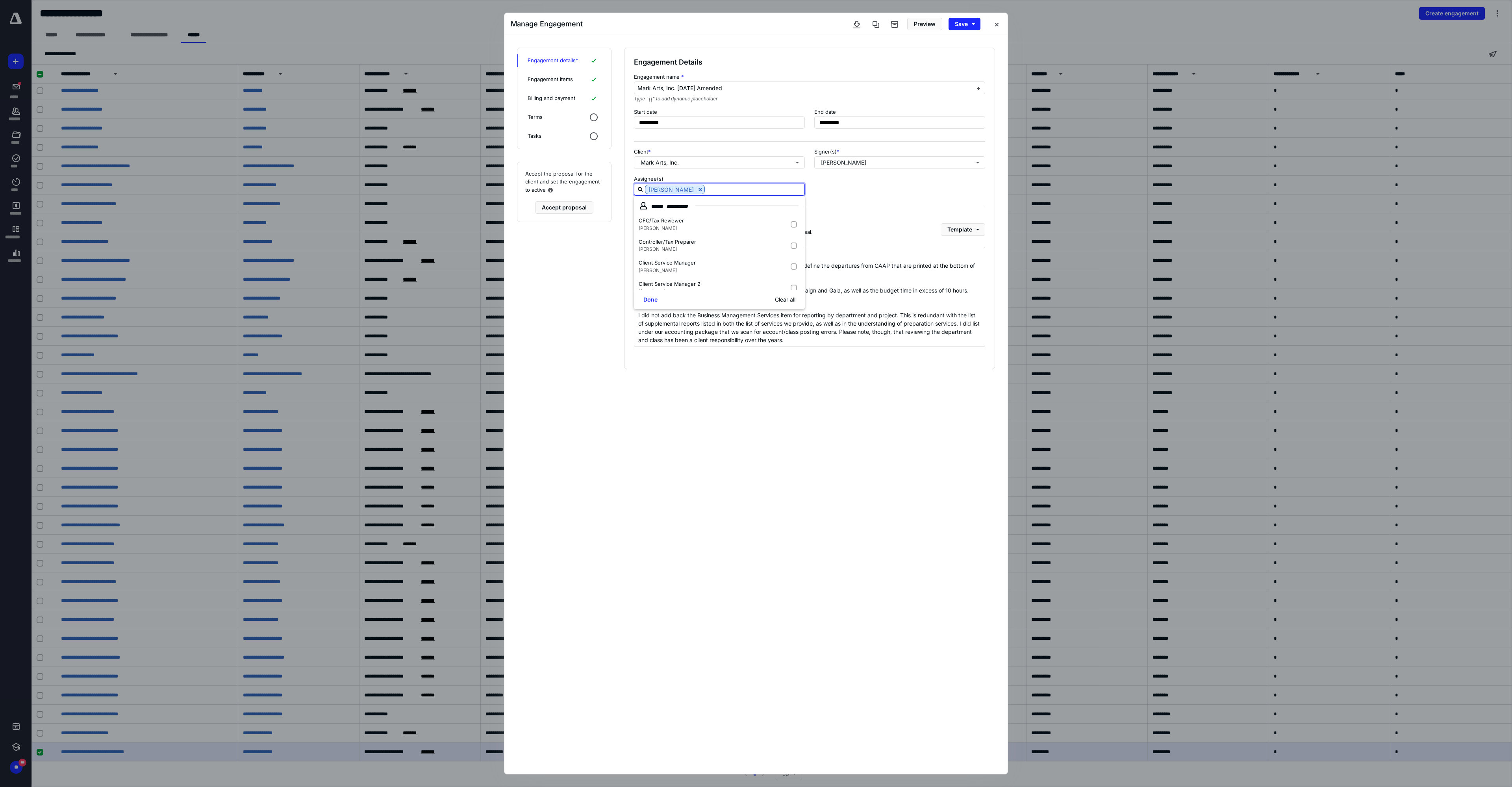 click at bounding box center [754, 189] 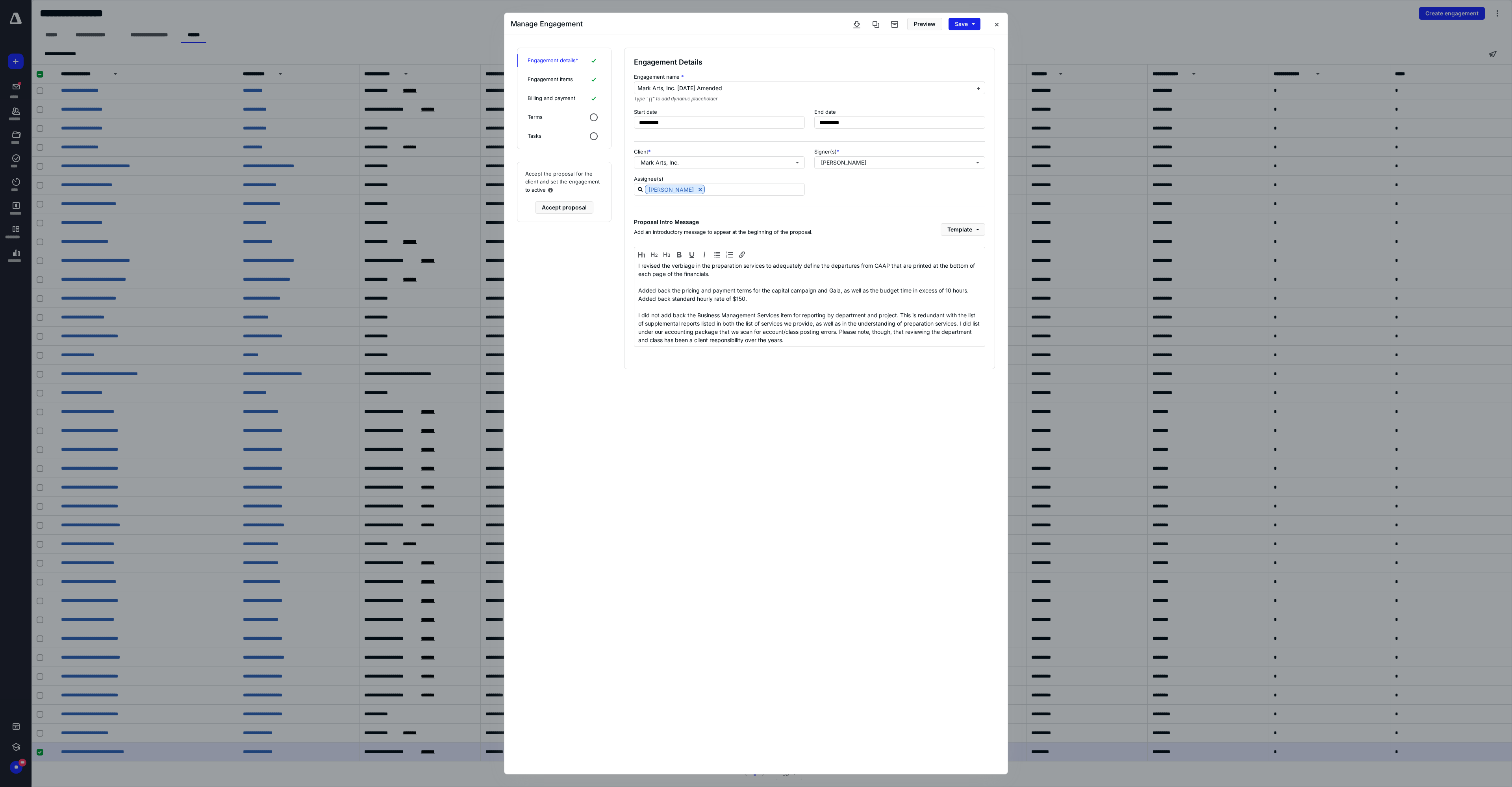 click on "Save" at bounding box center (964, 24) 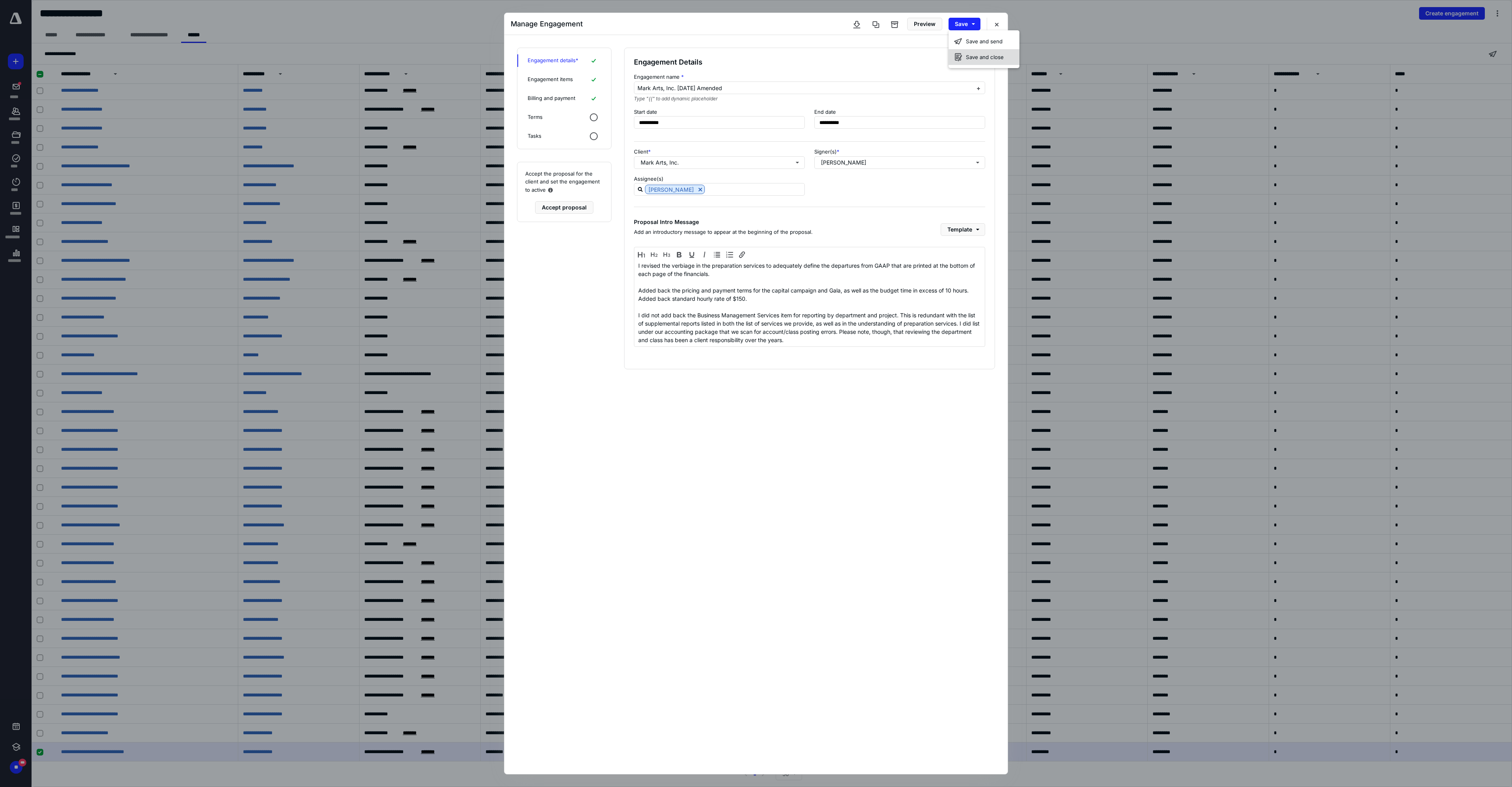 click on "Save and close" at bounding box center [984, 57] 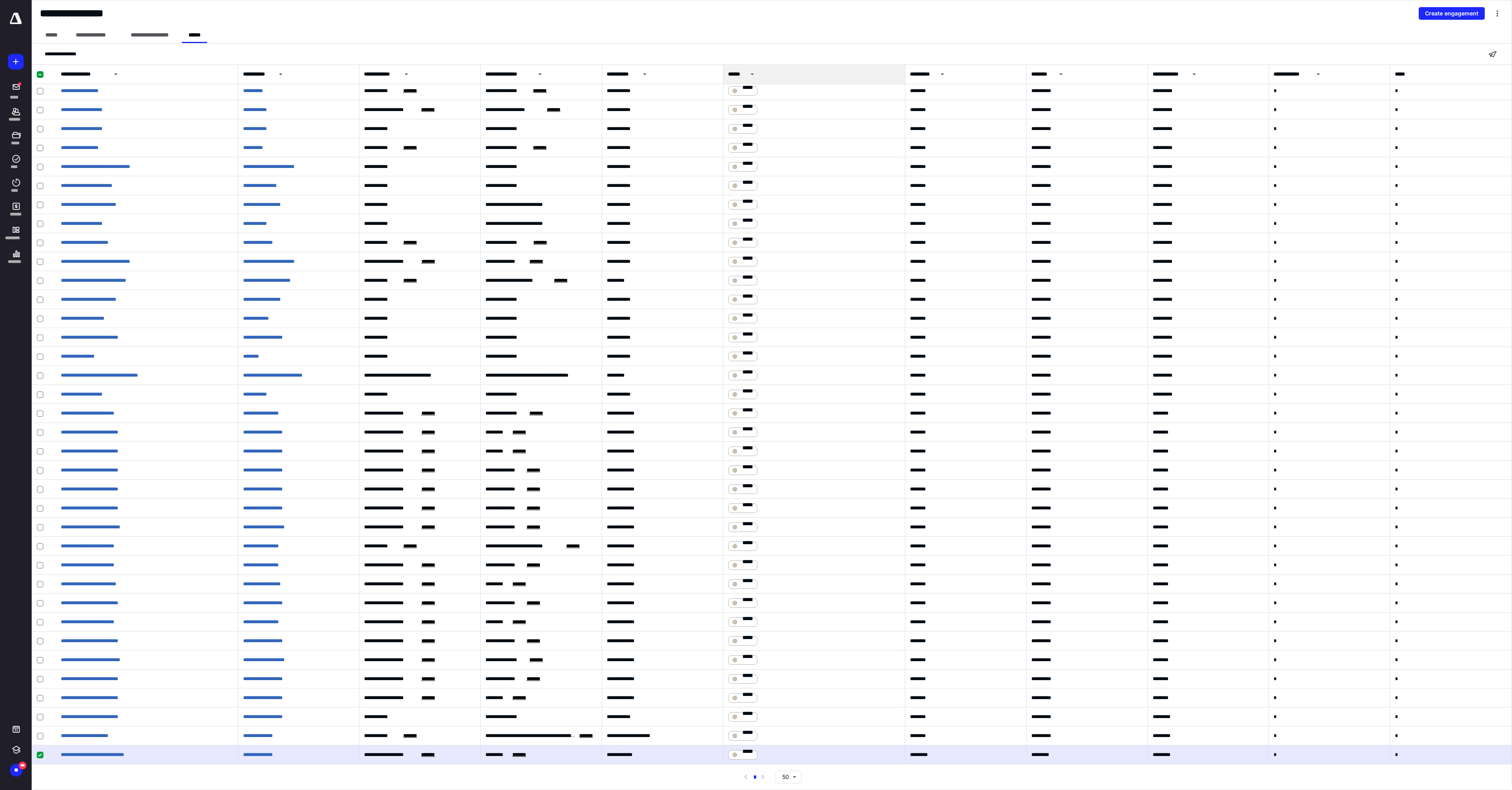 scroll, scrollTop: 0, scrollLeft: 0, axis: both 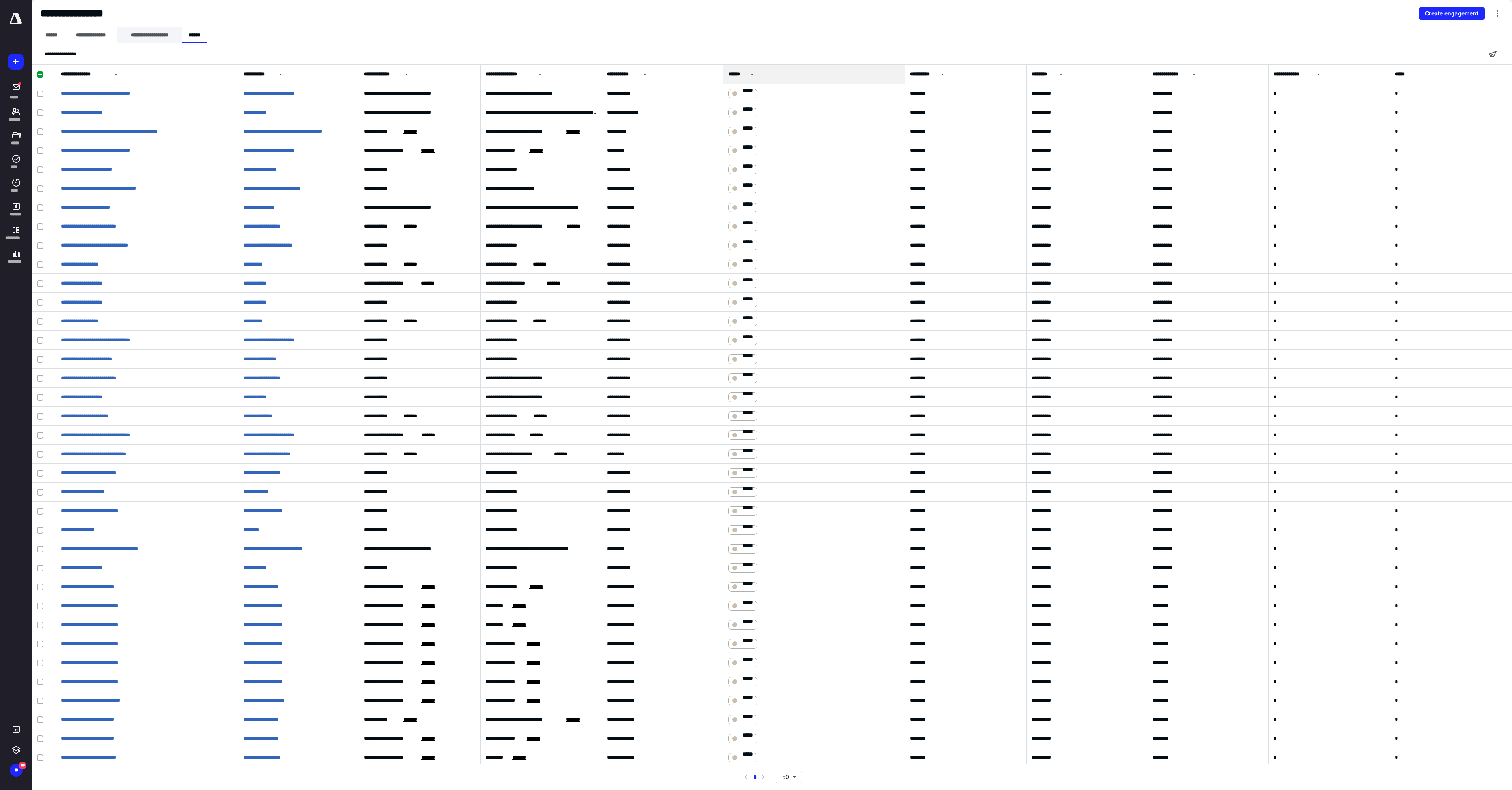 click on "**********" at bounding box center [149, 35] 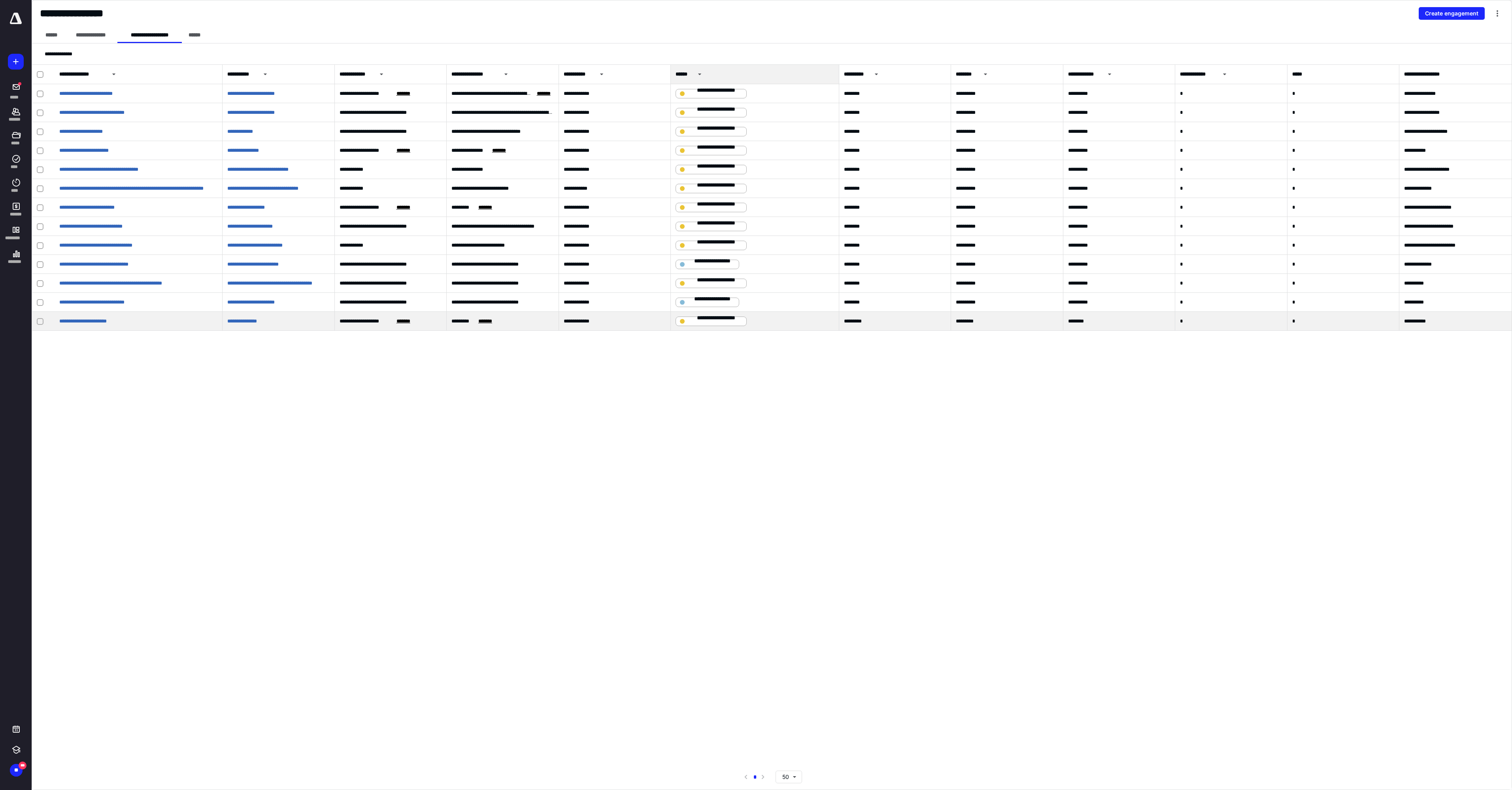 click at bounding box center [40, 321] 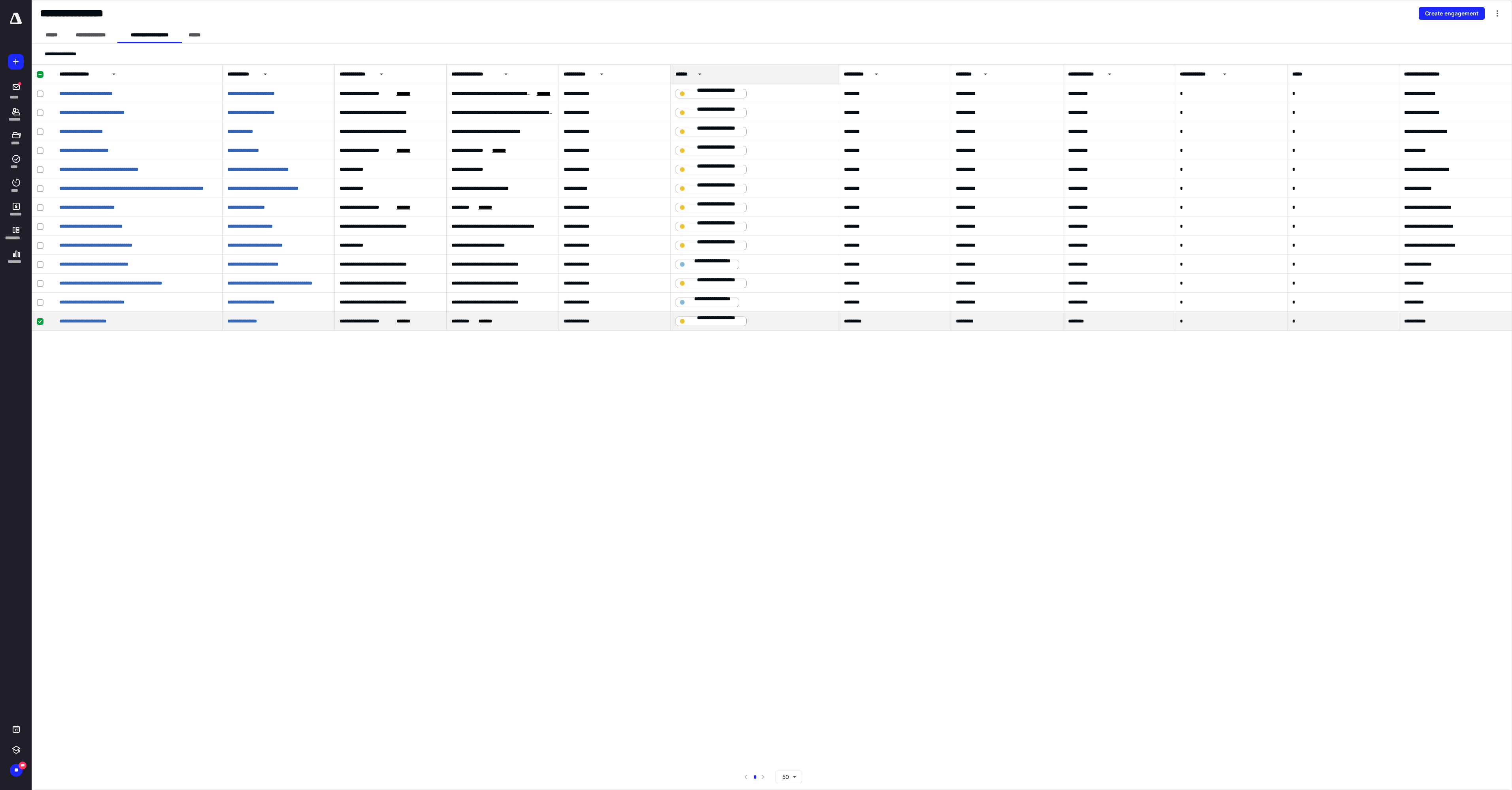click on "**********" at bounding box center [717, 321] 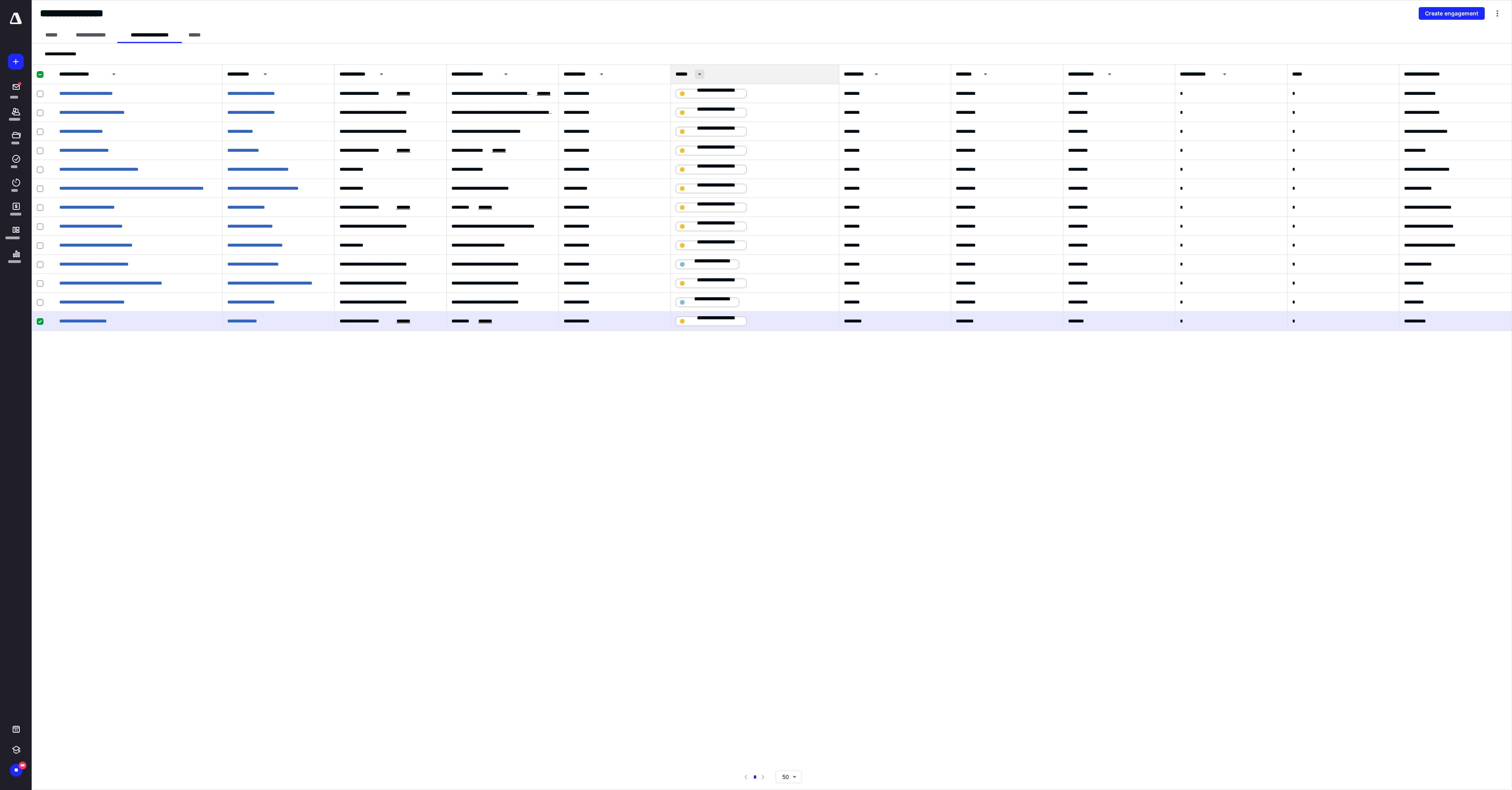 click at bounding box center (700, 74) 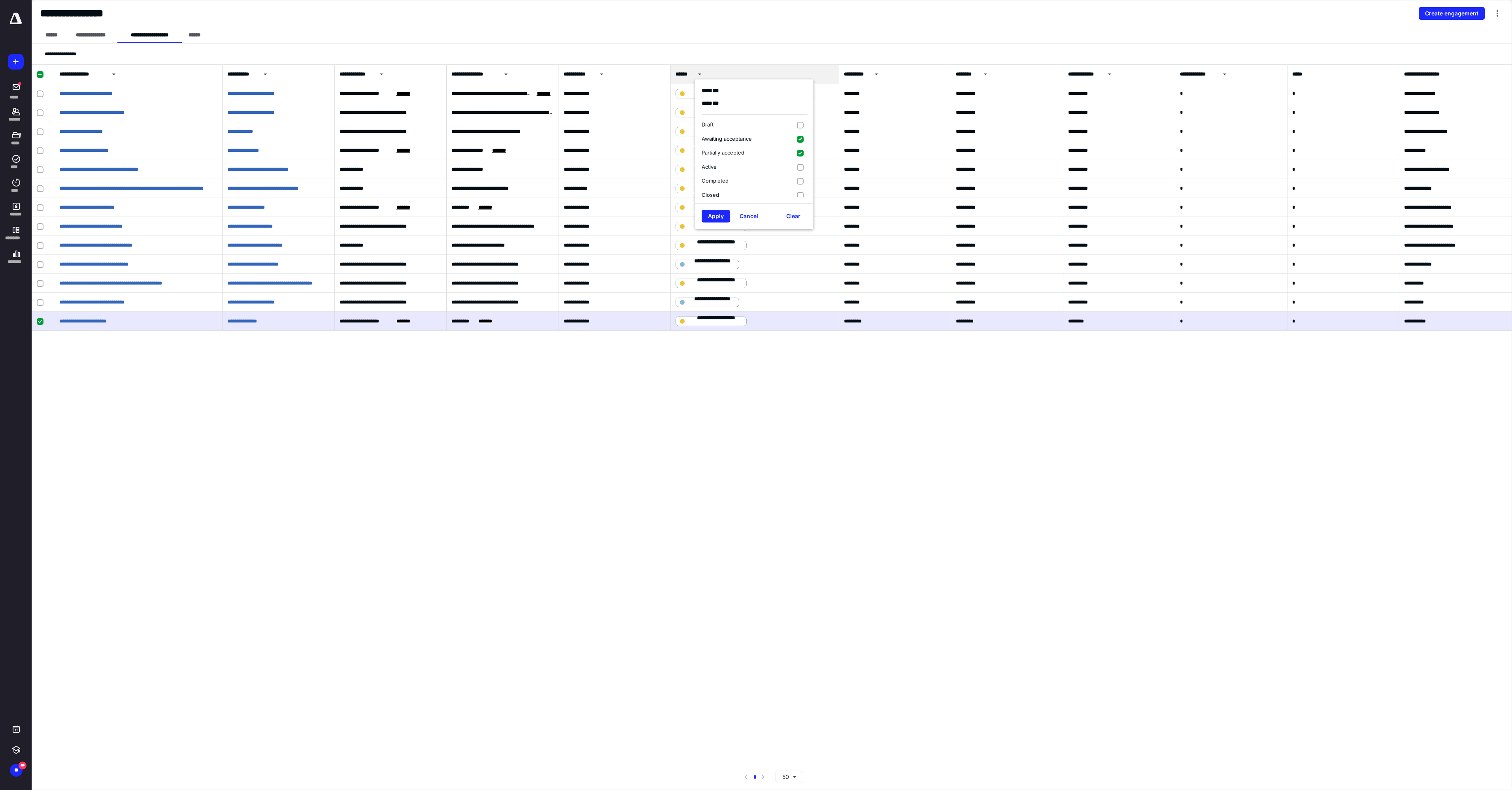 scroll, scrollTop: 2, scrollLeft: 0, axis: vertical 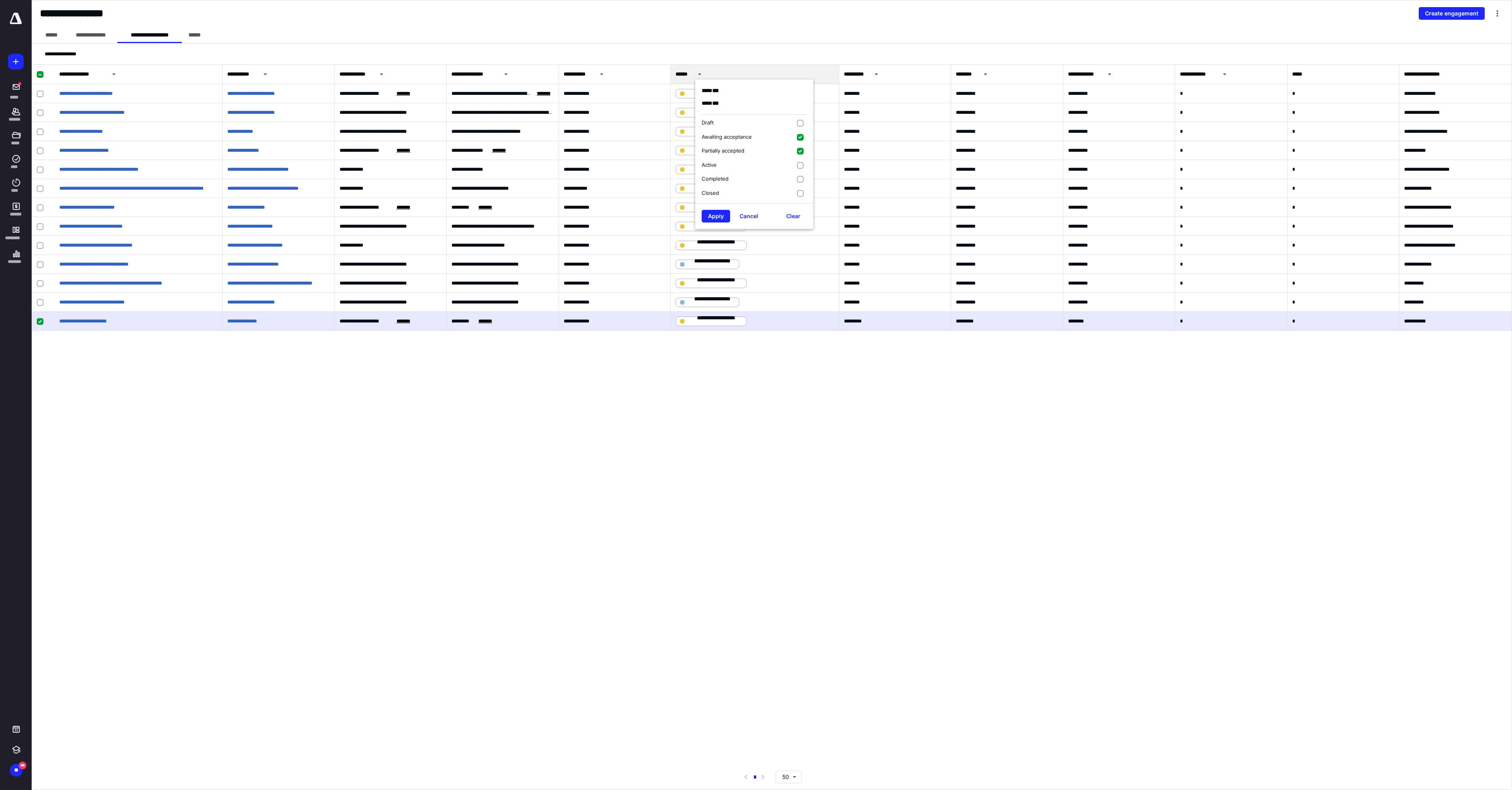 drag, startPoint x: 320, startPoint y: 457, endPoint x: 225, endPoint y: 407, distance: 107.35455 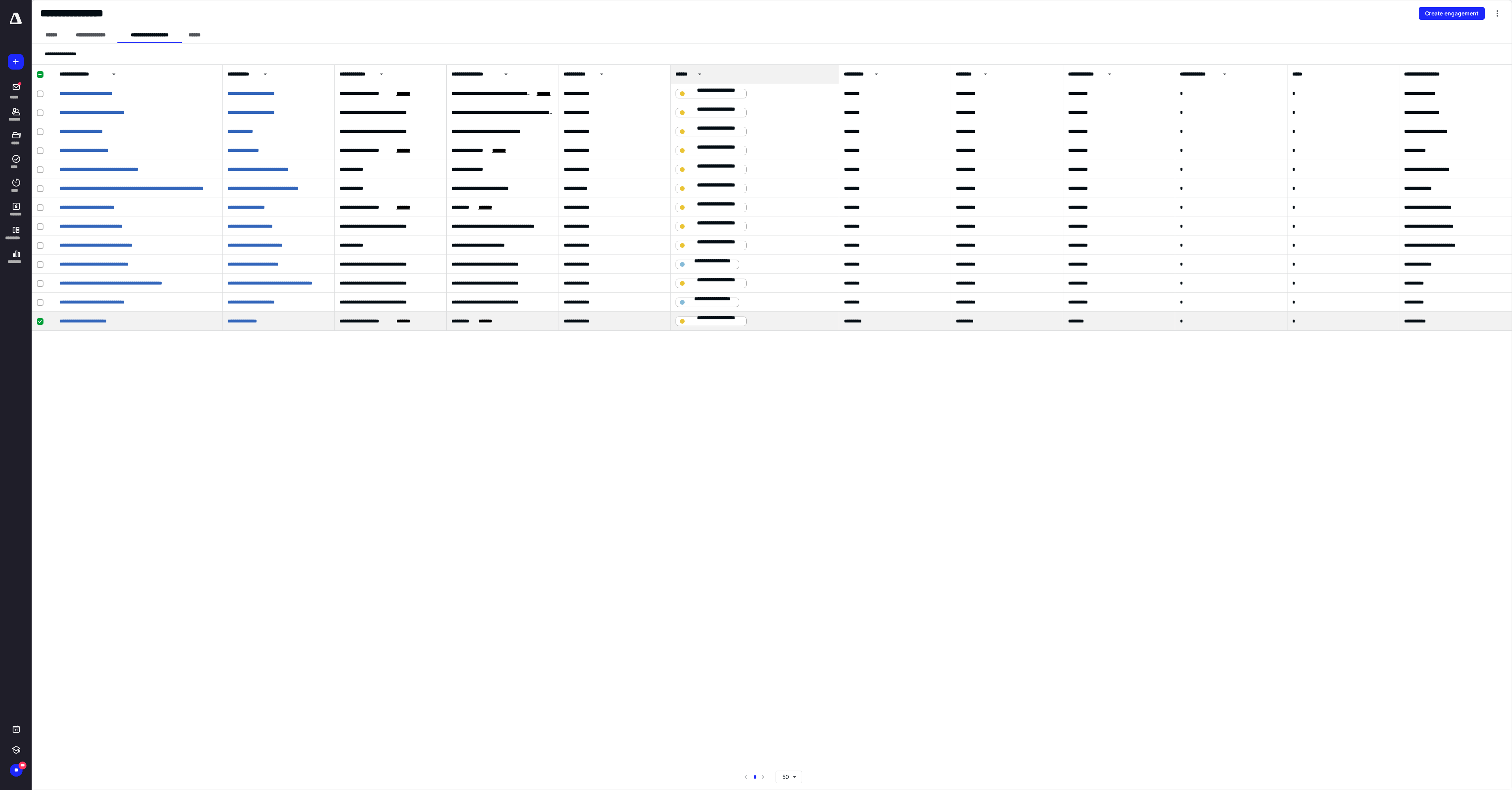 click 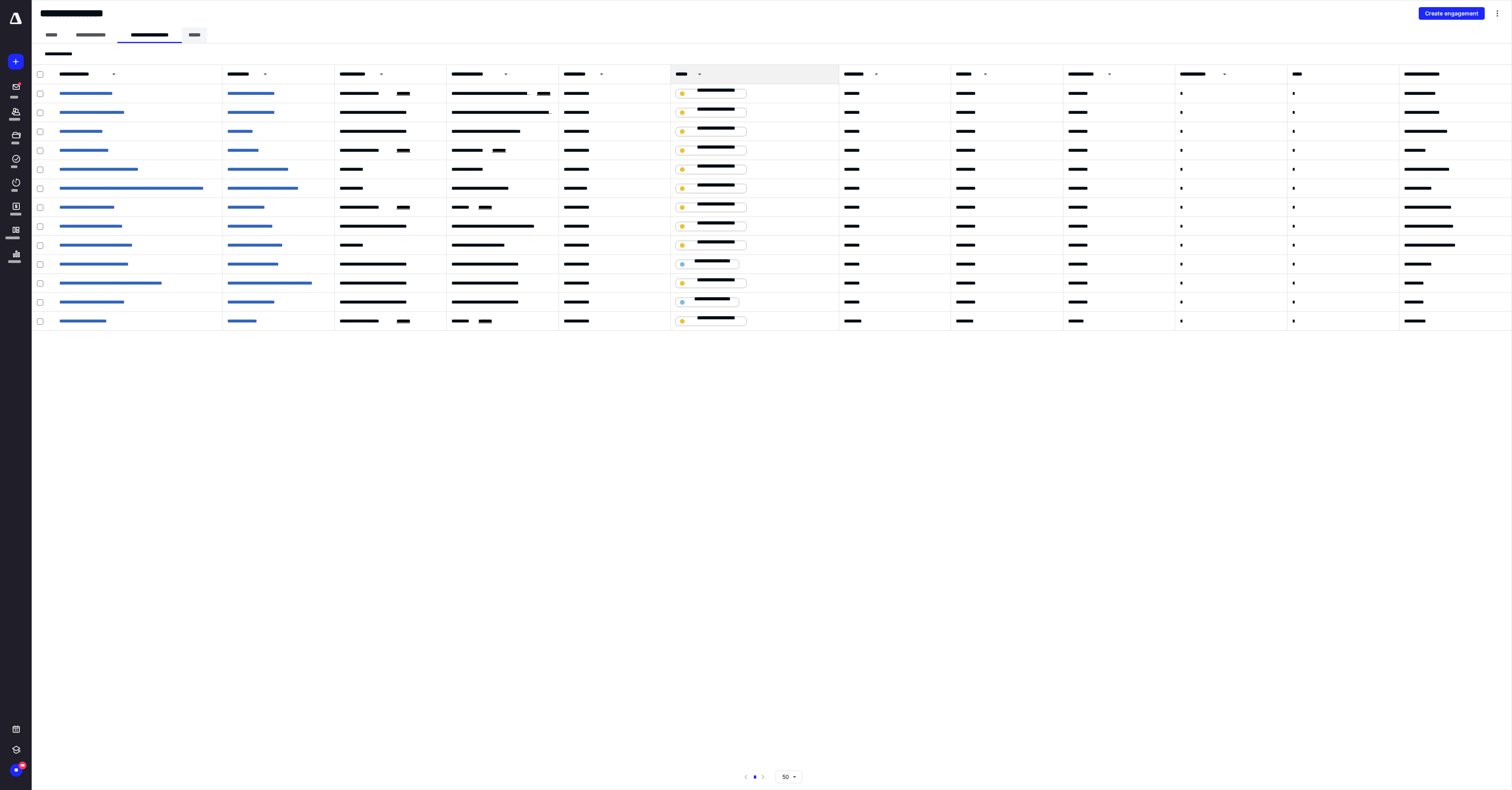 click on "******" at bounding box center (194, 35) 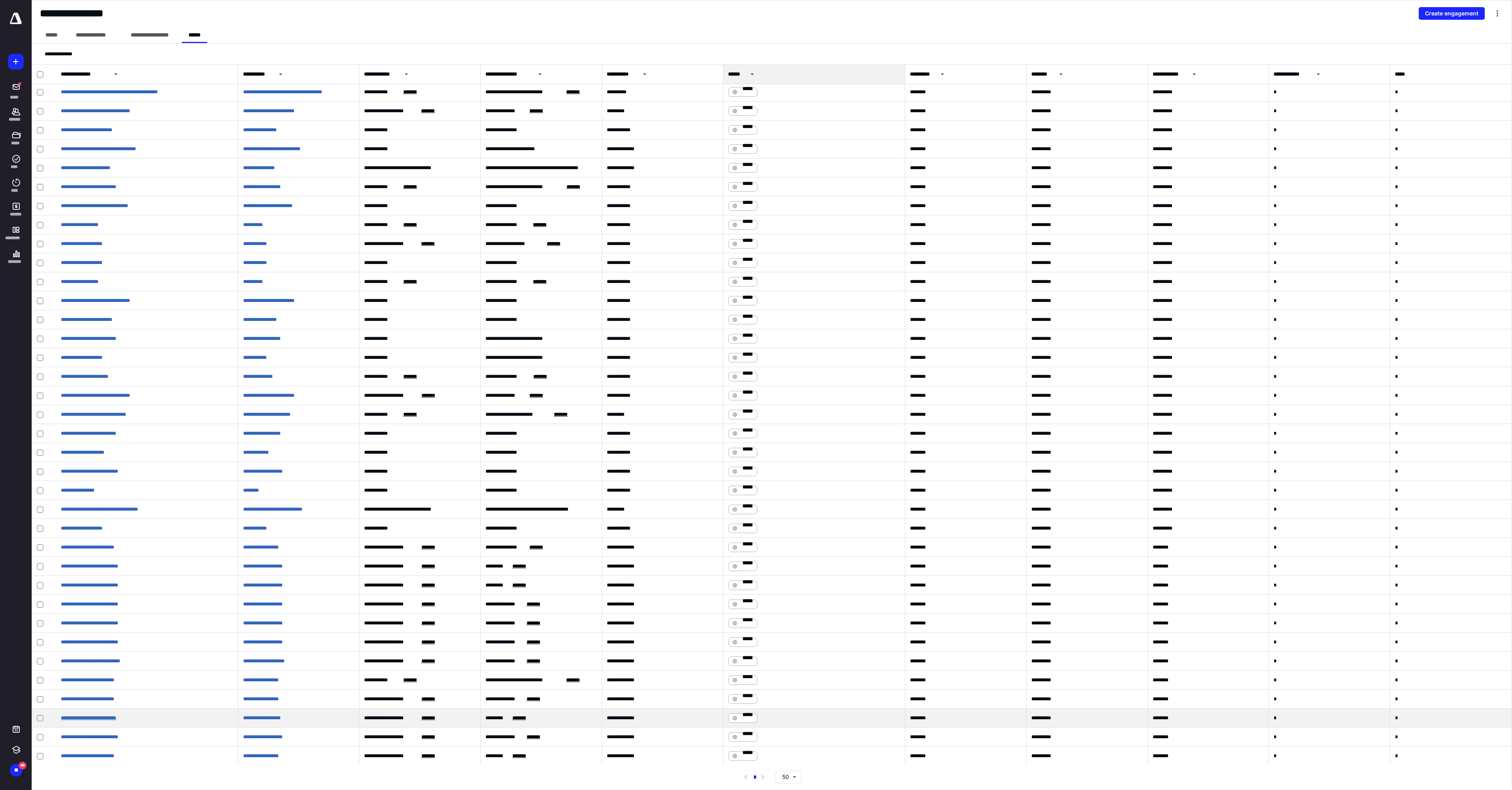 scroll, scrollTop: 173, scrollLeft: 0, axis: vertical 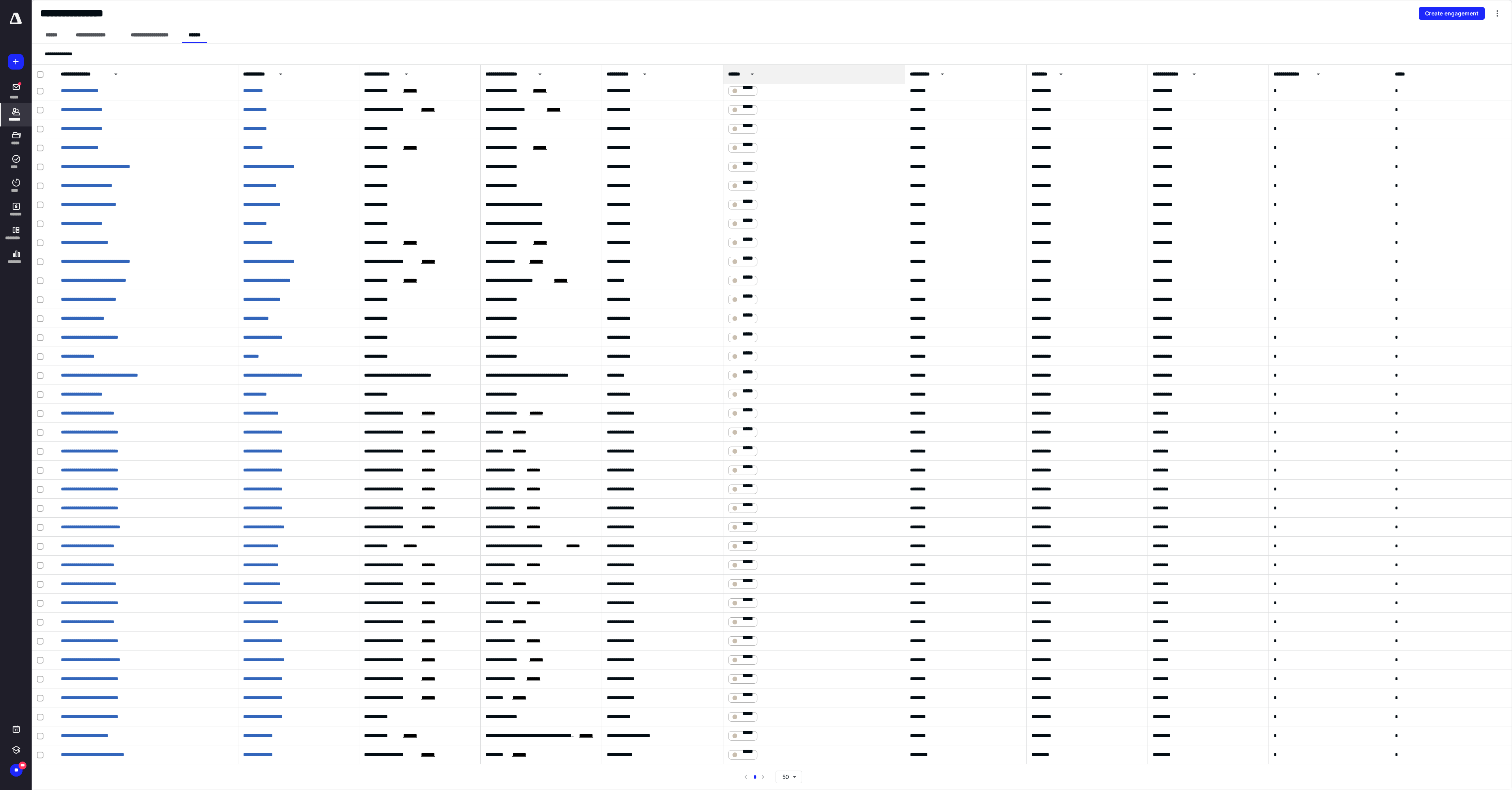 click 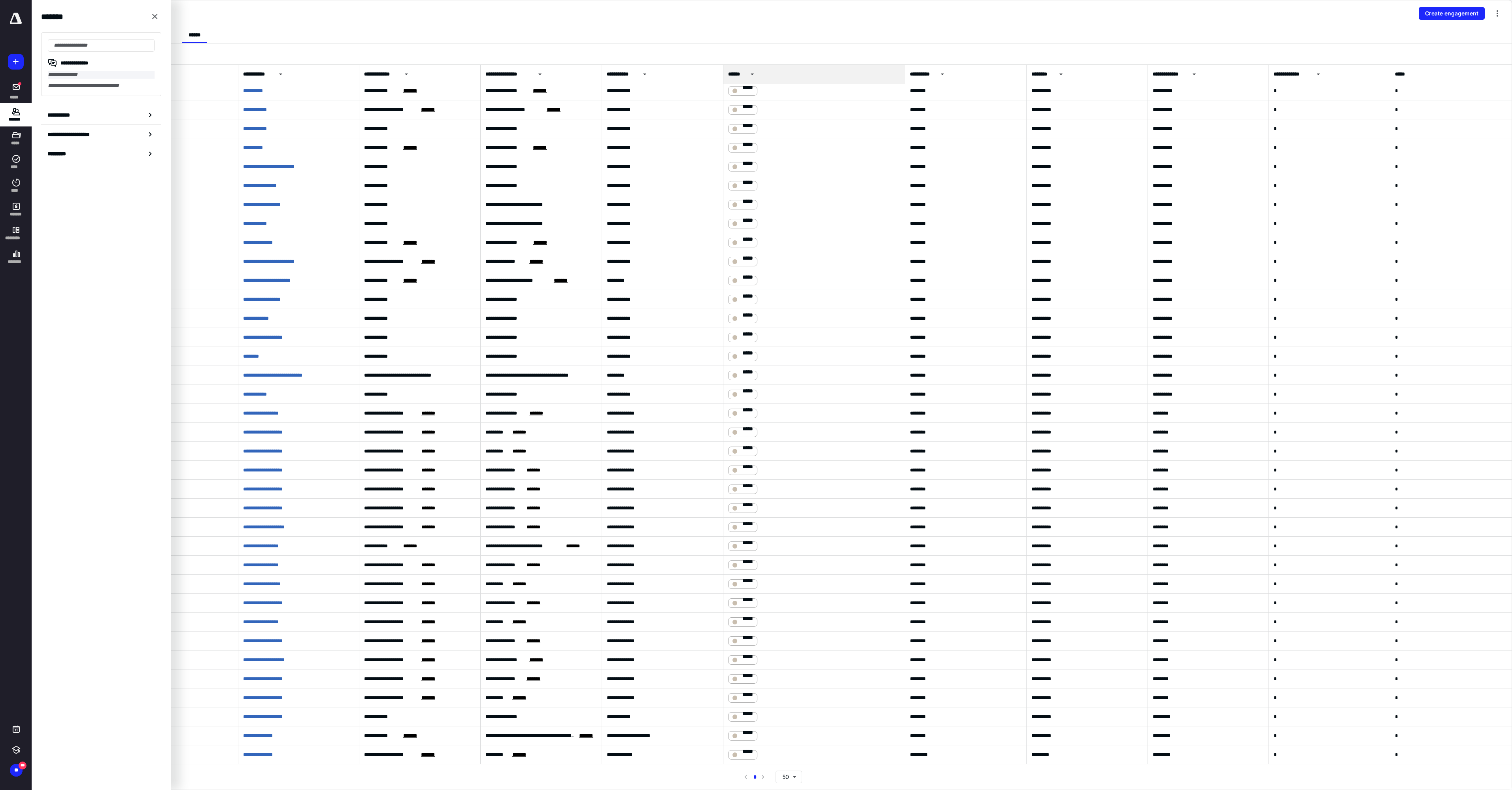 click on "**********" at bounding box center (101, 75) 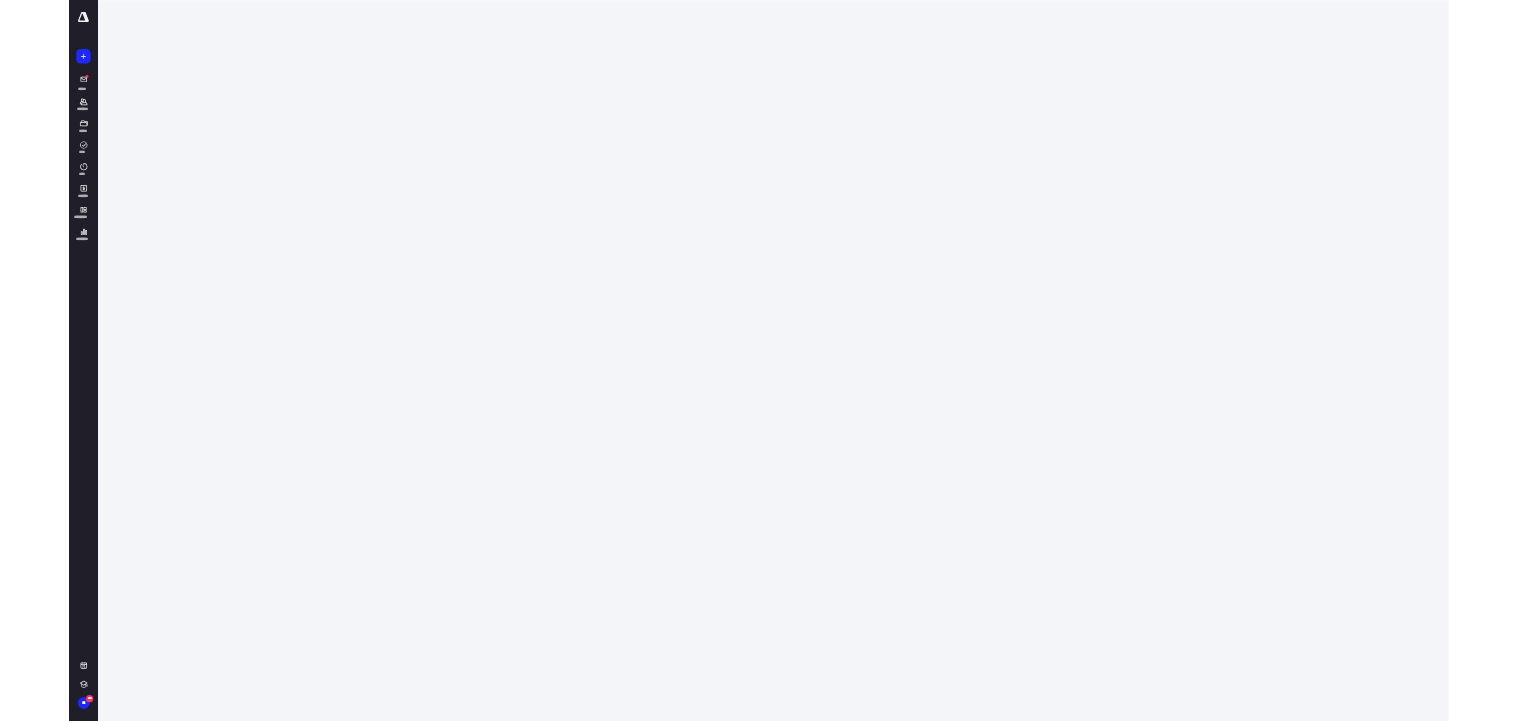 scroll, scrollTop: 0, scrollLeft: 0, axis: both 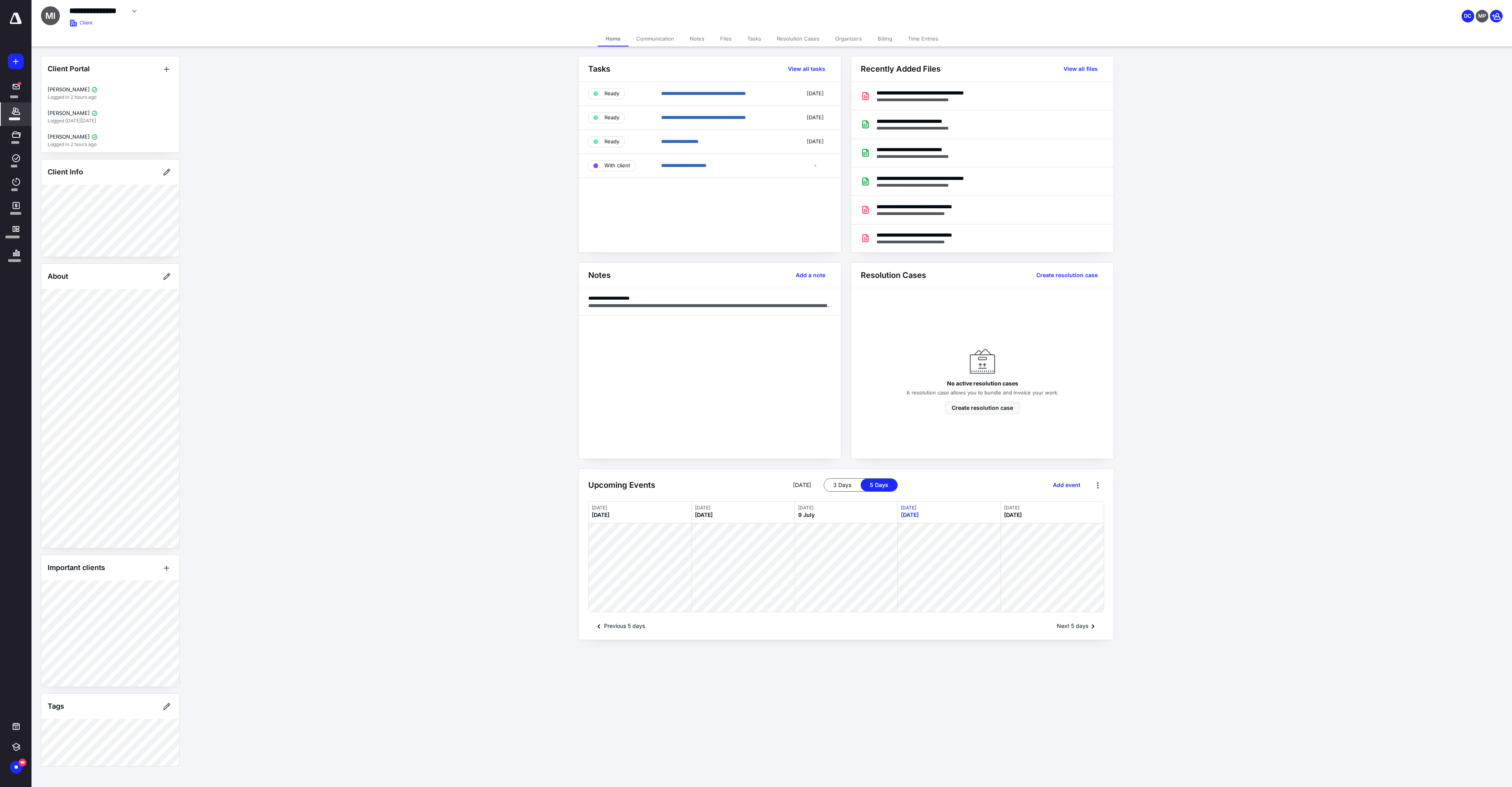 click on "Communication" at bounding box center [655, 39] 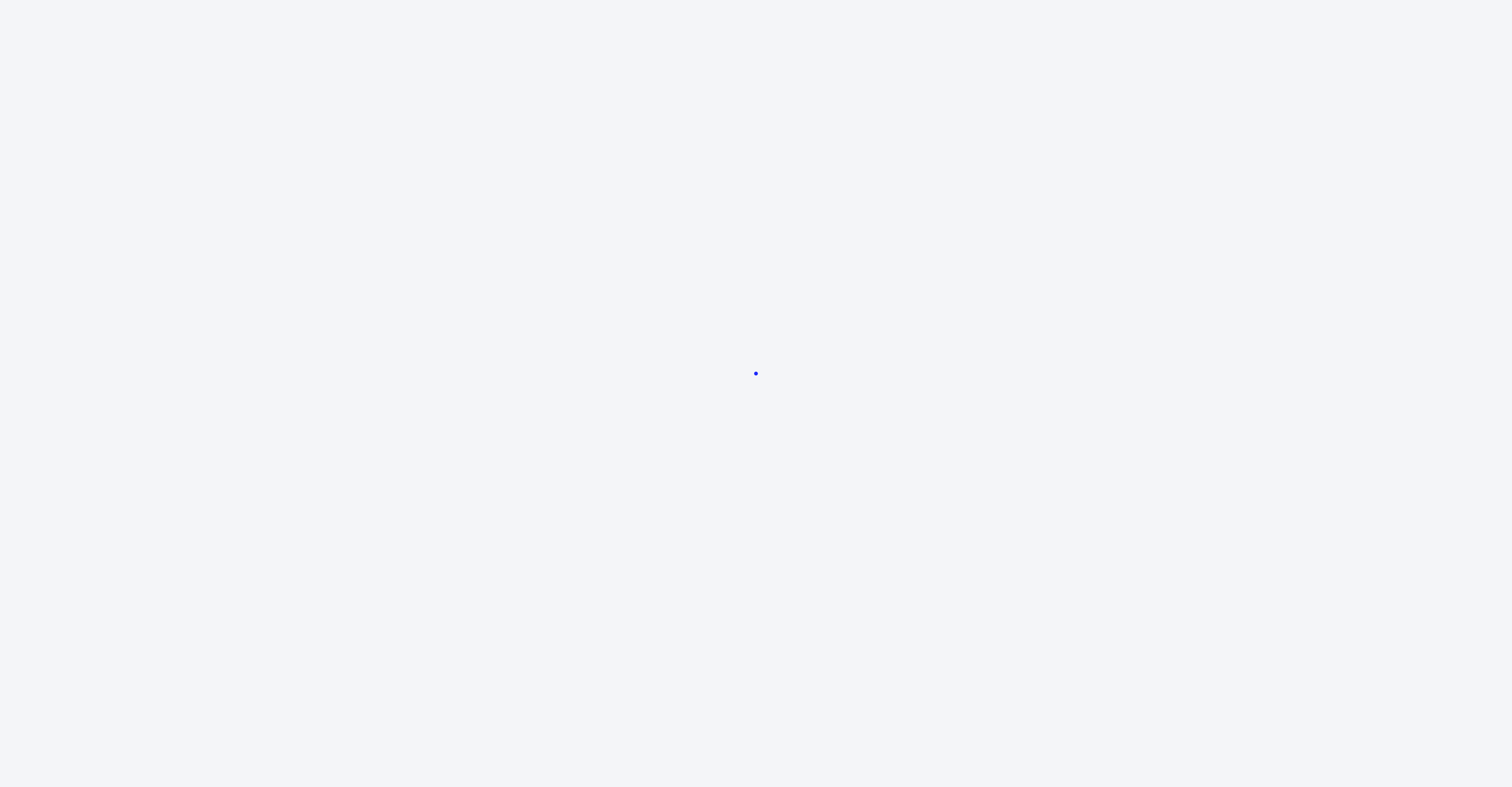 scroll, scrollTop: 0, scrollLeft: 0, axis: both 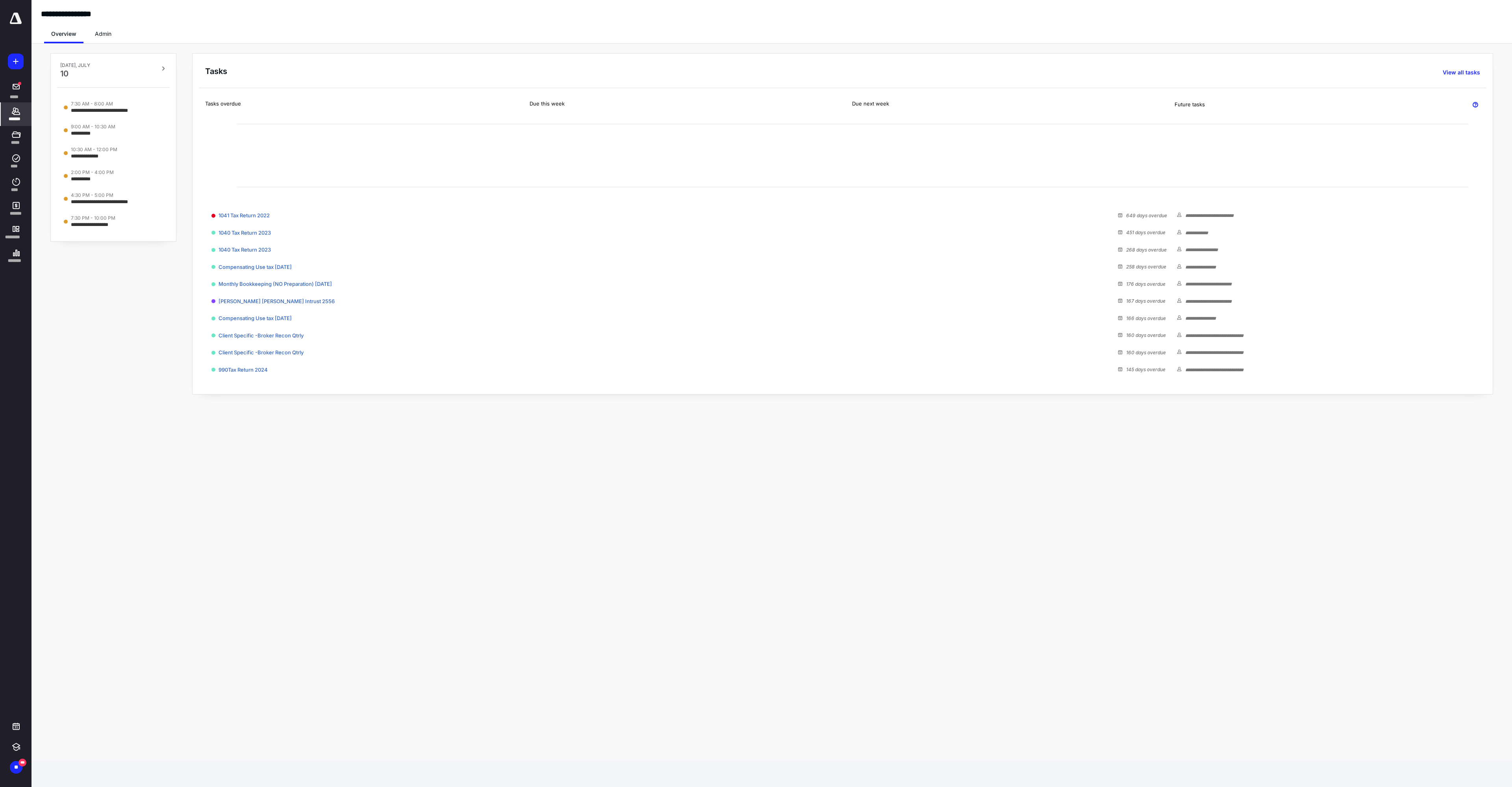 click 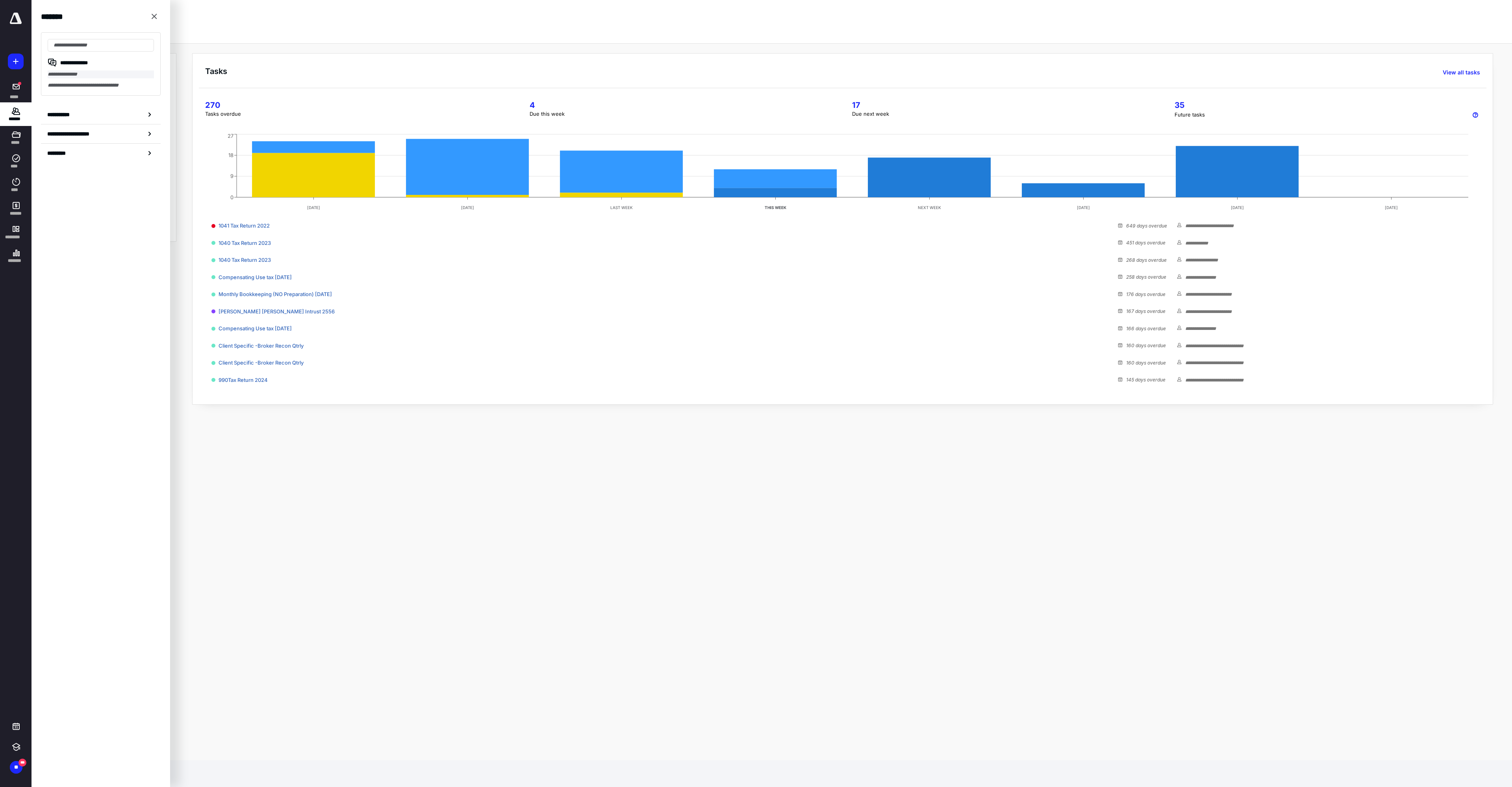 click on "**********" at bounding box center [101, 74] 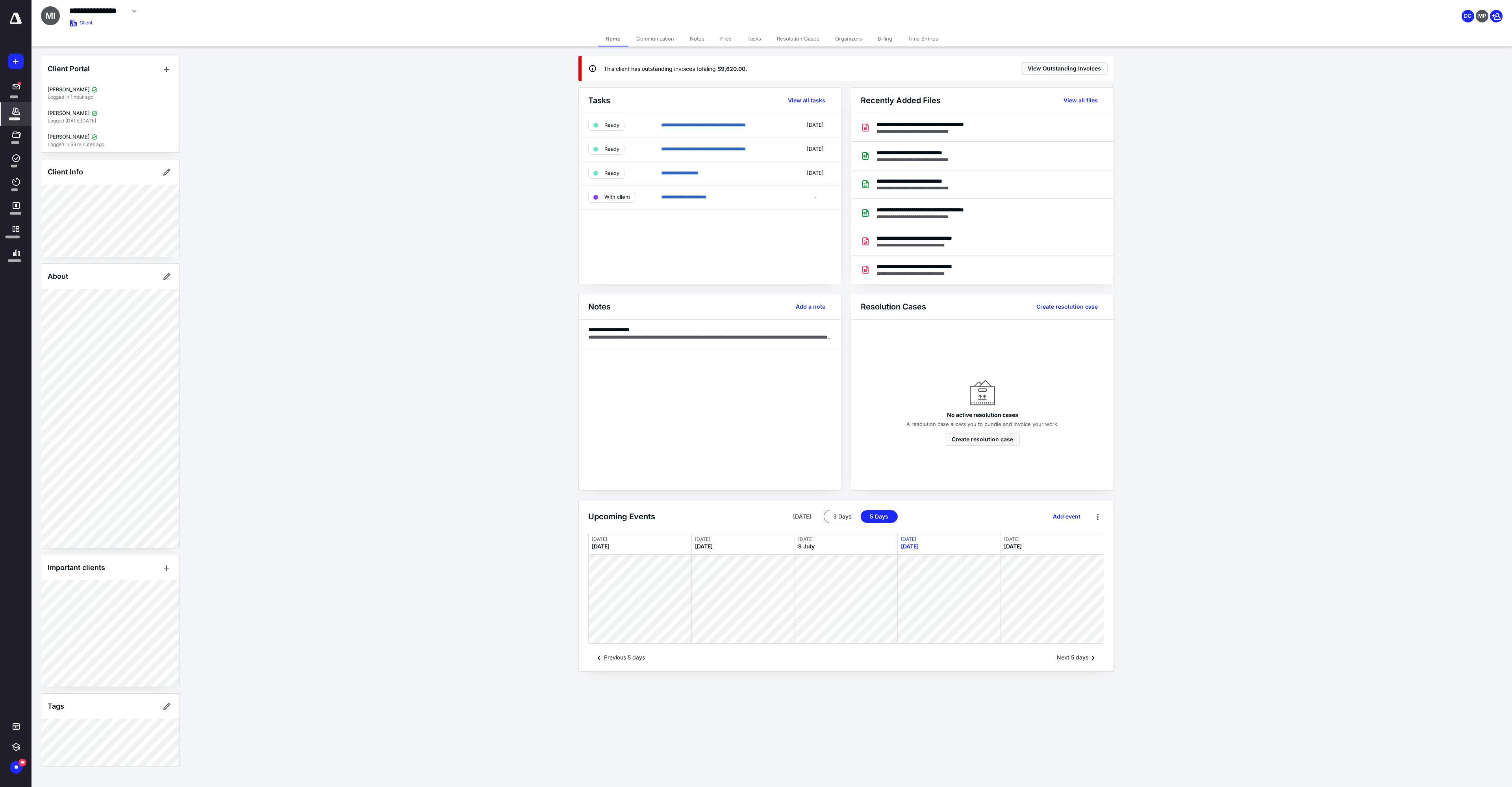 click on "Files" at bounding box center (726, 39) 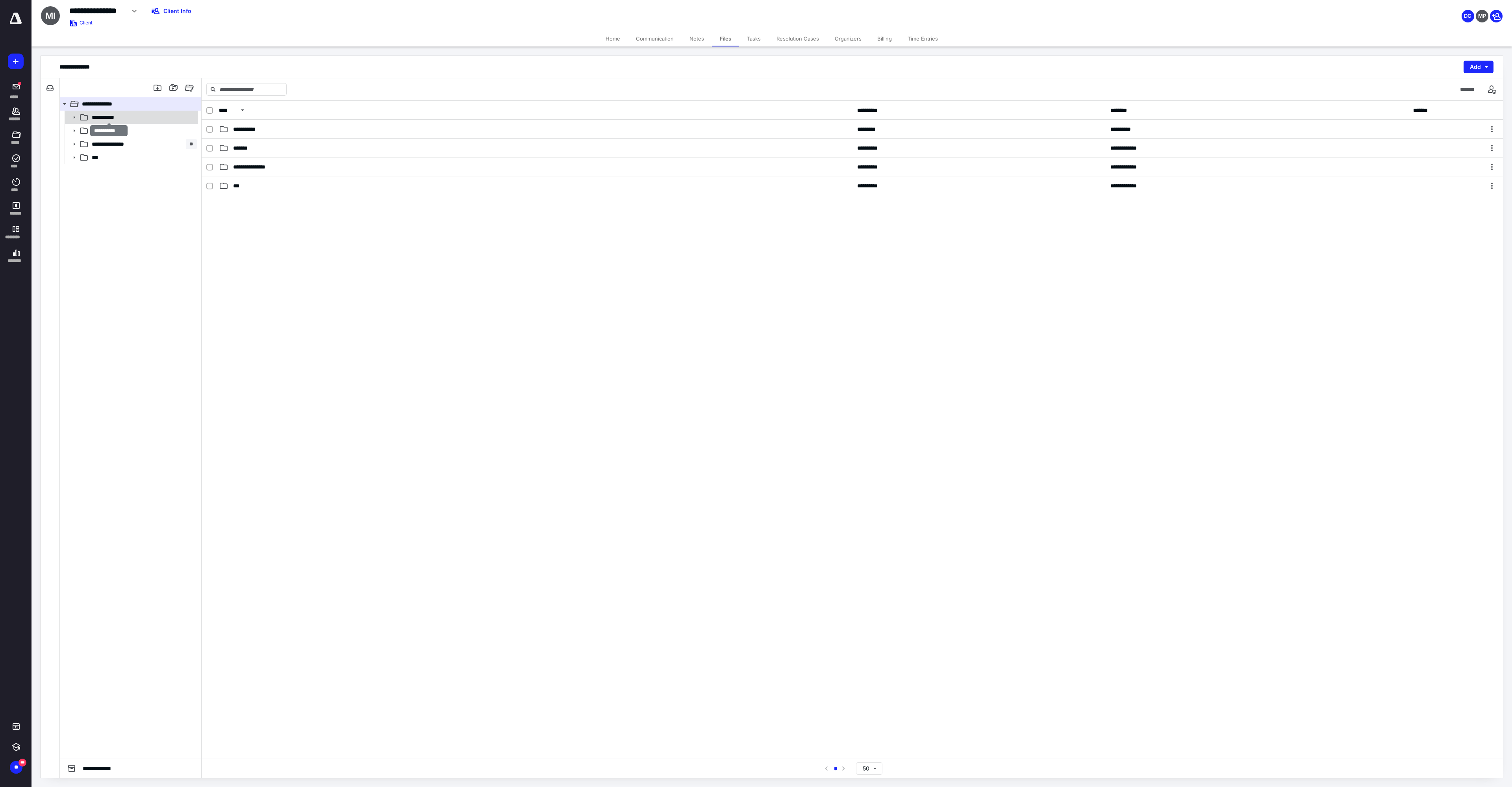 click on "**********" at bounding box center [109, 117] 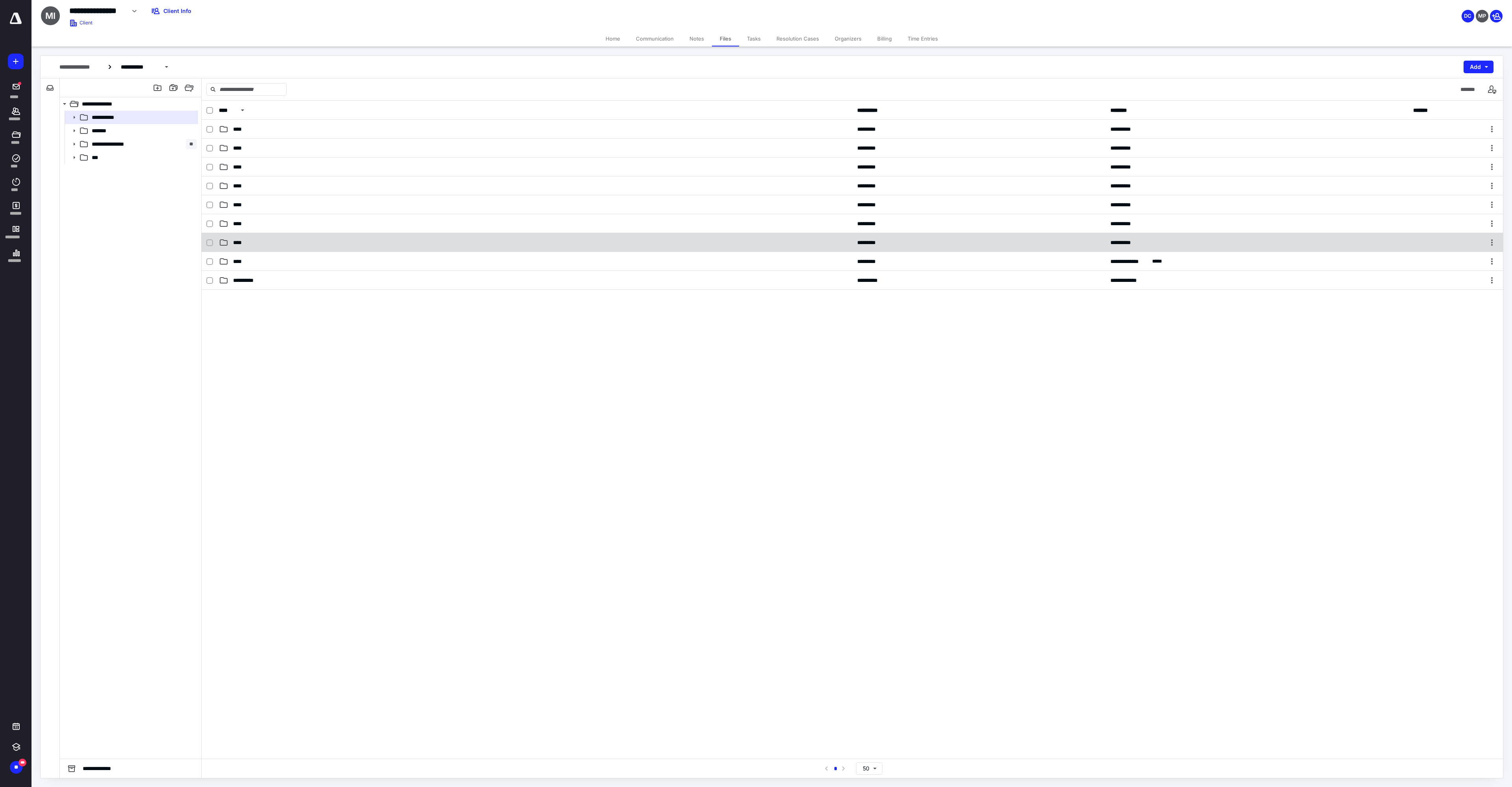 click on "****" at bounding box center [240, 243] 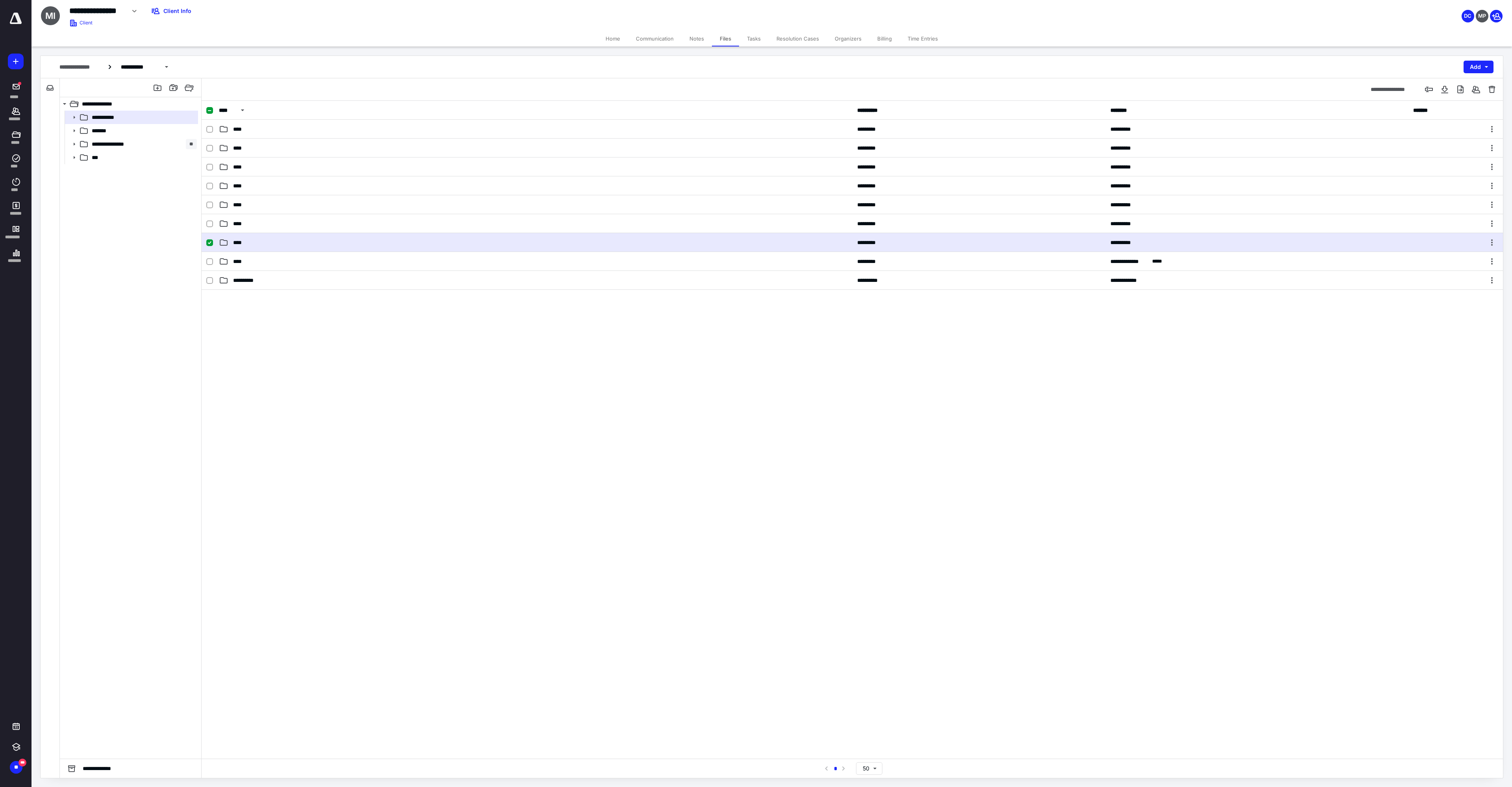 click on "****" at bounding box center (240, 243) 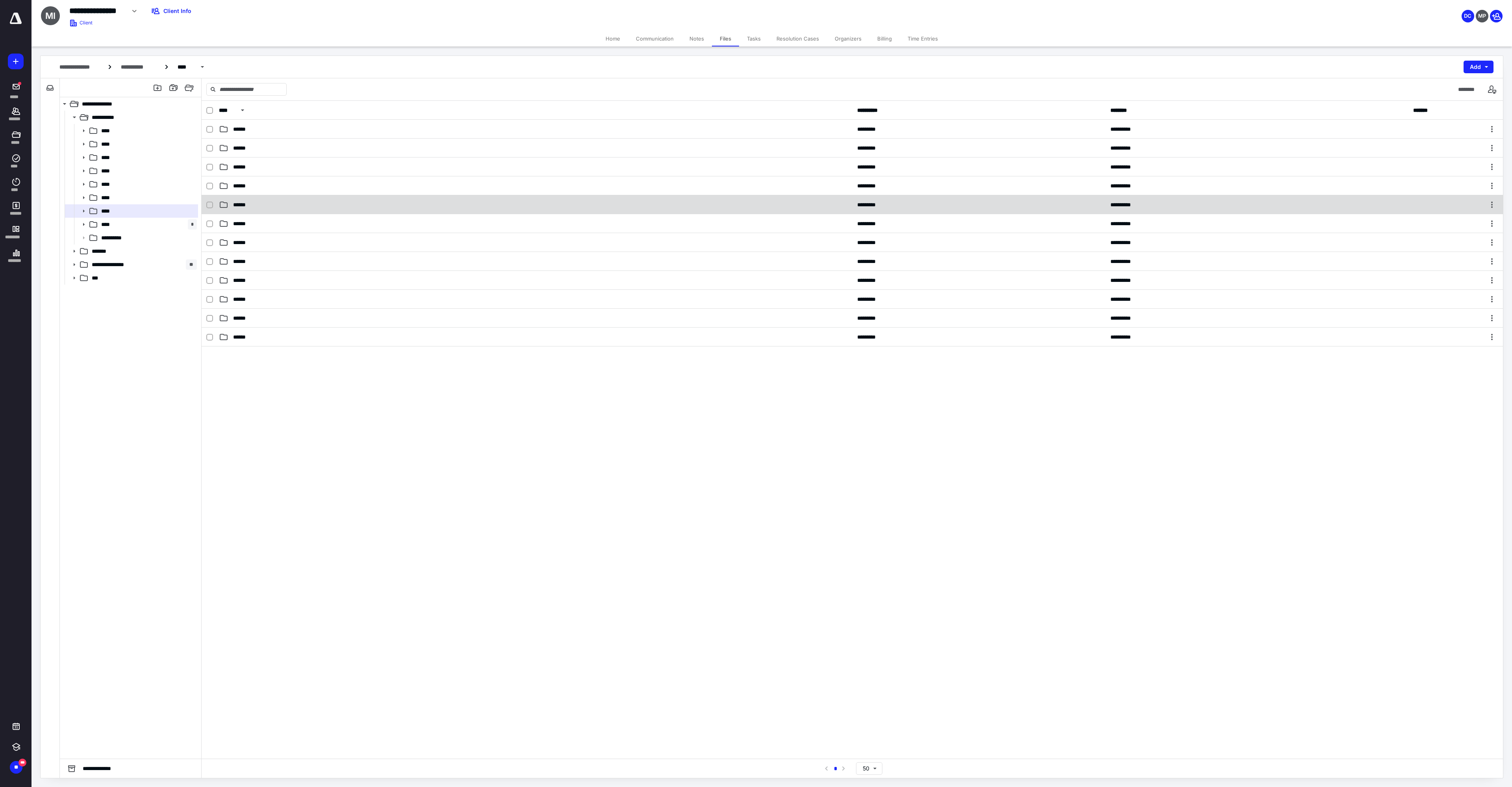 click on "******" at bounding box center [243, 205] 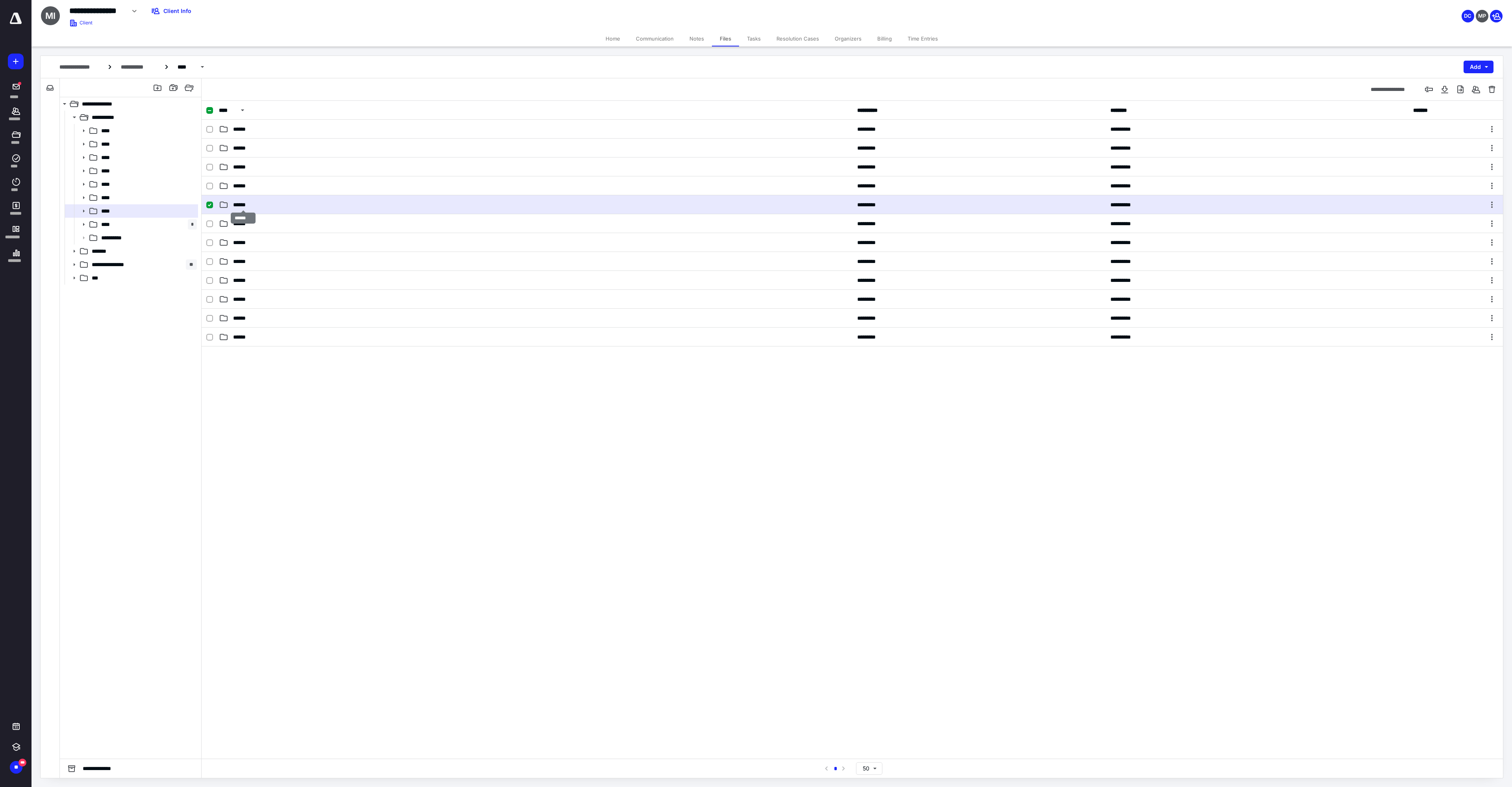 click on "******" at bounding box center [243, 205] 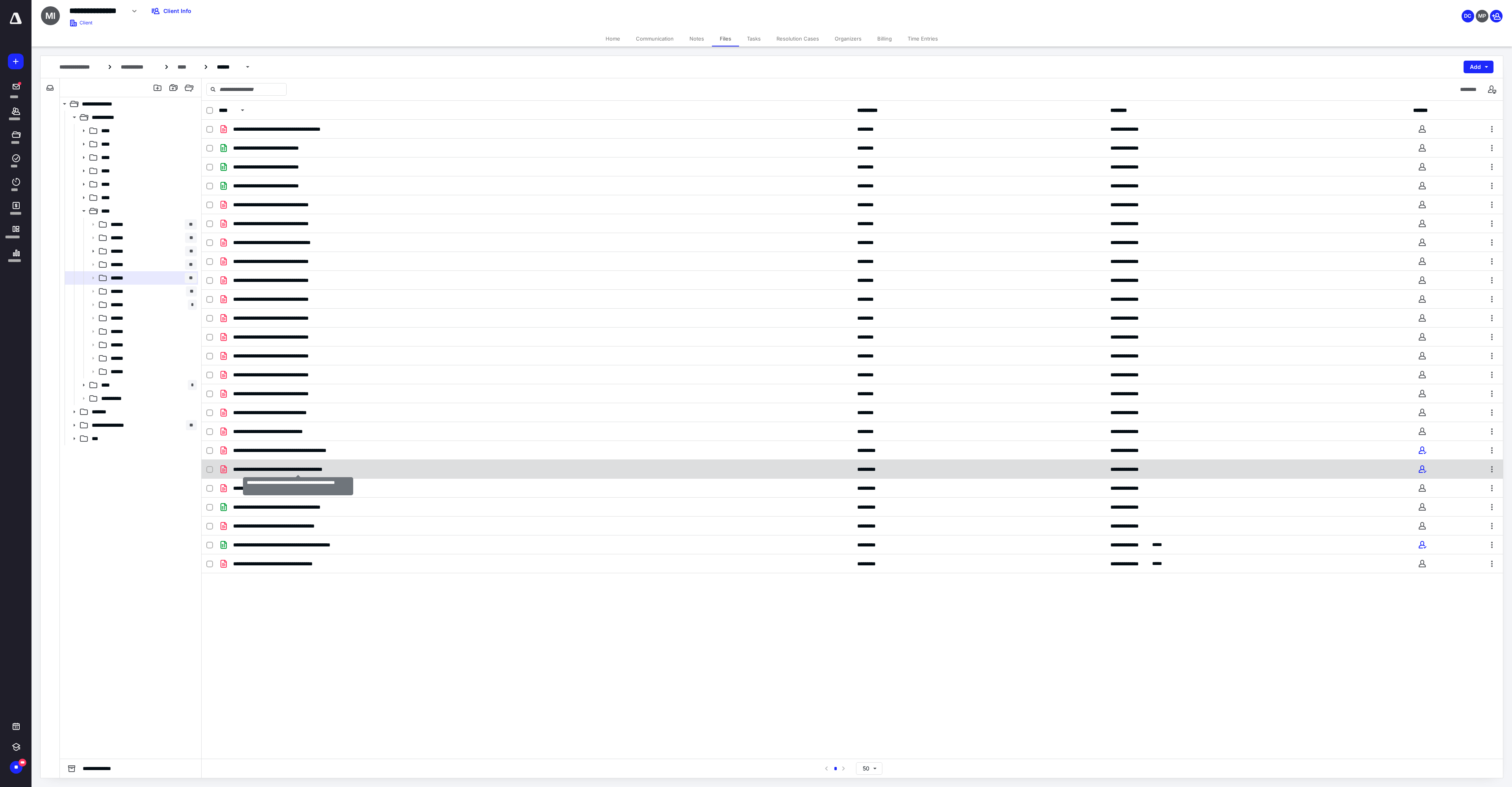 click on "**********" at bounding box center (298, 469) 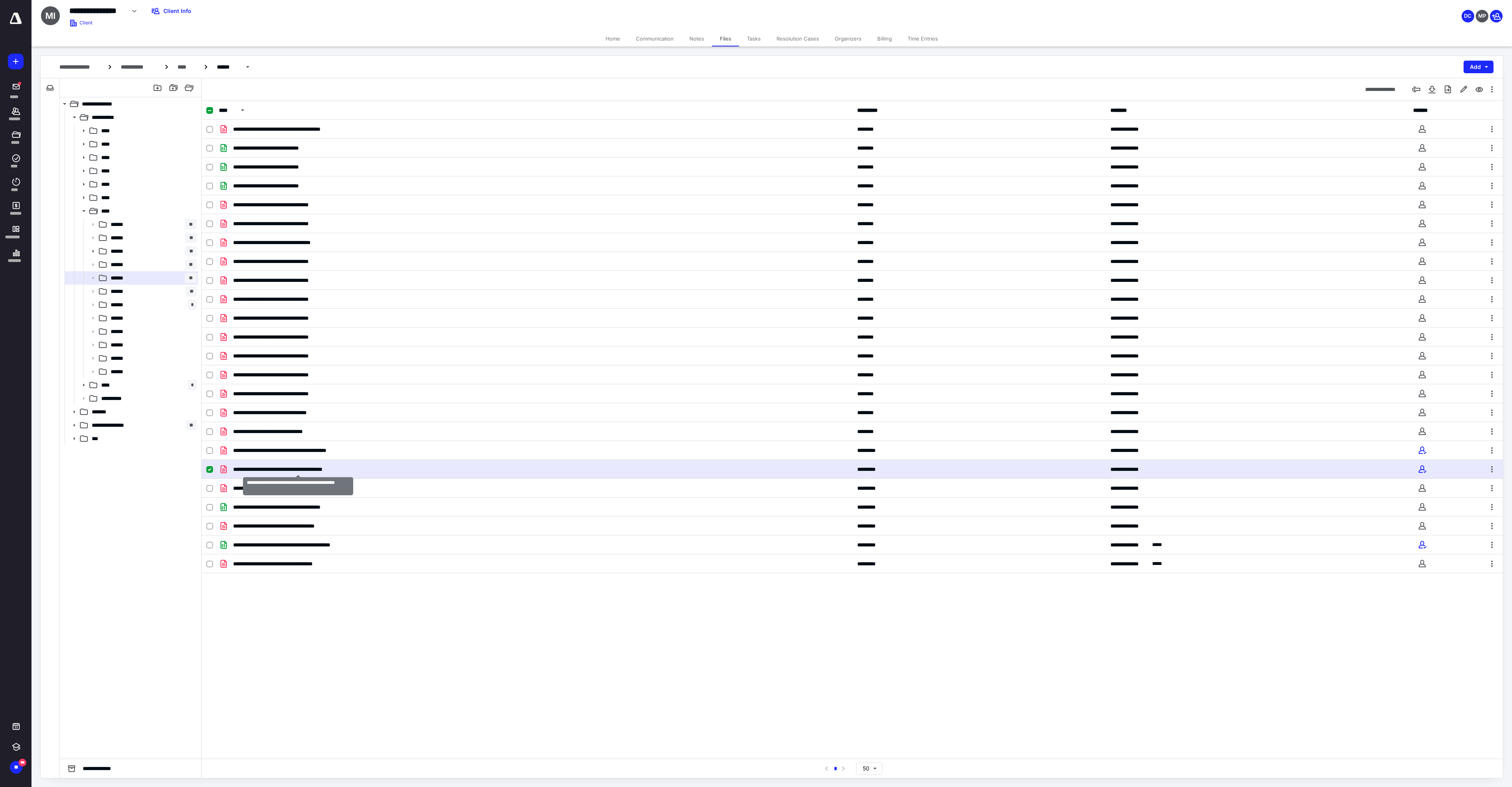 click on "**********" at bounding box center [298, 469] 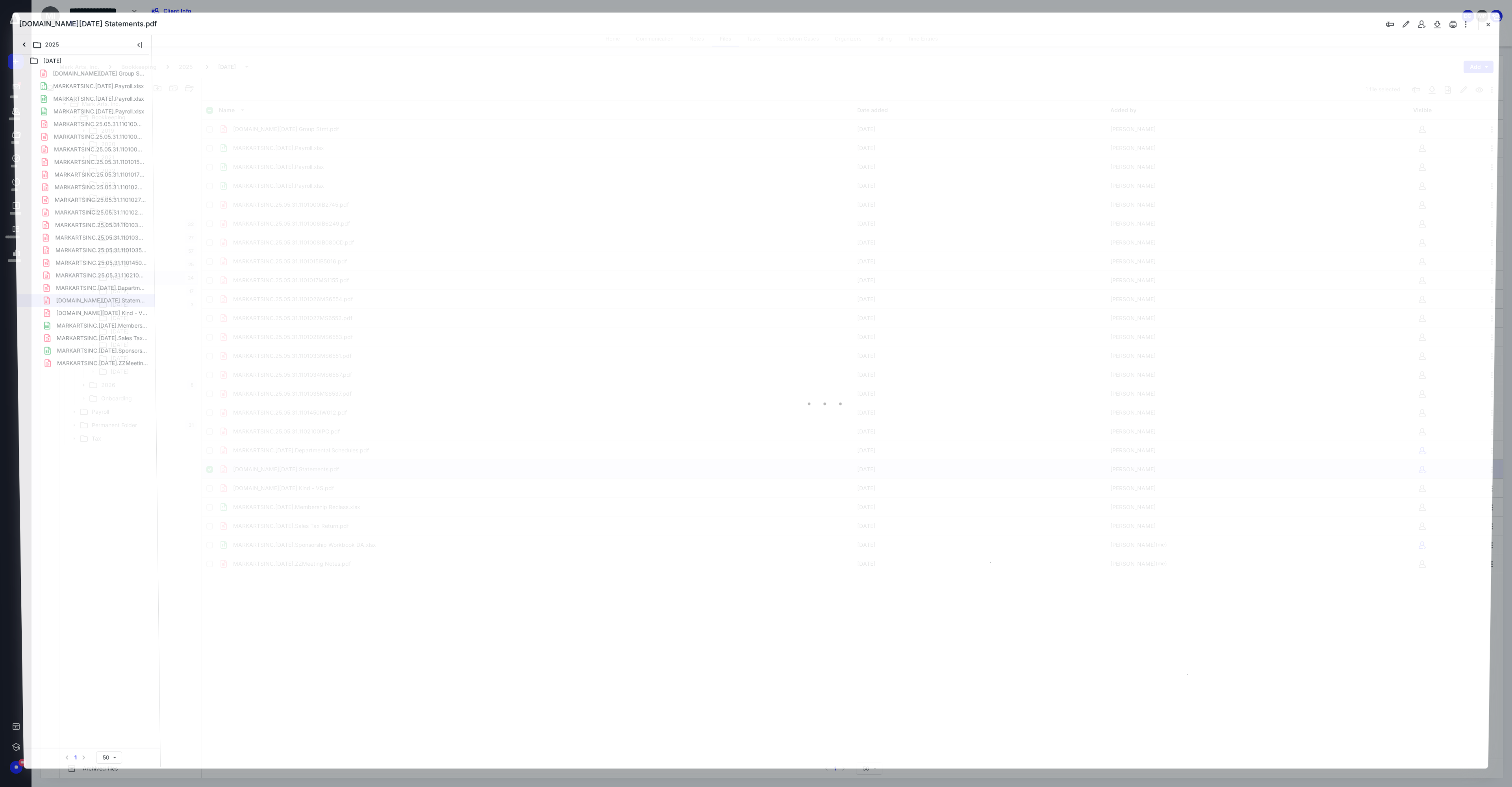 scroll, scrollTop: 0, scrollLeft: 0, axis: both 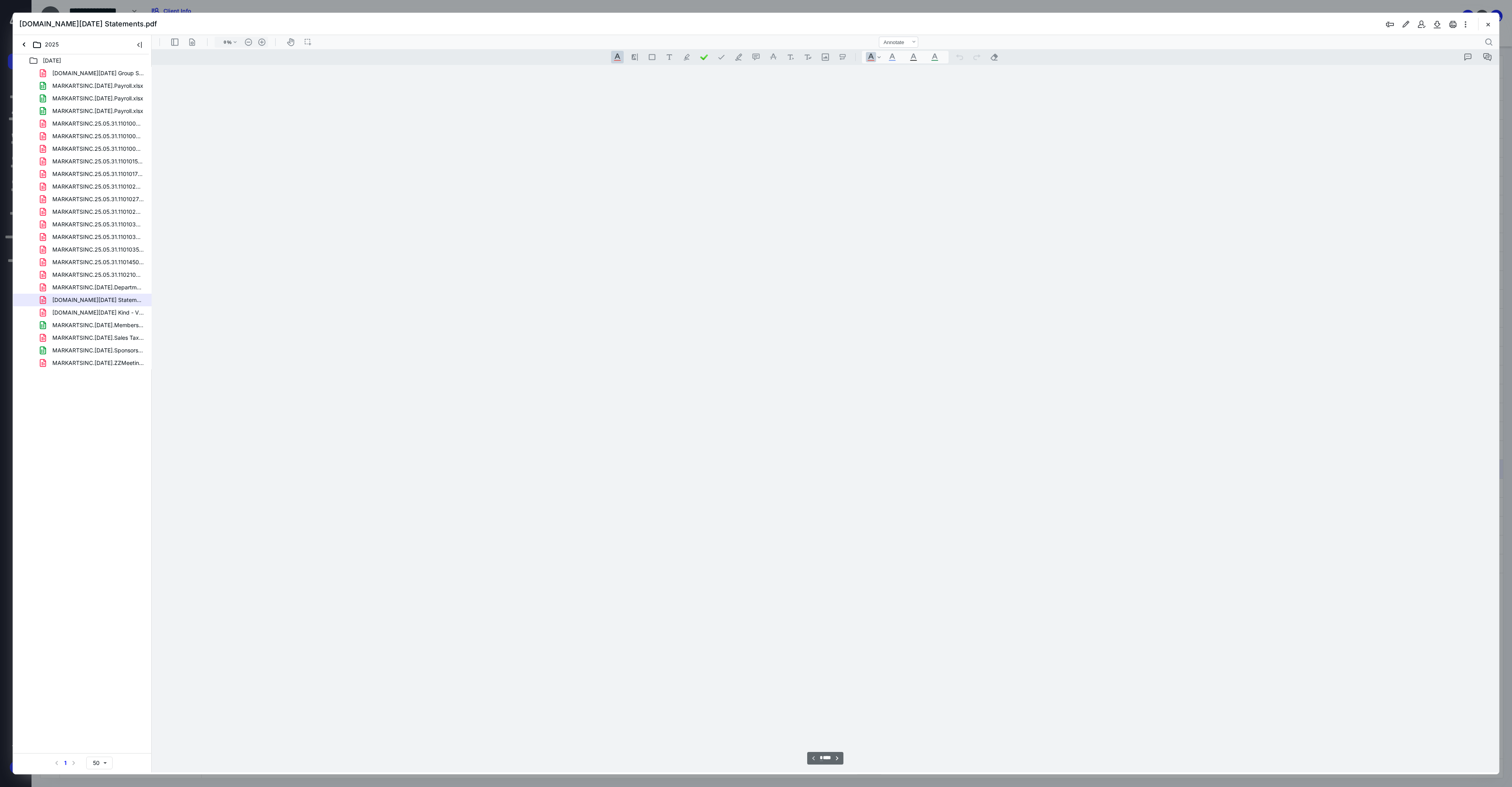 type on "225" 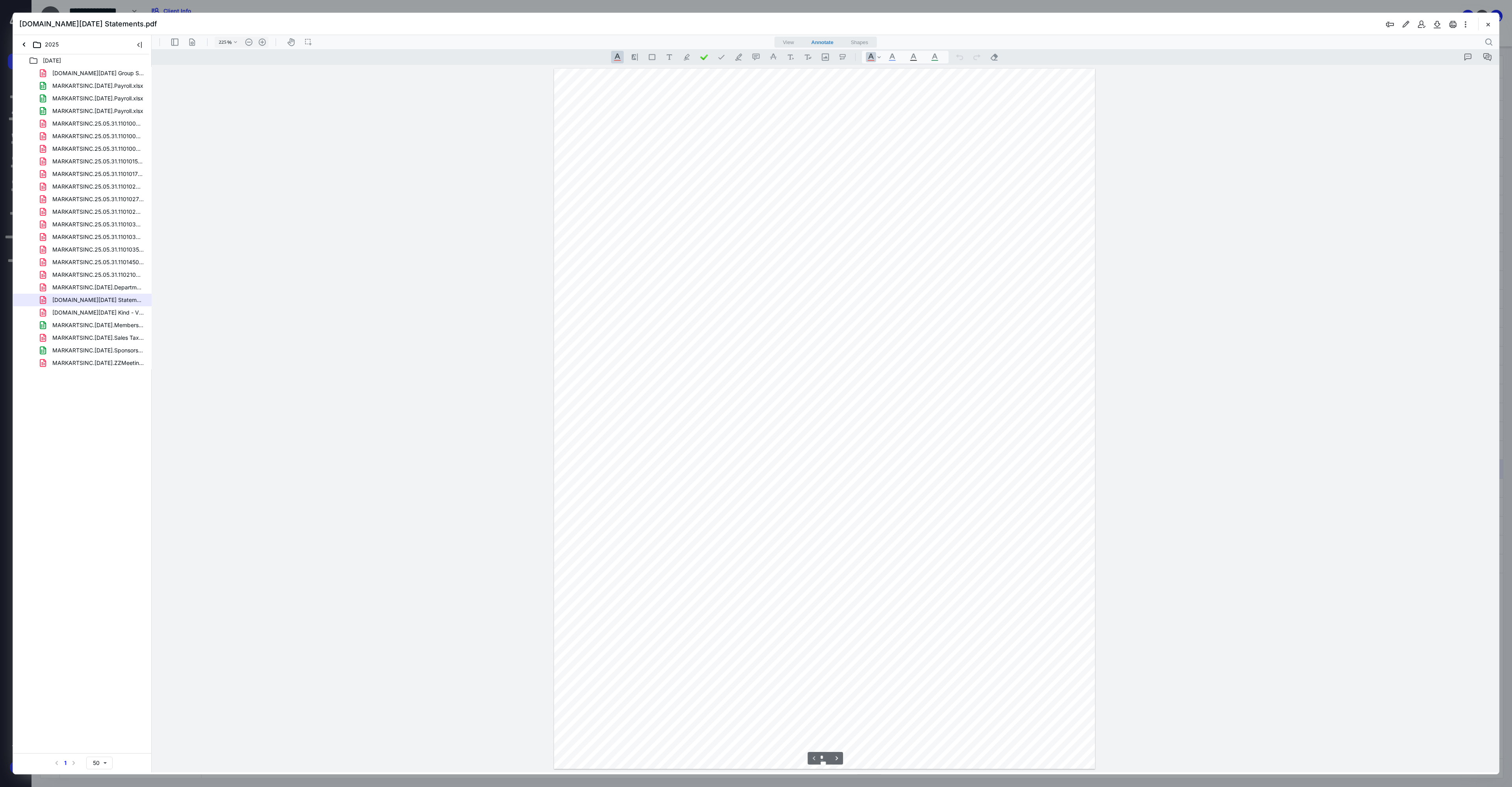 scroll, scrollTop: 33, scrollLeft: 0, axis: vertical 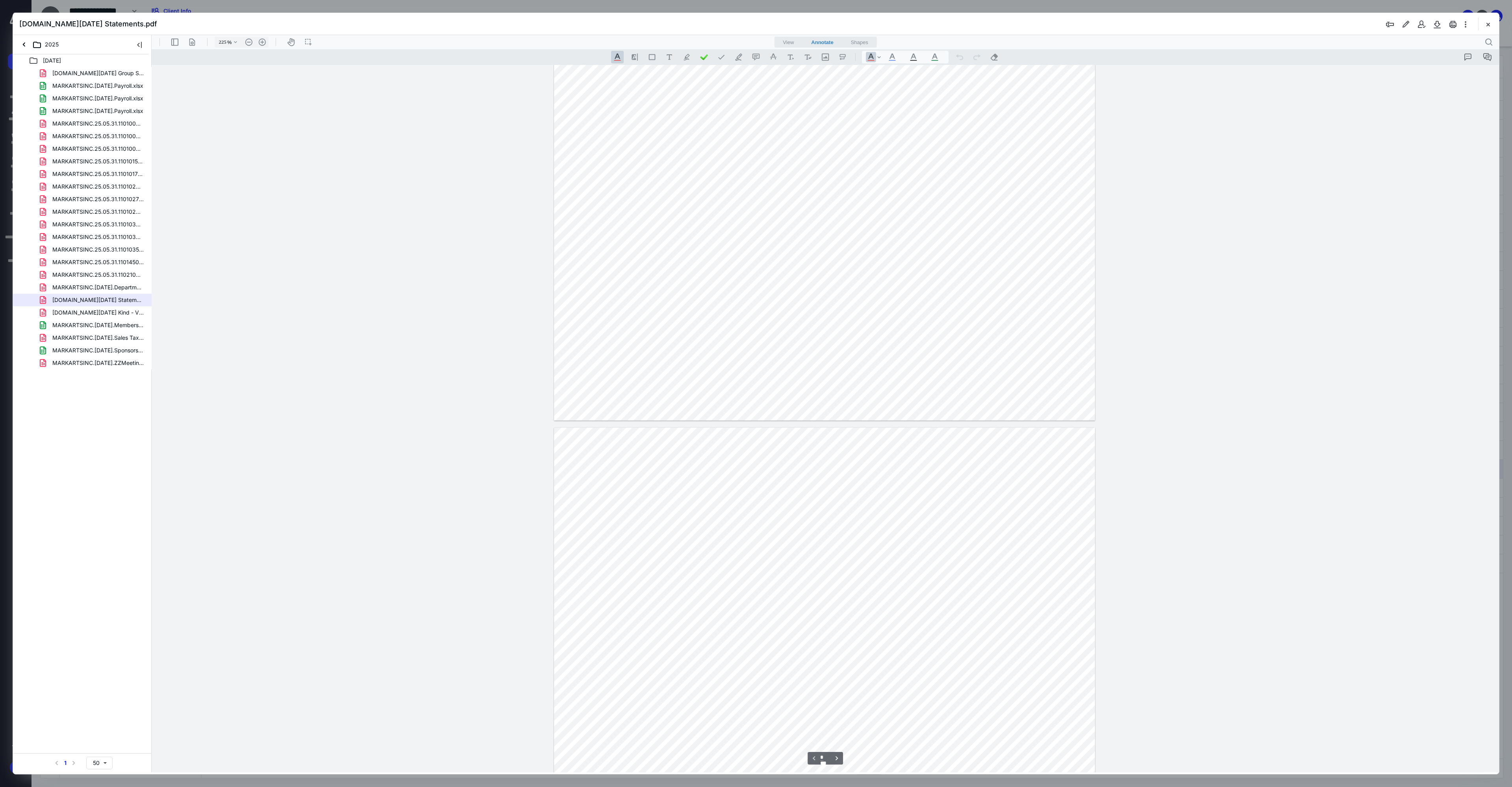 type on "*" 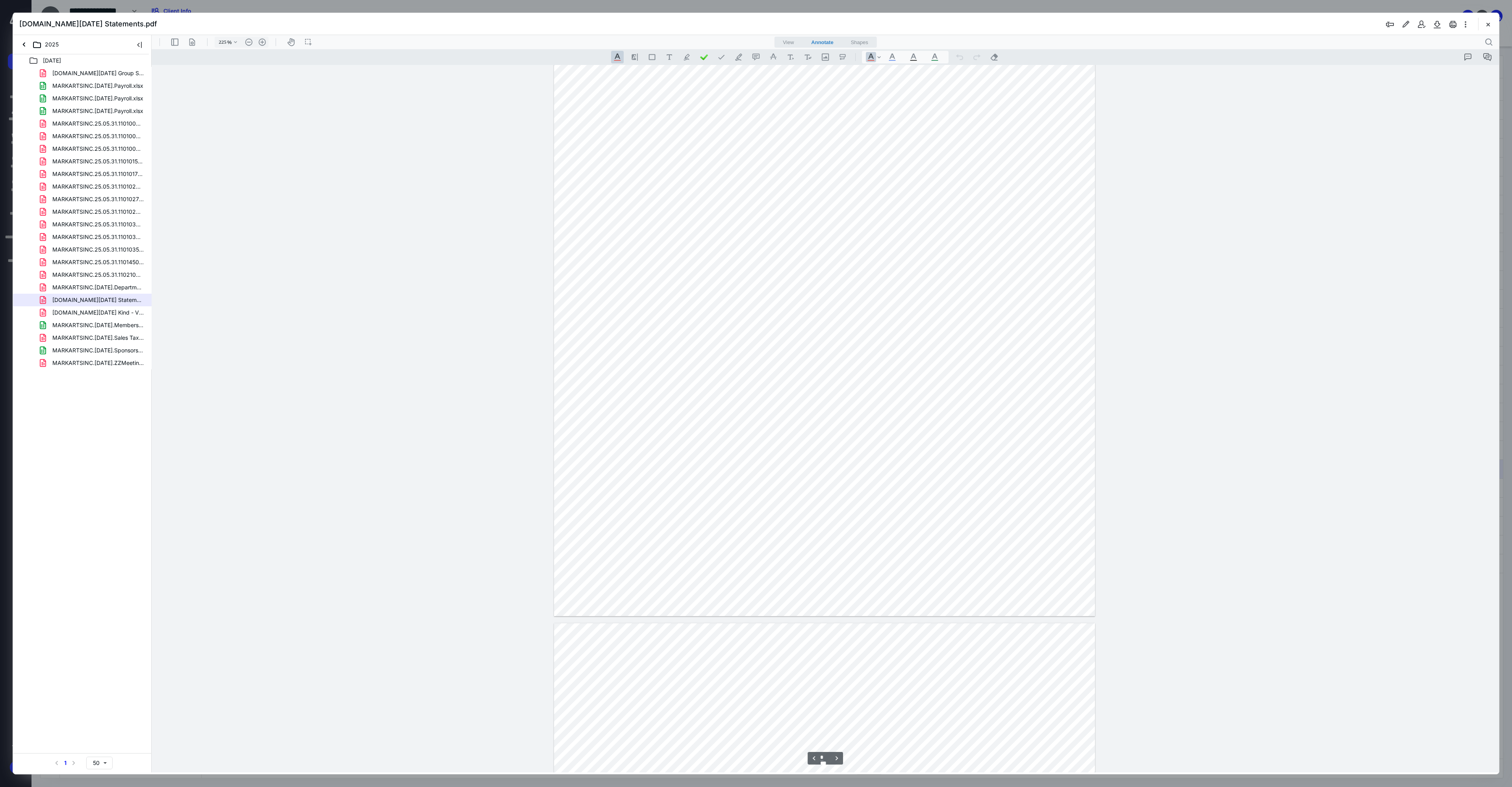 scroll, scrollTop: 900, scrollLeft: 0, axis: vertical 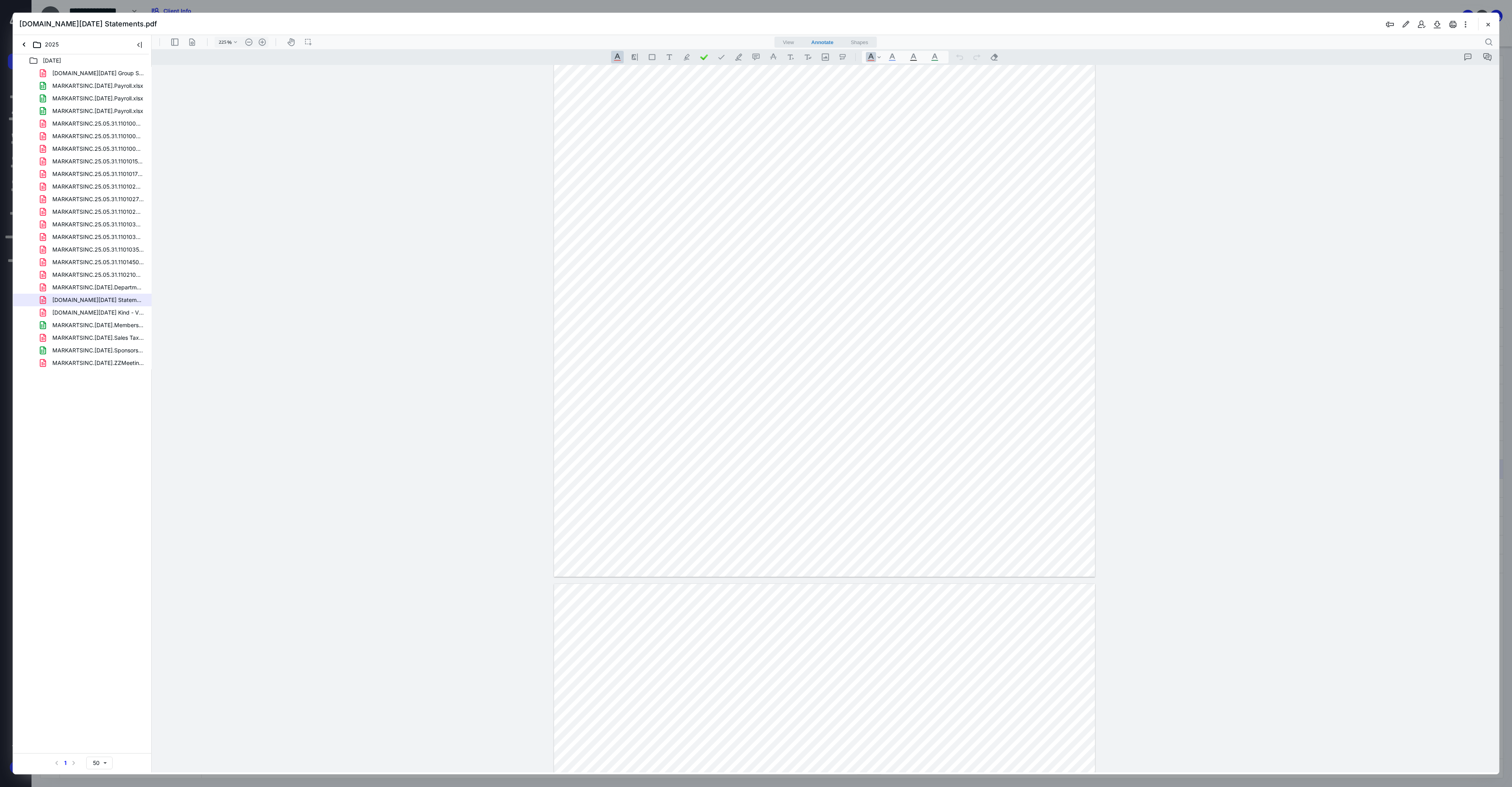 click at bounding box center [825, 226] 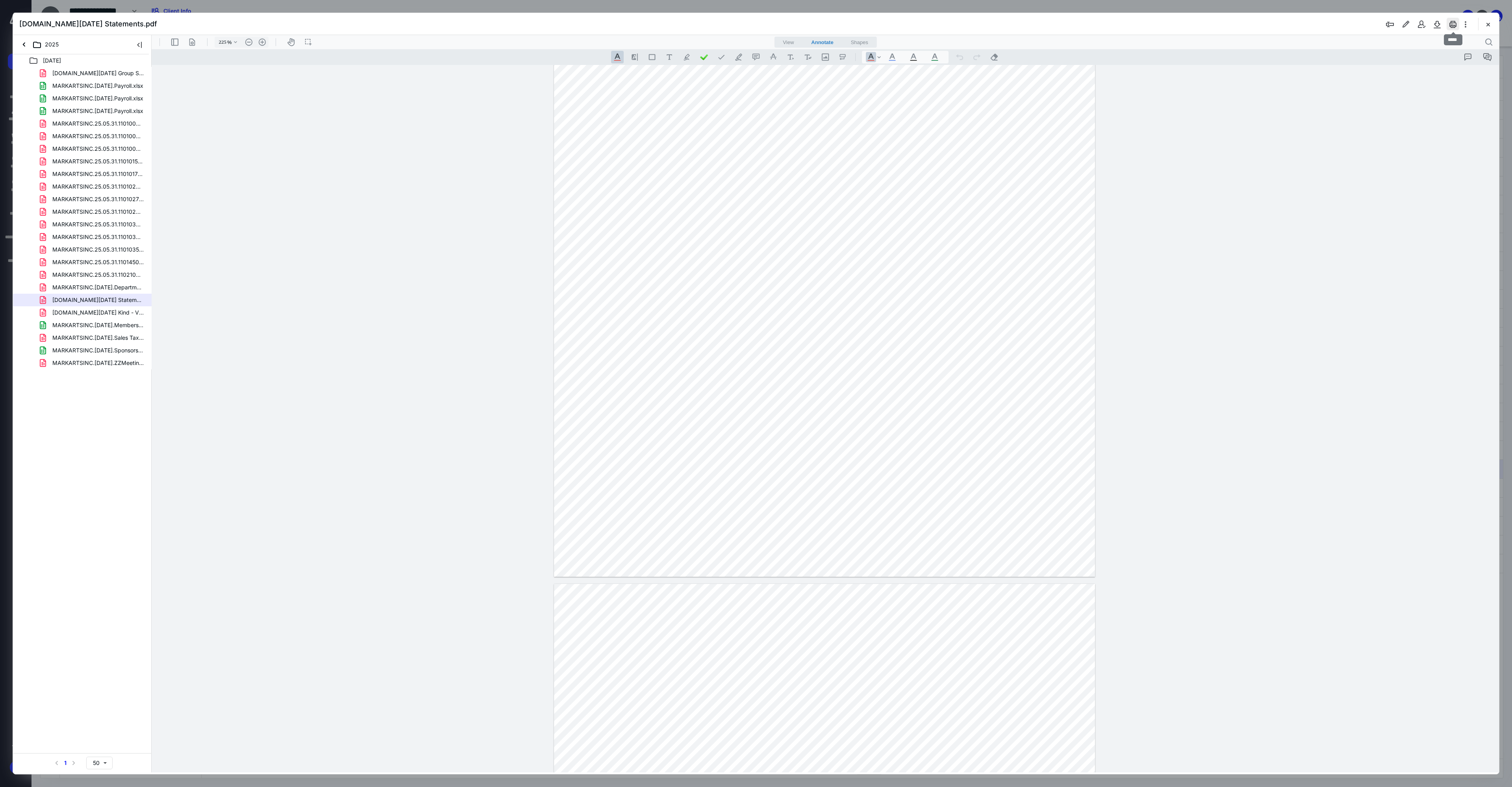 click at bounding box center [1453, 24] 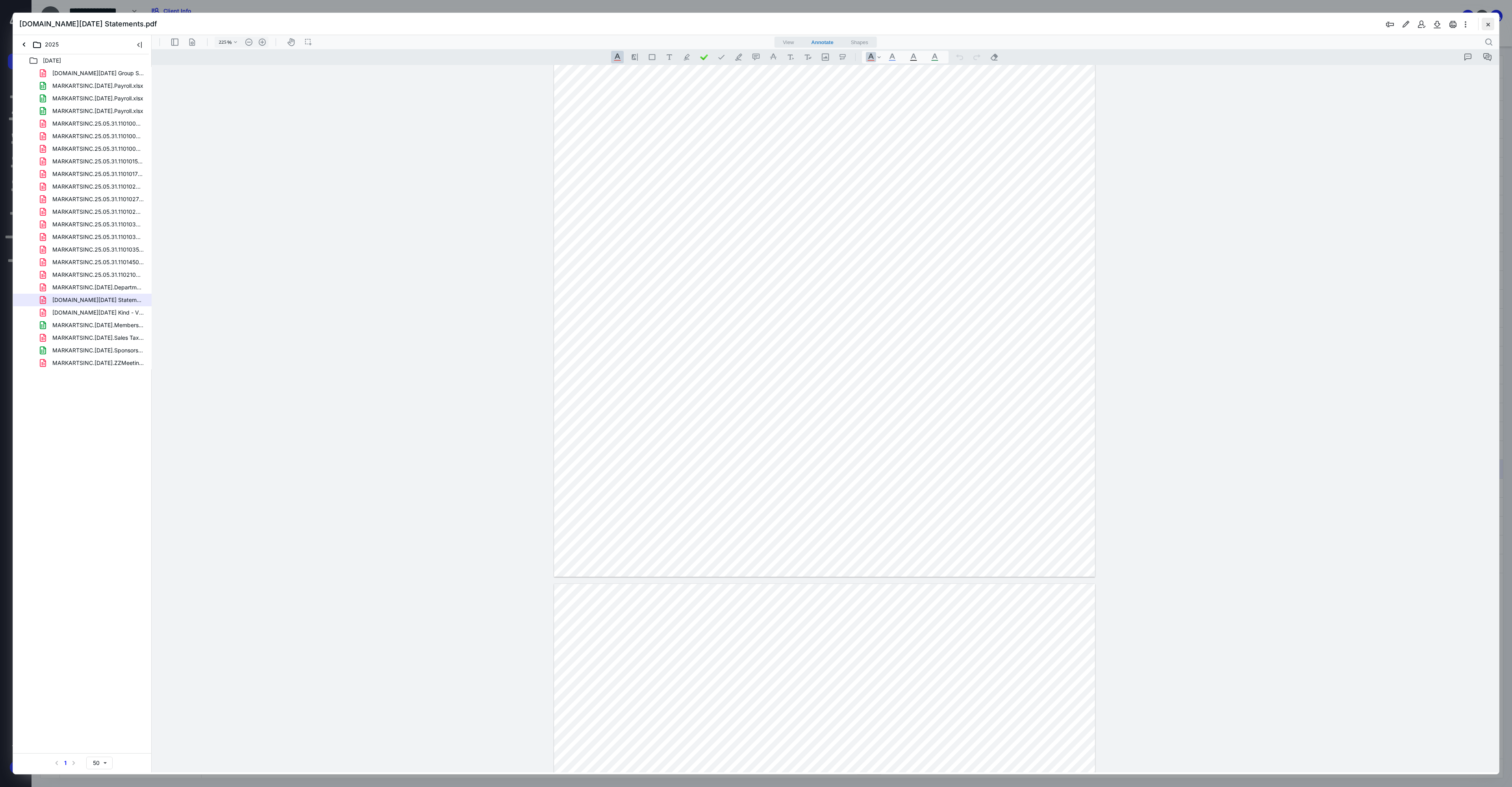 click at bounding box center [1488, 24] 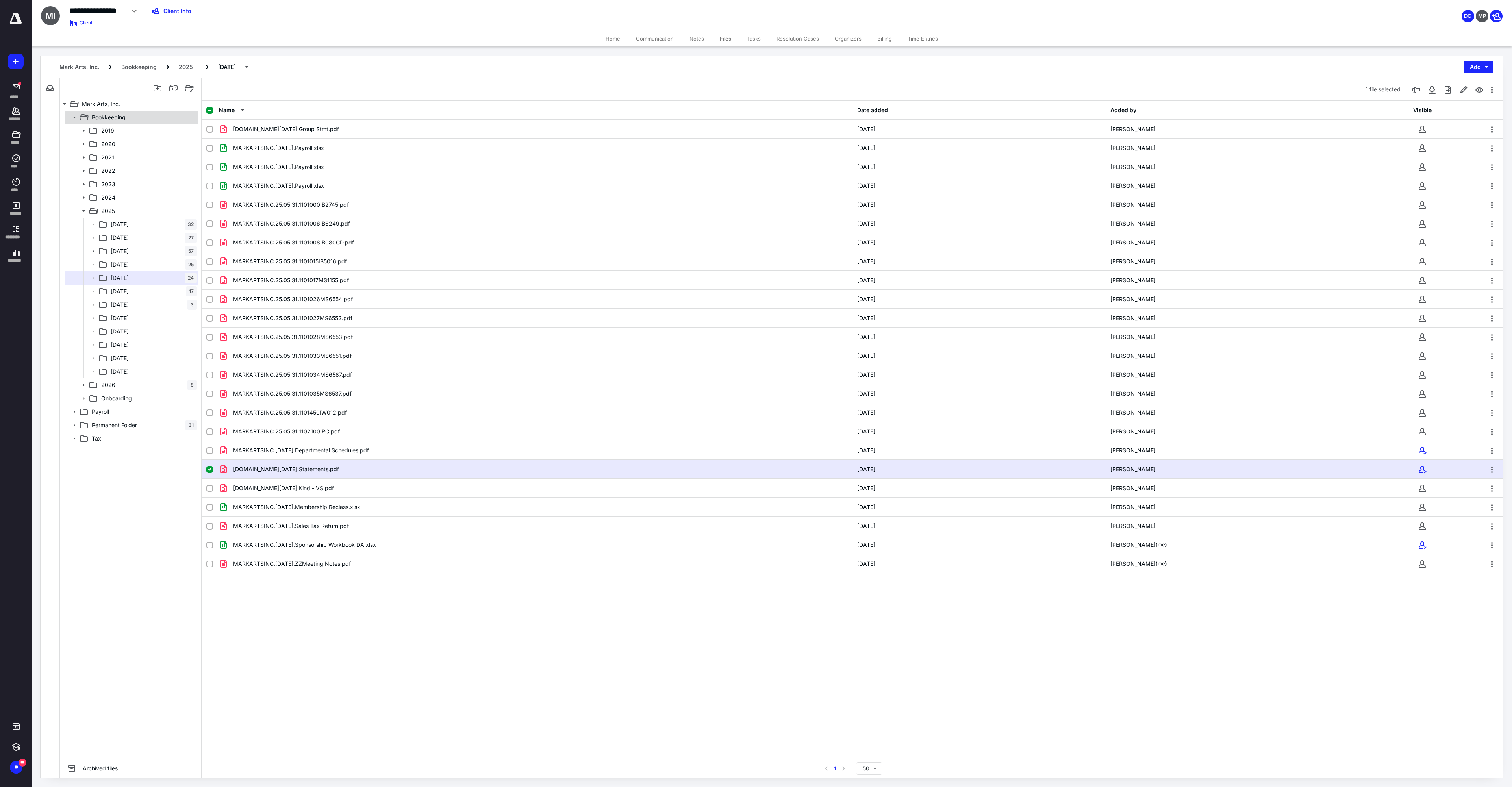 click 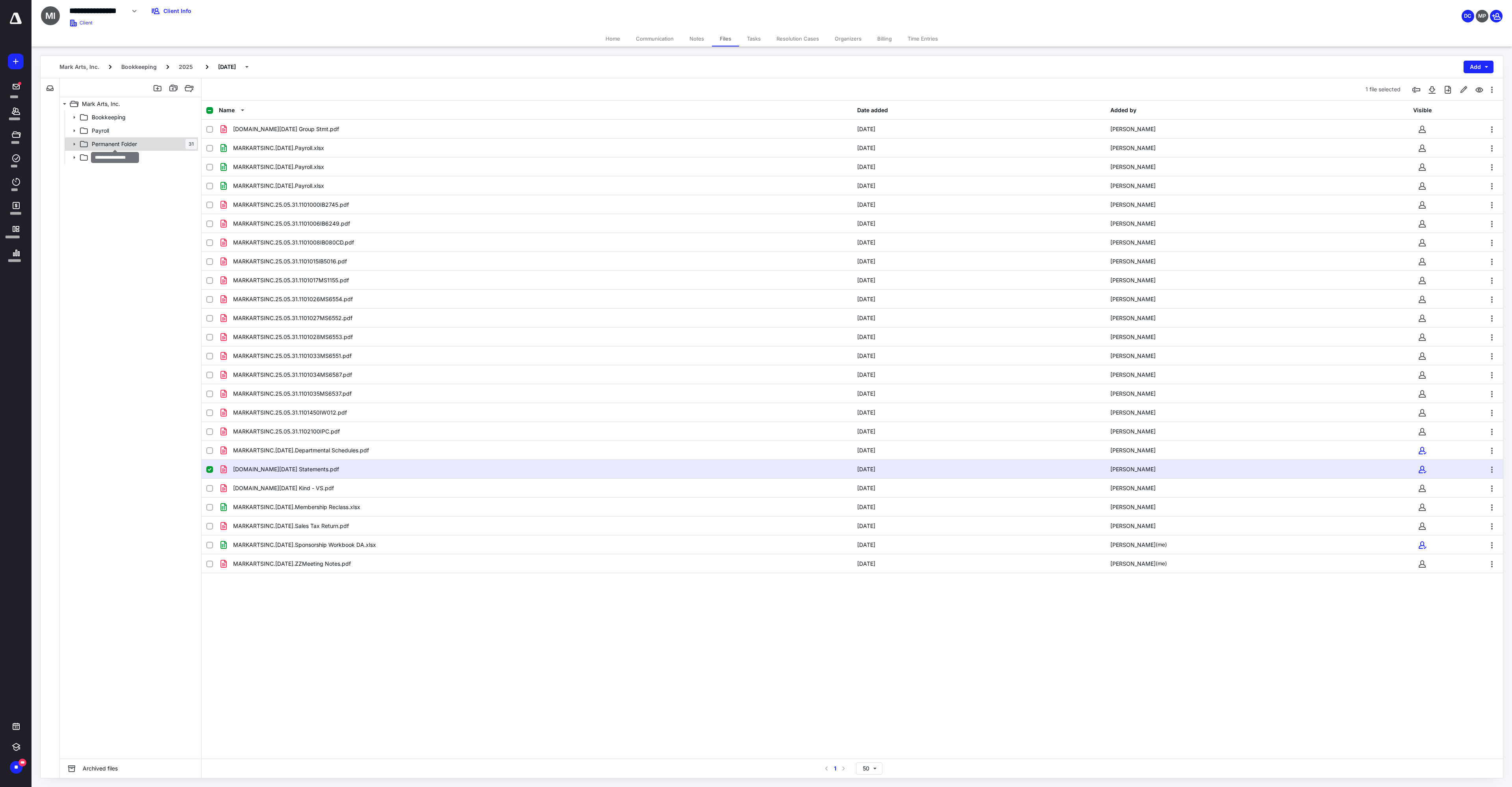 click on "Permanent Folder" at bounding box center [114, 144] 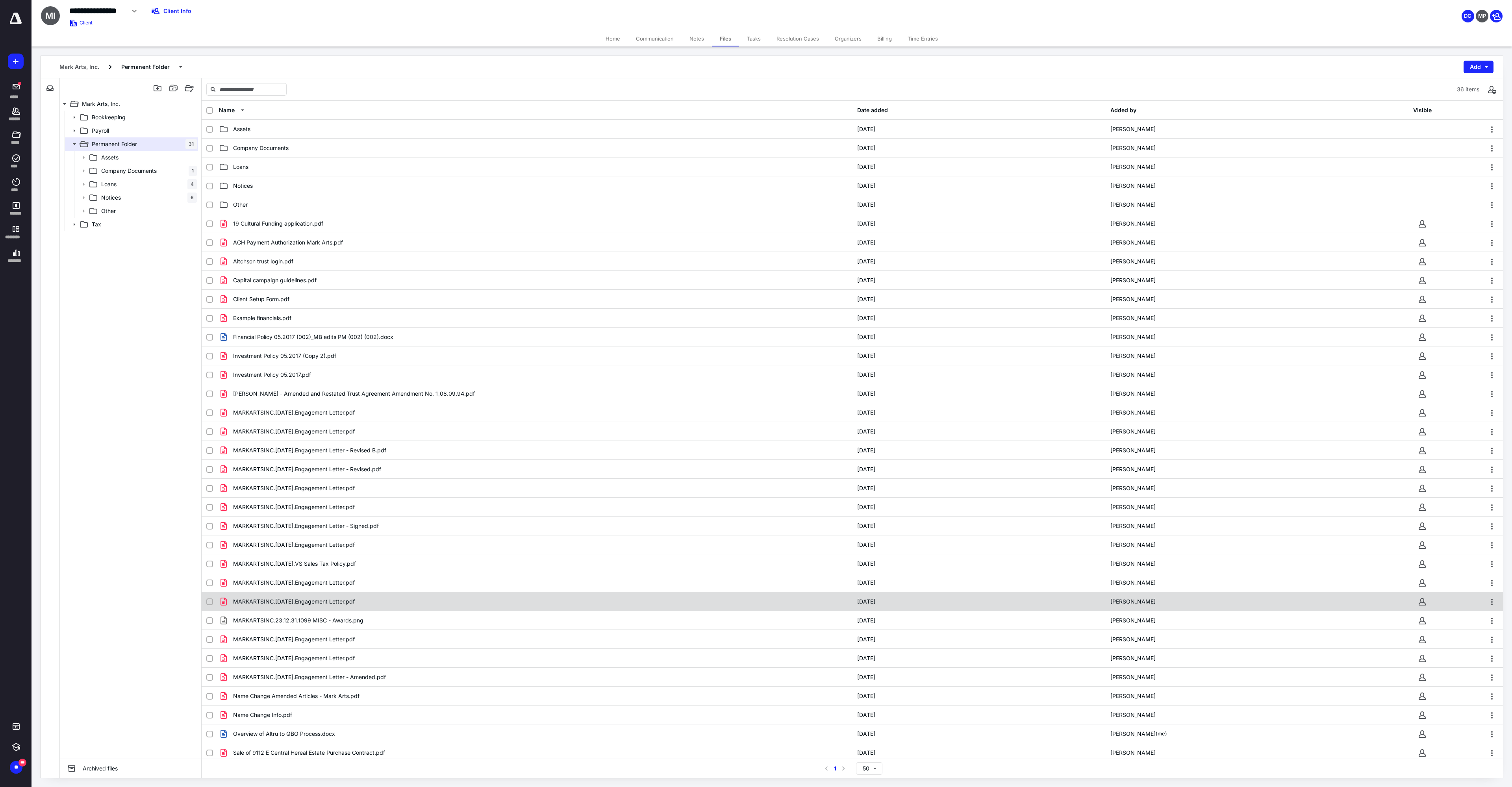 click on "MARKARTSINC.22.12.31.Engagement Letter.pdf" at bounding box center [536, 602] 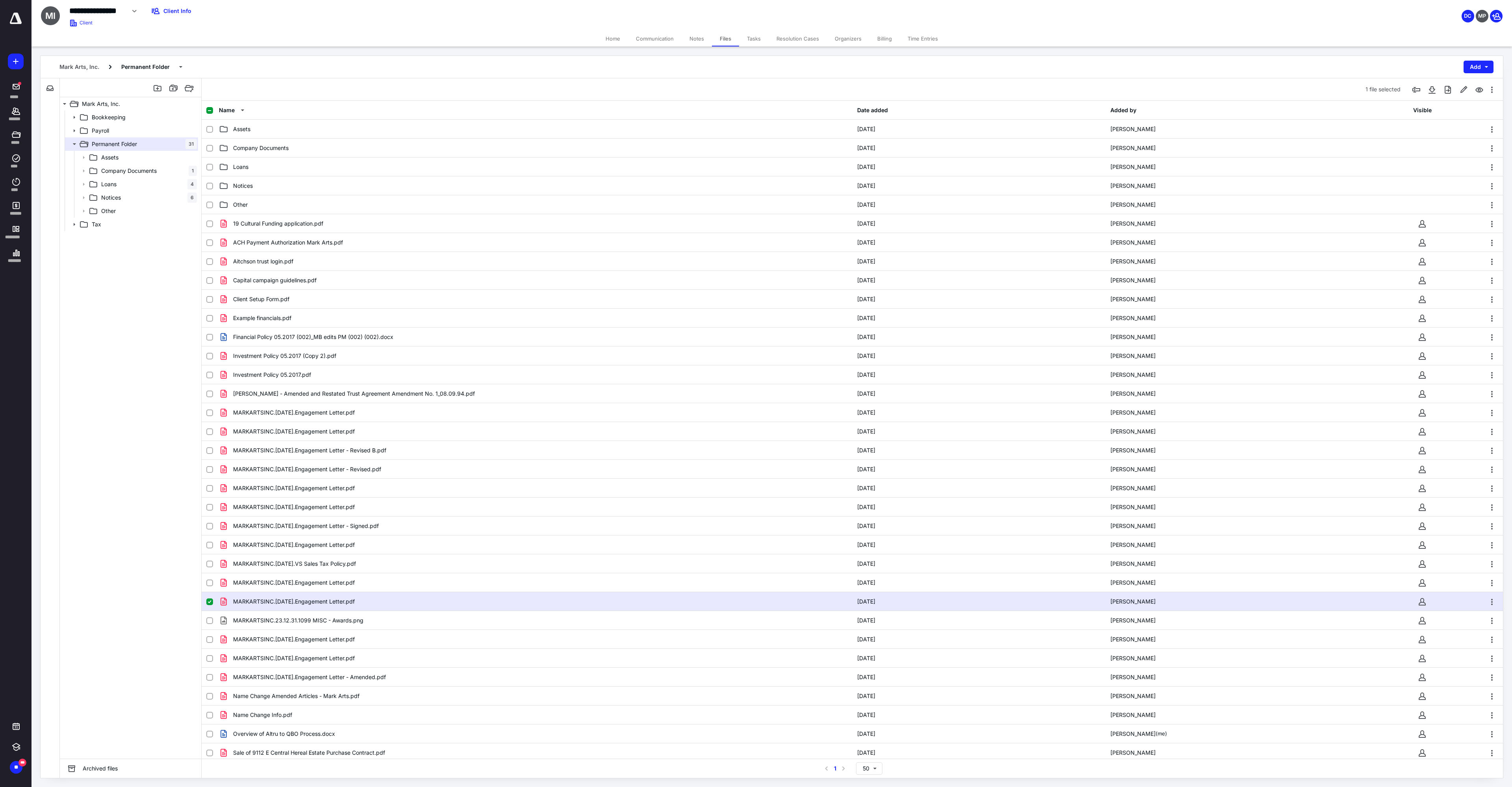 click on "MARKARTSINC.22.12.31.Engagement Letter.pdf" at bounding box center (536, 602) 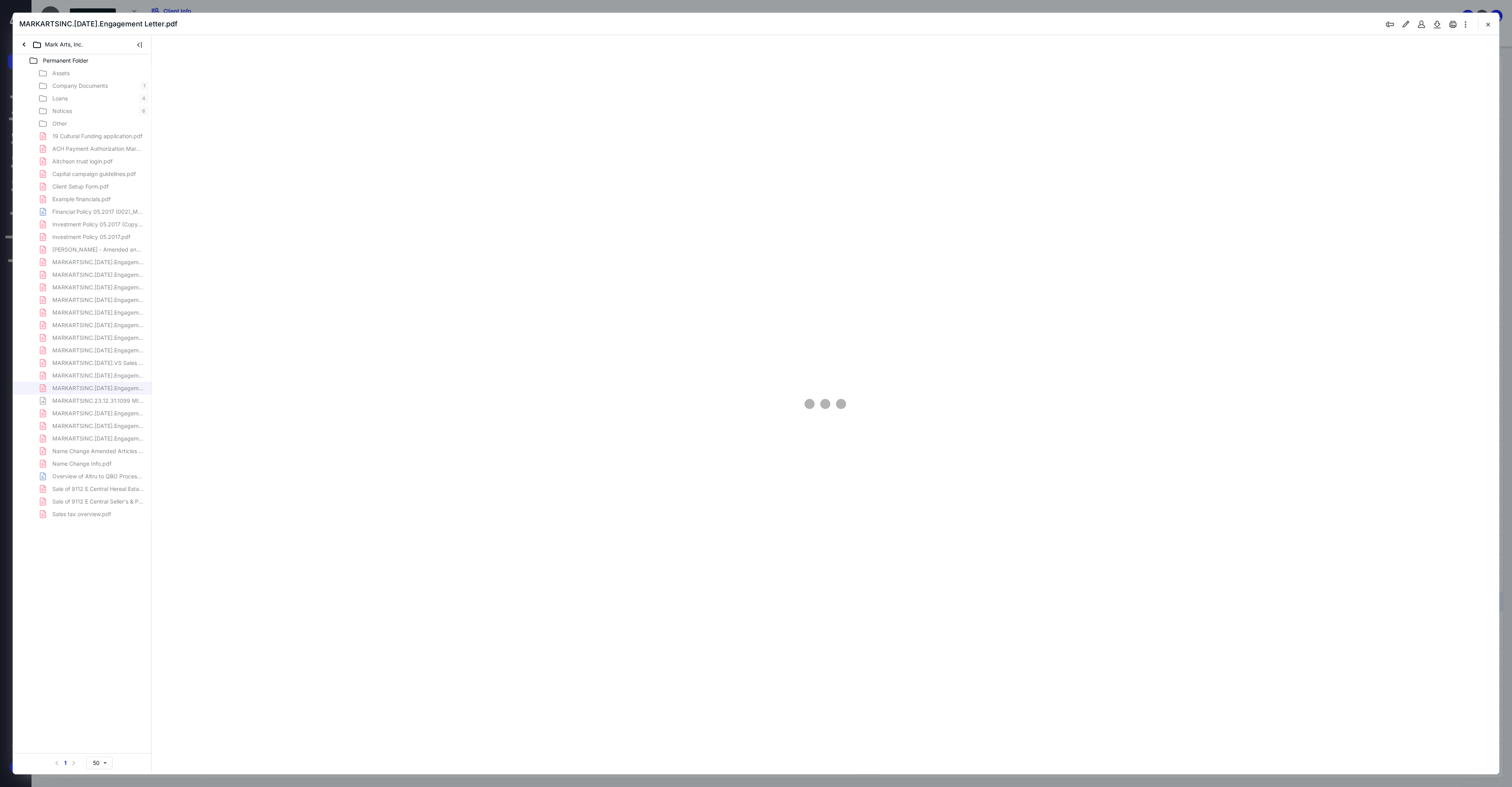 scroll, scrollTop: 0, scrollLeft: 0, axis: both 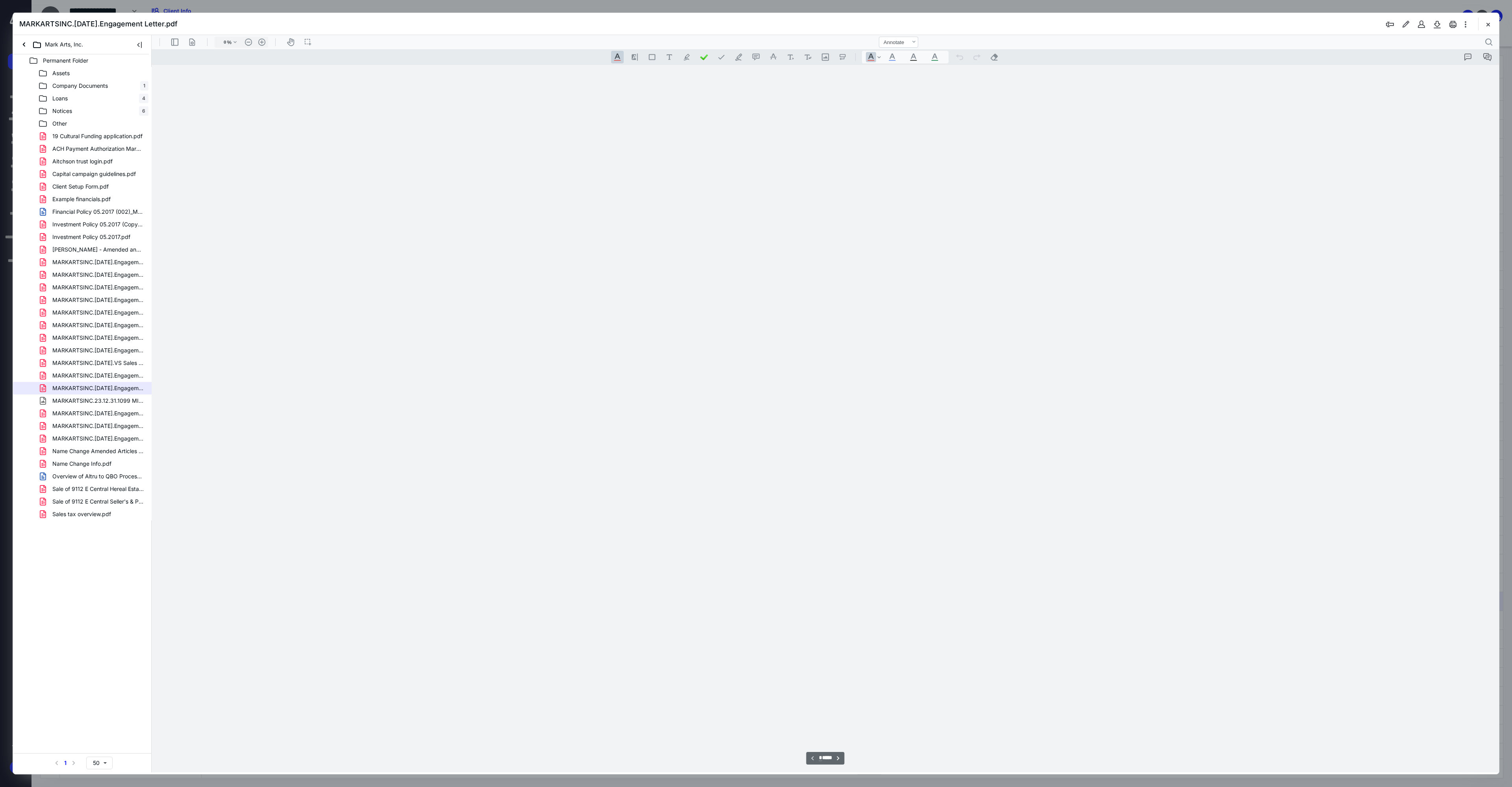 type on "225" 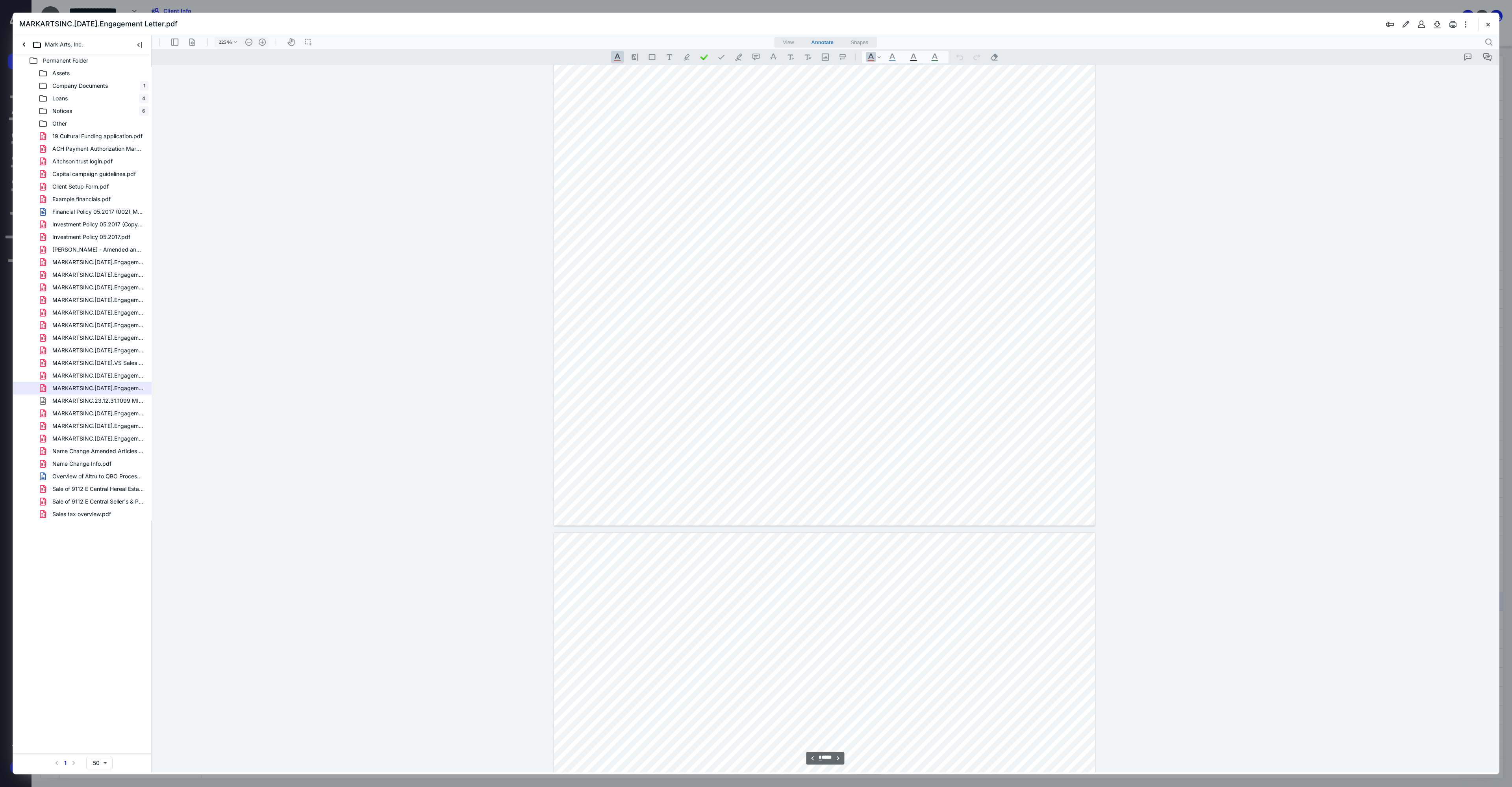 scroll, scrollTop: 4528, scrollLeft: 0, axis: vertical 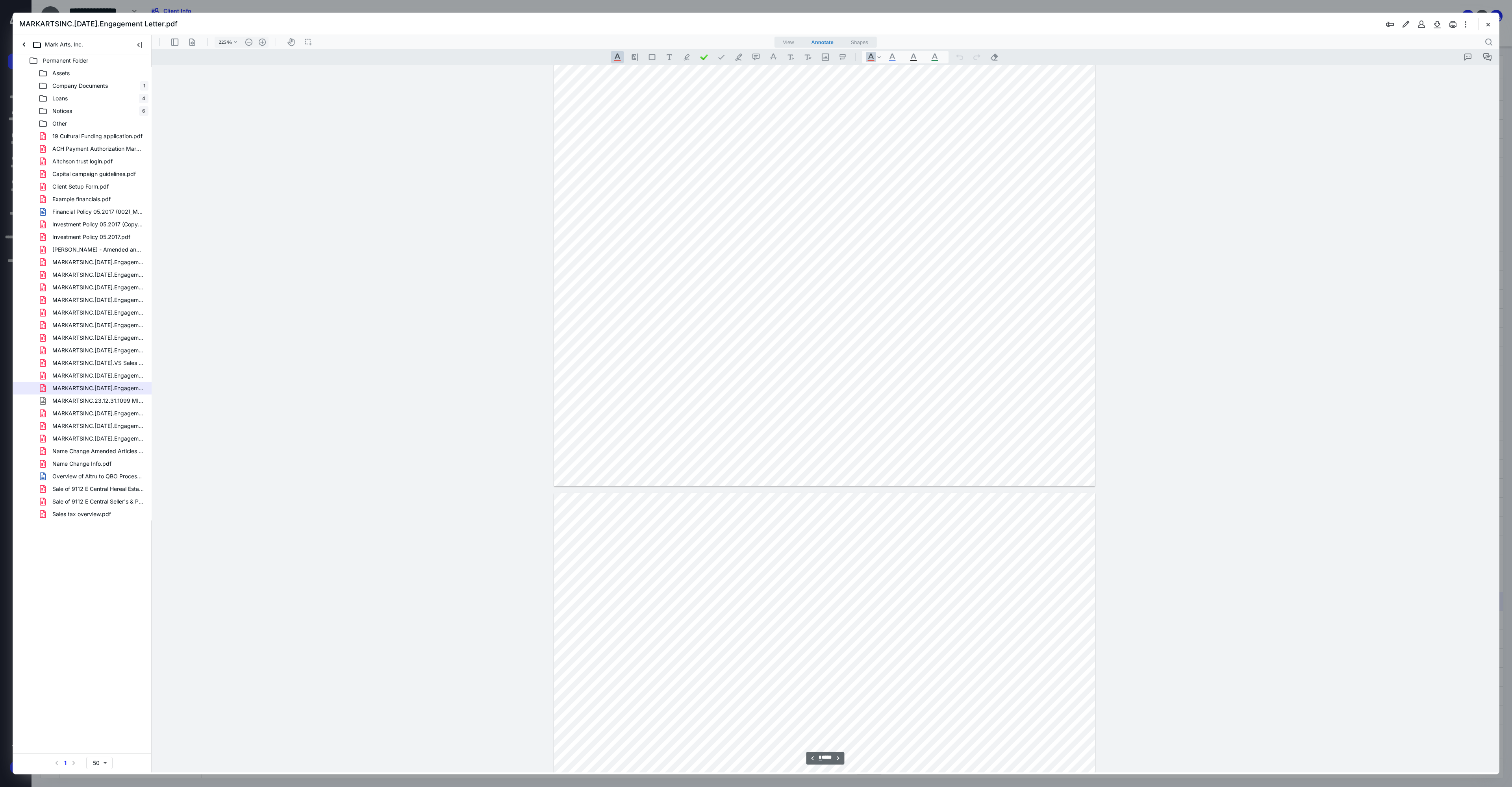 type on "*" 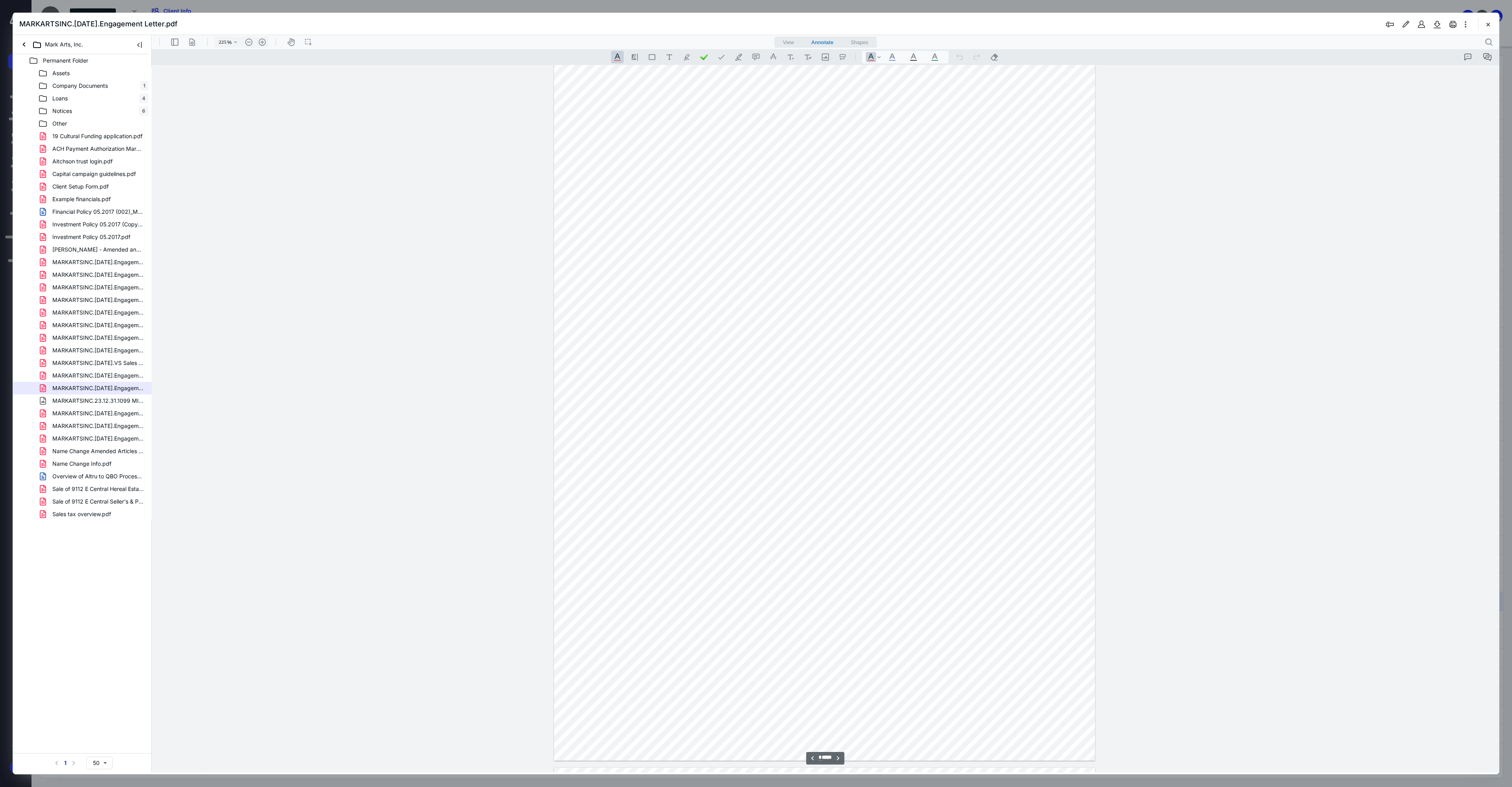 scroll, scrollTop: 5000, scrollLeft: 0, axis: vertical 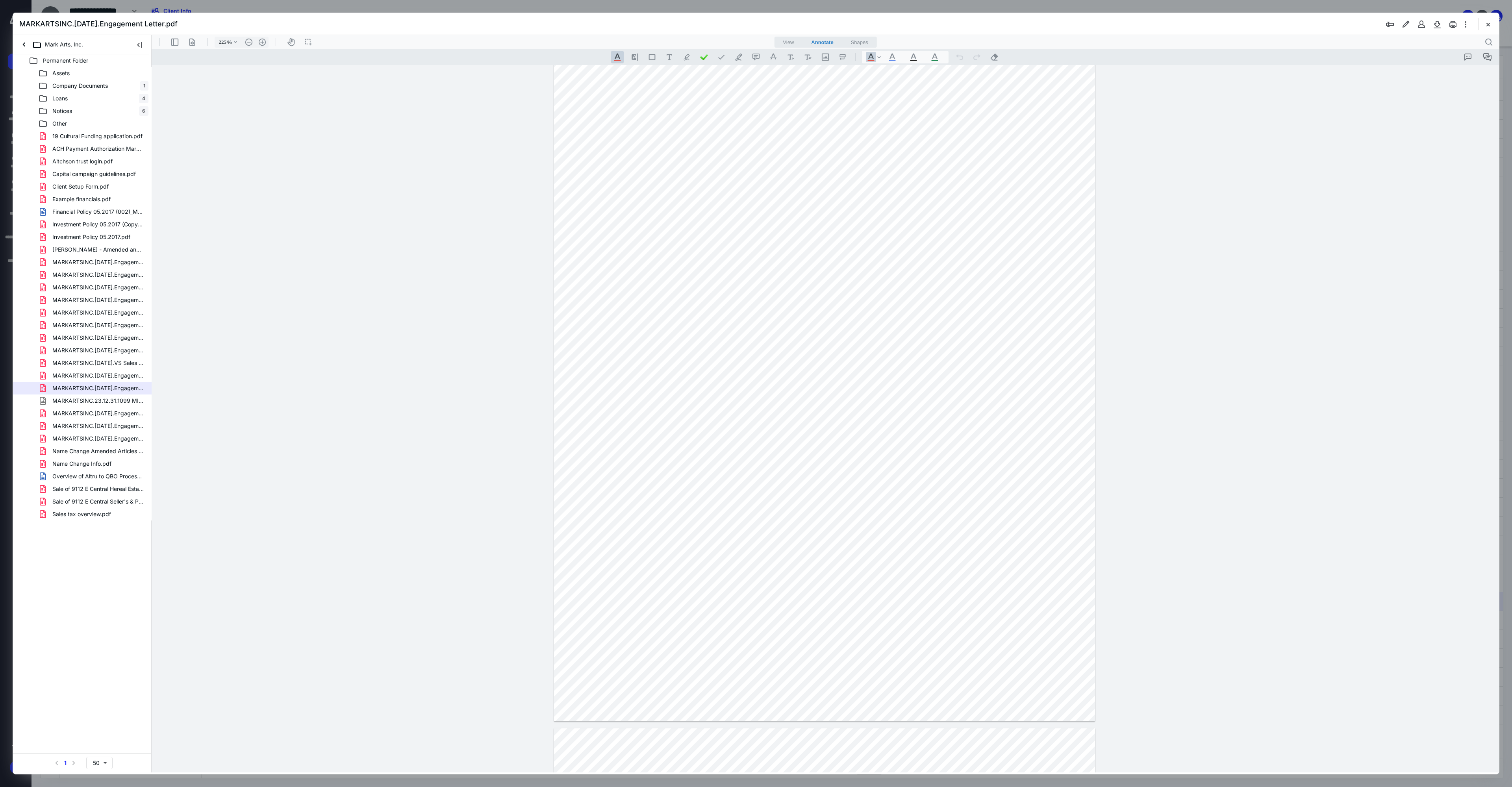 click on "MARKARTSINC.22.12.31.Engagement Letter.pdf" at bounding box center (756, 24) 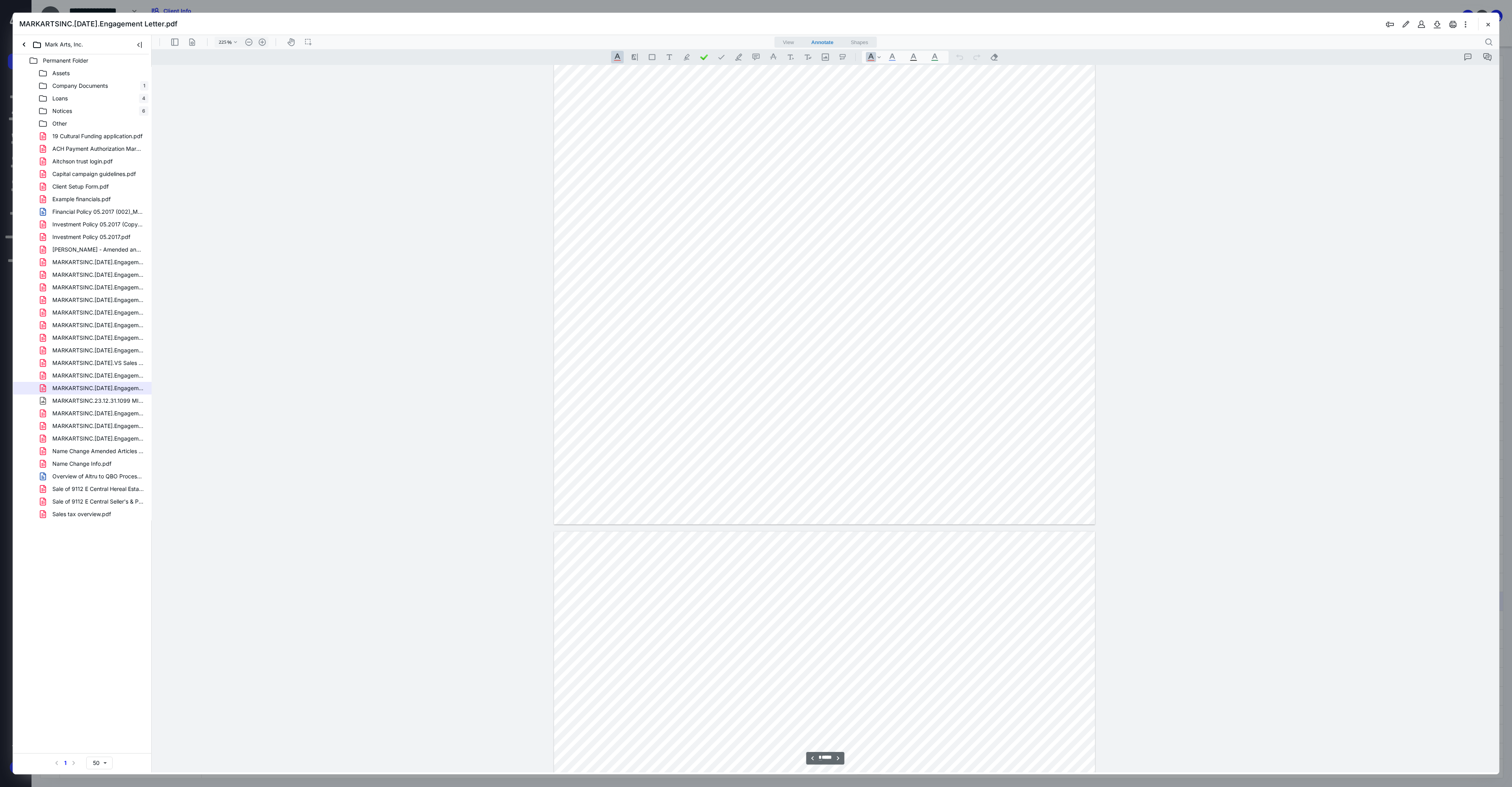 scroll, scrollTop: 5236, scrollLeft: 0, axis: vertical 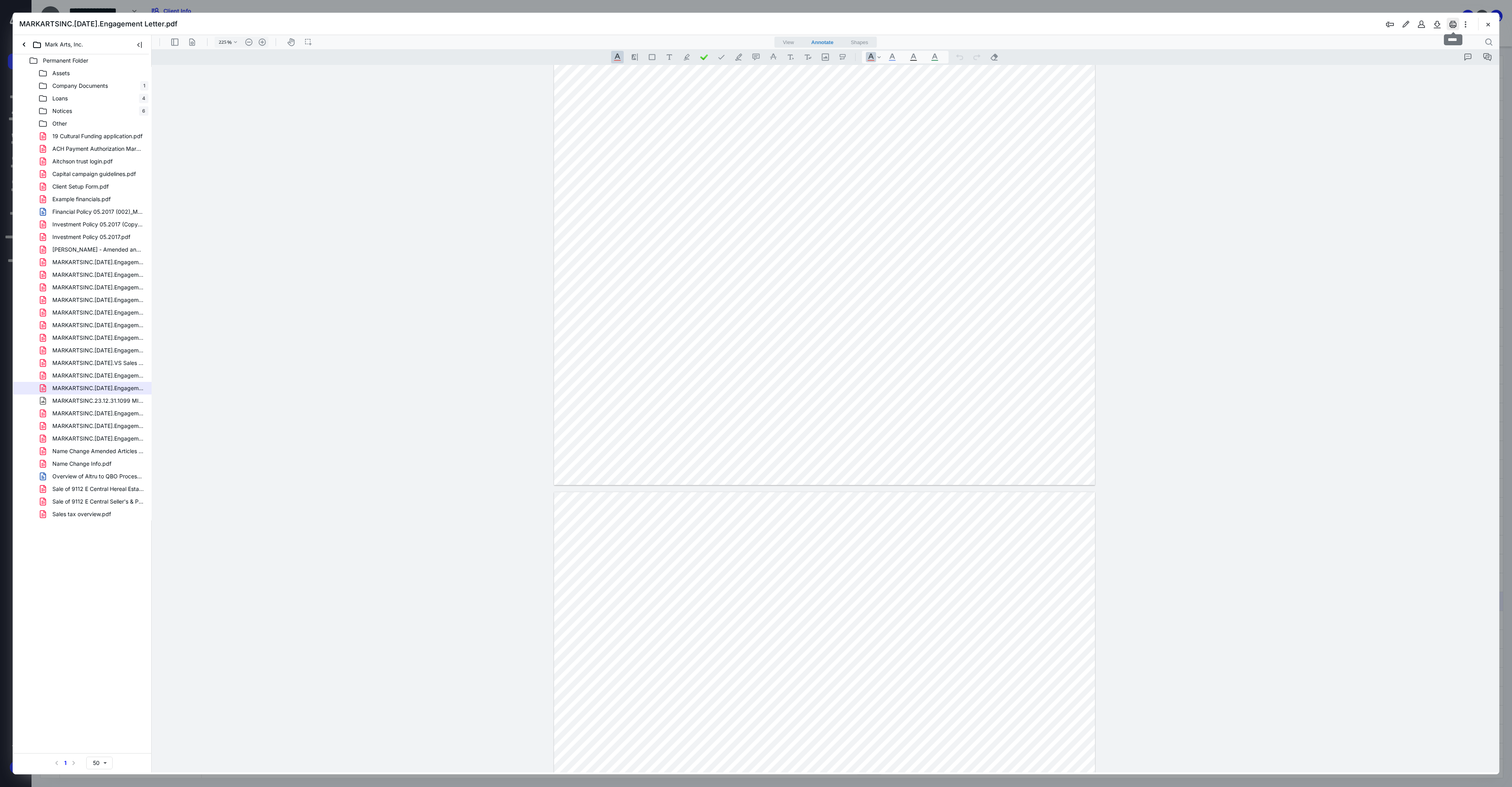 click at bounding box center (1453, 24) 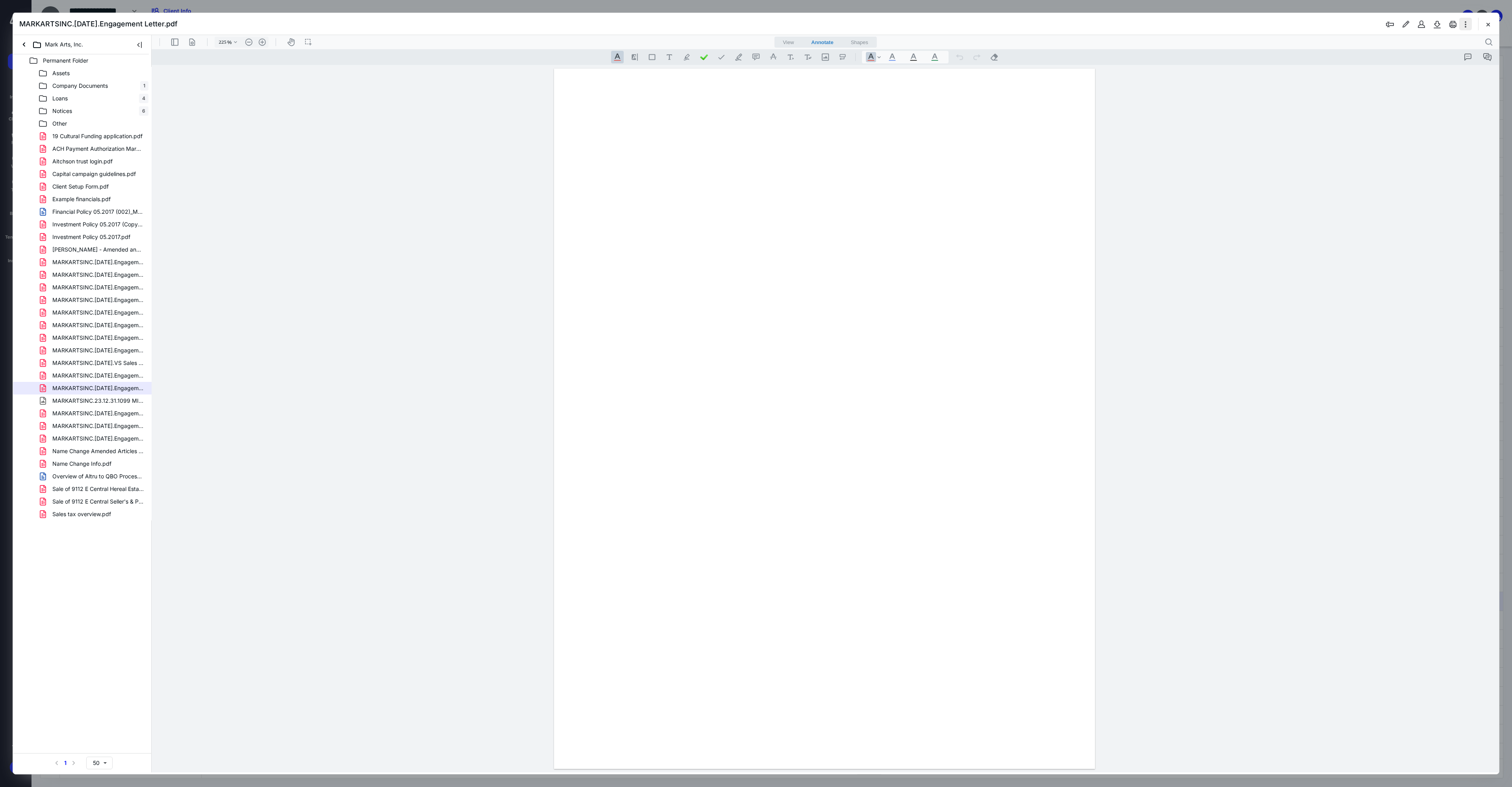 scroll, scrollTop: 0, scrollLeft: 0, axis: both 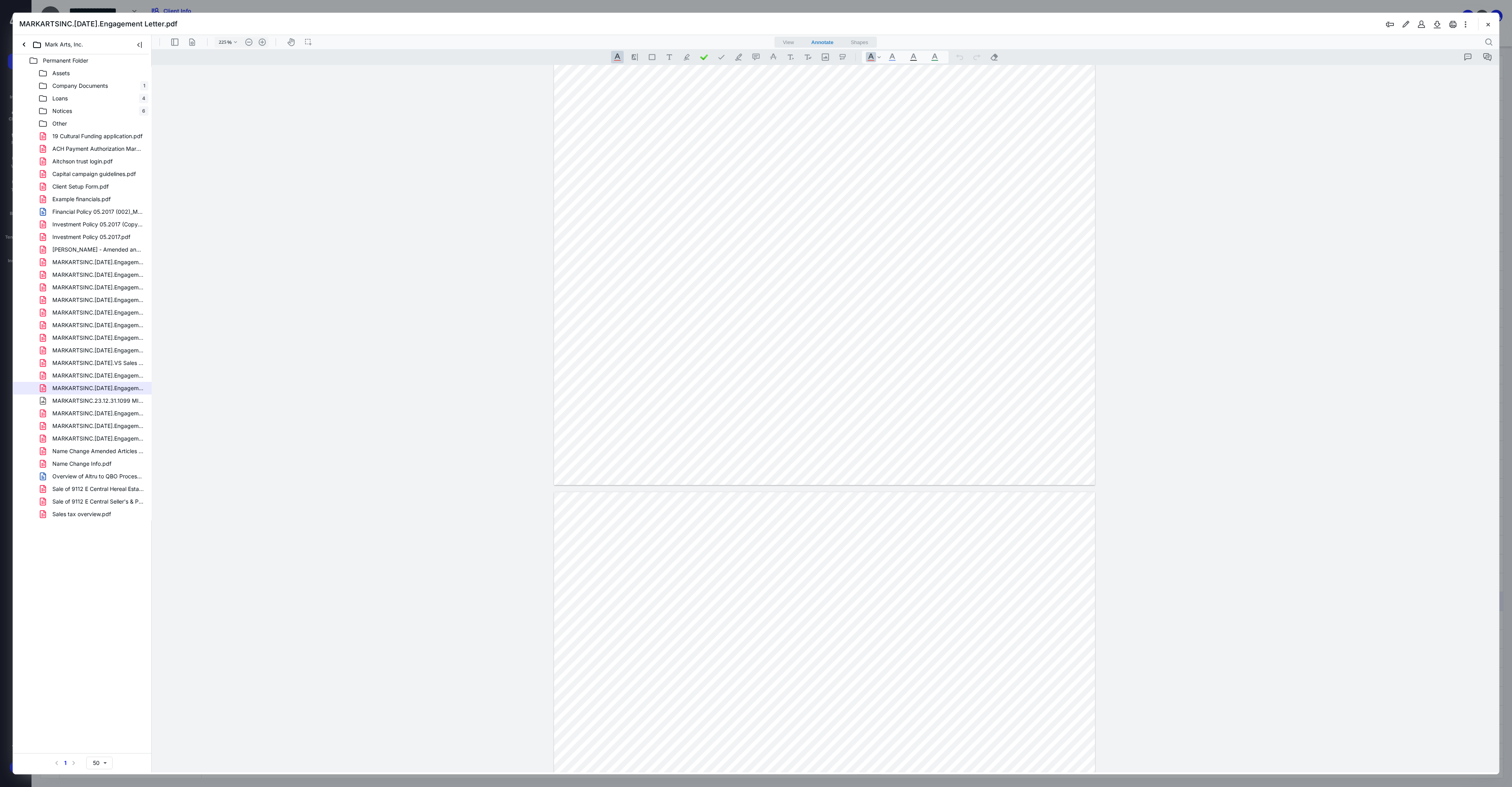 click at bounding box center [1488, 24] 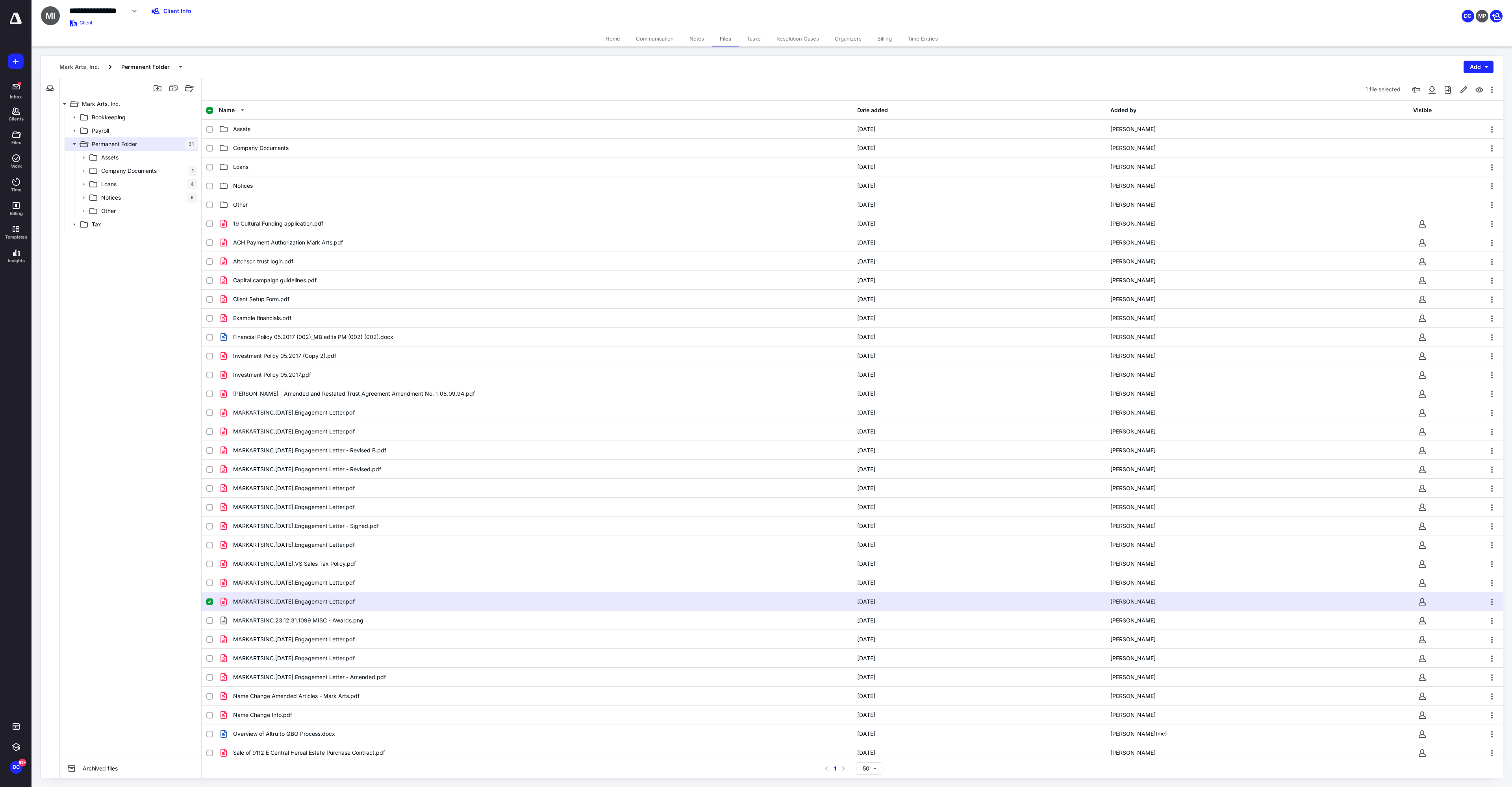 click 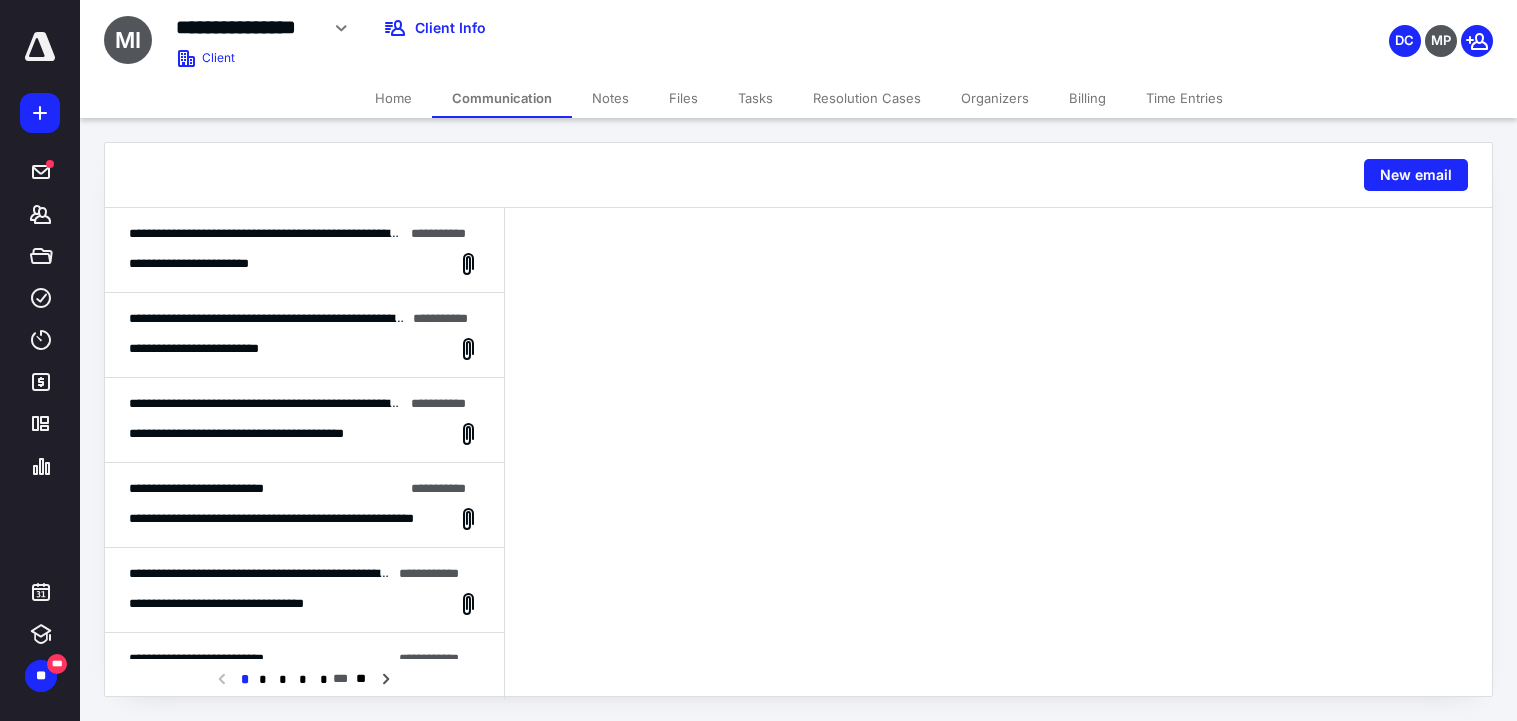 scroll, scrollTop: 0, scrollLeft: 0, axis: both 